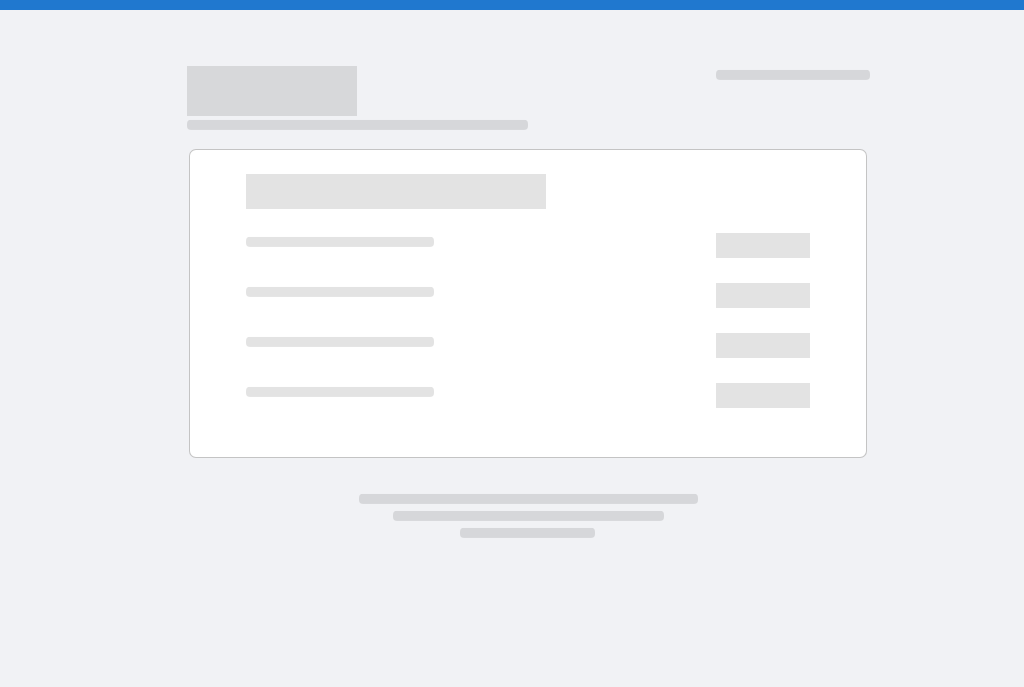 scroll, scrollTop: 3, scrollLeft: 0, axis: vertical 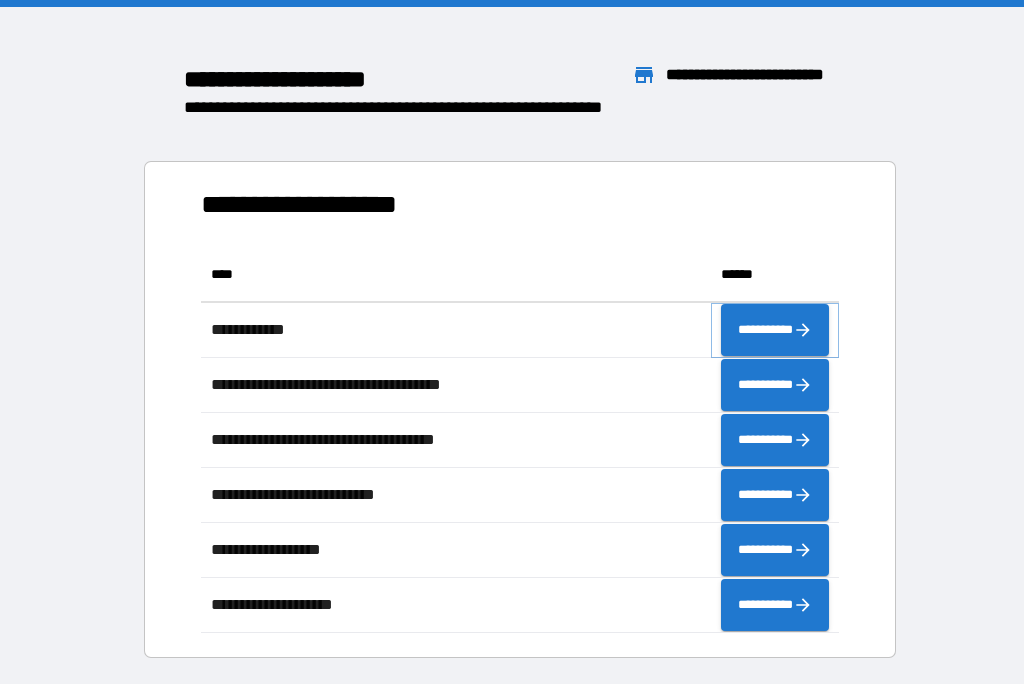 click on "**********" at bounding box center [775, 330] 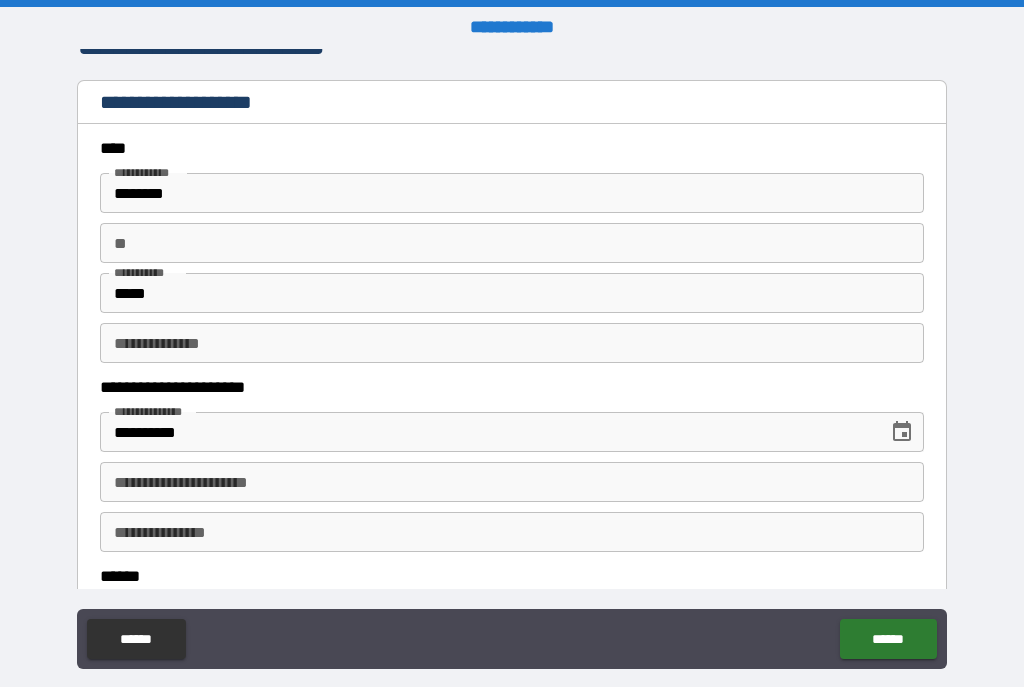 scroll, scrollTop: 28, scrollLeft: 0, axis: vertical 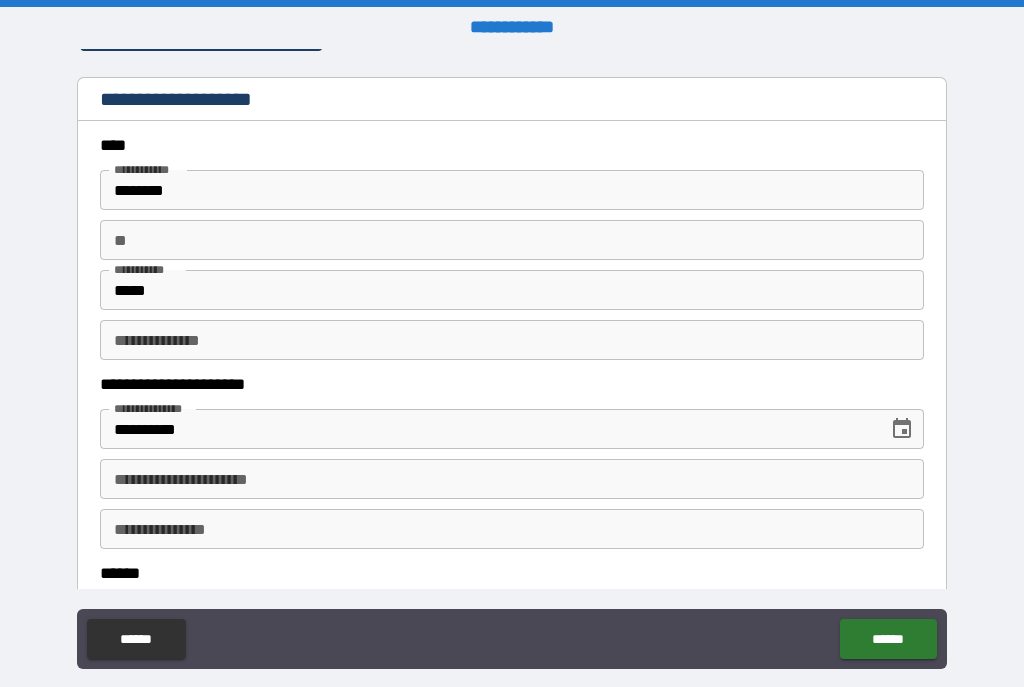 click on "** **" at bounding box center (512, 240) 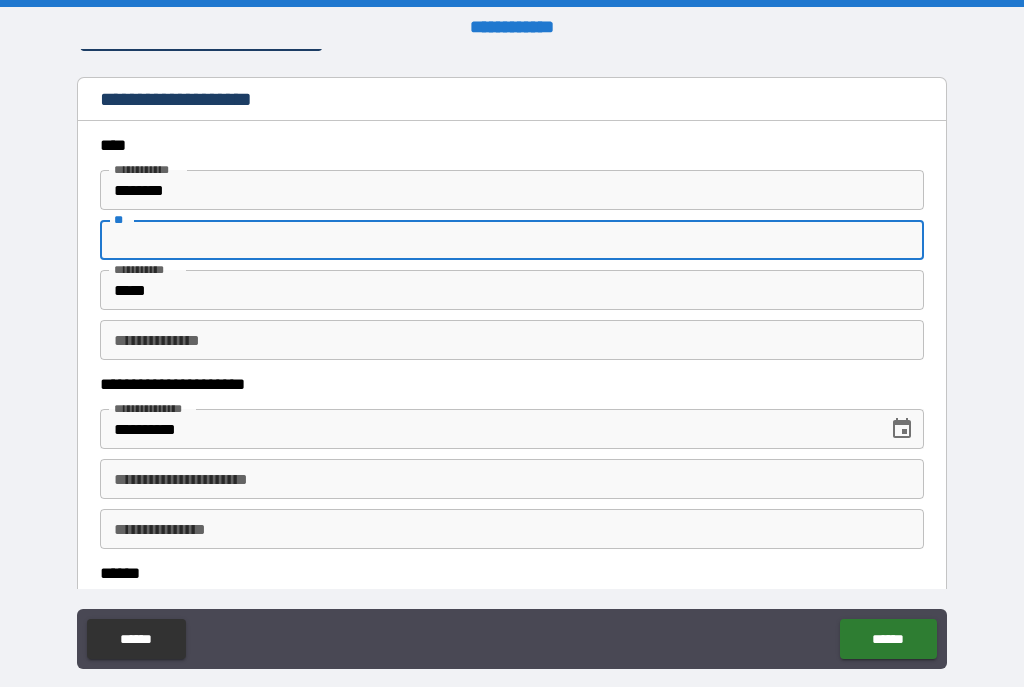 scroll, scrollTop: 2, scrollLeft: 0, axis: vertical 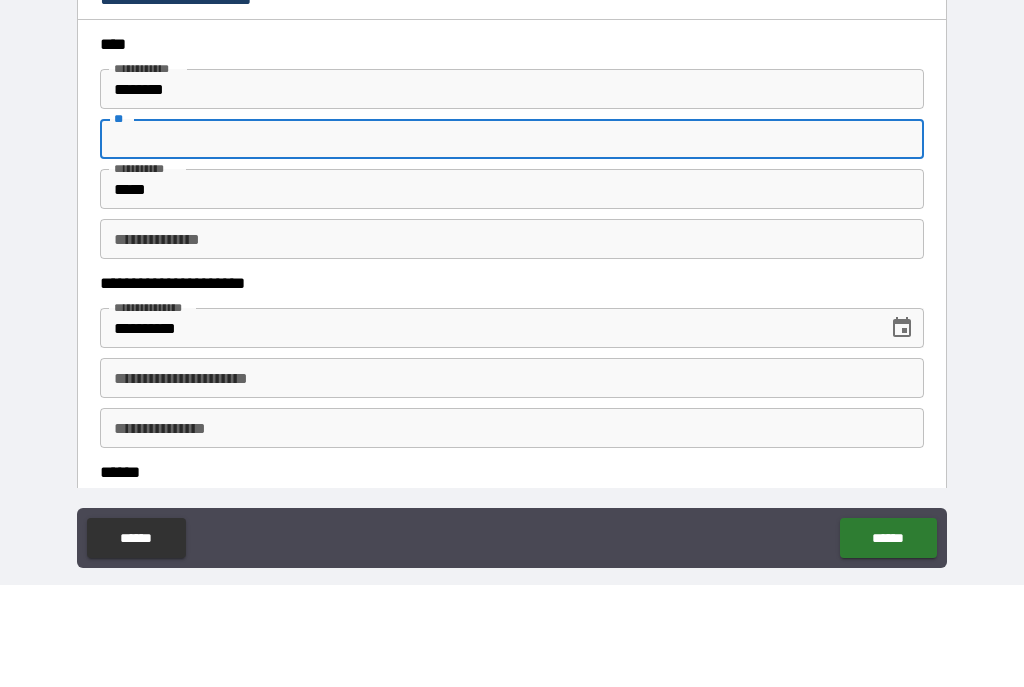 click on "********" at bounding box center (512, 191) 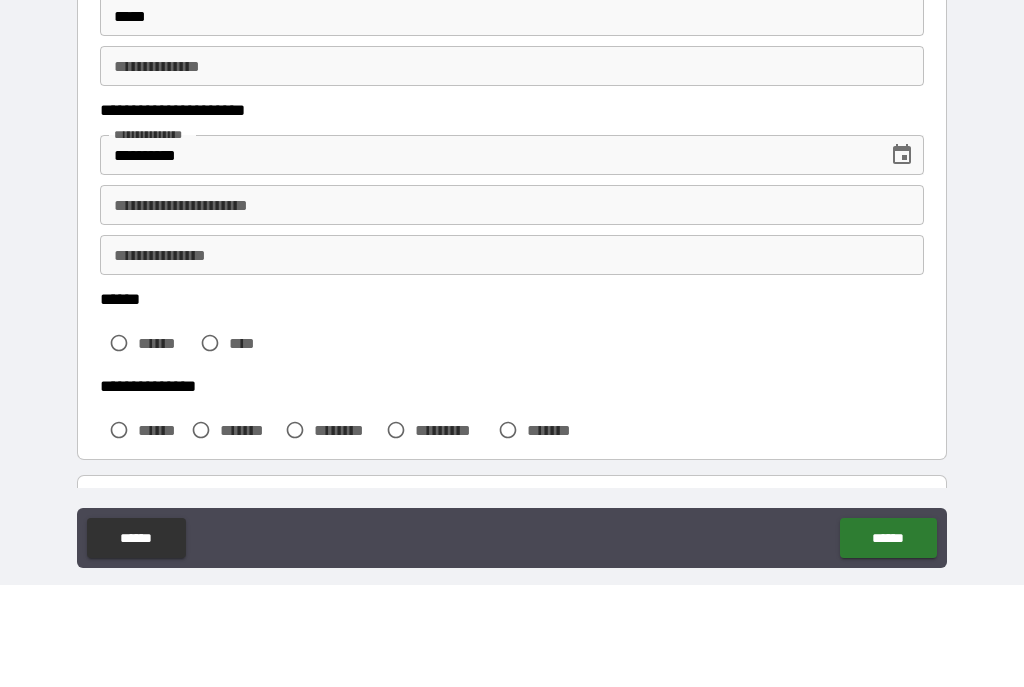 scroll, scrollTop: 233, scrollLeft: 0, axis: vertical 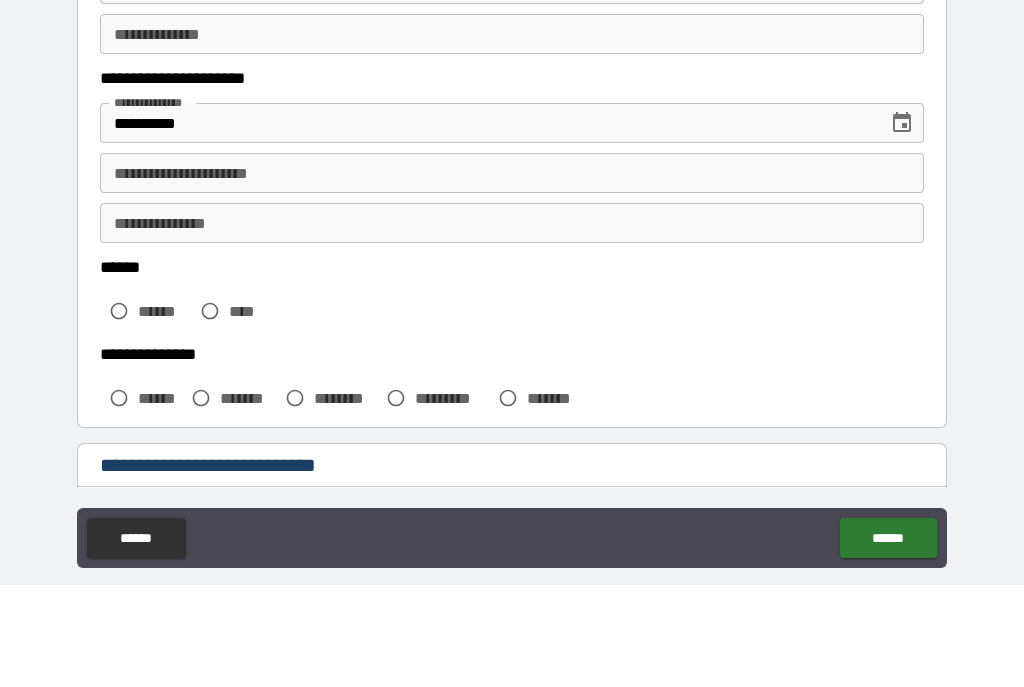 type on "********" 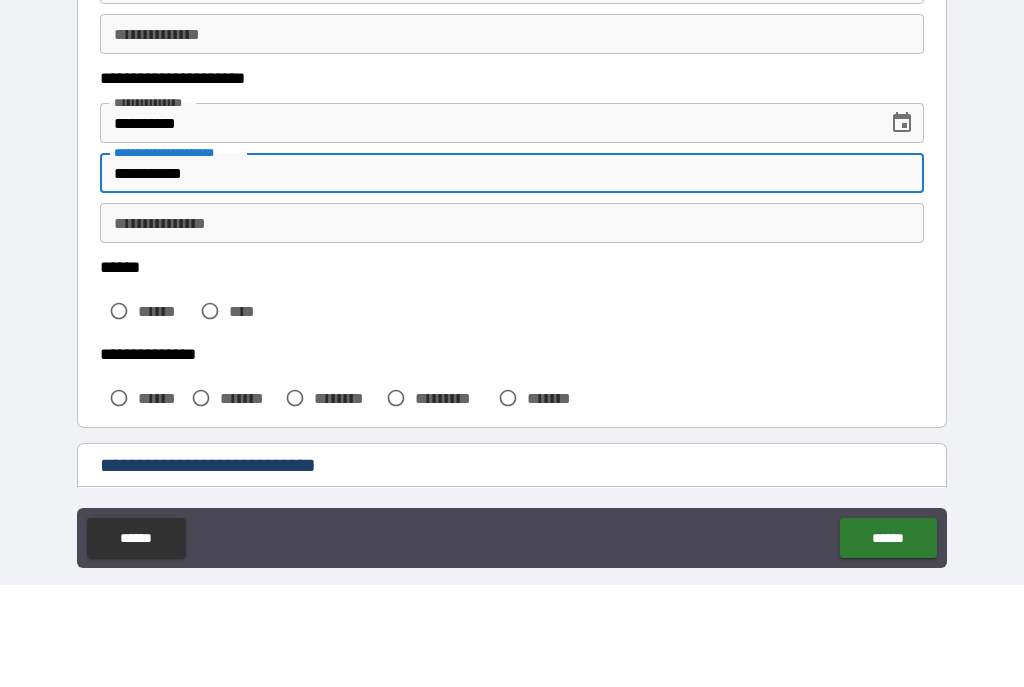 type on "**********" 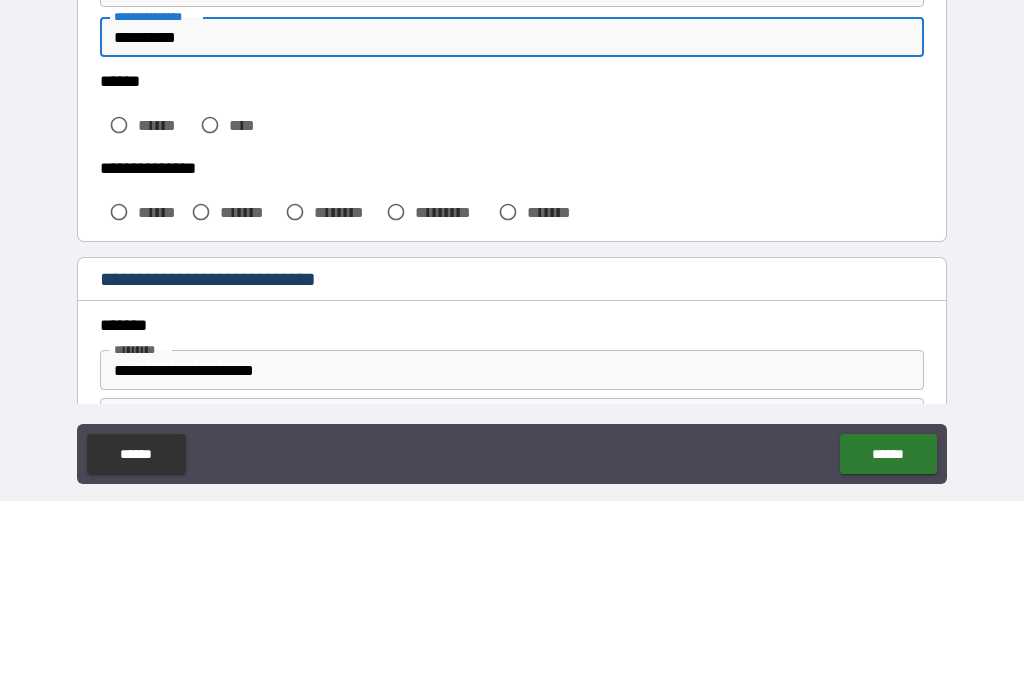 scroll, scrollTop: 336, scrollLeft: 0, axis: vertical 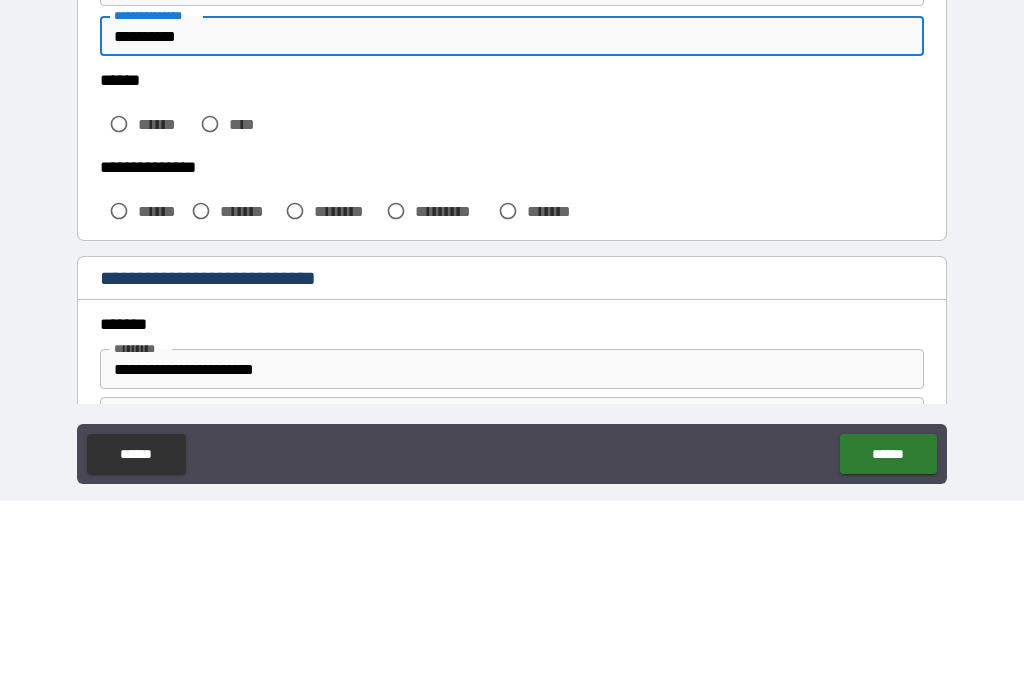 type on "**********" 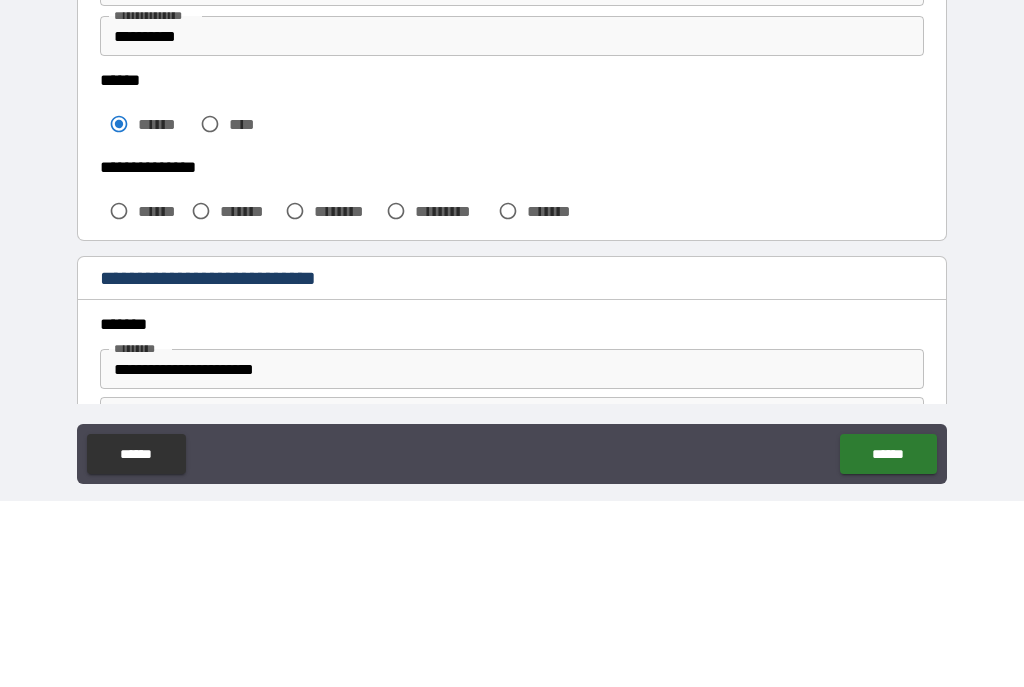 scroll, scrollTop: 36, scrollLeft: 0, axis: vertical 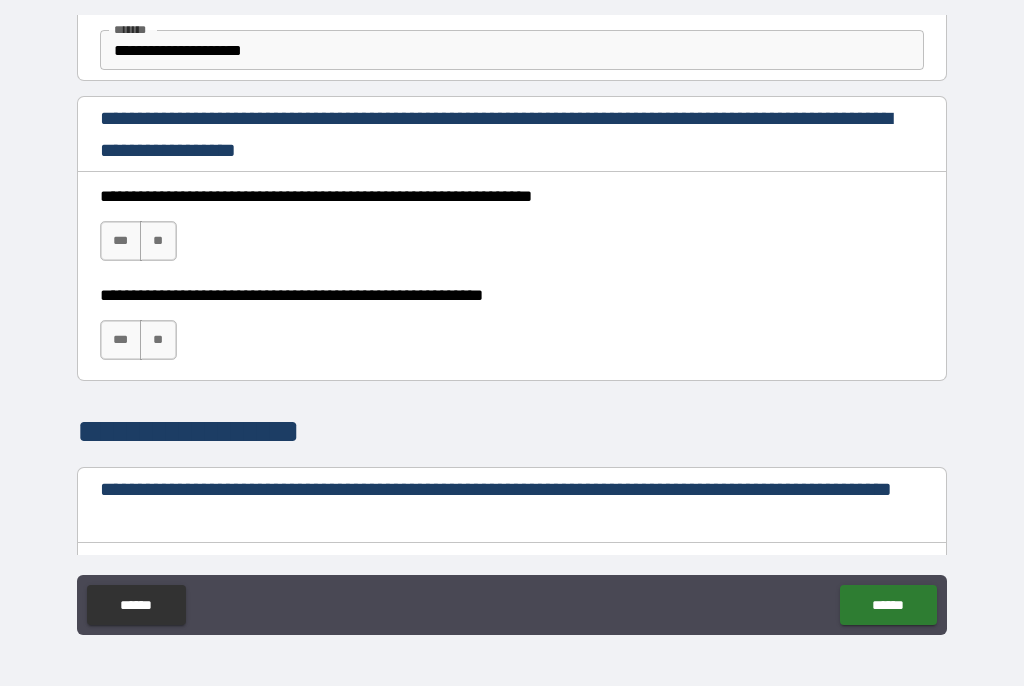 click on "***" at bounding box center (121, 242) 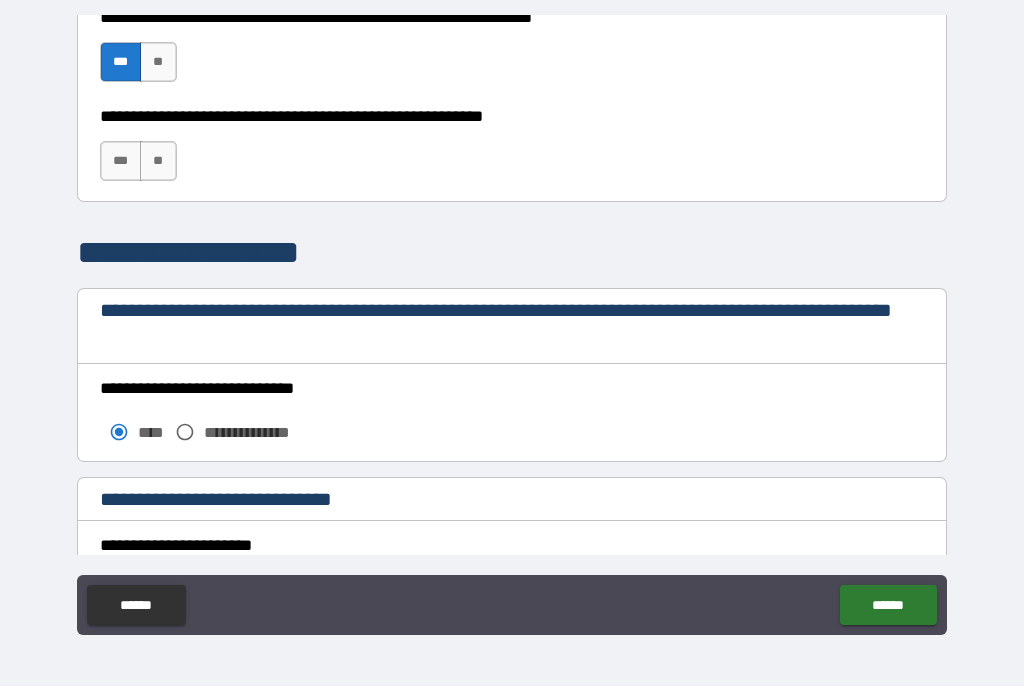 scroll, scrollTop: 1457, scrollLeft: 0, axis: vertical 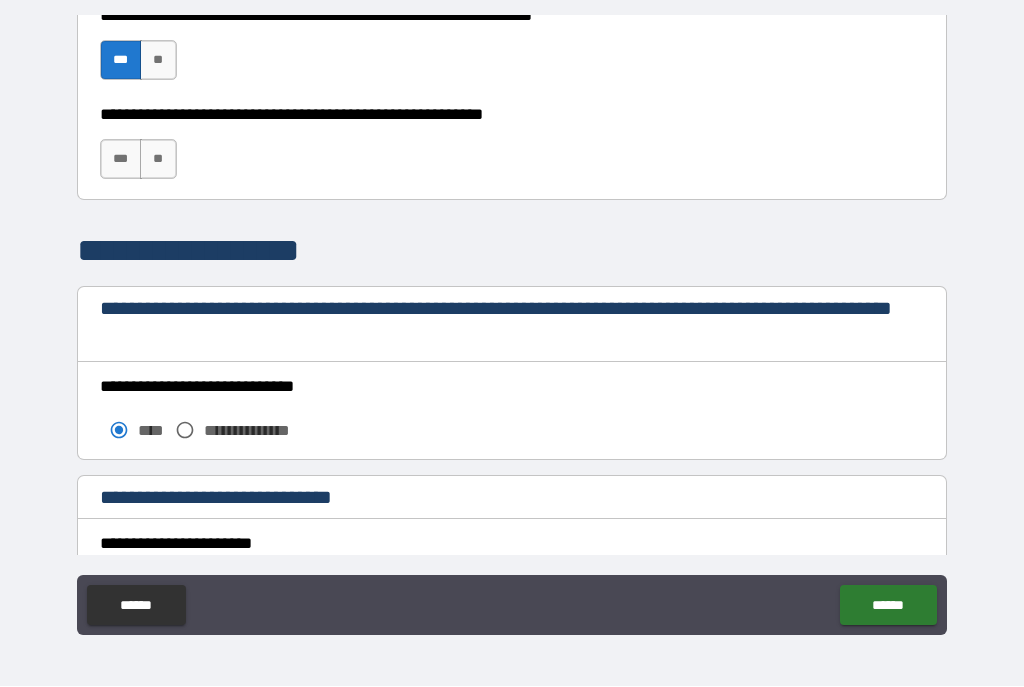 click on "***" at bounding box center [121, 160] 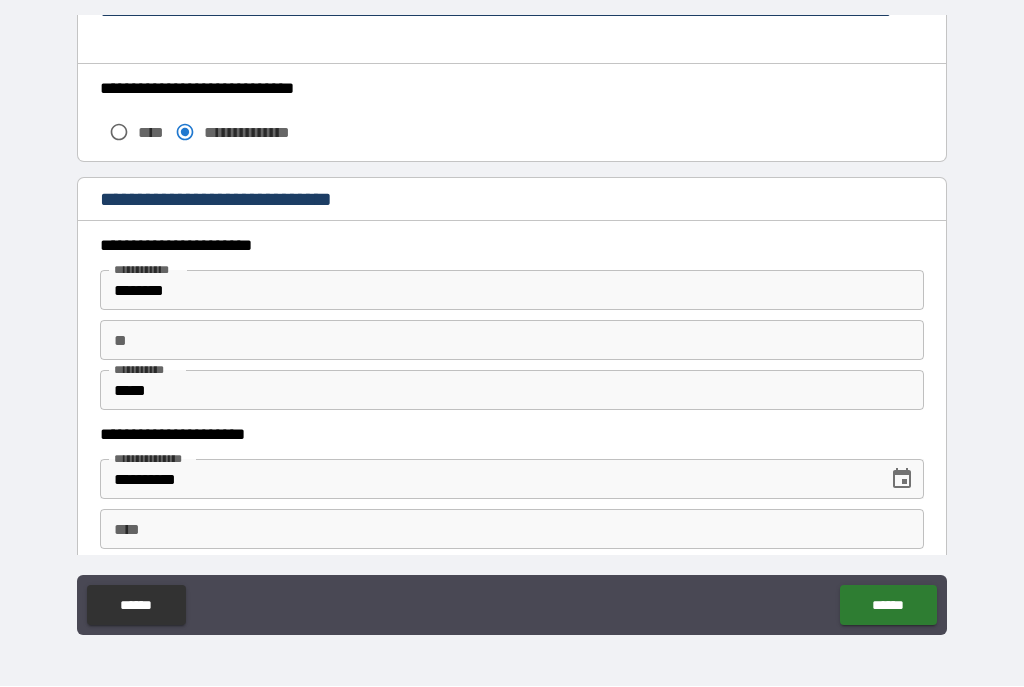 scroll, scrollTop: 1757, scrollLeft: 0, axis: vertical 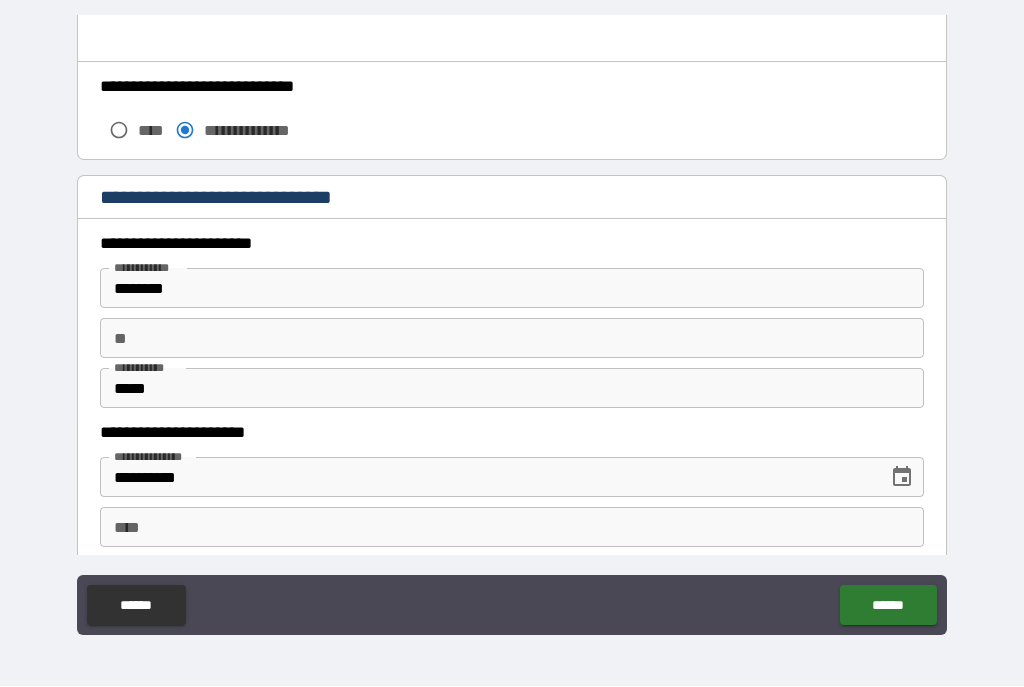 click on "********" at bounding box center (512, 289) 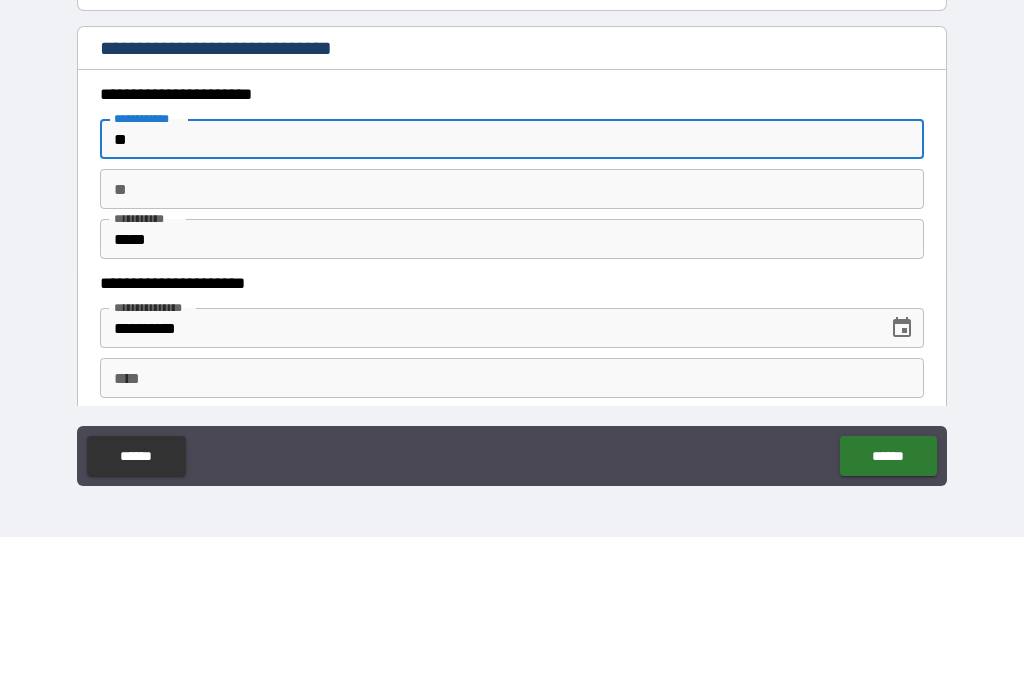 type on "*" 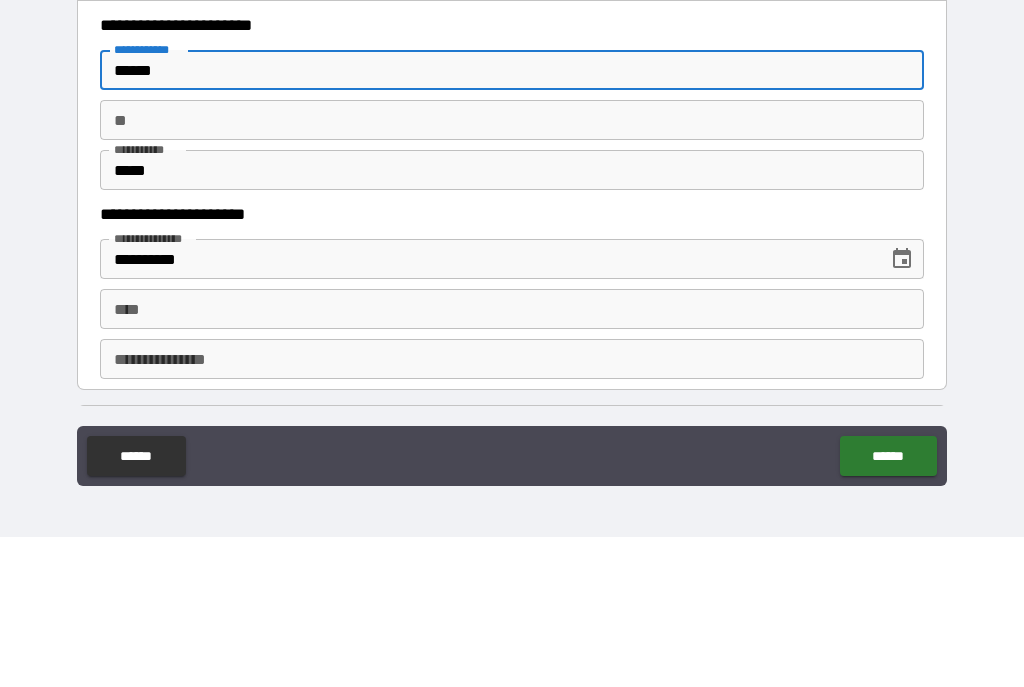 scroll, scrollTop: 1827, scrollLeft: 0, axis: vertical 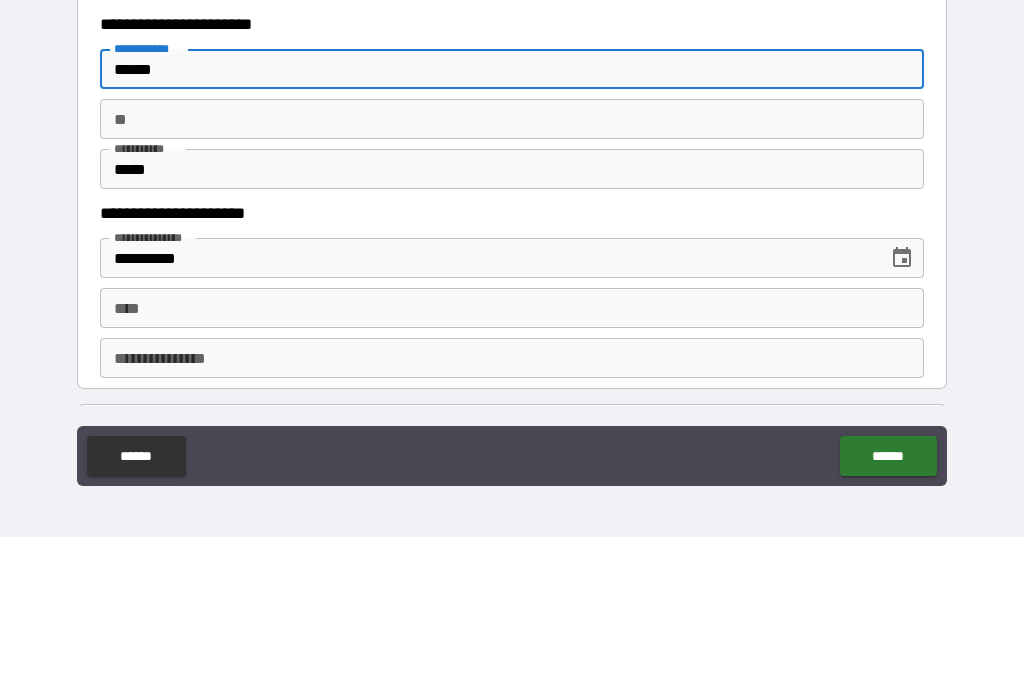 type on "******" 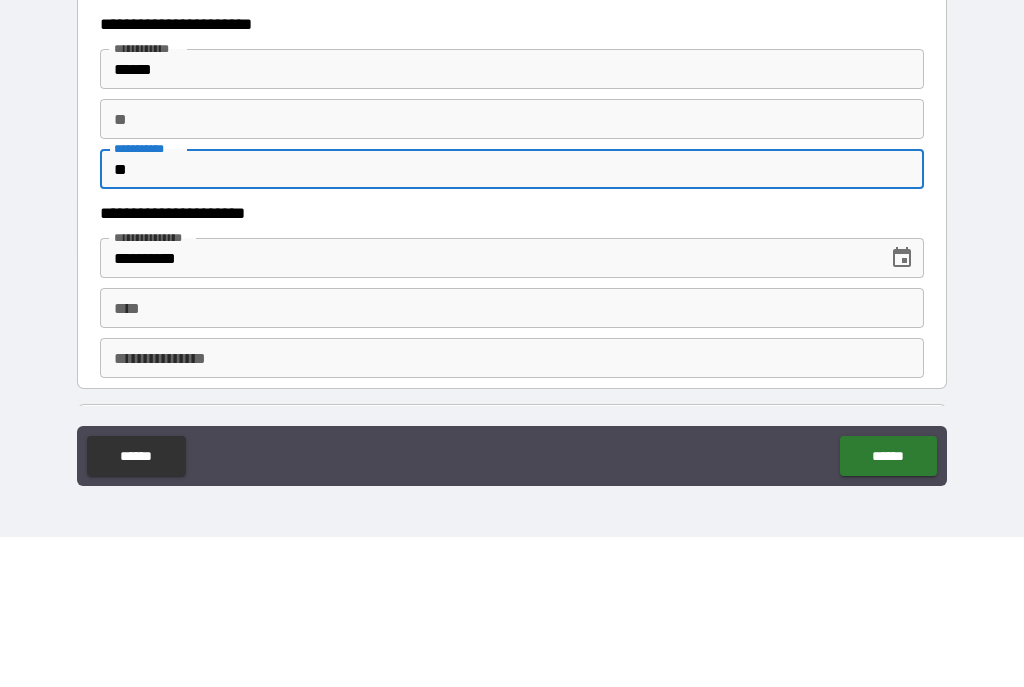 type on "*" 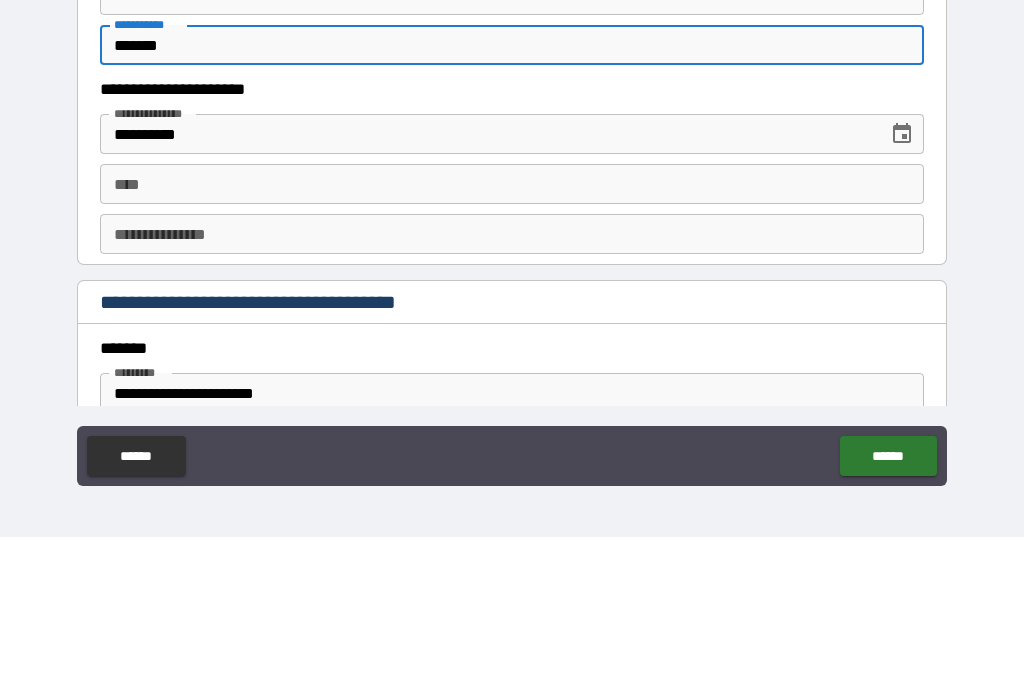 scroll, scrollTop: 1958, scrollLeft: 0, axis: vertical 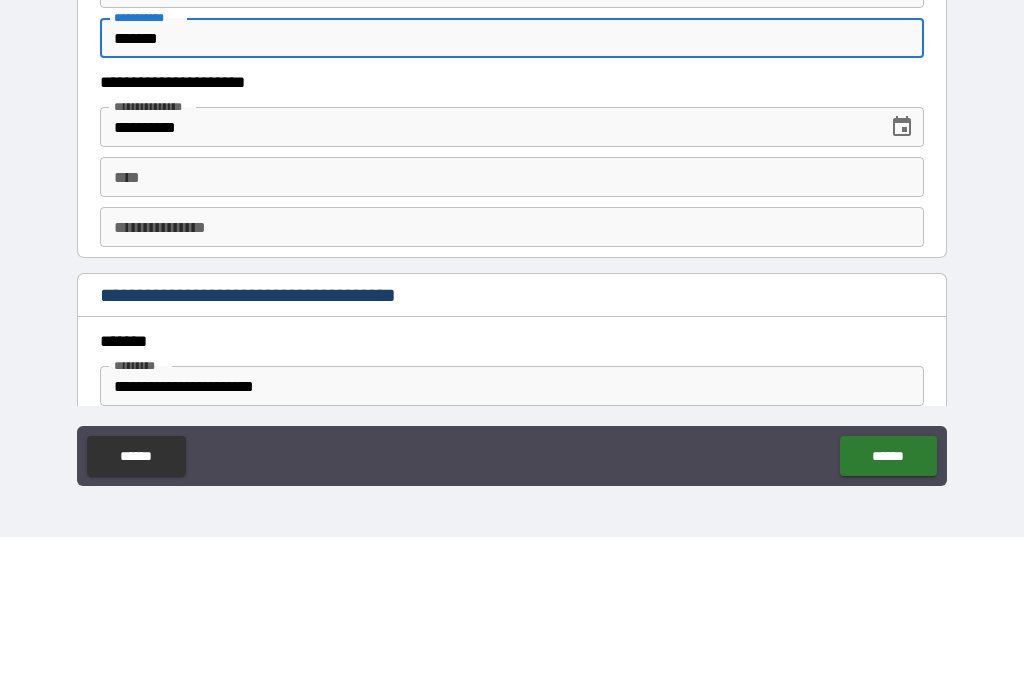 type on "*******" 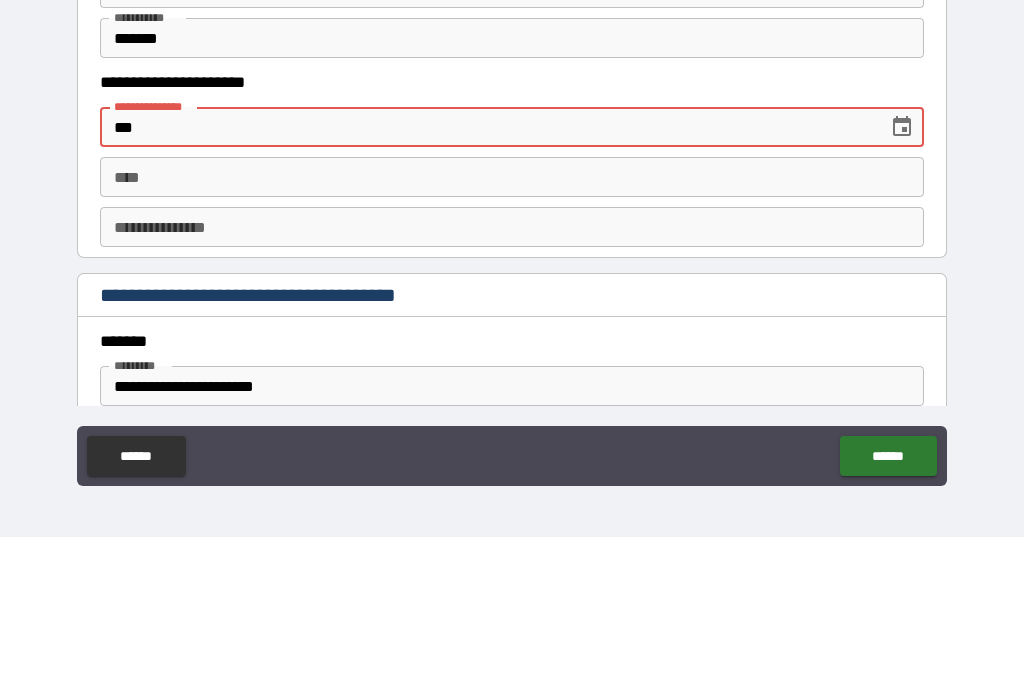 type on "*" 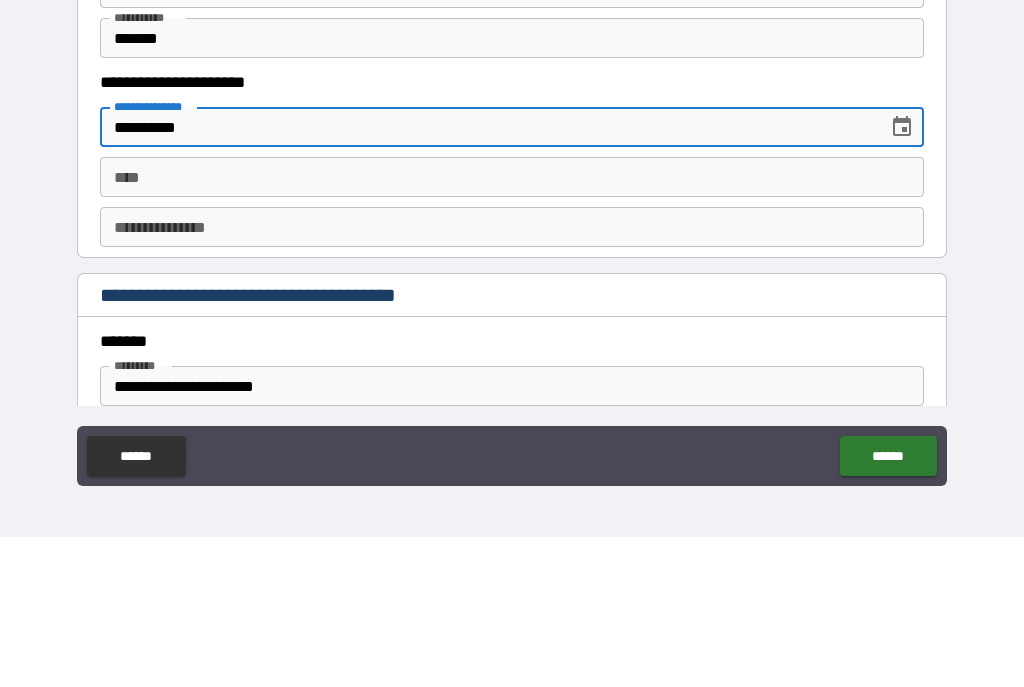 click on "**** ****" at bounding box center (512, 327) 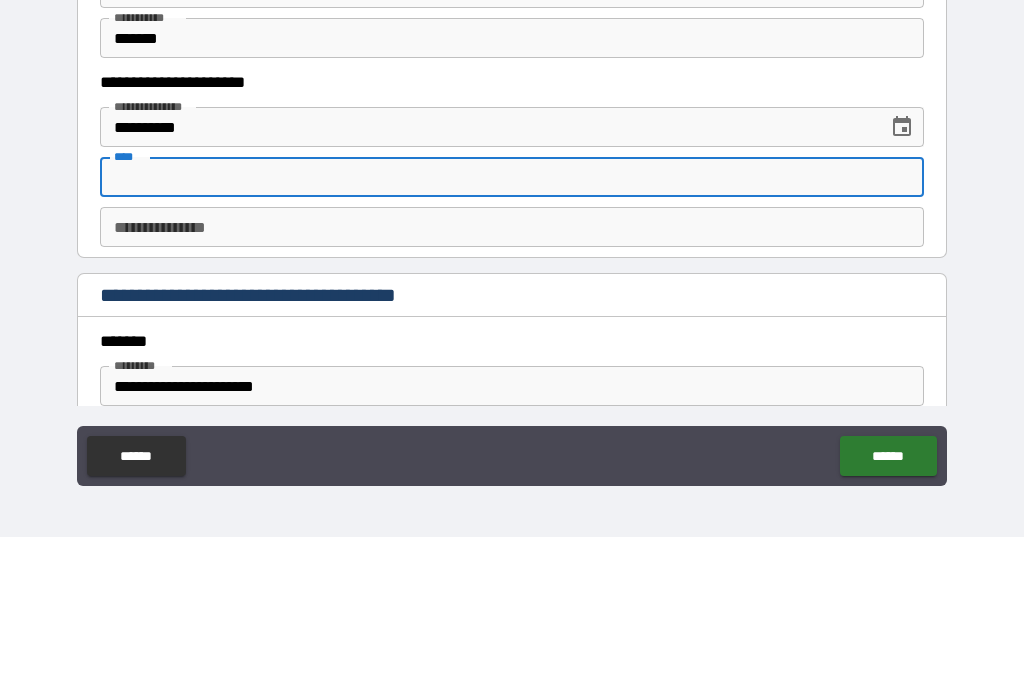 click on "**********" at bounding box center [487, 277] 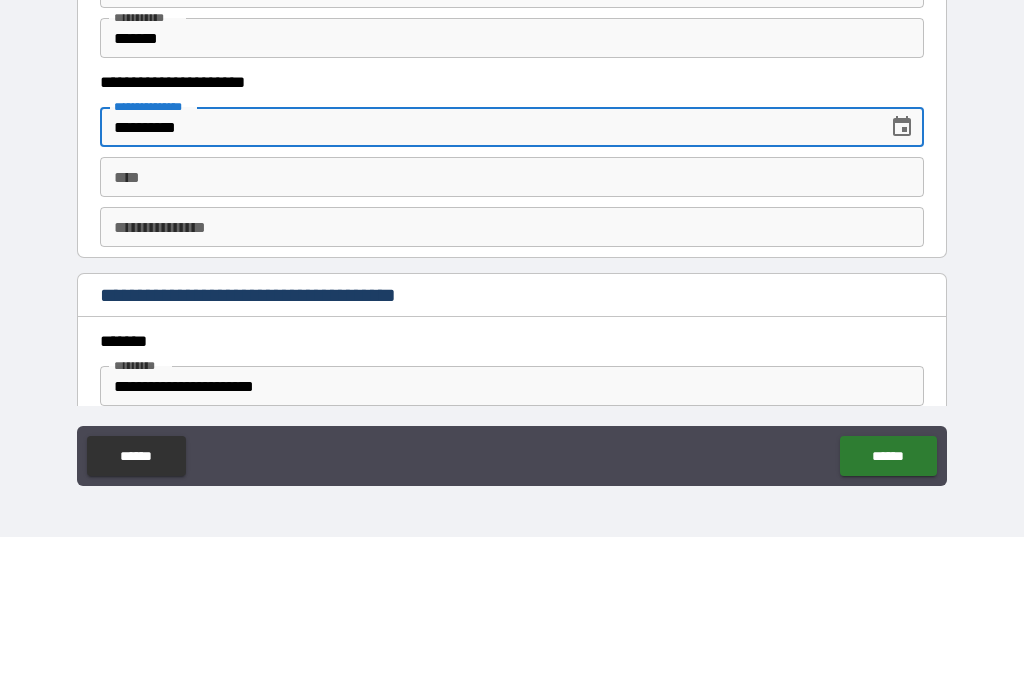 click on "**********" at bounding box center (487, 277) 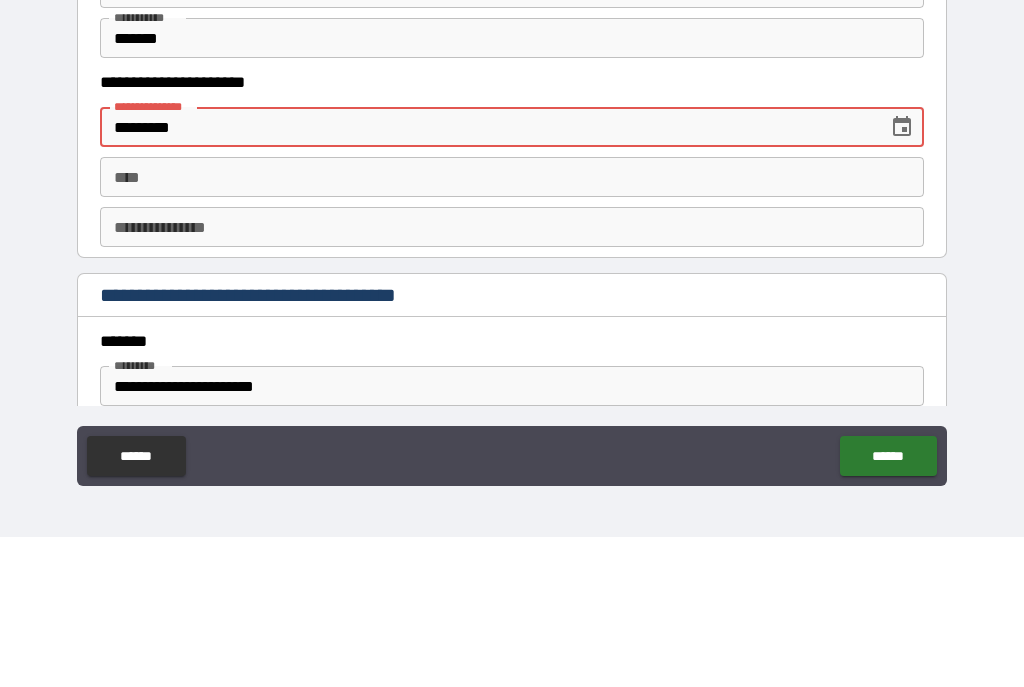 click on "**** ****" at bounding box center [512, 327] 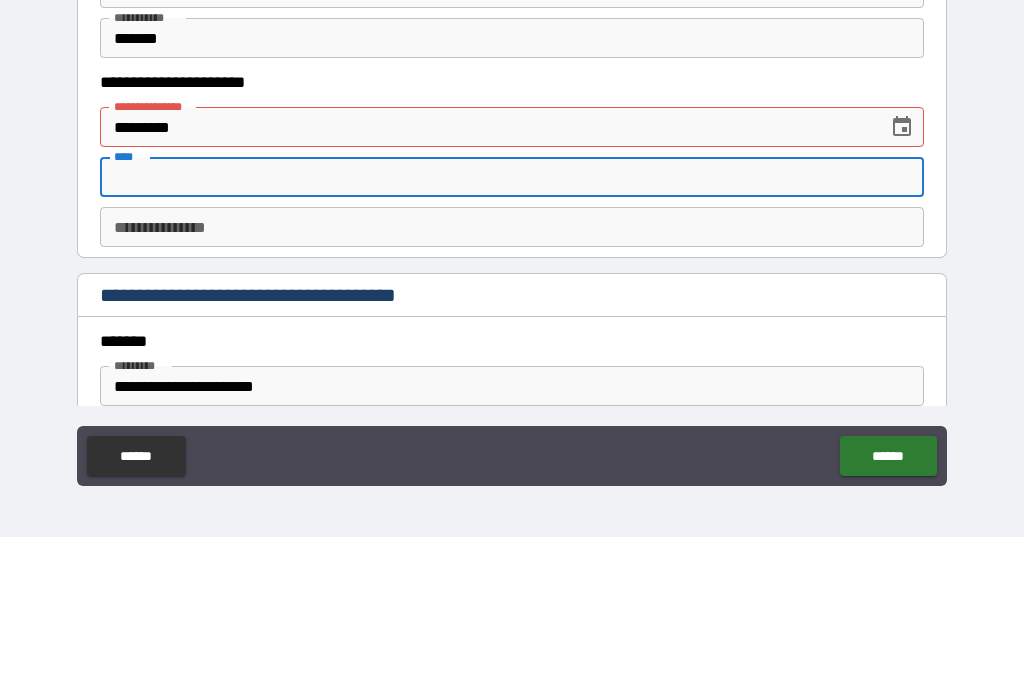 click on "*********" at bounding box center (487, 277) 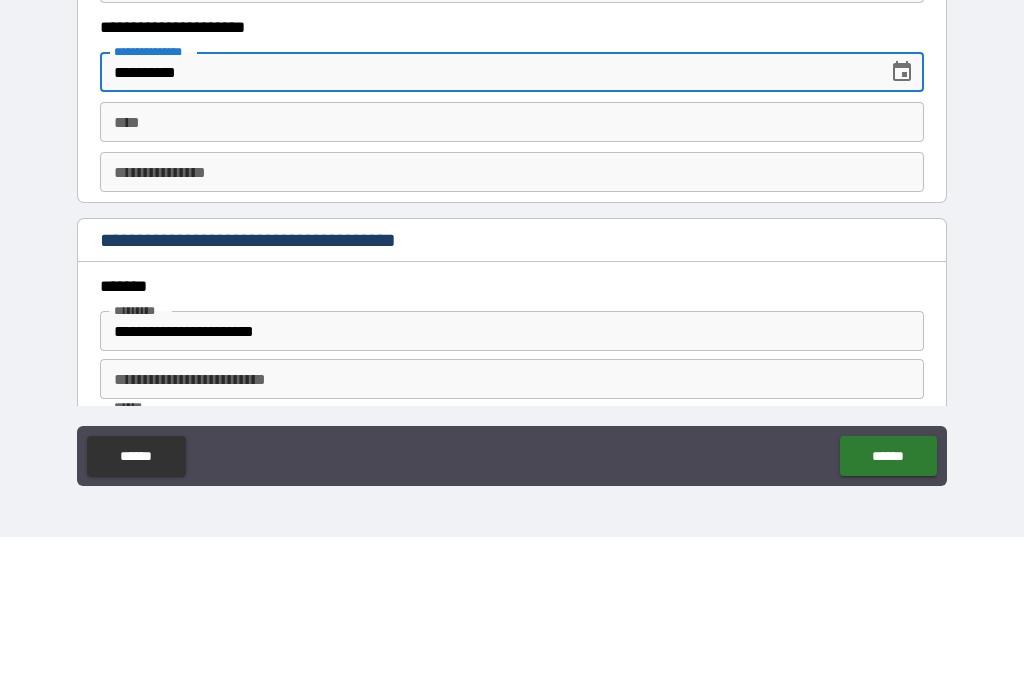 scroll, scrollTop: 2017, scrollLeft: 0, axis: vertical 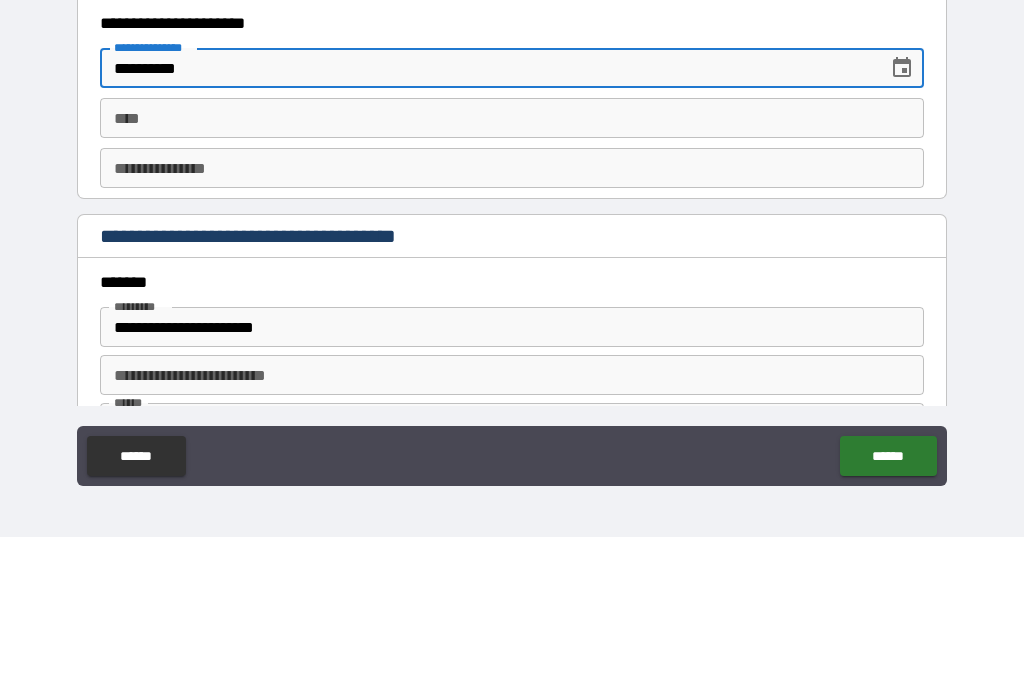 type on "**********" 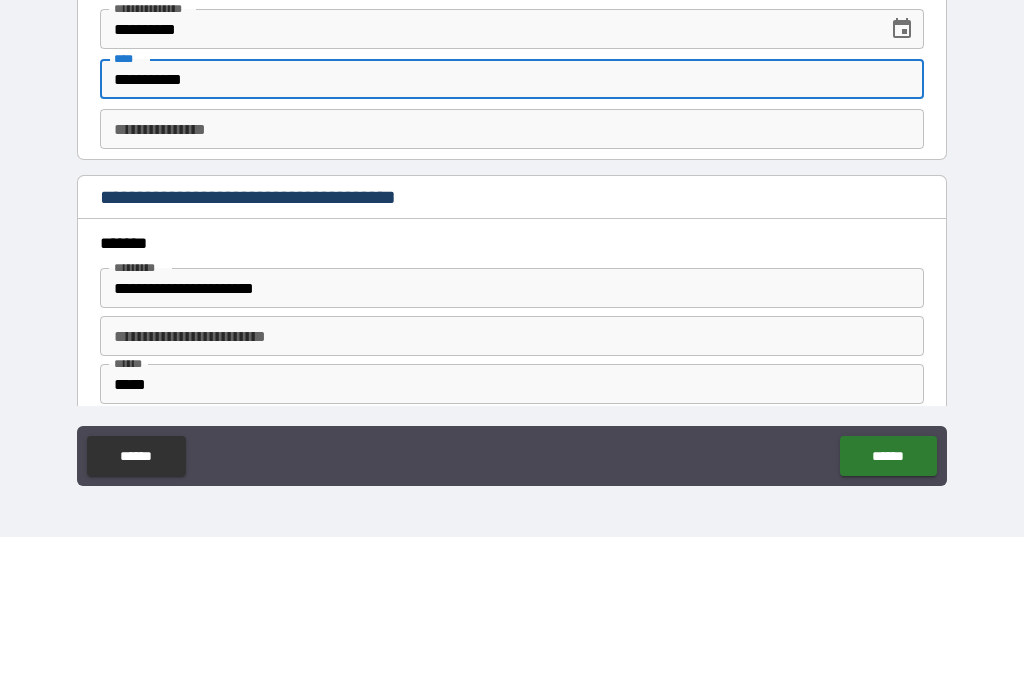 scroll, scrollTop: 2061, scrollLeft: 0, axis: vertical 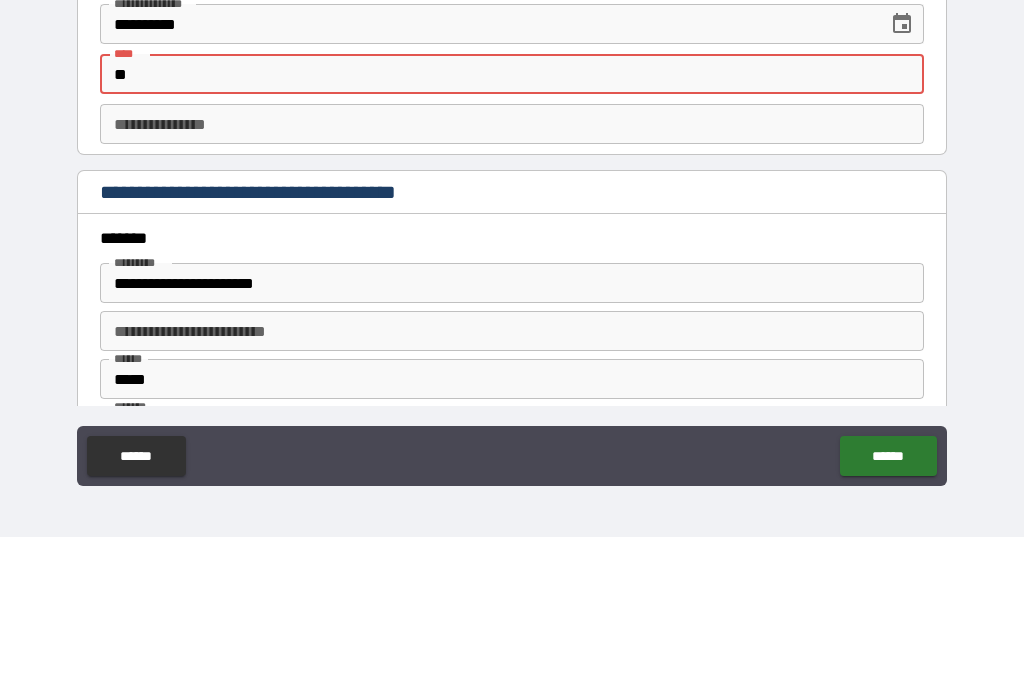 type on "*" 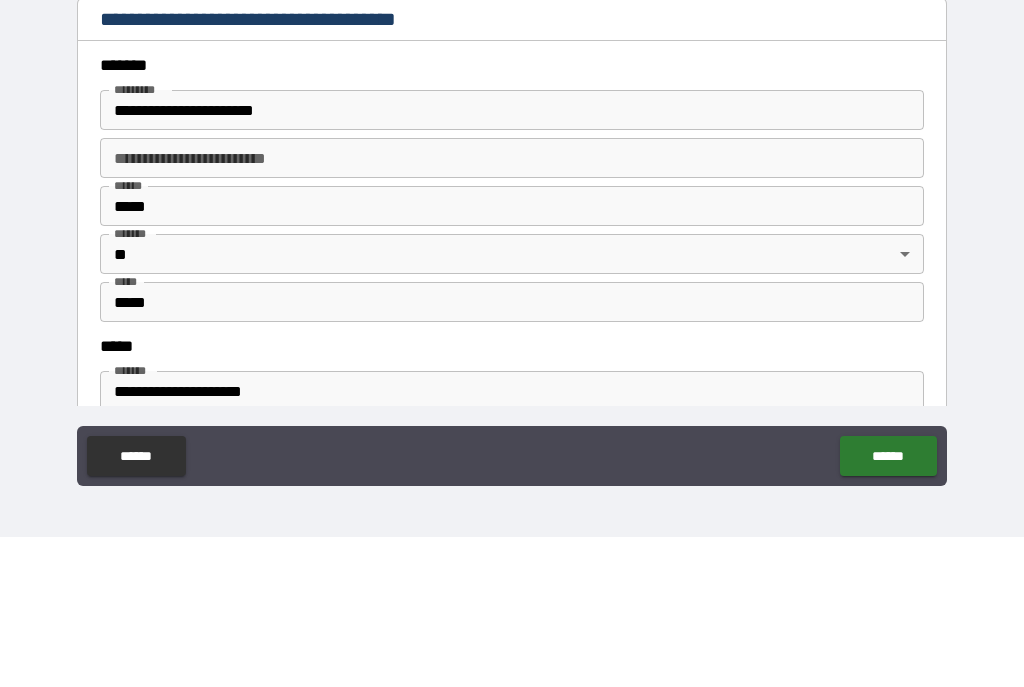 scroll, scrollTop: 2236, scrollLeft: 0, axis: vertical 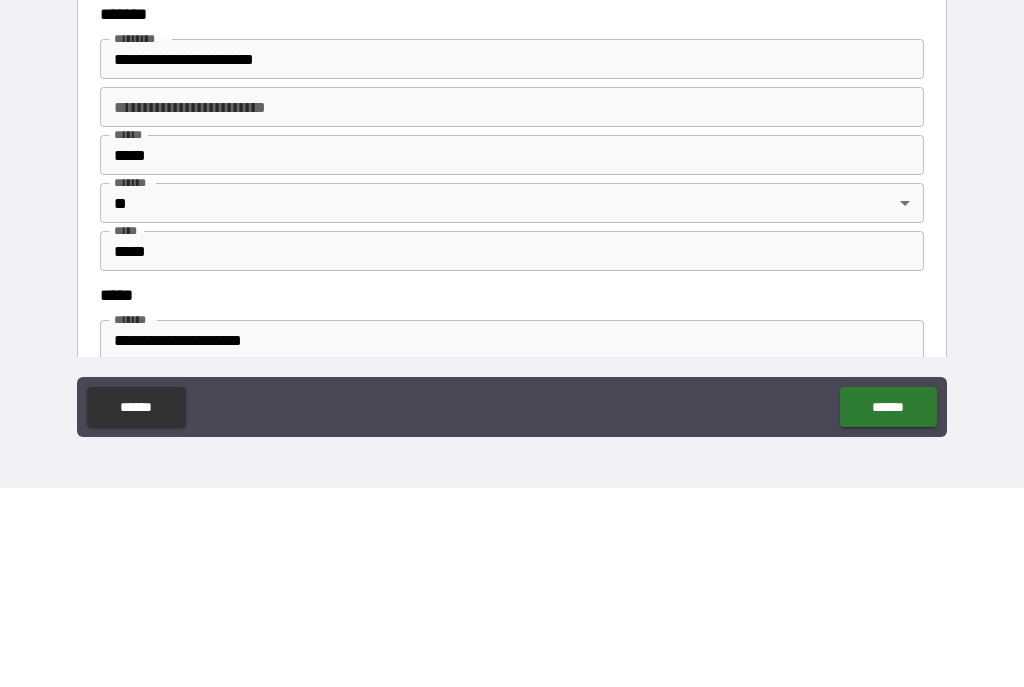 type on "**********" 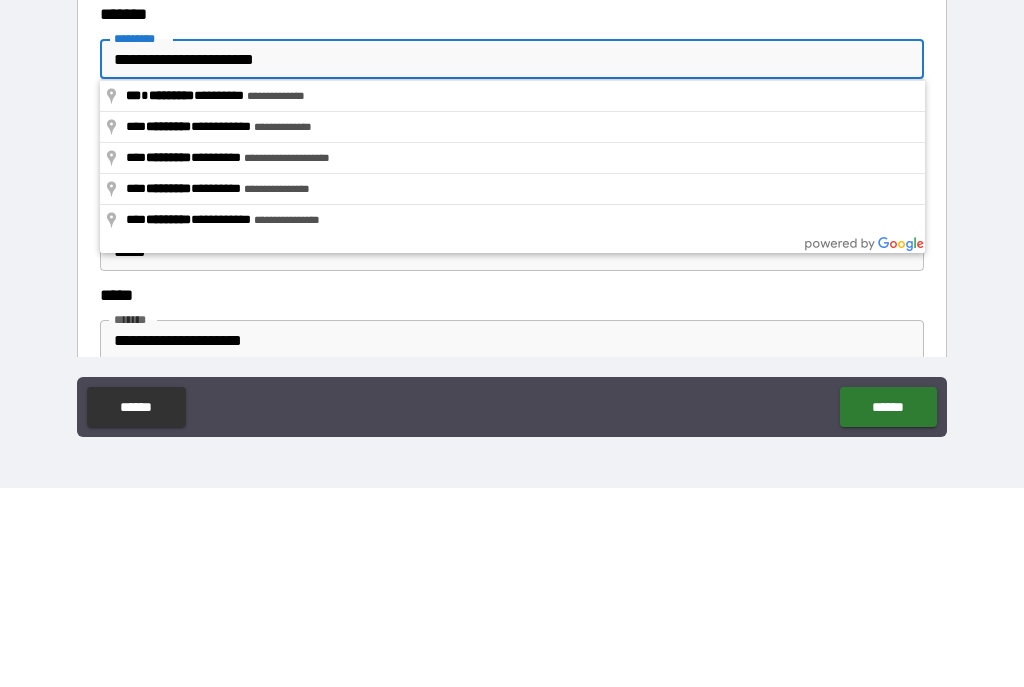 click on "**********" at bounding box center (512, 258) 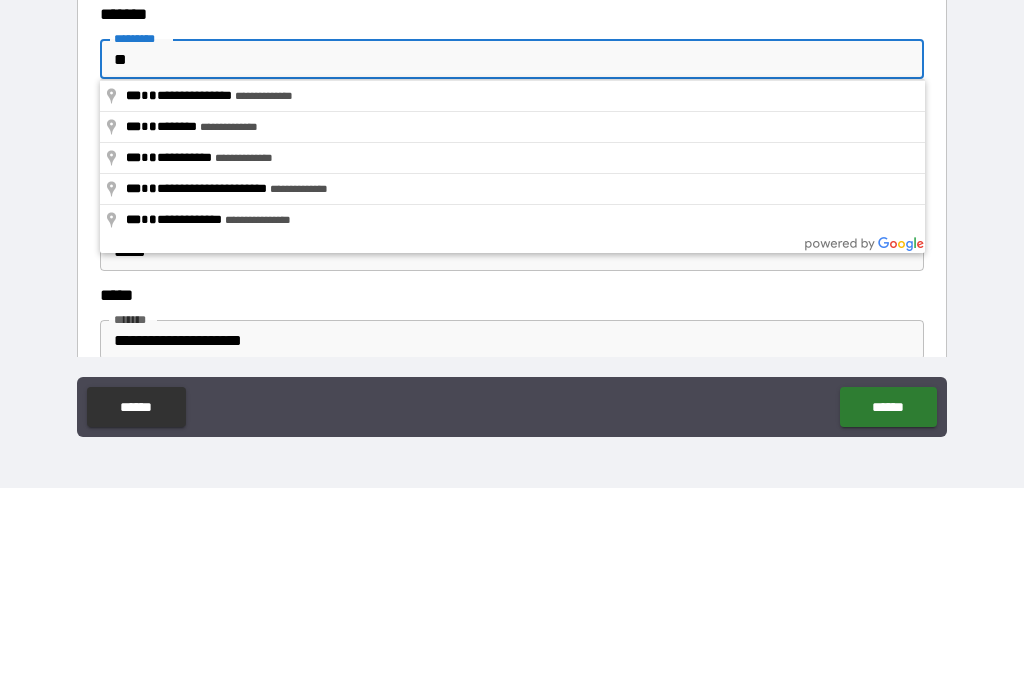 type on "*" 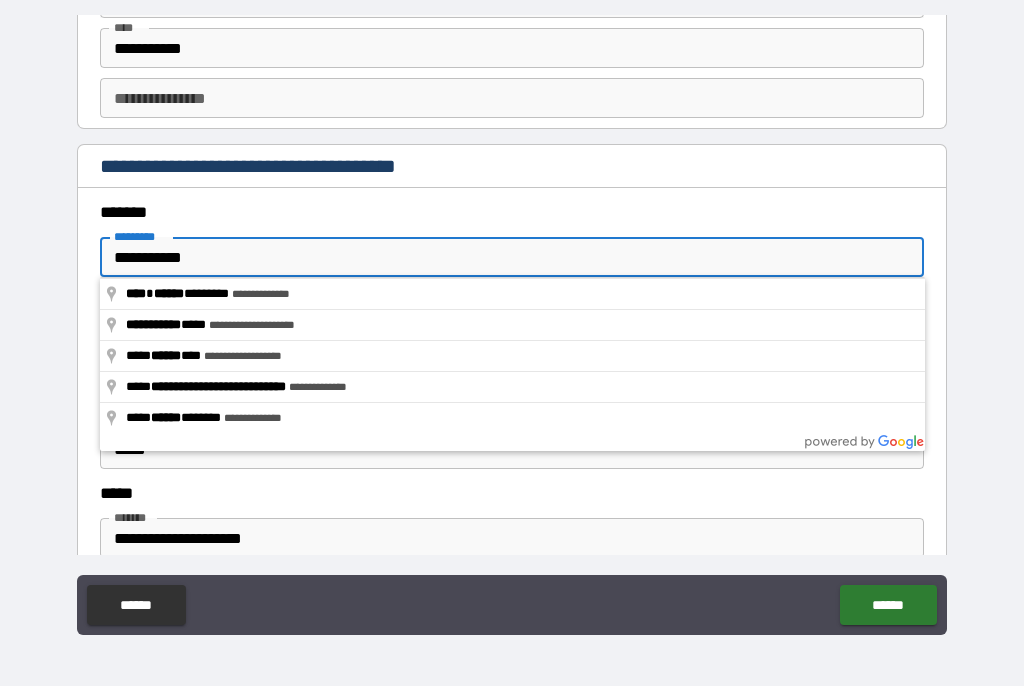type on "**********" 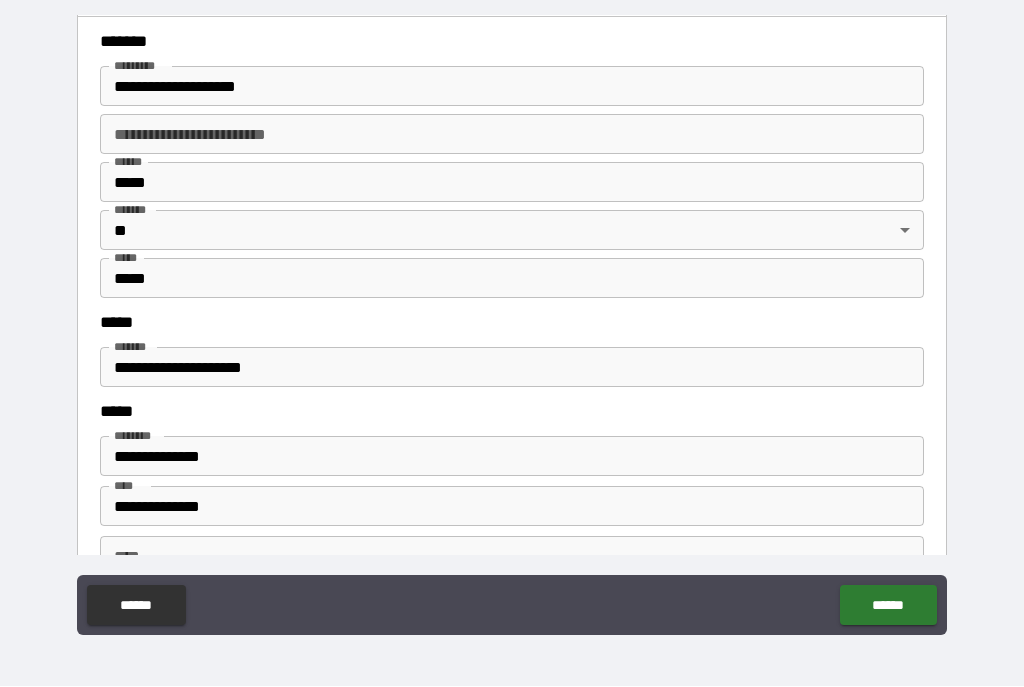 scroll, scrollTop: 2408, scrollLeft: 0, axis: vertical 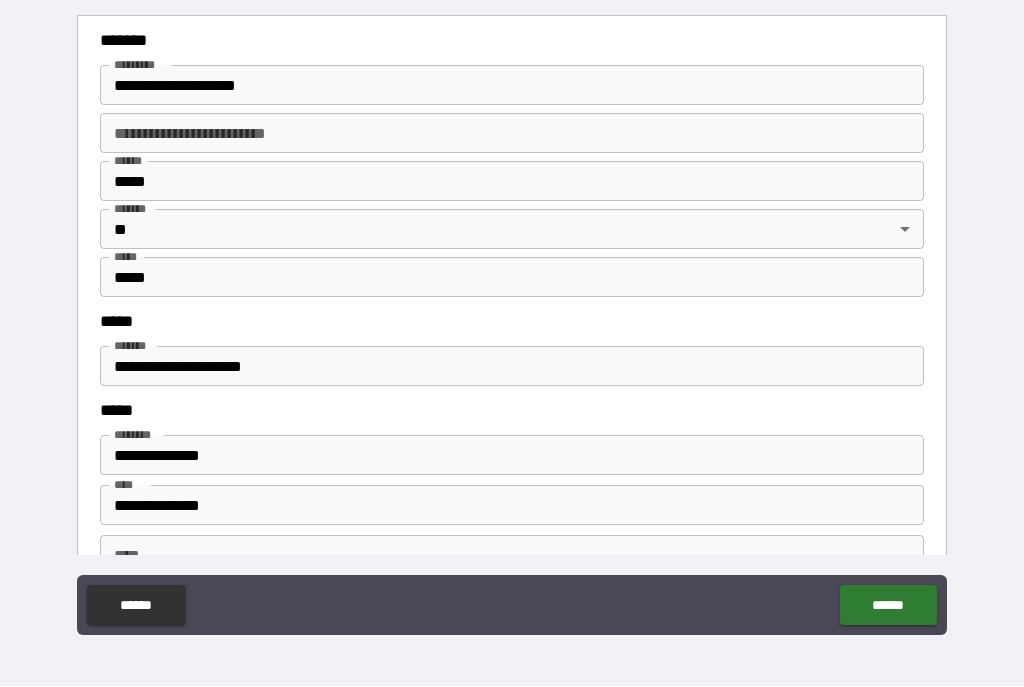 click on "**********" at bounding box center (512, 367) 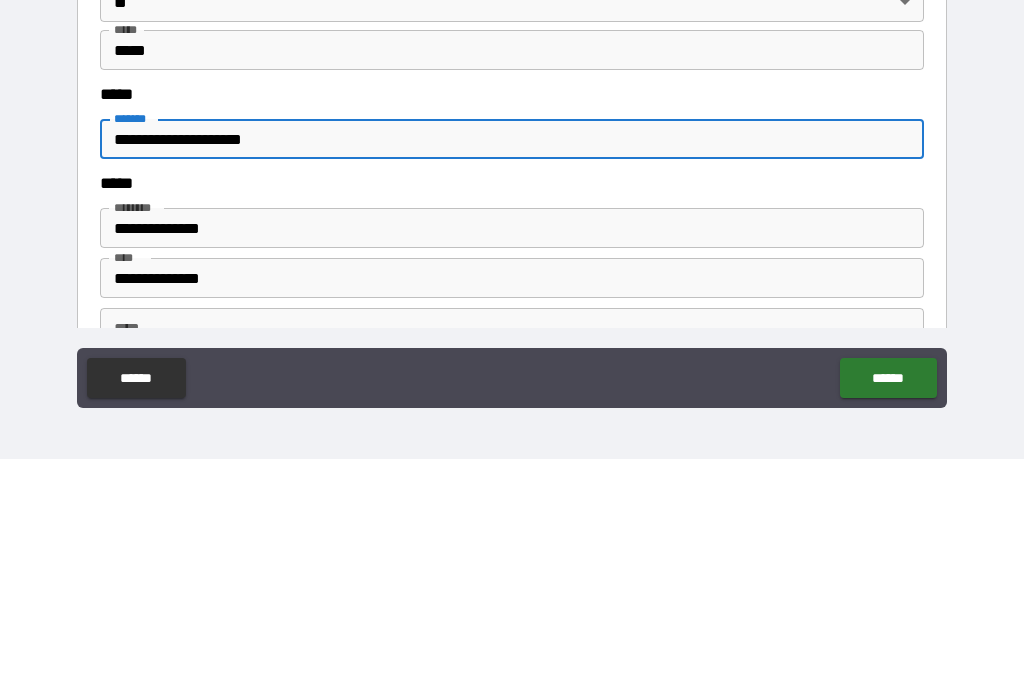 click on "**********" at bounding box center (512, 367) 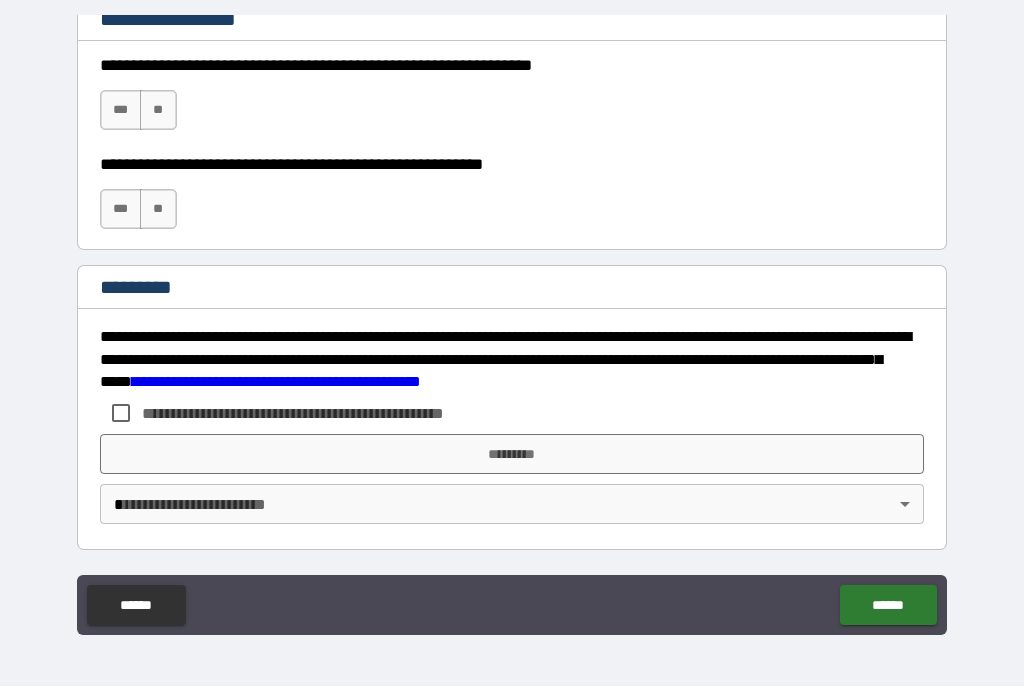 scroll, scrollTop: 3044, scrollLeft: 0, axis: vertical 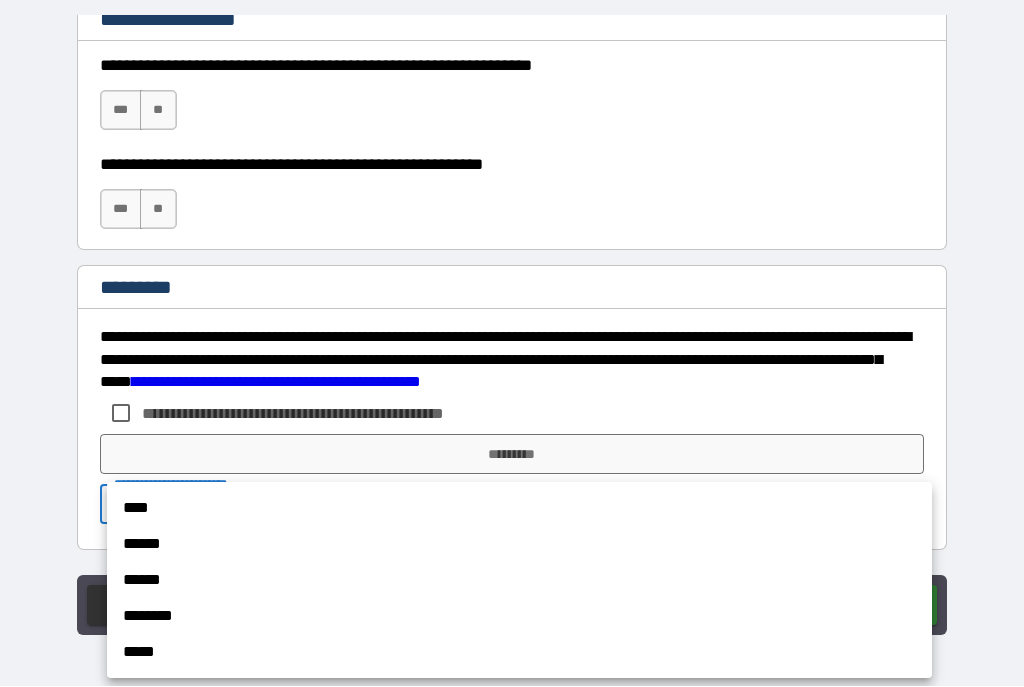click on "*****" at bounding box center (519, 653) 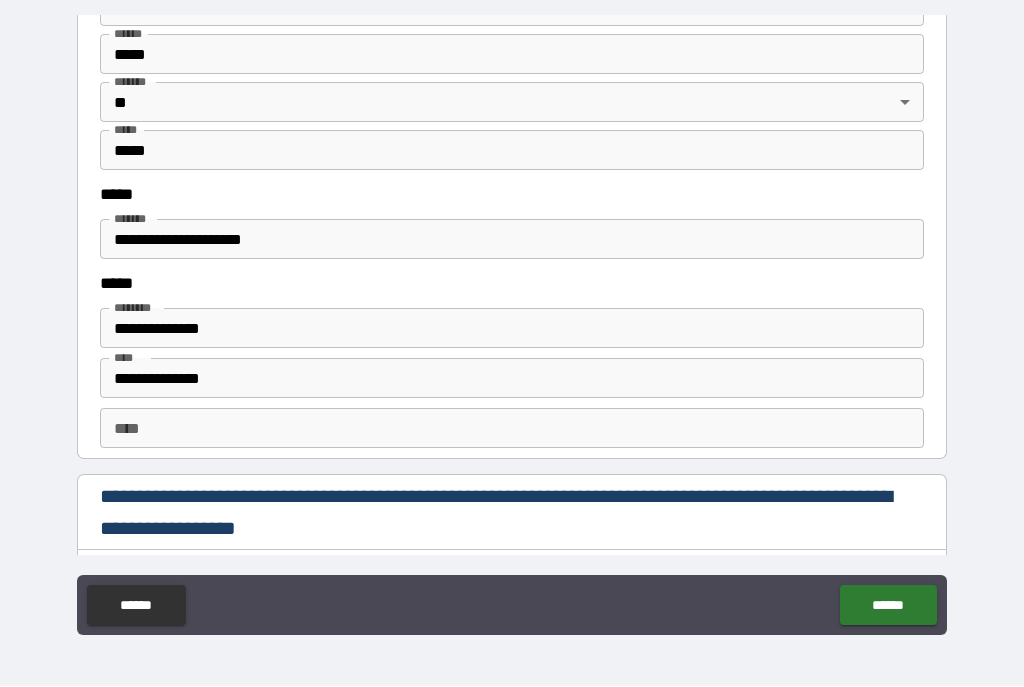 scroll, scrollTop: 2545, scrollLeft: 0, axis: vertical 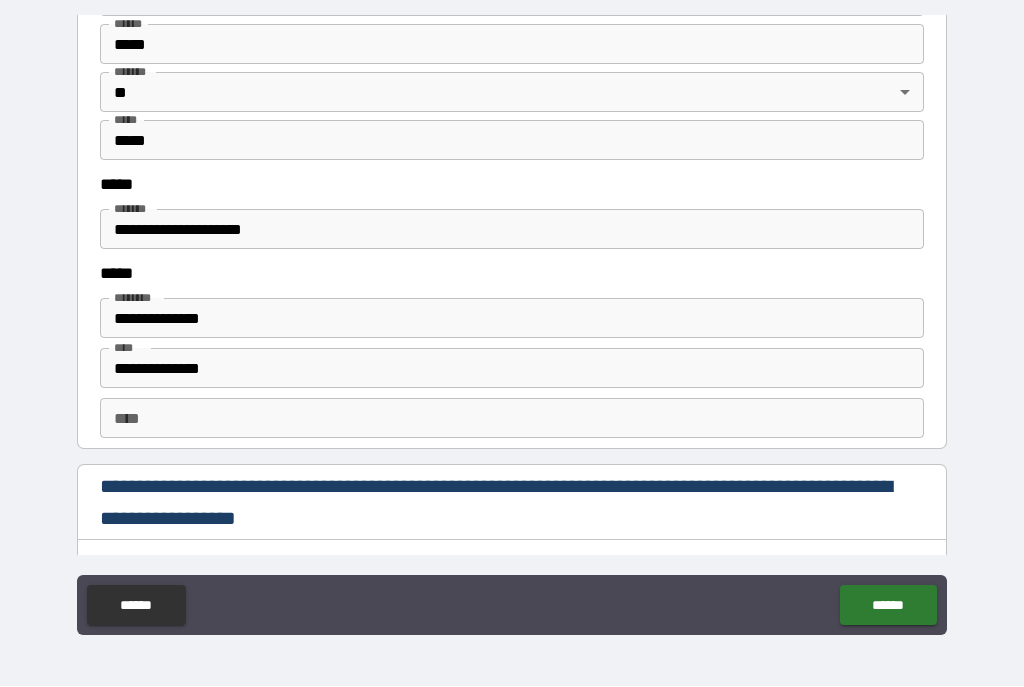 click on "**********" at bounding box center (512, 319) 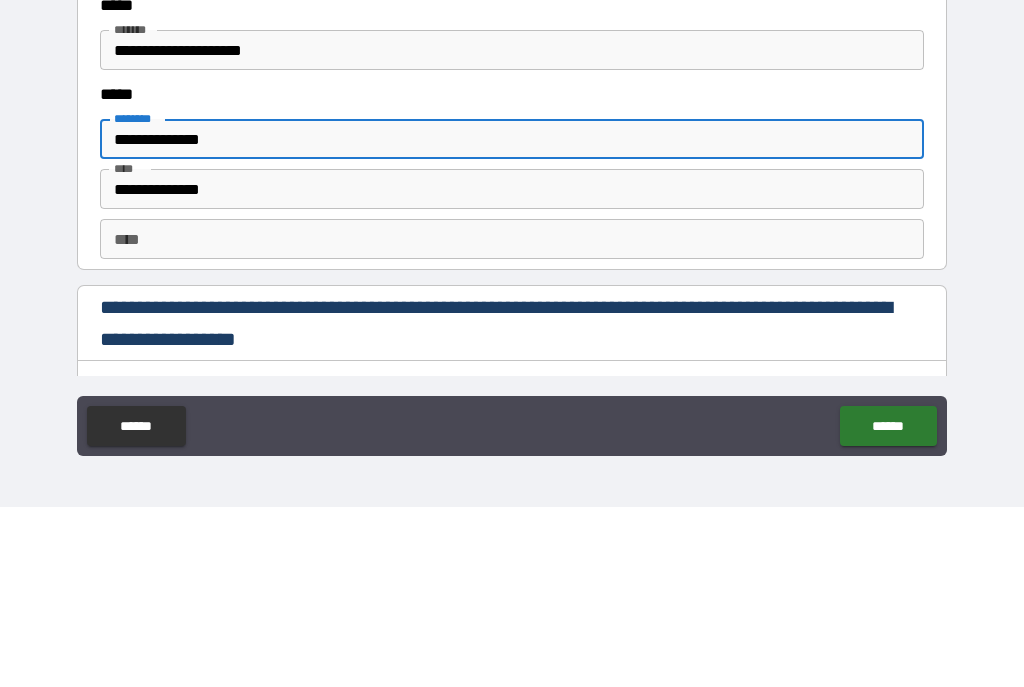 click on "**********" at bounding box center [512, 319] 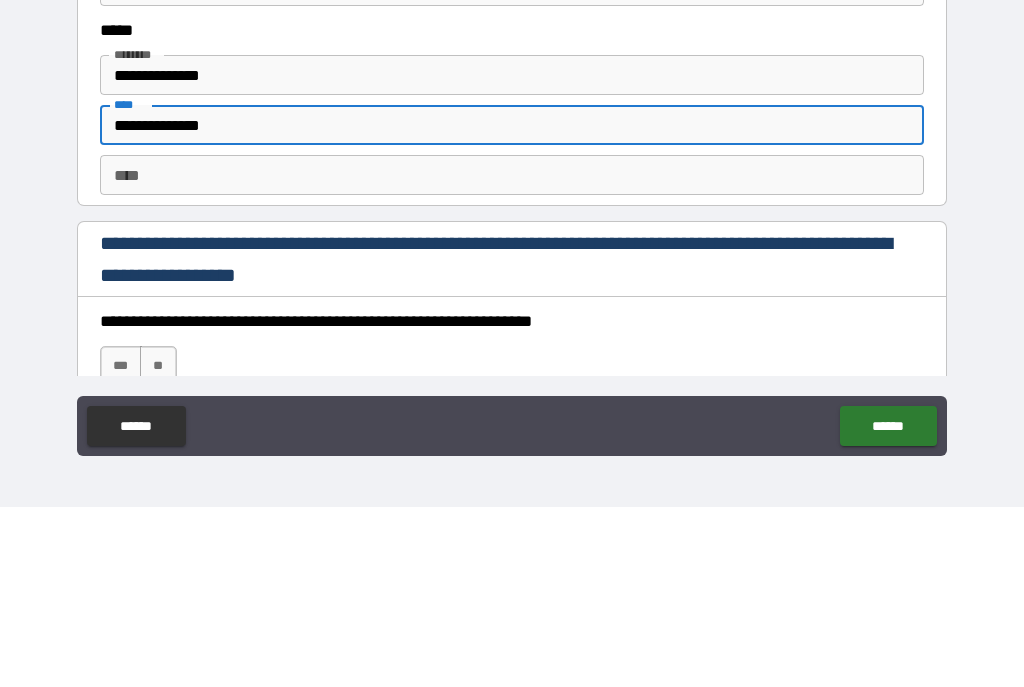 scroll, scrollTop: 2614, scrollLeft: 0, axis: vertical 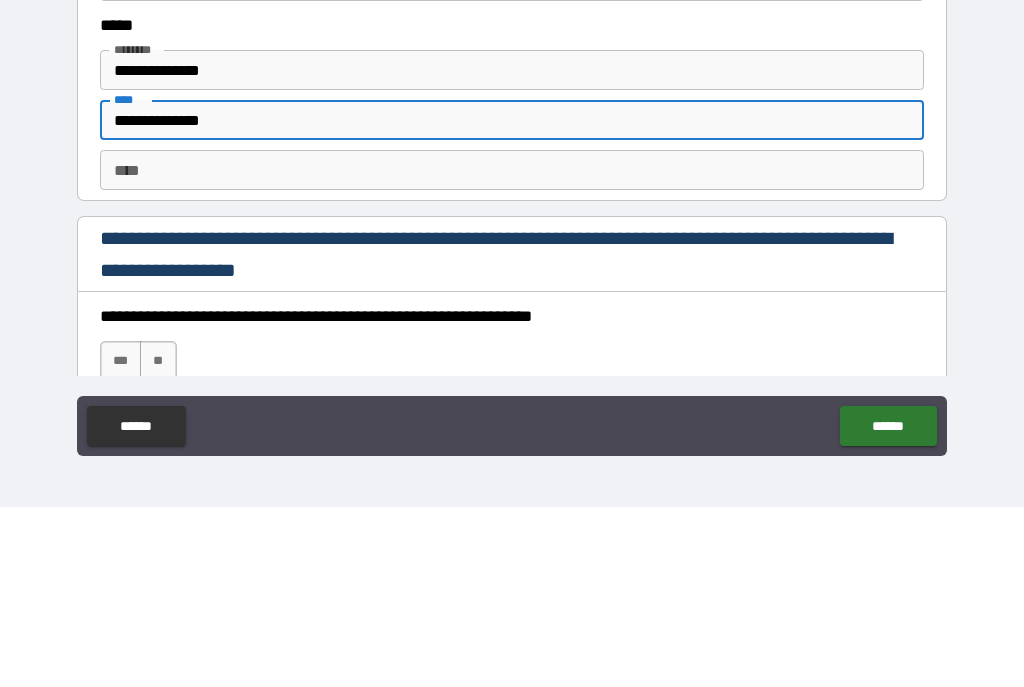 type on "**********" 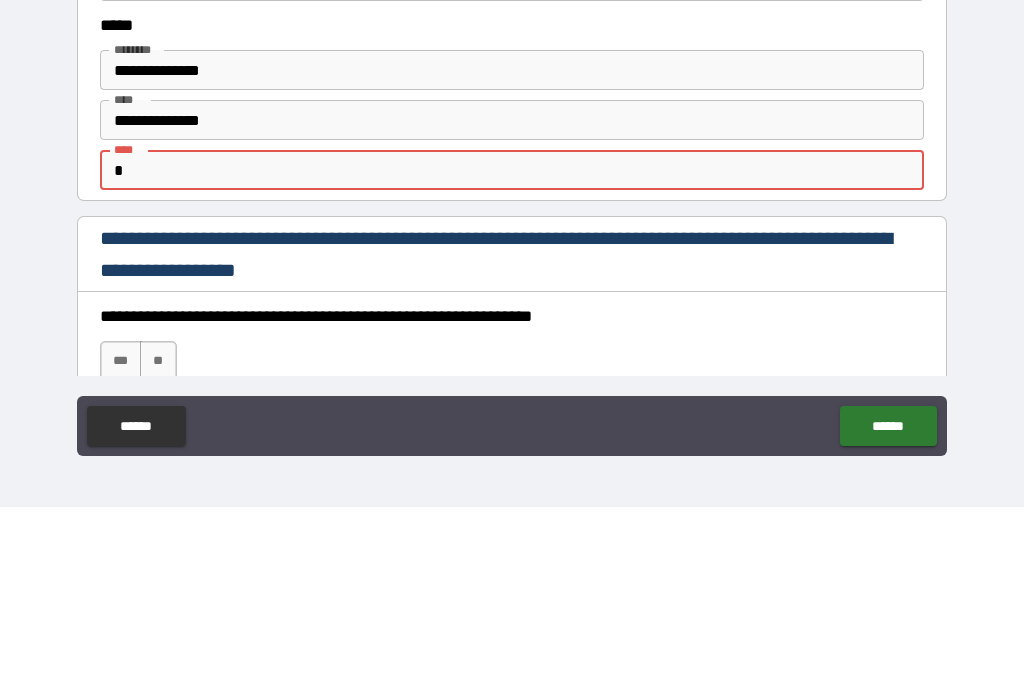 type on "*" 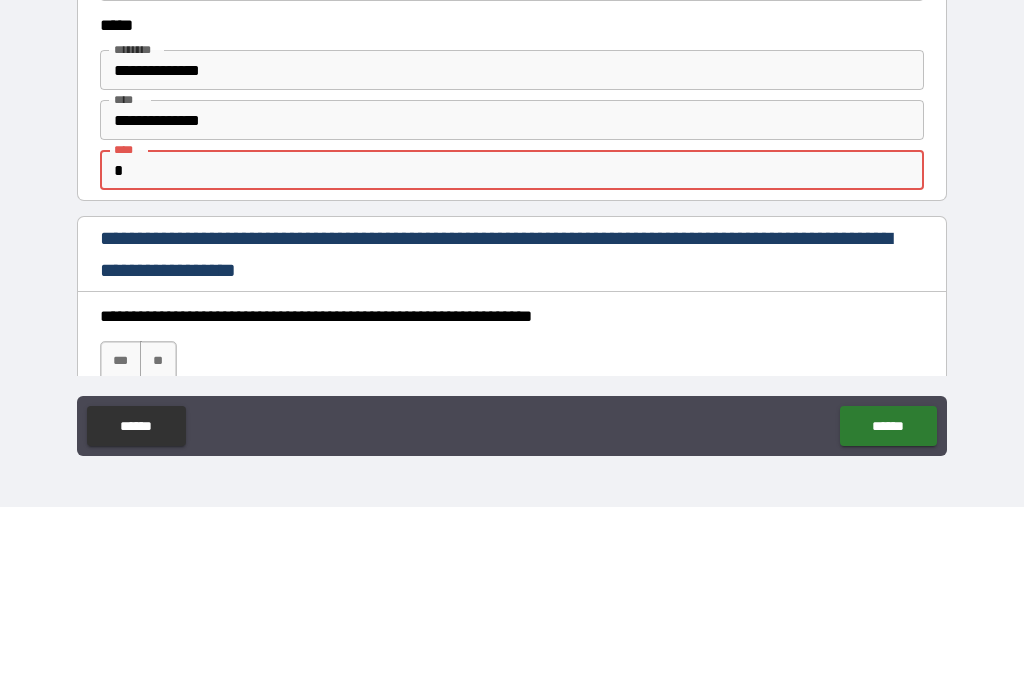 click on "**********" at bounding box center (512, 328) 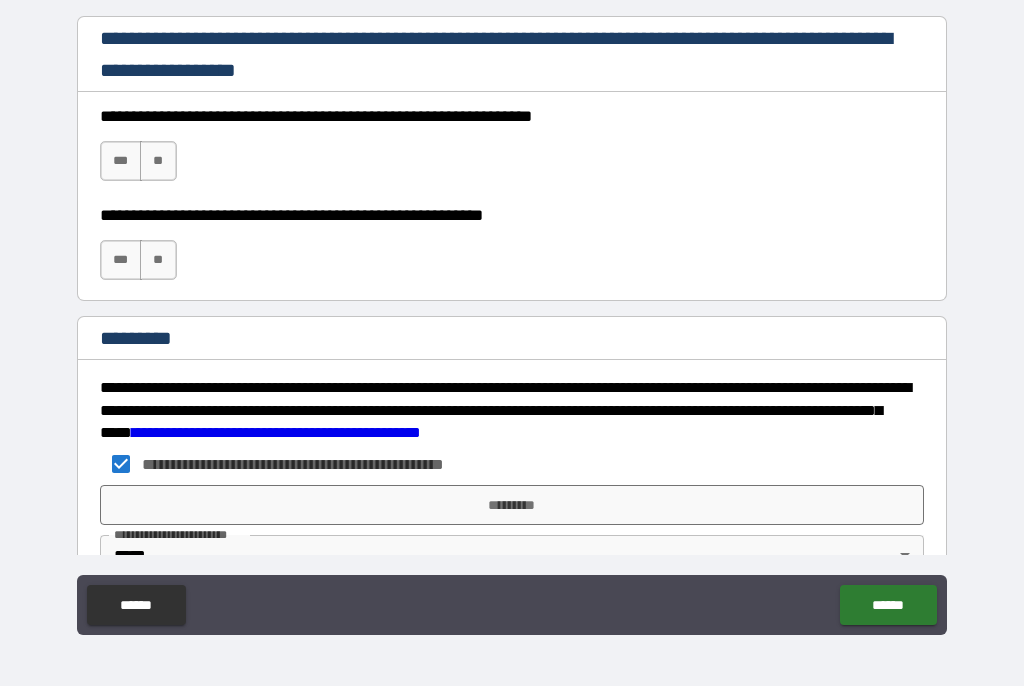 scroll, scrollTop: 2992, scrollLeft: 0, axis: vertical 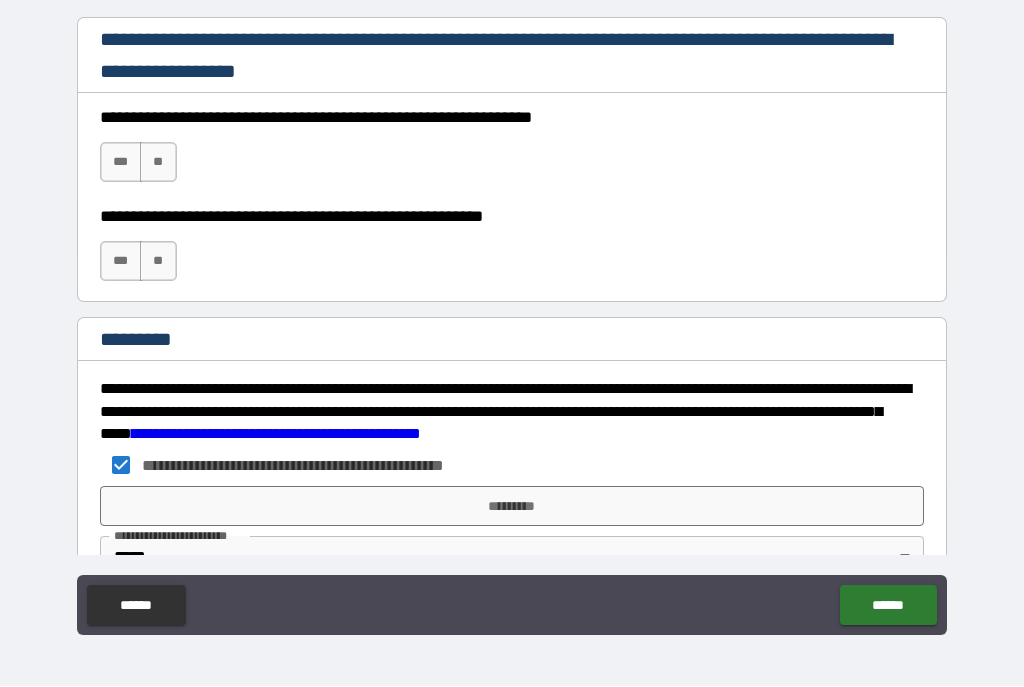 click on "**" at bounding box center [158, 163] 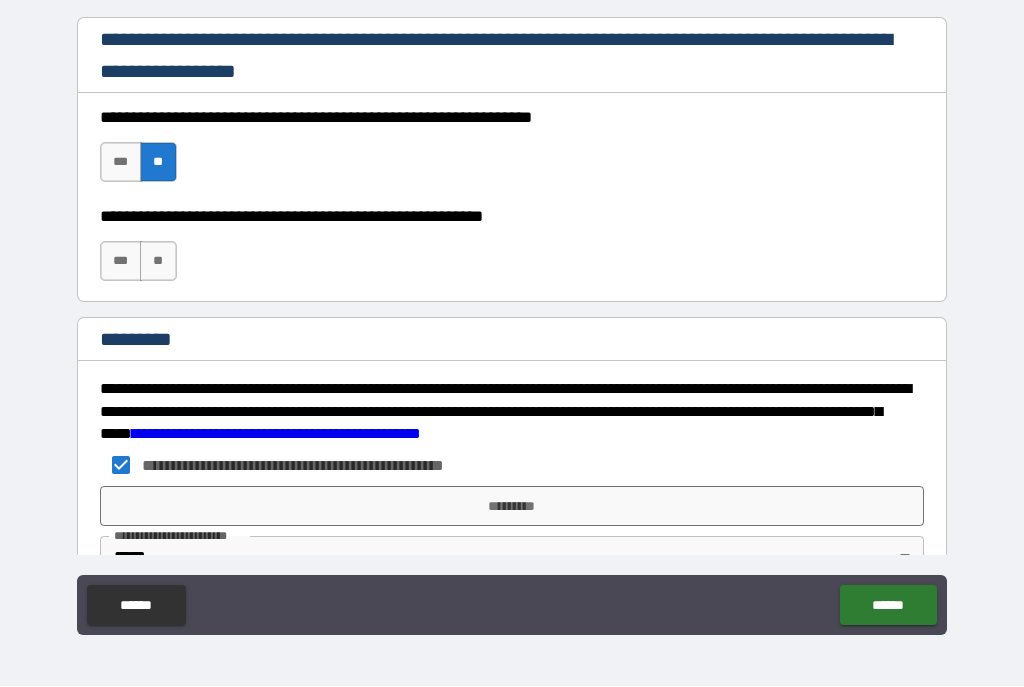click on "***" at bounding box center (121, 262) 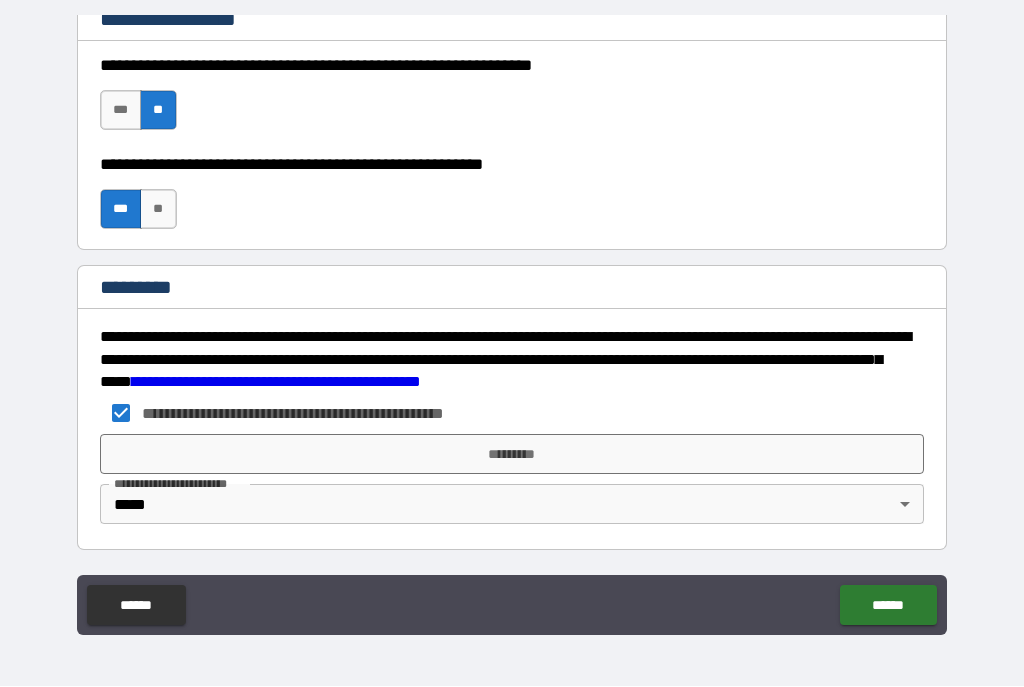 scroll, scrollTop: 3044, scrollLeft: 0, axis: vertical 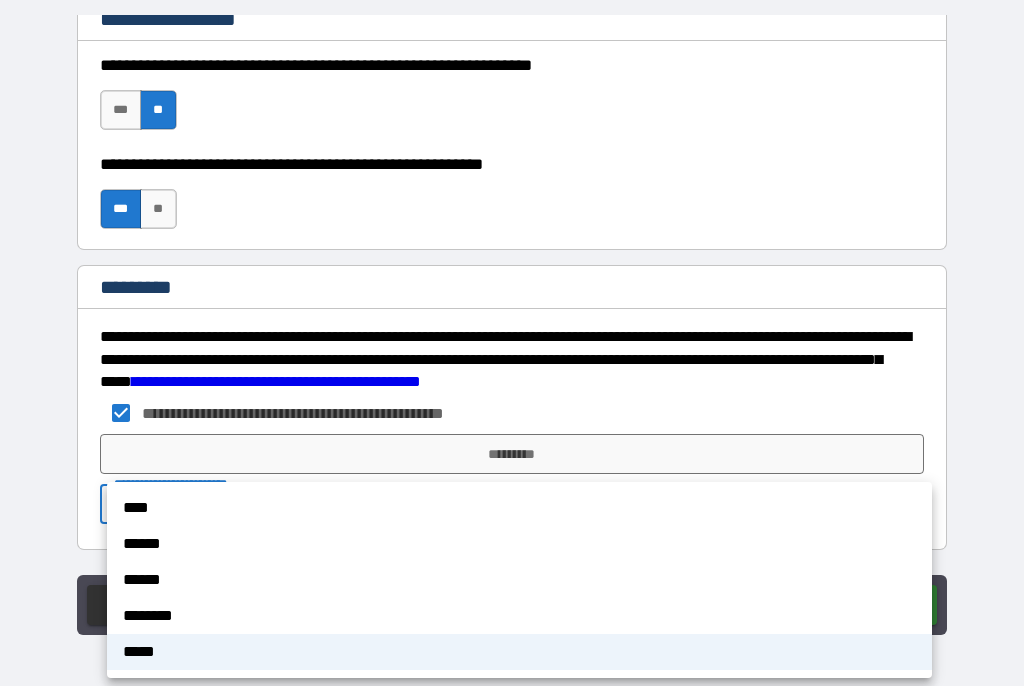 click on "****" at bounding box center (519, 509) 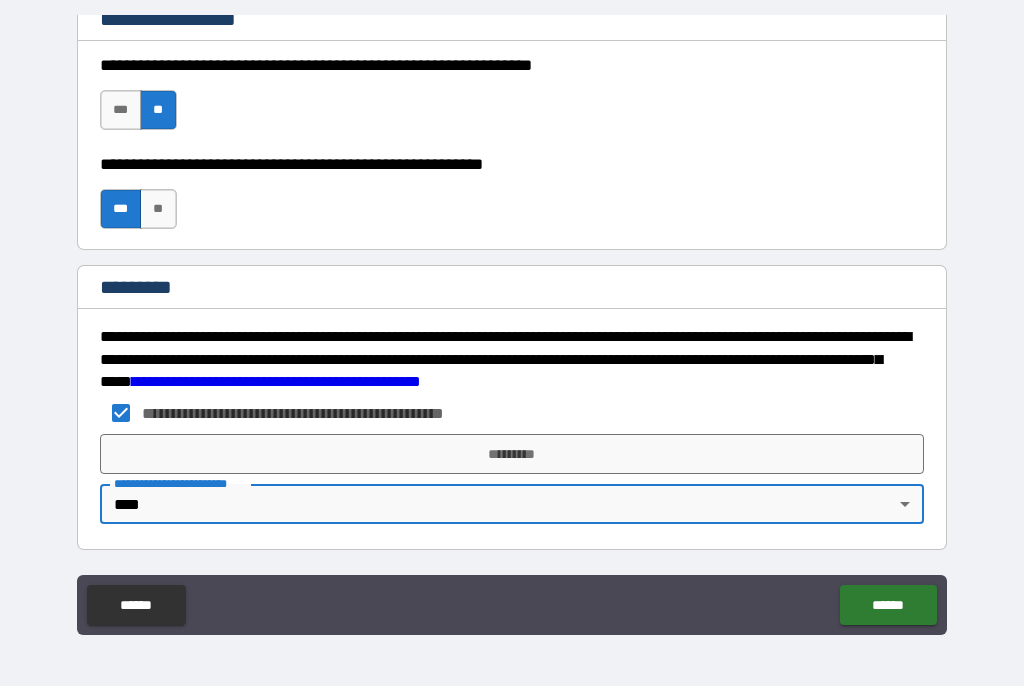 type on "*" 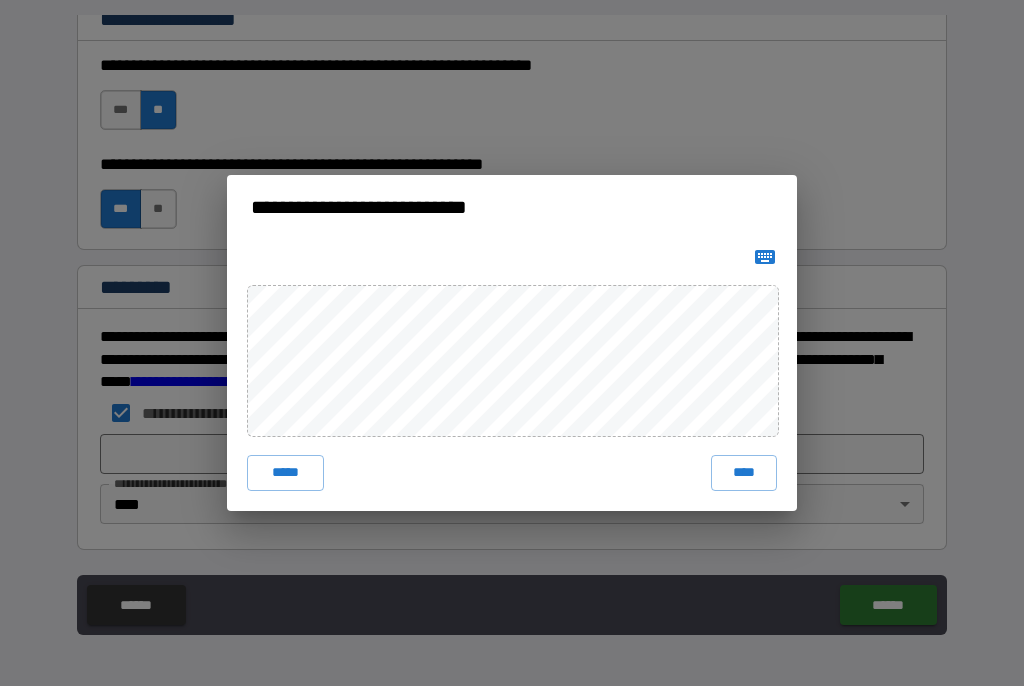 click on "*****" at bounding box center [285, 474] 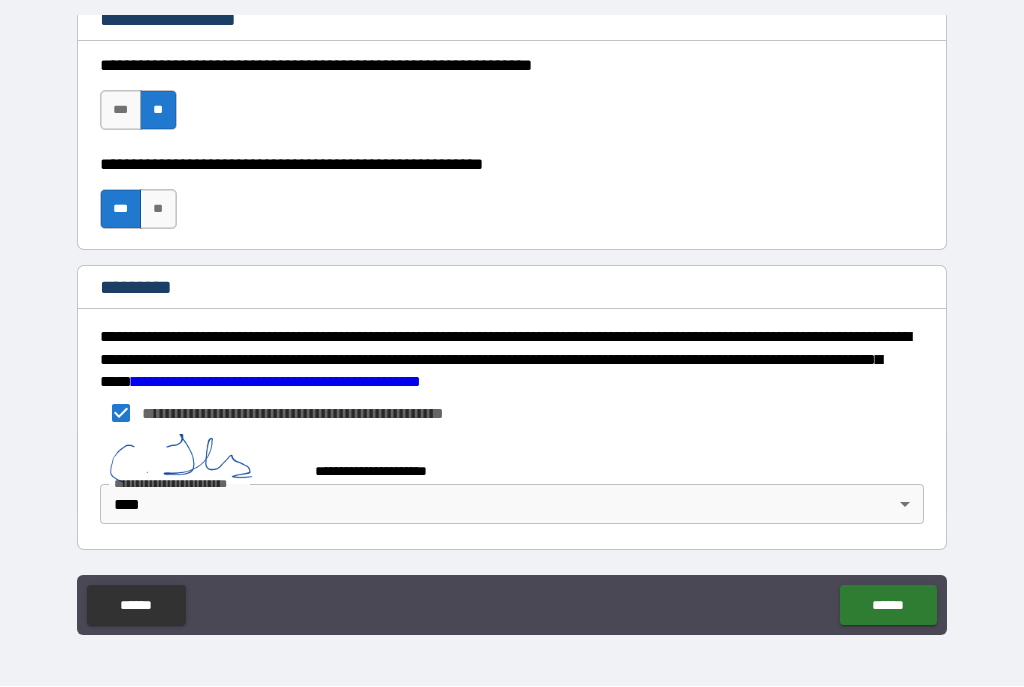 scroll, scrollTop: 3034, scrollLeft: 0, axis: vertical 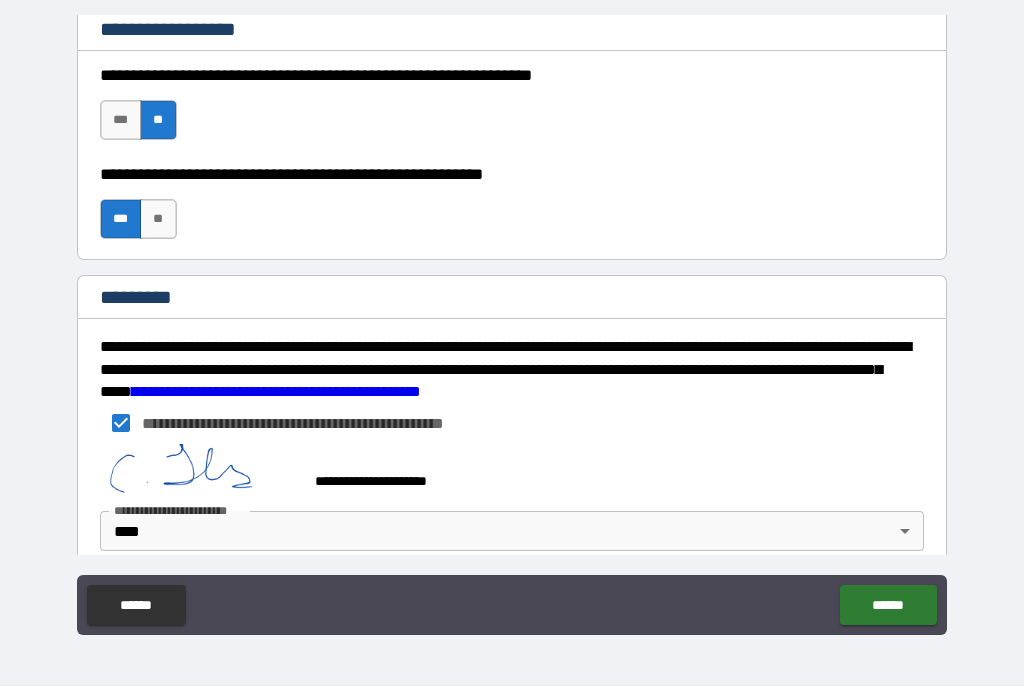 click on "******" at bounding box center (888, 606) 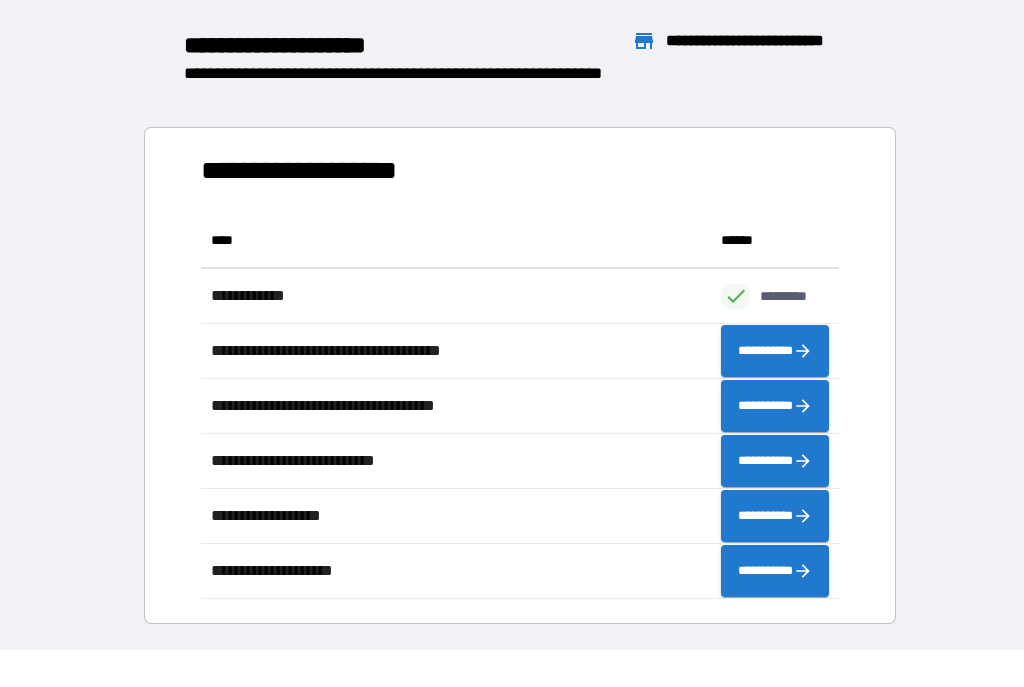 scroll, scrollTop: 386, scrollLeft: 638, axis: both 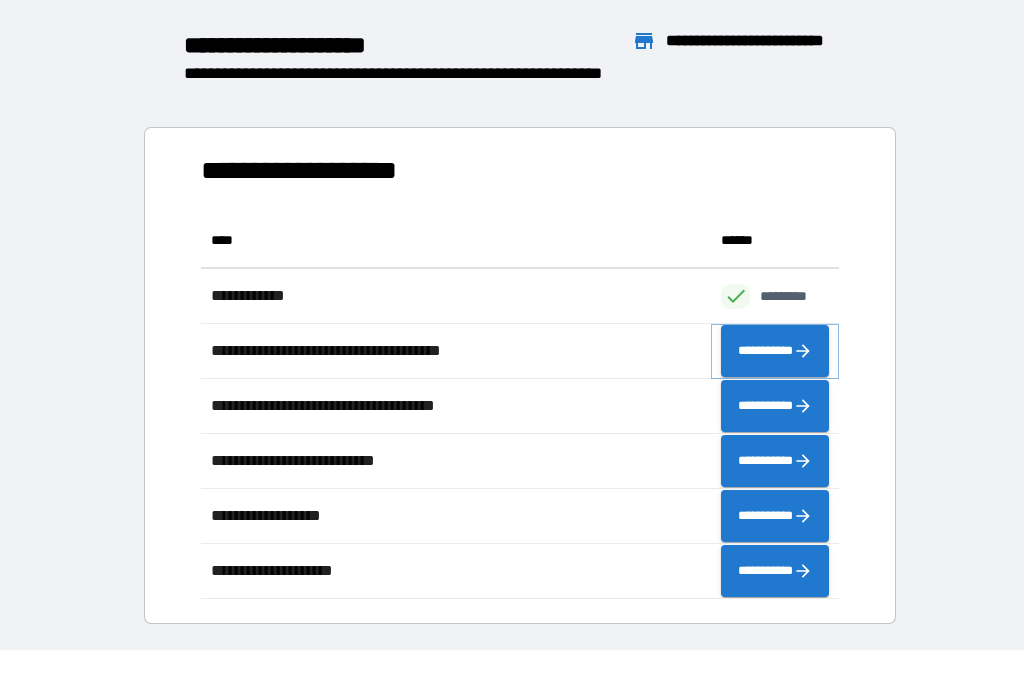 click 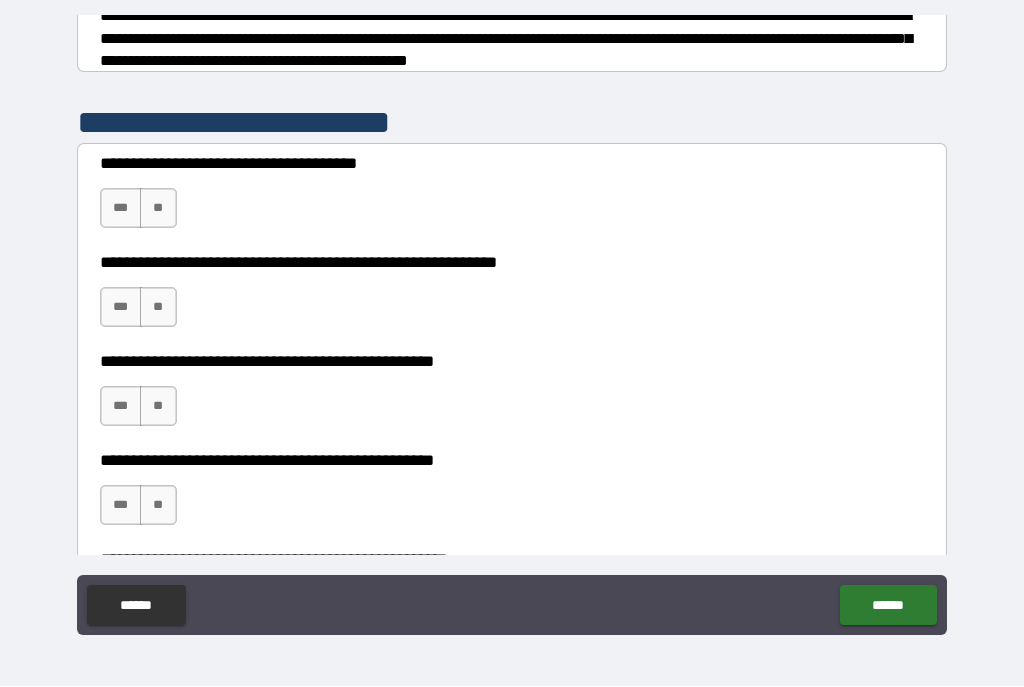 scroll, scrollTop: 339, scrollLeft: 0, axis: vertical 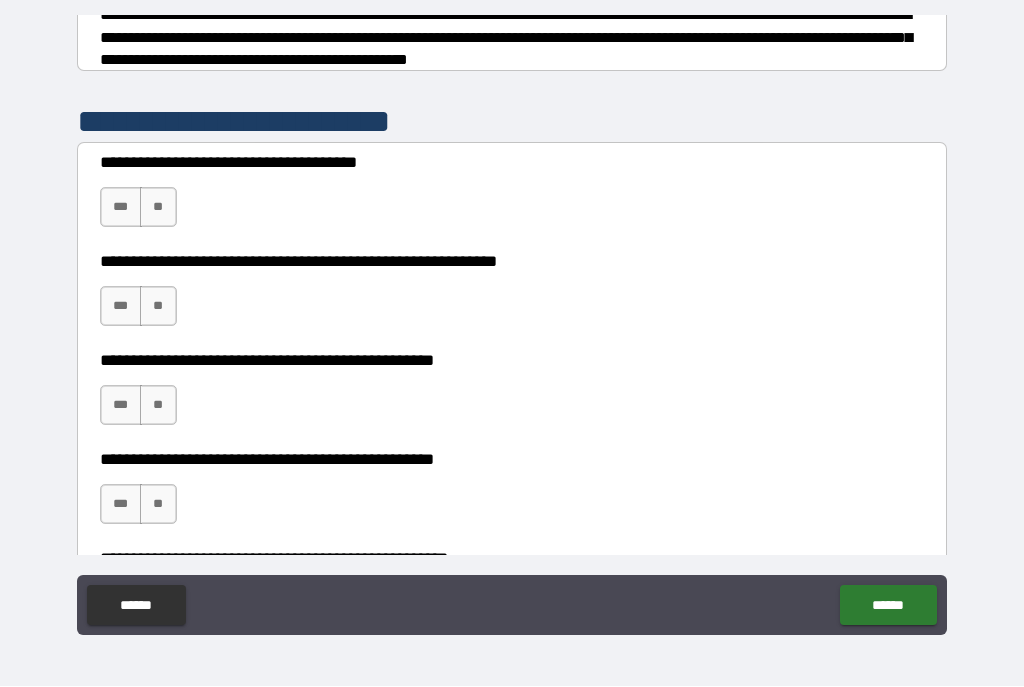 click on "**" at bounding box center [158, 208] 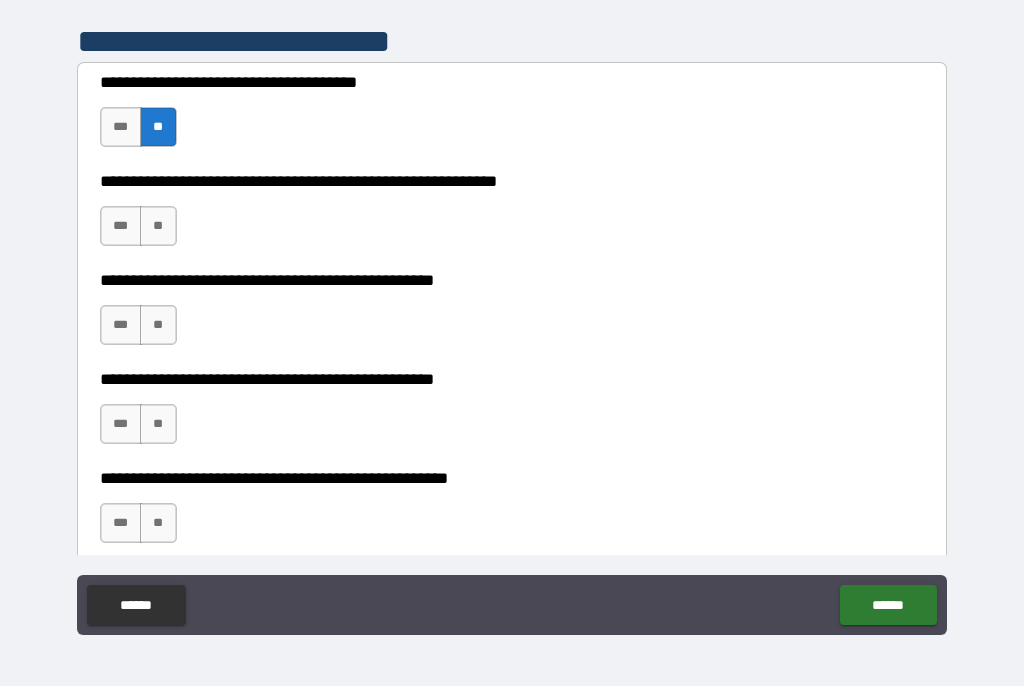 scroll, scrollTop: 421, scrollLeft: 0, axis: vertical 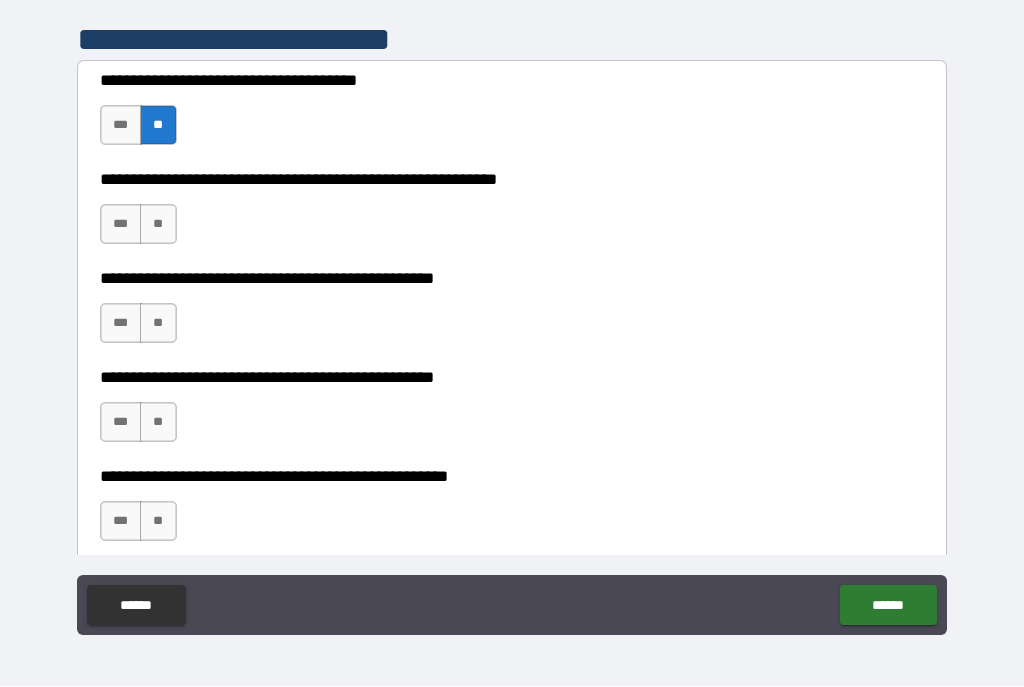 click on "**" at bounding box center (158, 225) 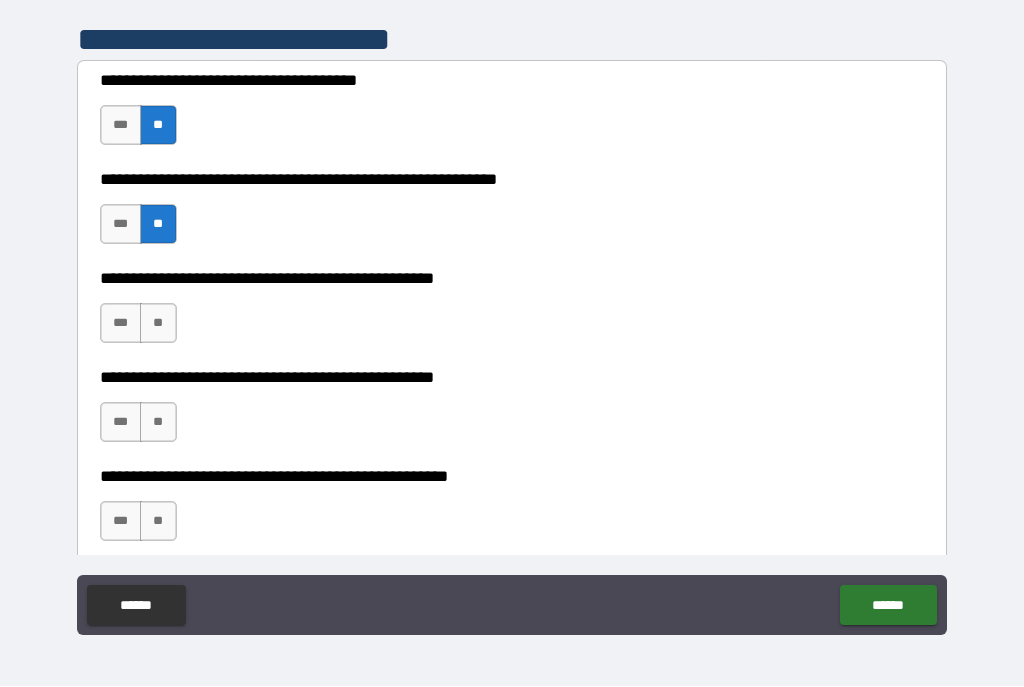 click on "**" at bounding box center (158, 324) 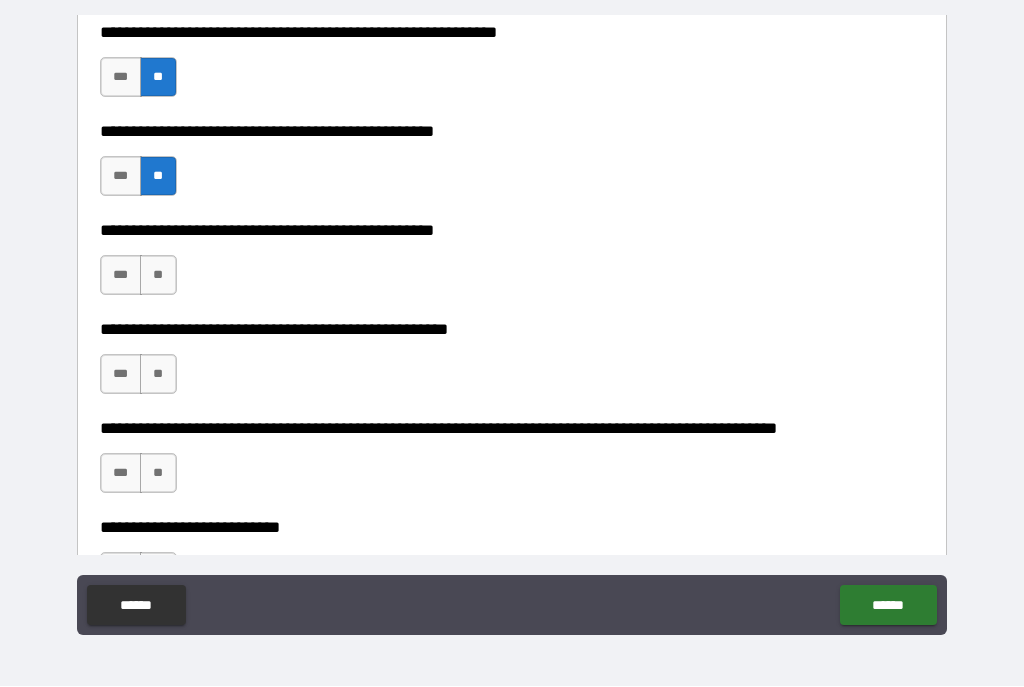 scroll, scrollTop: 569, scrollLeft: 0, axis: vertical 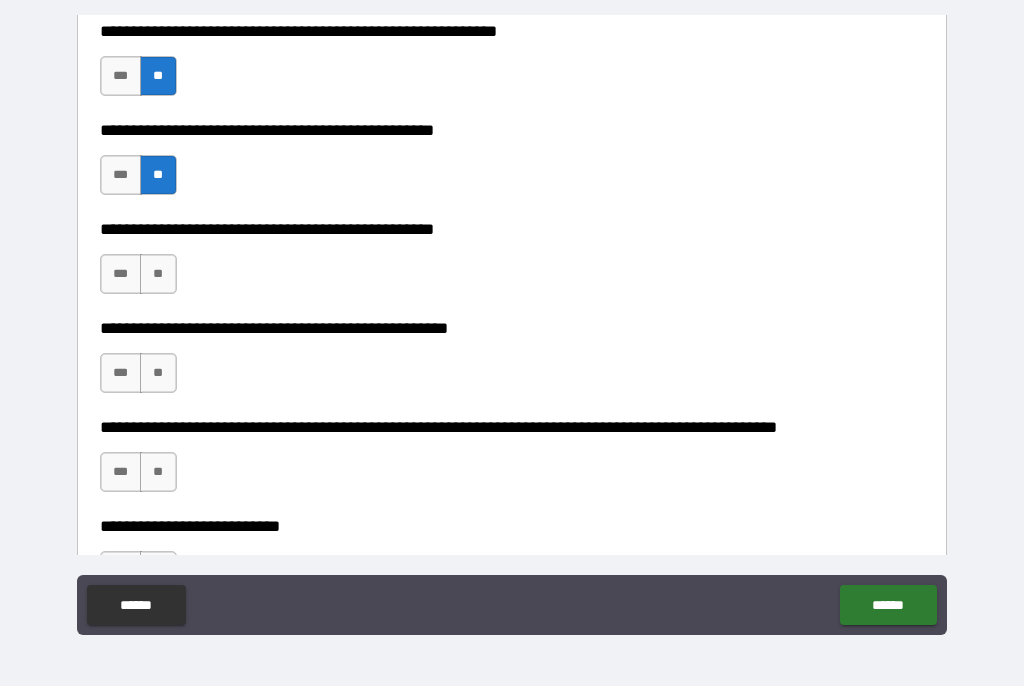 click on "***" at bounding box center [121, 275] 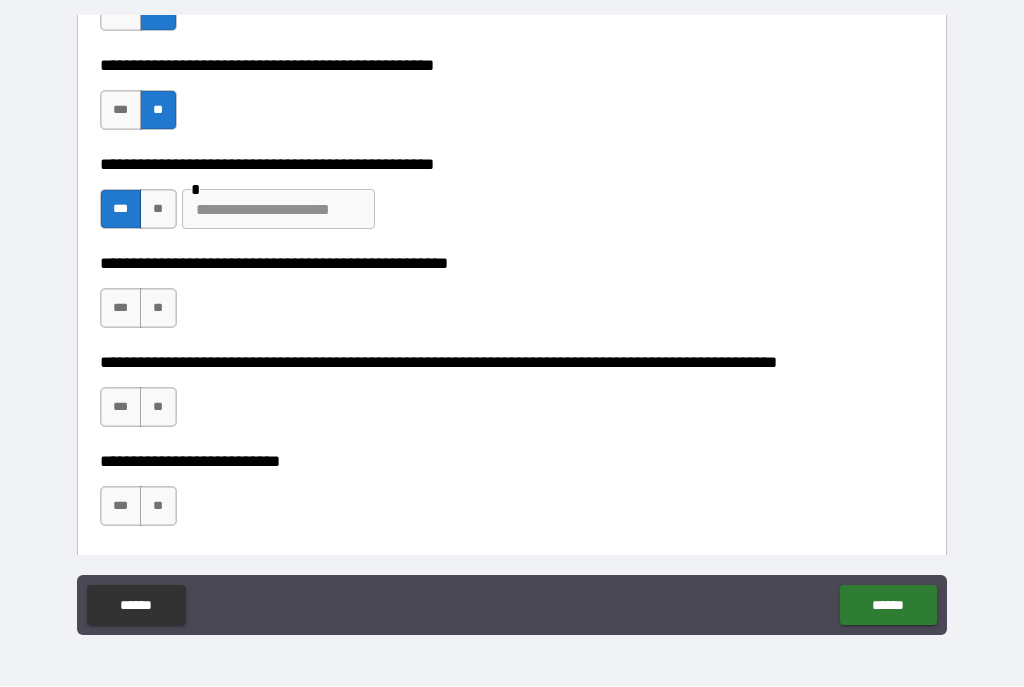 scroll, scrollTop: 637, scrollLeft: 0, axis: vertical 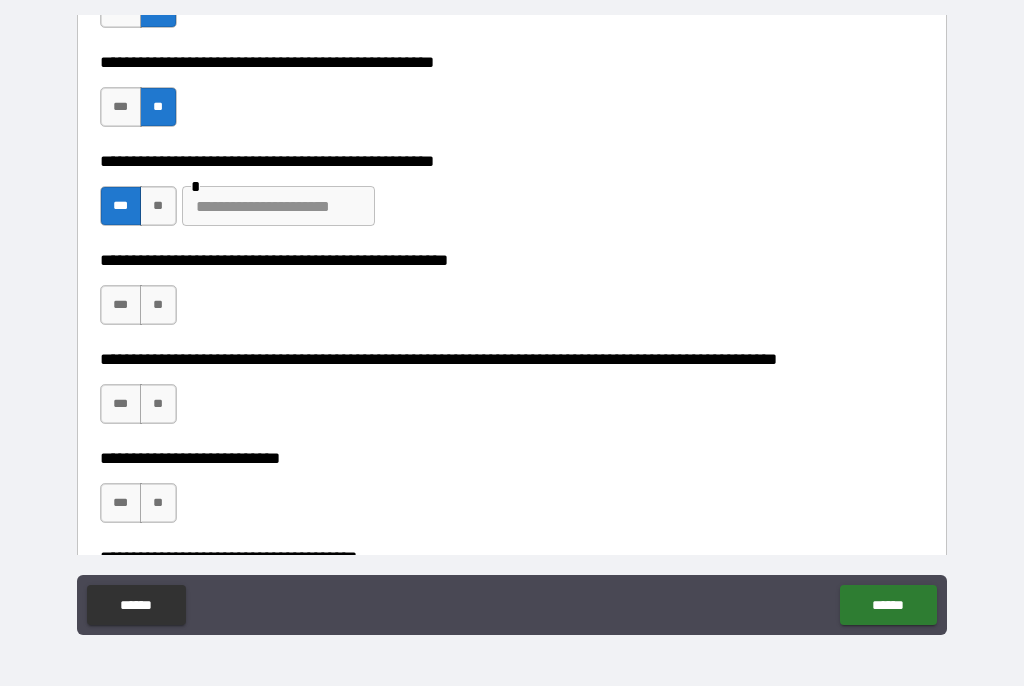 click at bounding box center [278, 207] 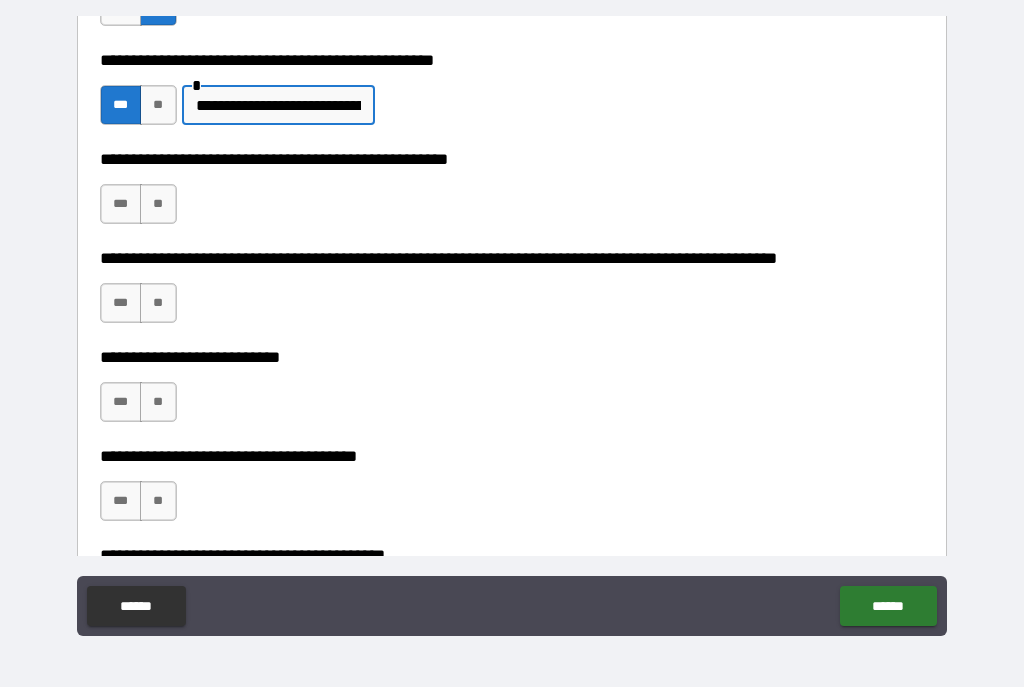 scroll, scrollTop: 746, scrollLeft: 0, axis: vertical 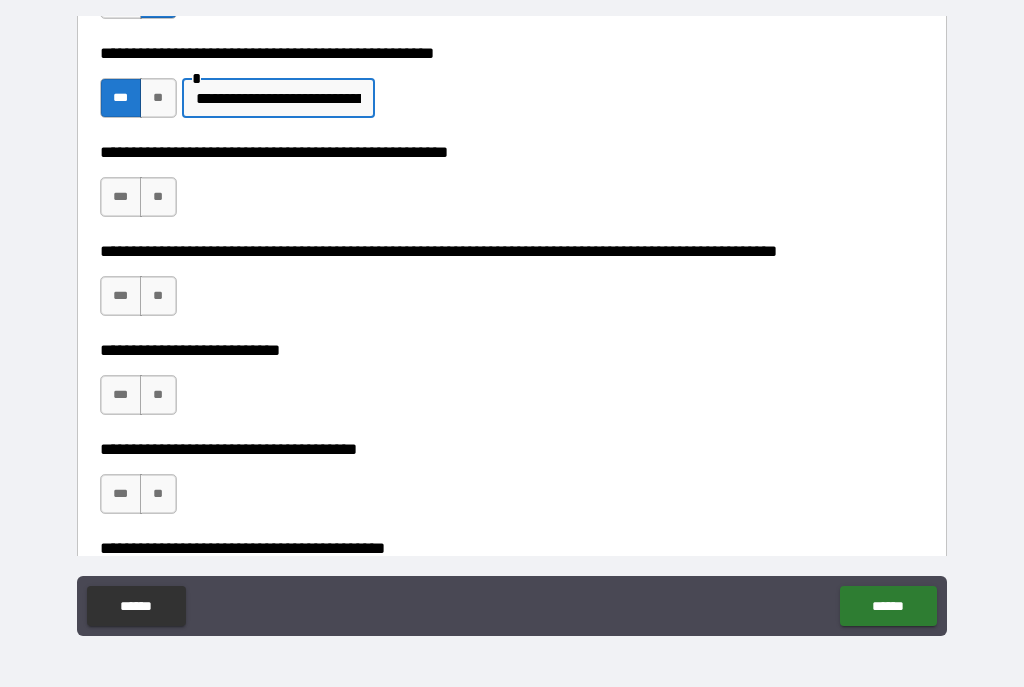 type on "**********" 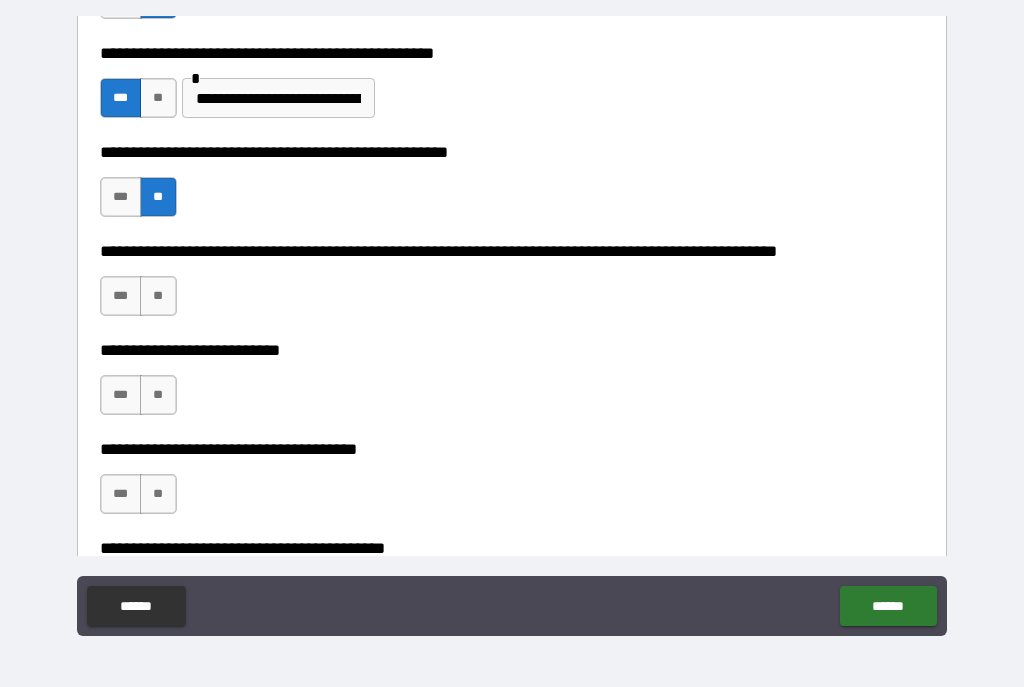 scroll, scrollTop: 807, scrollLeft: 0, axis: vertical 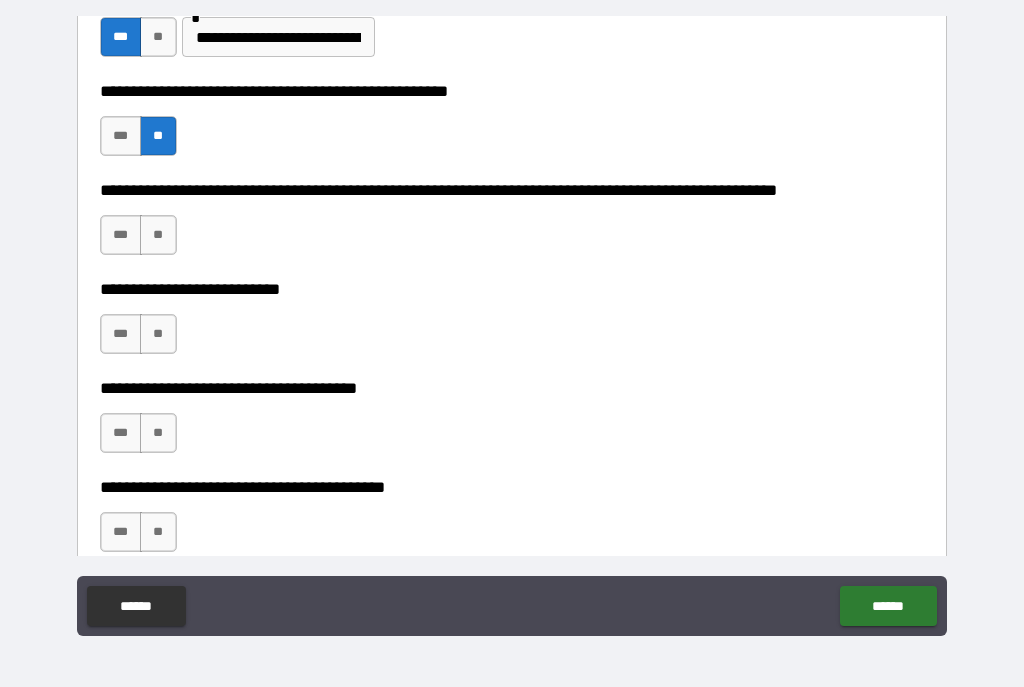 click on "**" at bounding box center [158, 235] 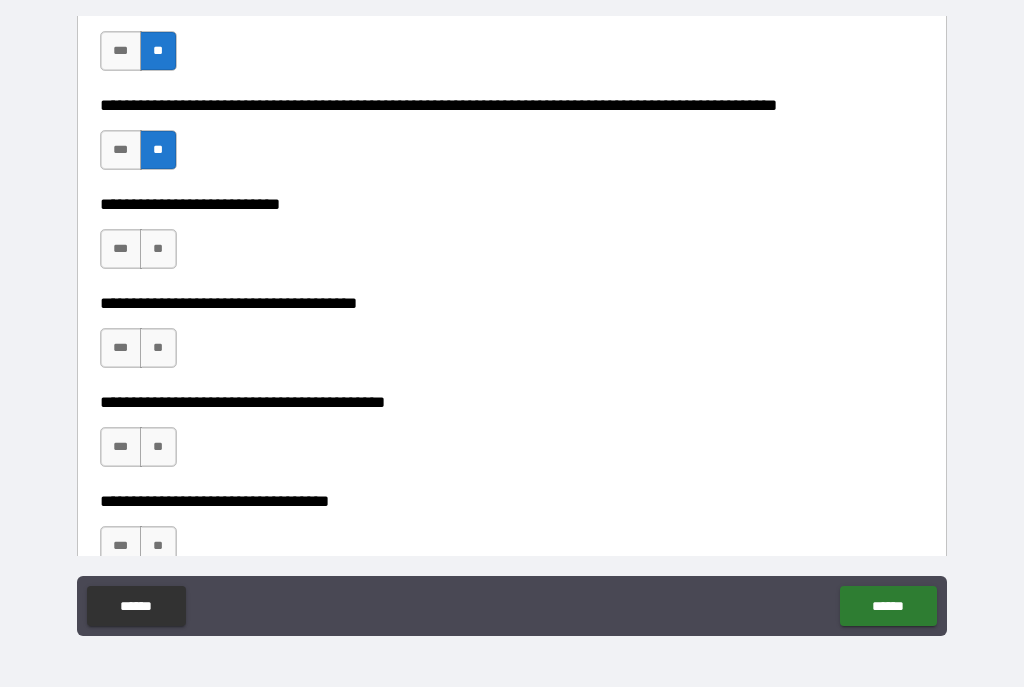 scroll, scrollTop: 895, scrollLeft: 0, axis: vertical 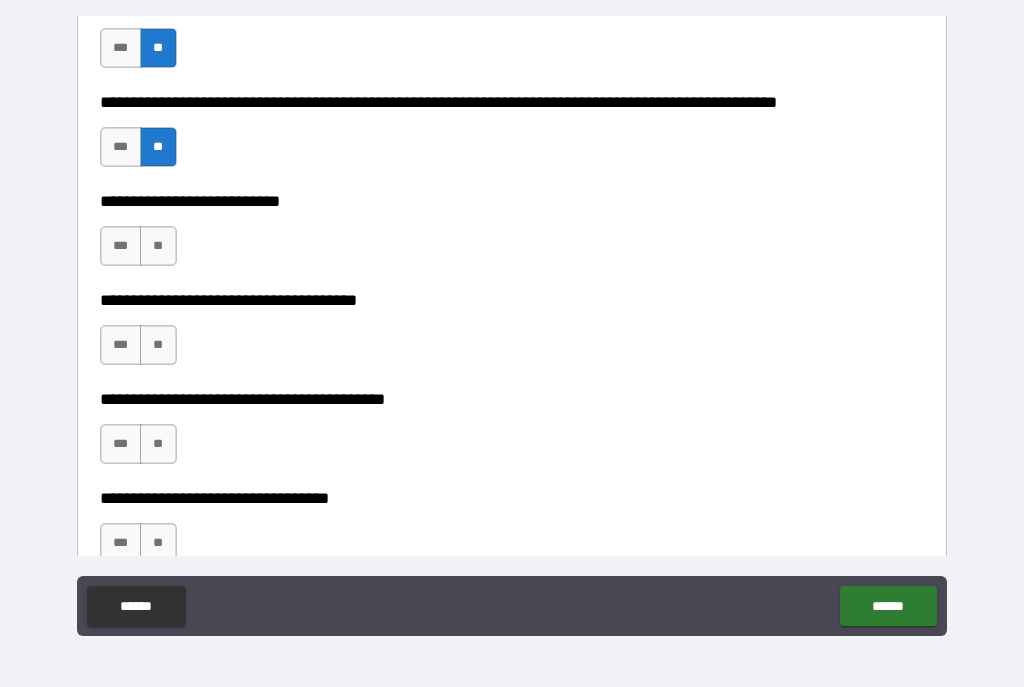 click on "**" at bounding box center (158, 246) 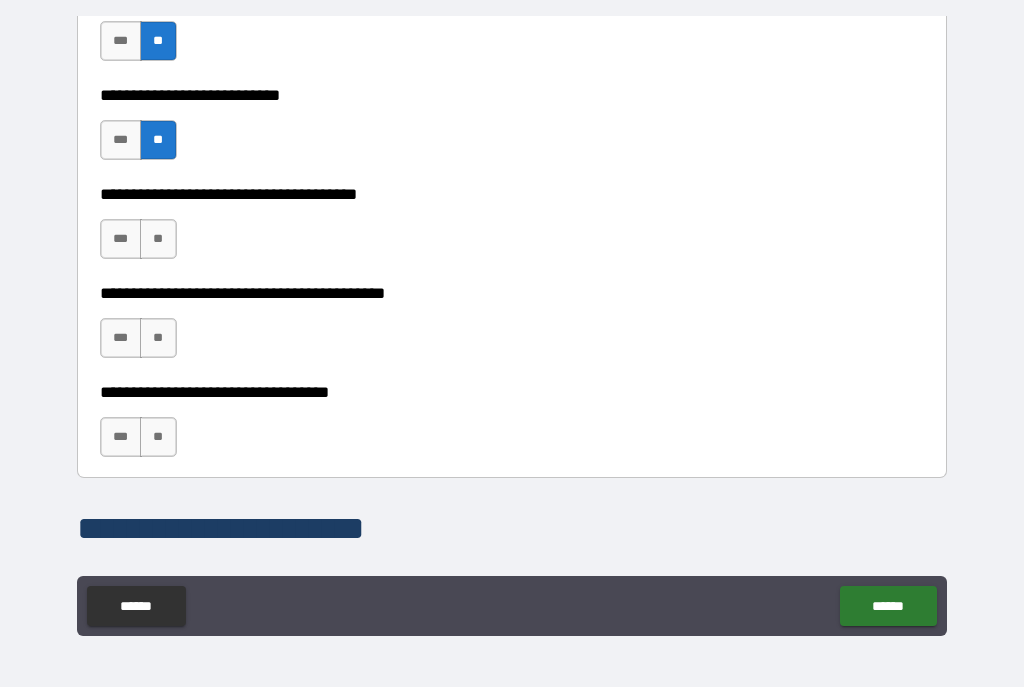 scroll, scrollTop: 1004, scrollLeft: 0, axis: vertical 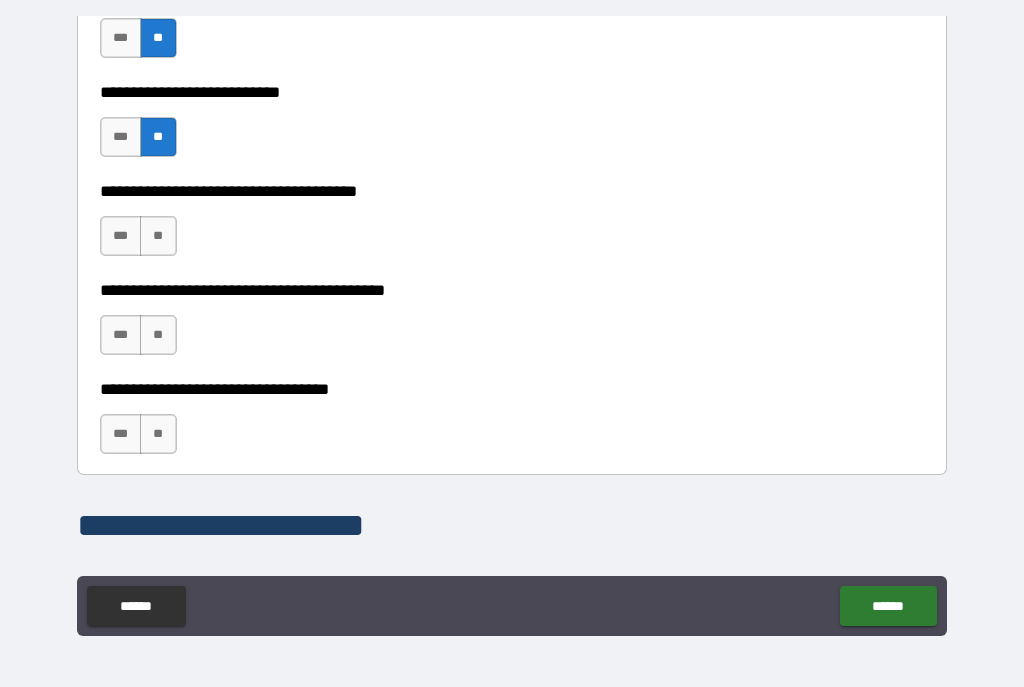 click on "***" at bounding box center [121, 236] 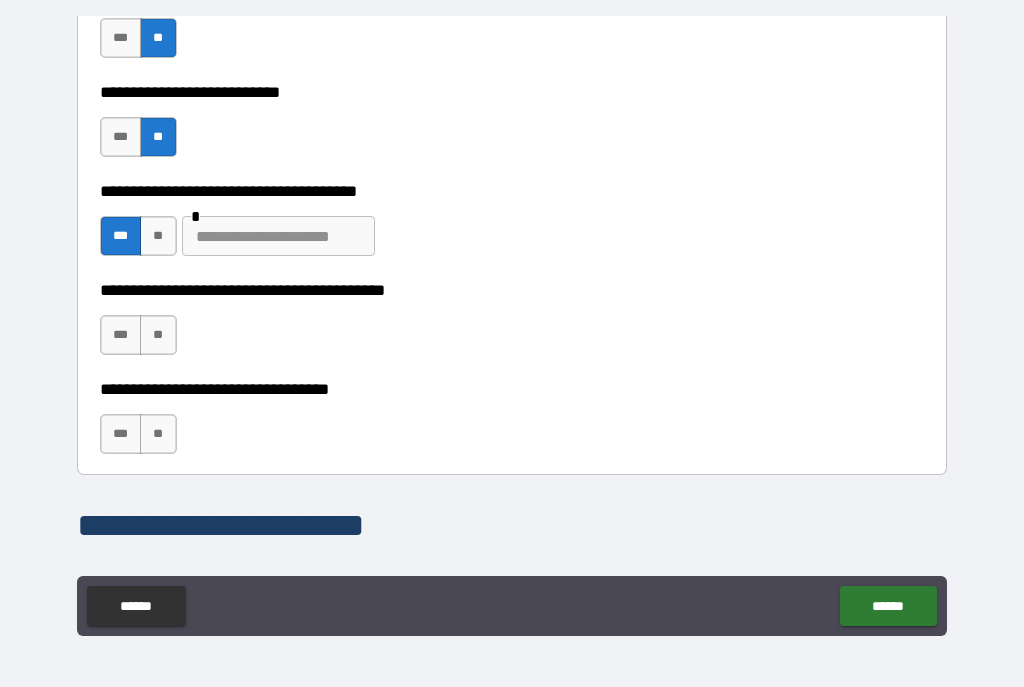 click at bounding box center [278, 236] 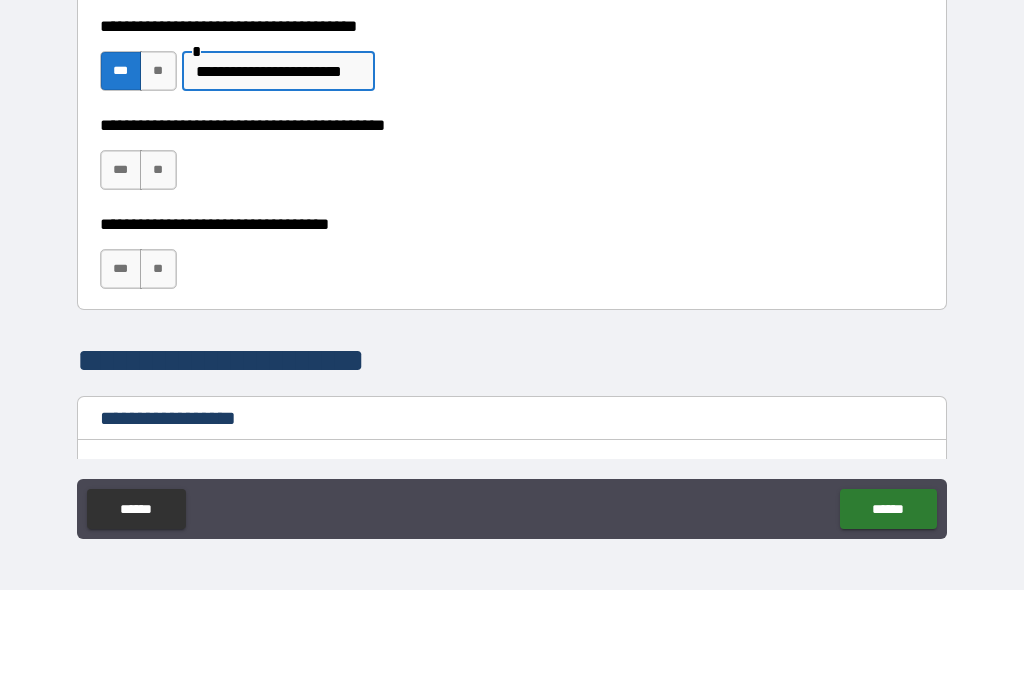 scroll, scrollTop: 1077, scrollLeft: 0, axis: vertical 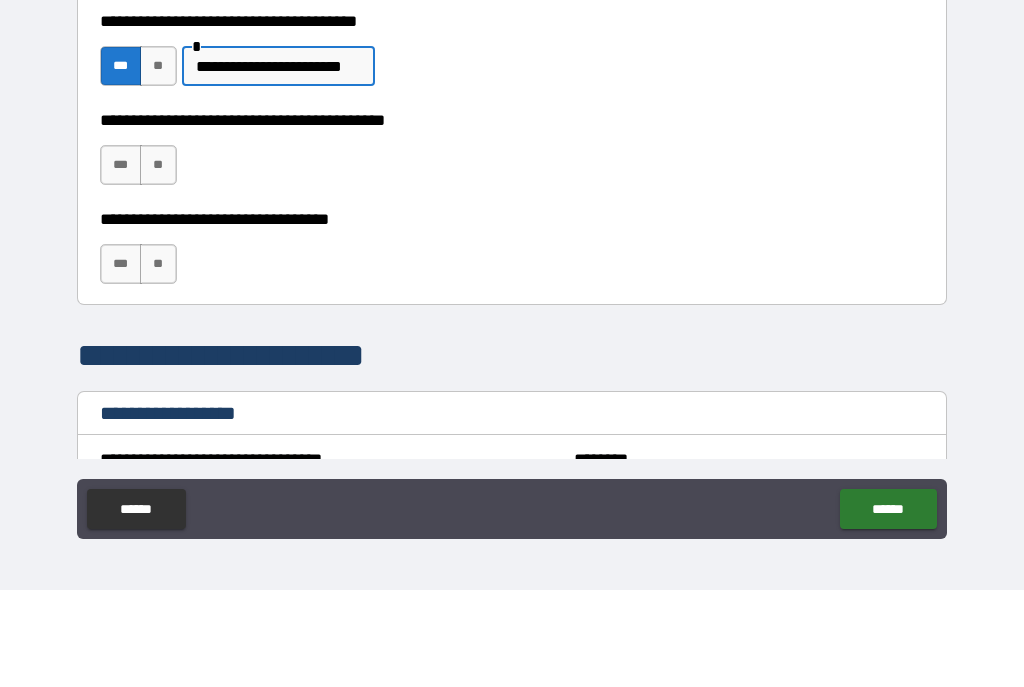 type on "**********" 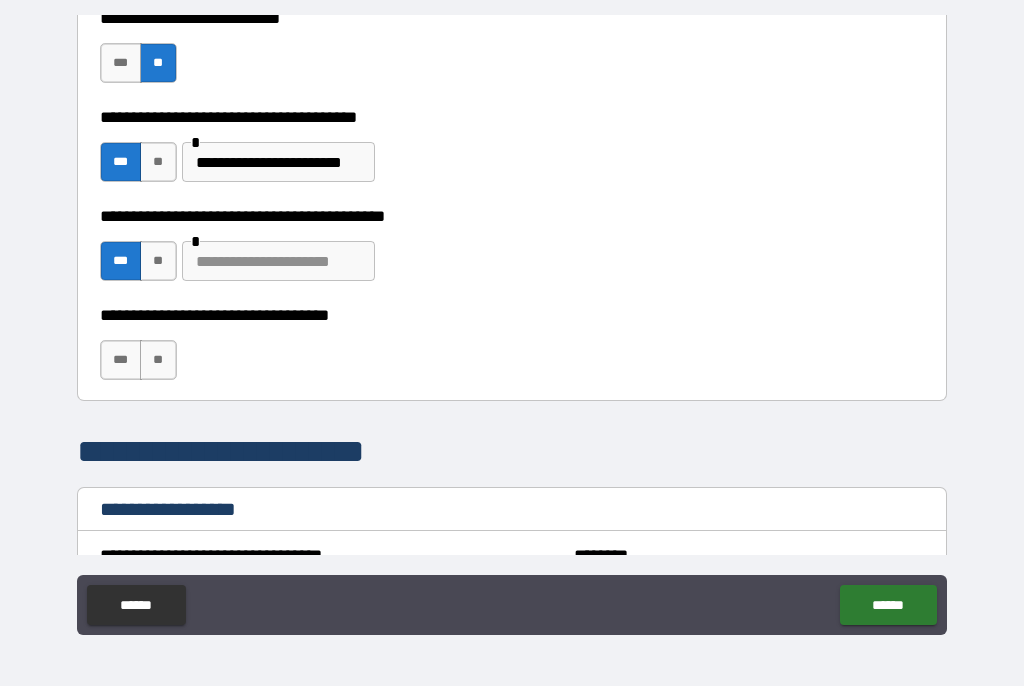 click at bounding box center (278, 262) 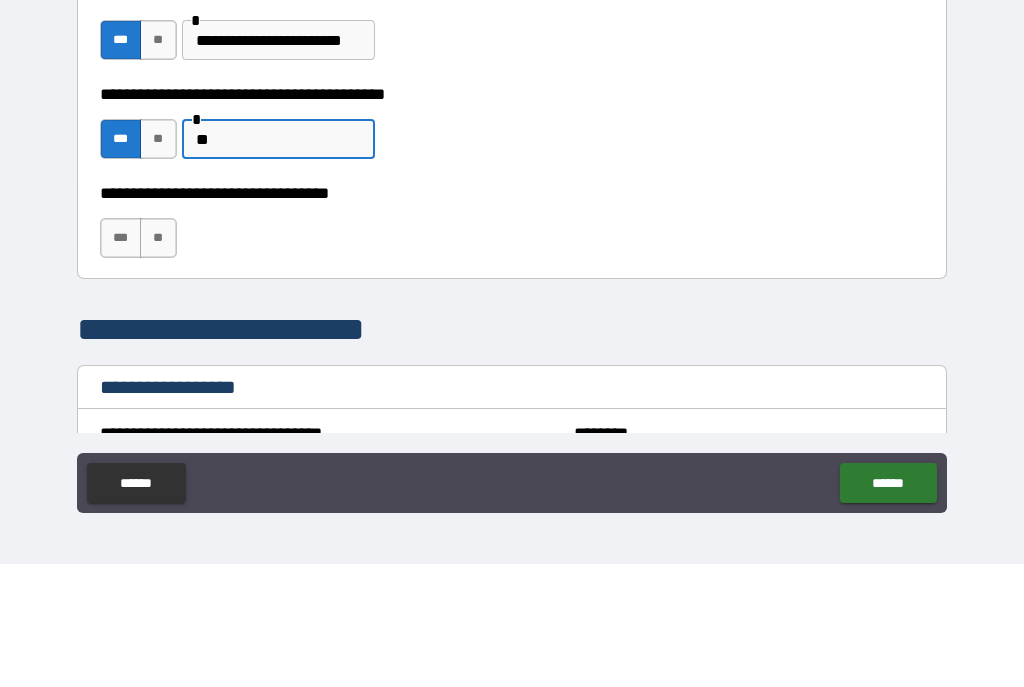 type on "*" 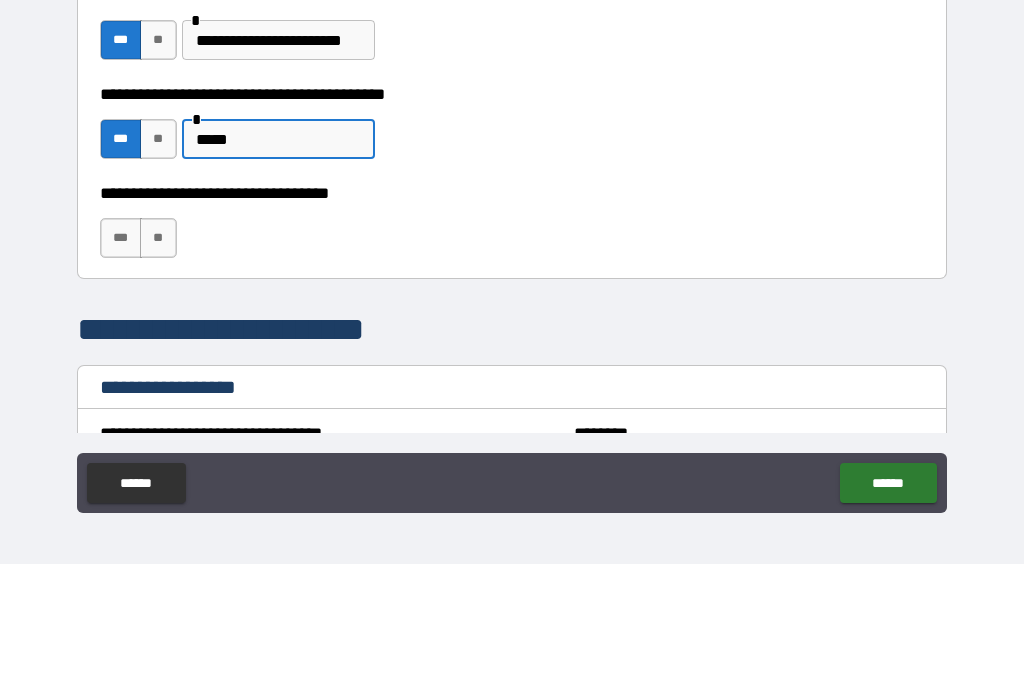 type on "*****" 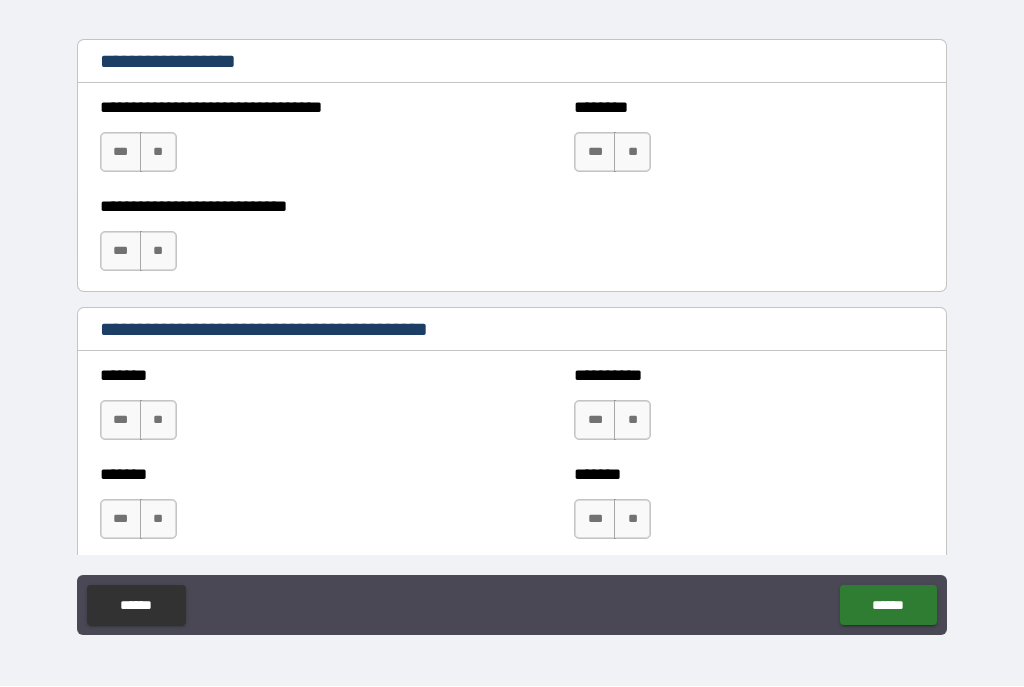 scroll, scrollTop: 1542, scrollLeft: 0, axis: vertical 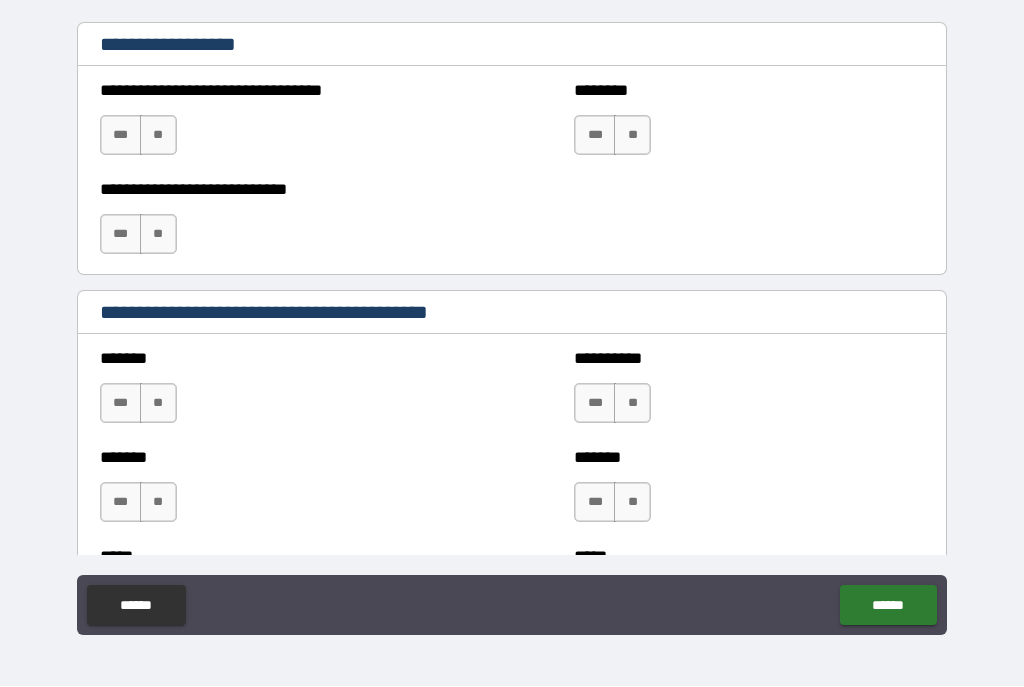click on "**" at bounding box center [158, 136] 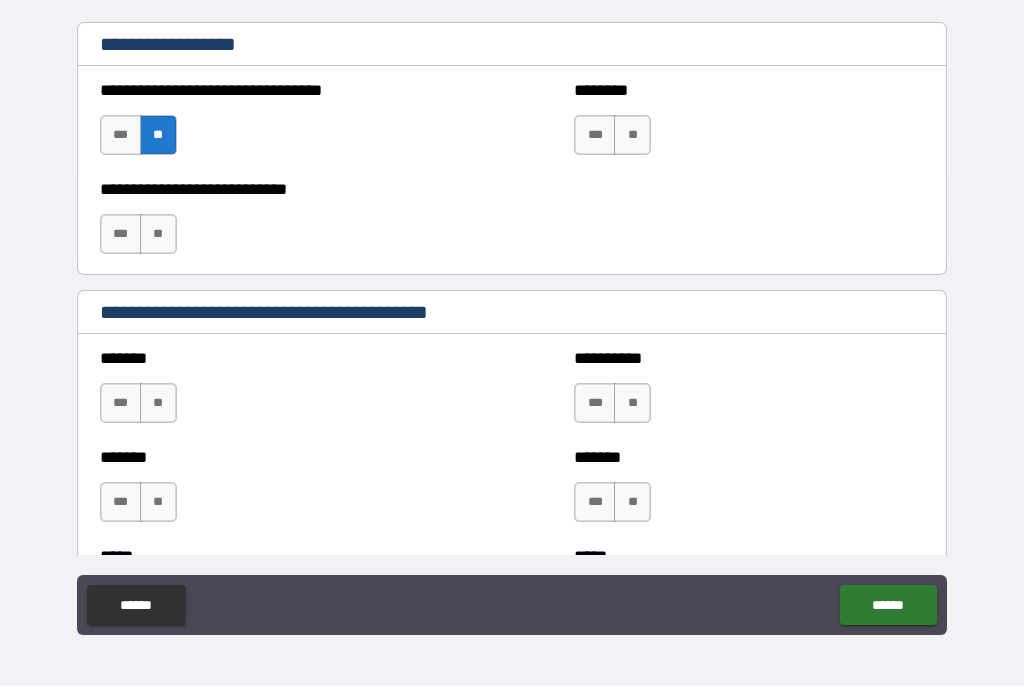 click on "**" at bounding box center (632, 136) 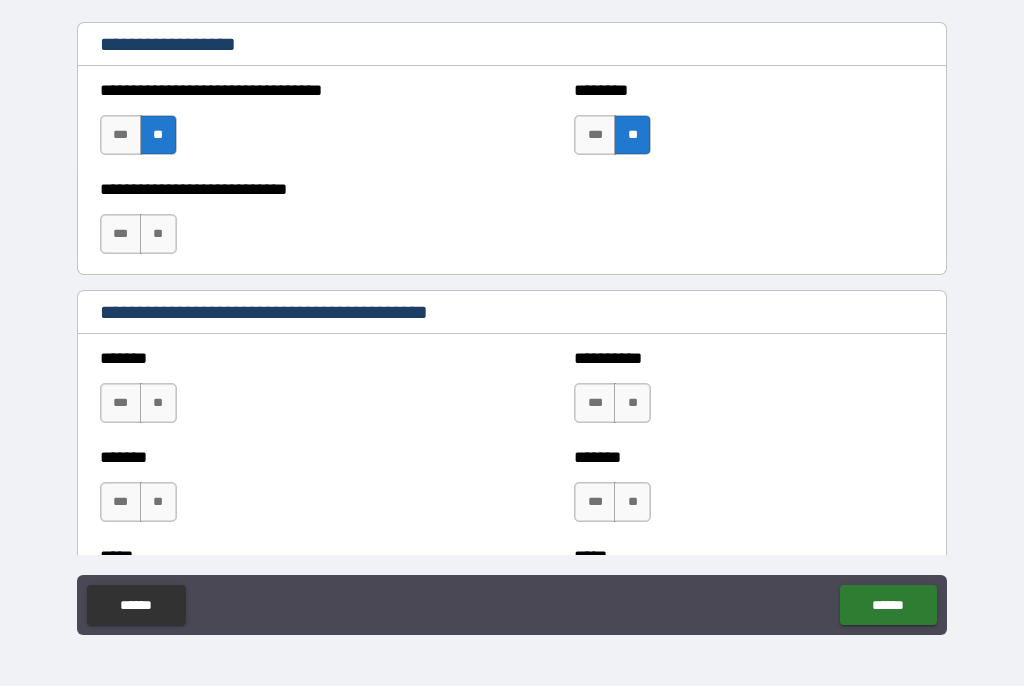 click on "**" at bounding box center (158, 235) 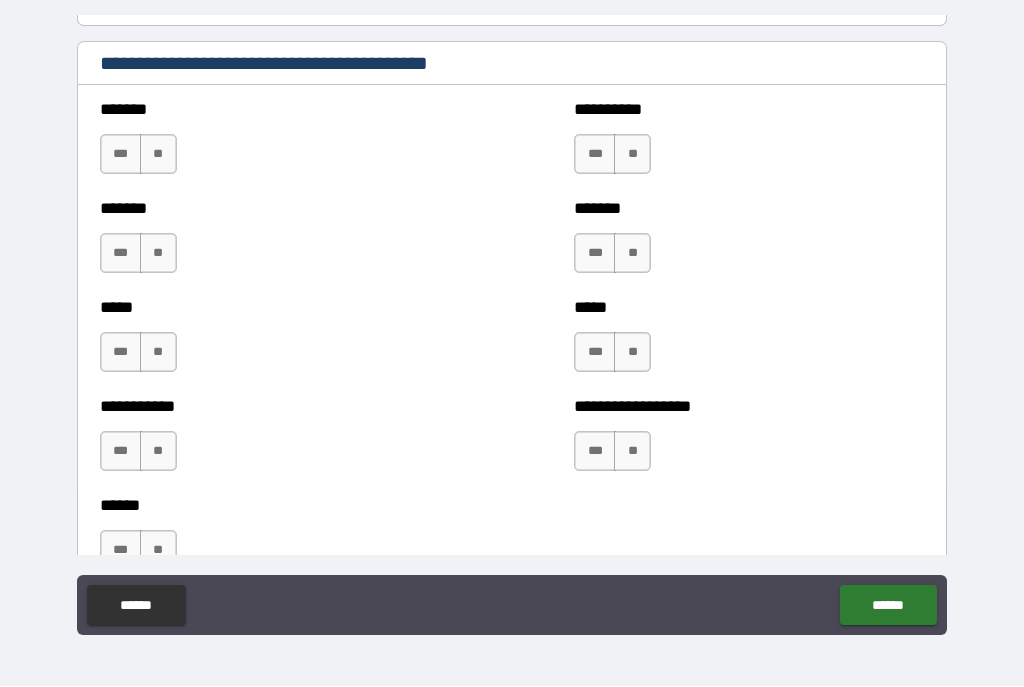 scroll, scrollTop: 1794, scrollLeft: 0, axis: vertical 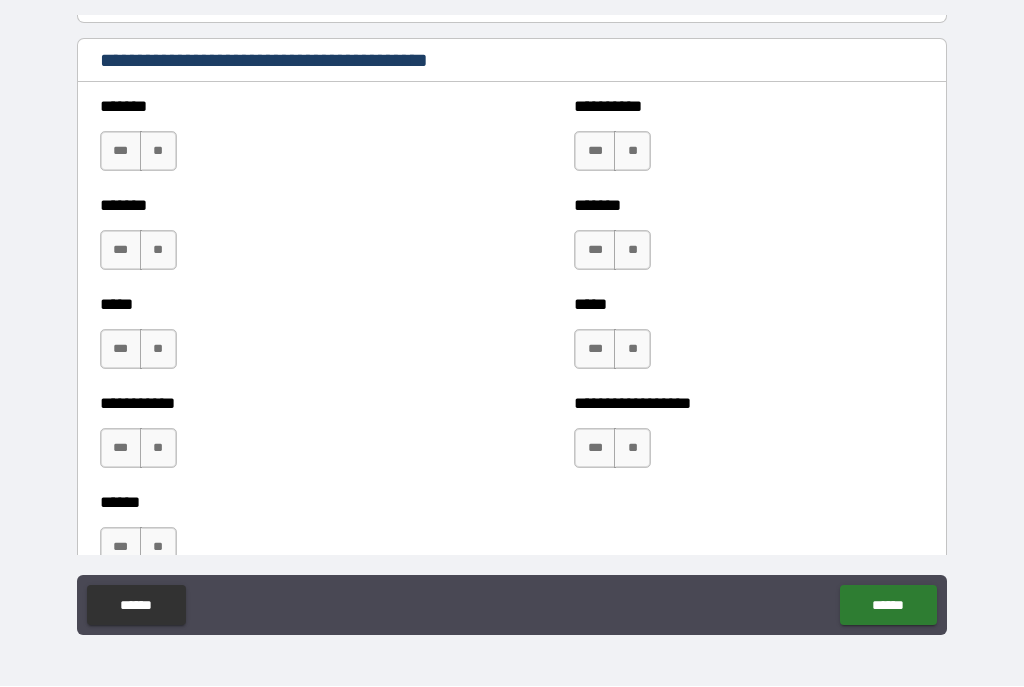 click on "**" at bounding box center (158, 152) 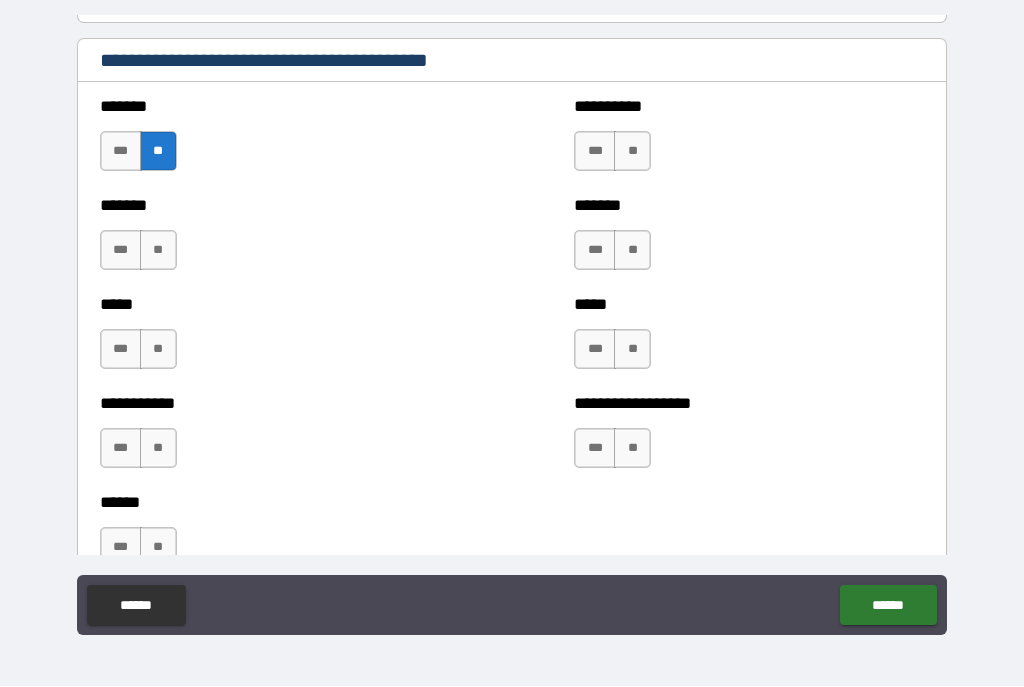 click on "**" at bounding box center (632, 152) 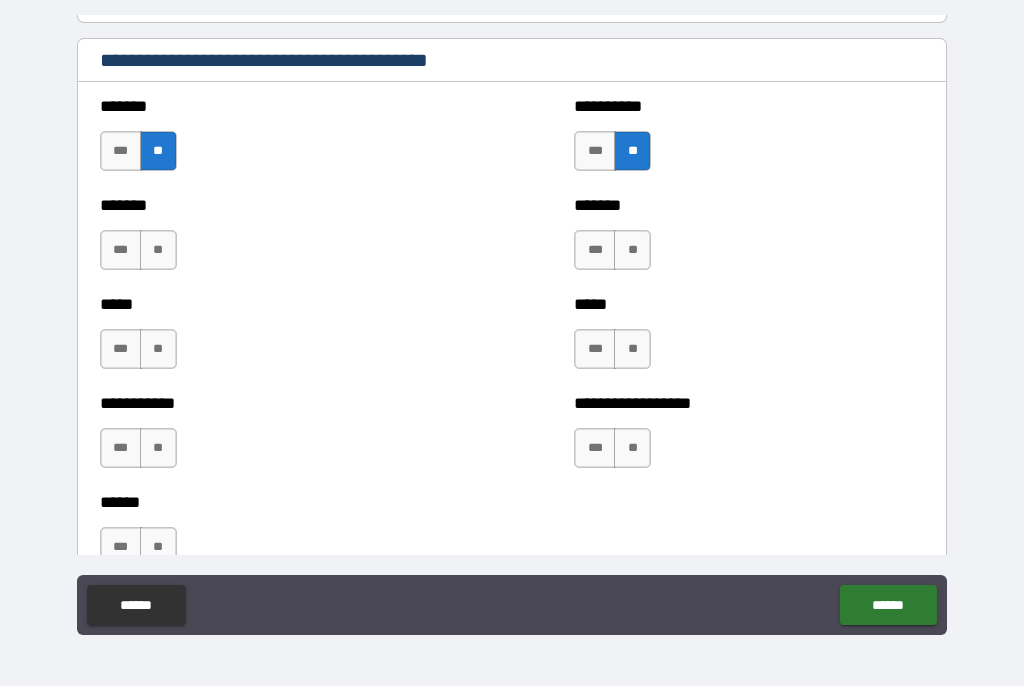 click on "**" at bounding box center [158, 251] 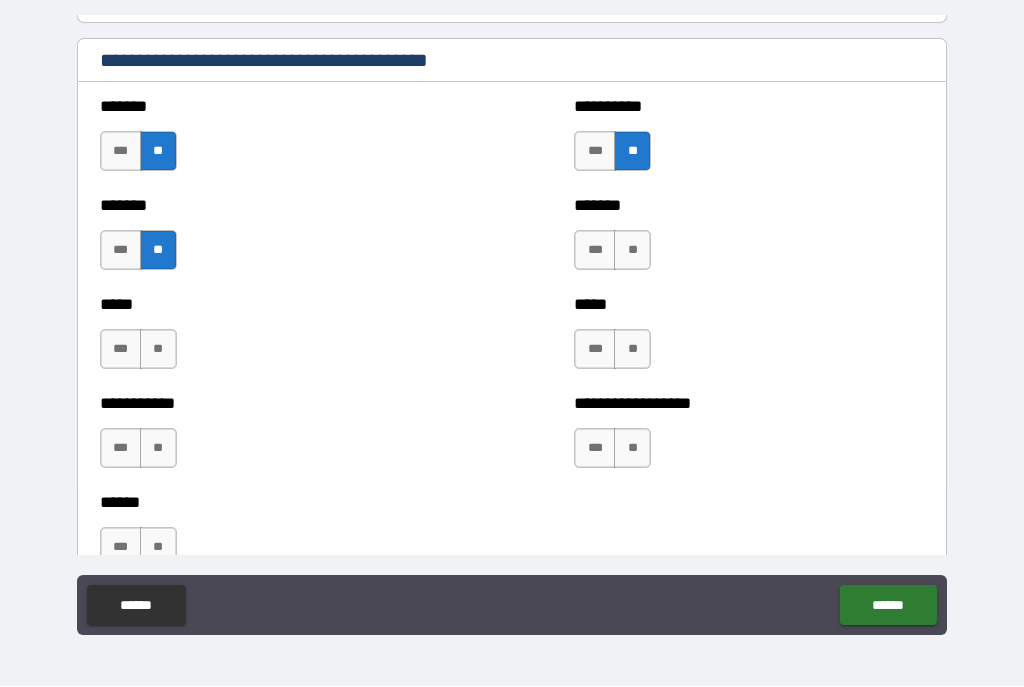 click on "**" at bounding box center (632, 251) 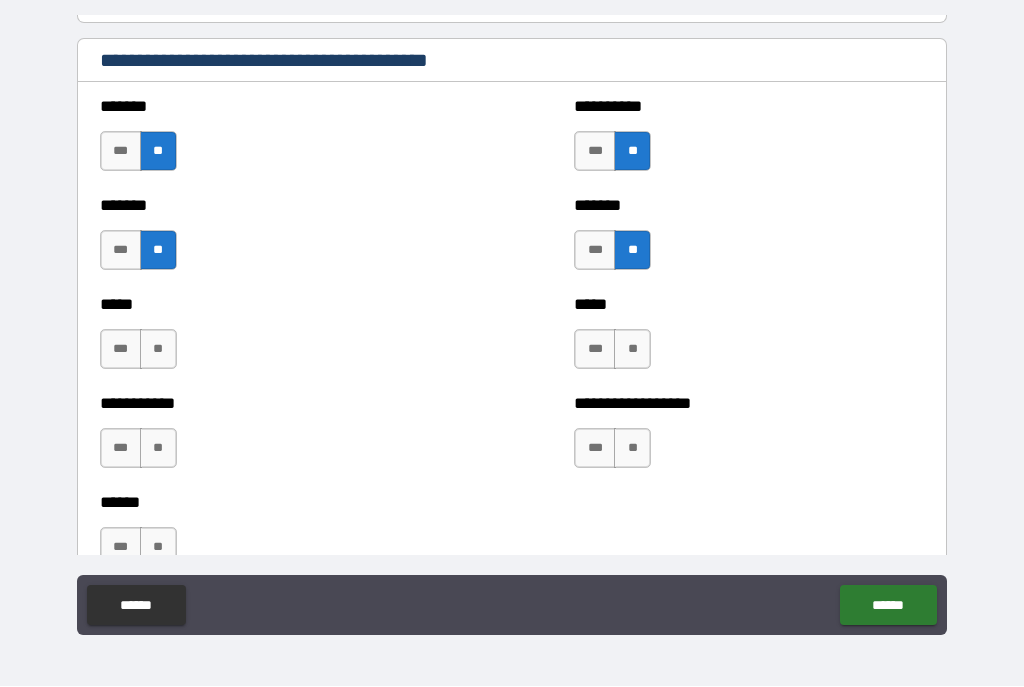 click on "**" at bounding box center [158, 350] 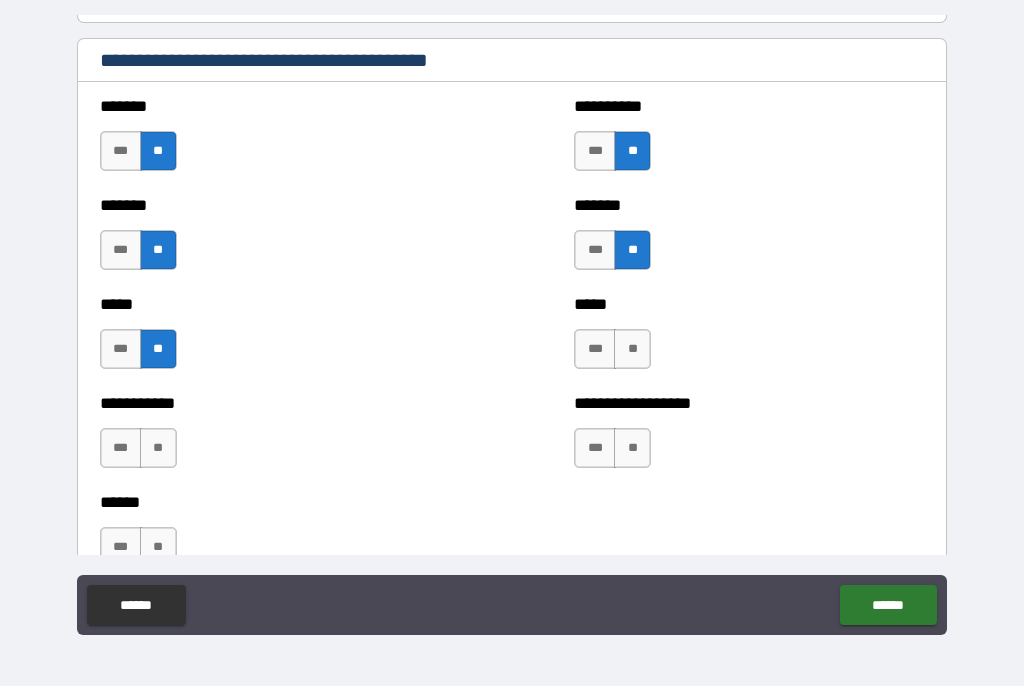 click on "**" at bounding box center (632, 350) 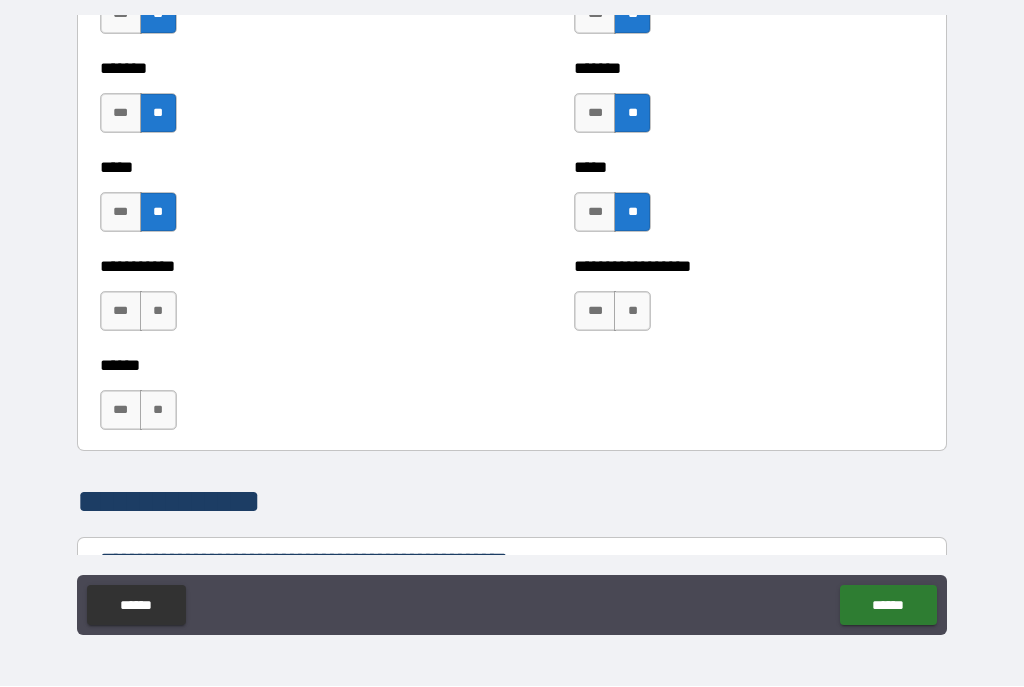 scroll, scrollTop: 1934, scrollLeft: 0, axis: vertical 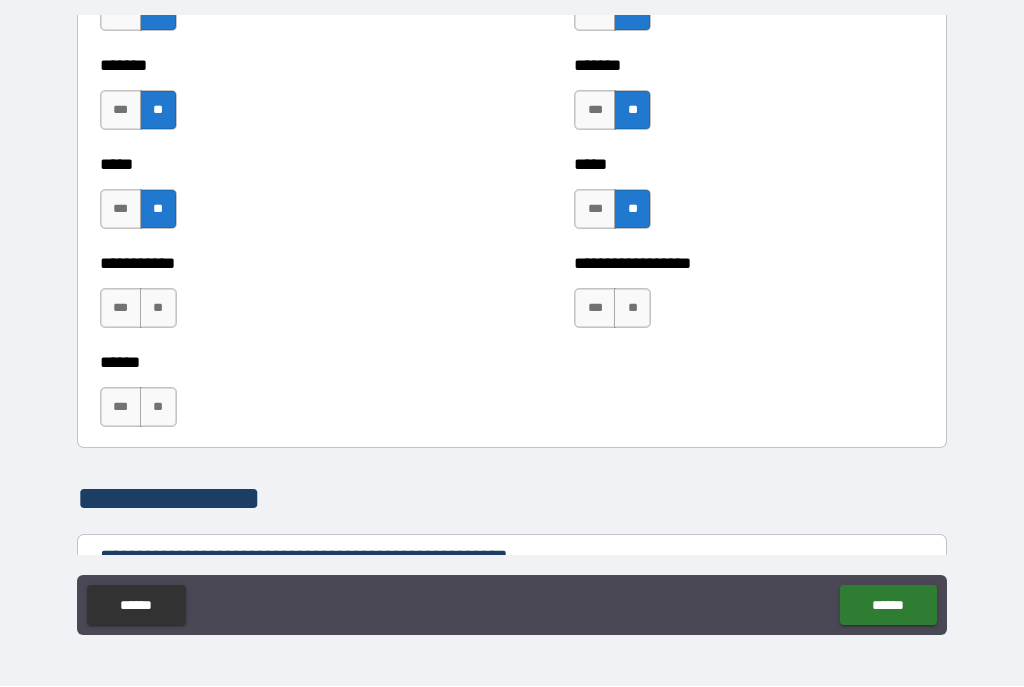 click on "**" at bounding box center (158, 309) 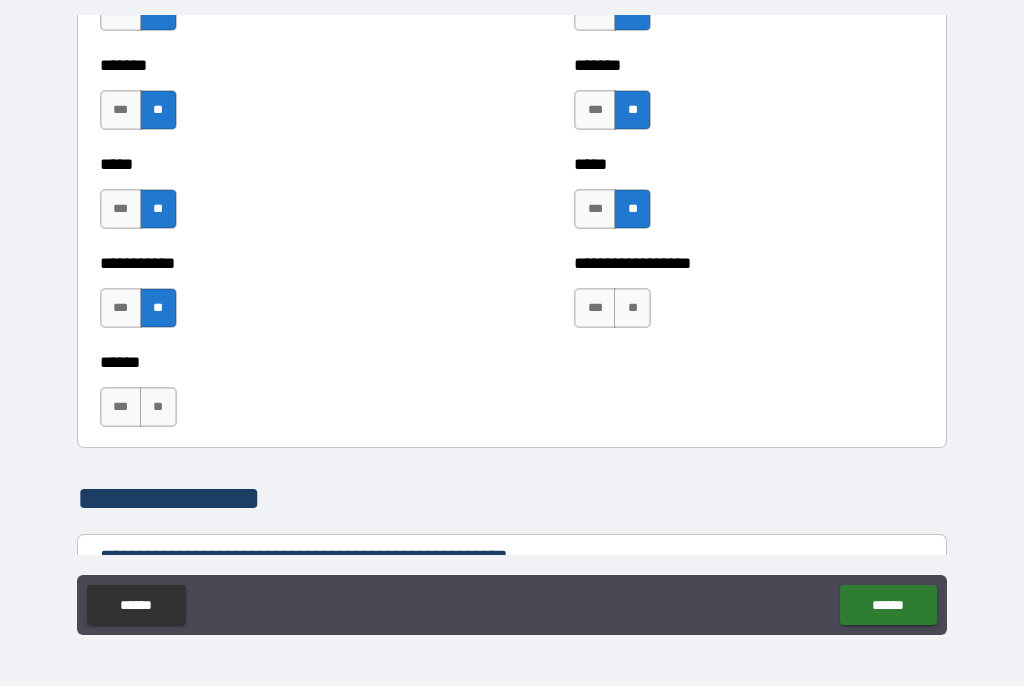 click on "**" at bounding box center [632, 309] 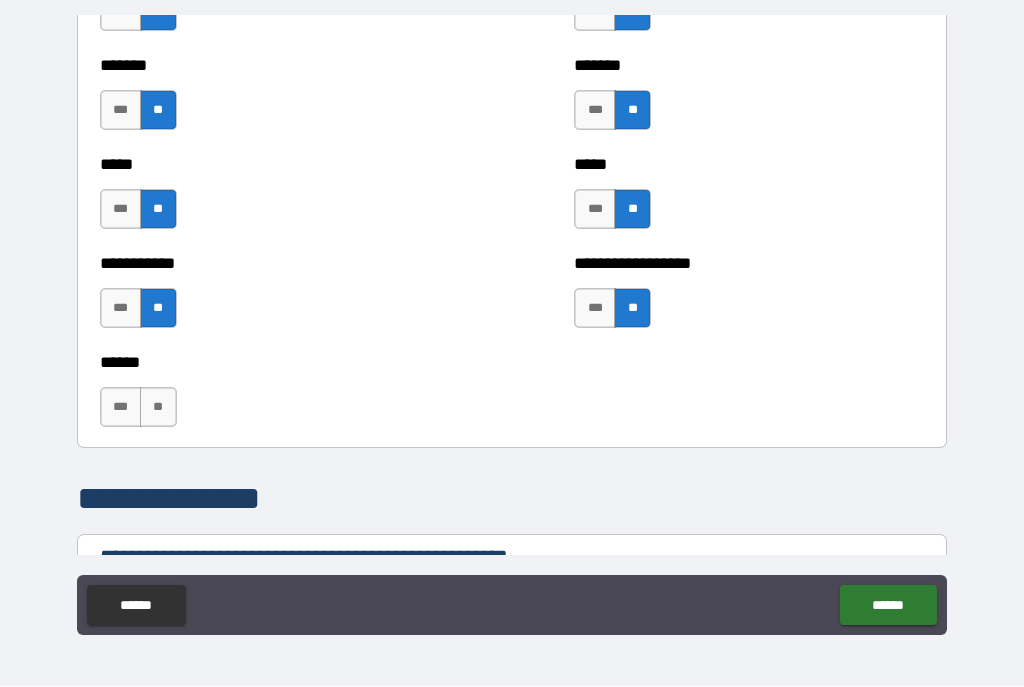 click on "****** *** **" at bounding box center [512, 398] 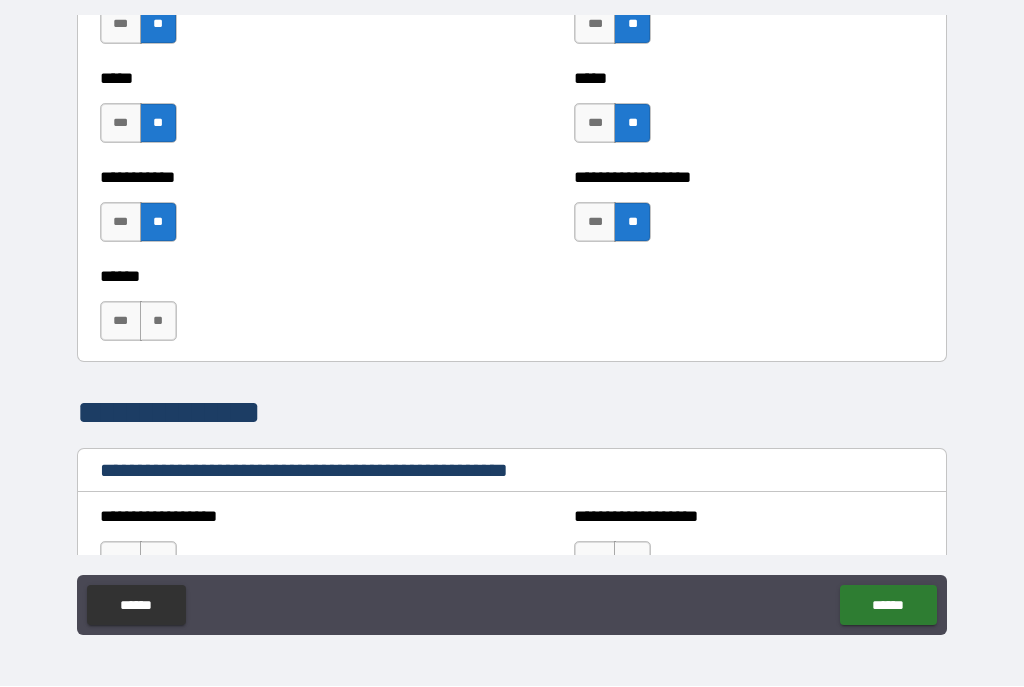 click on "**" at bounding box center (158, 322) 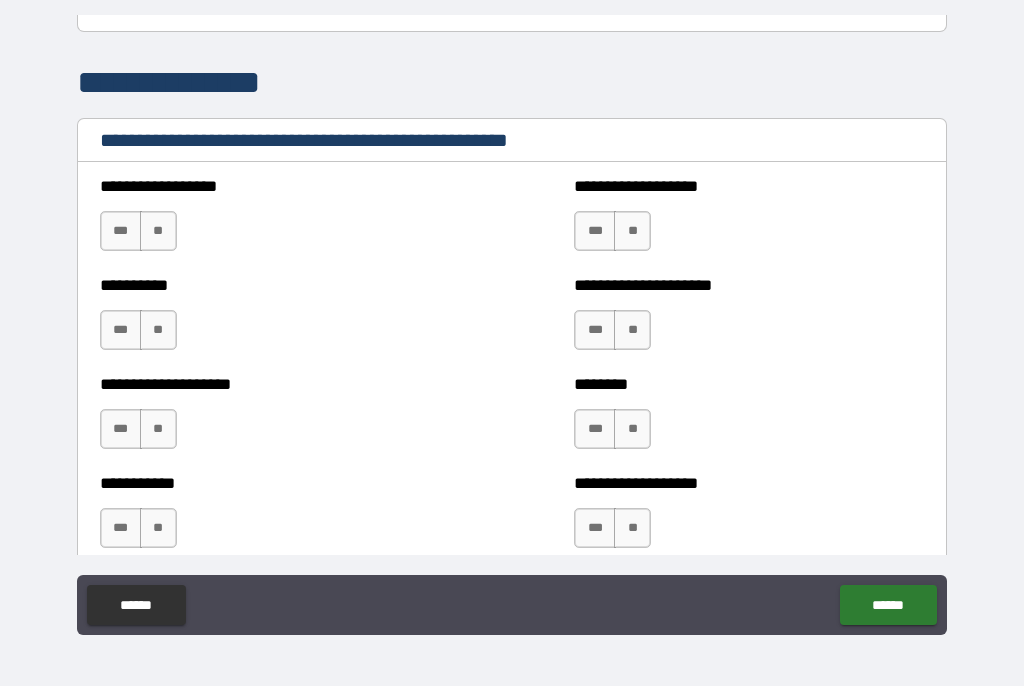 scroll, scrollTop: 2363, scrollLeft: 0, axis: vertical 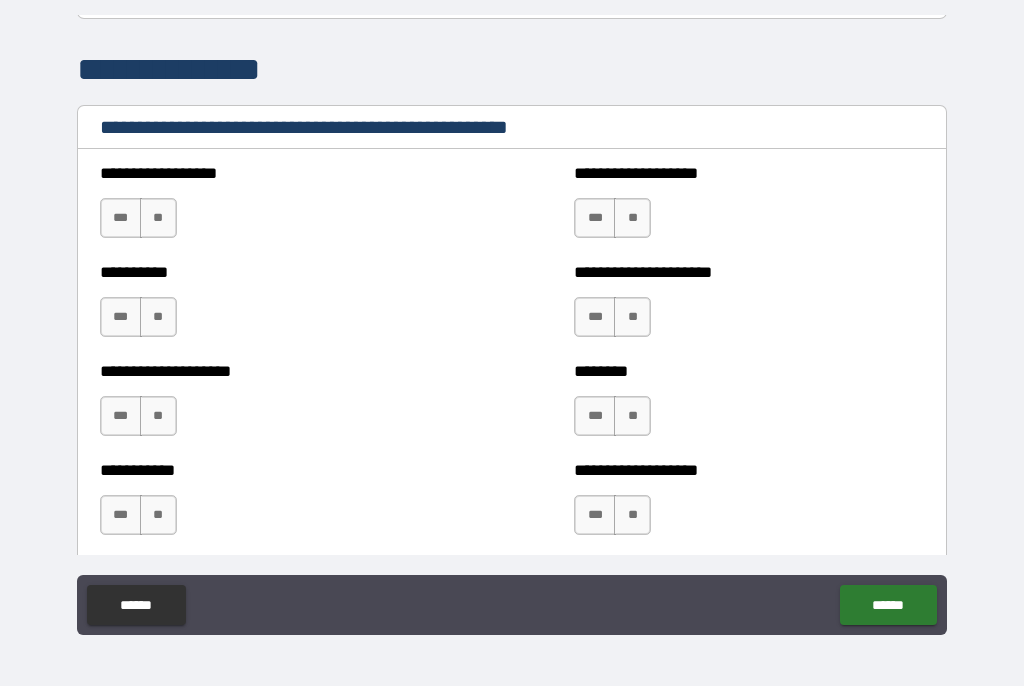 click on "**" at bounding box center (158, 219) 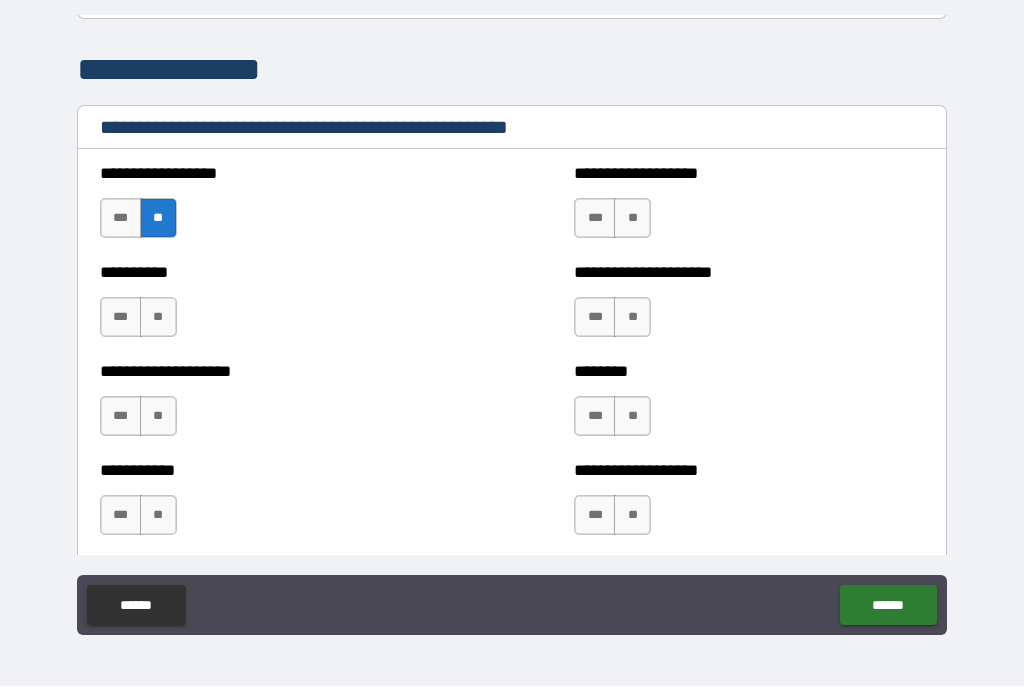 click on "**" at bounding box center (632, 219) 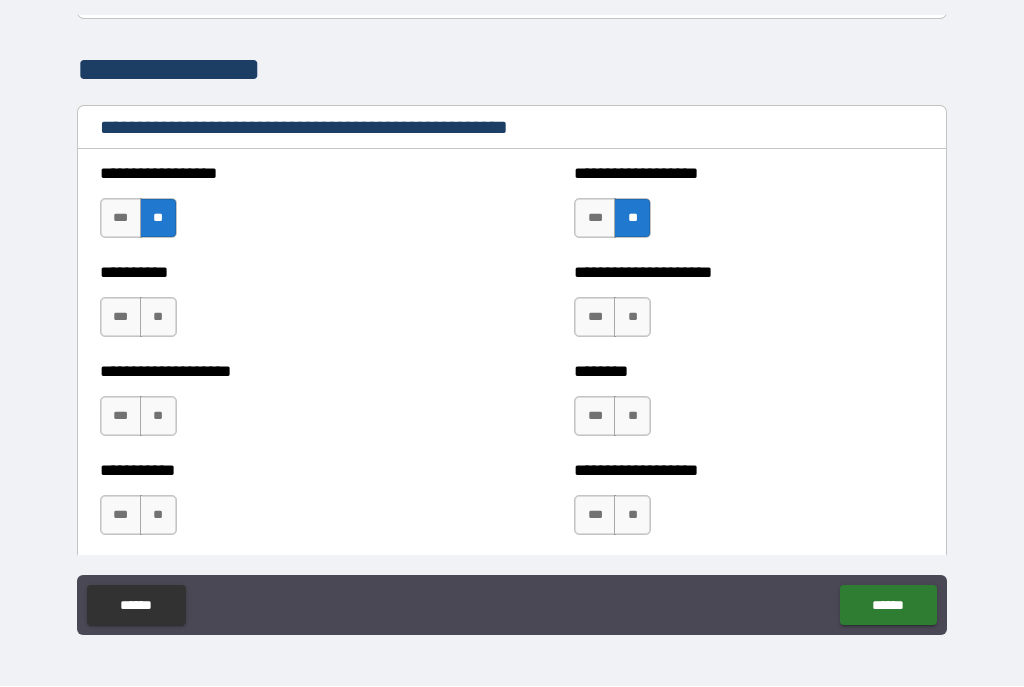 click on "**" at bounding box center (158, 318) 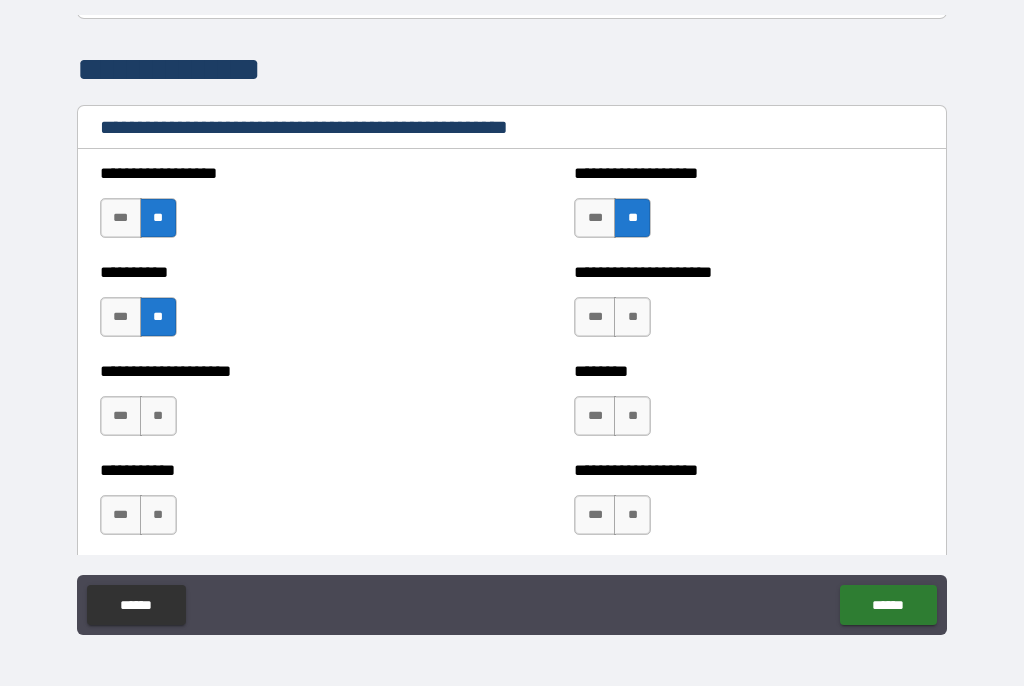 click on "**" at bounding box center [632, 318] 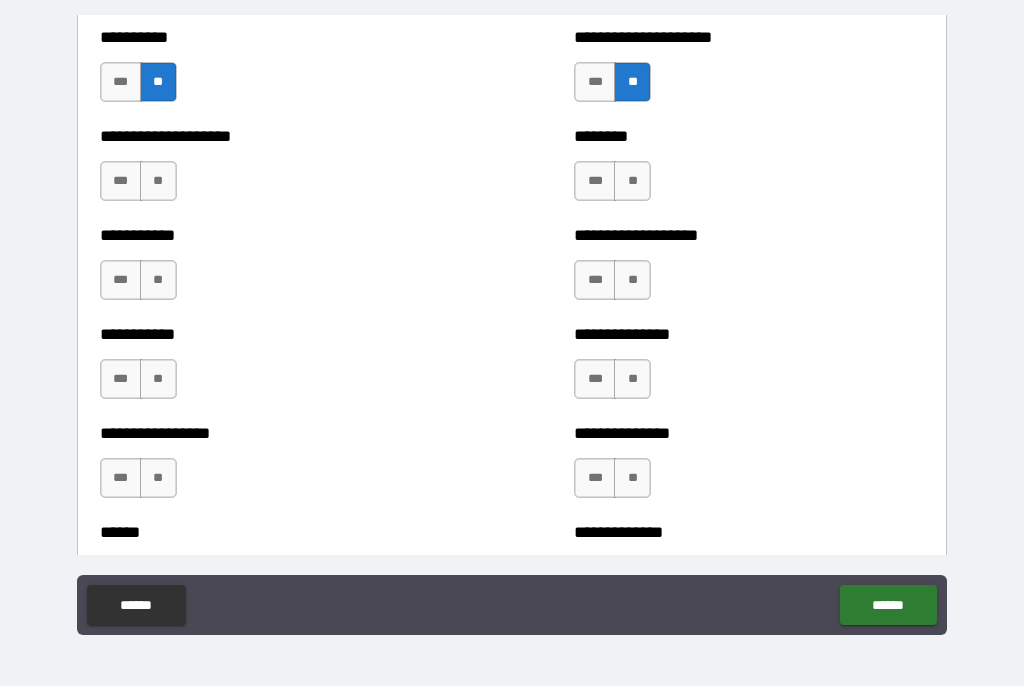 scroll, scrollTop: 2600, scrollLeft: 0, axis: vertical 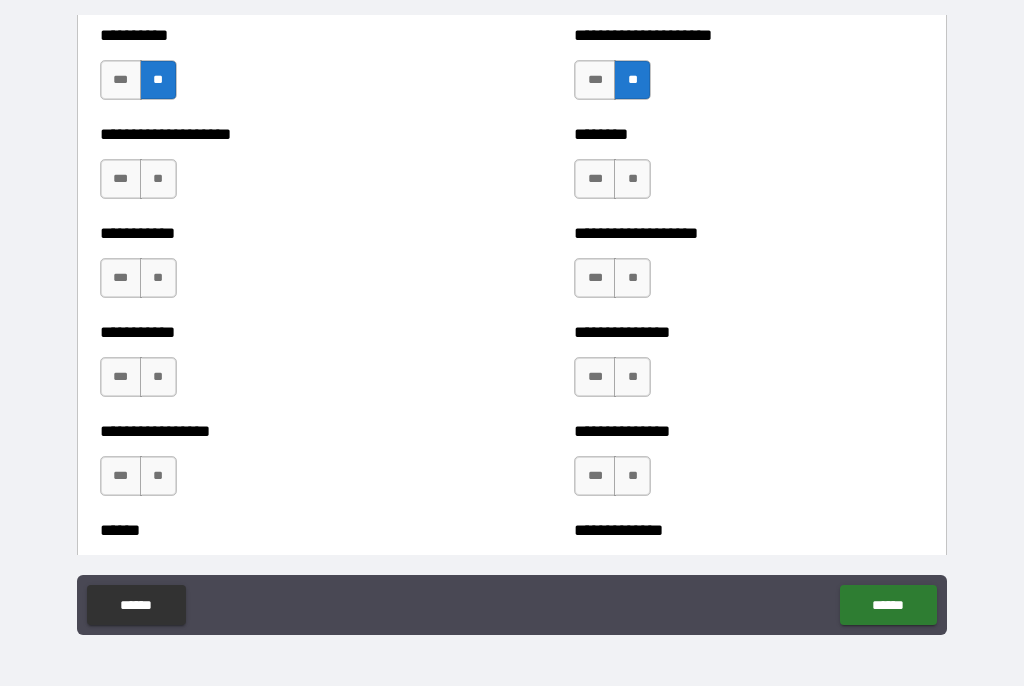 click on "**" at bounding box center [158, 180] 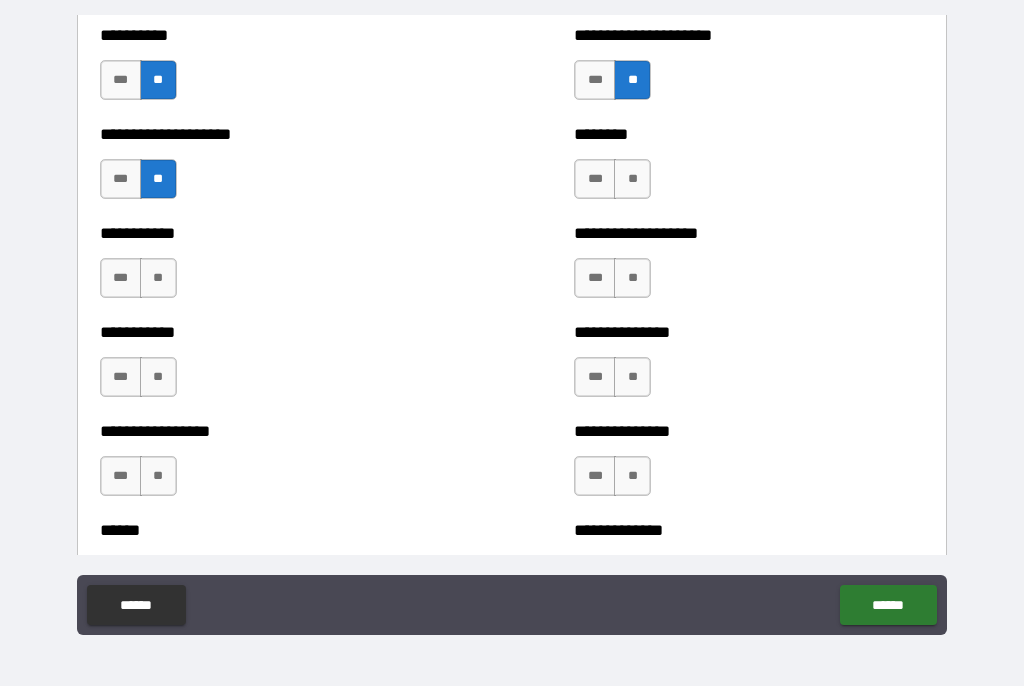 click on "**" at bounding box center [632, 180] 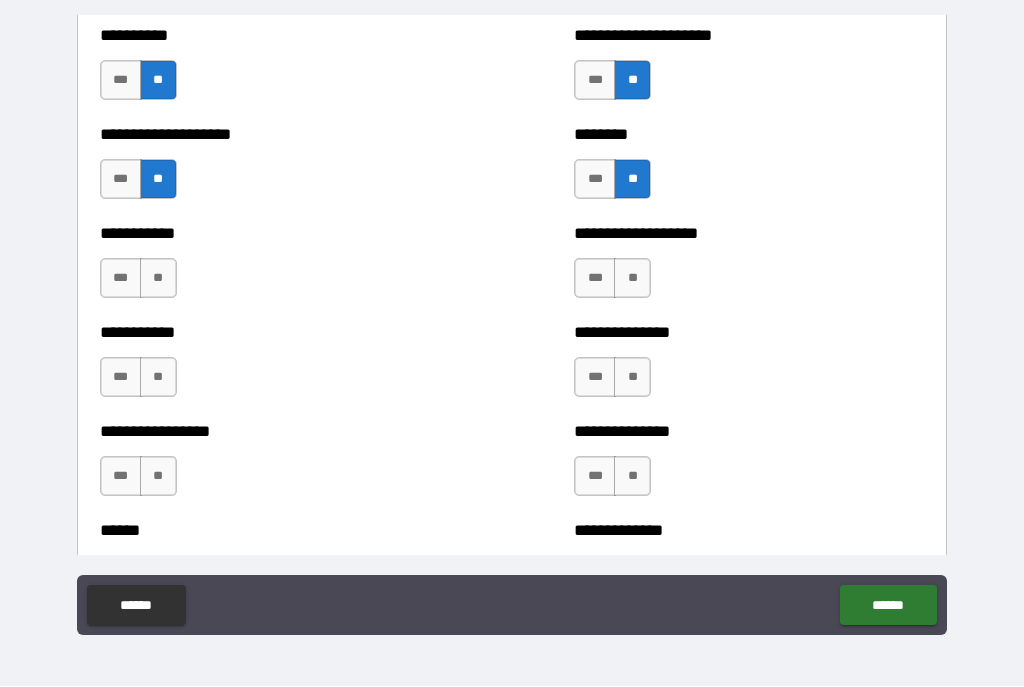 click on "**" at bounding box center [158, 279] 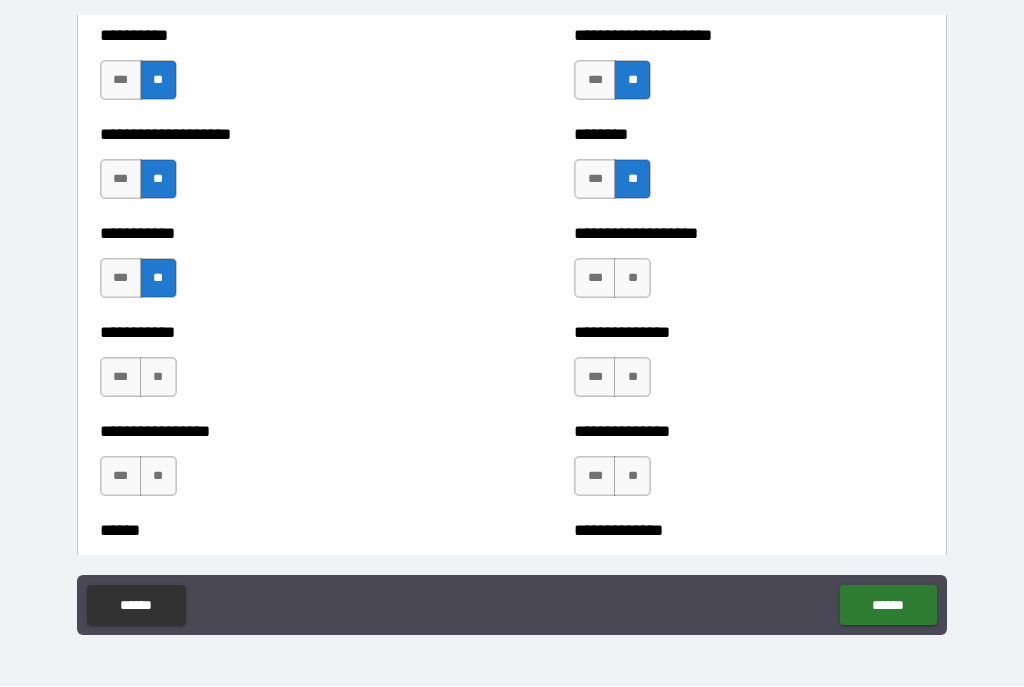 click on "**" at bounding box center (632, 279) 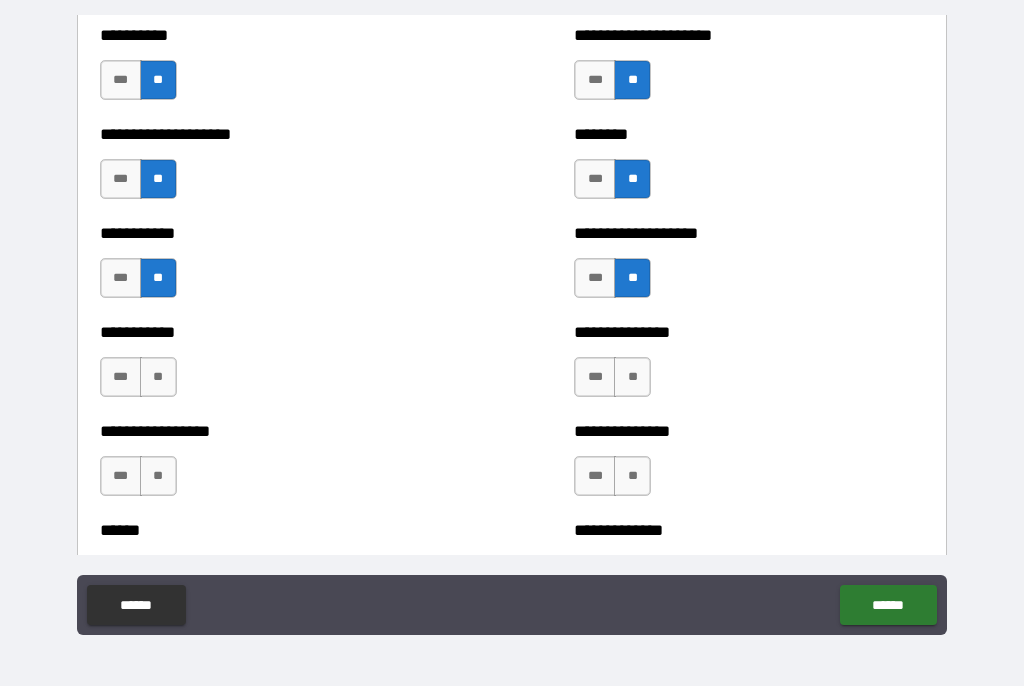 click on "**" at bounding box center (158, 378) 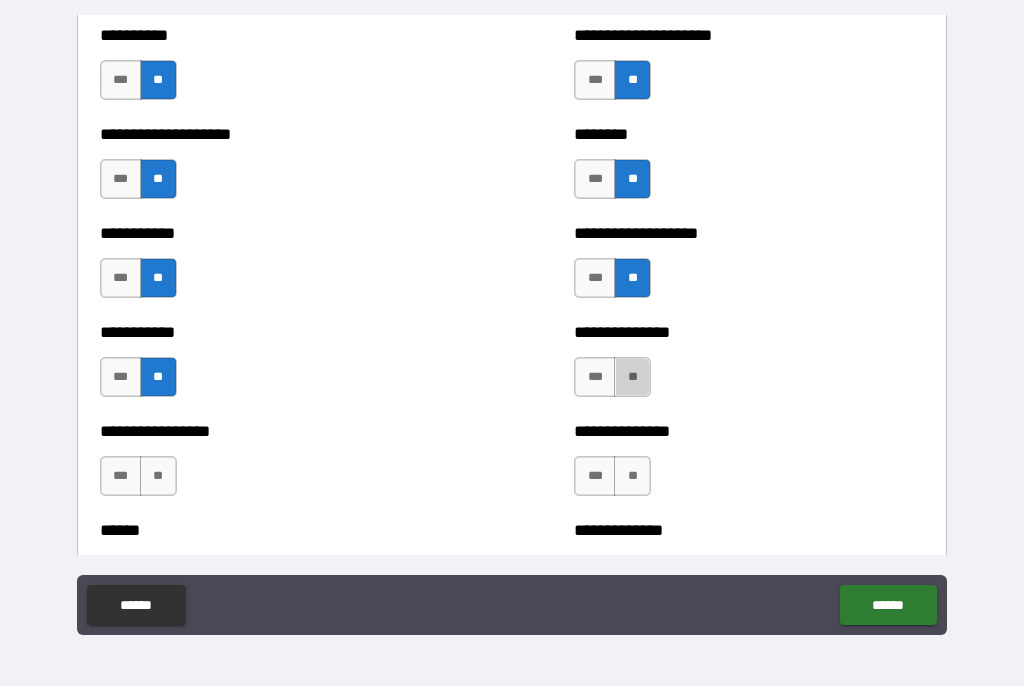 click on "**" at bounding box center (632, 378) 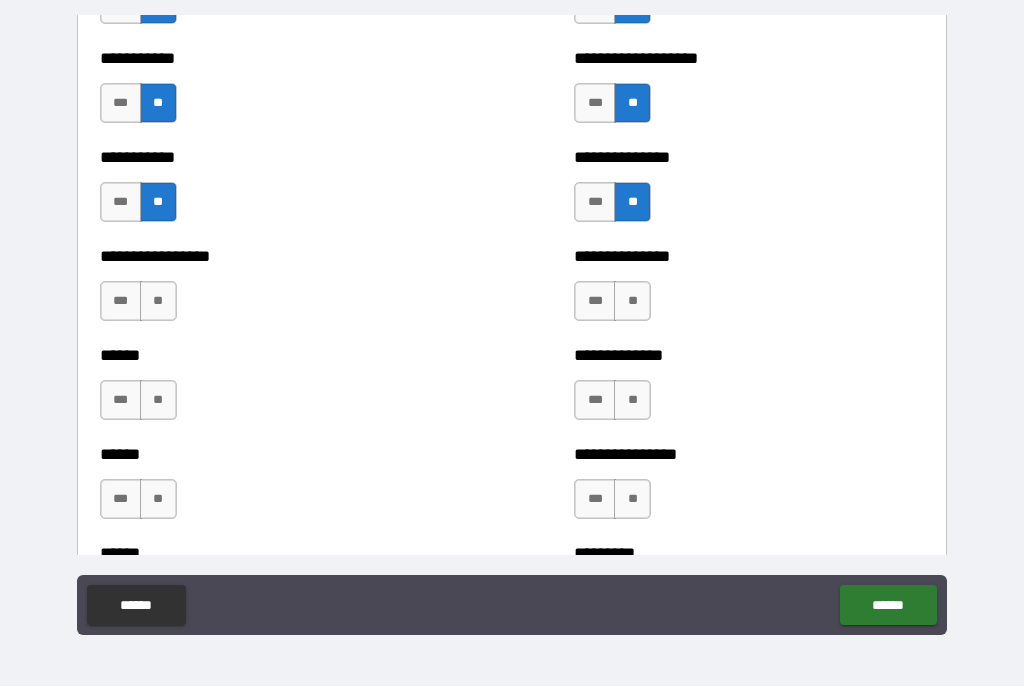 scroll, scrollTop: 2848, scrollLeft: 0, axis: vertical 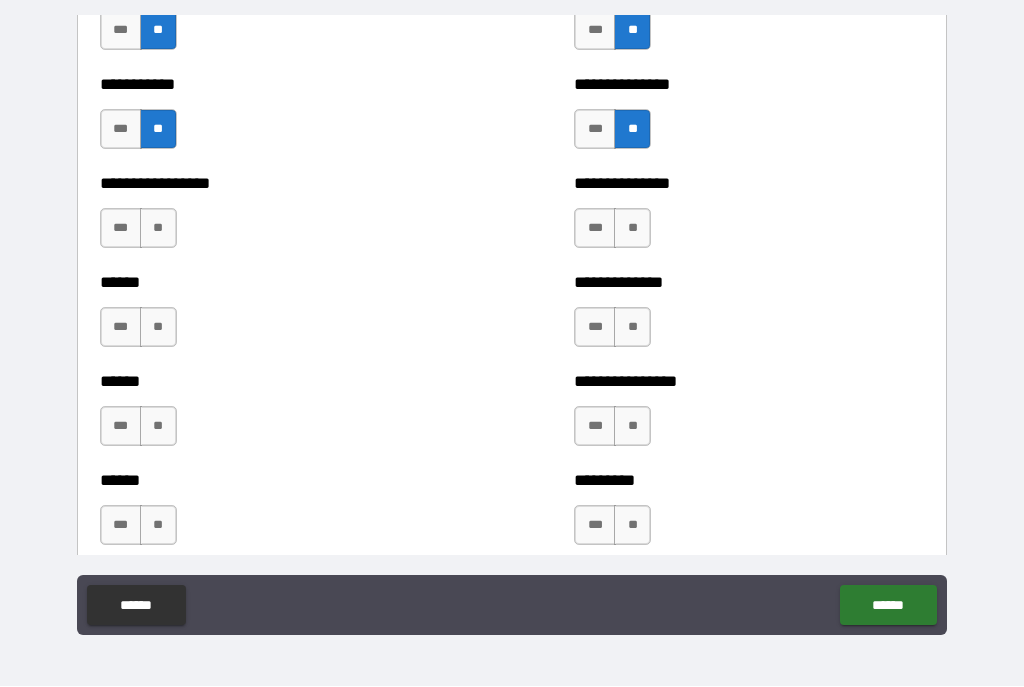click on "**" at bounding box center [158, 229] 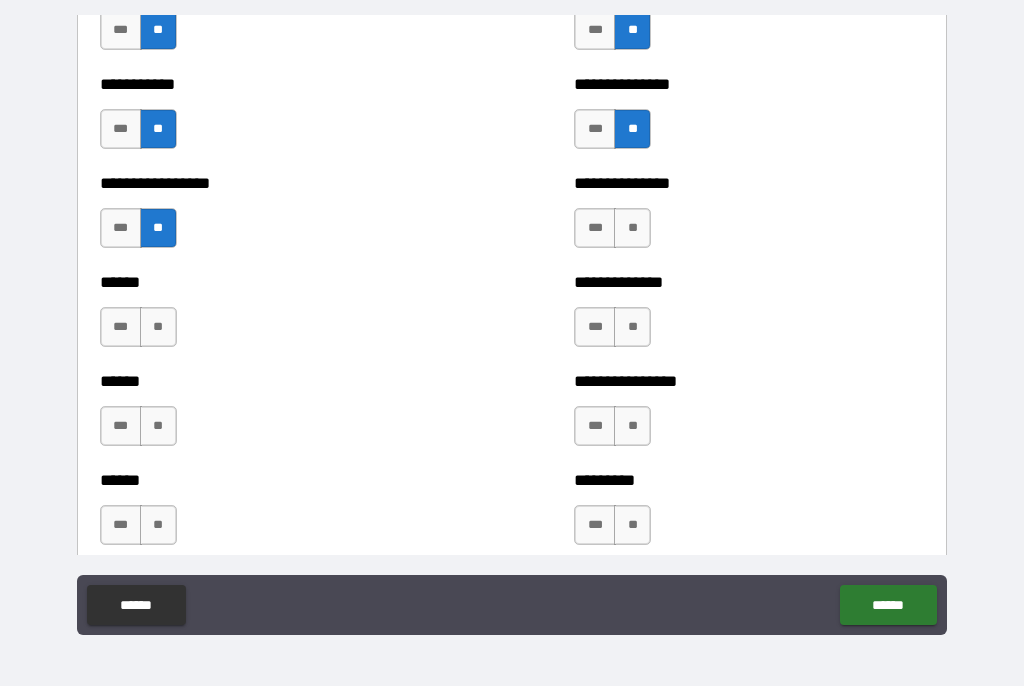 click on "**" at bounding box center [632, 229] 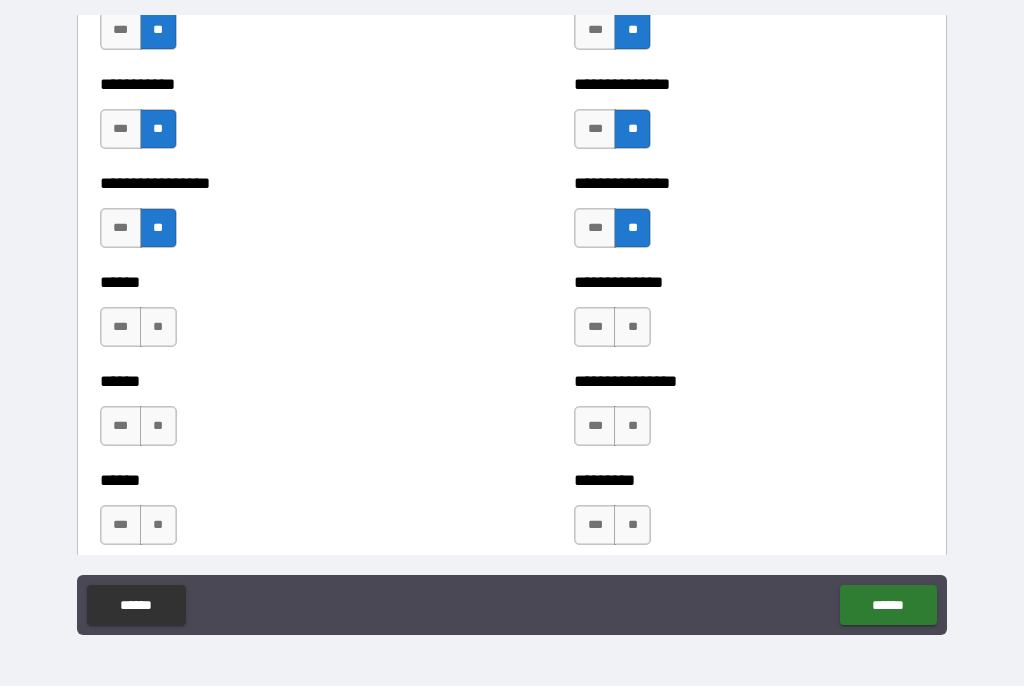 click on "**" at bounding box center (158, 328) 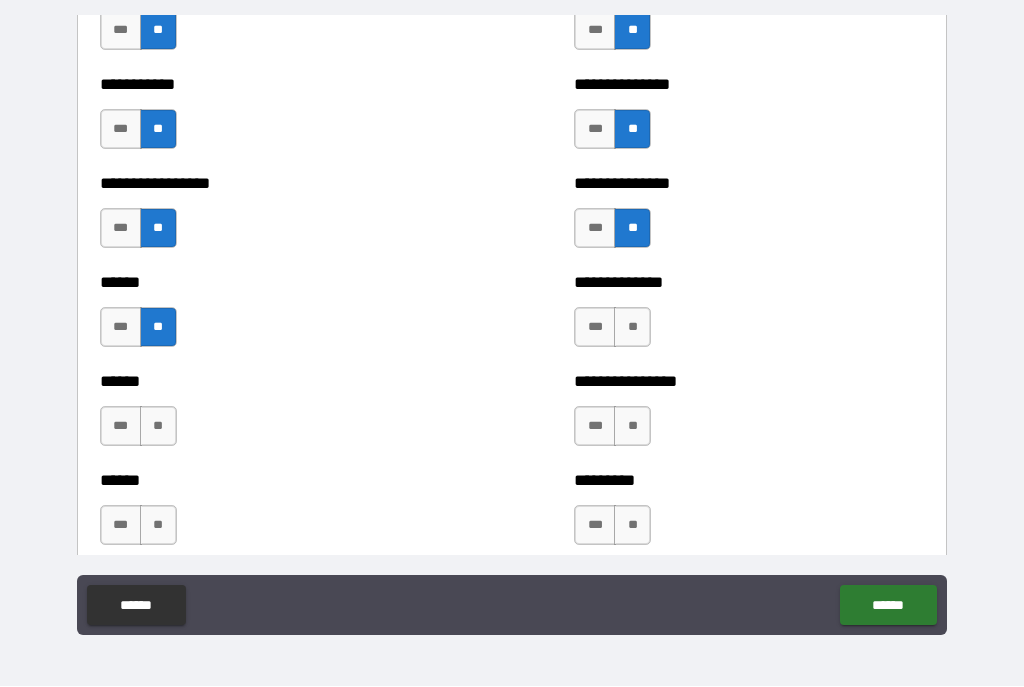 click on "**" at bounding box center (632, 328) 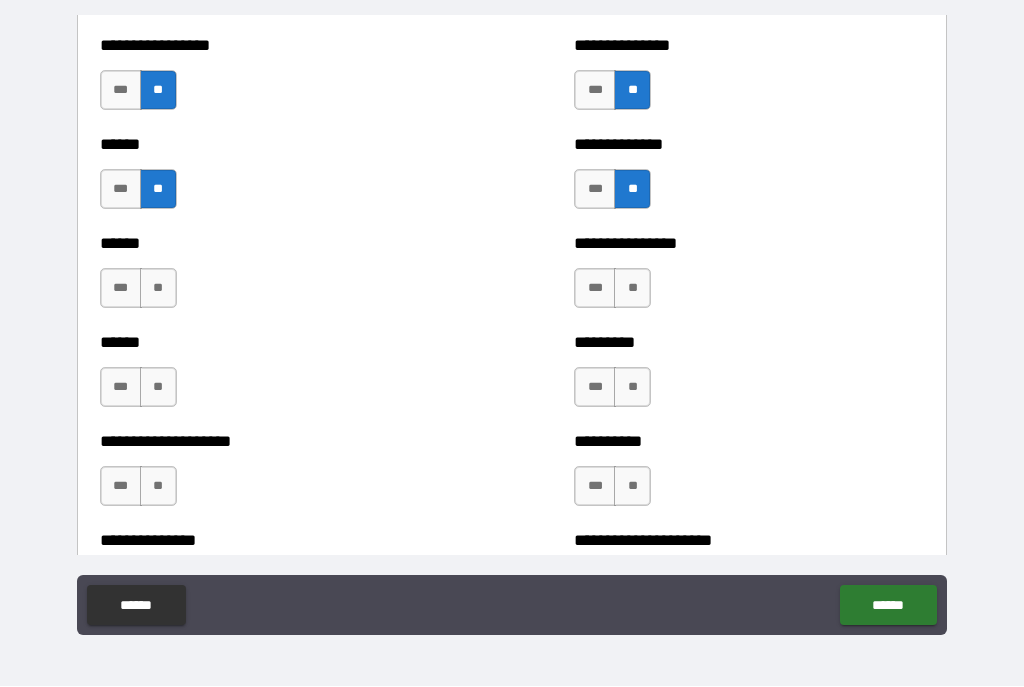 scroll, scrollTop: 2994, scrollLeft: 0, axis: vertical 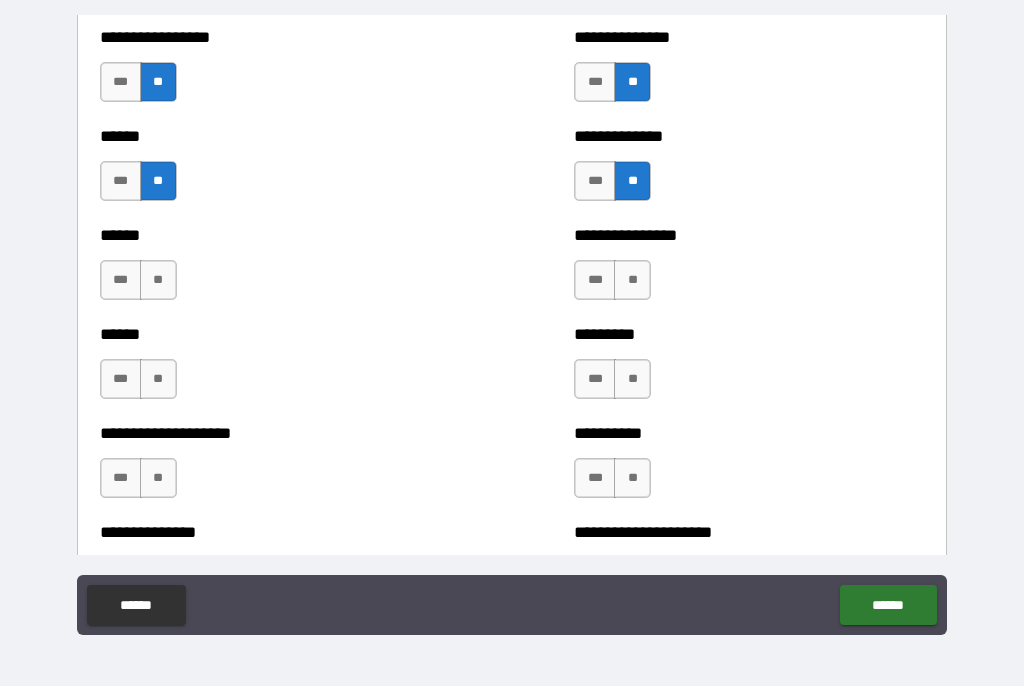 click on "***" at bounding box center [121, 182] 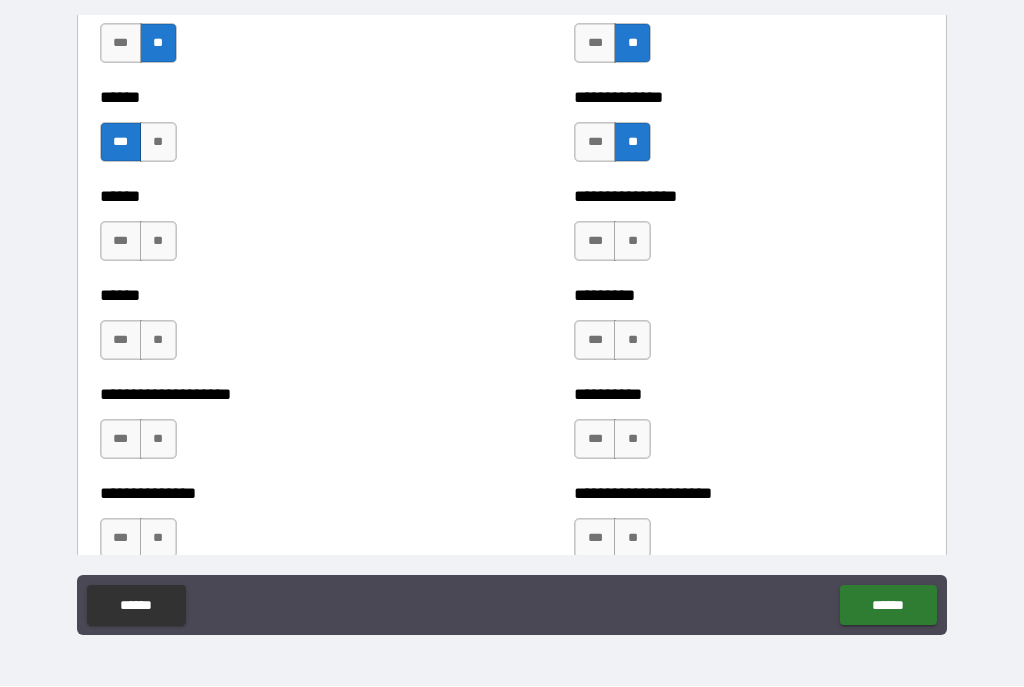 scroll, scrollTop: 3021, scrollLeft: 0, axis: vertical 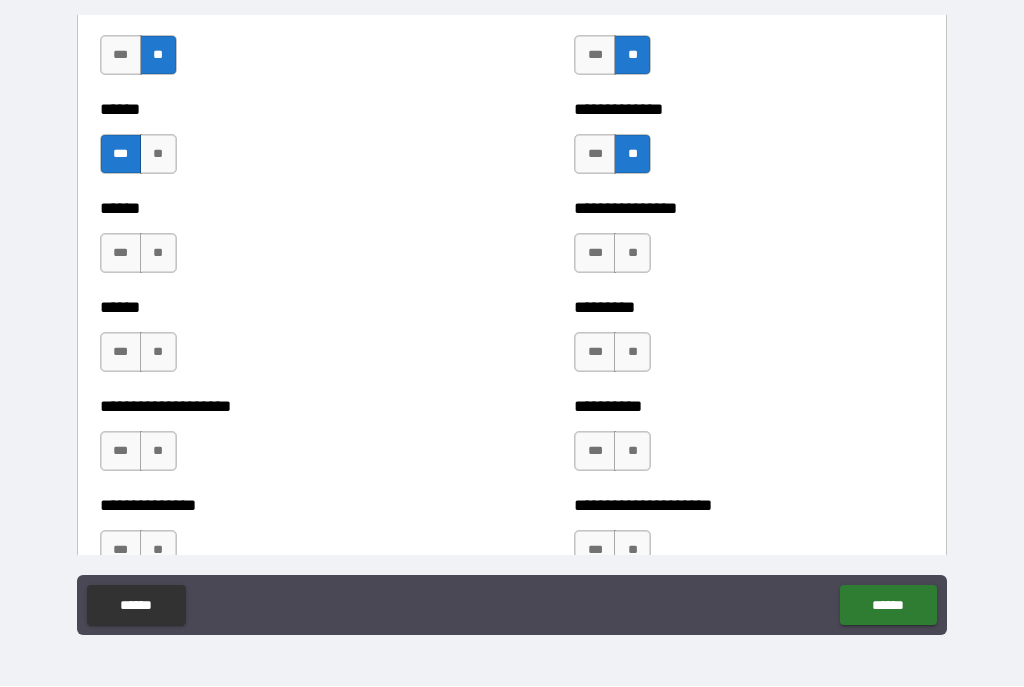 click on "***" at bounding box center (595, 155) 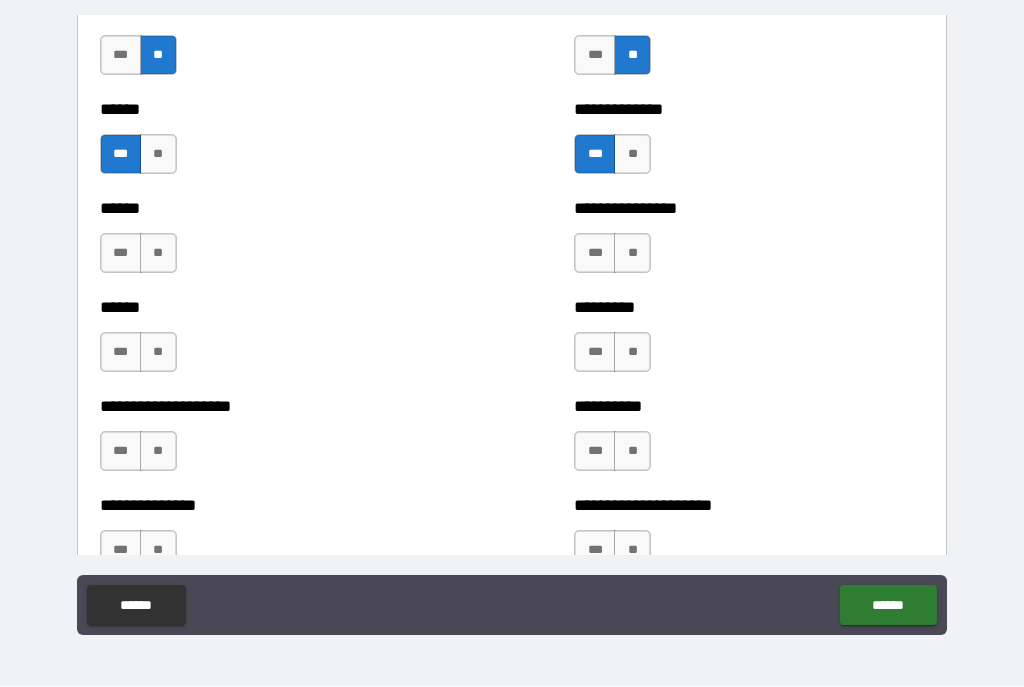 click on "**" at bounding box center (158, 254) 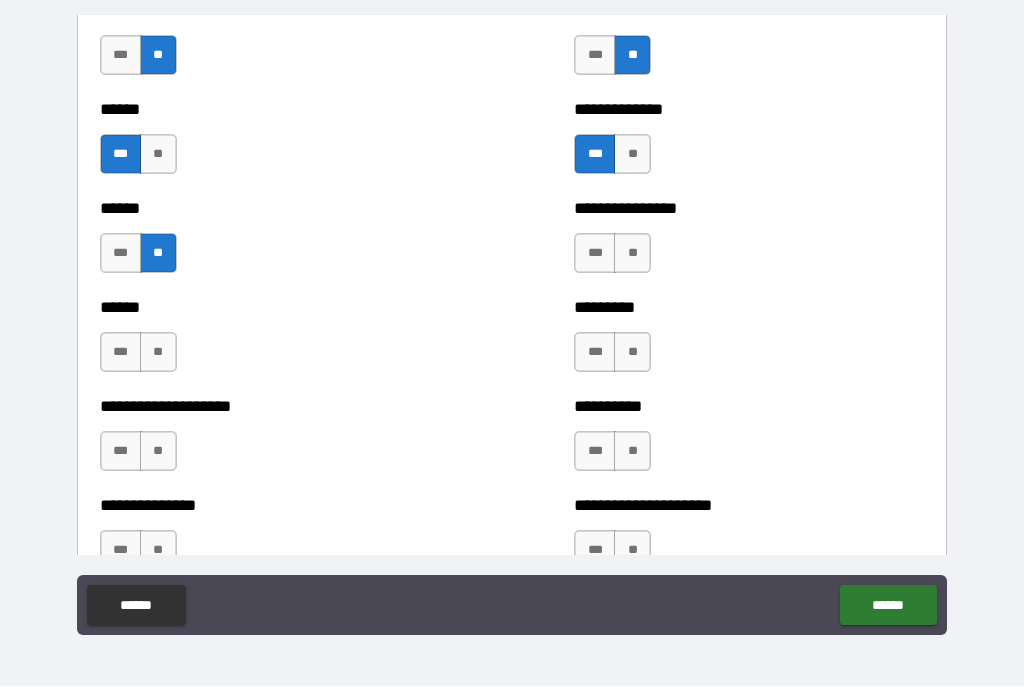 click on "**" at bounding box center (632, 254) 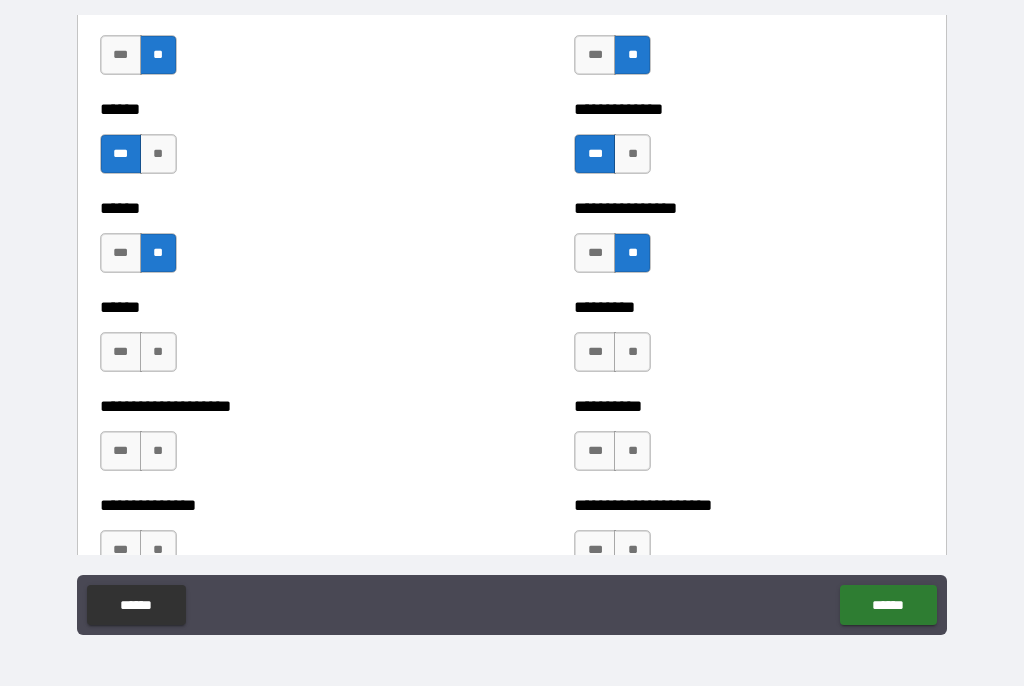 click on "**" at bounding box center (158, 353) 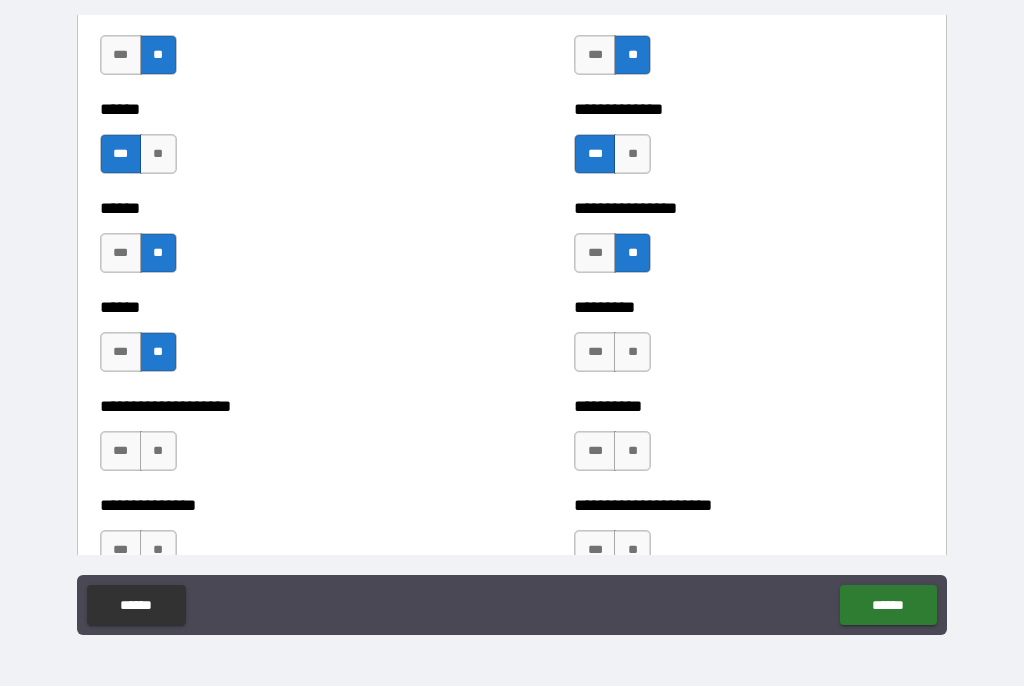 click on "**" at bounding box center (632, 353) 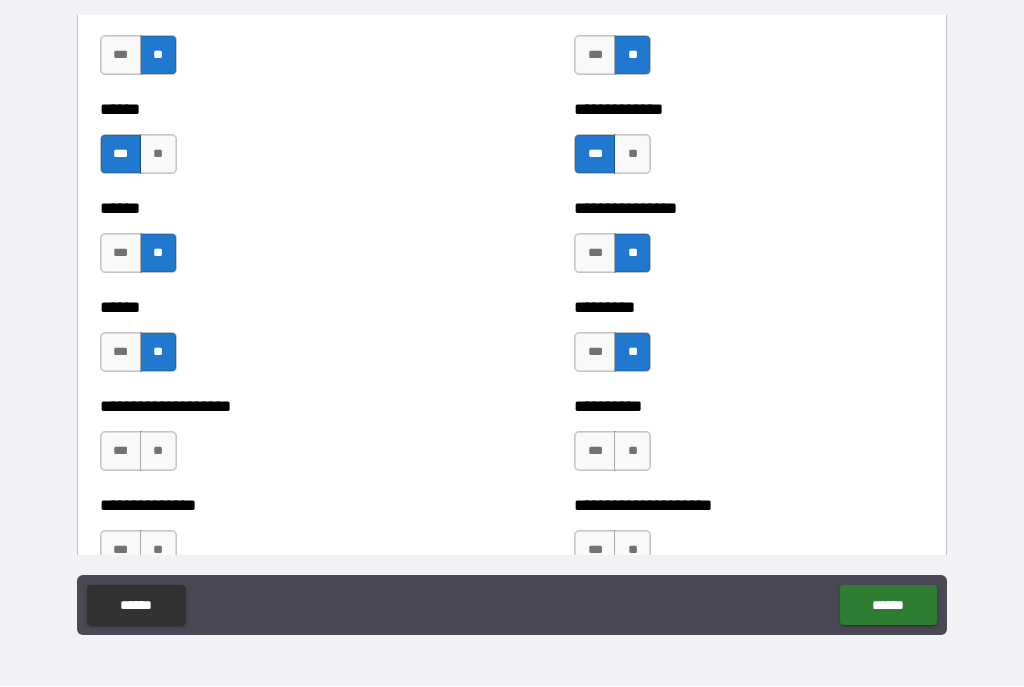 scroll, scrollTop: 3028, scrollLeft: 0, axis: vertical 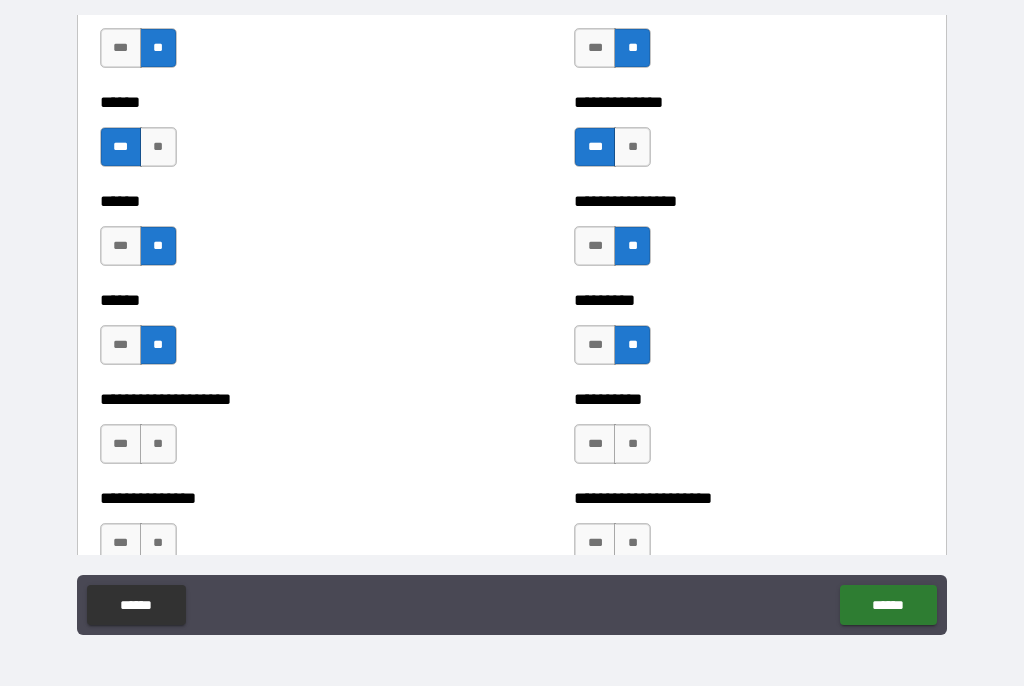 click on "**" at bounding box center (158, 445) 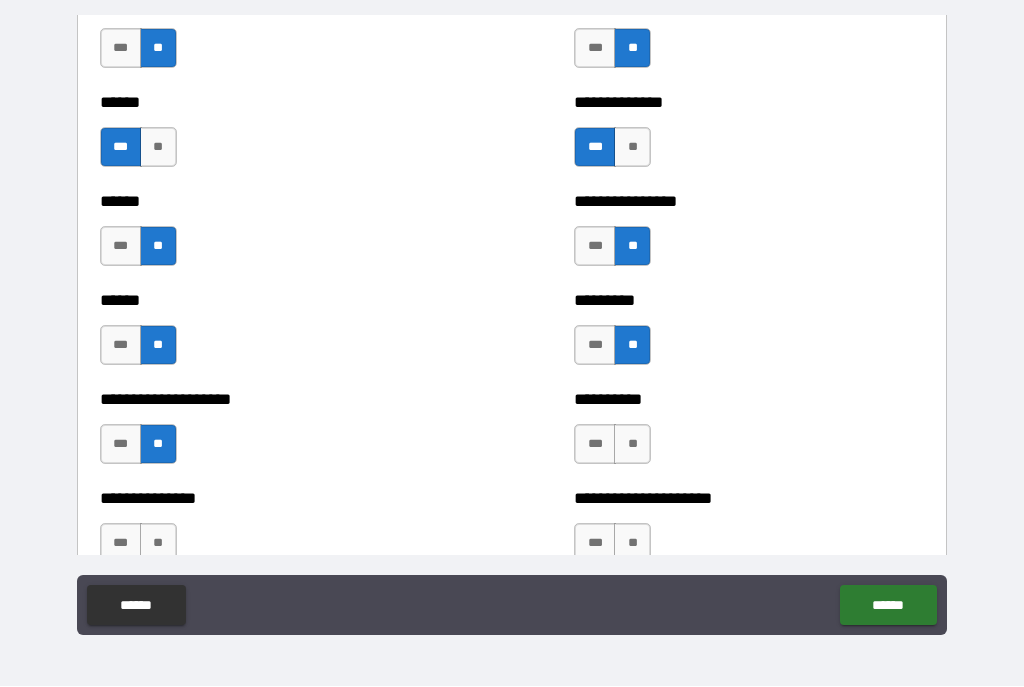 click on "**" at bounding box center [632, 445] 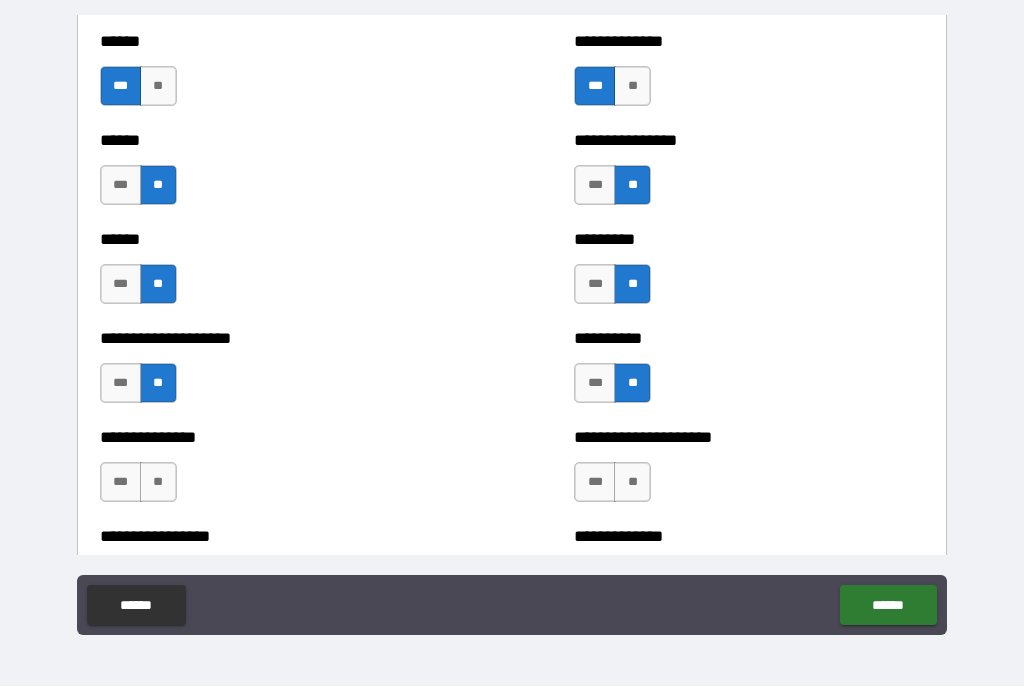 scroll, scrollTop: 3106, scrollLeft: 0, axis: vertical 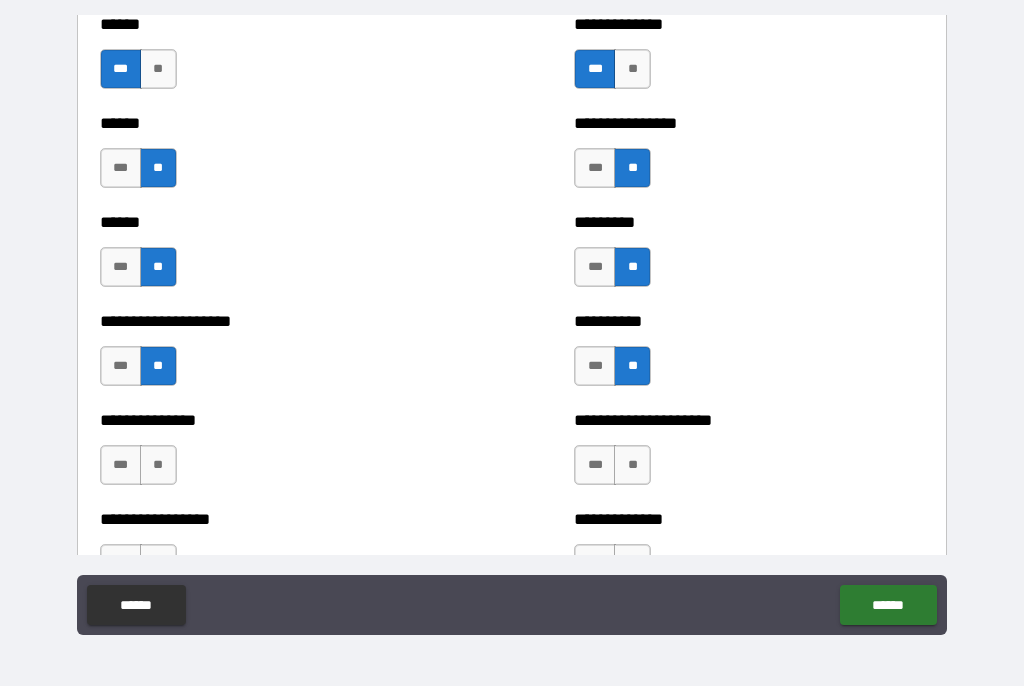 click on "**" at bounding box center (158, 466) 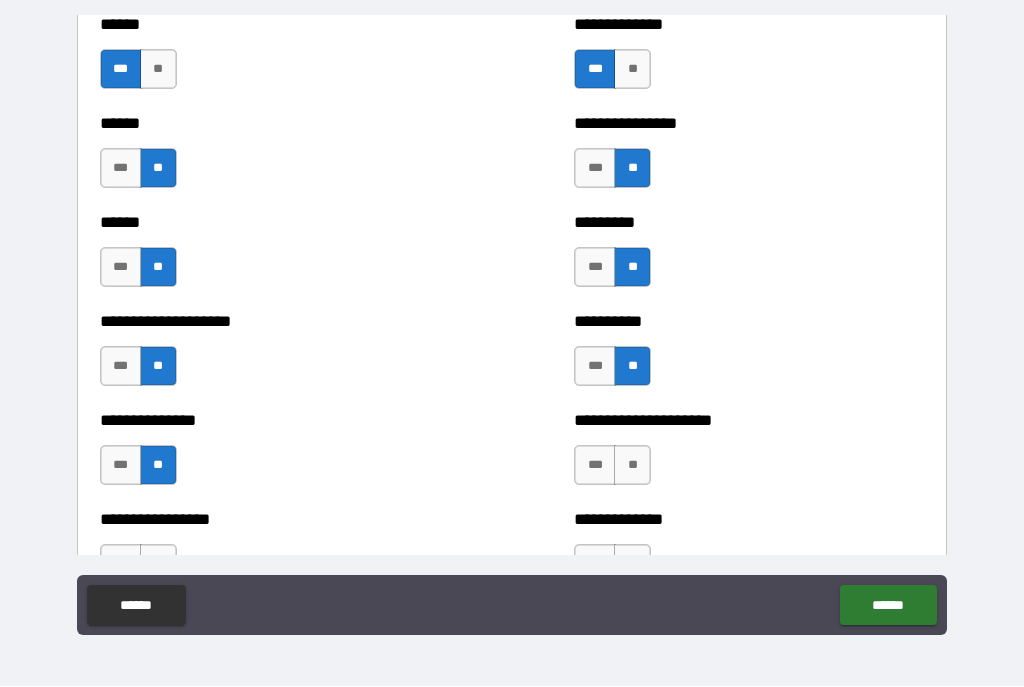 click on "**" at bounding box center [632, 466] 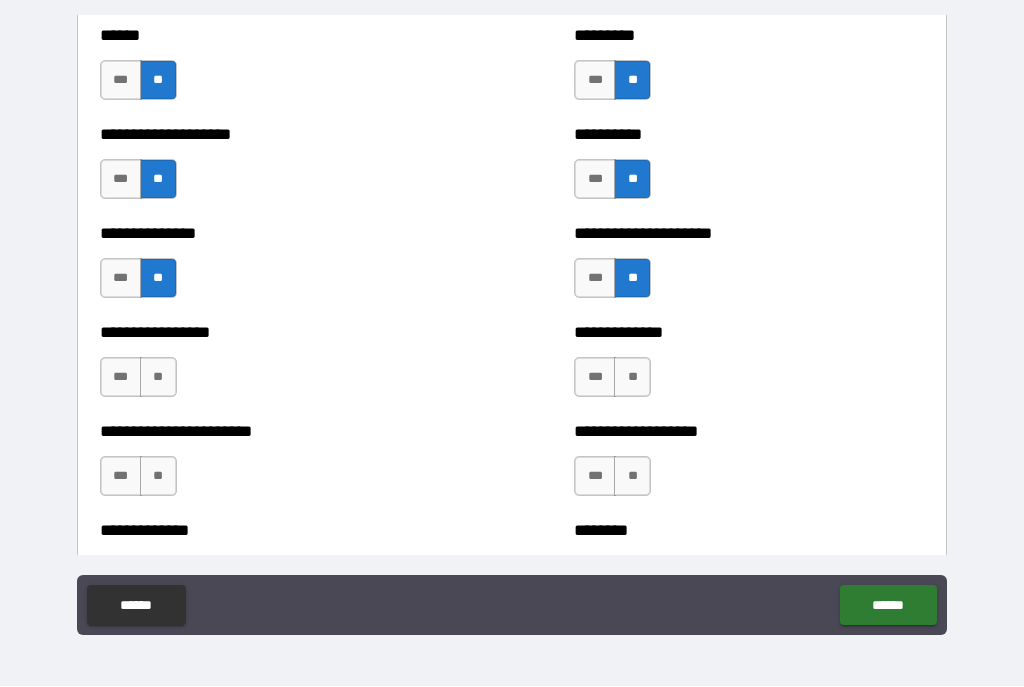 scroll, scrollTop: 3297, scrollLeft: 0, axis: vertical 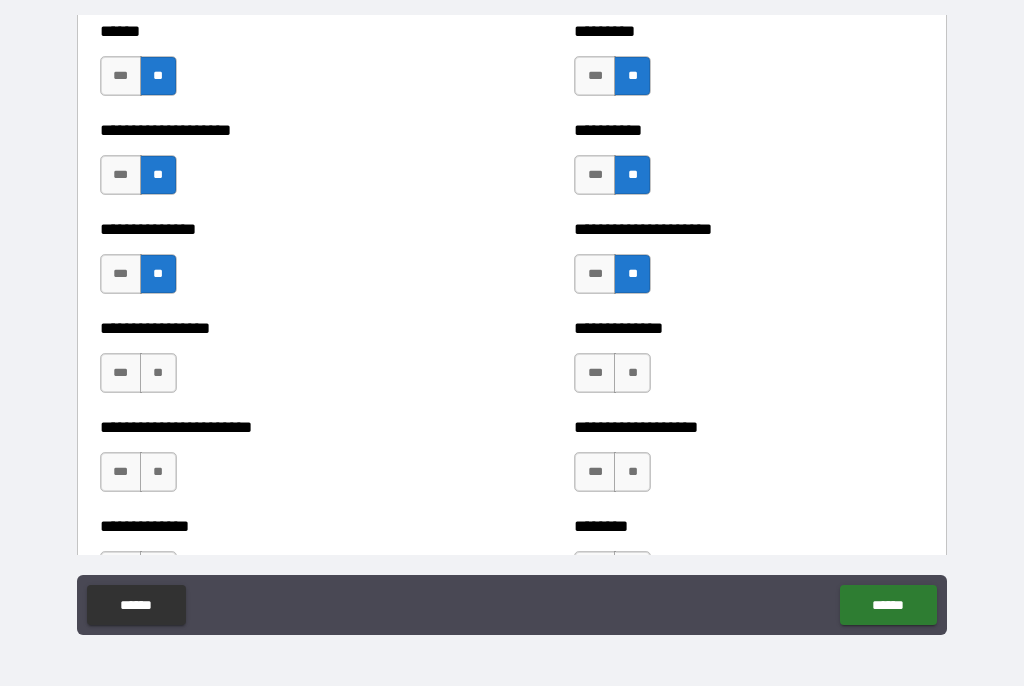 click on "**" at bounding box center [158, 374] 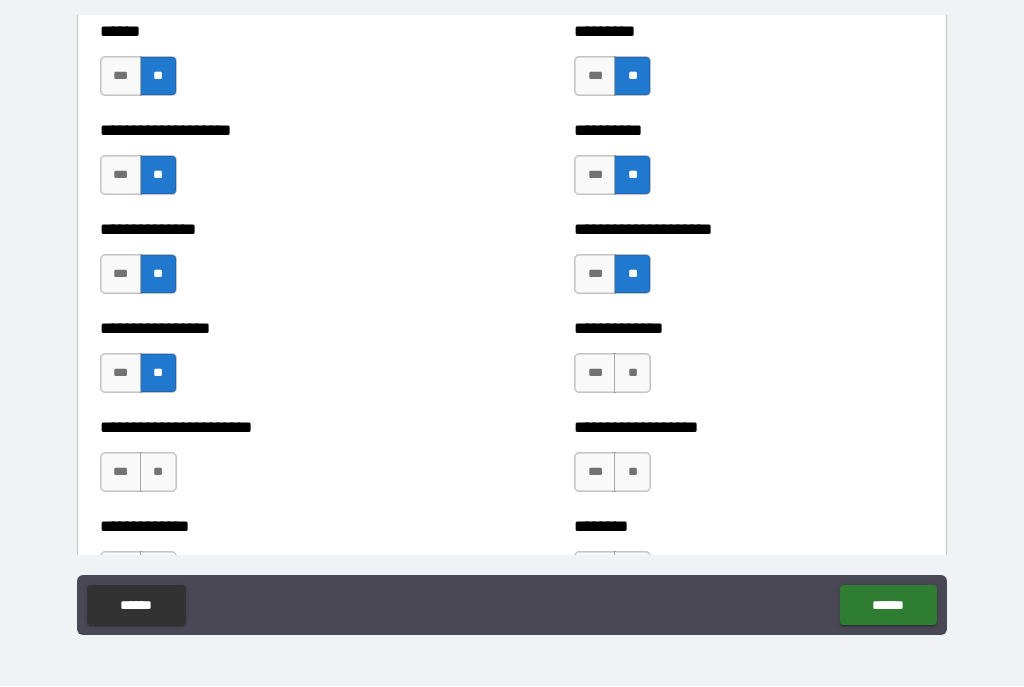 click on "**" at bounding box center (632, 374) 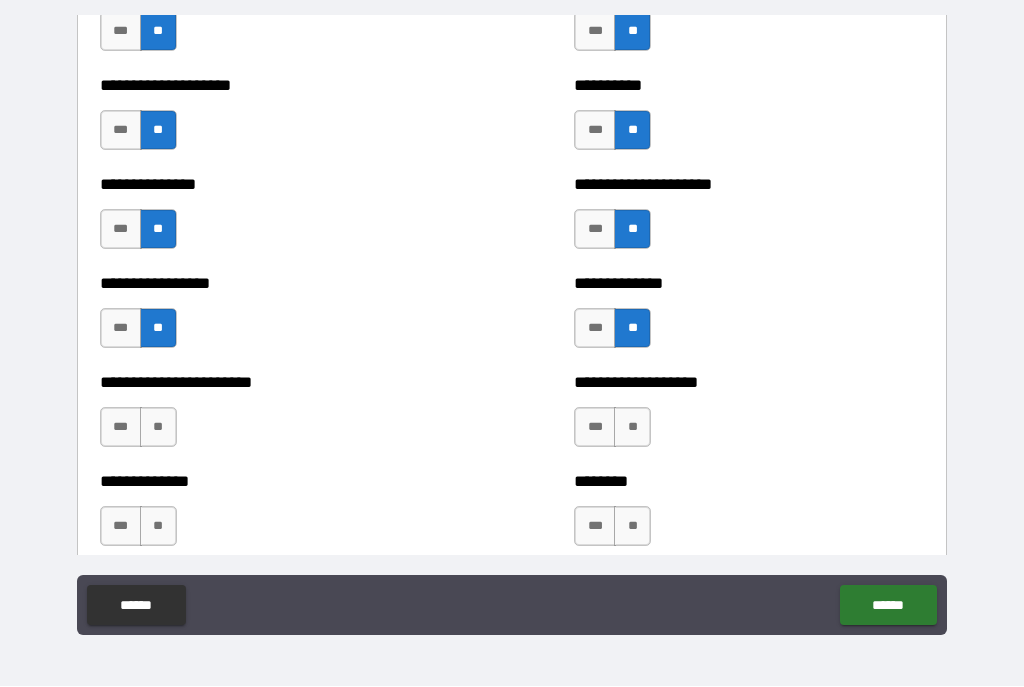 scroll, scrollTop: 3364, scrollLeft: 0, axis: vertical 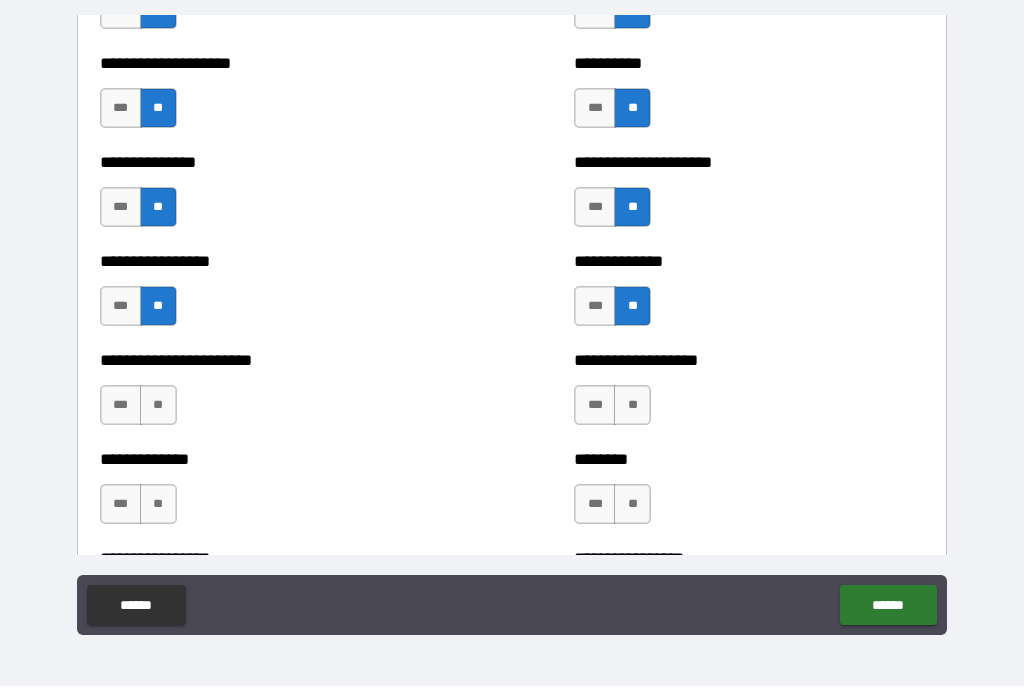 click on "**" at bounding box center (158, 406) 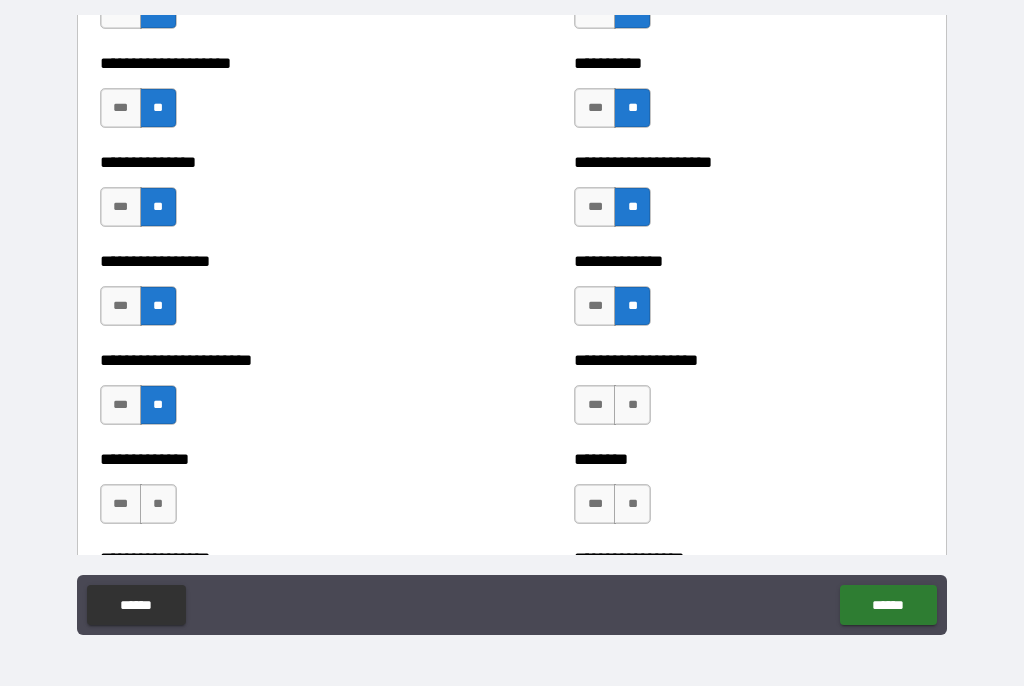 click on "**" at bounding box center [632, 406] 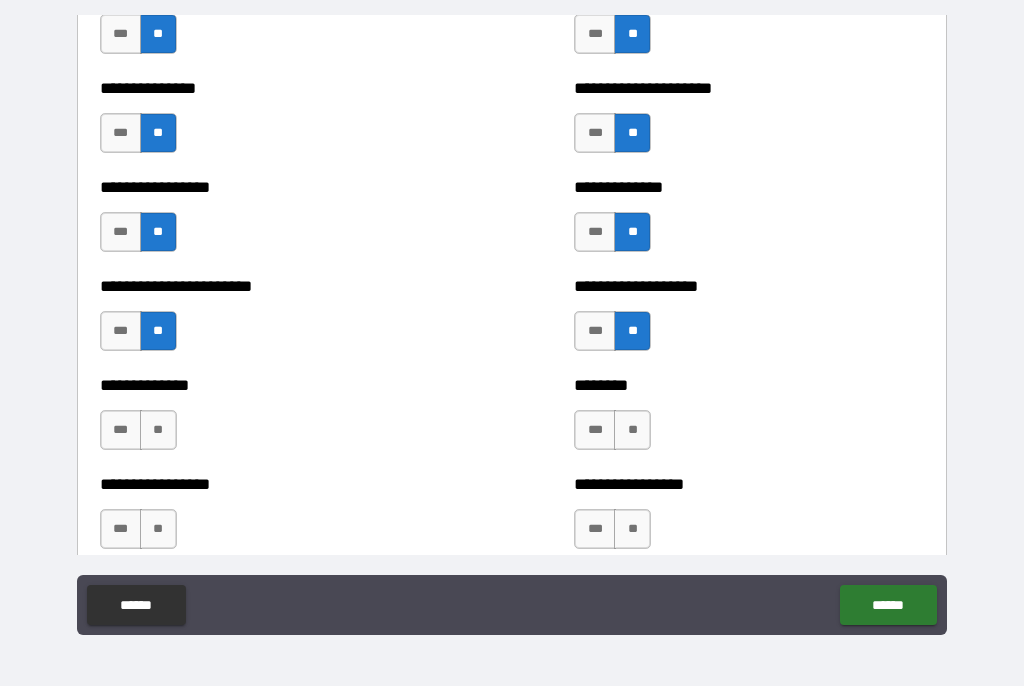 scroll, scrollTop: 3441, scrollLeft: 0, axis: vertical 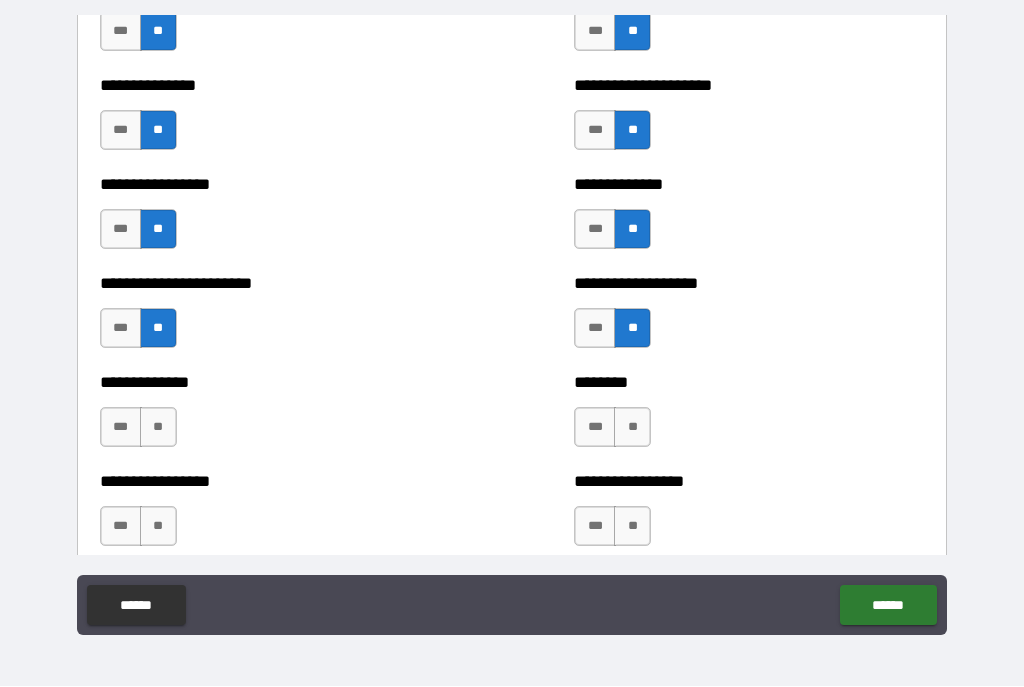 click on "***" at bounding box center (595, 329) 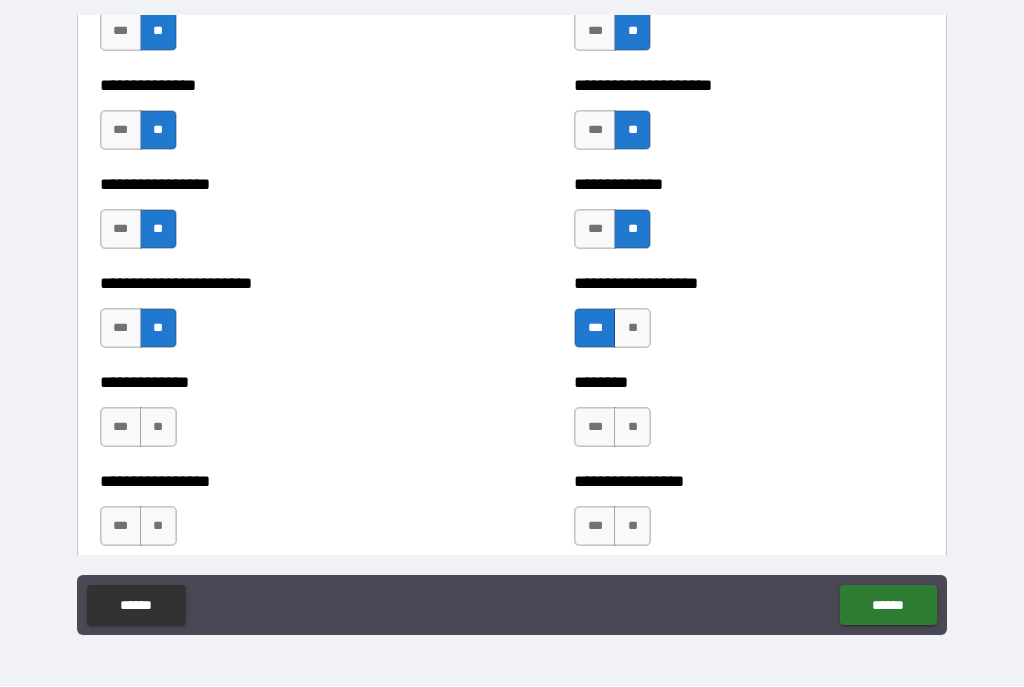 click on "**********" at bounding box center [512, 328] 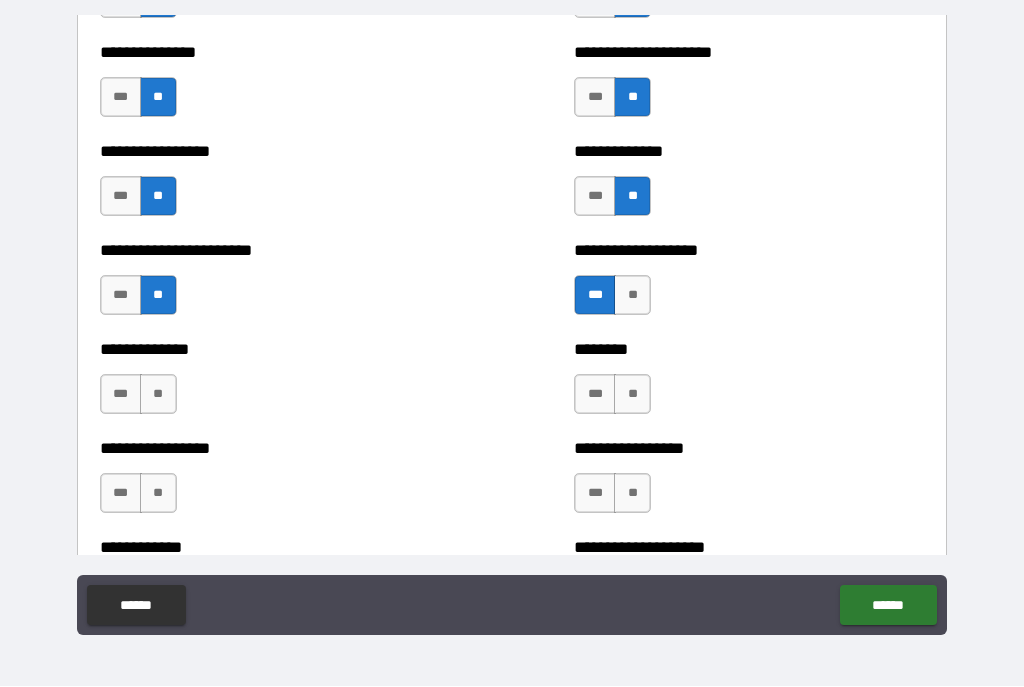 scroll, scrollTop: 3480, scrollLeft: 0, axis: vertical 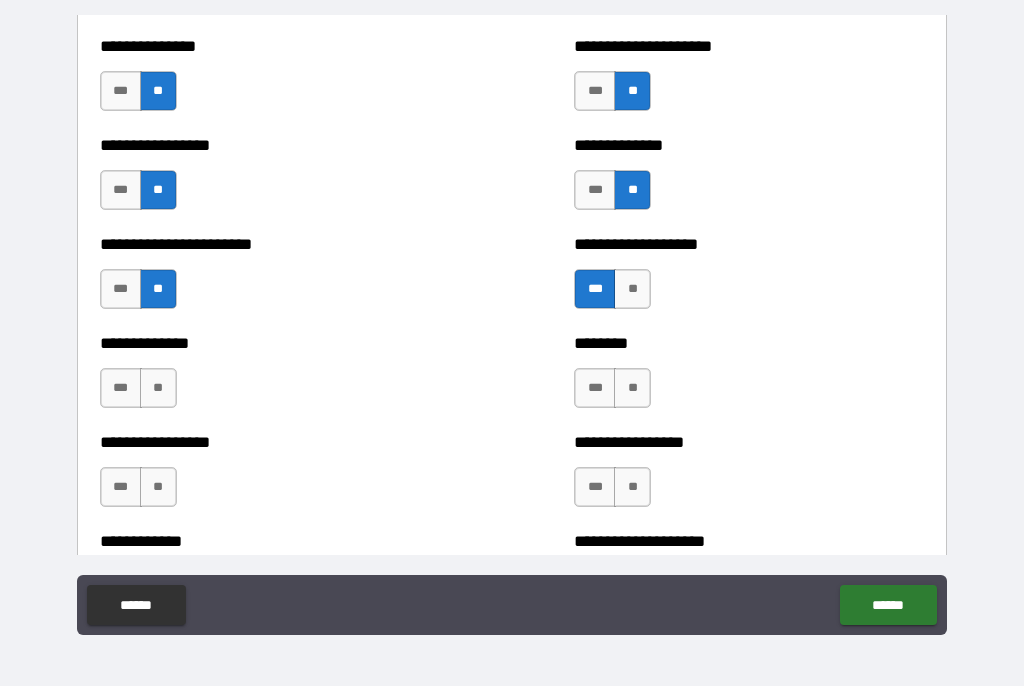 click on "**" at bounding box center [632, 290] 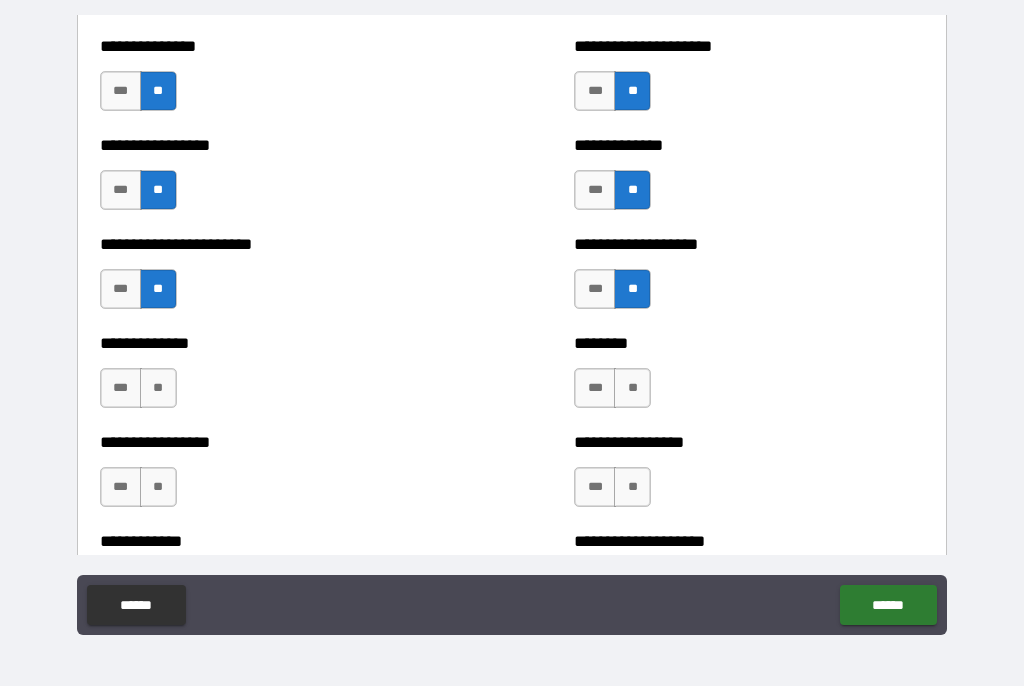 click on "**" at bounding box center (158, 389) 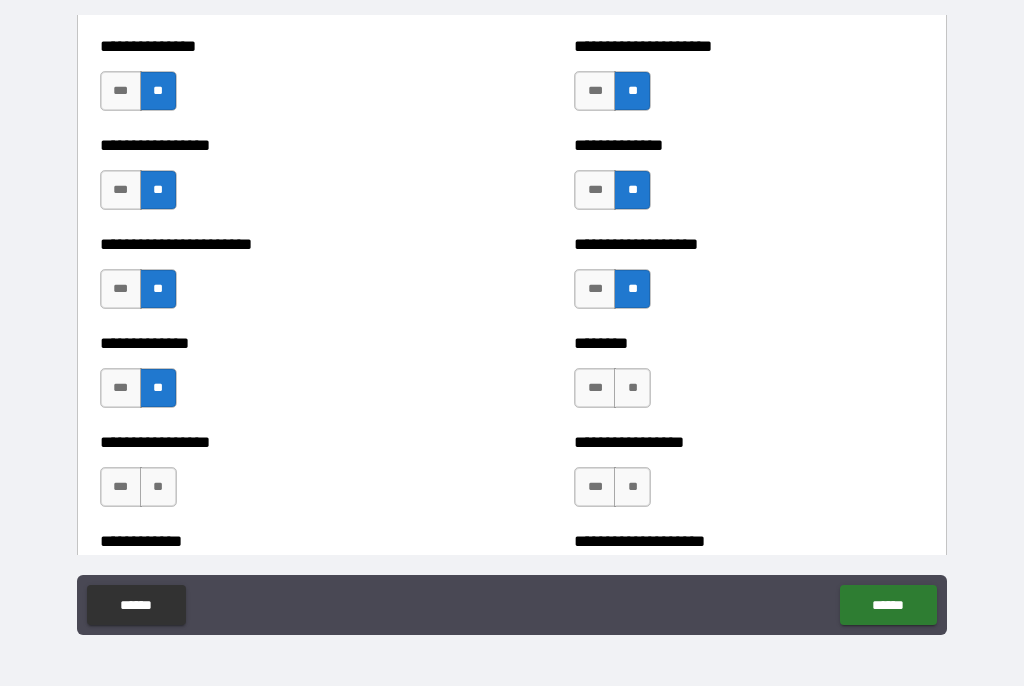 click on "**" at bounding box center (632, 389) 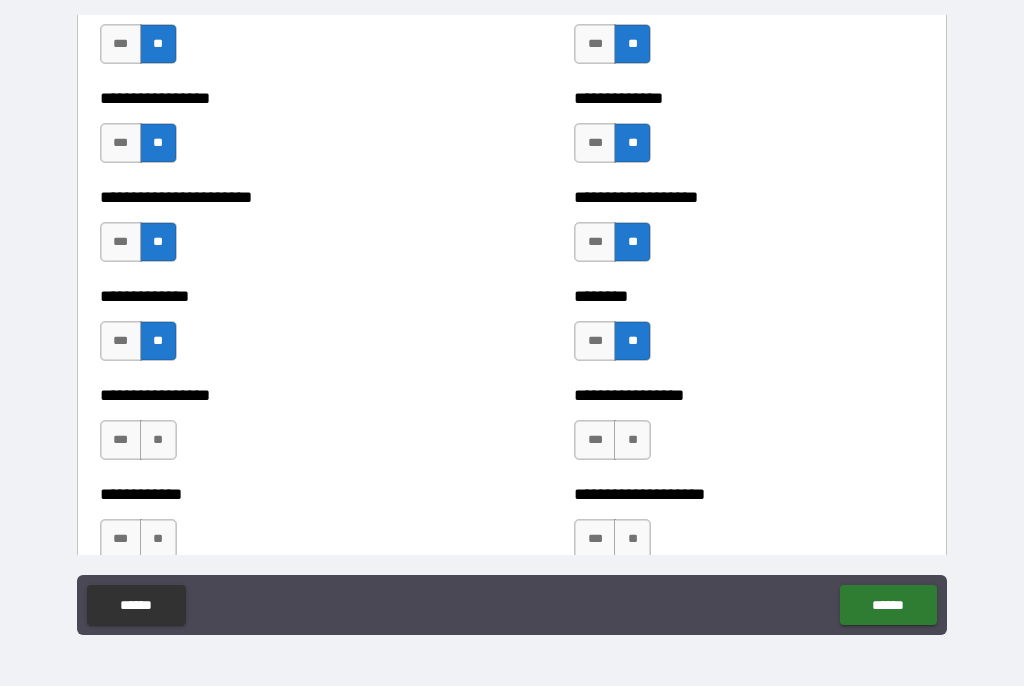 scroll, scrollTop: 3540, scrollLeft: 0, axis: vertical 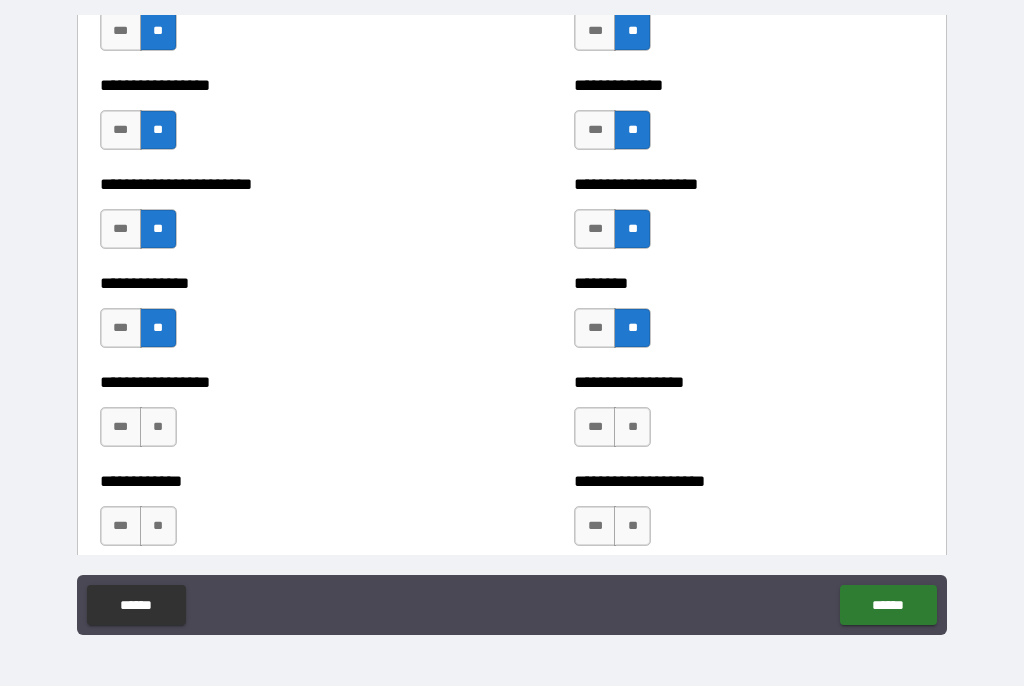 click on "**" at bounding box center (158, 428) 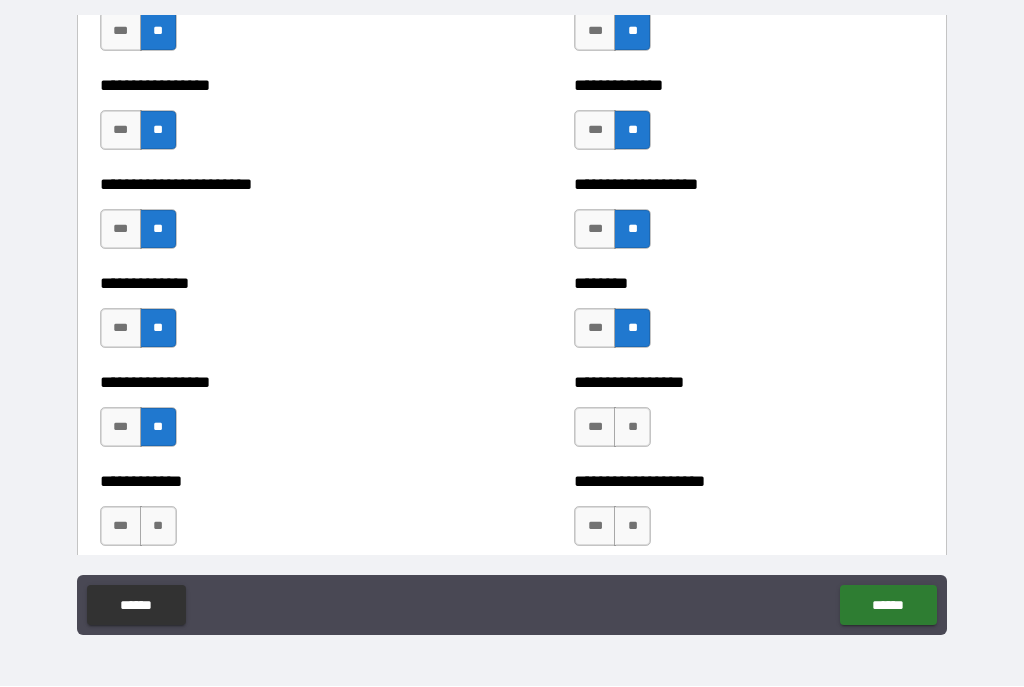 click on "**" at bounding box center [632, 428] 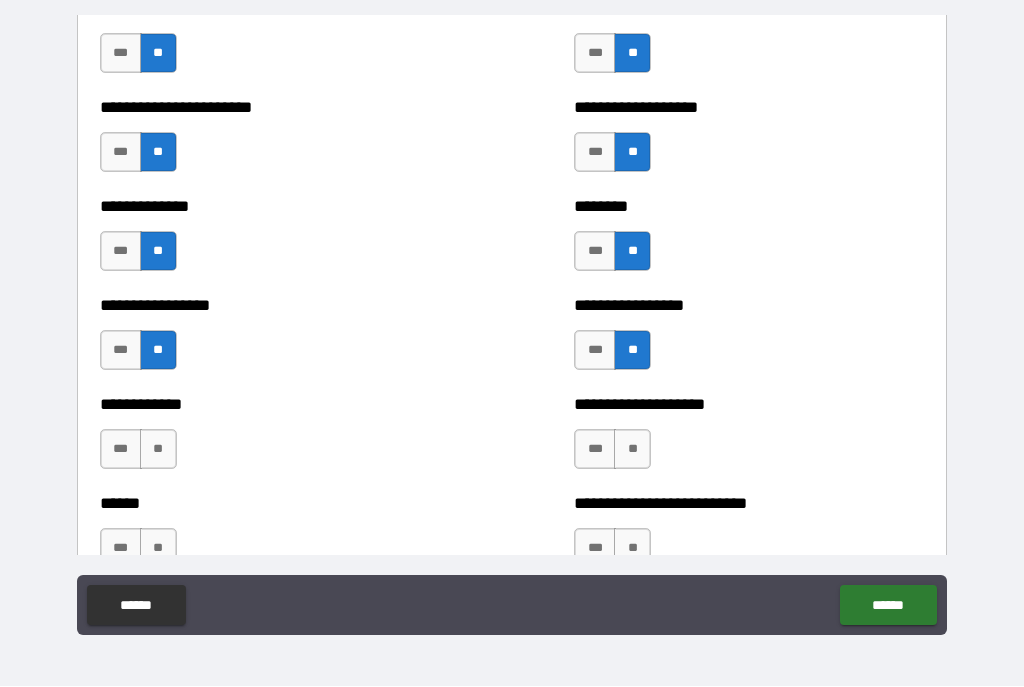 scroll, scrollTop: 3653, scrollLeft: 0, axis: vertical 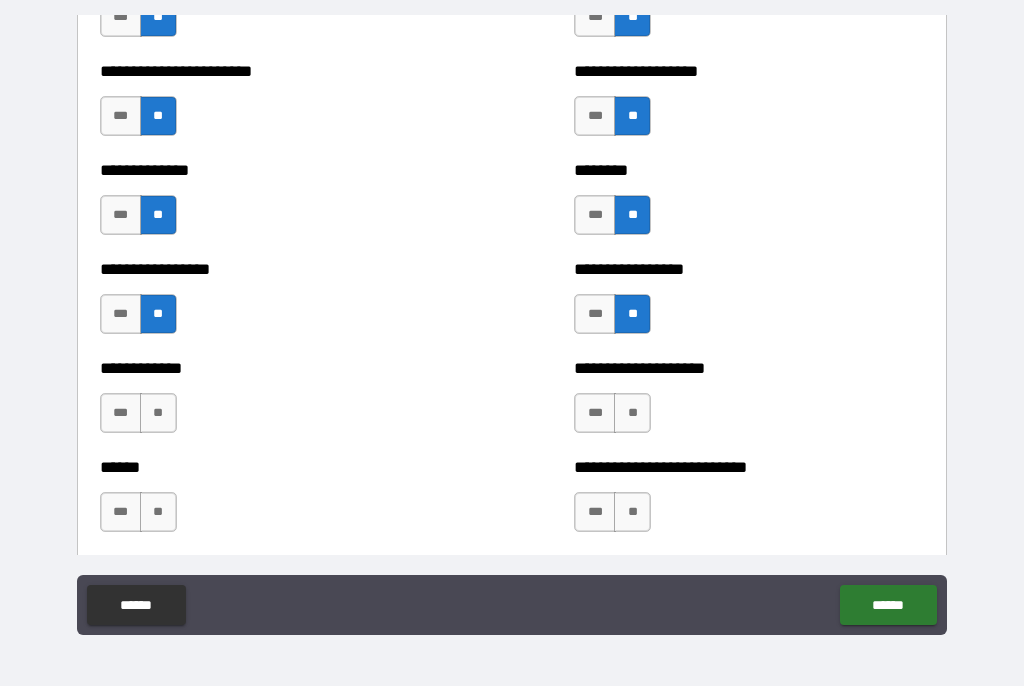 click on "**" at bounding box center (158, 414) 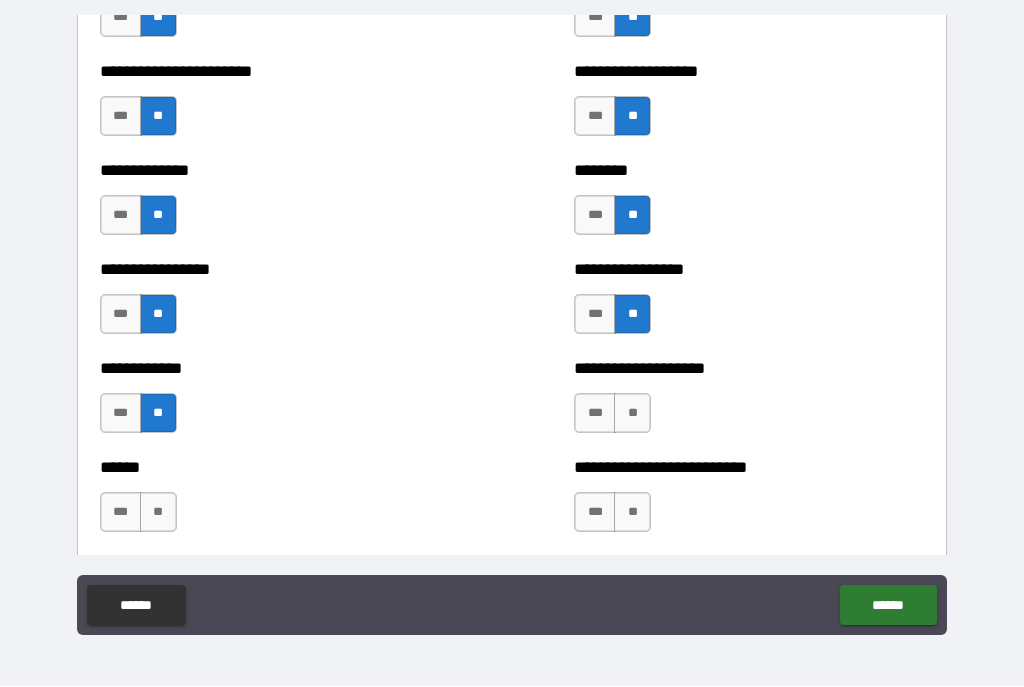 click on "**" at bounding box center (632, 414) 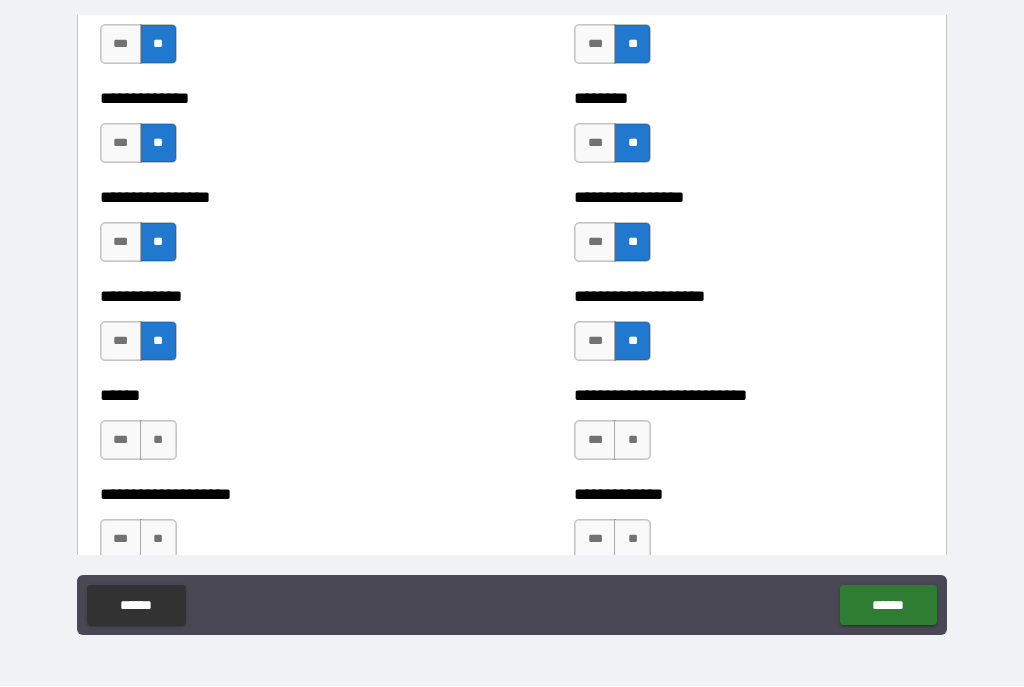 scroll, scrollTop: 3727, scrollLeft: 0, axis: vertical 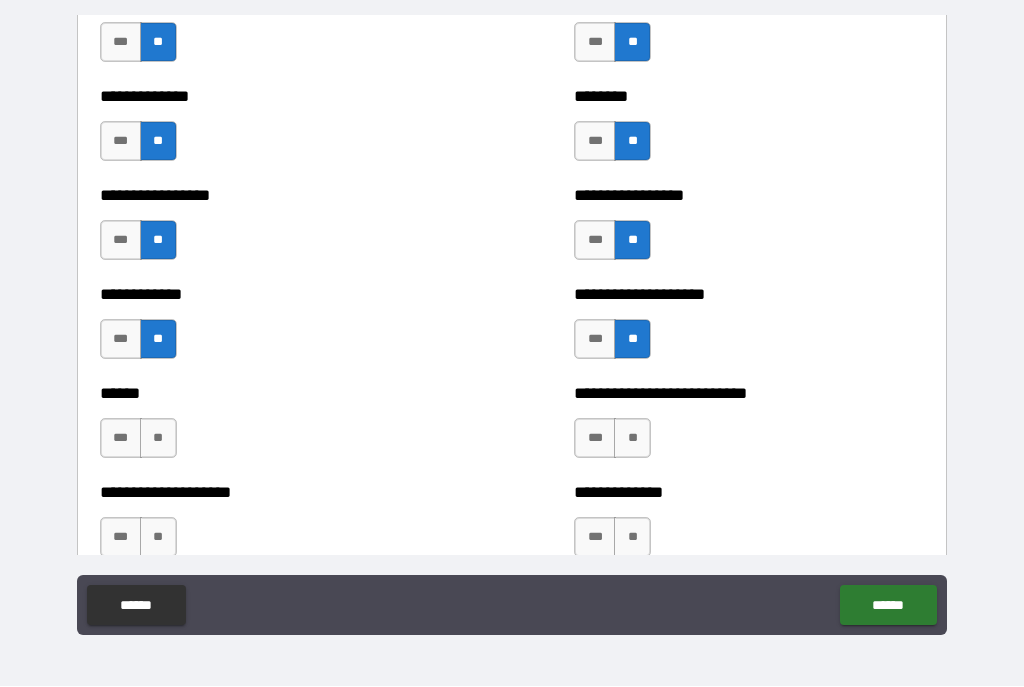 click on "***" at bounding box center [121, 439] 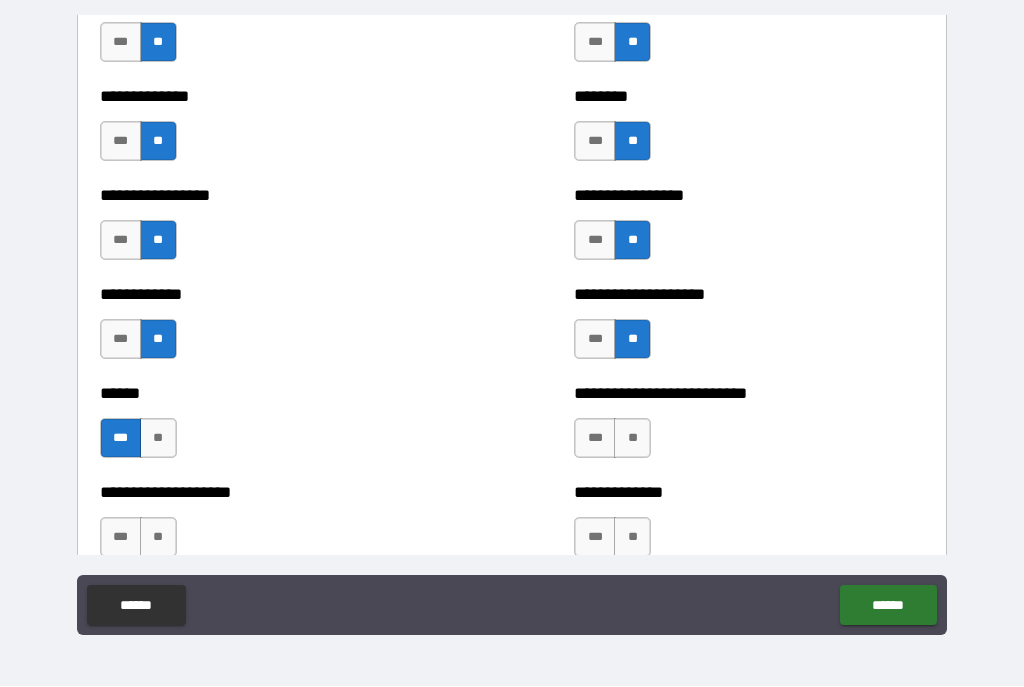 click on "**" at bounding box center (632, 439) 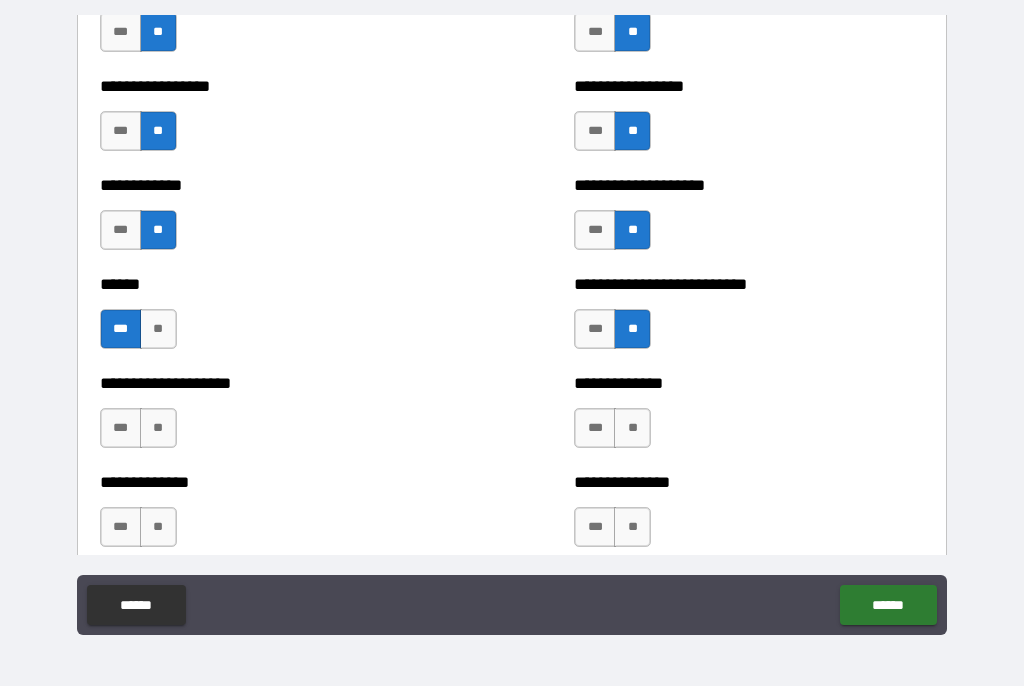 scroll, scrollTop: 3837, scrollLeft: 0, axis: vertical 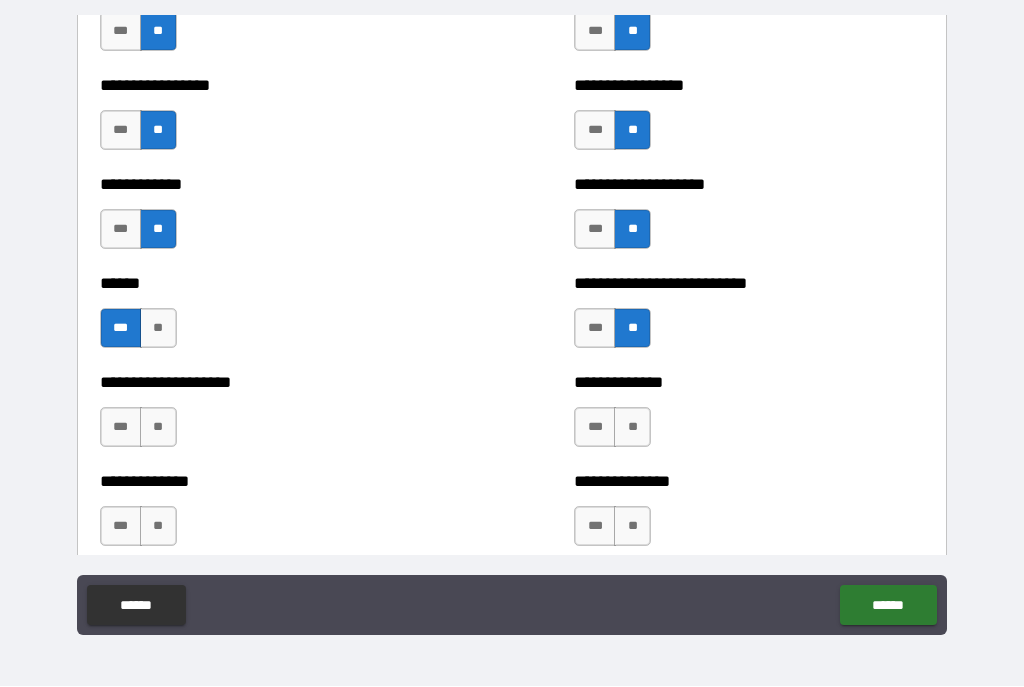 click on "**" at bounding box center (158, 428) 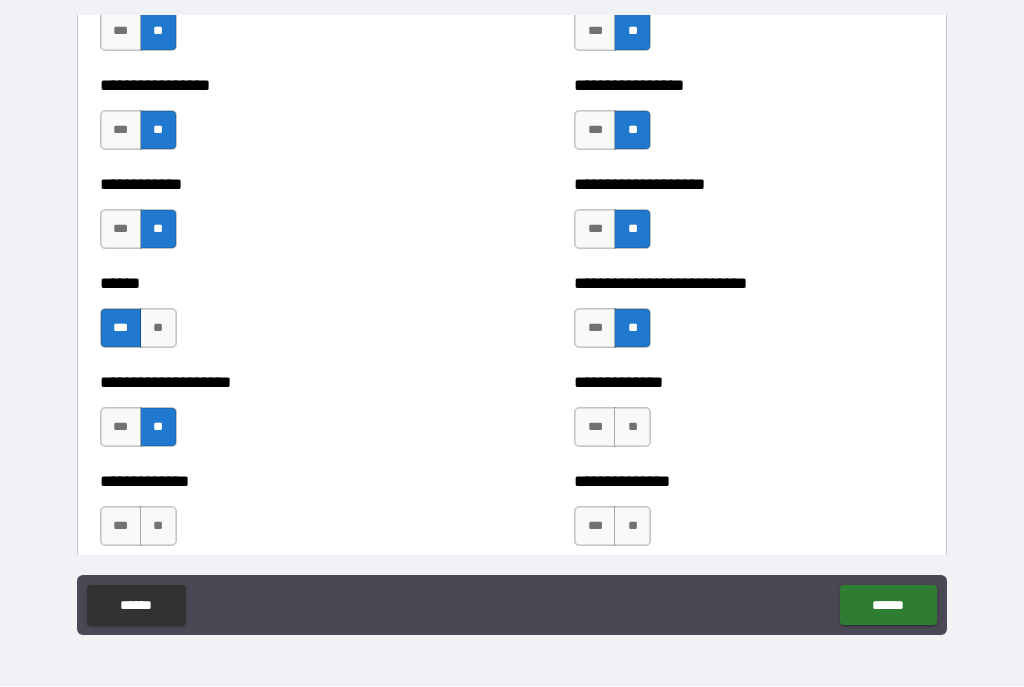 click on "**" at bounding box center (632, 428) 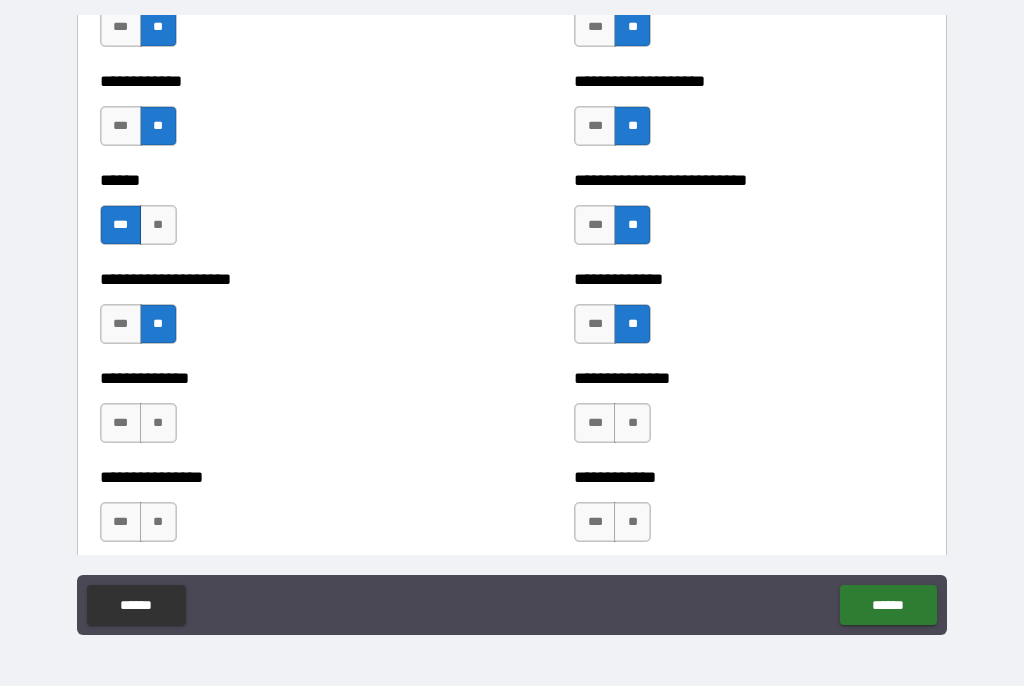 scroll, scrollTop: 3943, scrollLeft: 0, axis: vertical 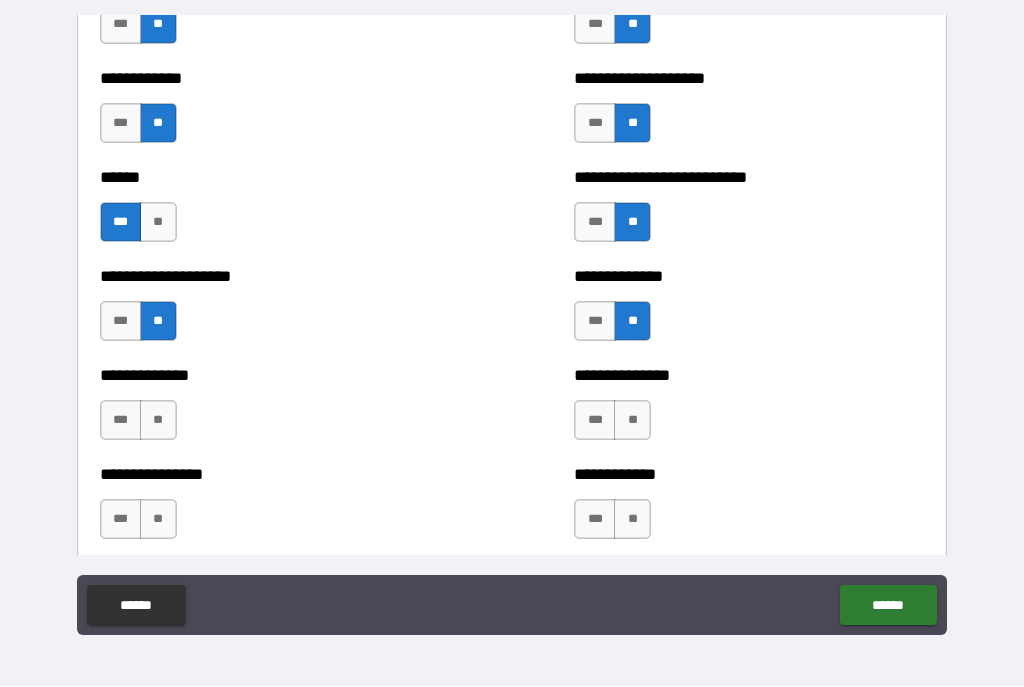 click on "**" at bounding box center [158, 421] 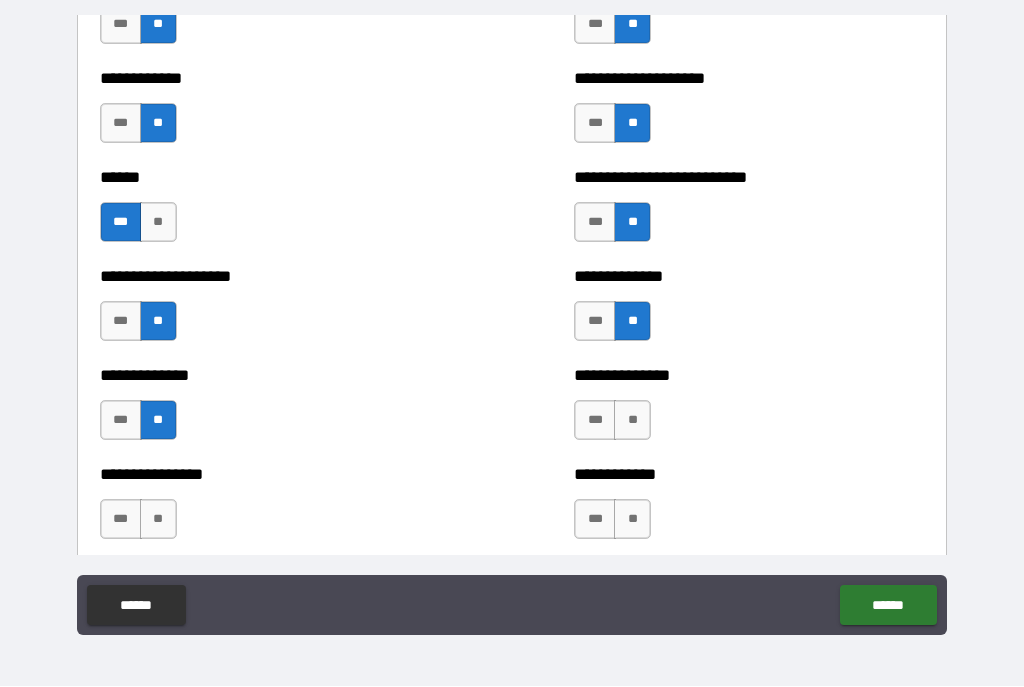 click on "**" at bounding box center [632, 421] 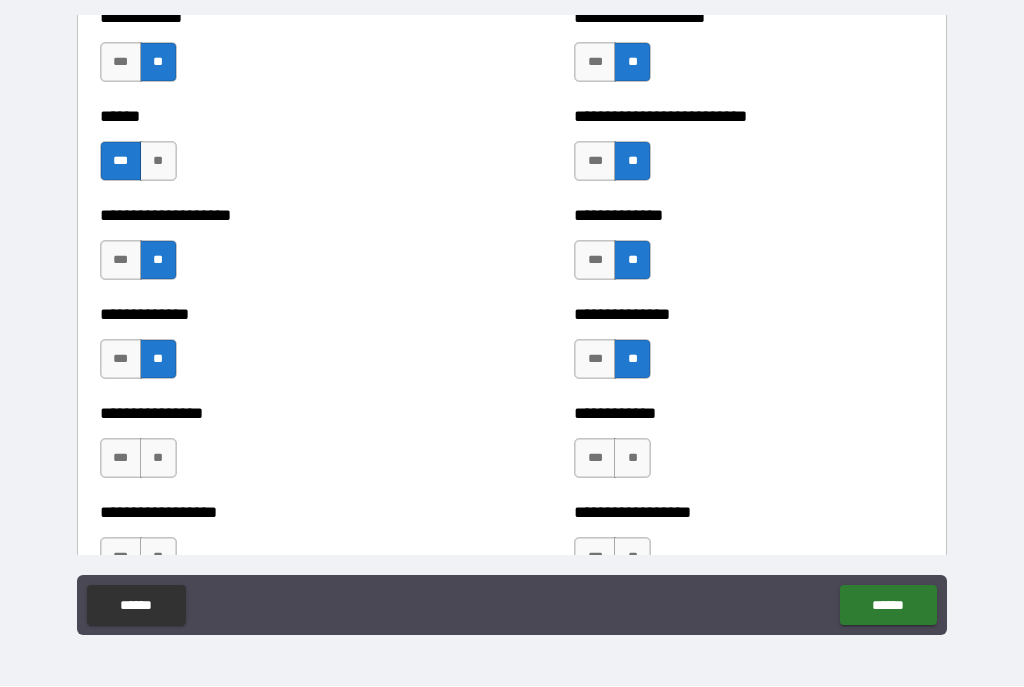 scroll, scrollTop: 4008, scrollLeft: 0, axis: vertical 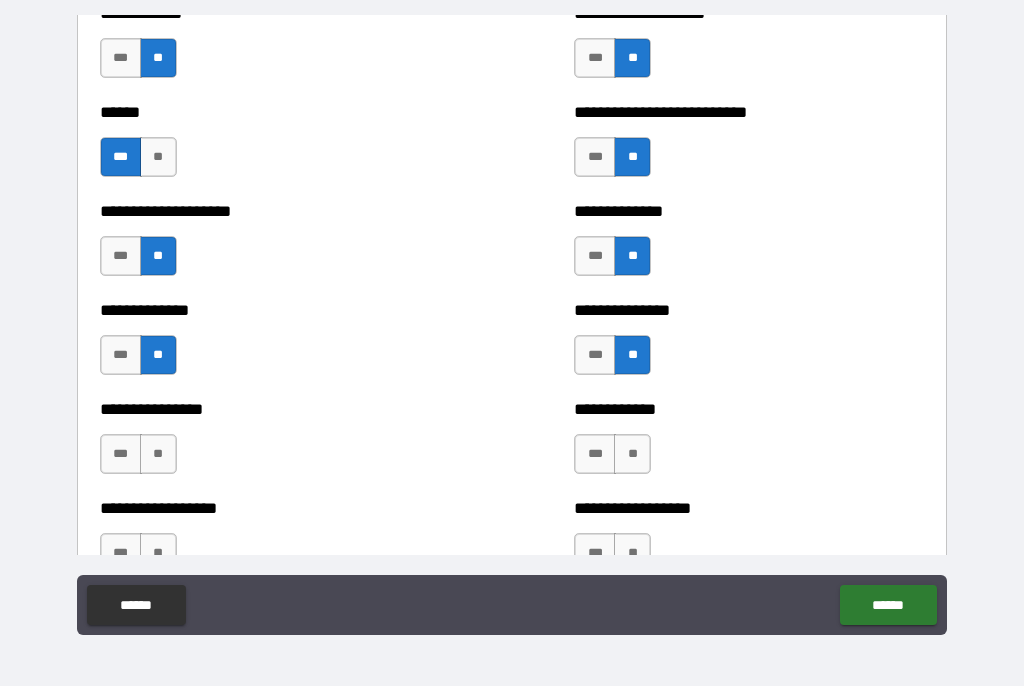 click on "***" at bounding box center (595, 356) 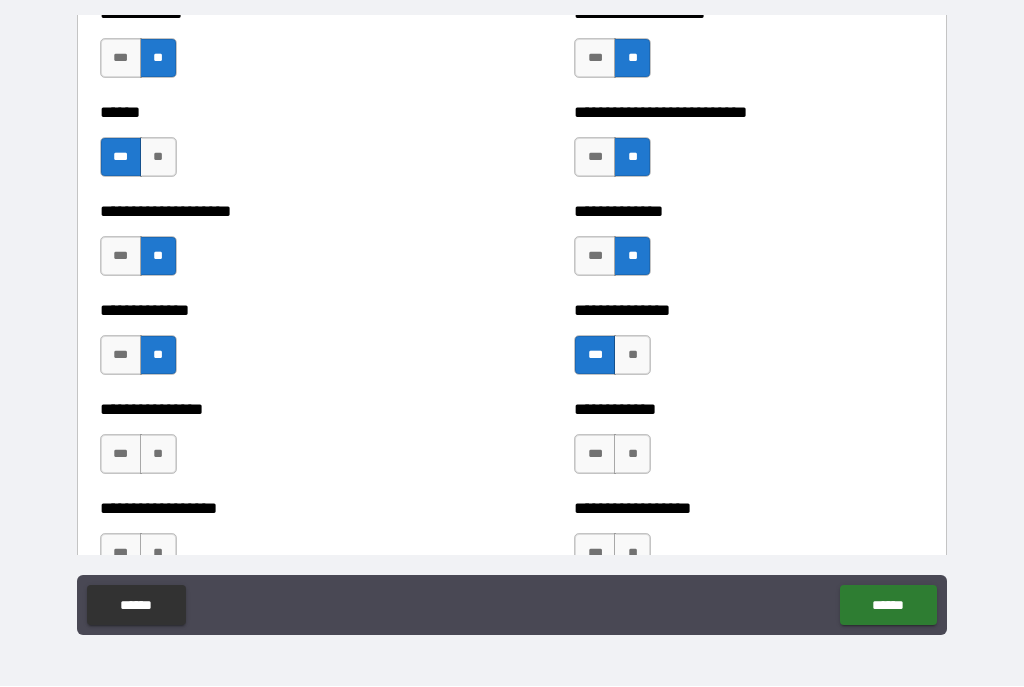 click on "**" at bounding box center (158, 455) 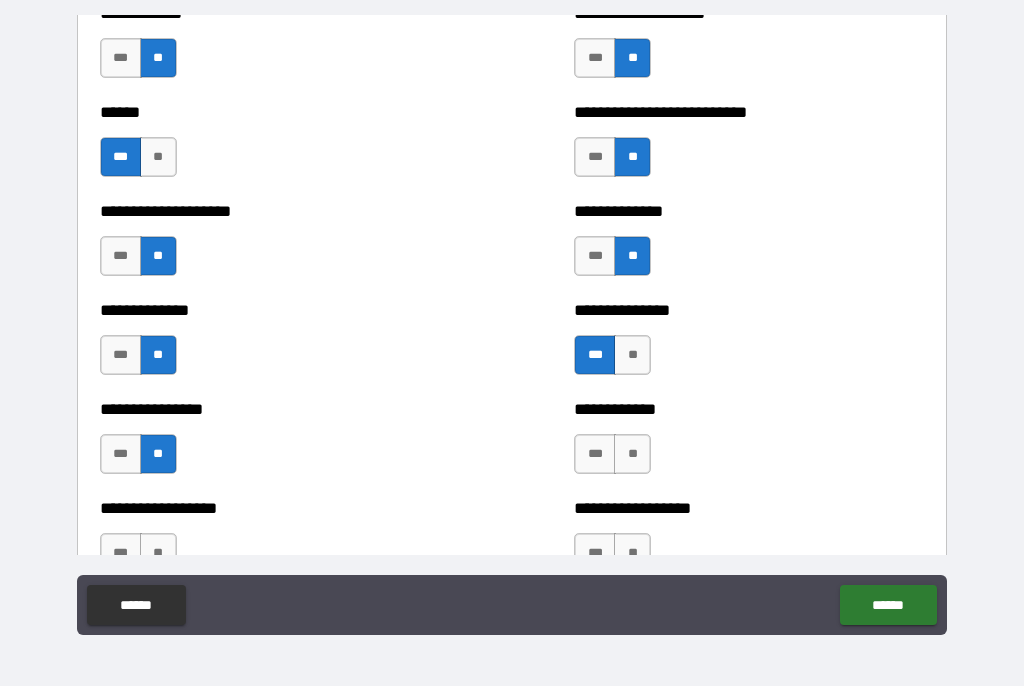 click on "**" at bounding box center [632, 356] 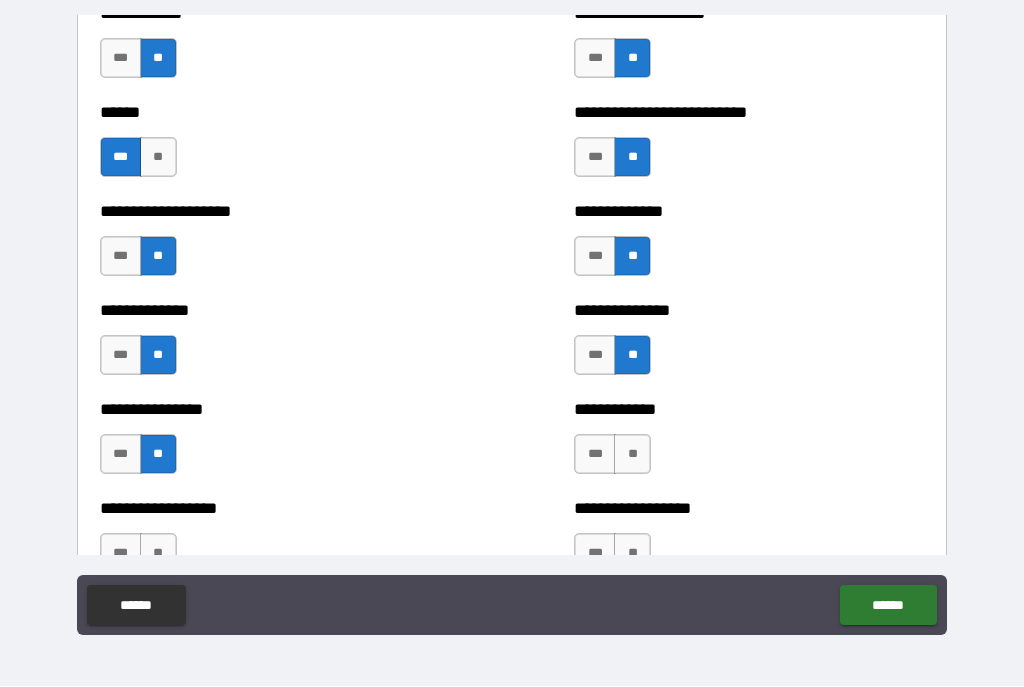 click on "**" at bounding box center [632, 455] 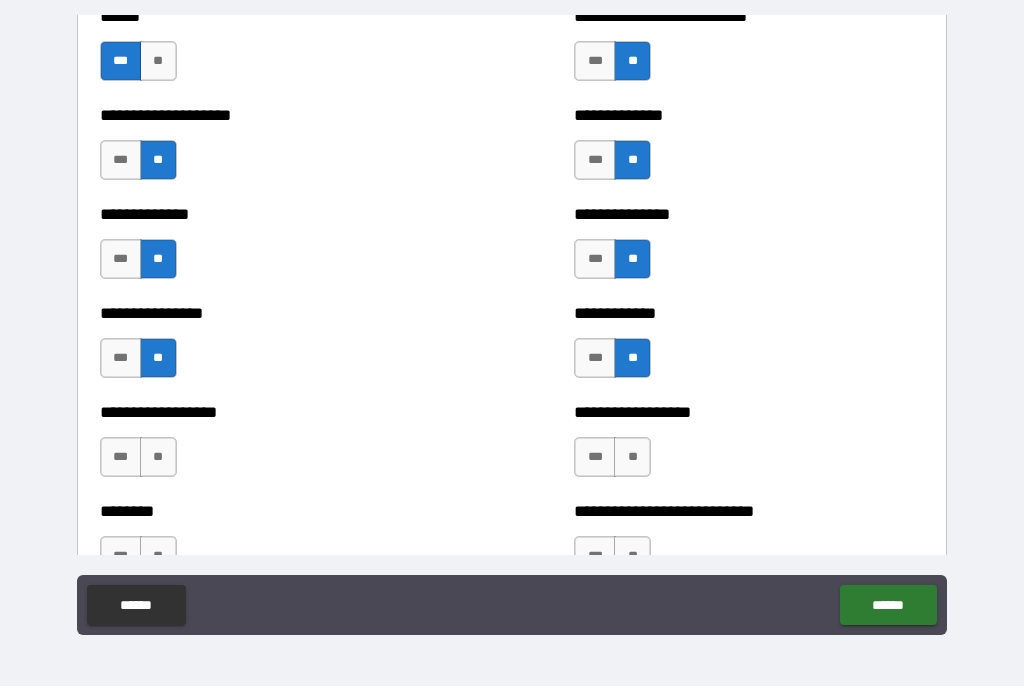 scroll, scrollTop: 4108, scrollLeft: 0, axis: vertical 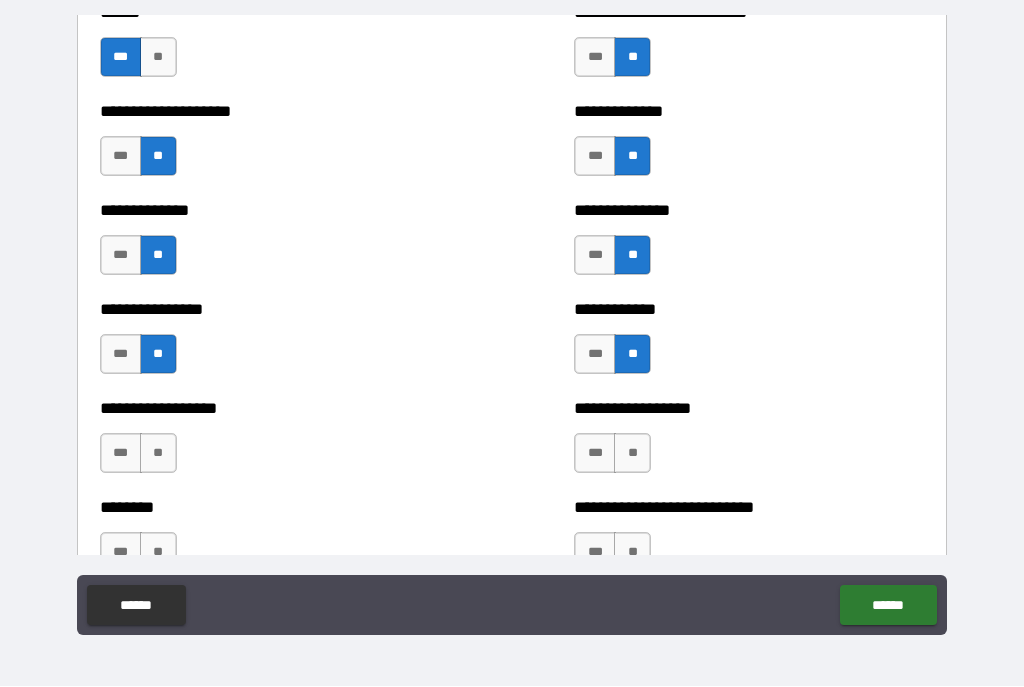 click on "**" at bounding box center (158, 454) 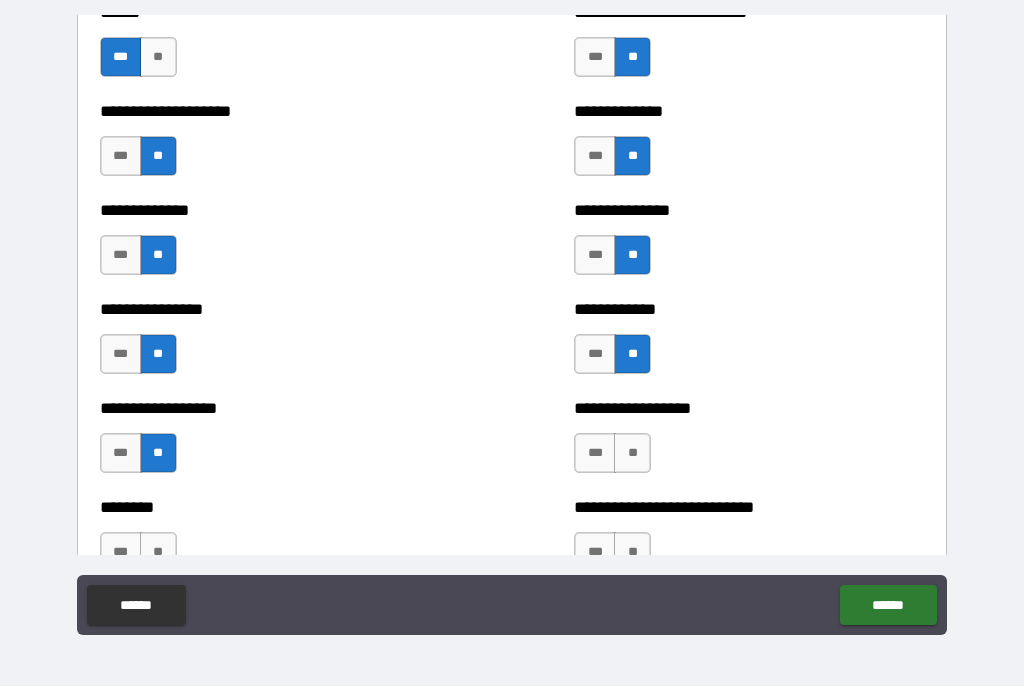 click on "**" at bounding box center [632, 454] 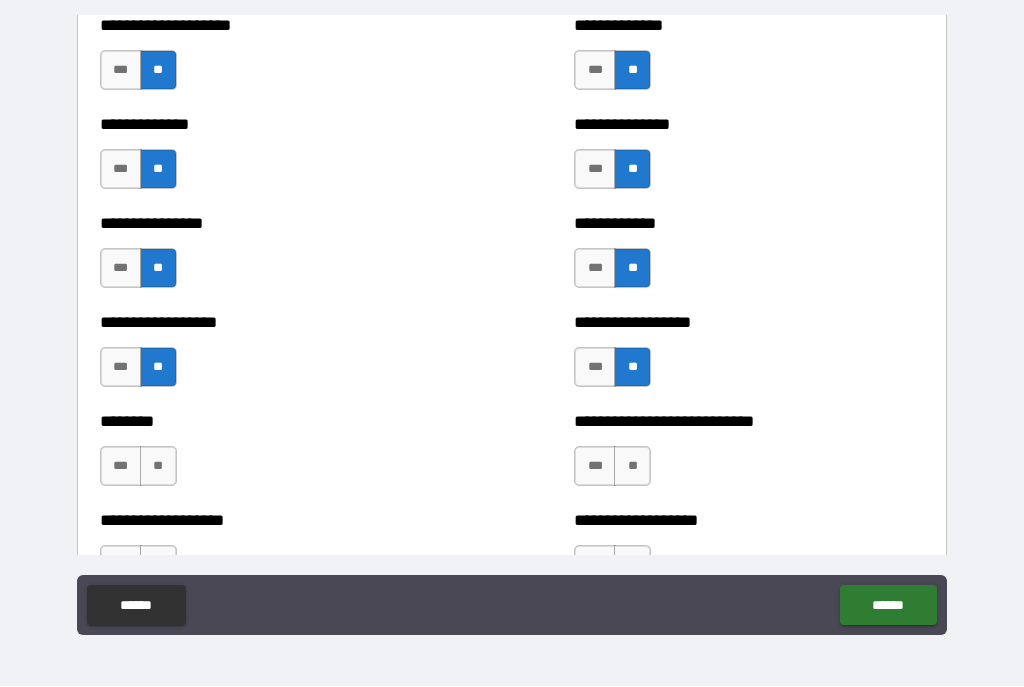 scroll, scrollTop: 4231, scrollLeft: 0, axis: vertical 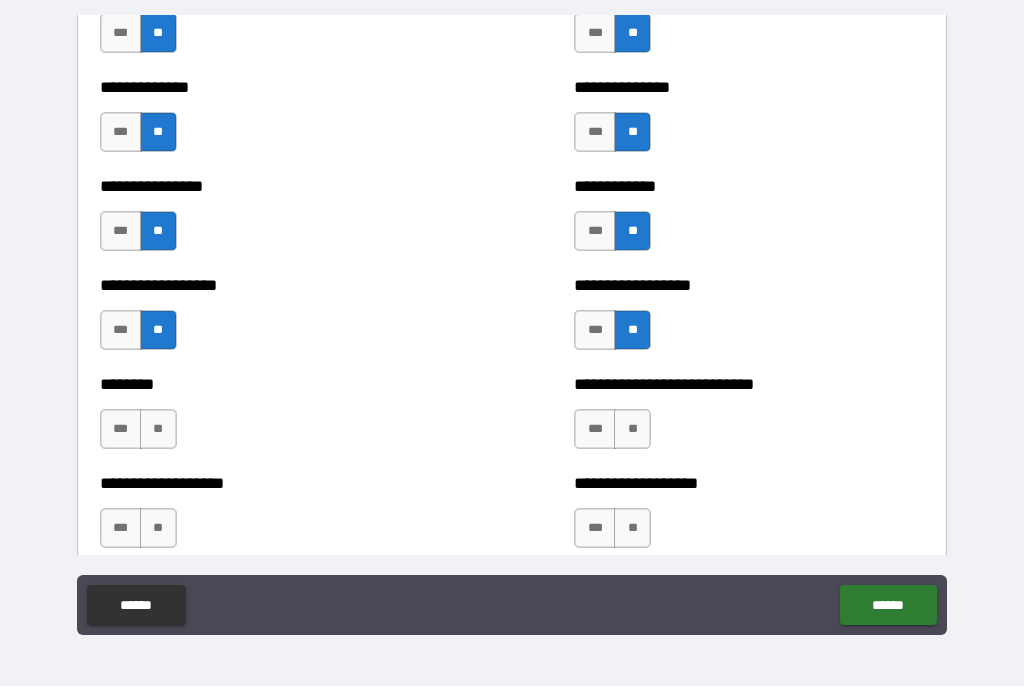 click on "**" at bounding box center (158, 430) 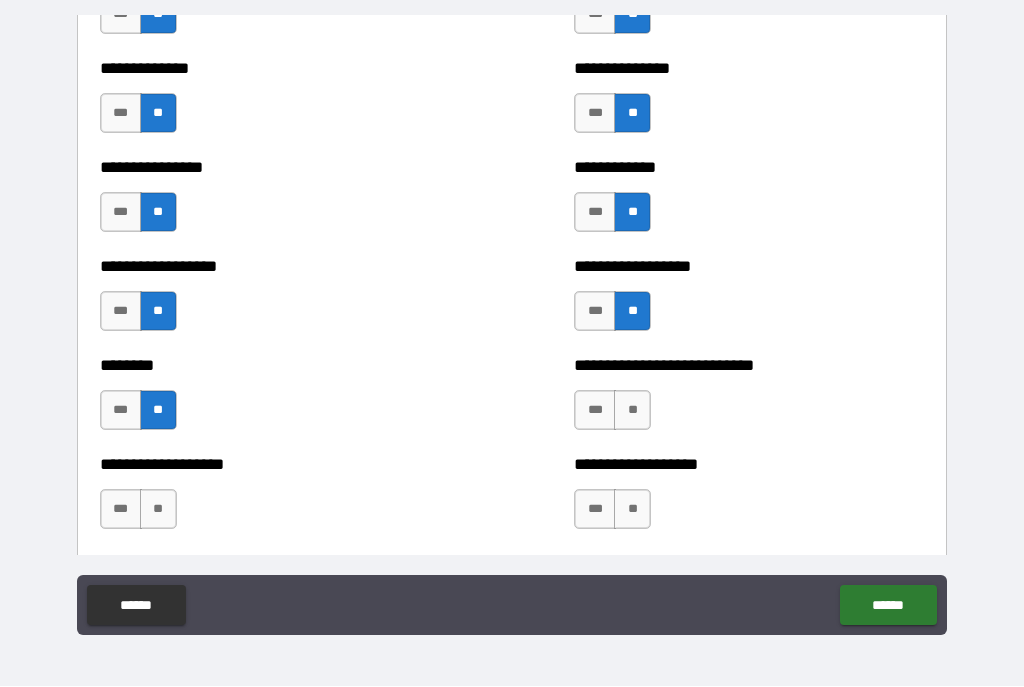 scroll, scrollTop: 4250, scrollLeft: 0, axis: vertical 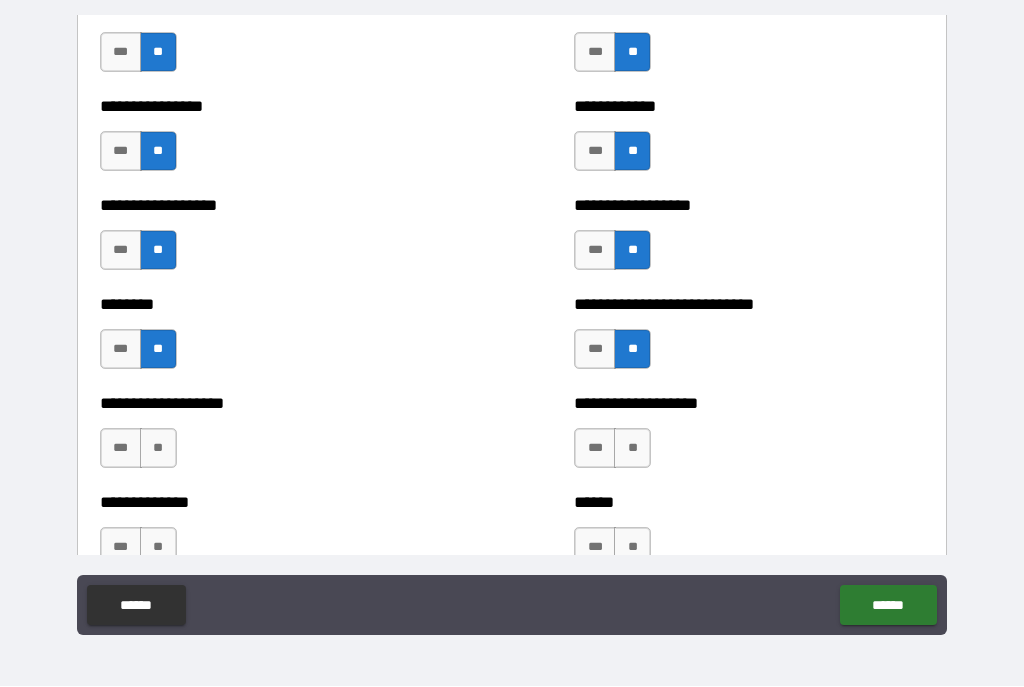 click on "***" at bounding box center (121, 449) 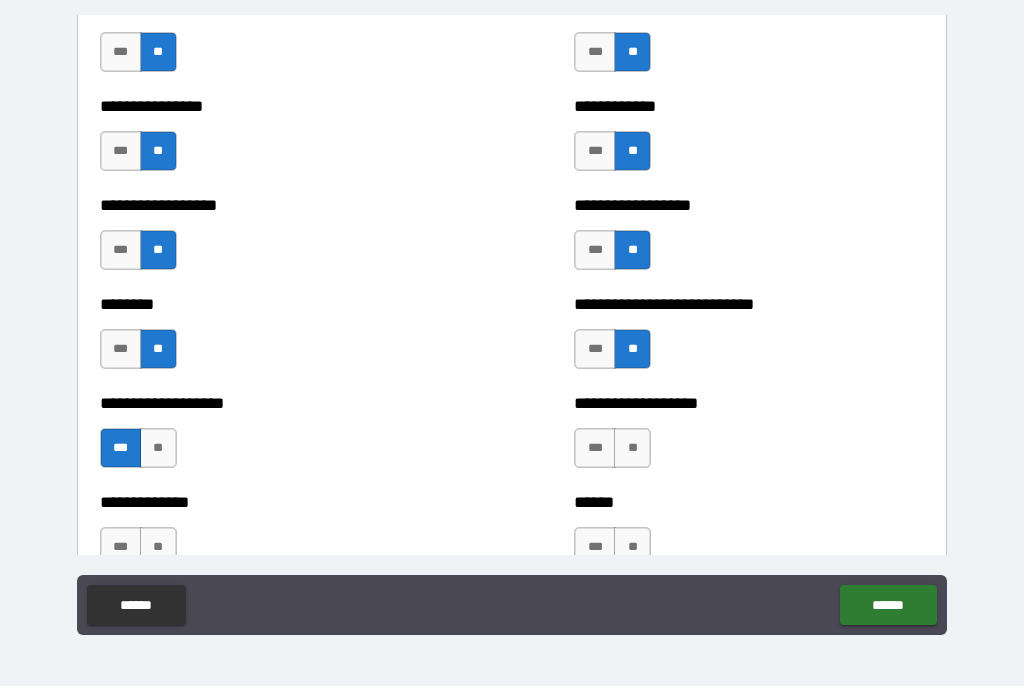 click on "**" at bounding box center (632, 449) 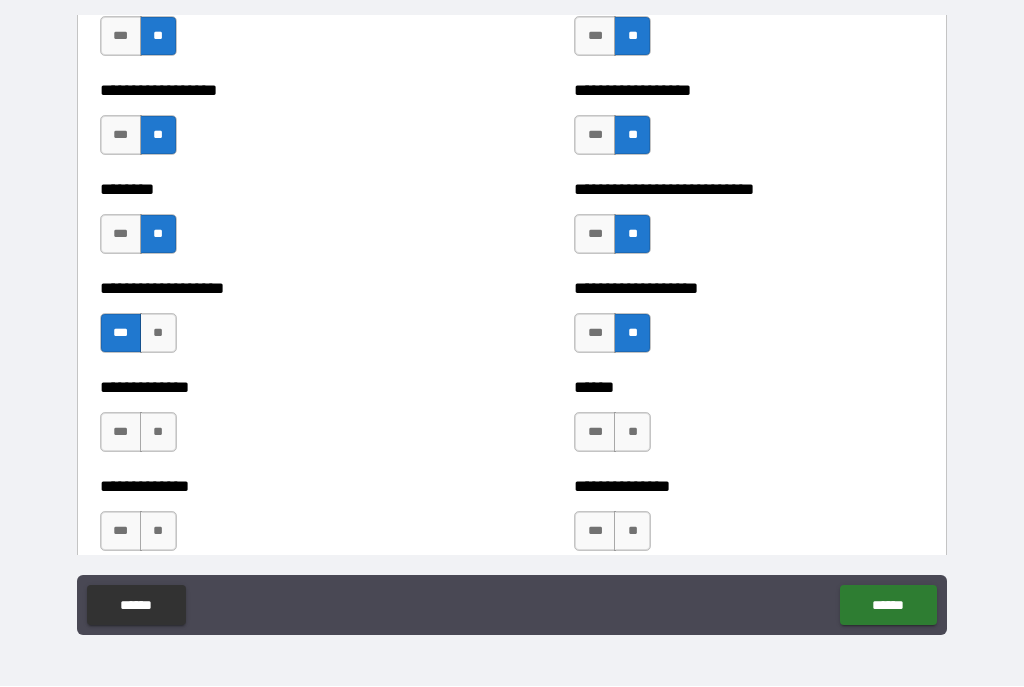 scroll, scrollTop: 4427, scrollLeft: 0, axis: vertical 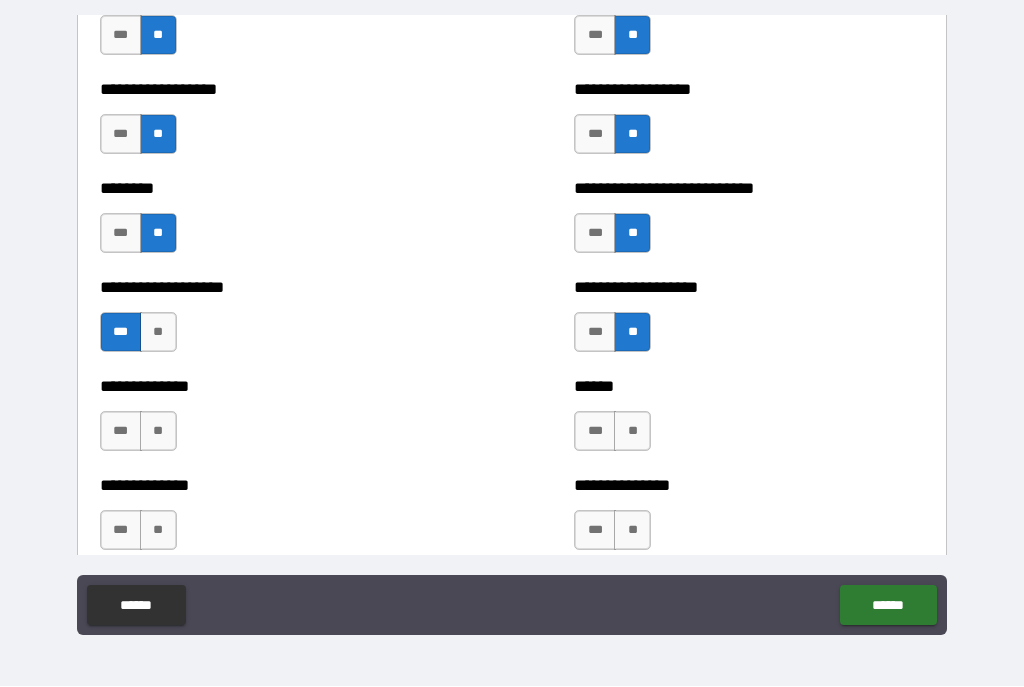 click on "**" at bounding box center (158, 432) 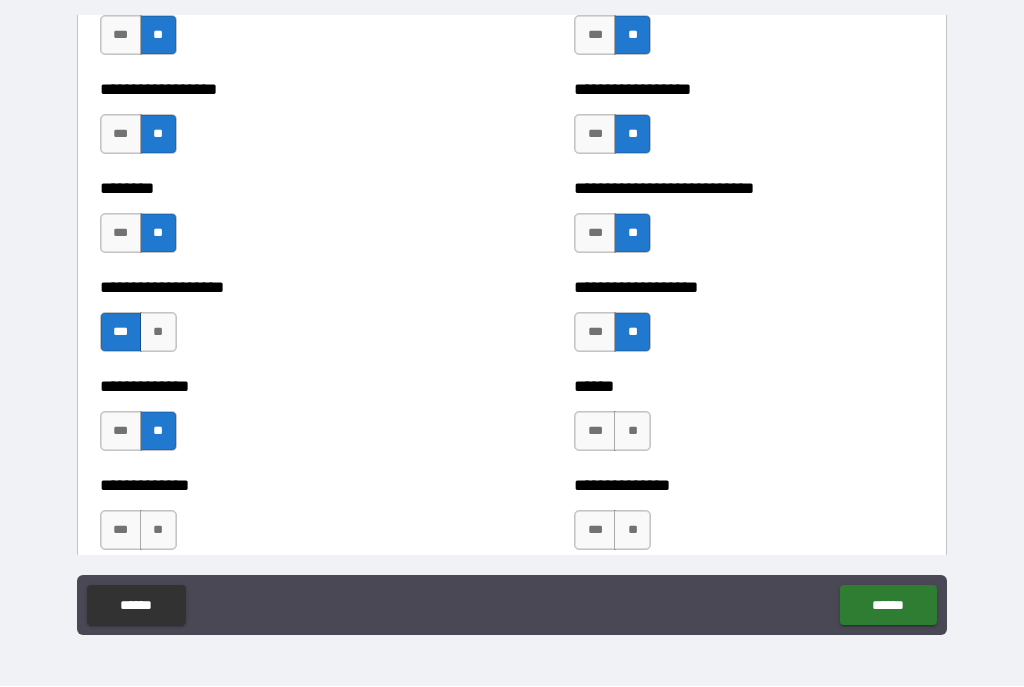 click on "**" at bounding box center (632, 432) 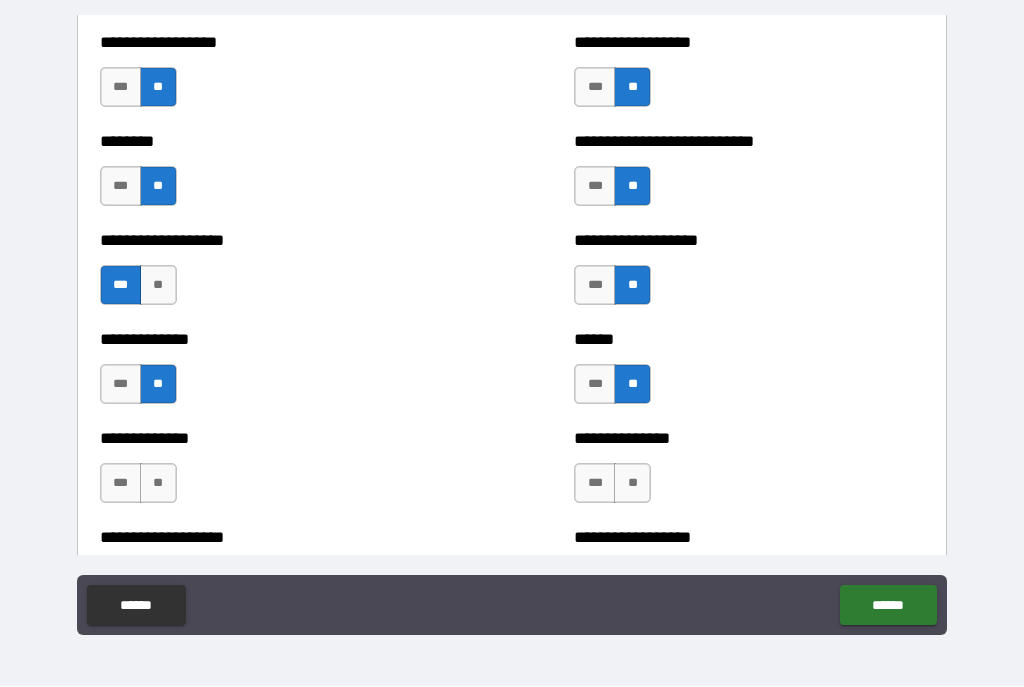 scroll, scrollTop: 4486, scrollLeft: 0, axis: vertical 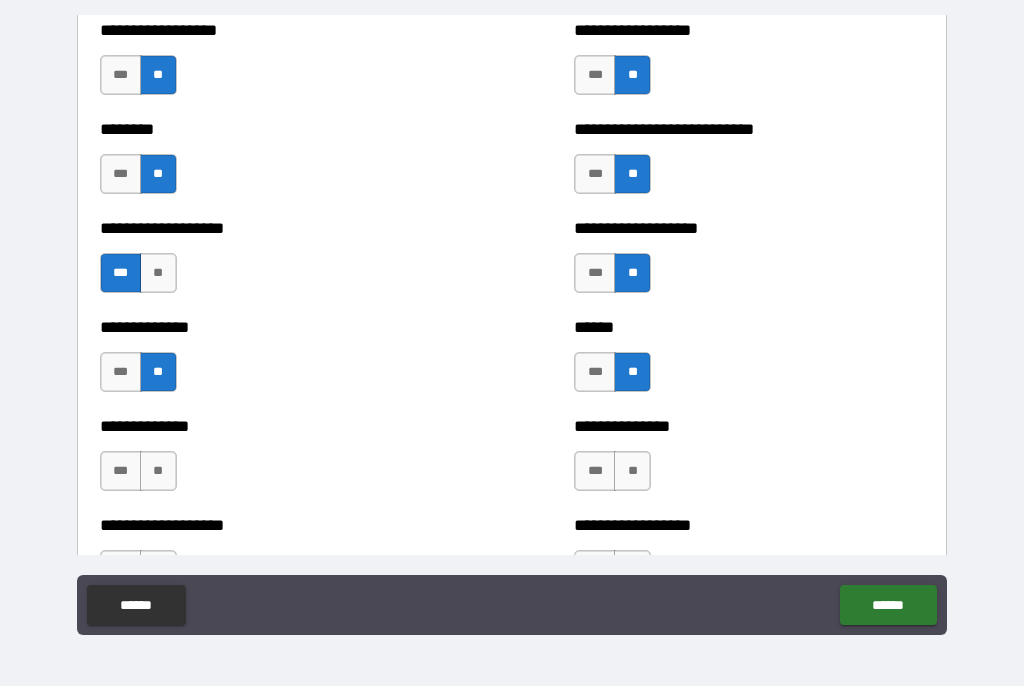 click on "**" at bounding box center (158, 472) 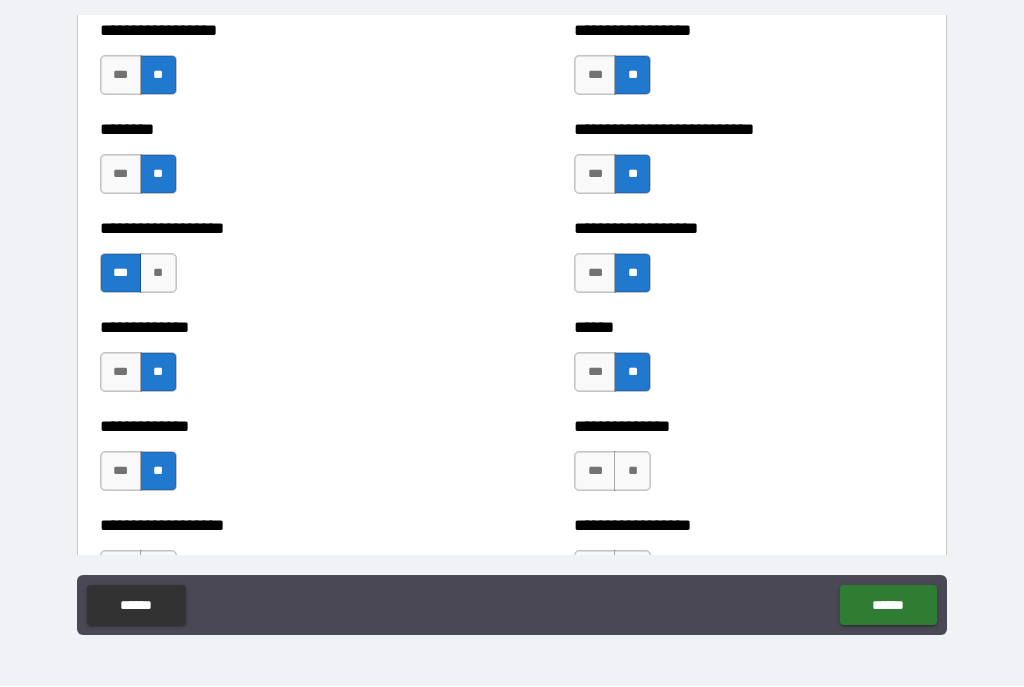 click on "**" at bounding box center (632, 472) 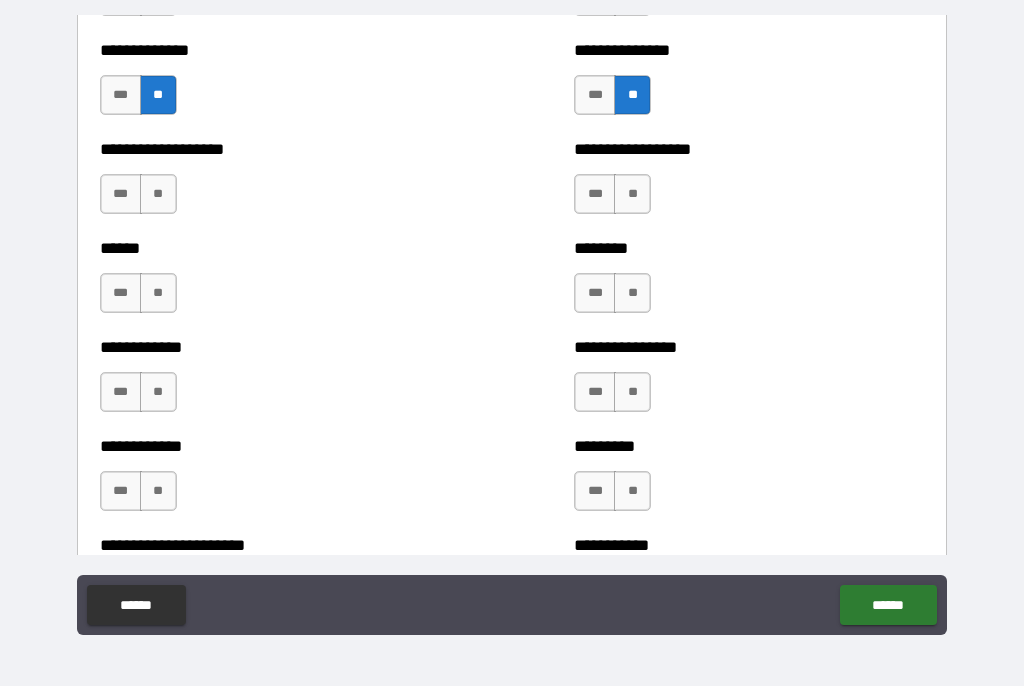 scroll, scrollTop: 4866, scrollLeft: 0, axis: vertical 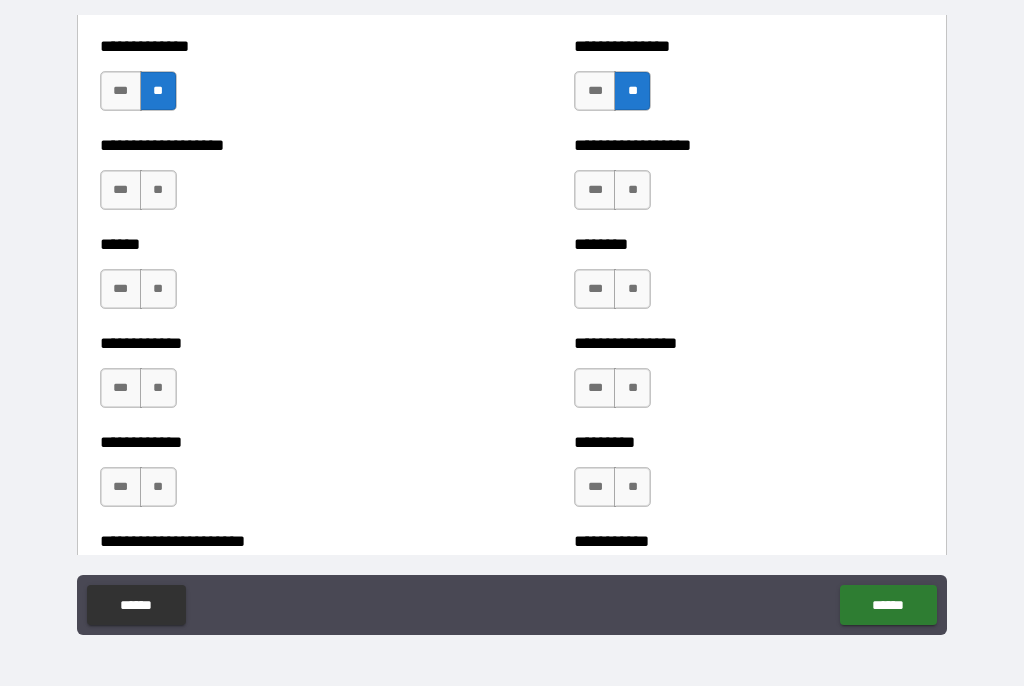 click on "**" at bounding box center (158, 191) 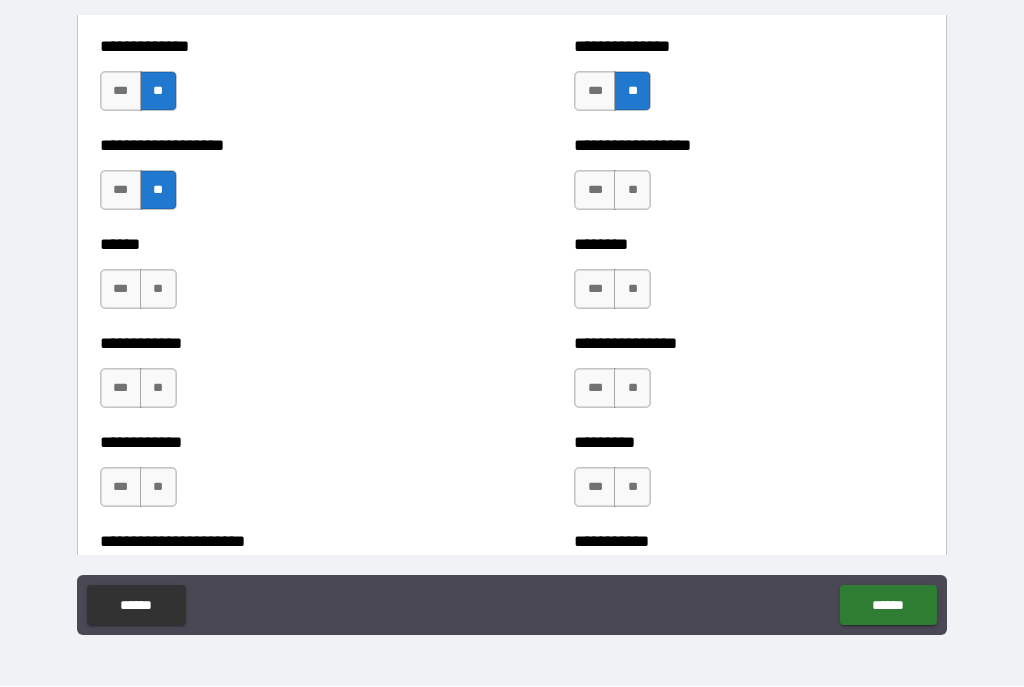 click on "**" at bounding box center (632, 191) 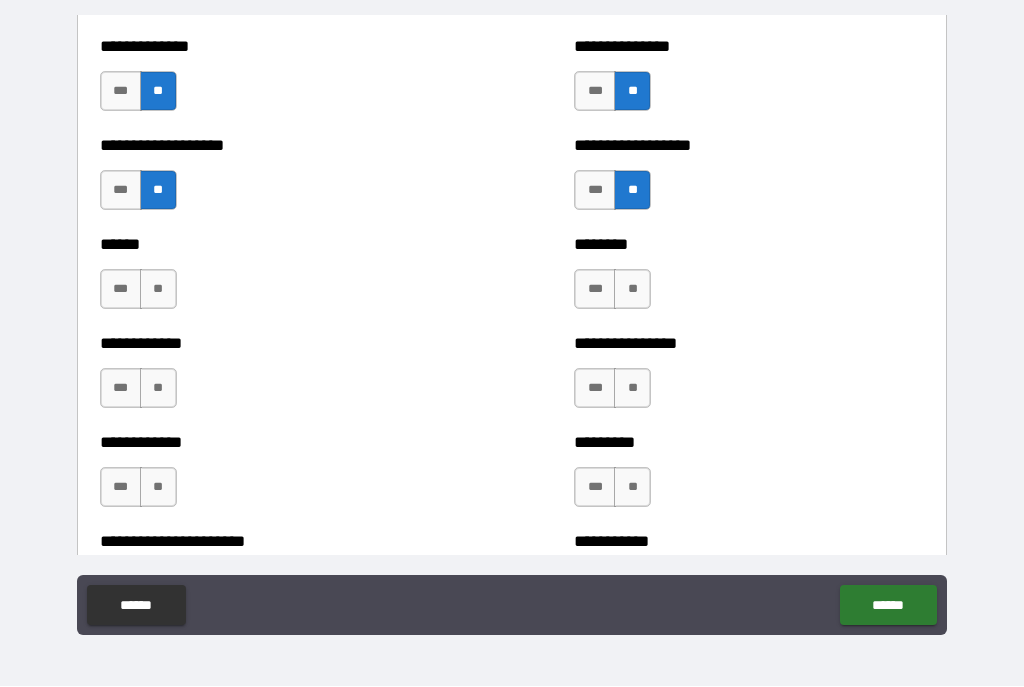 scroll, scrollTop: 4898, scrollLeft: 0, axis: vertical 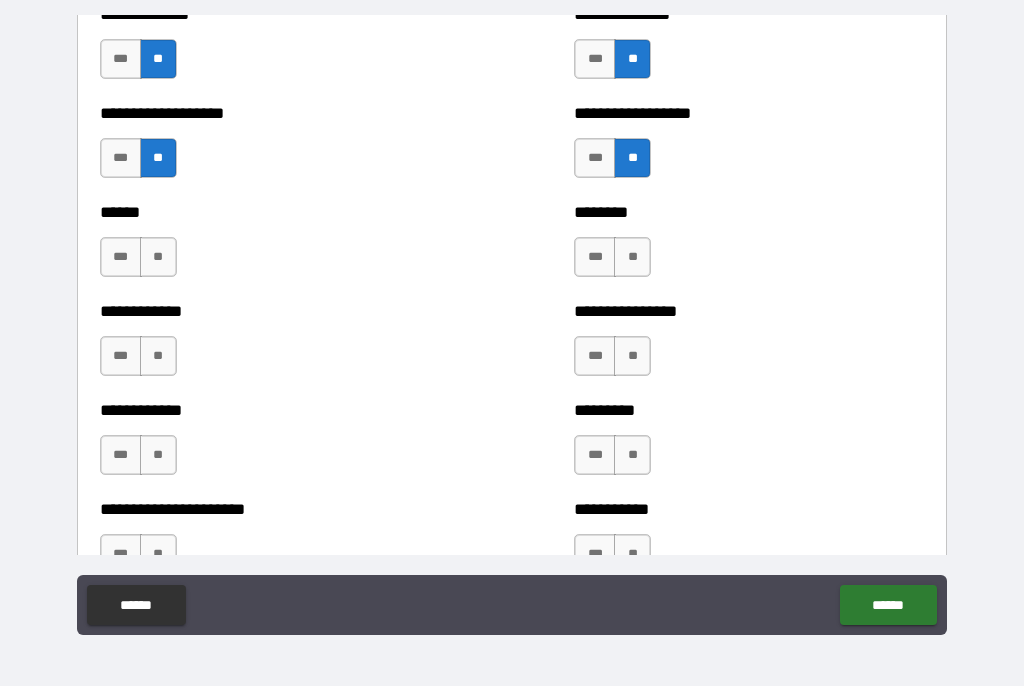 click on "**" at bounding box center (158, 258) 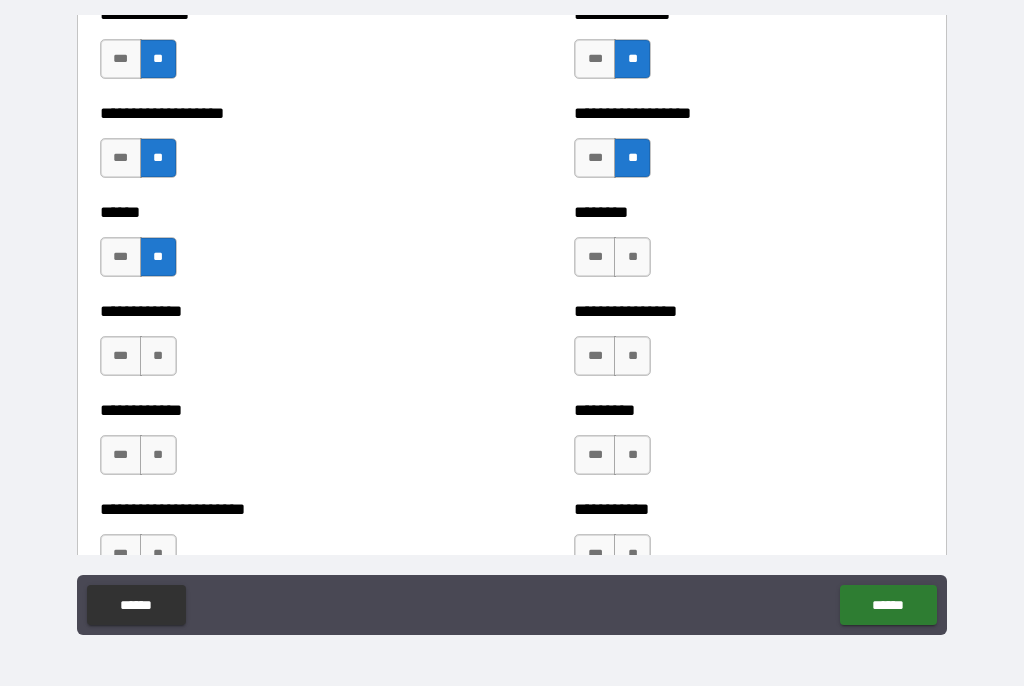click on "**" at bounding box center (632, 258) 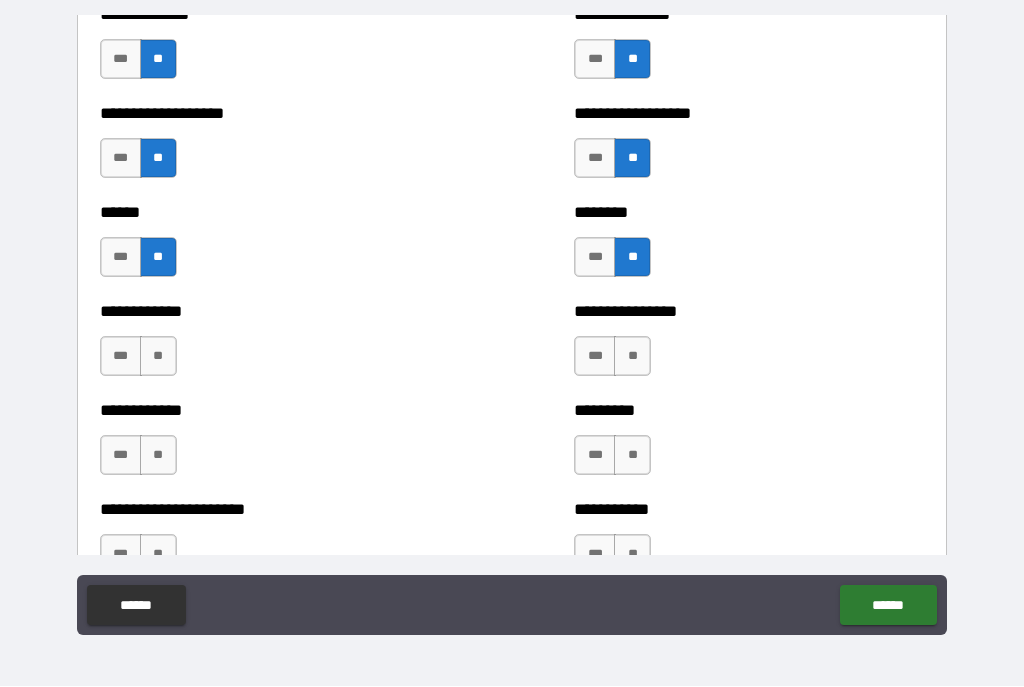 click on "**" at bounding box center (158, 357) 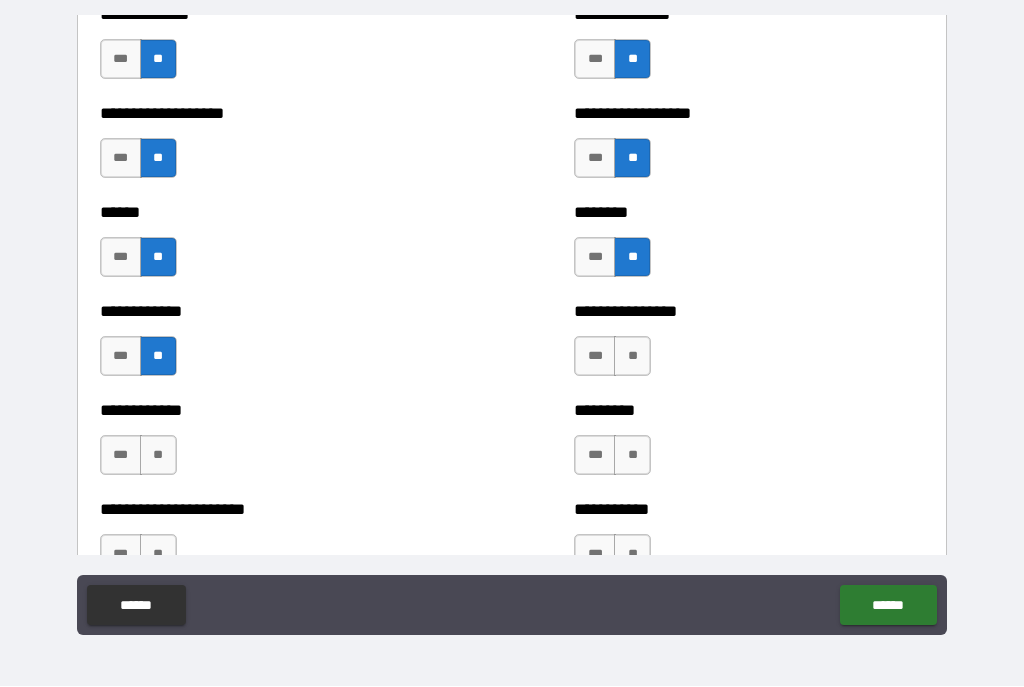 click on "**" at bounding box center [632, 357] 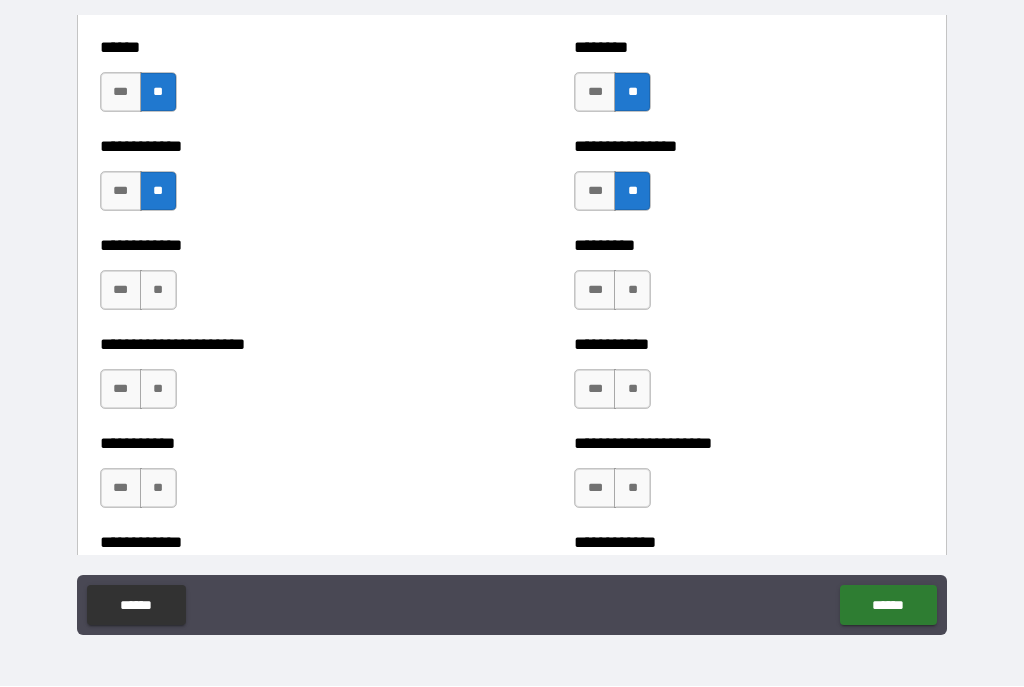 scroll, scrollTop: 5063, scrollLeft: 0, axis: vertical 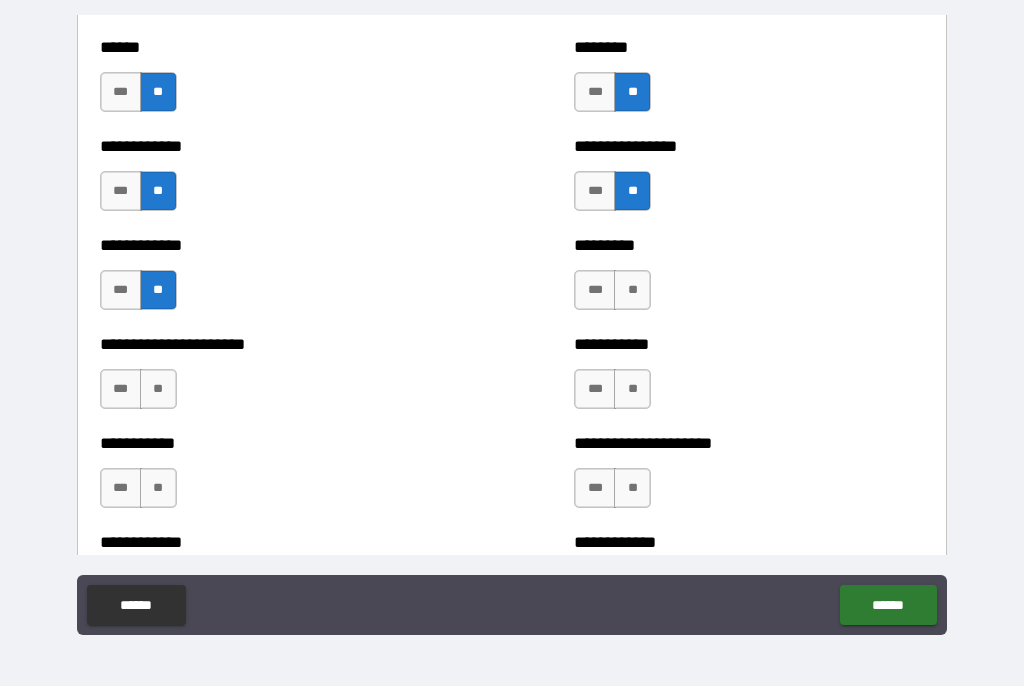 click on "**" at bounding box center (158, 390) 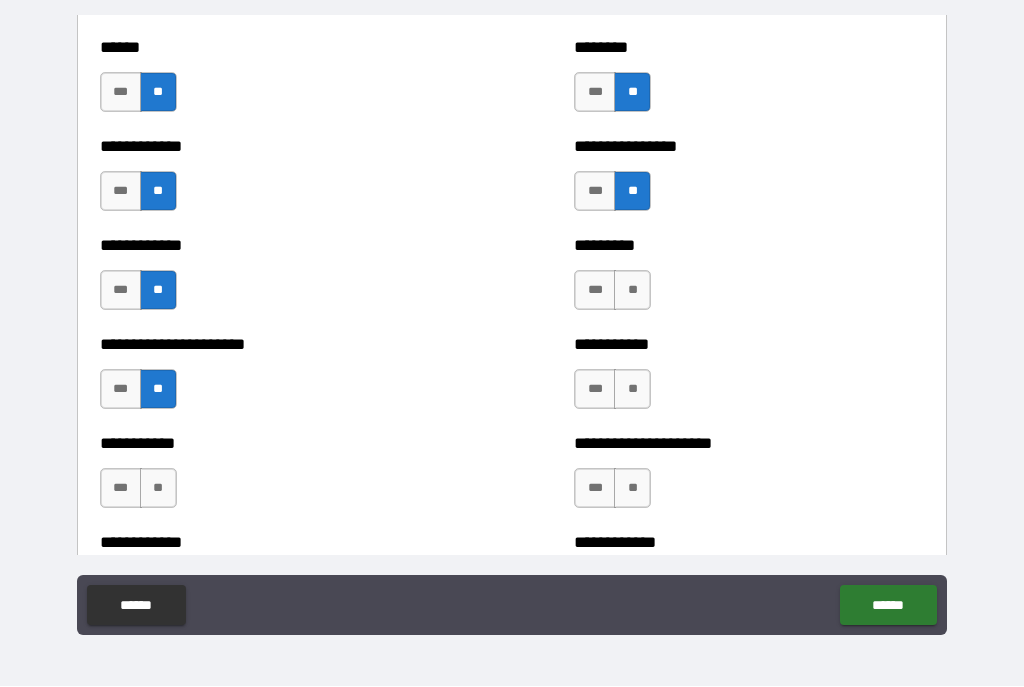 click on "**" at bounding box center [632, 390] 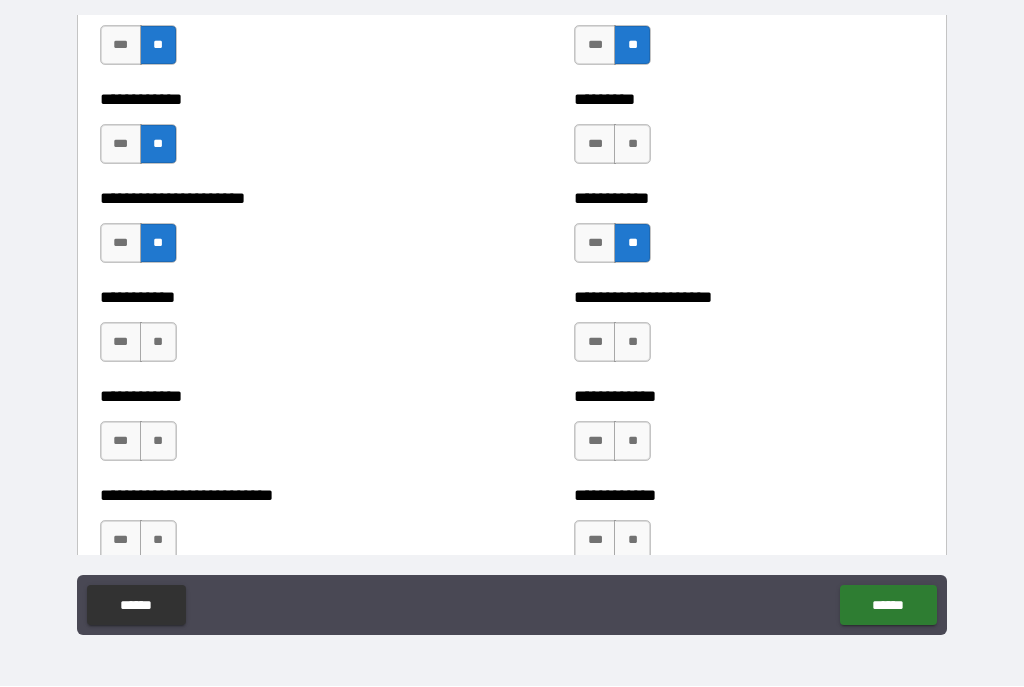 scroll, scrollTop: 5246, scrollLeft: 0, axis: vertical 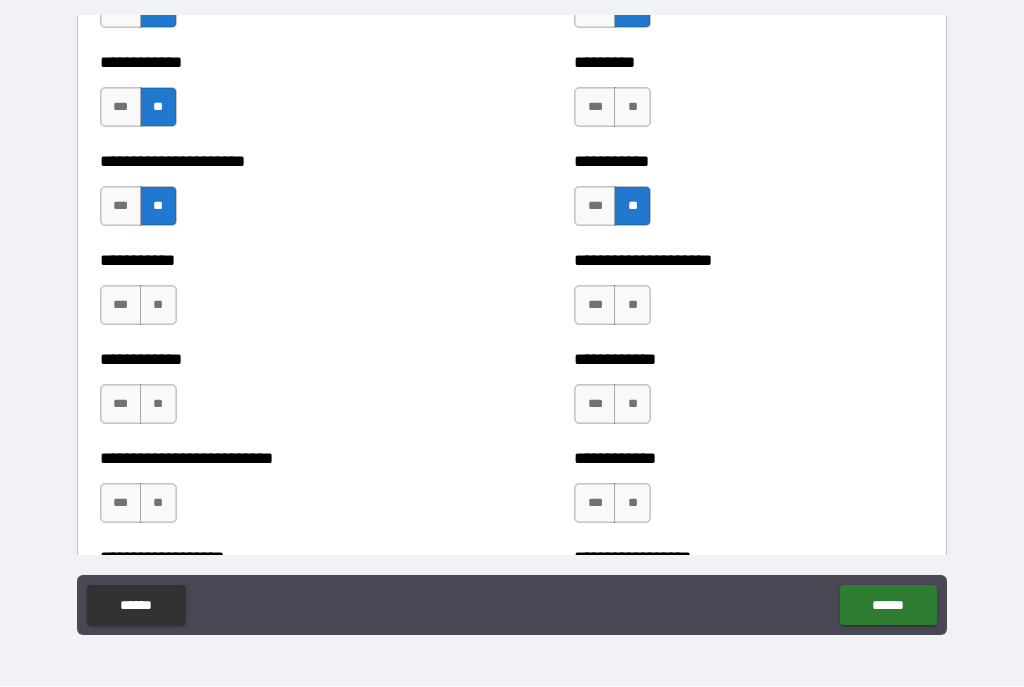 click on "**" at bounding box center (158, 306) 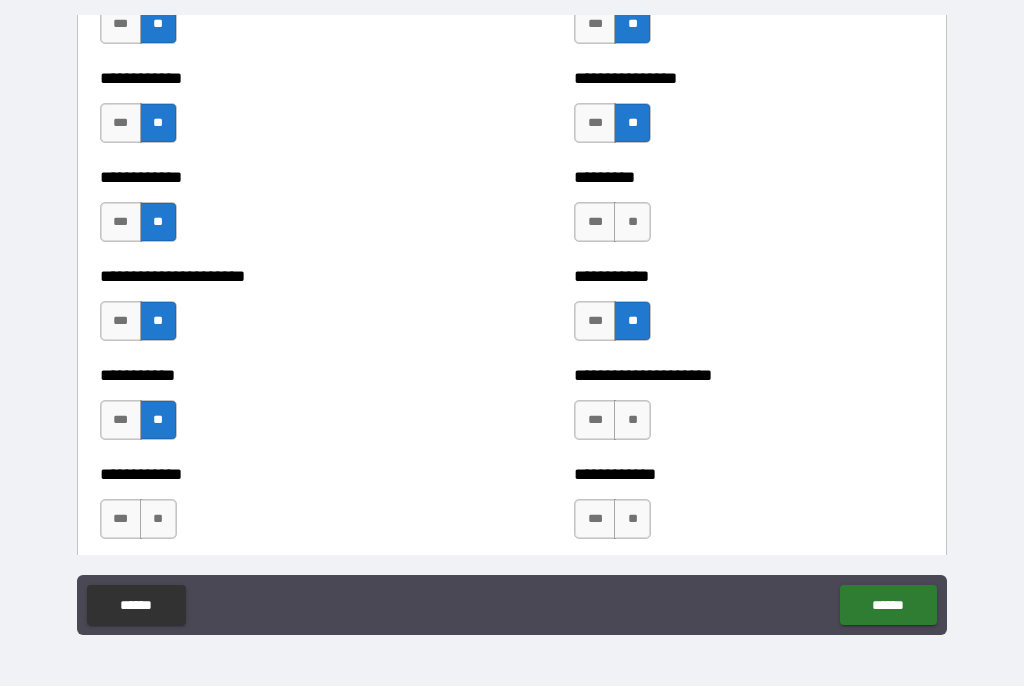 click on "**" at bounding box center [632, 421] 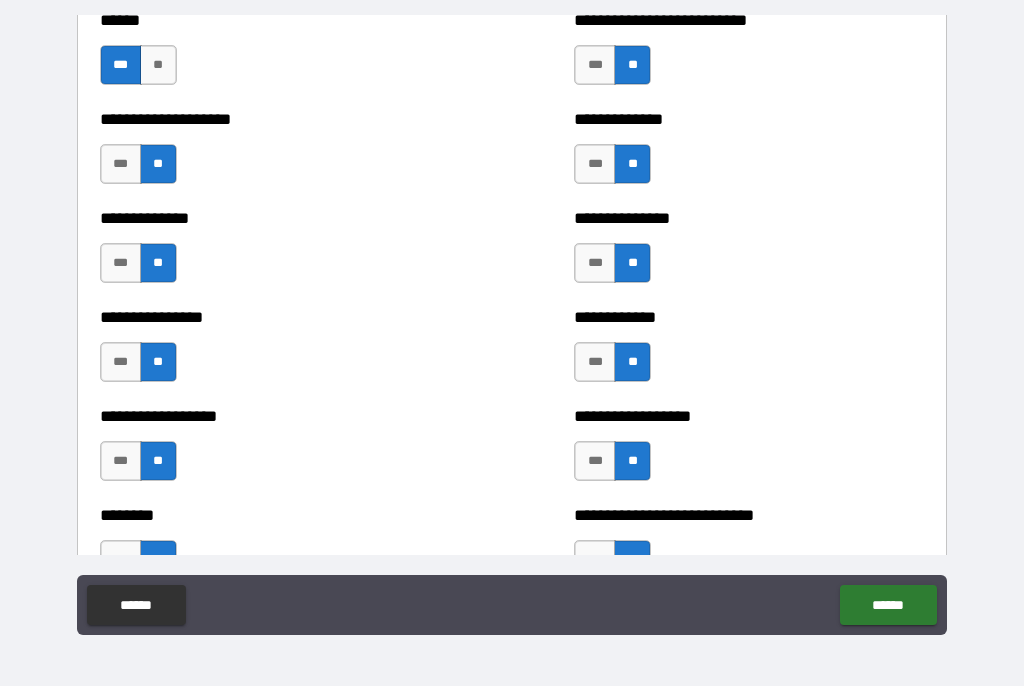scroll, scrollTop: 4120, scrollLeft: 0, axis: vertical 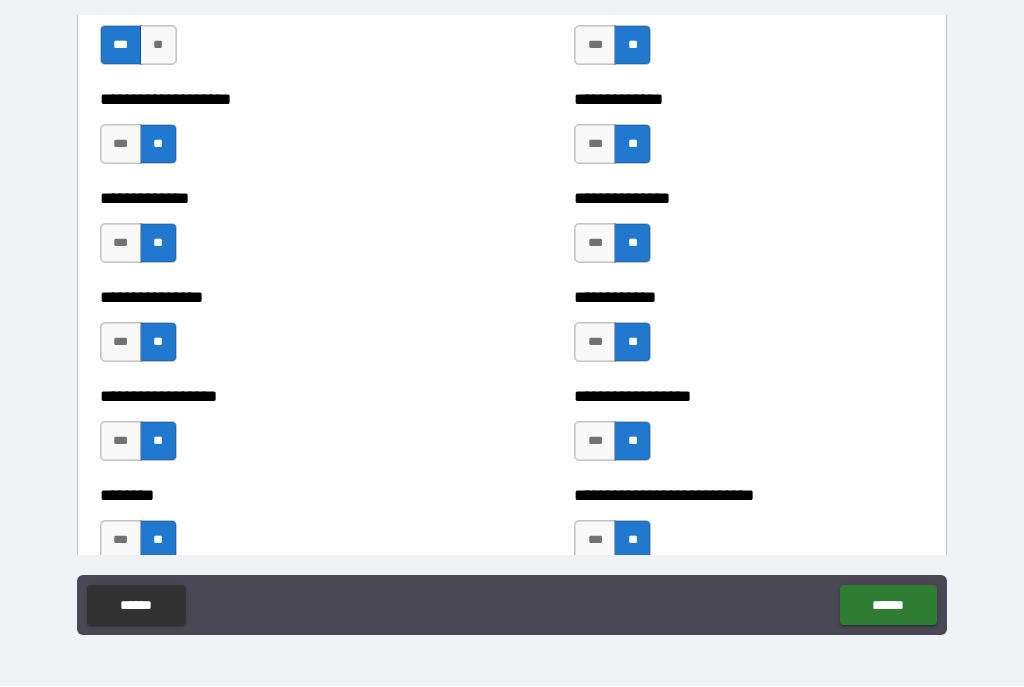 click on "***" at bounding box center [595, 244] 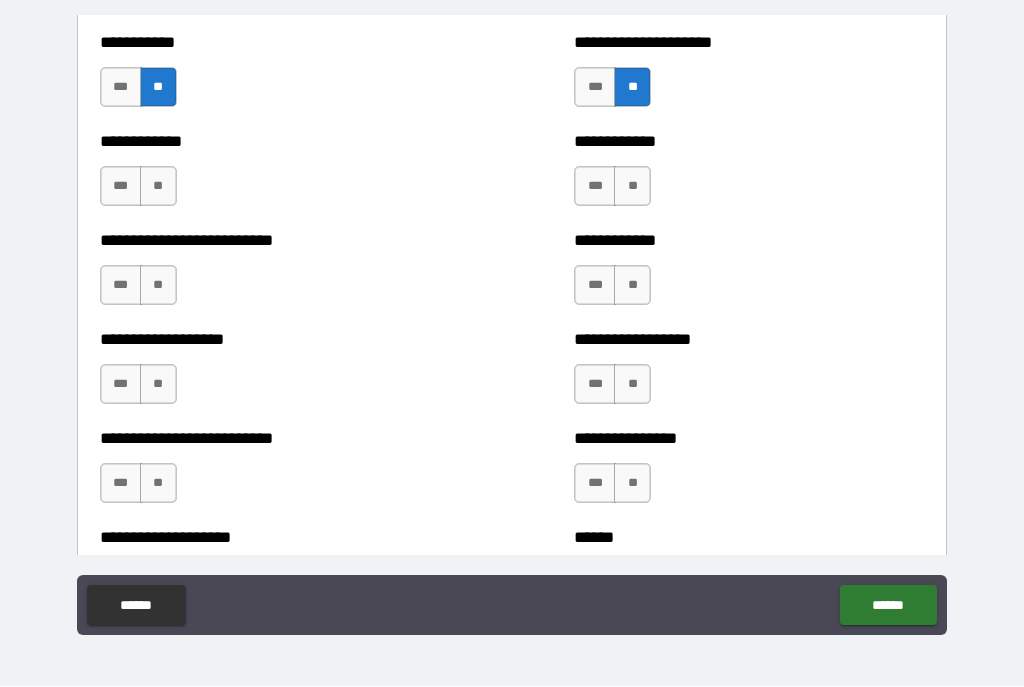 scroll, scrollTop: 5470, scrollLeft: 0, axis: vertical 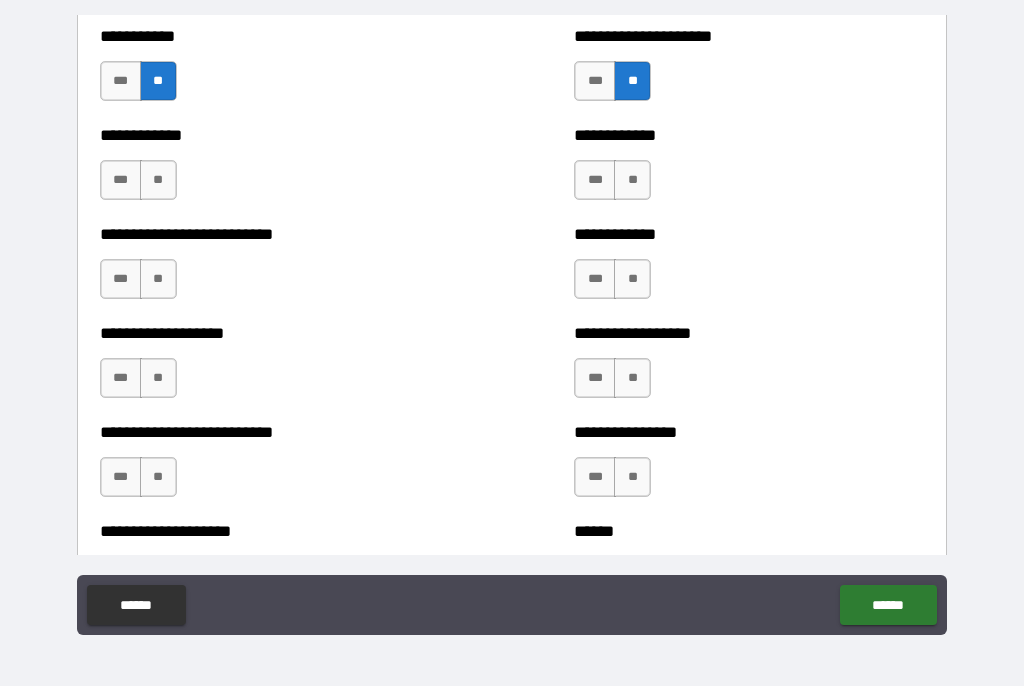 click on "***" at bounding box center (121, 82) 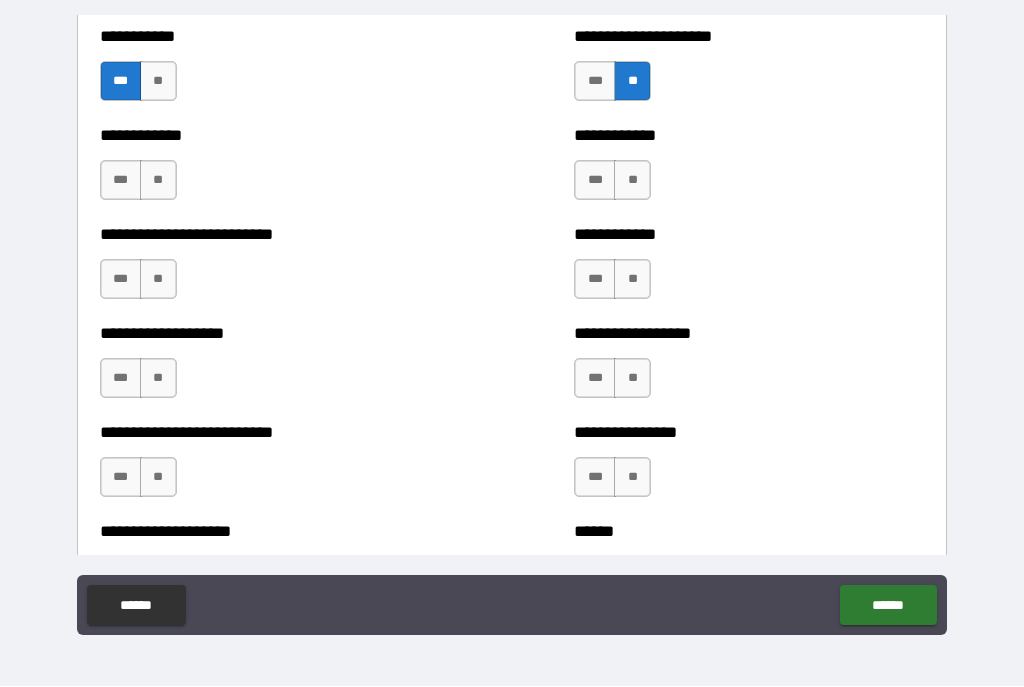 click on "**" at bounding box center [632, 181] 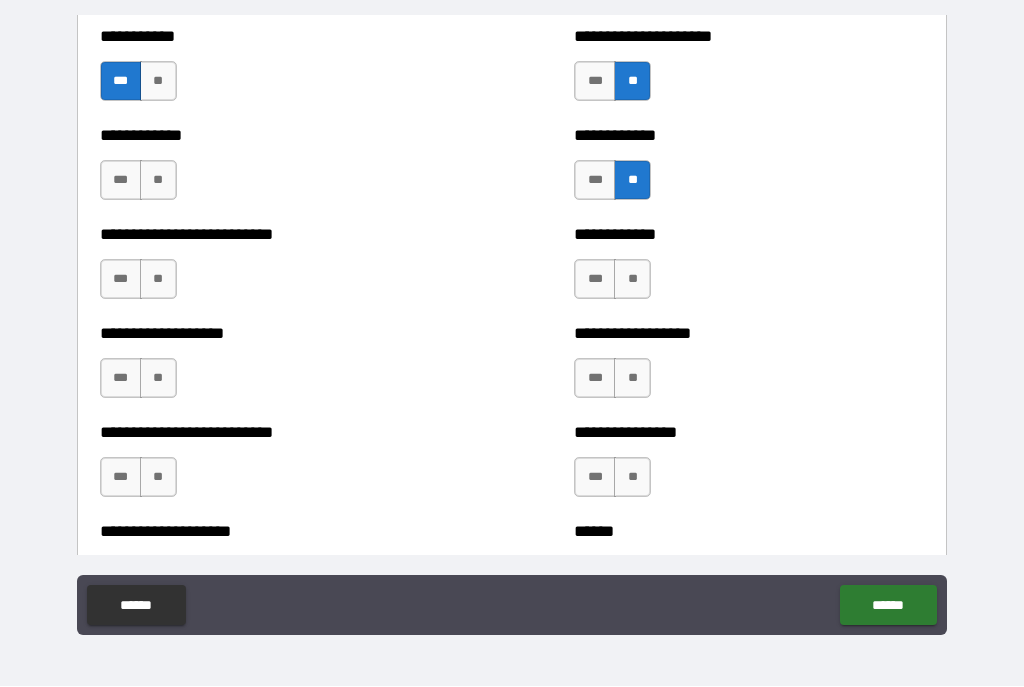 click on "**********" at bounding box center [275, 171] 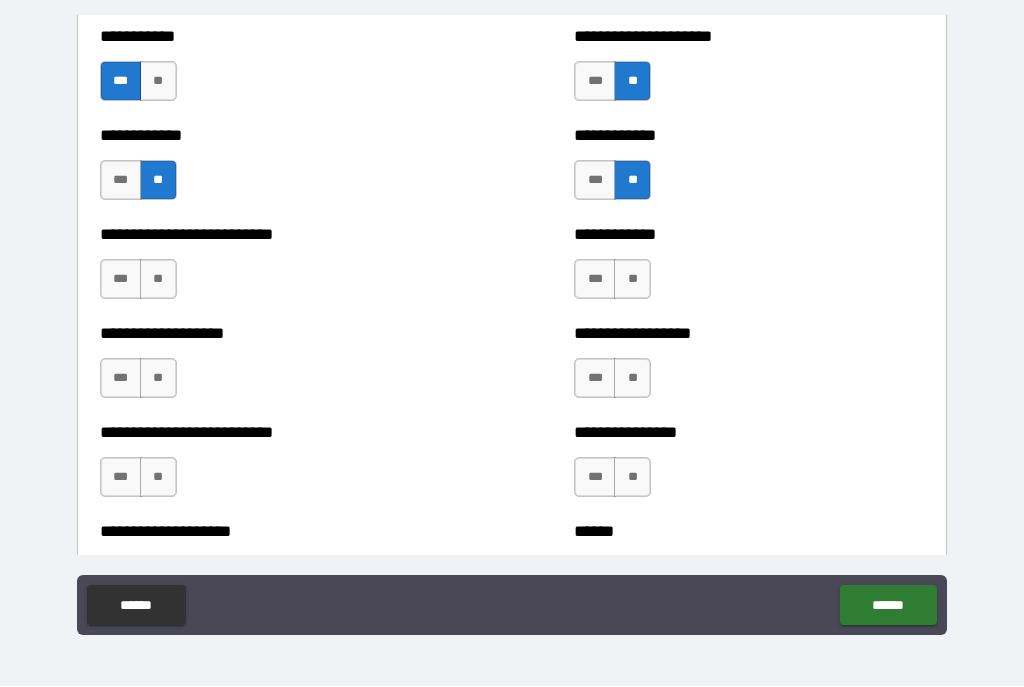 click on "**" at bounding box center [632, 280] 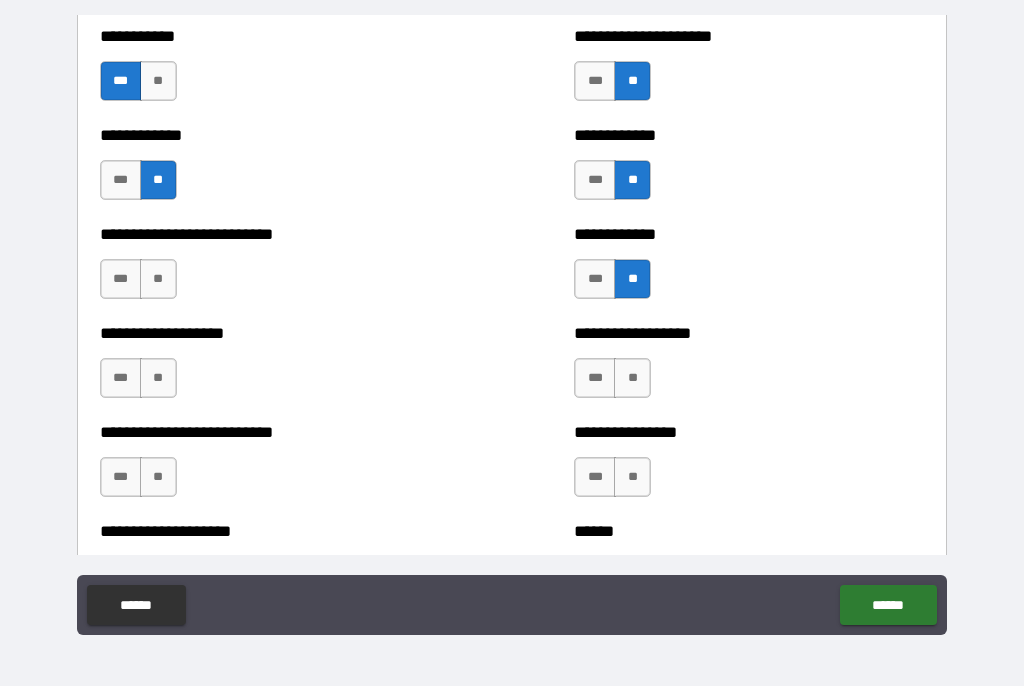 scroll, scrollTop: 5496, scrollLeft: 0, axis: vertical 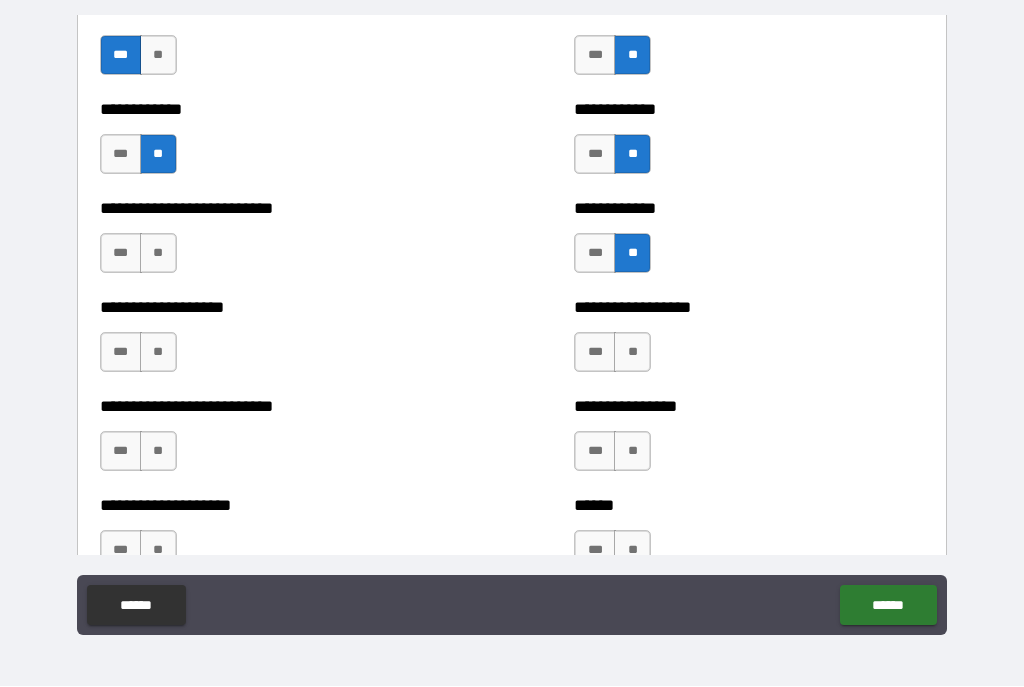 click on "**" at bounding box center (158, 254) 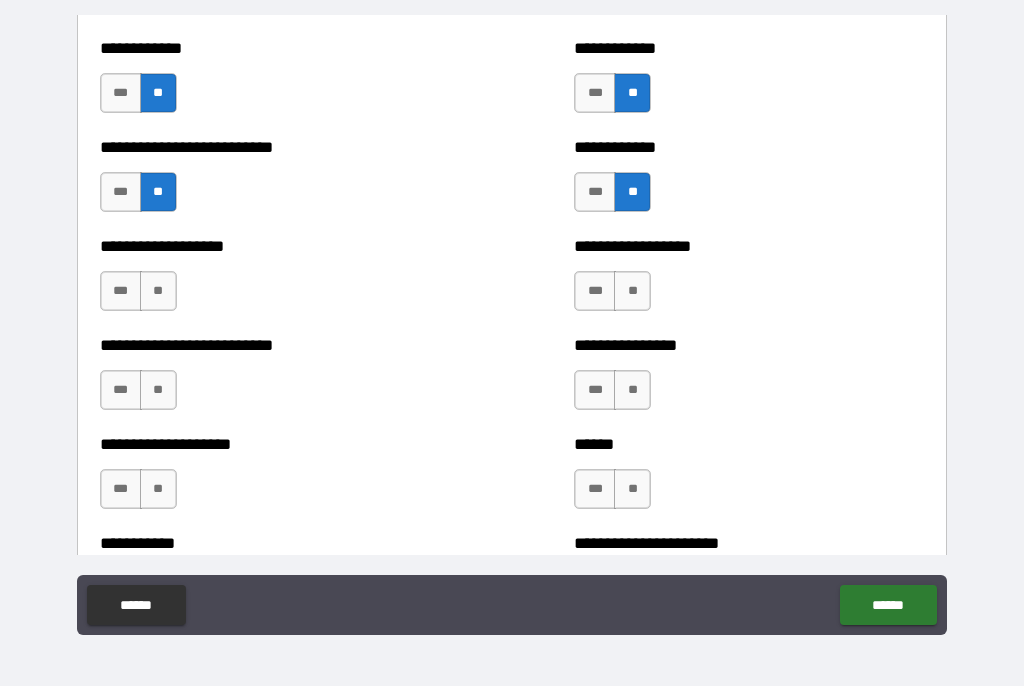 scroll, scrollTop: 5558, scrollLeft: 0, axis: vertical 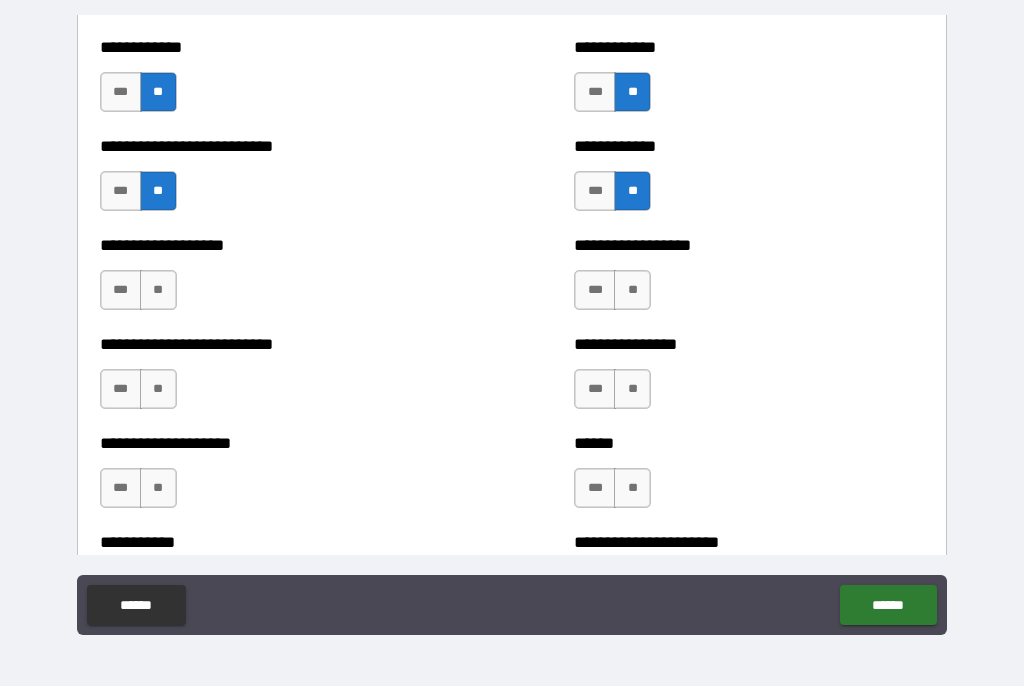 click on "**" at bounding box center (158, 291) 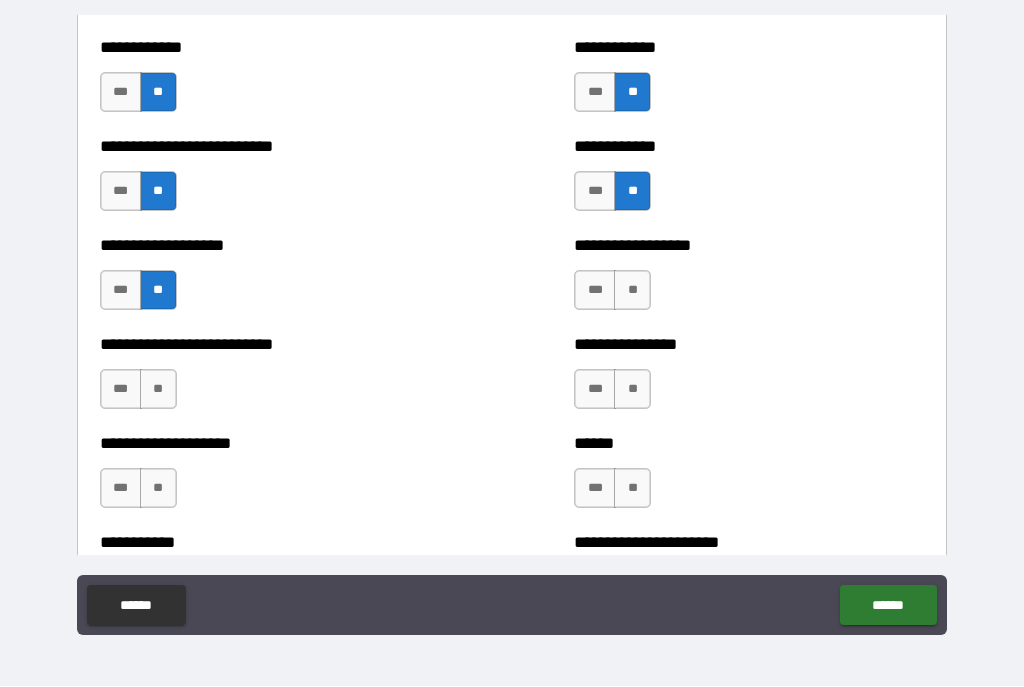 click on "**" at bounding box center [632, 291] 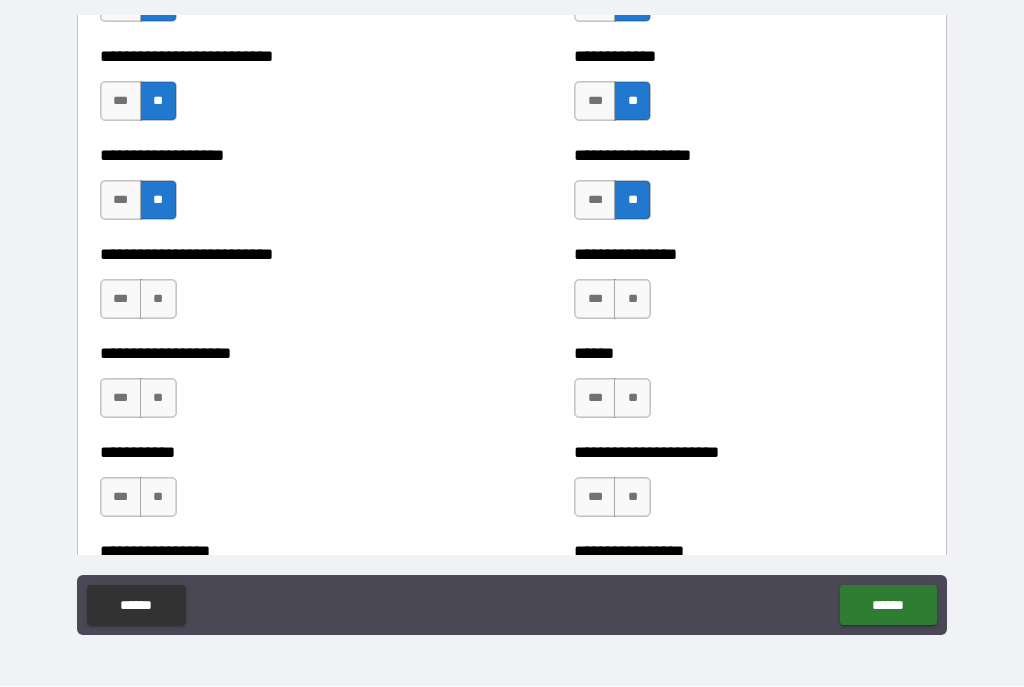 scroll, scrollTop: 5652, scrollLeft: 0, axis: vertical 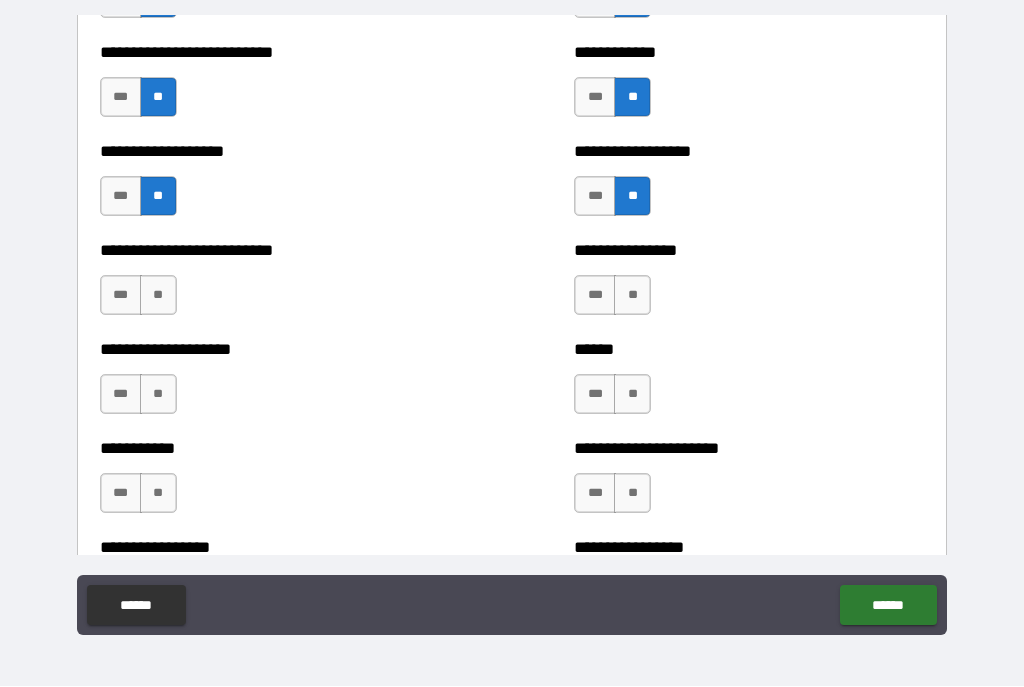 click on "**" at bounding box center (158, 296) 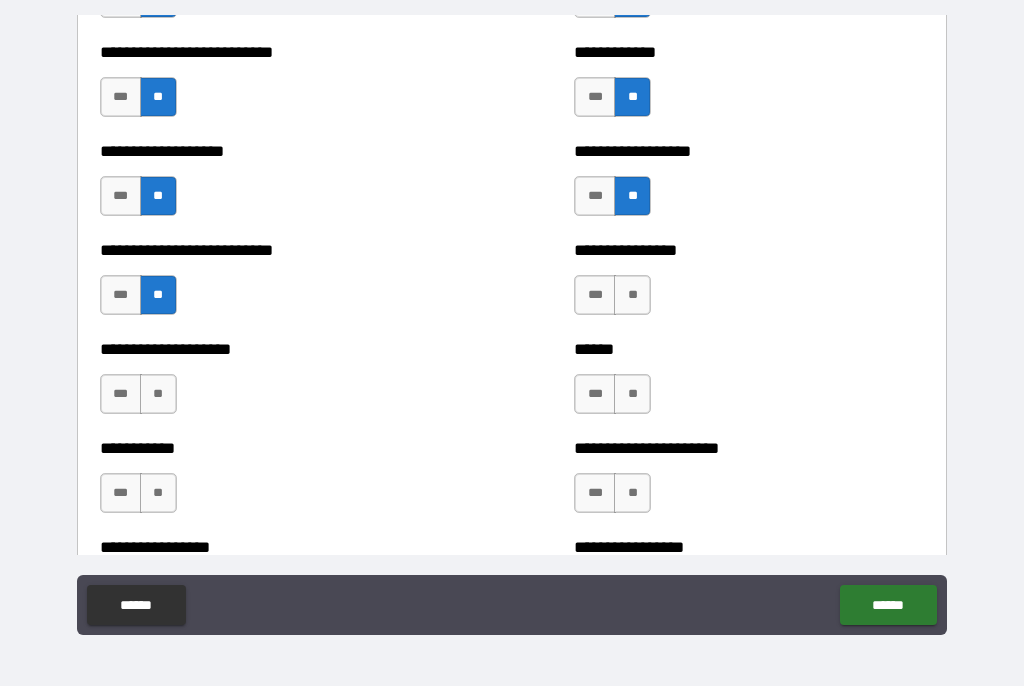 click on "**" at bounding box center [632, 296] 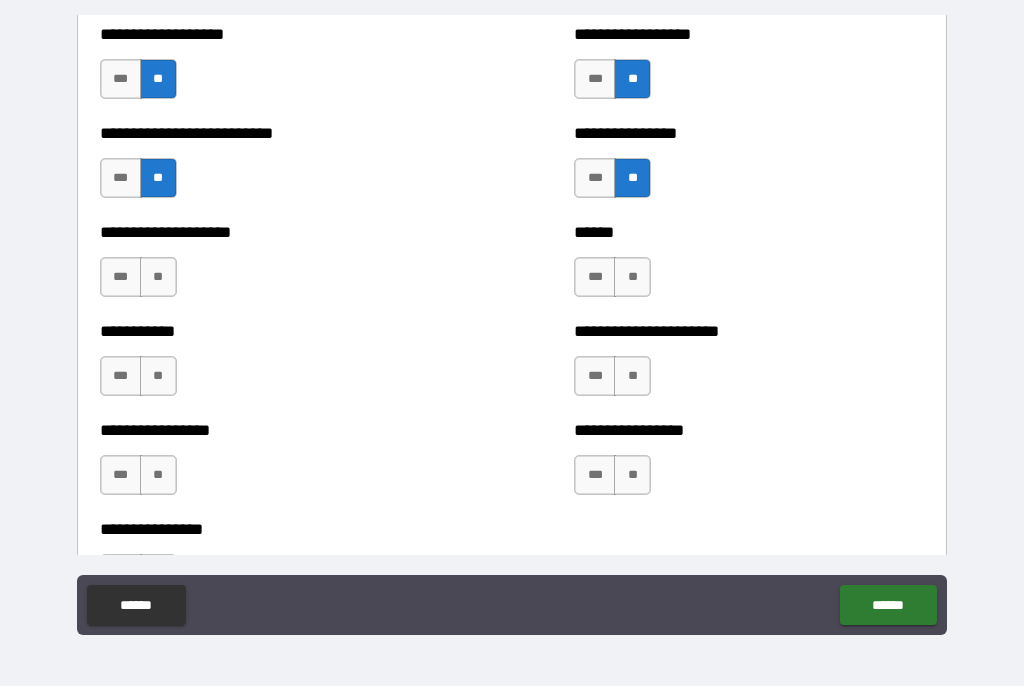 scroll, scrollTop: 5772, scrollLeft: 0, axis: vertical 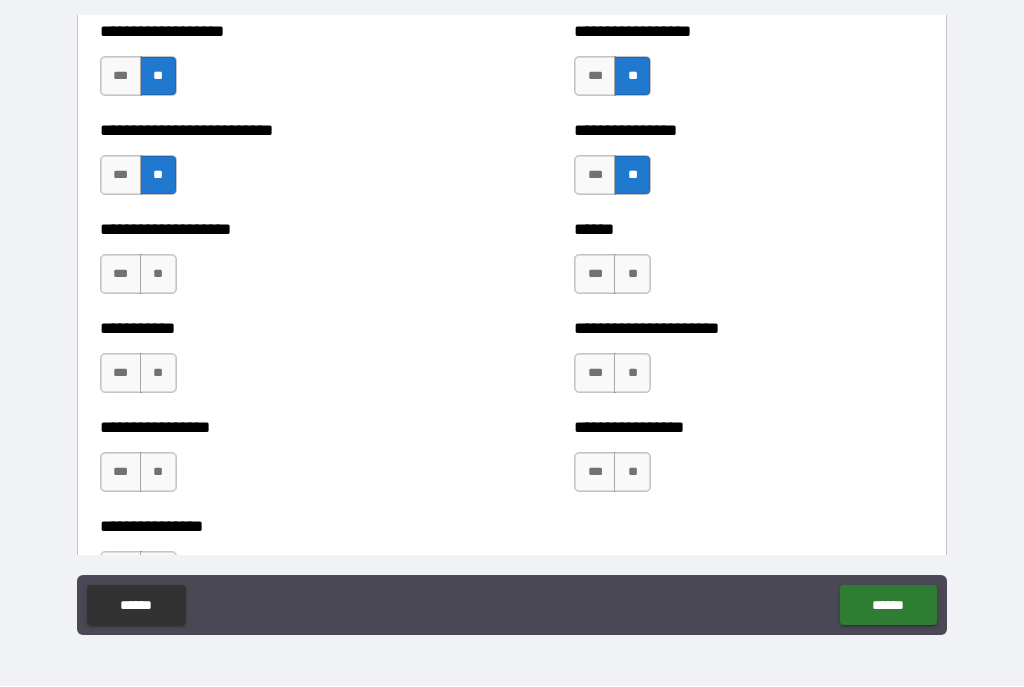 click on "**" at bounding box center (158, 275) 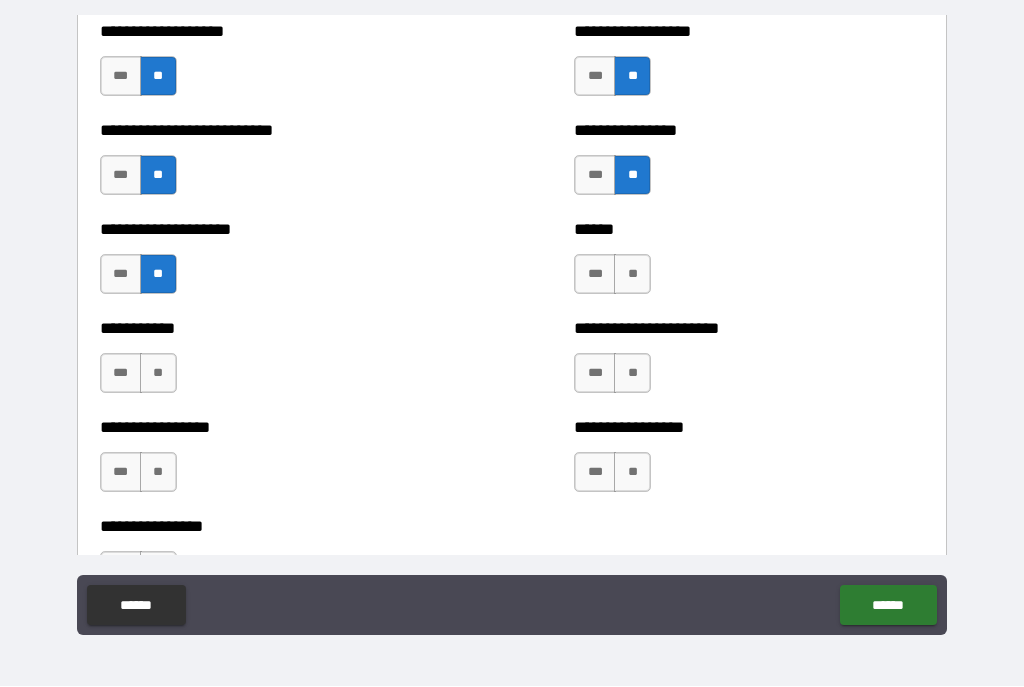 click on "**" at bounding box center [632, 275] 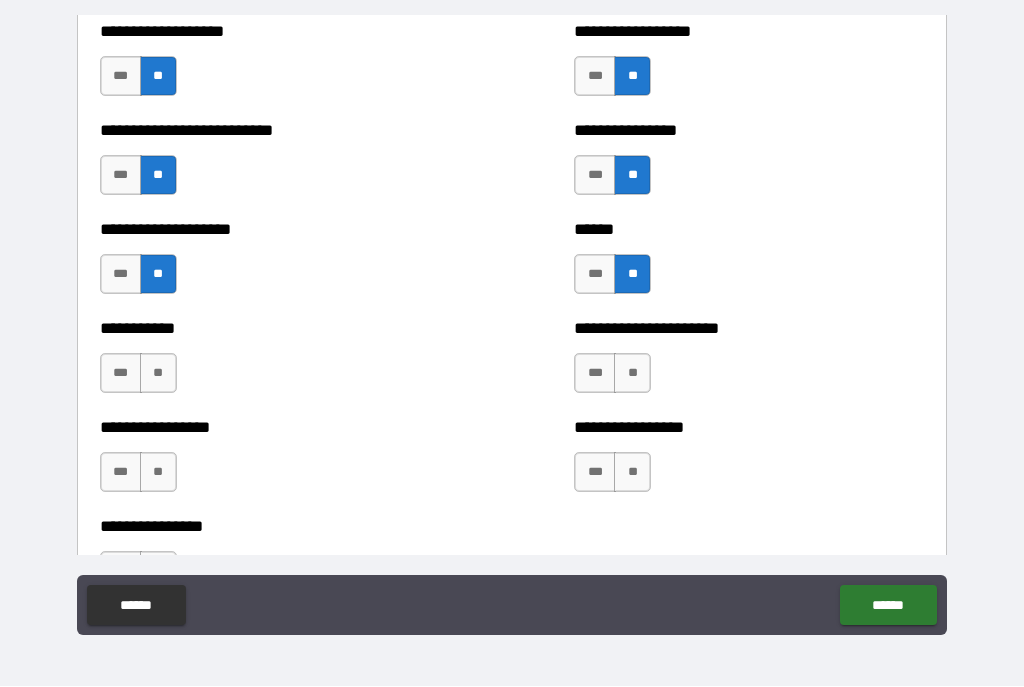 click on "**" at bounding box center (632, 374) 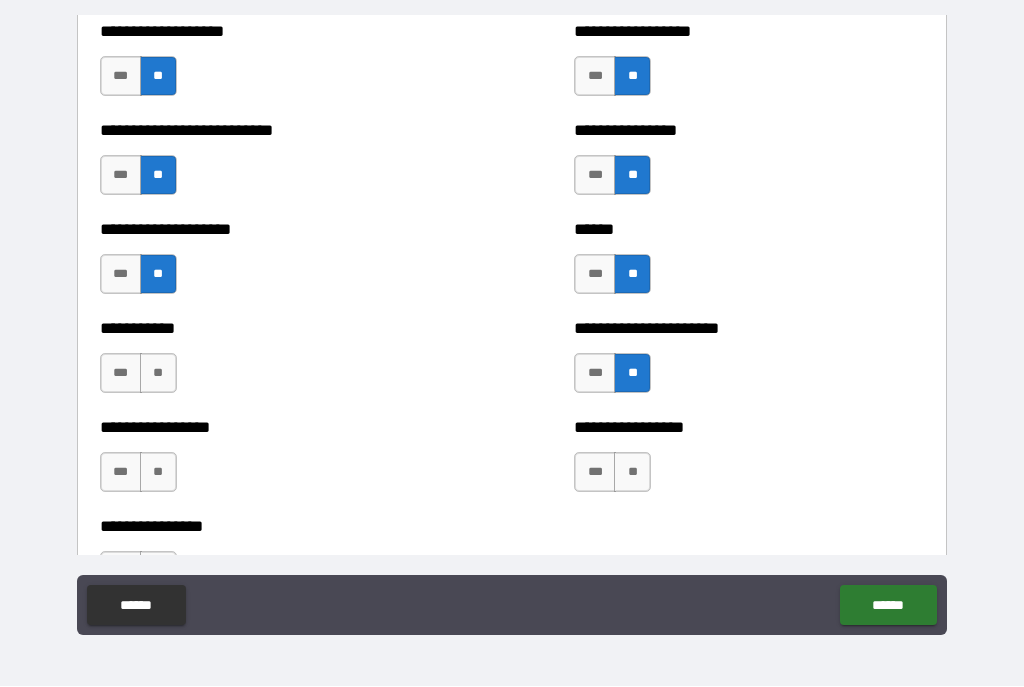 click on "**" at bounding box center (158, 374) 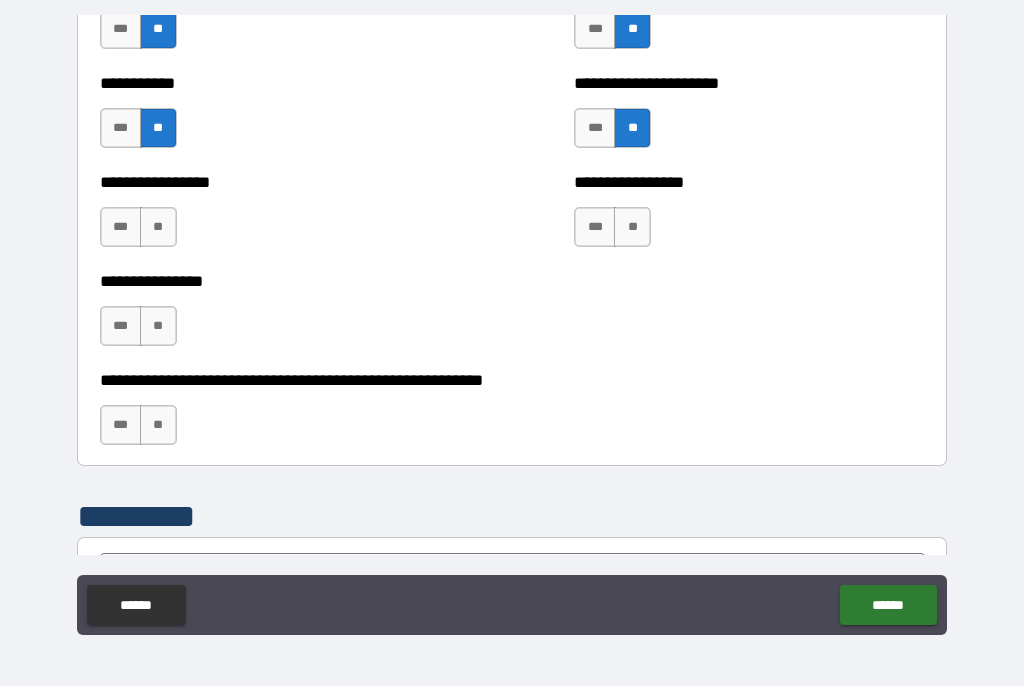 scroll, scrollTop: 6017, scrollLeft: 0, axis: vertical 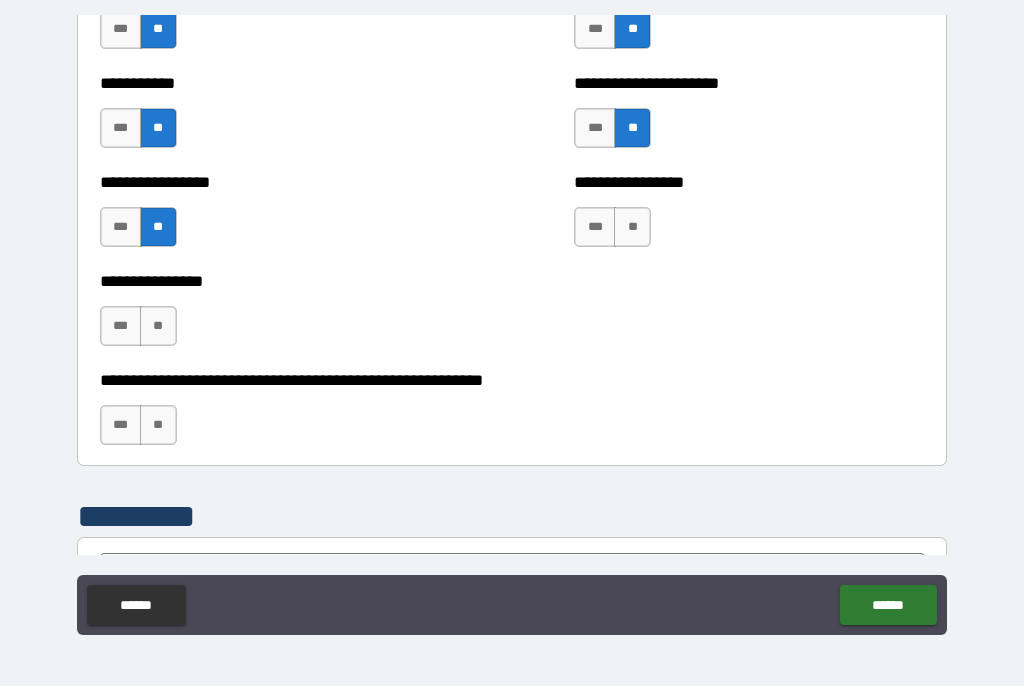 click on "**" at bounding box center (632, 228) 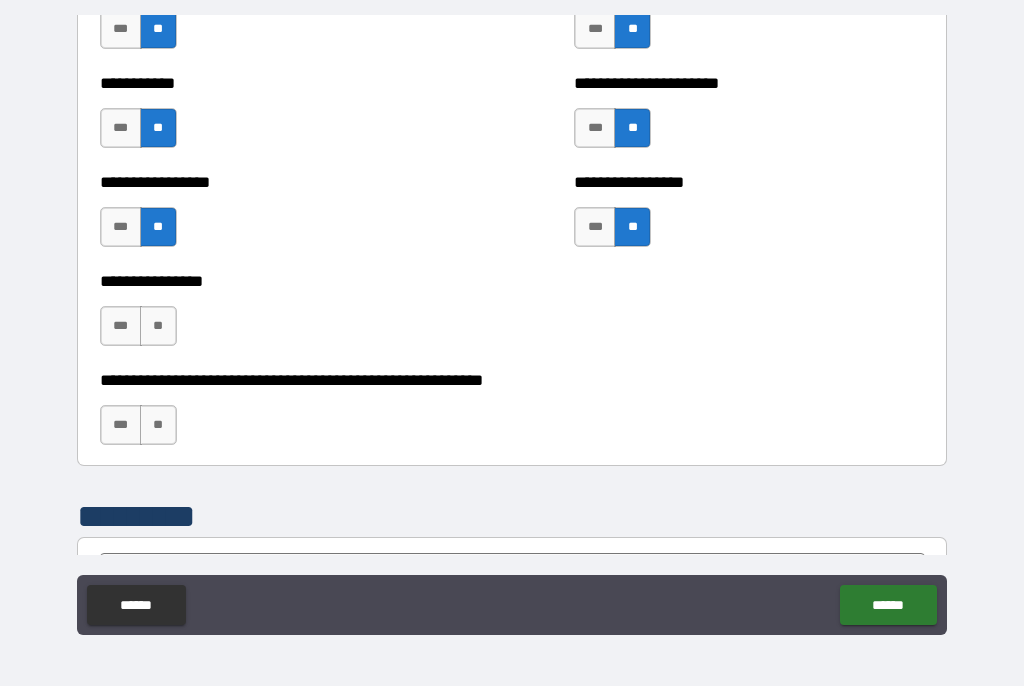 click on "**" at bounding box center [158, 327] 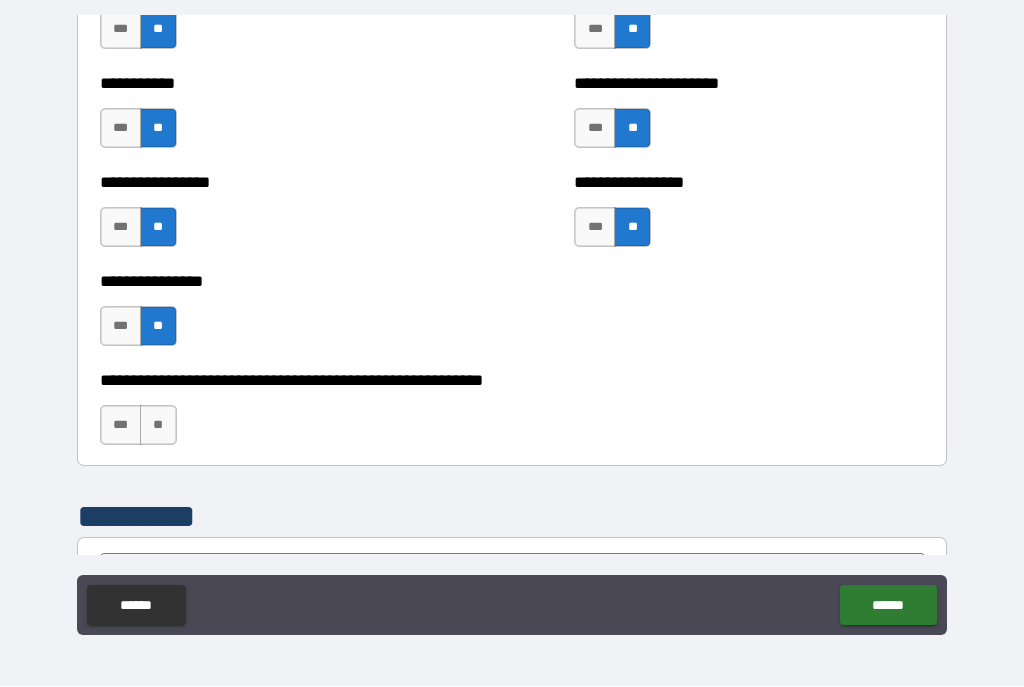 click on "**" at bounding box center [158, 426] 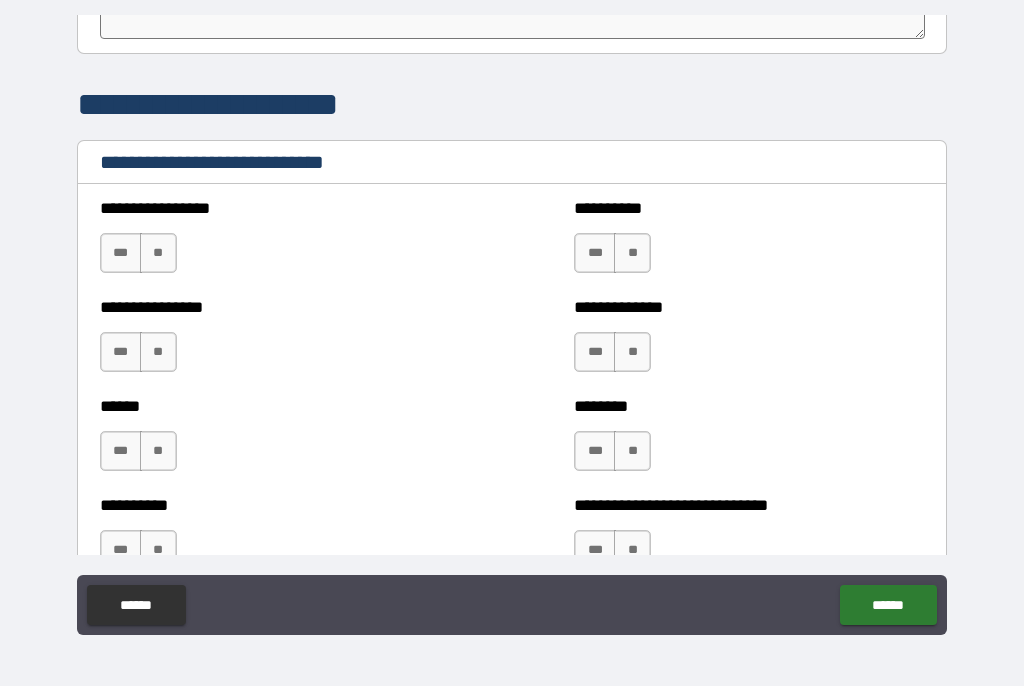 scroll, scrollTop: 6621, scrollLeft: 0, axis: vertical 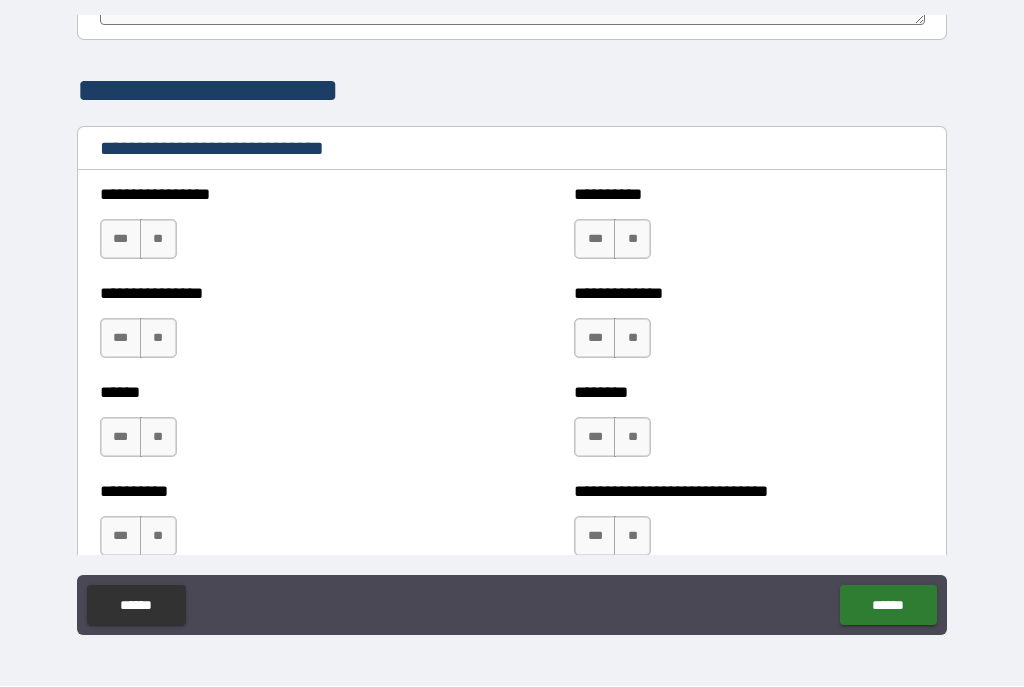 click on "***" at bounding box center (121, 240) 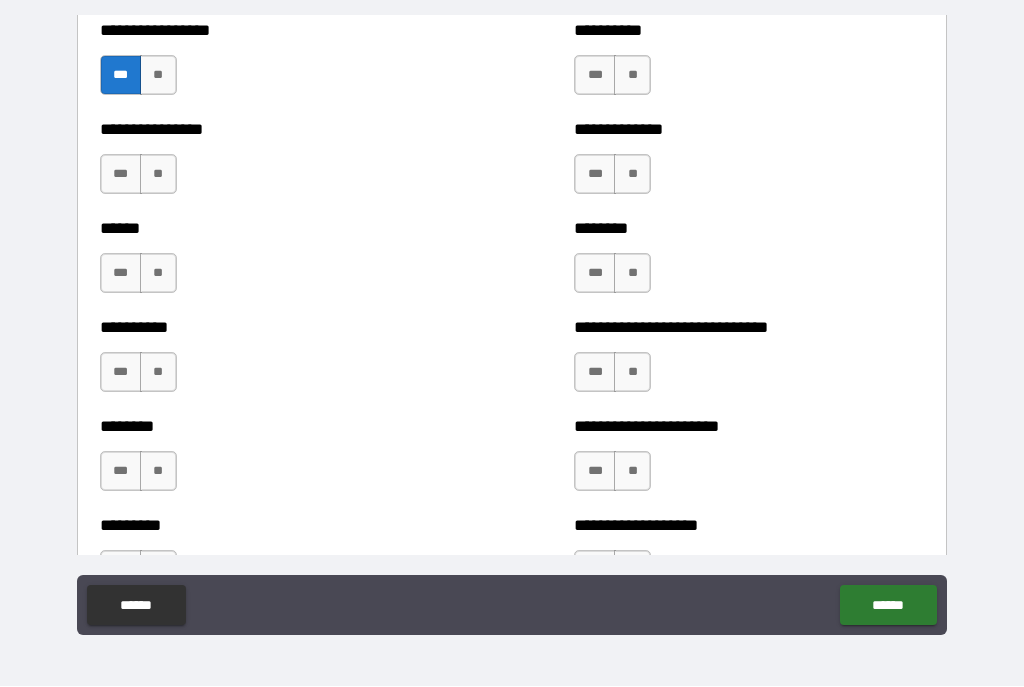 scroll, scrollTop: 6791, scrollLeft: 0, axis: vertical 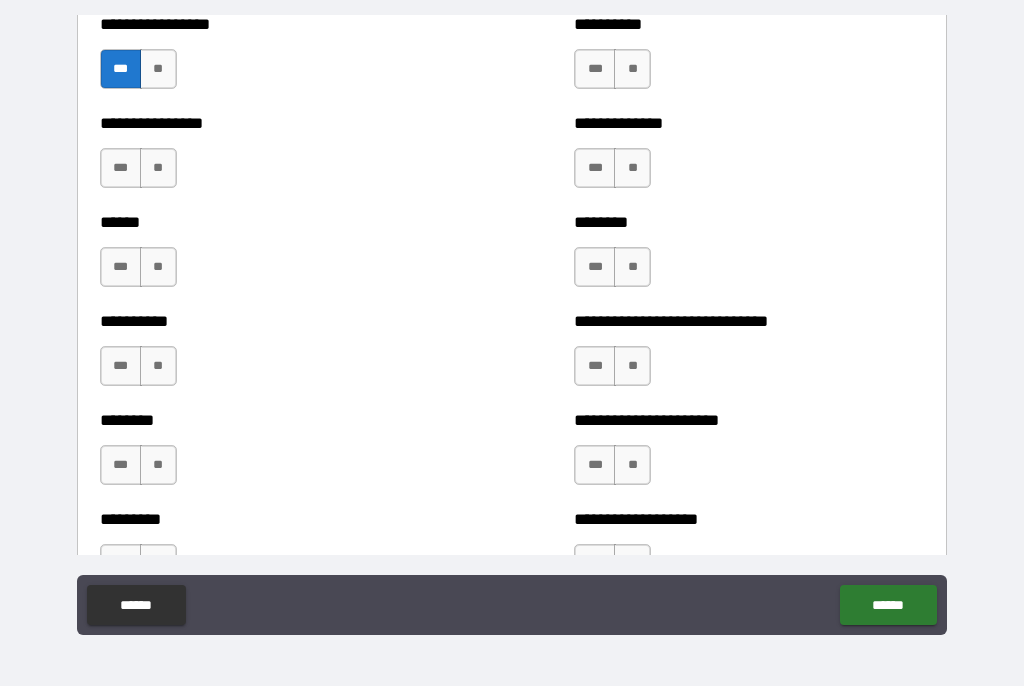 click on "***" at bounding box center [595, 268] 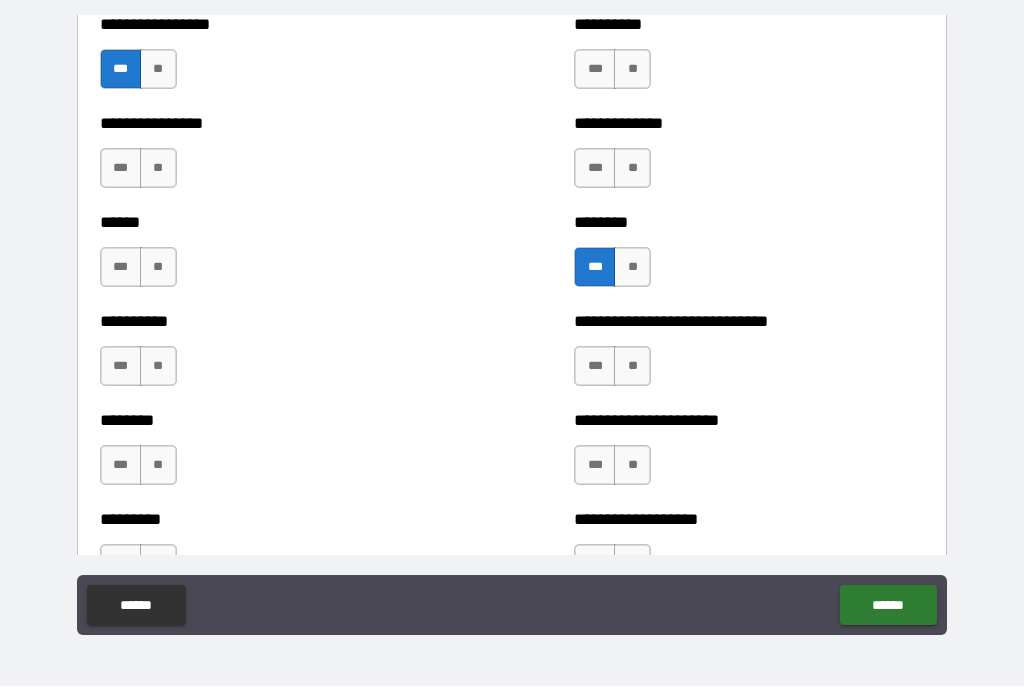 click on "**********" at bounding box center (749, 159) 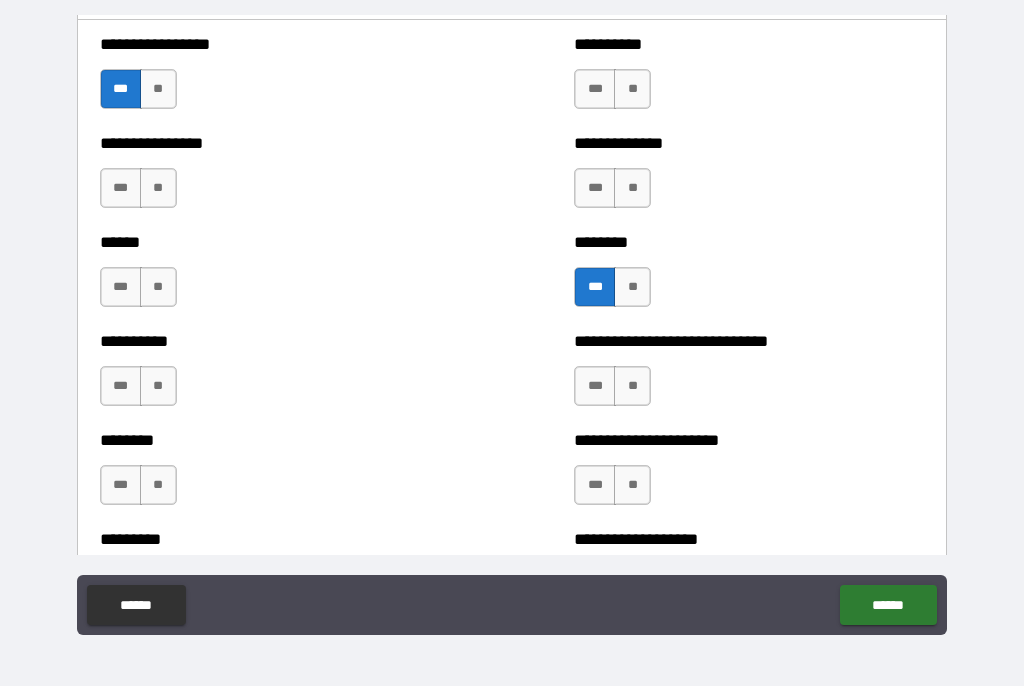 scroll, scrollTop: 6771, scrollLeft: 0, axis: vertical 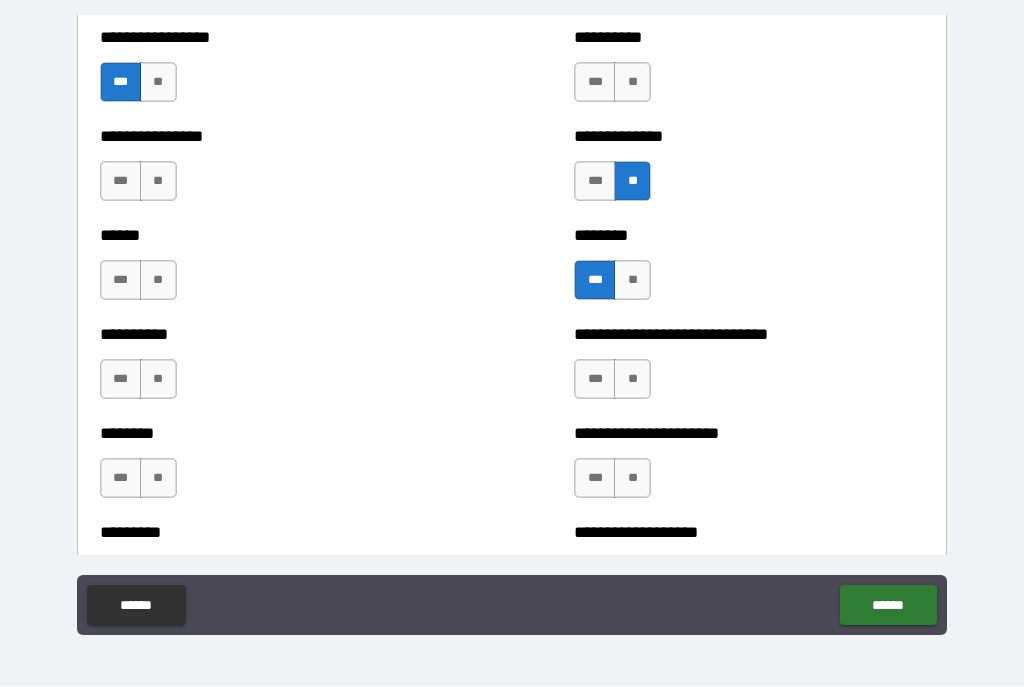 click on "***" at bounding box center [595, 83] 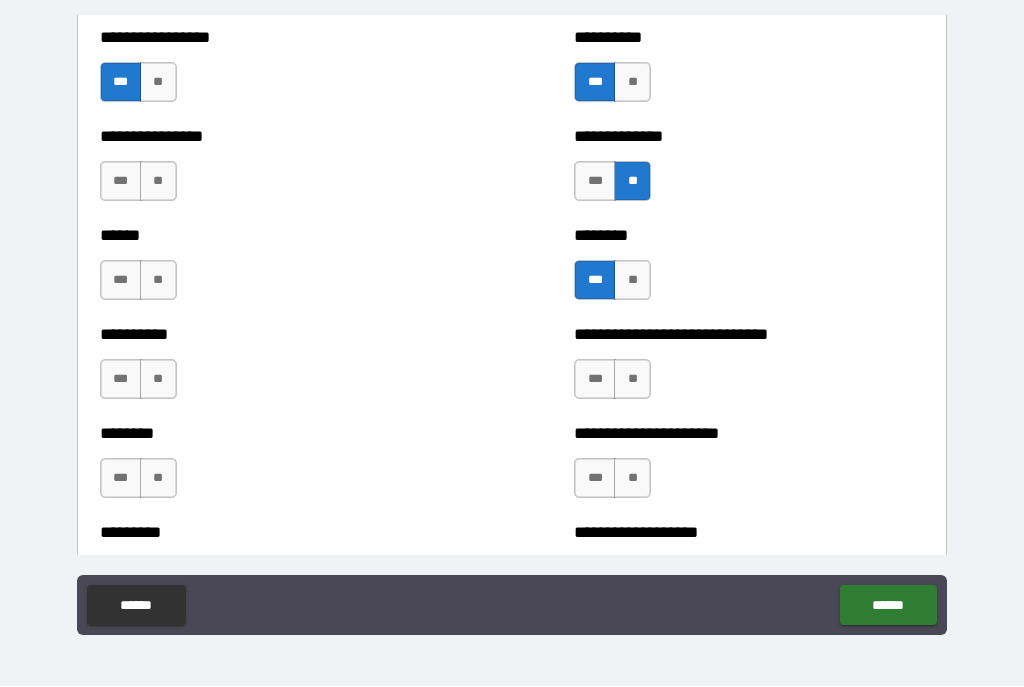 click on "***" at bounding box center (121, 182) 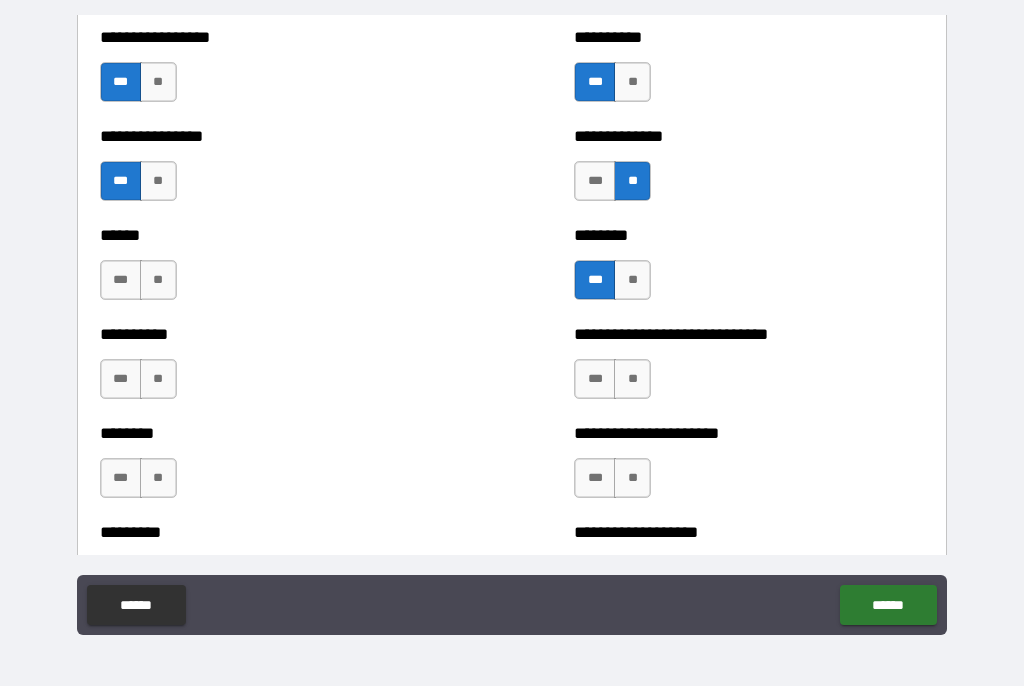 click on "***" at bounding box center [121, 281] 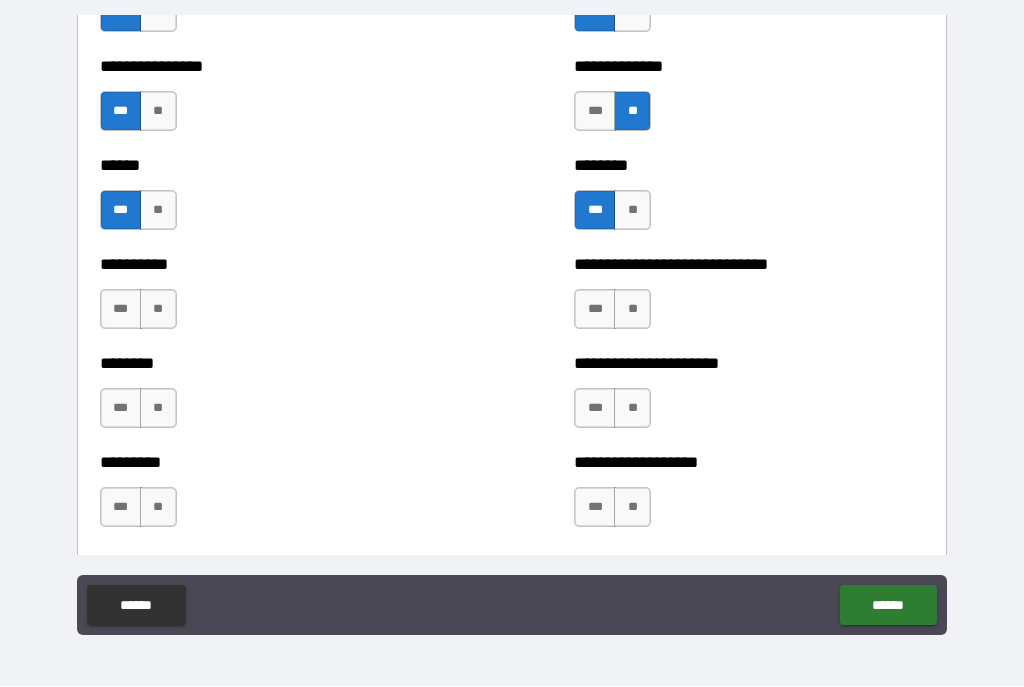 scroll, scrollTop: 6849, scrollLeft: 0, axis: vertical 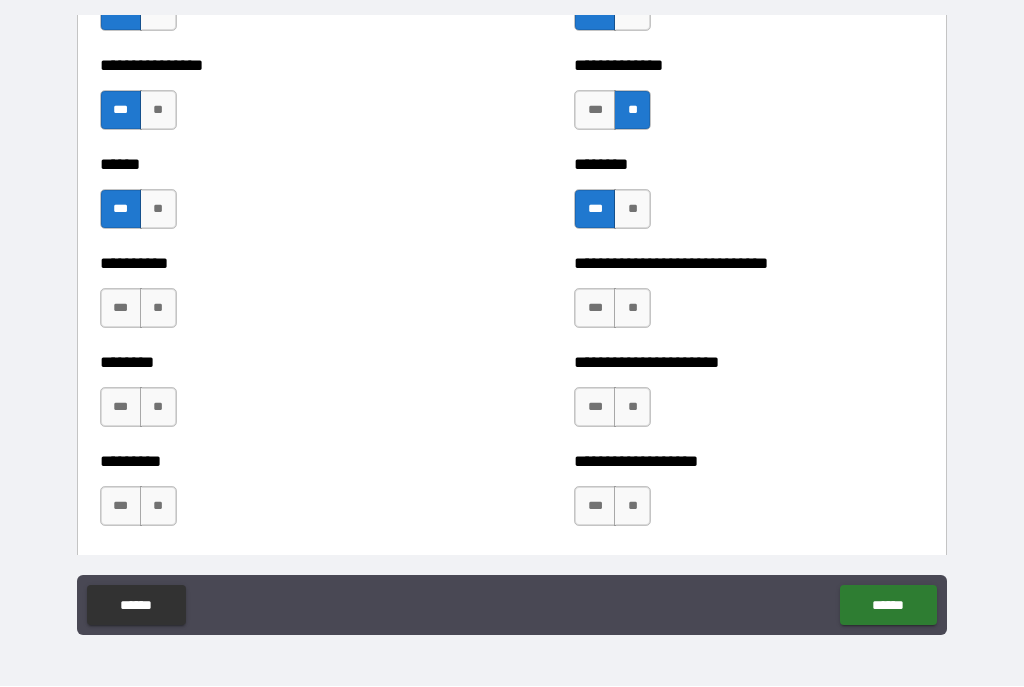 click on "***" at bounding box center (595, 309) 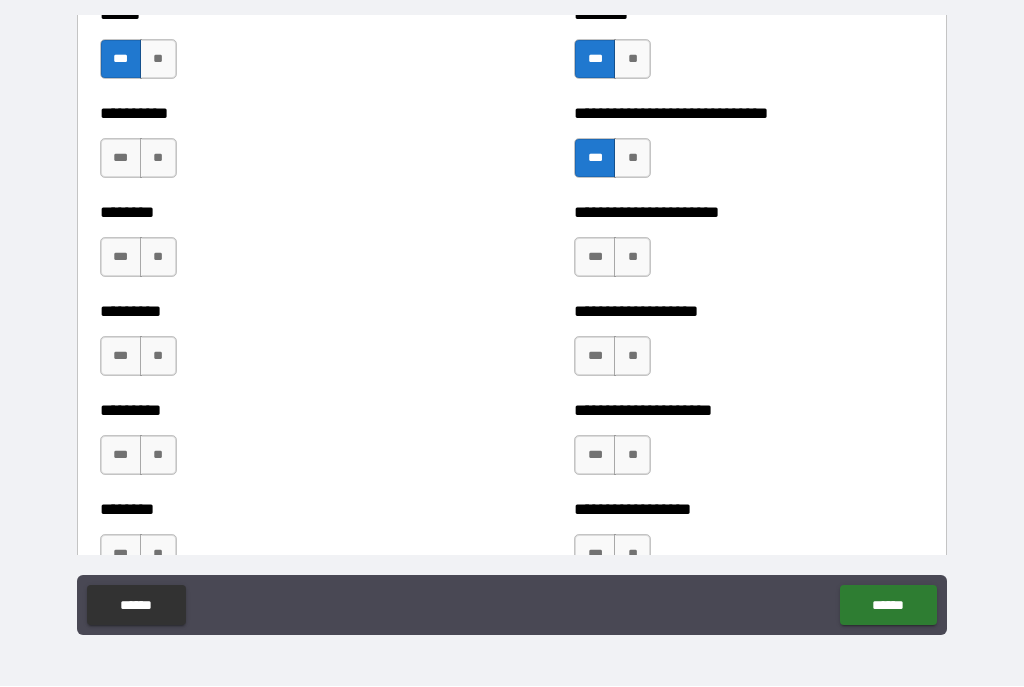 scroll, scrollTop: 7014, scrollLeft: 0, axis: vertical 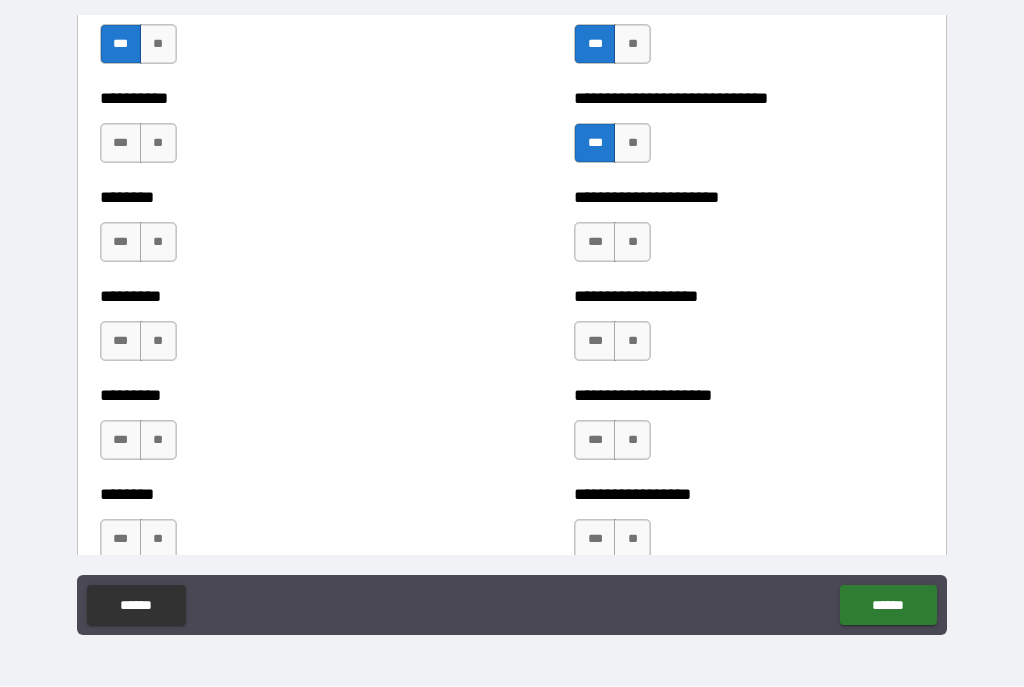 click on "***" at bounding box center [595, 243] 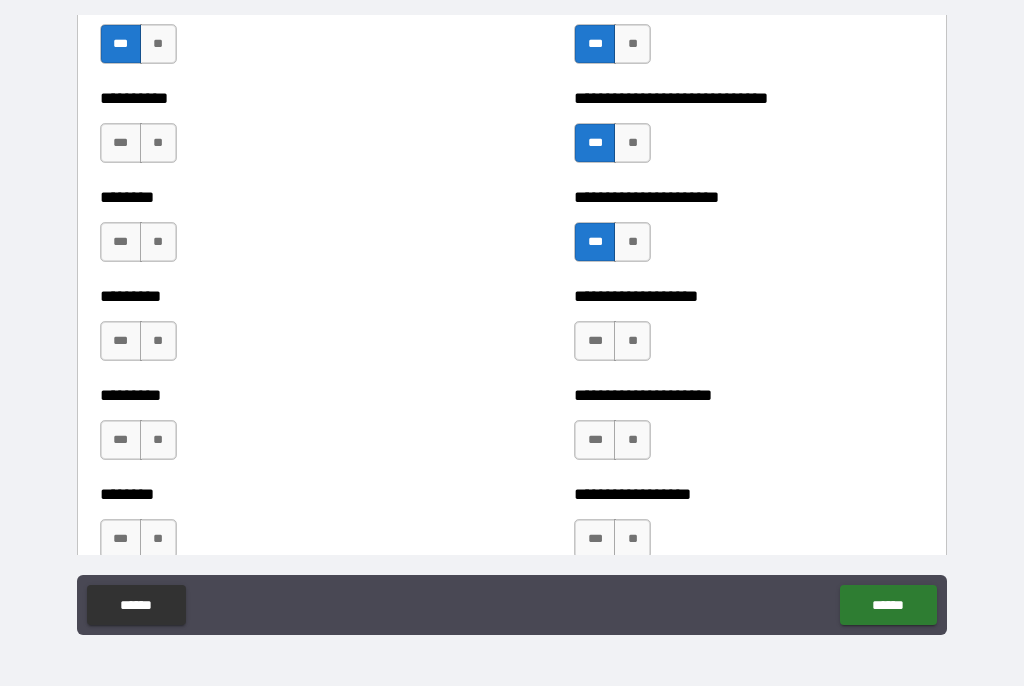 click on "***" at bounding box center (595, 342) 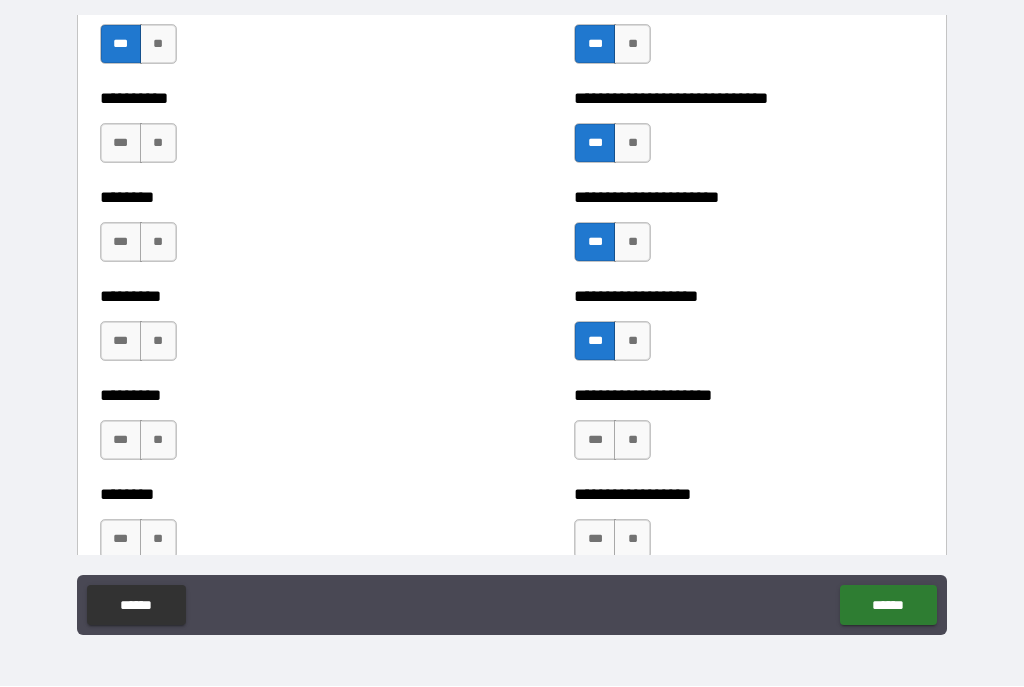 click on "**" at bounding box center [158, 144] 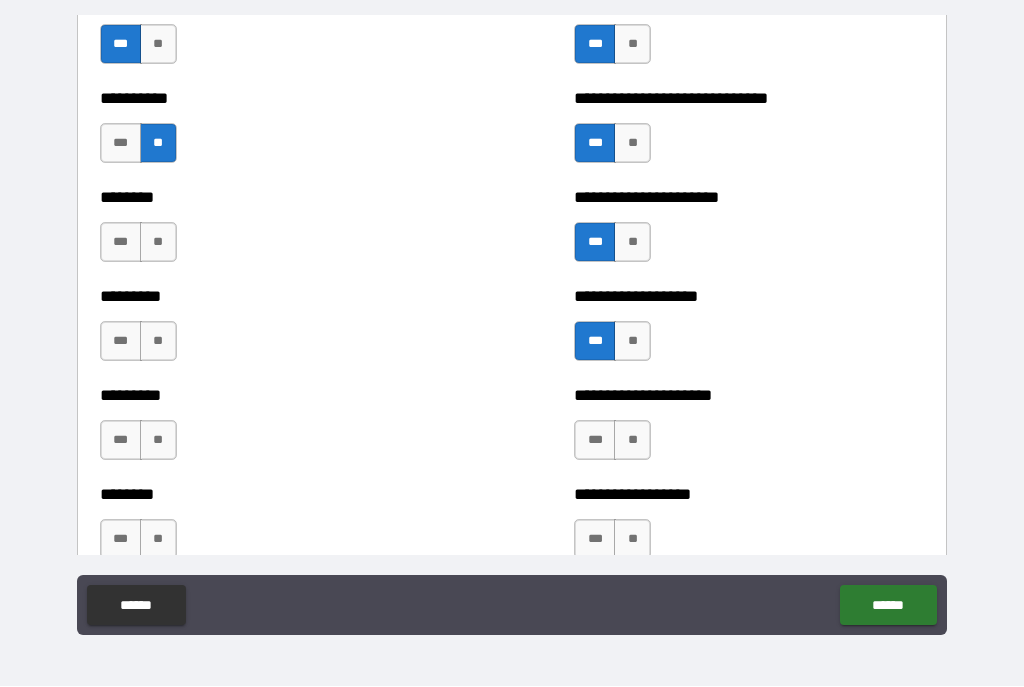 click on "**********" at bounding box center [749, 233] 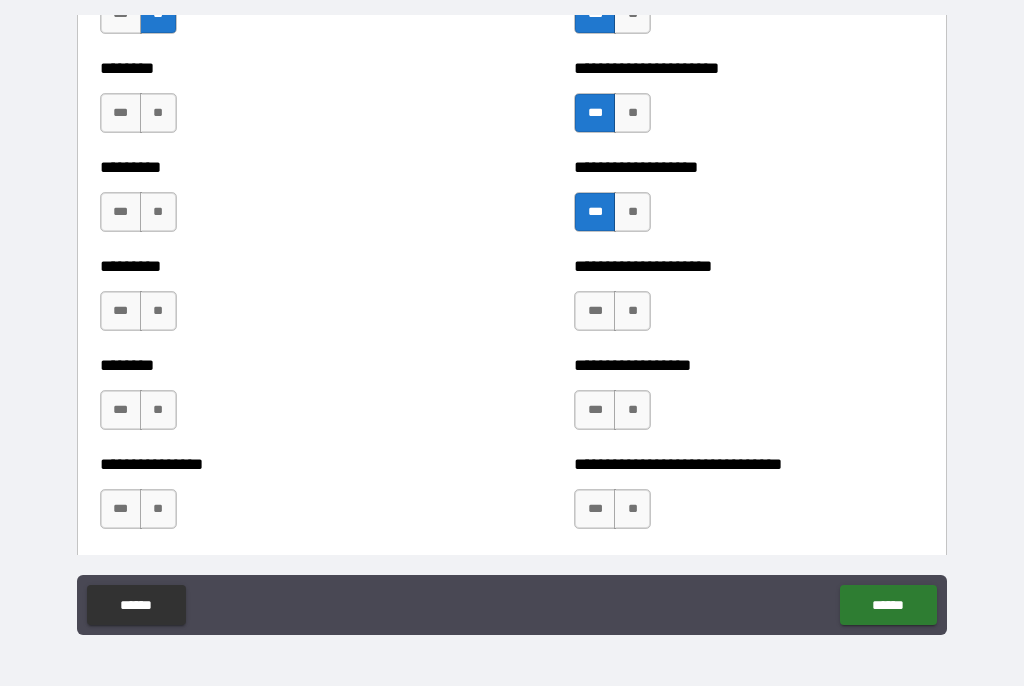 scroll, scrollTop: 7143, scrollLeft: 0, axis: vertical 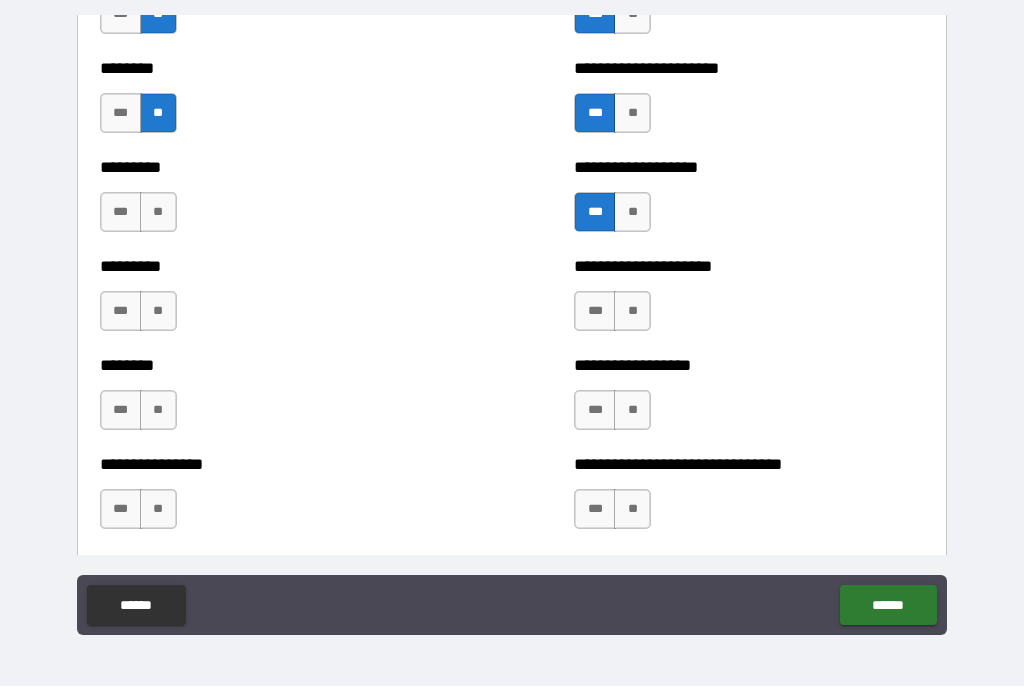 click on "**" at bounding box center (158, 213) 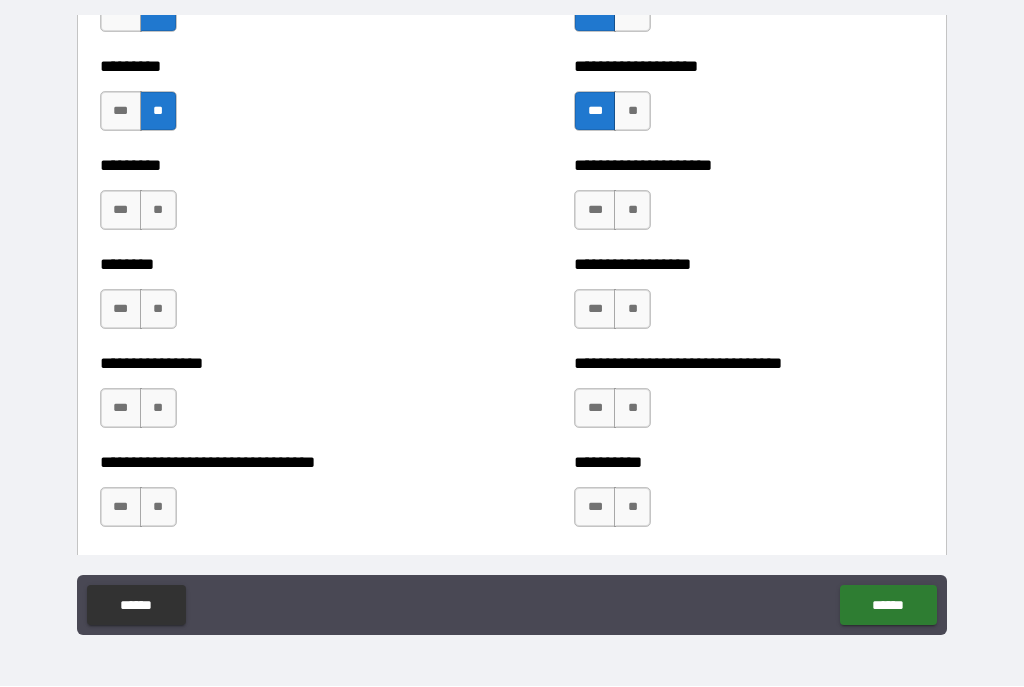 scroll, scrollTop: 7246, scrollLeft: 0, axis: vertical 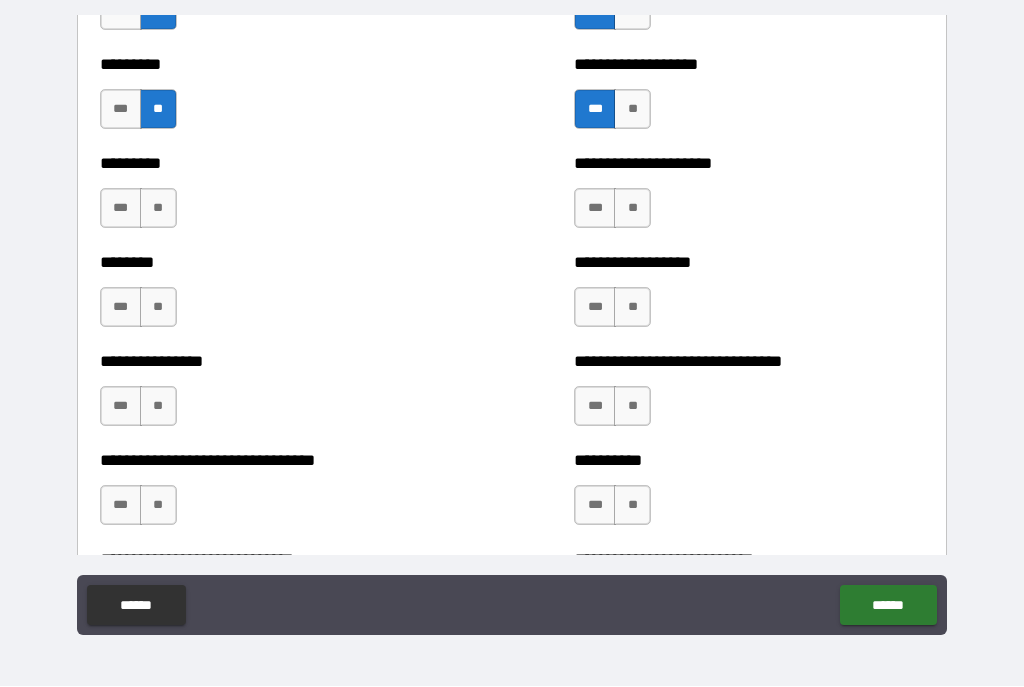 click on "**" at bounding box center (632, 209) 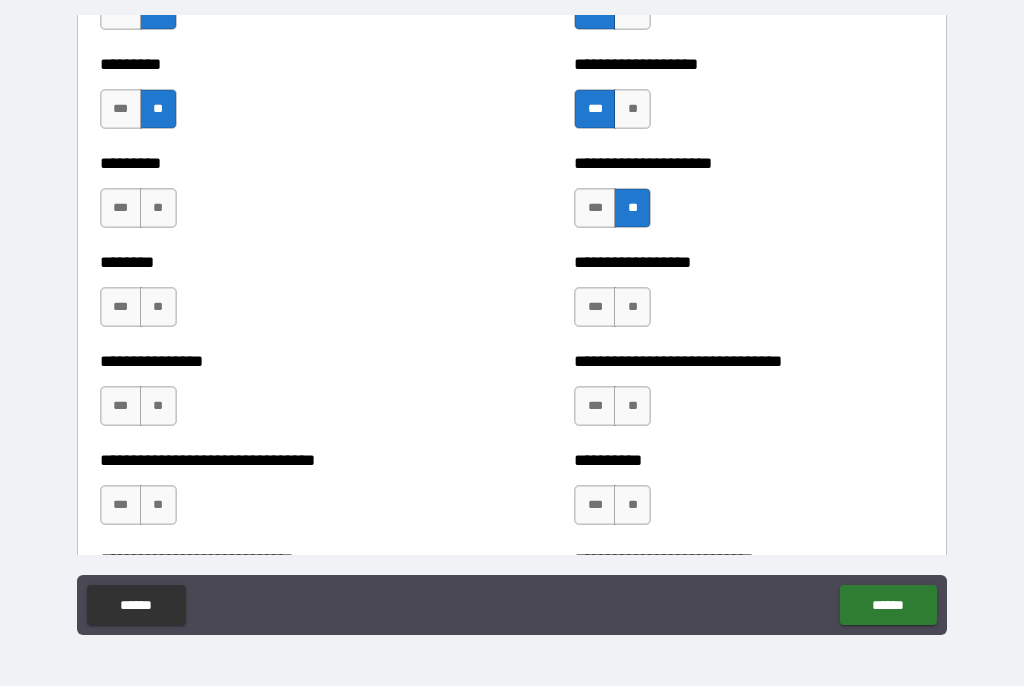 click on "**" at bounding box center (158, 209) 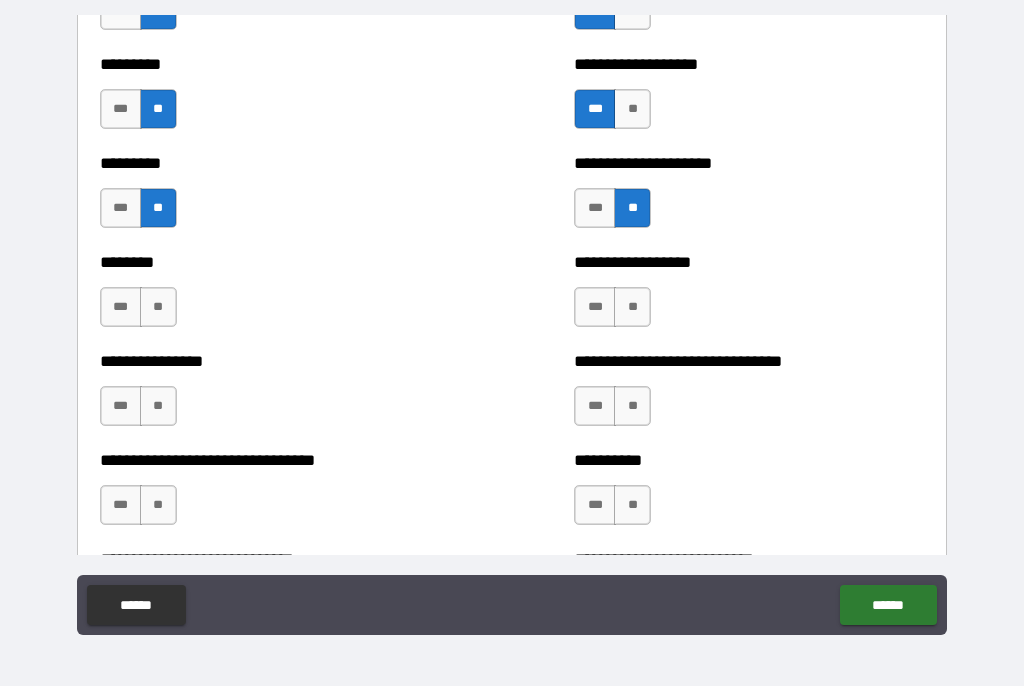 click on "**" at bounding box center (632, 308) 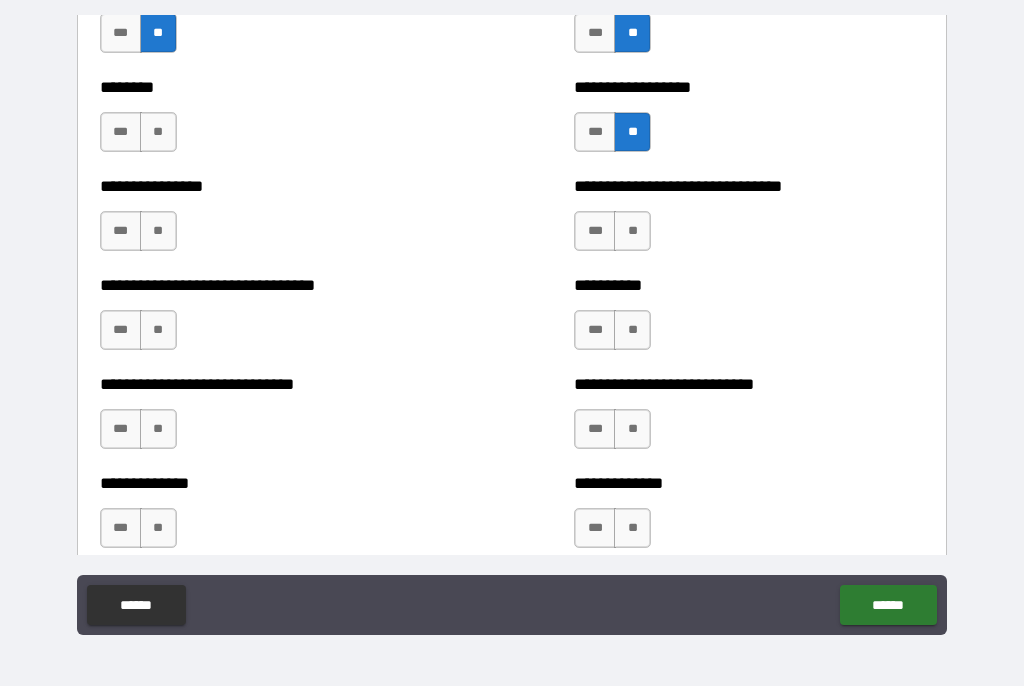 scroll, scrollTop: 7424, scrollLeft: 0, axis: vertical 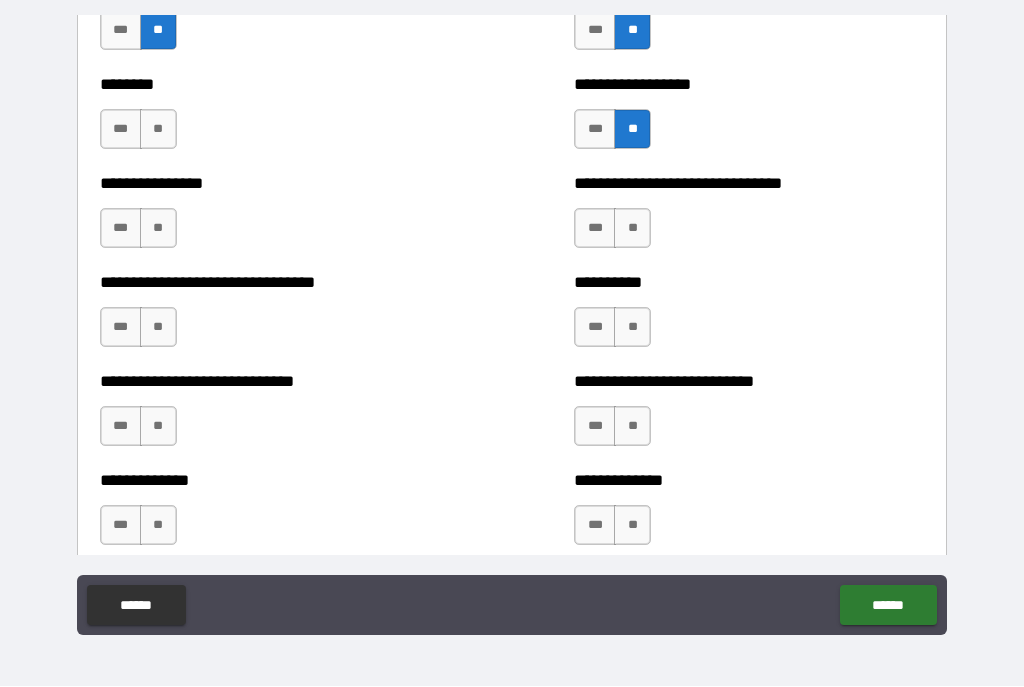 click on "**" at bounding box center [632, 229] 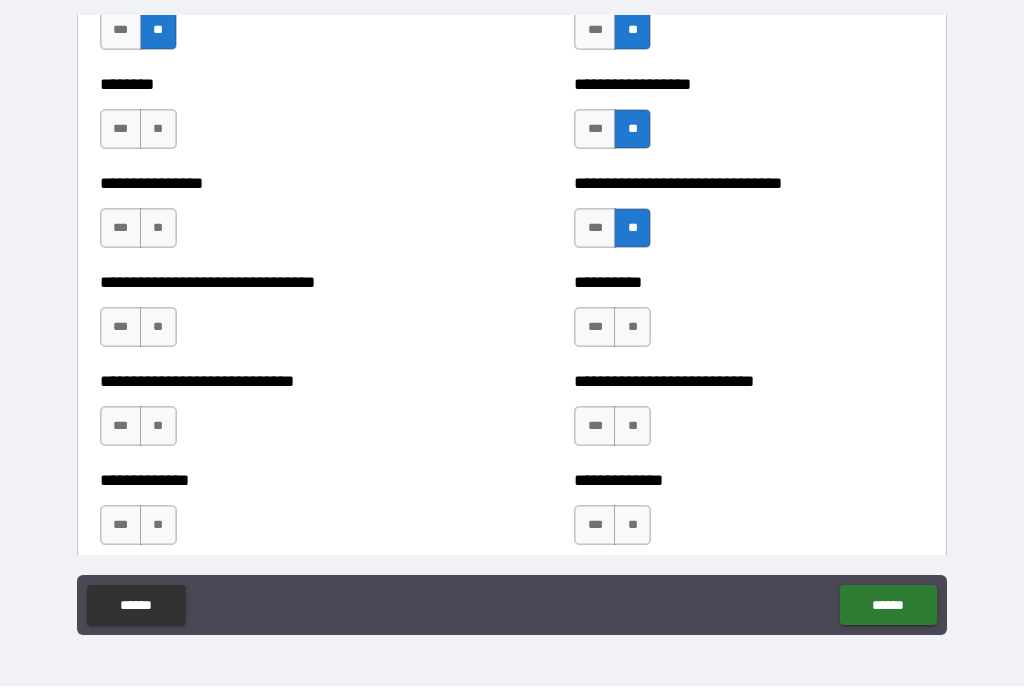 click on "***" at bounding box center [595, 229] 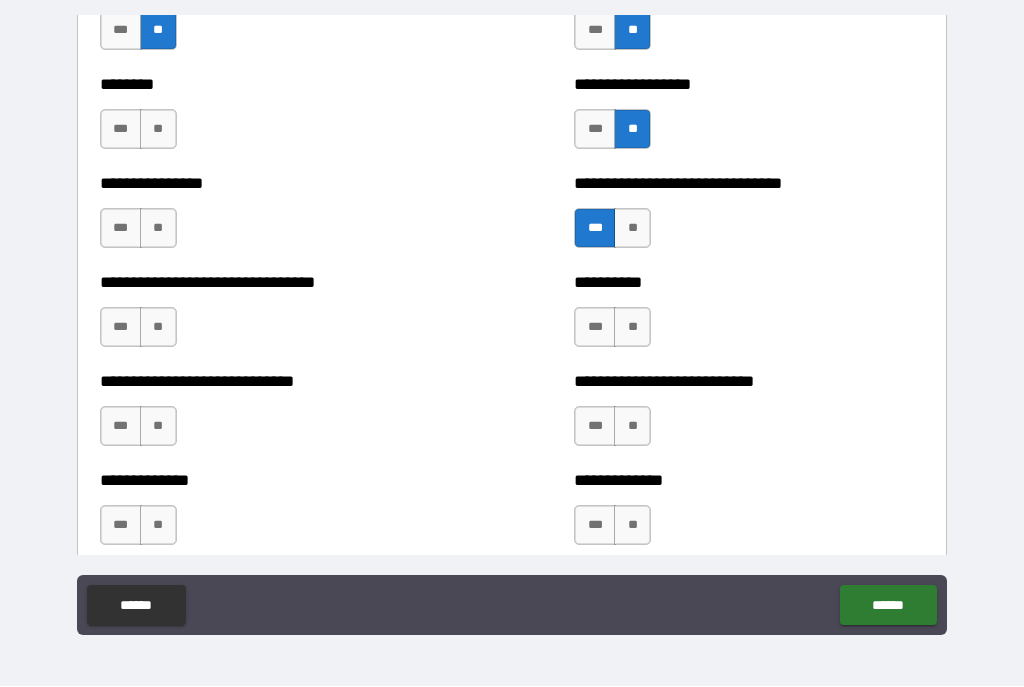 click on "***" at bounding box center (121, 229) 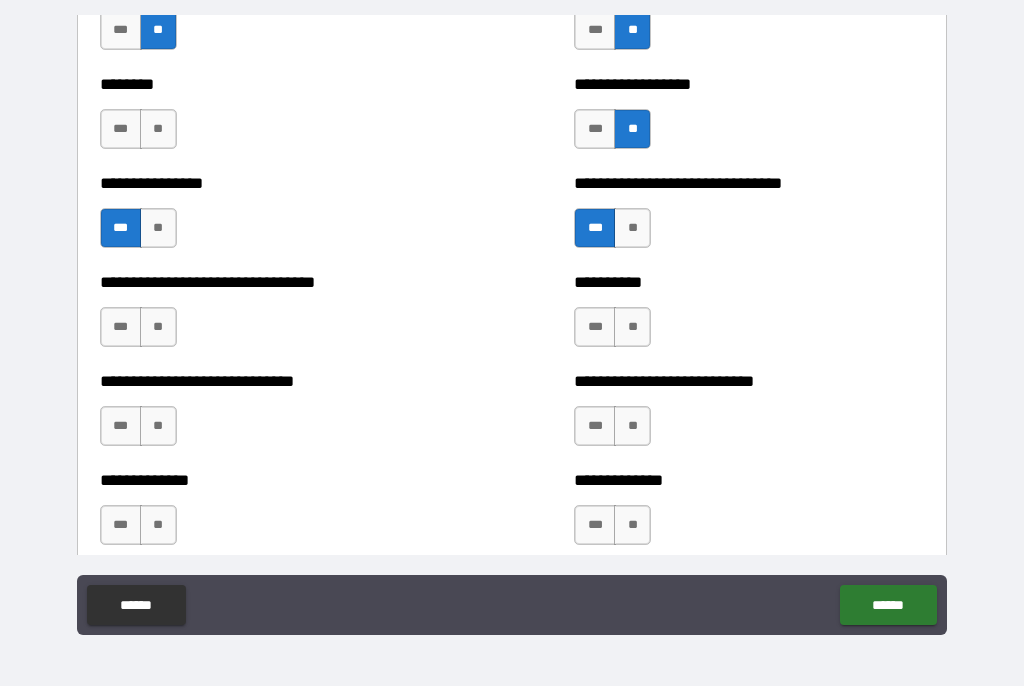 click on "**" at bounding box center [158, 229] 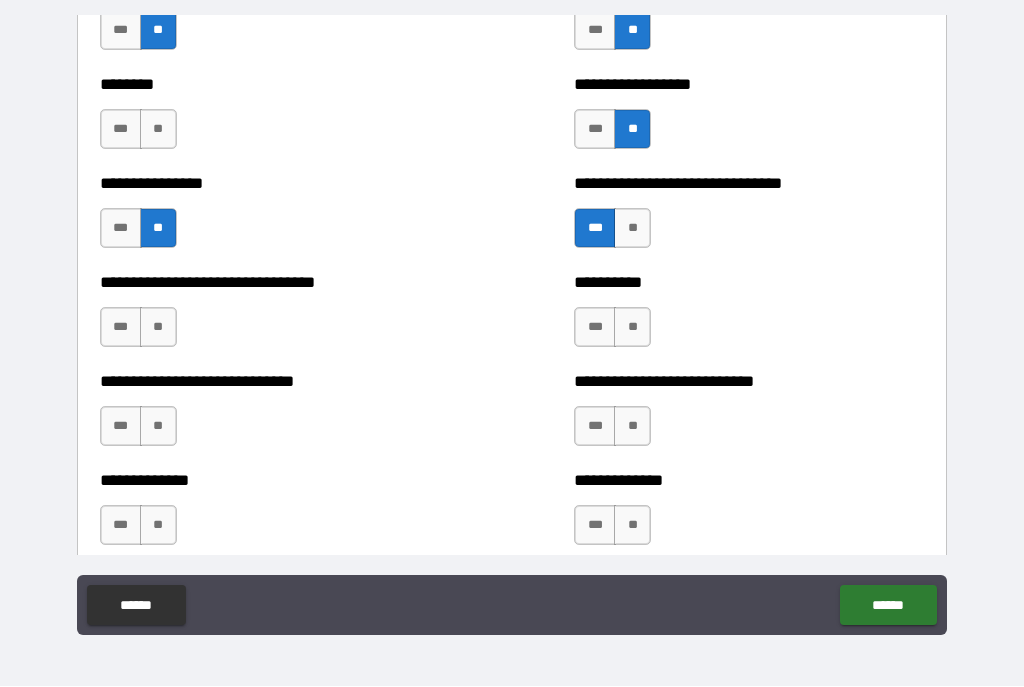 click on "**" at bounding box center [158, 130] 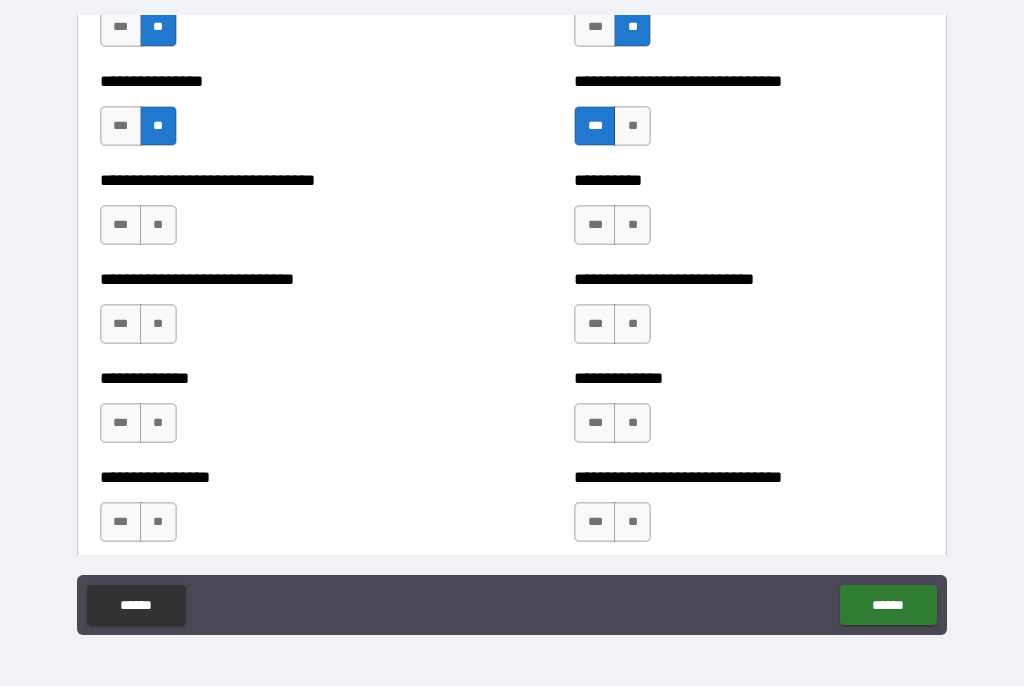 scroll, scrollTop: 7527, scrollLeft: 0, axis: vertical 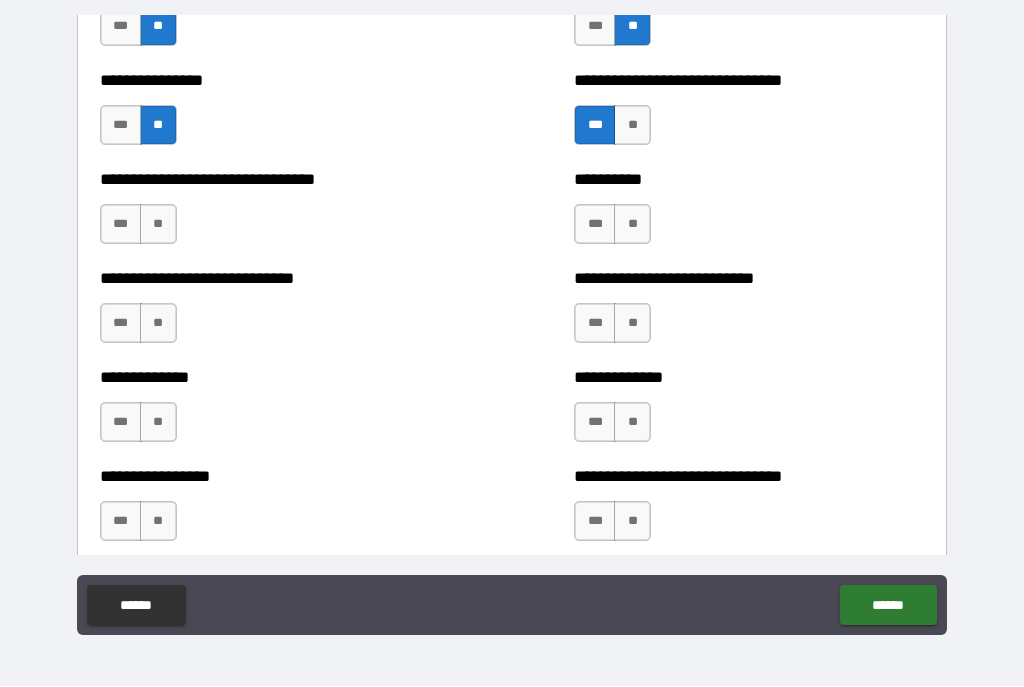 click on "***" at bounding box center (121, 225) 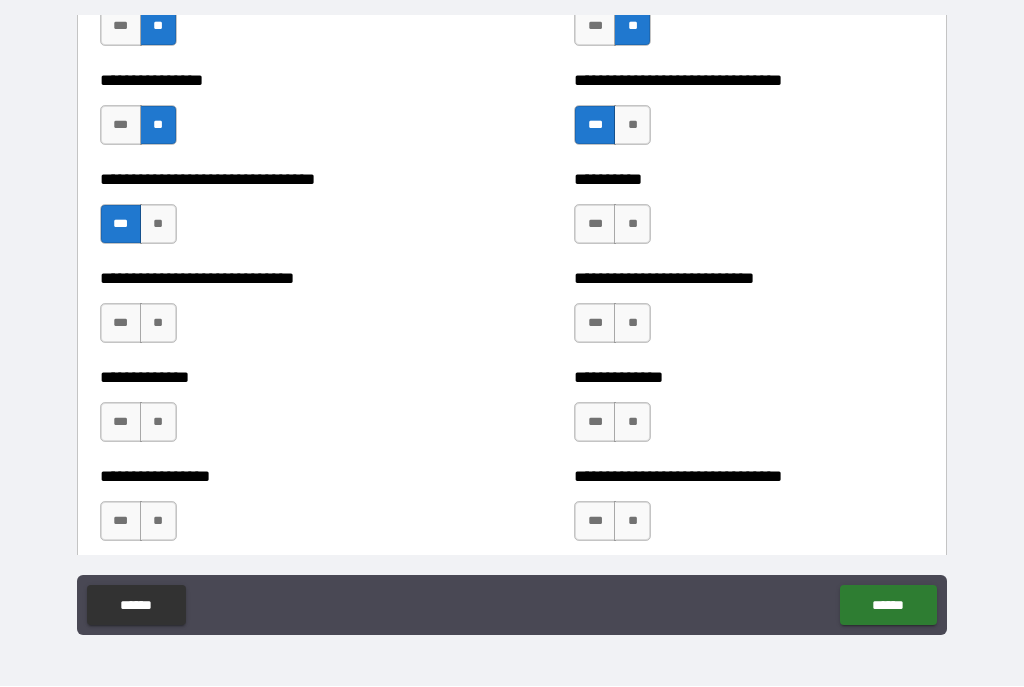 click on "***" at bounding box center (595, 225) 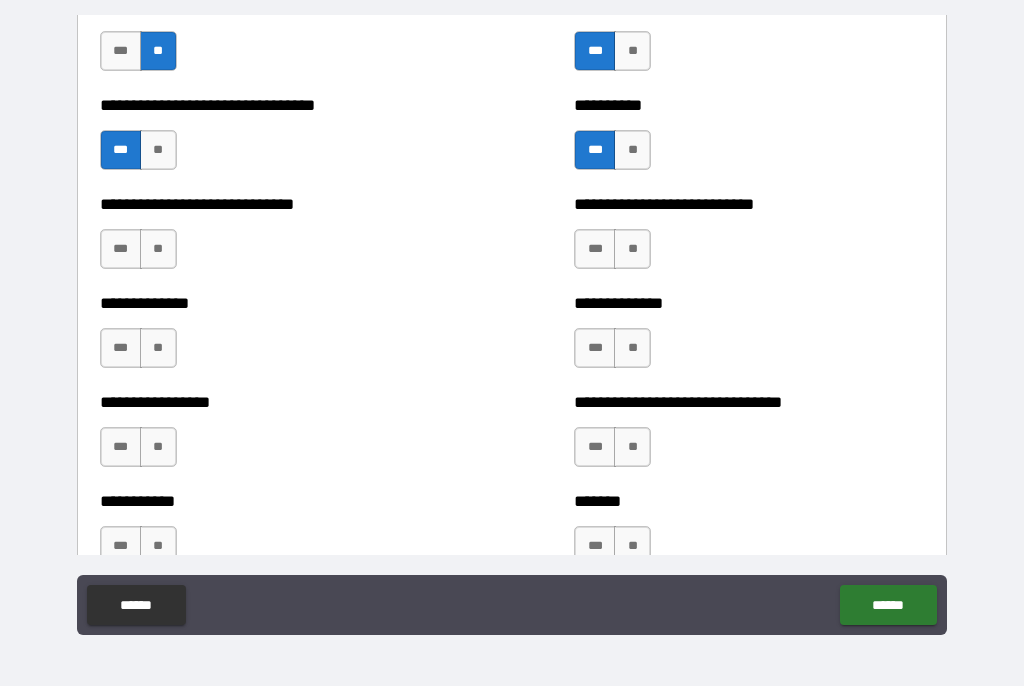 scroll, scrollTop: 7607, scrollLeft: 0, axis: vertical 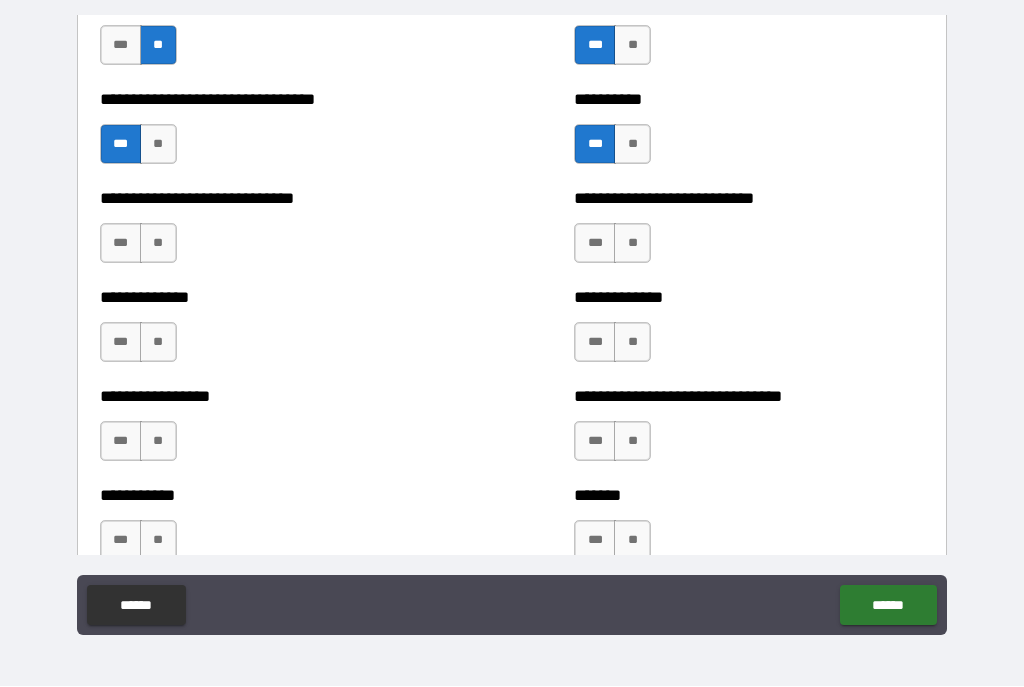 click on "**" at bounding box center [158, 244] 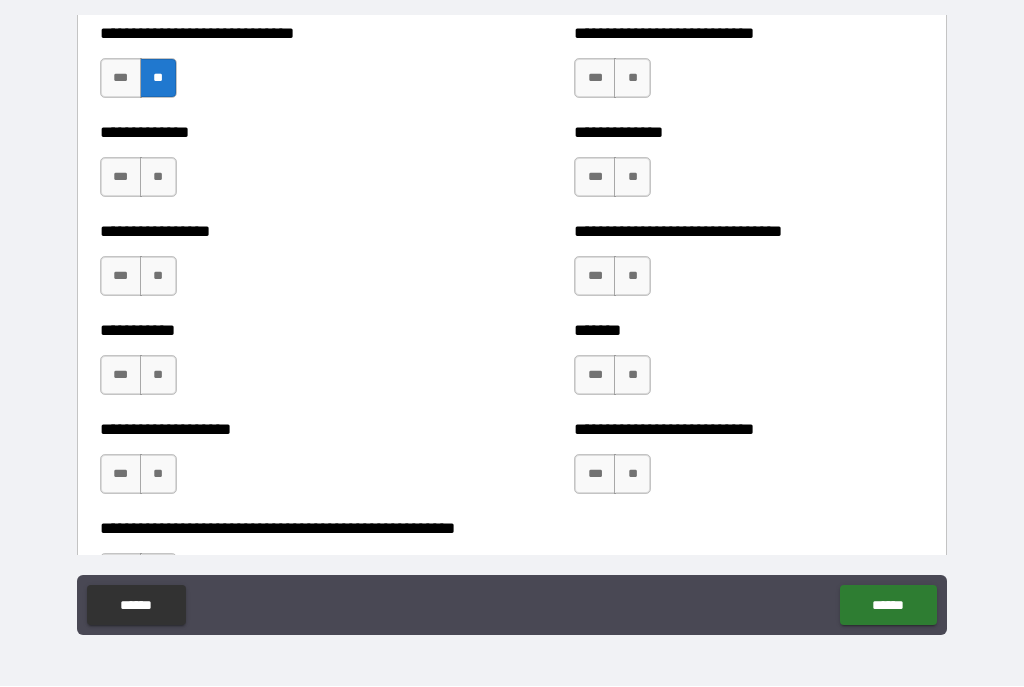 scroll, scrollTop: 7761, scrollLeft: 0, axis: vertical 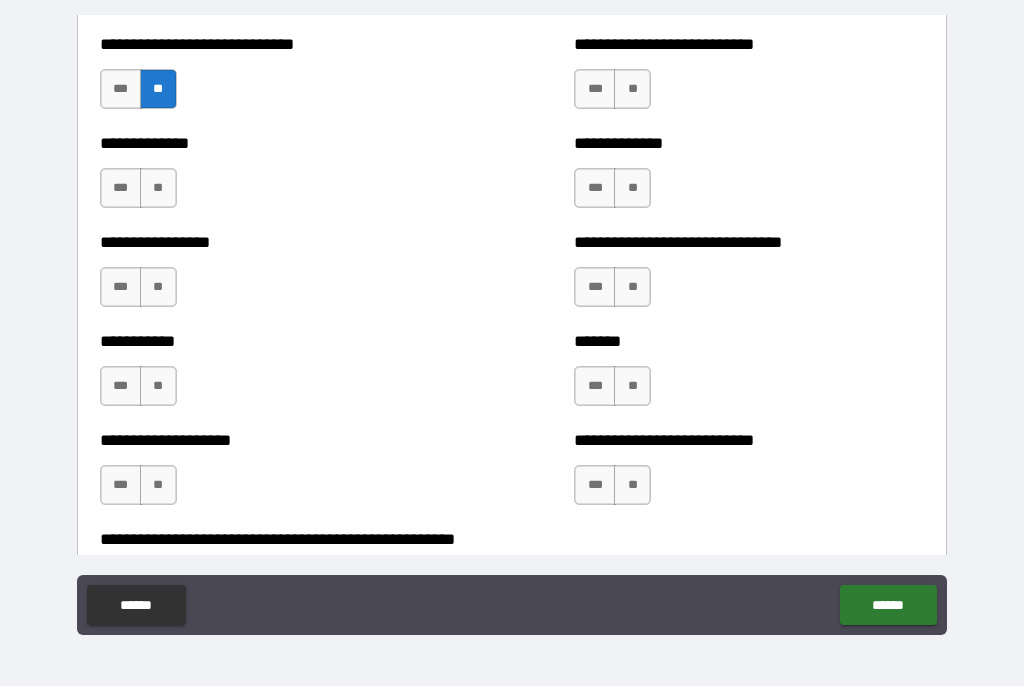 click on "**" at bounding box center (632, 90) 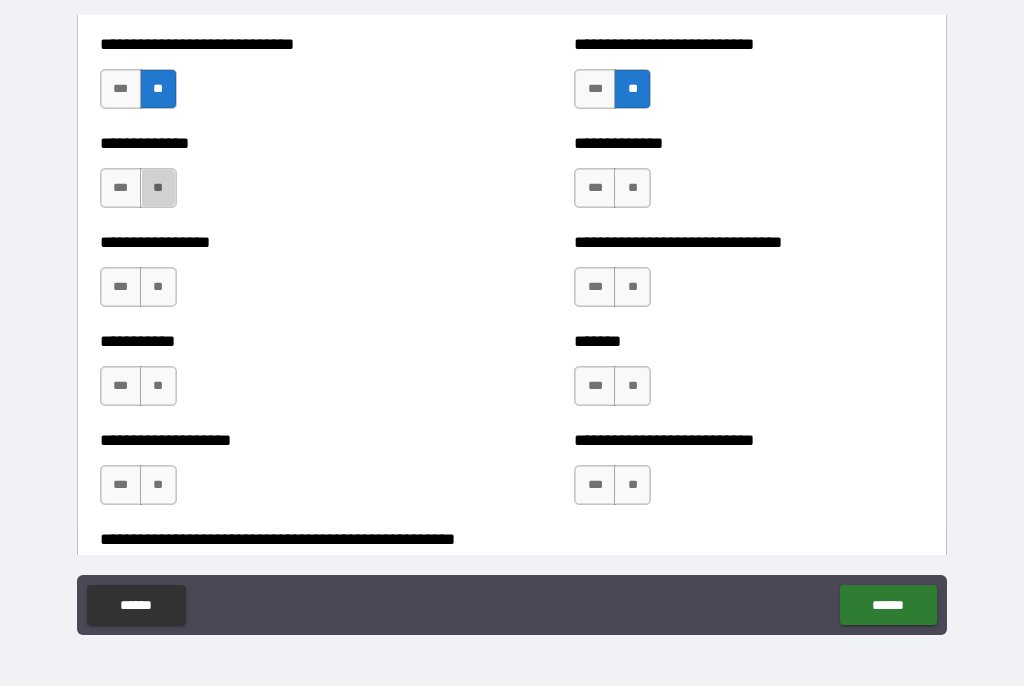 click on "**" at bounding box center (158, 189) 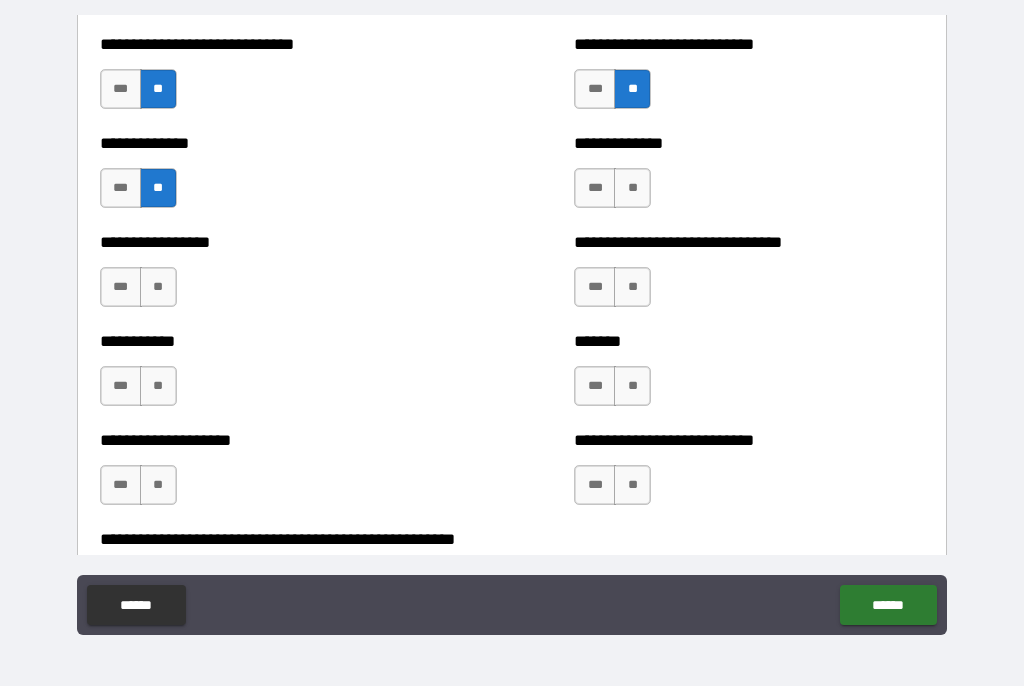 click on "**" at bounding box center (632, 189) 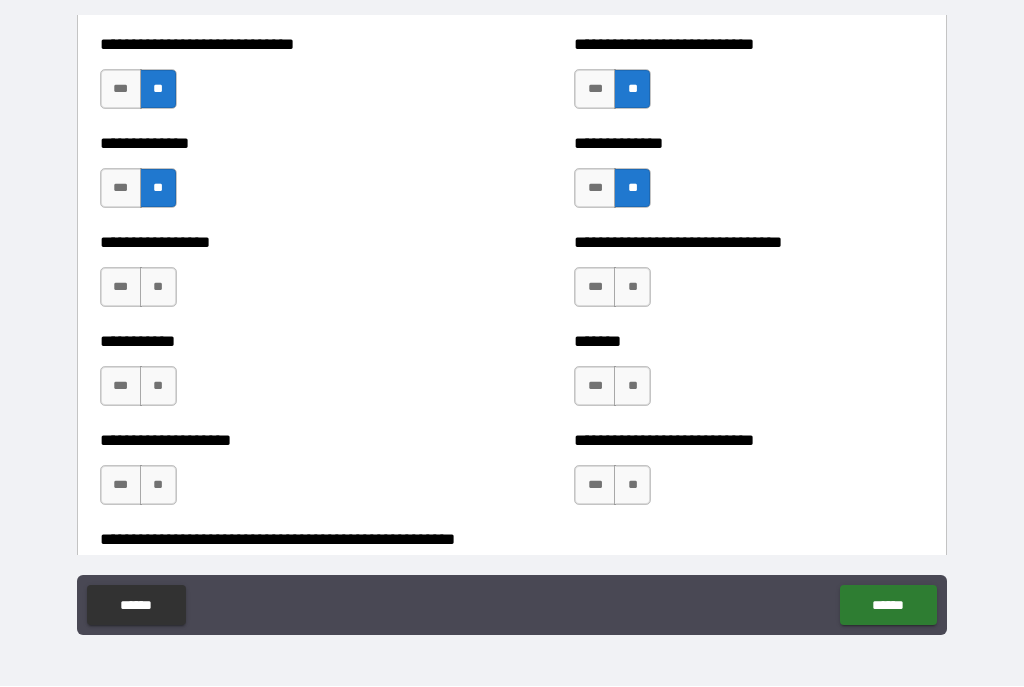 click on "***" at bounding box center [595, 189] 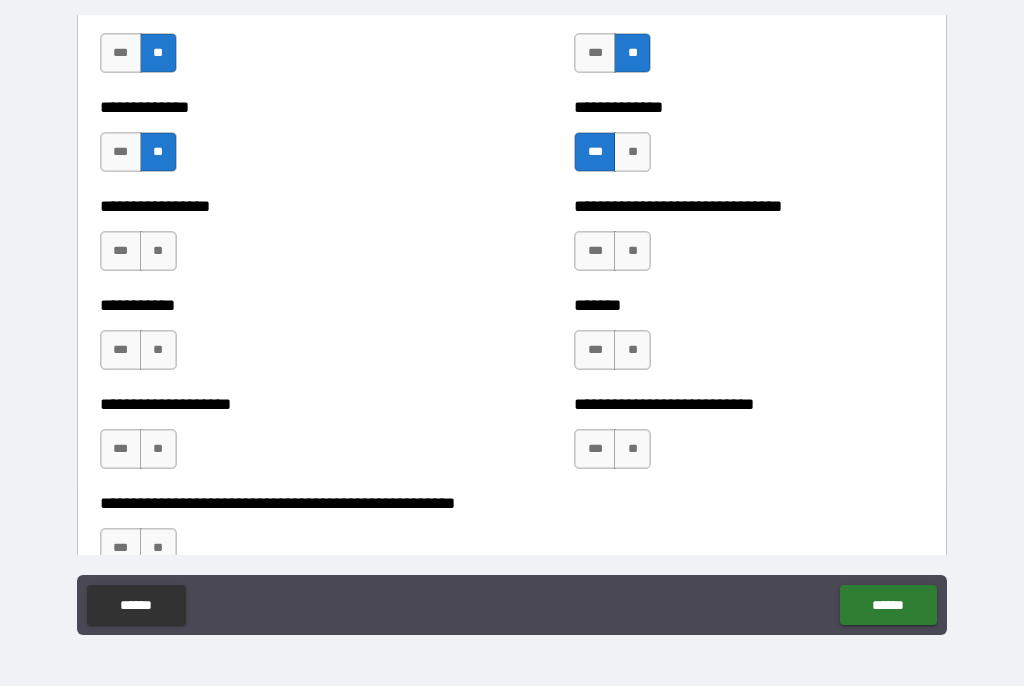 scroll, scrollTop: 7797, scrollLeft: 0, axis: vertical 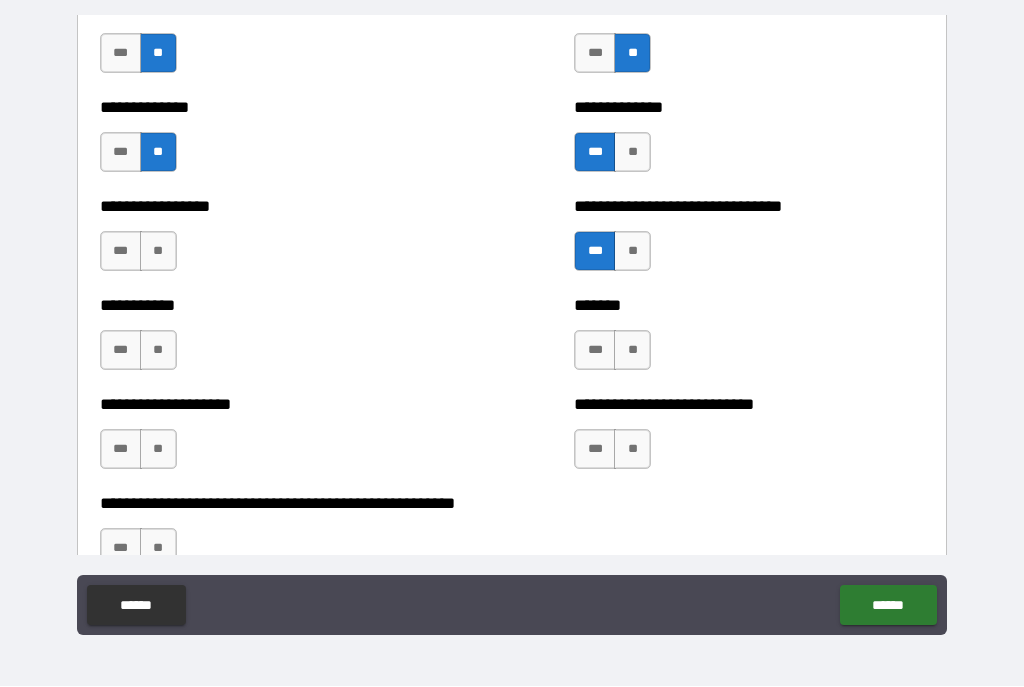 click on "***" at bounding box center (121, 252) 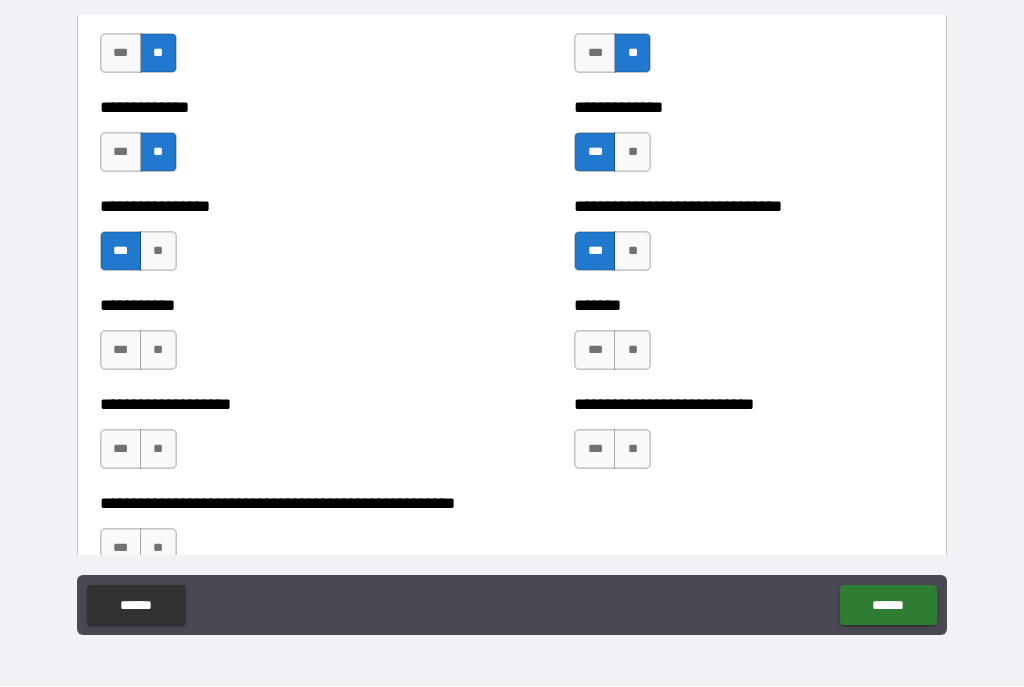 click on "**" at bounding box center (158, 351) 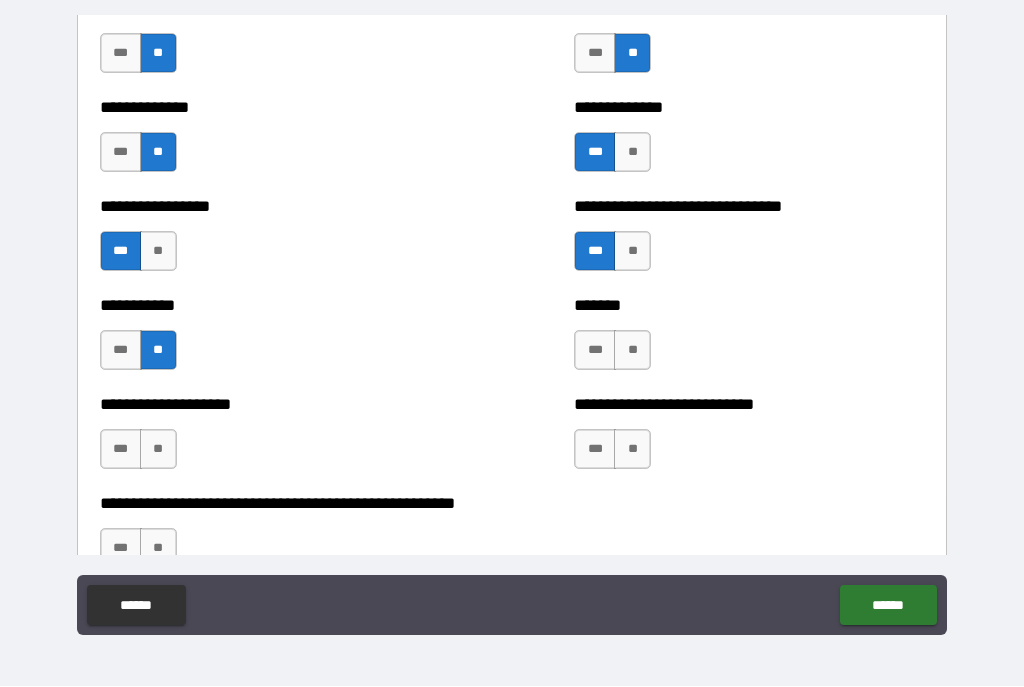 click on "**" at bounding box center (632, 351) 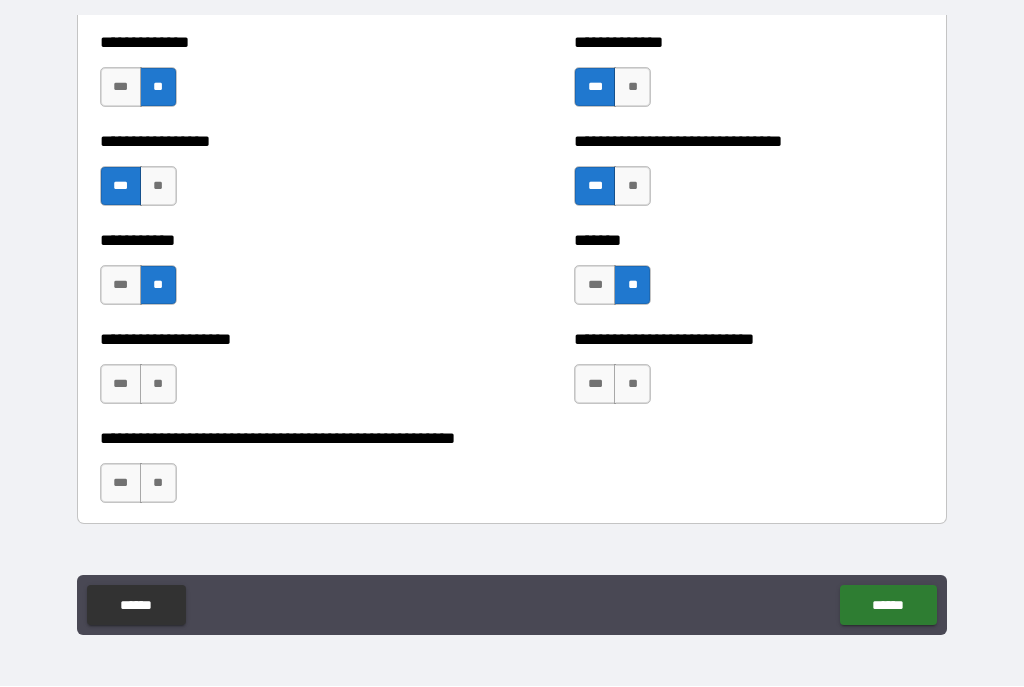 scroll, scrollTop: 7864, scrollLeft: 0, axis: vertical 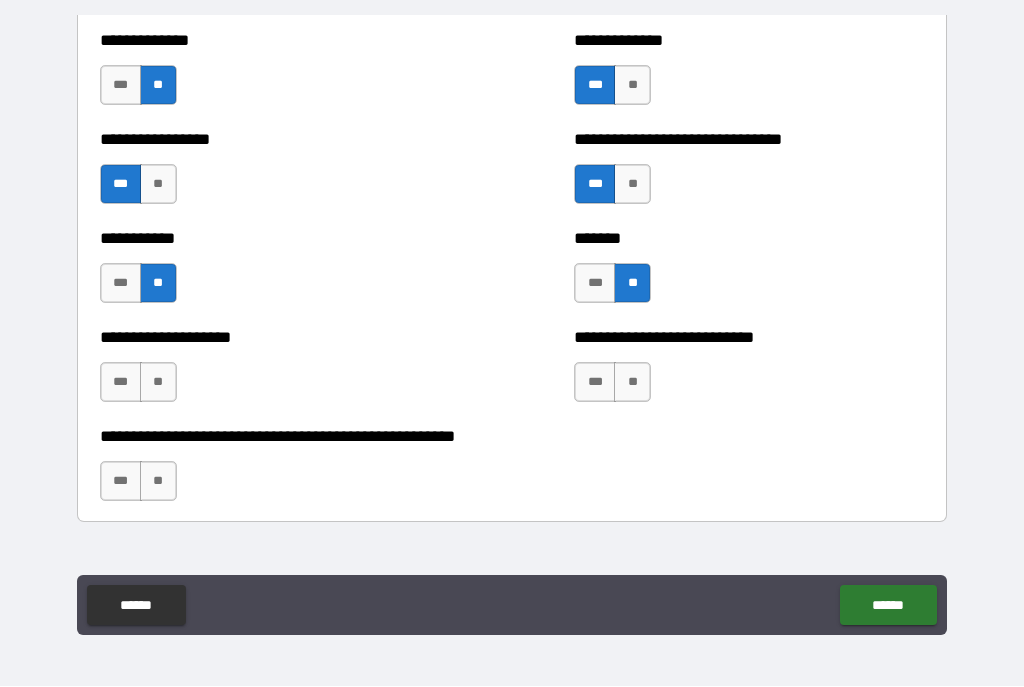 click on "**" at bounding box center [632, 383] 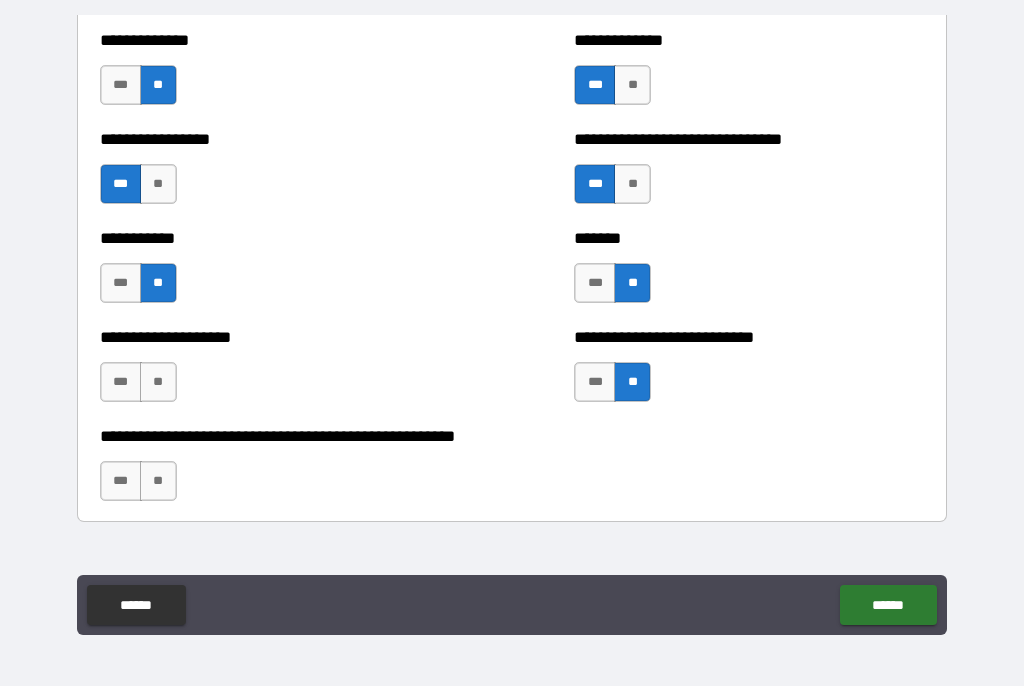 click on "**" at bounding box center (158, 383) 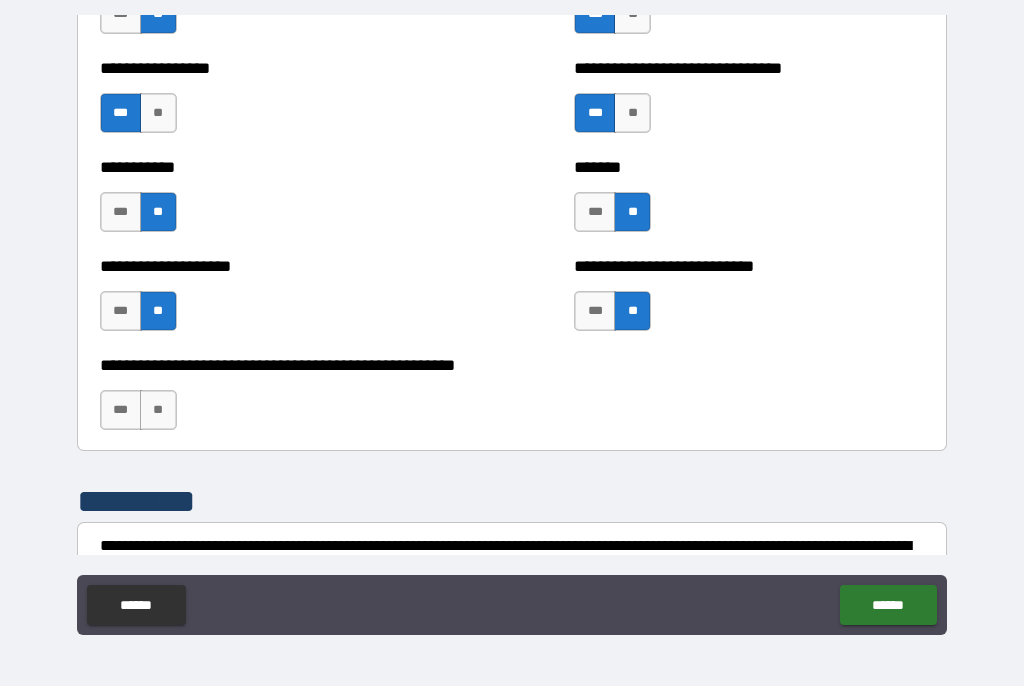 scroll, scrollTop: 7937, scrollLeft: 0, axis: vertical 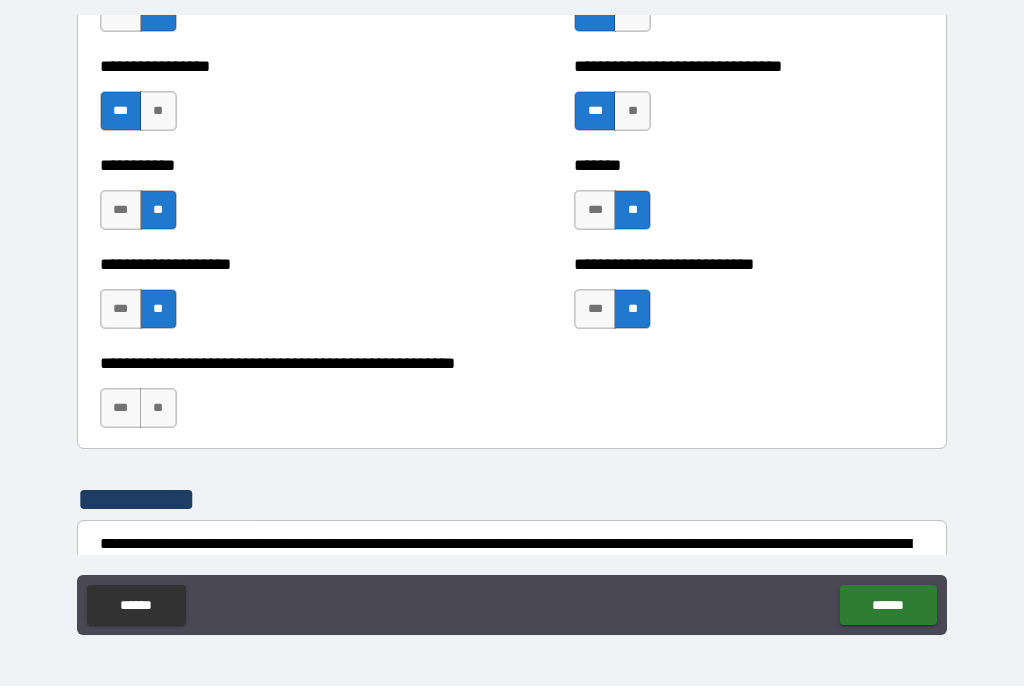 click on "**" at bounding box center (158, 409) 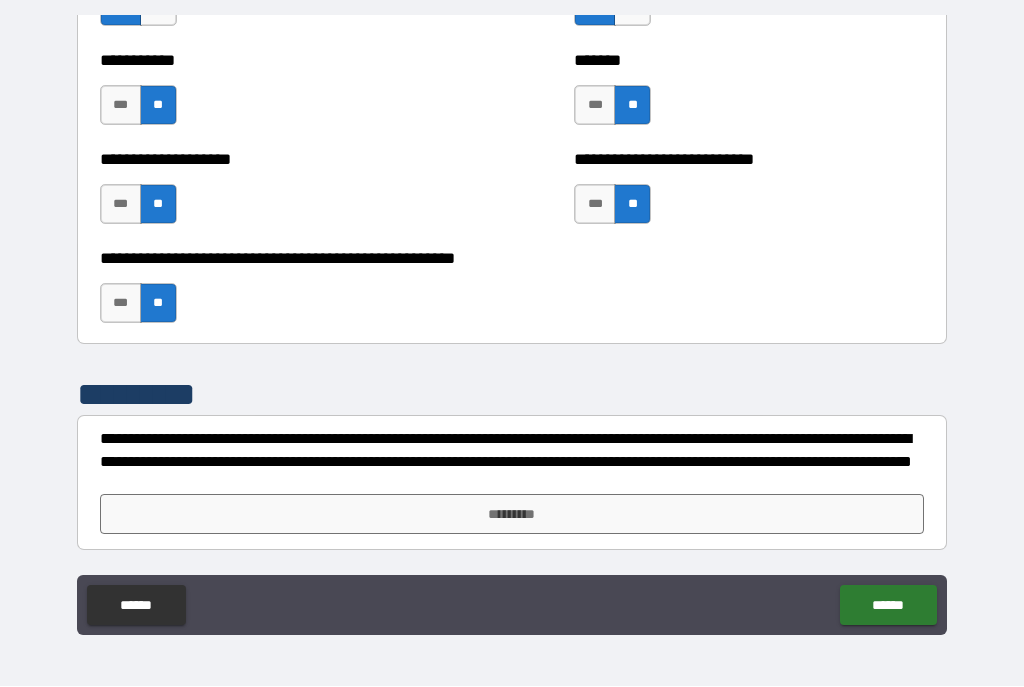 scroll, scrollTop: 8042, scrollLeft: 0, axis: vertical 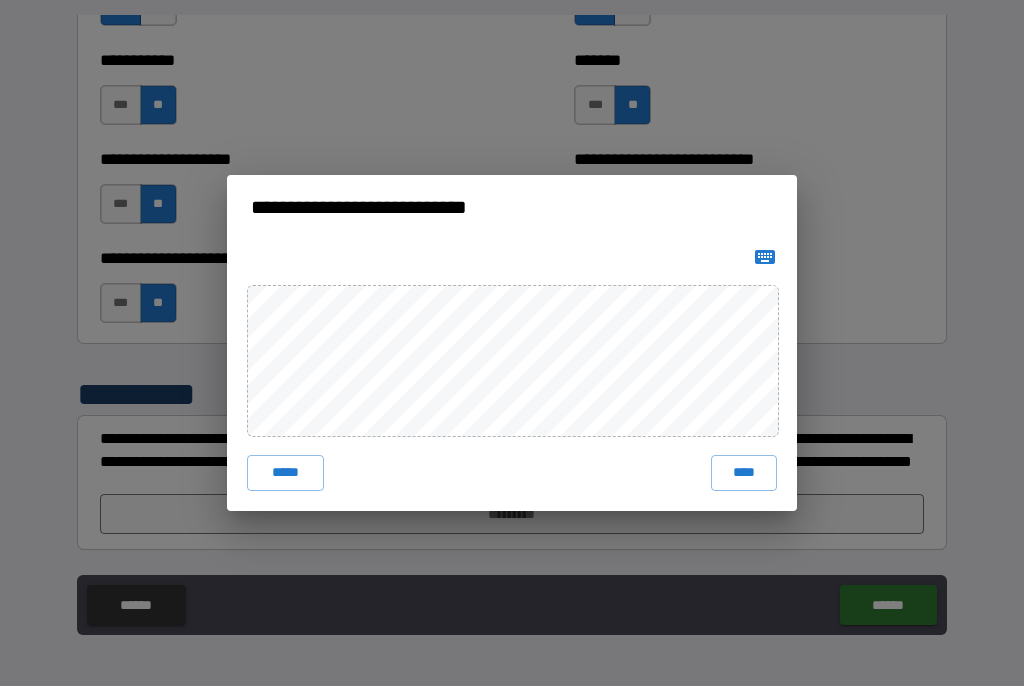 click on "****" at bounding box center (744, 474) 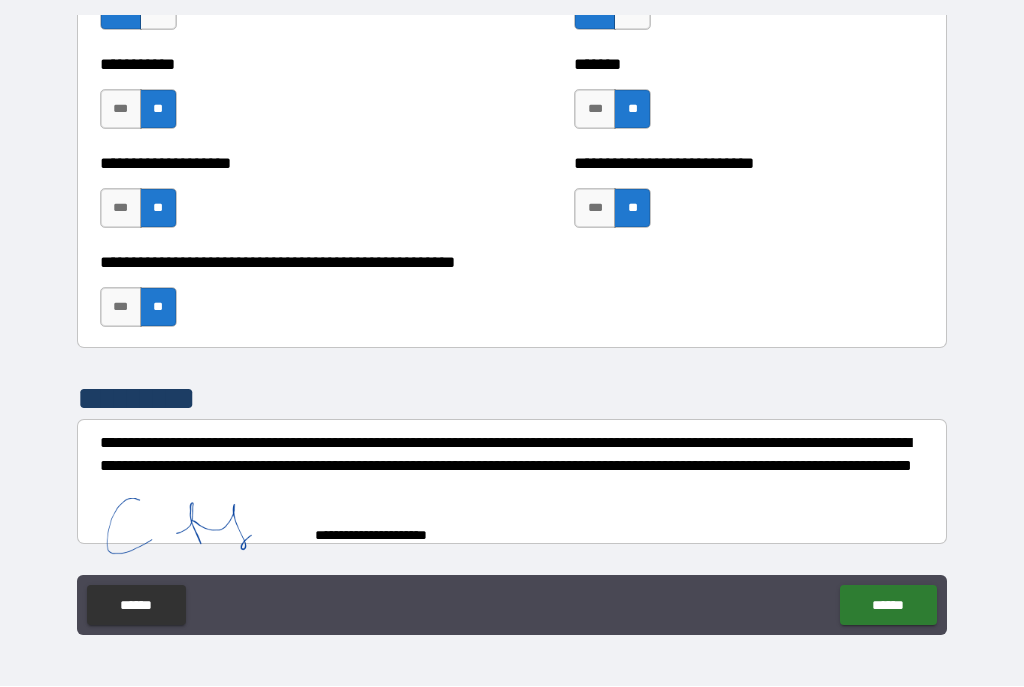 scroll, scrollTop: 8032, scrollLeft: 0, axis: vertical 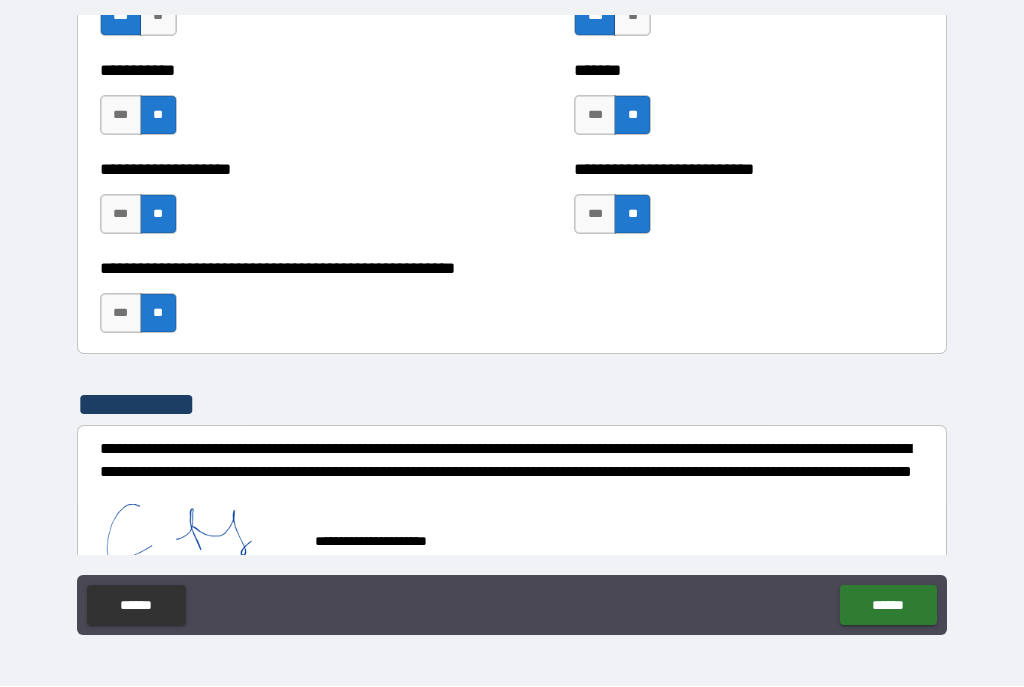 click on "******" at bounding box center [888, 606] 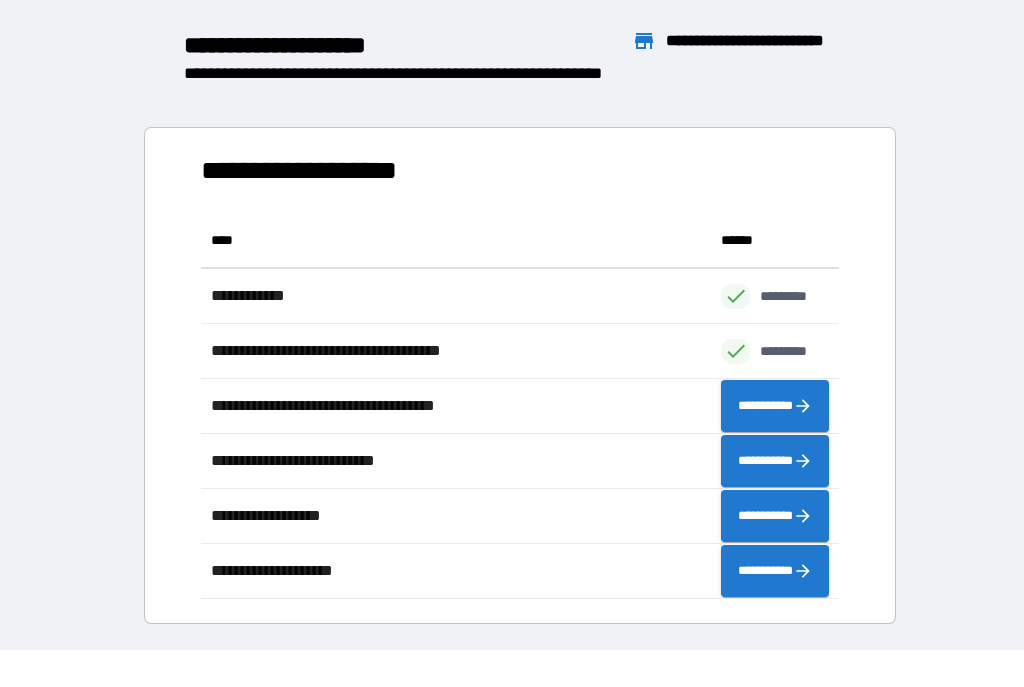 scroll, scrollTop: 1, scrollLeft: 1, axis: both 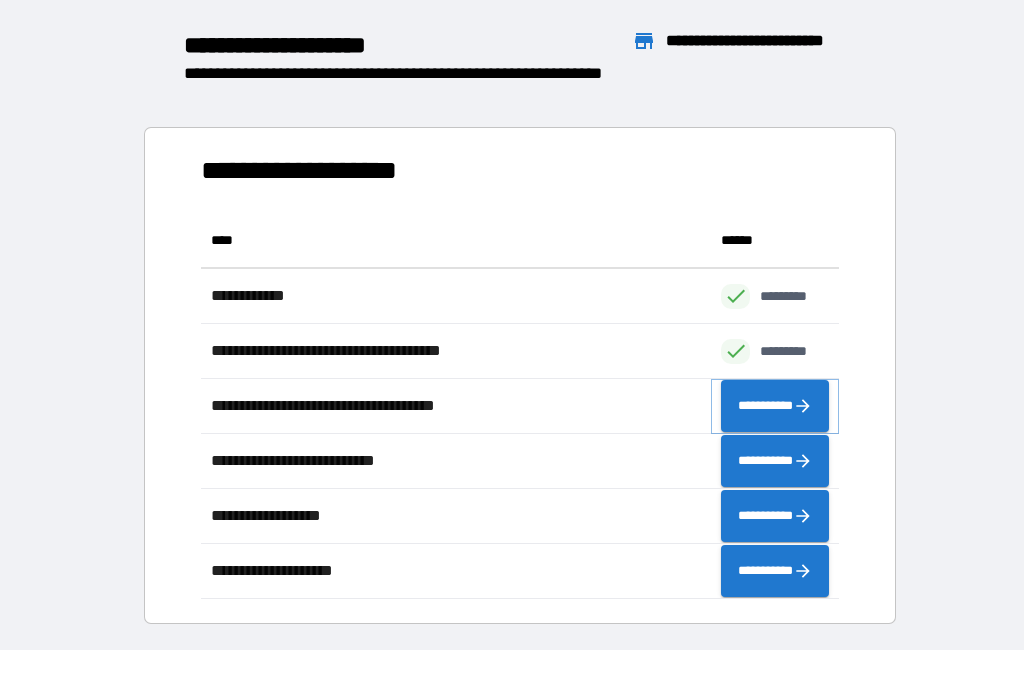 click 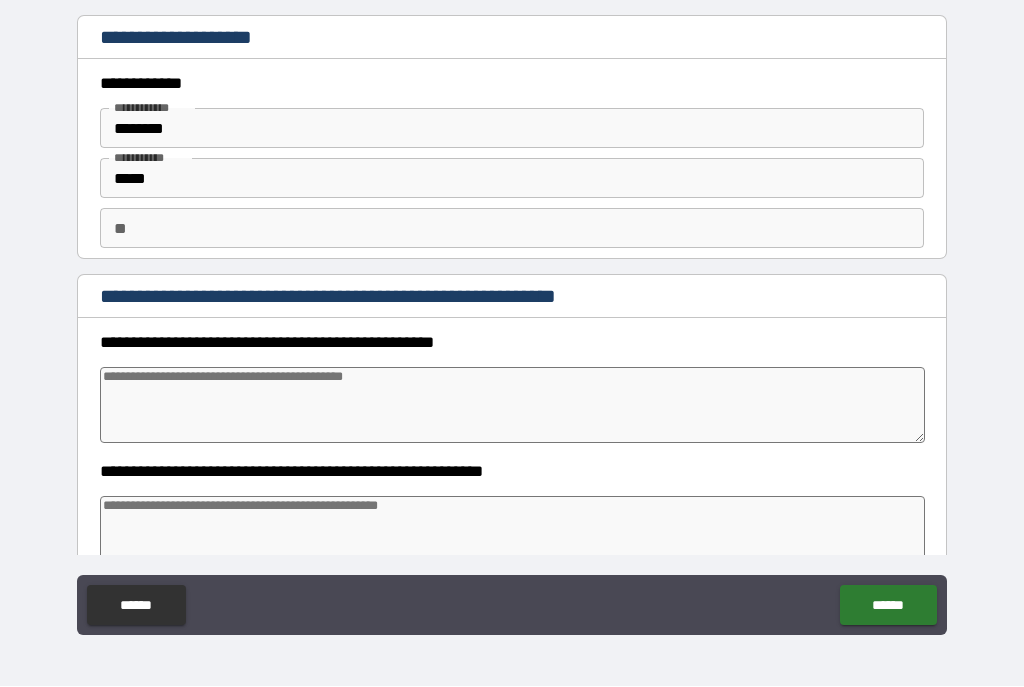 type on "*" 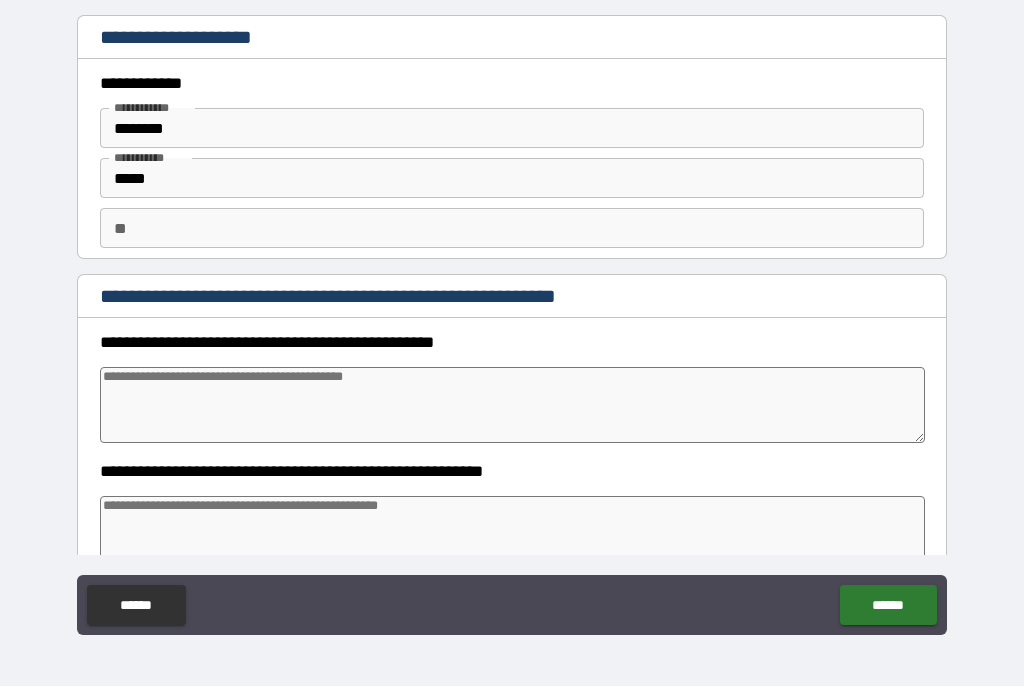type on "*" 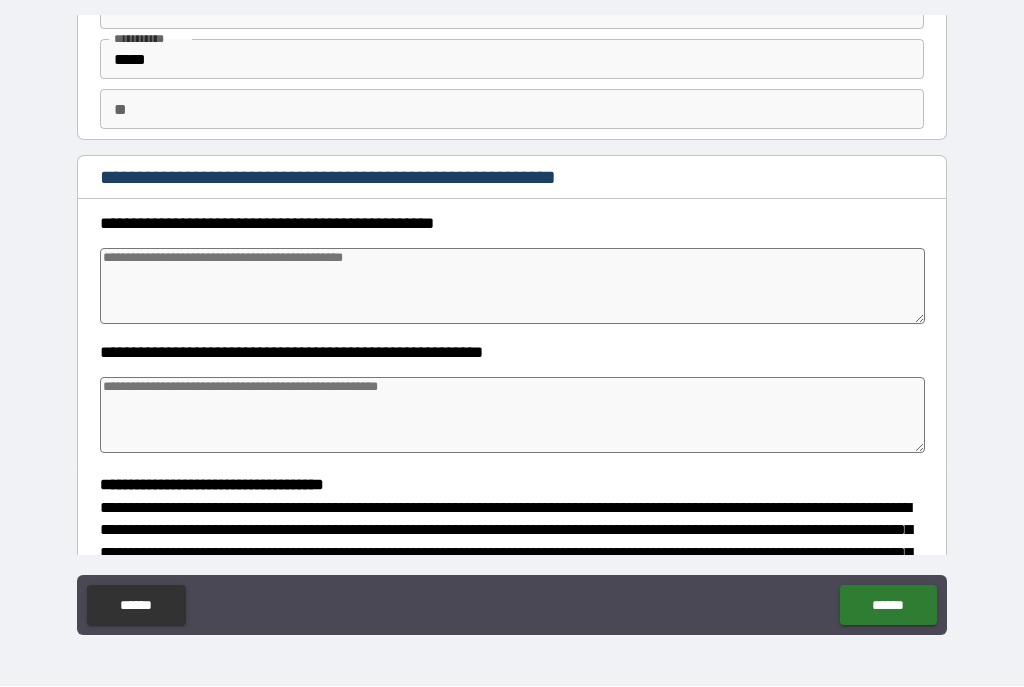 scroll, scrollTop: 122, scrollLeft: 0, axis: vertical 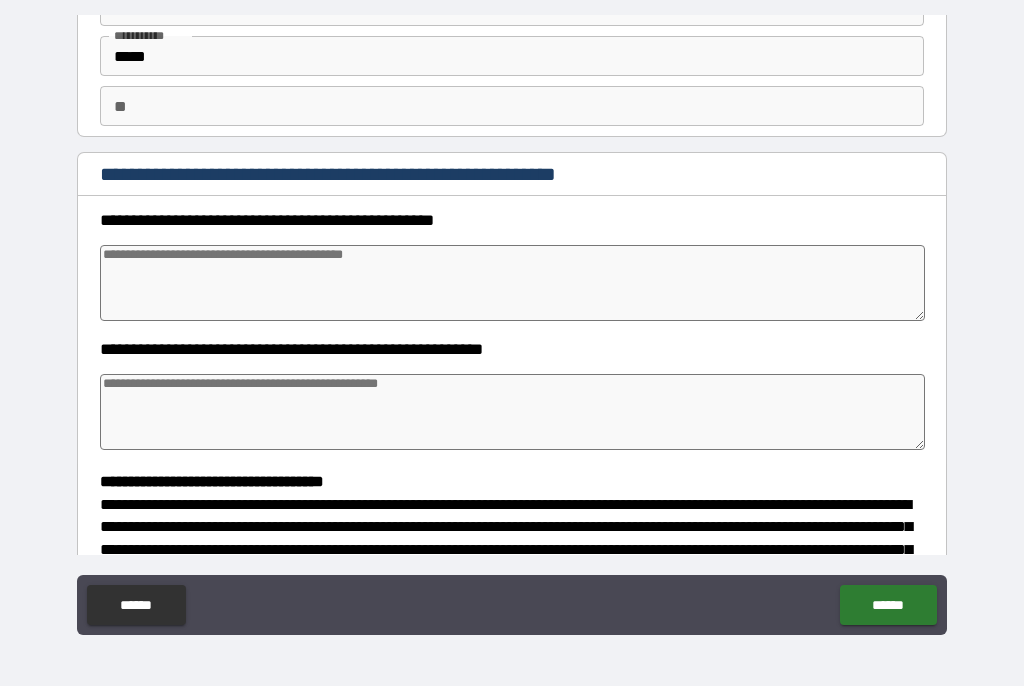 click at bounding box center [513, 284] 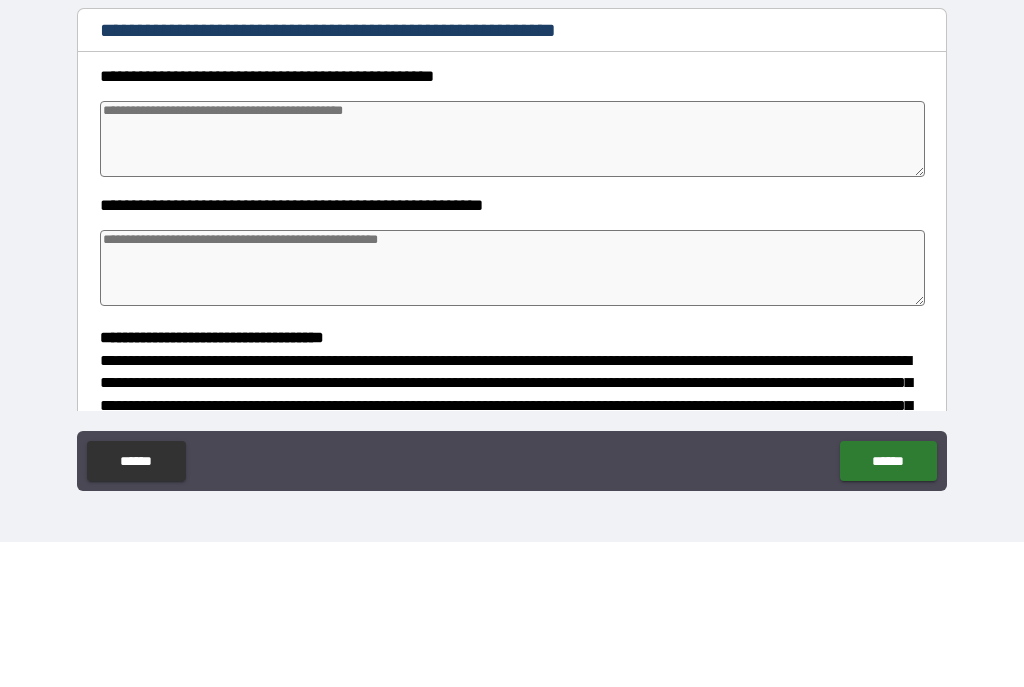 type on "*" 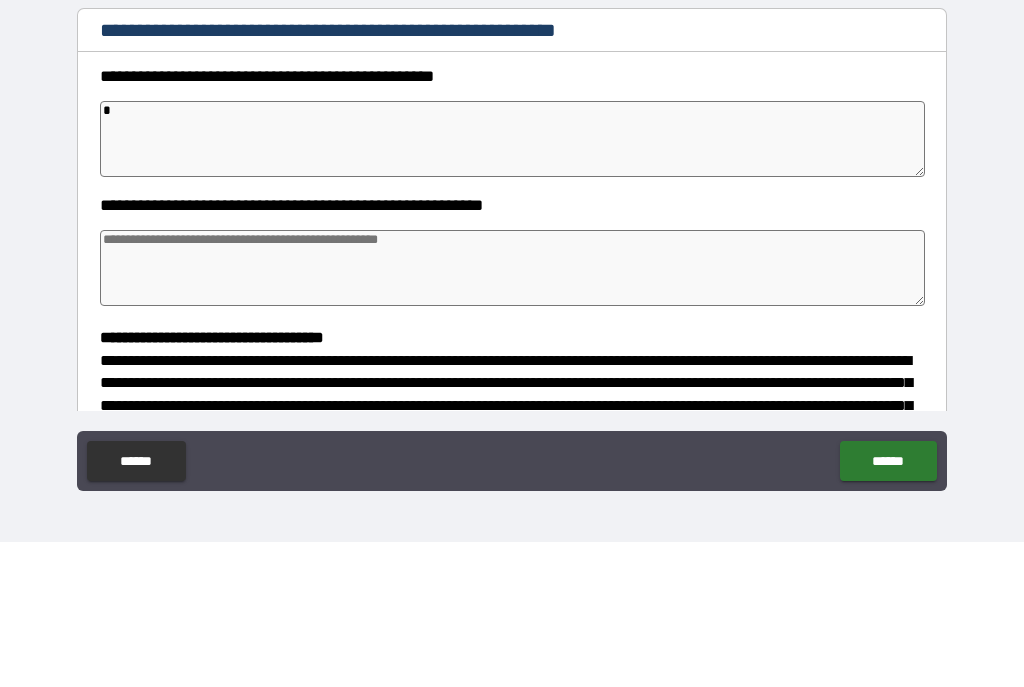 type on "*" 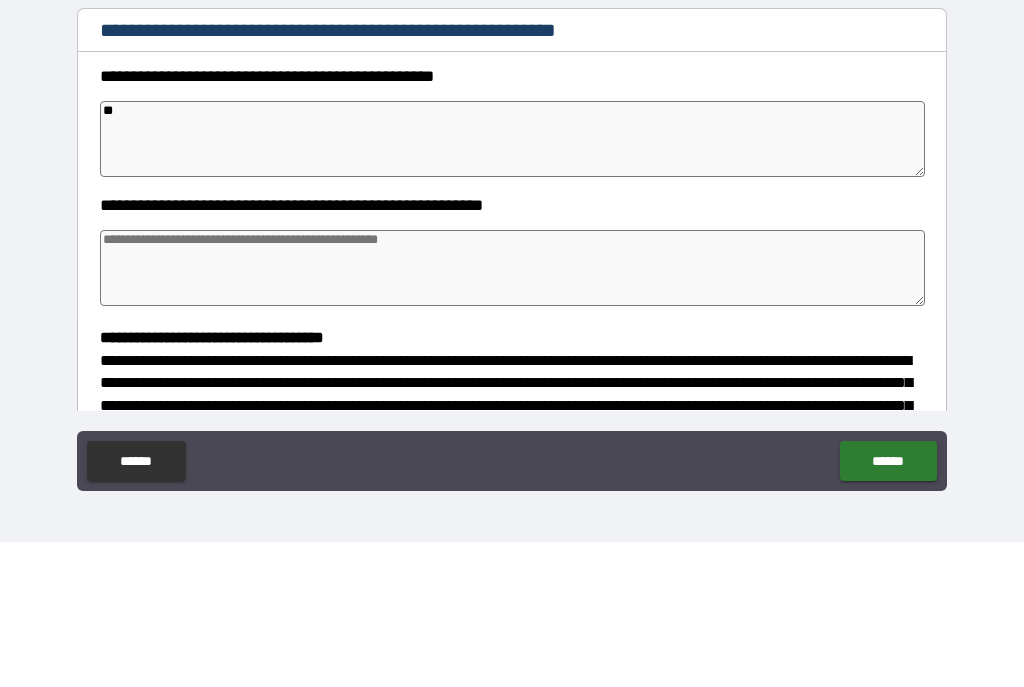 type on "*" 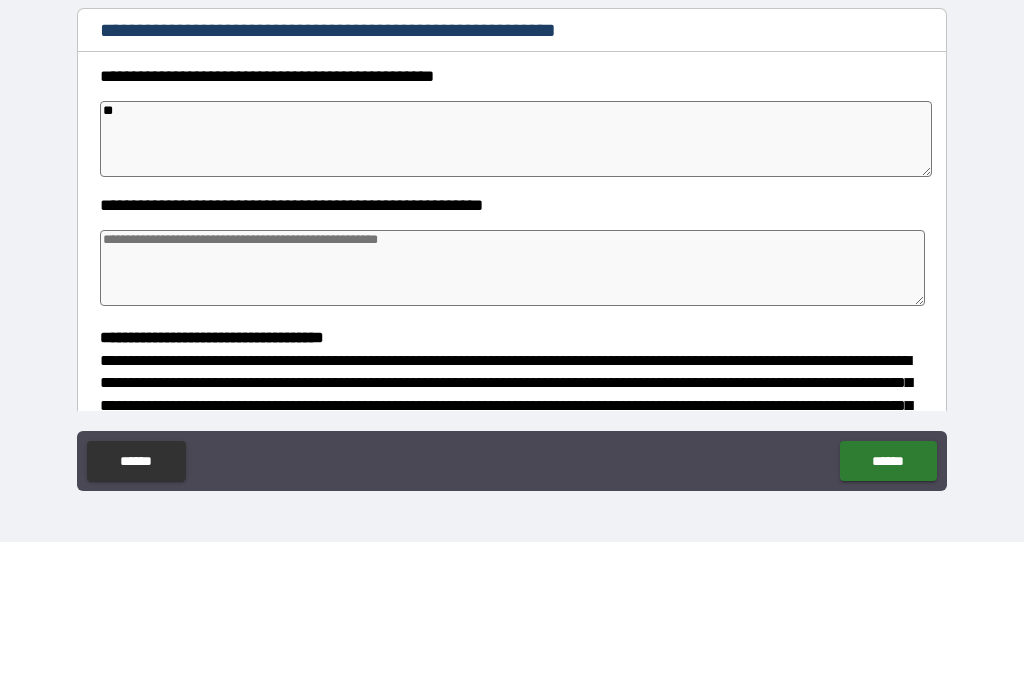 type on "*" 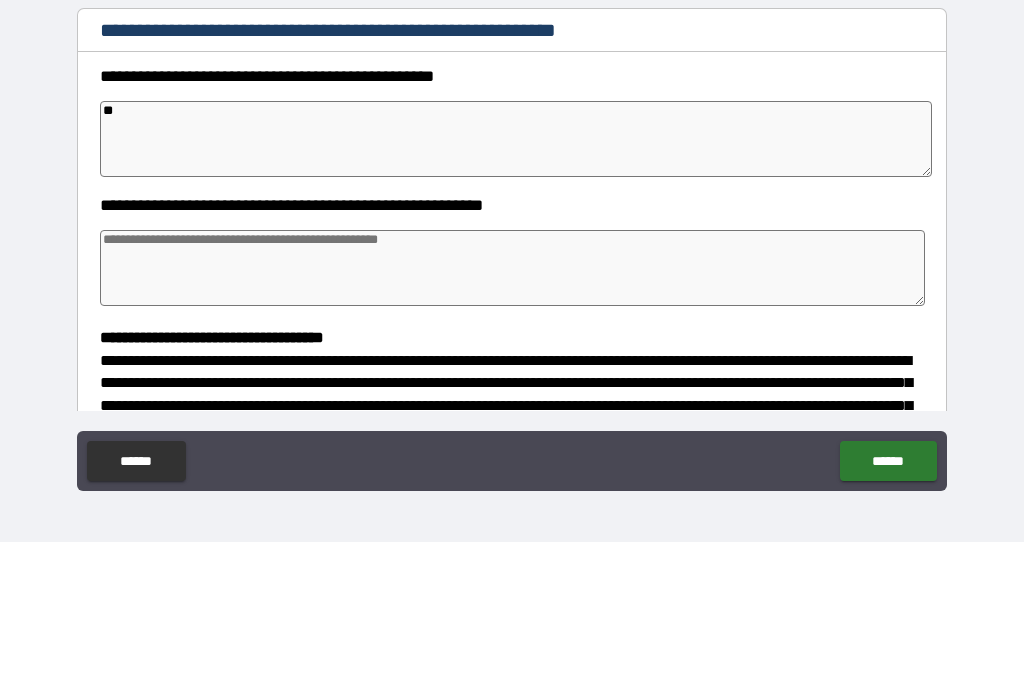 type on "*" 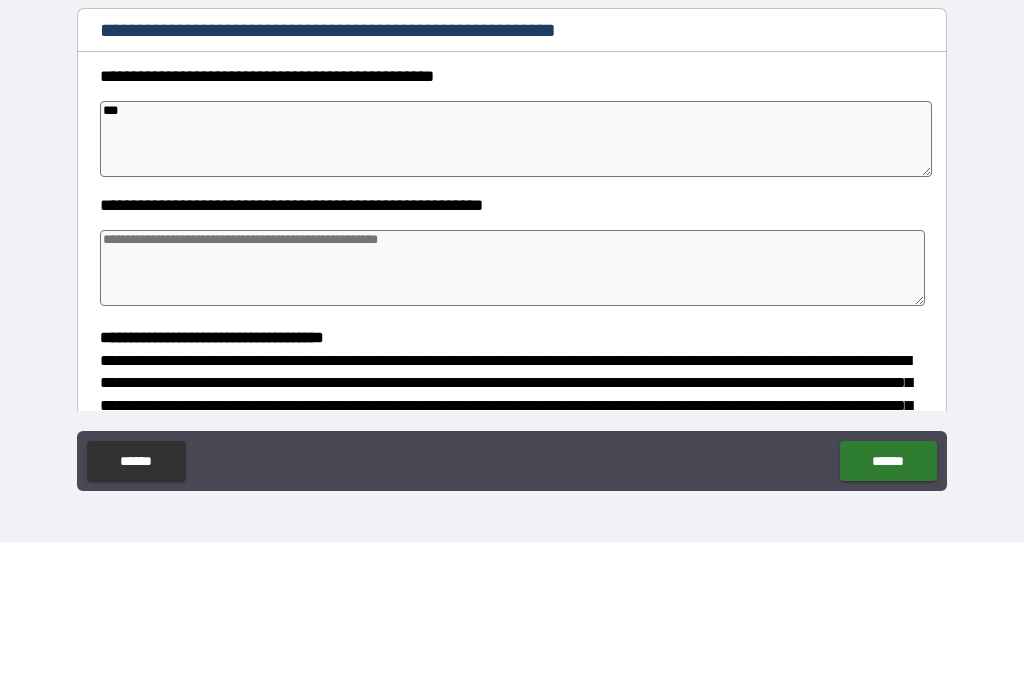 type on "*" 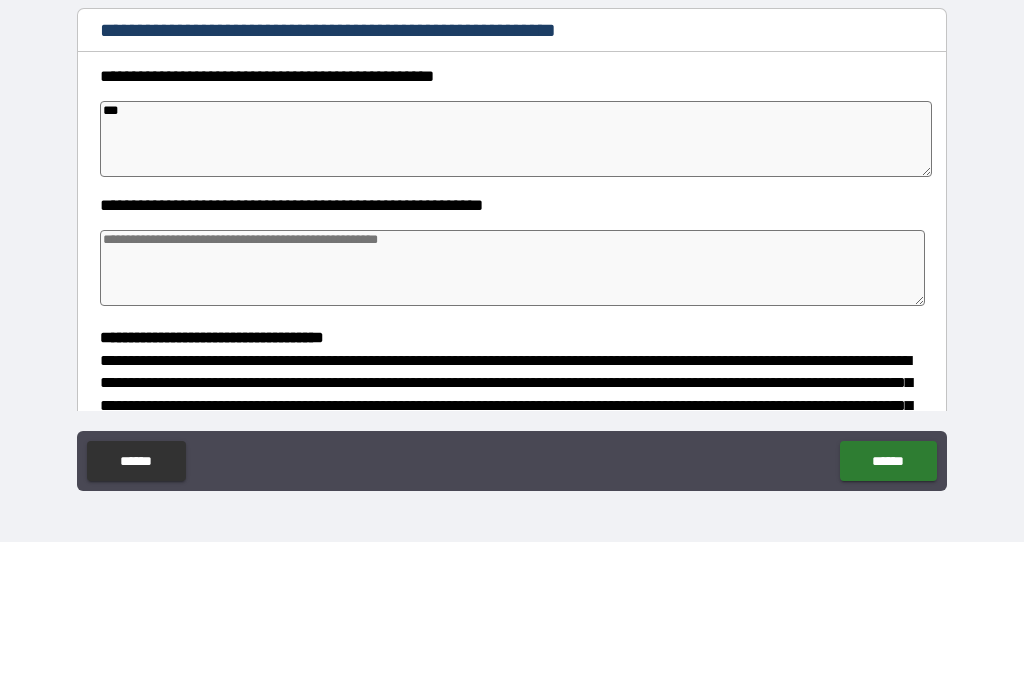 type on "*" 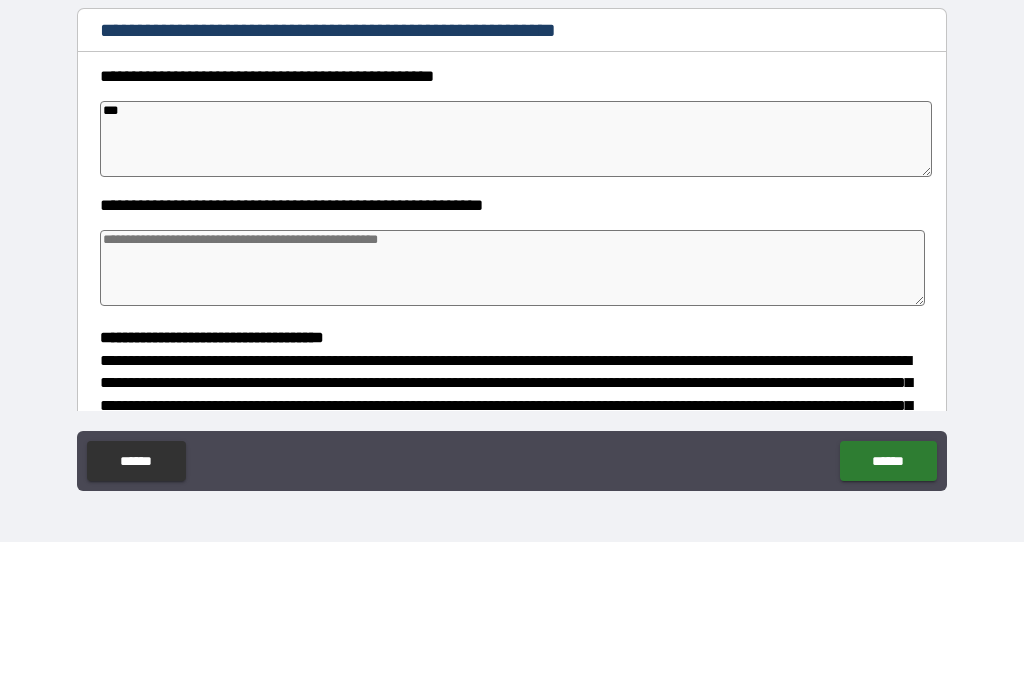 type on "*" 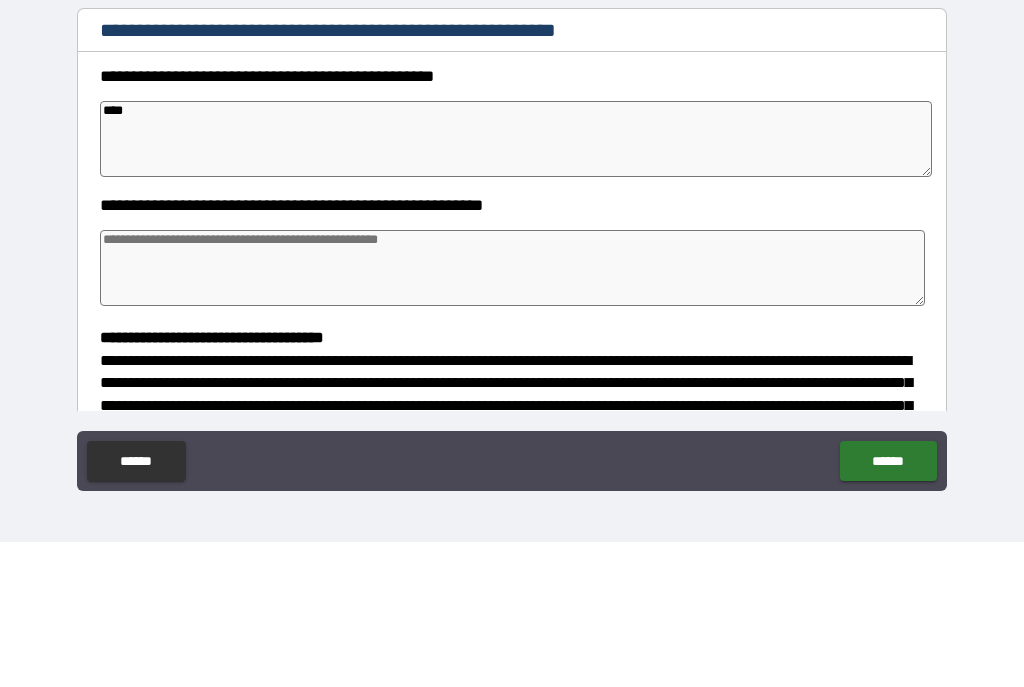 type on "*" 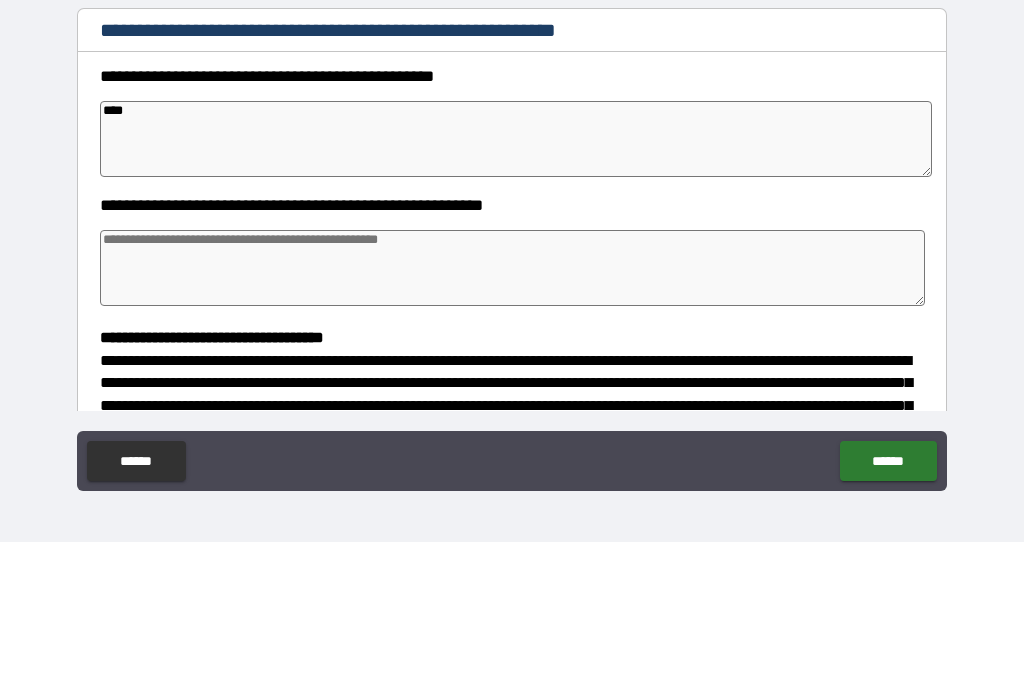 type on "*" 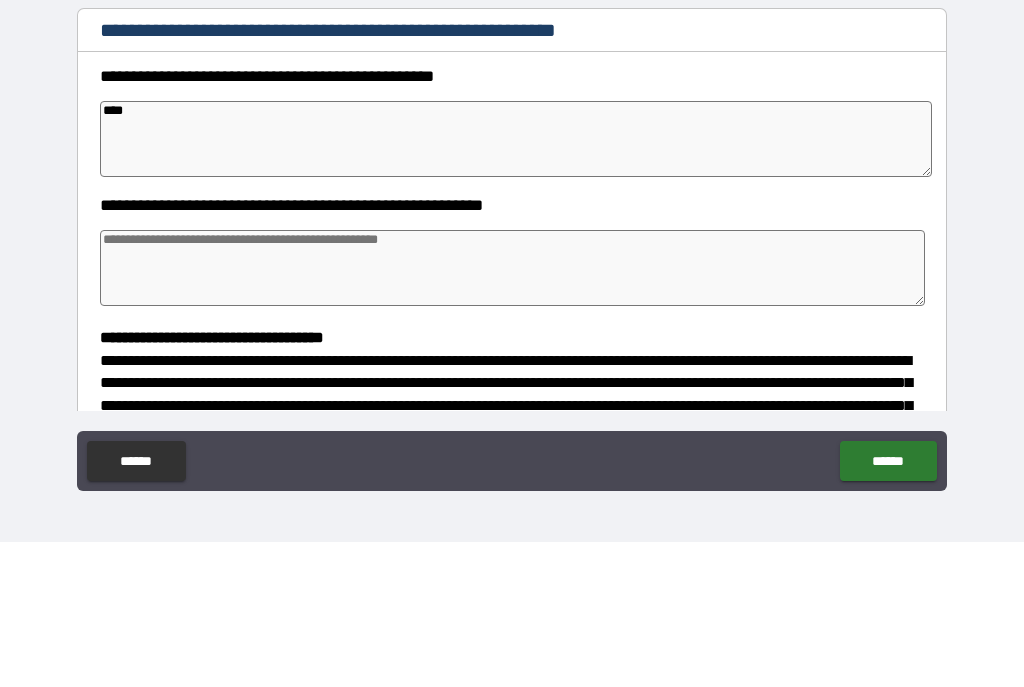 type on "*" 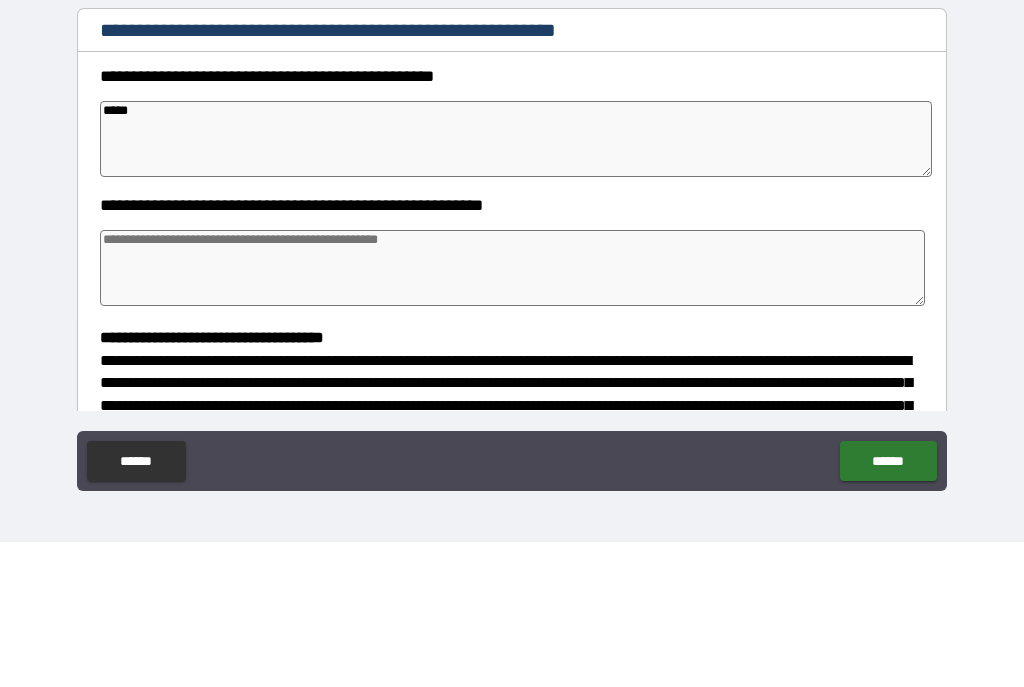 type on "*" 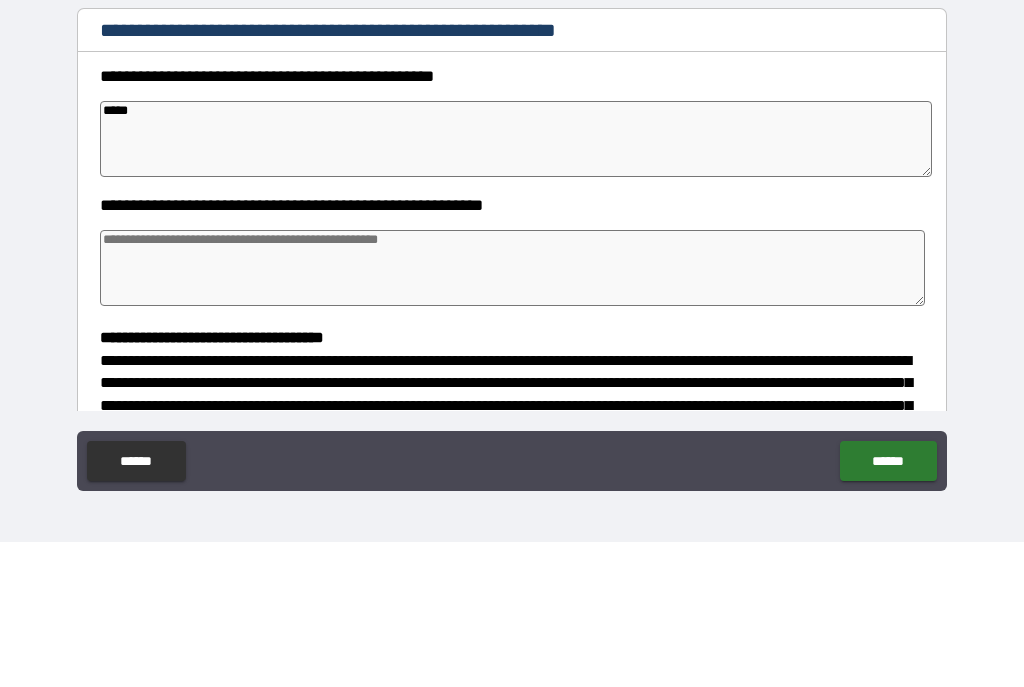 type on "*" 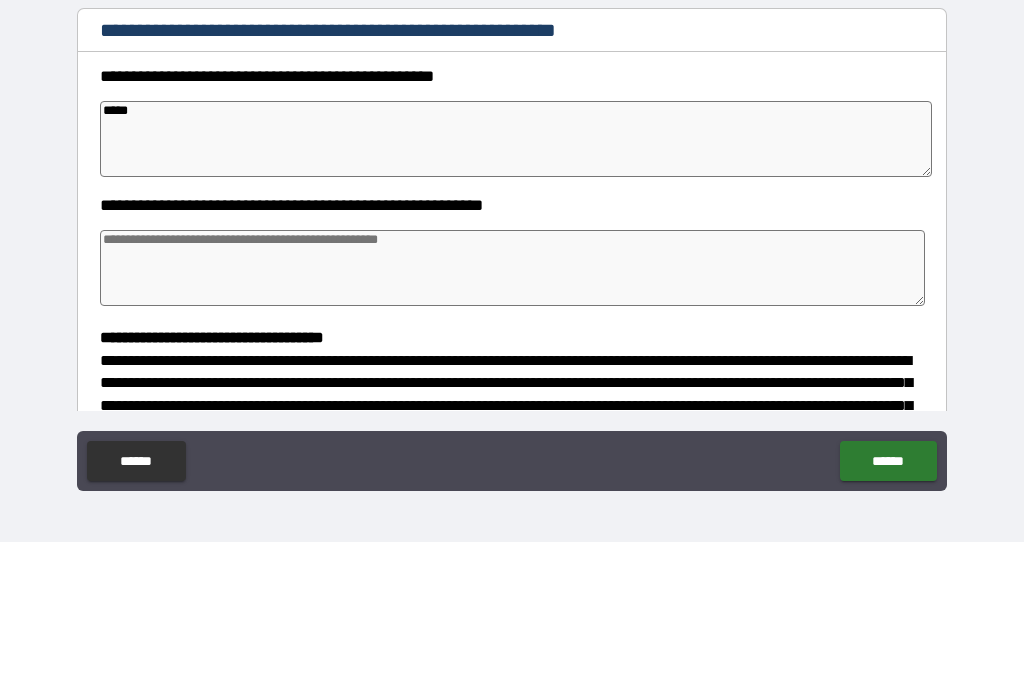 type on "*" 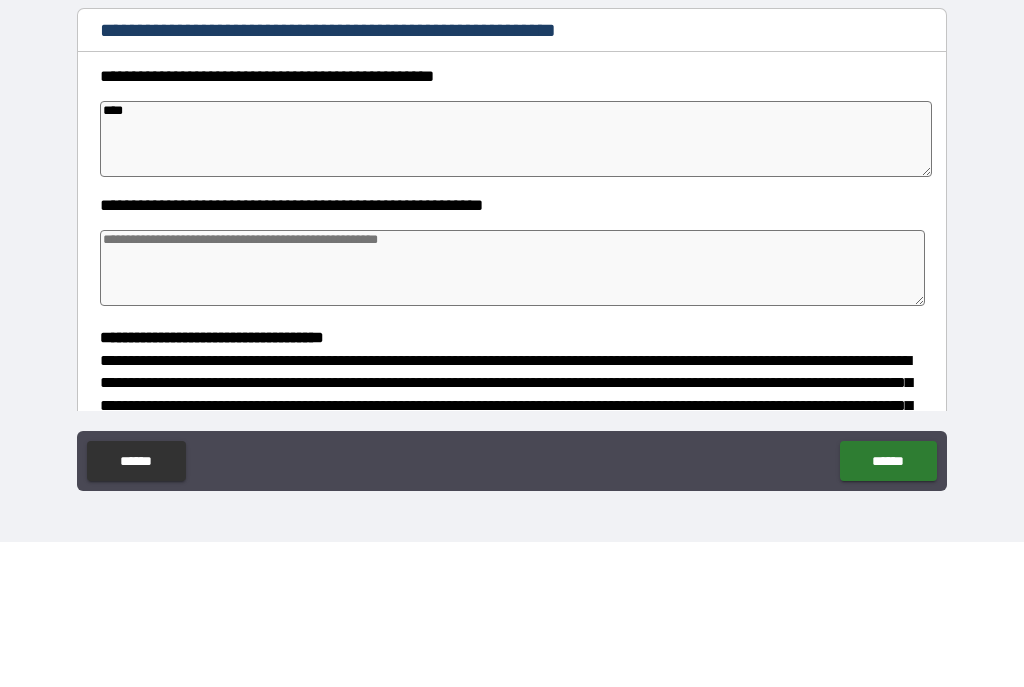 type on "*" 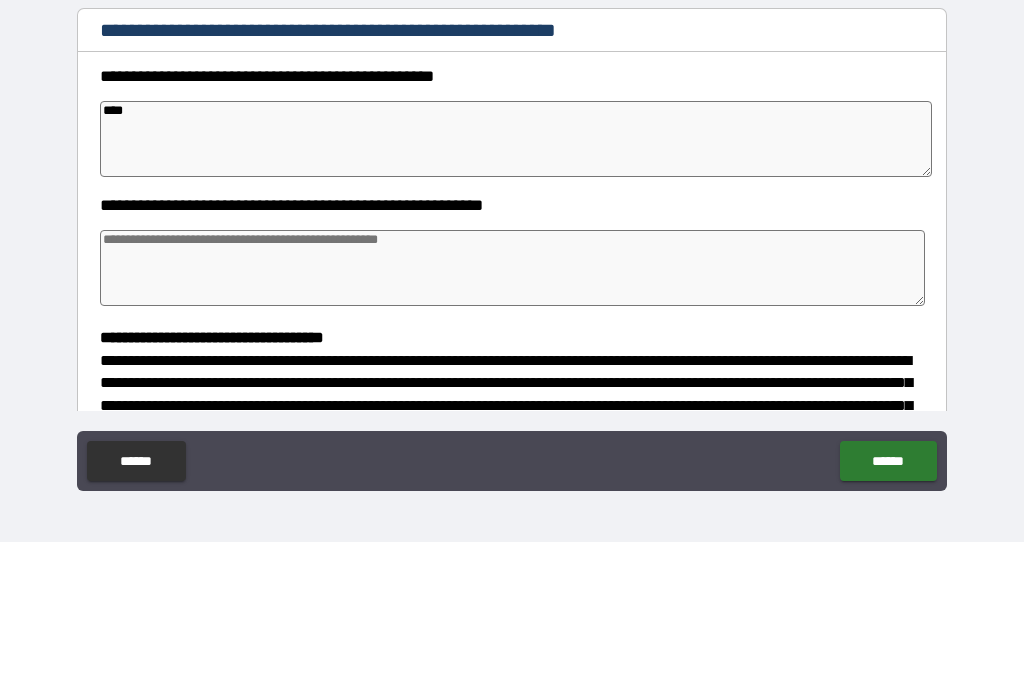 type on "*" 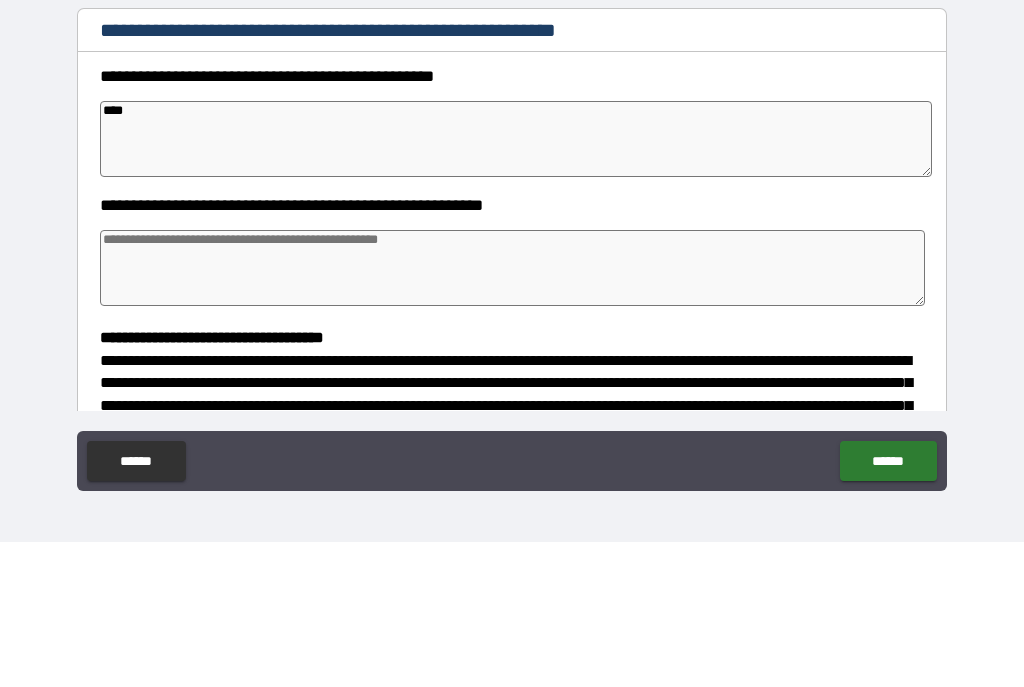 type on "*" 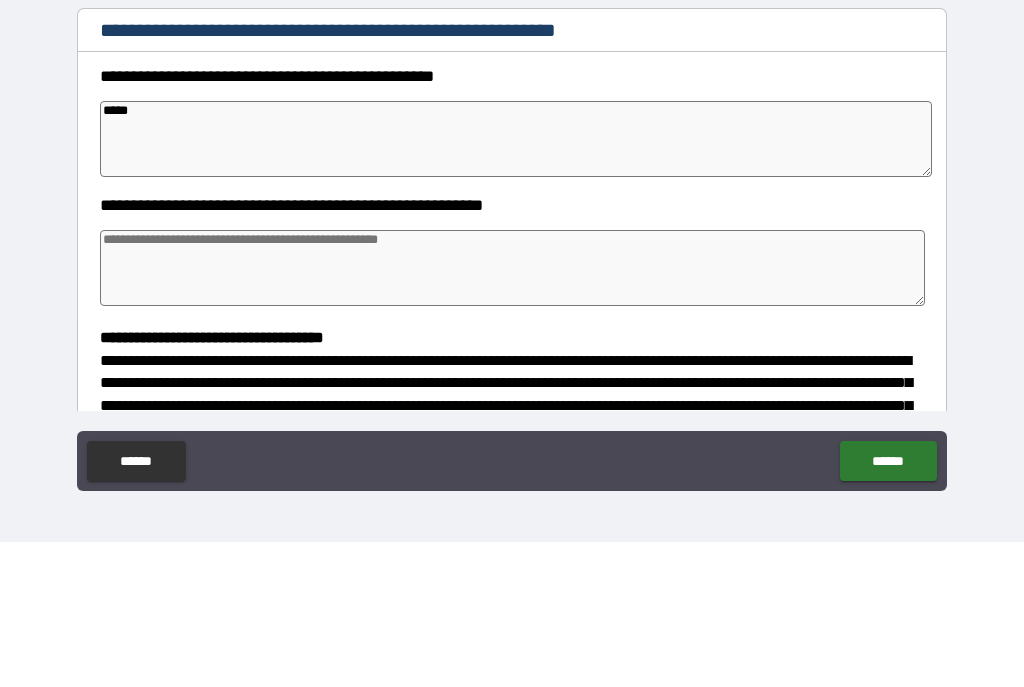 type on "*" 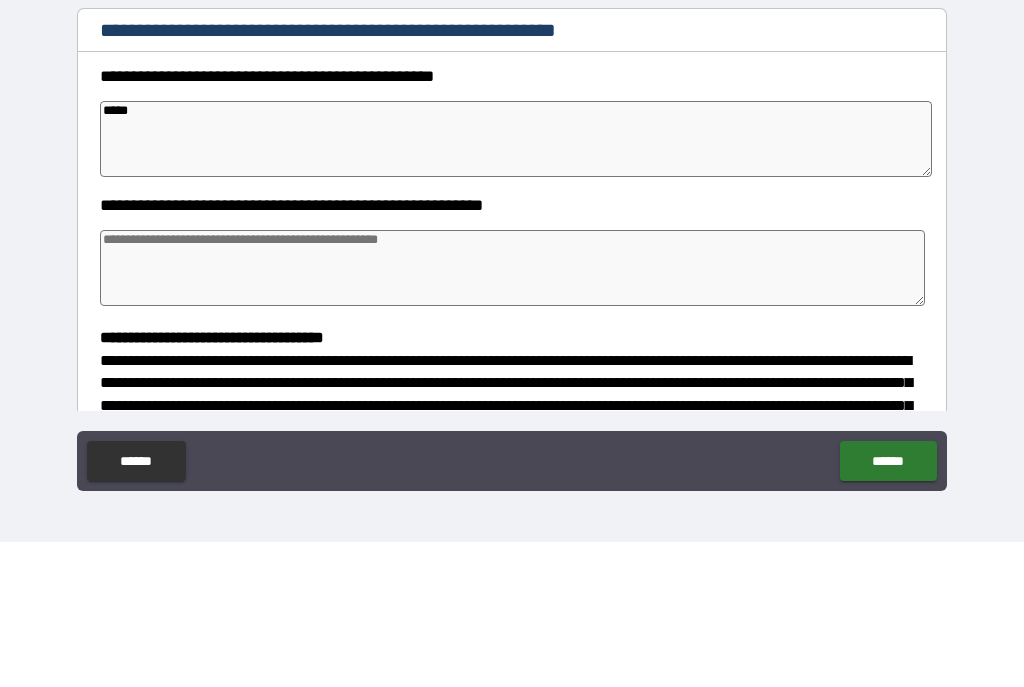 type on "*" 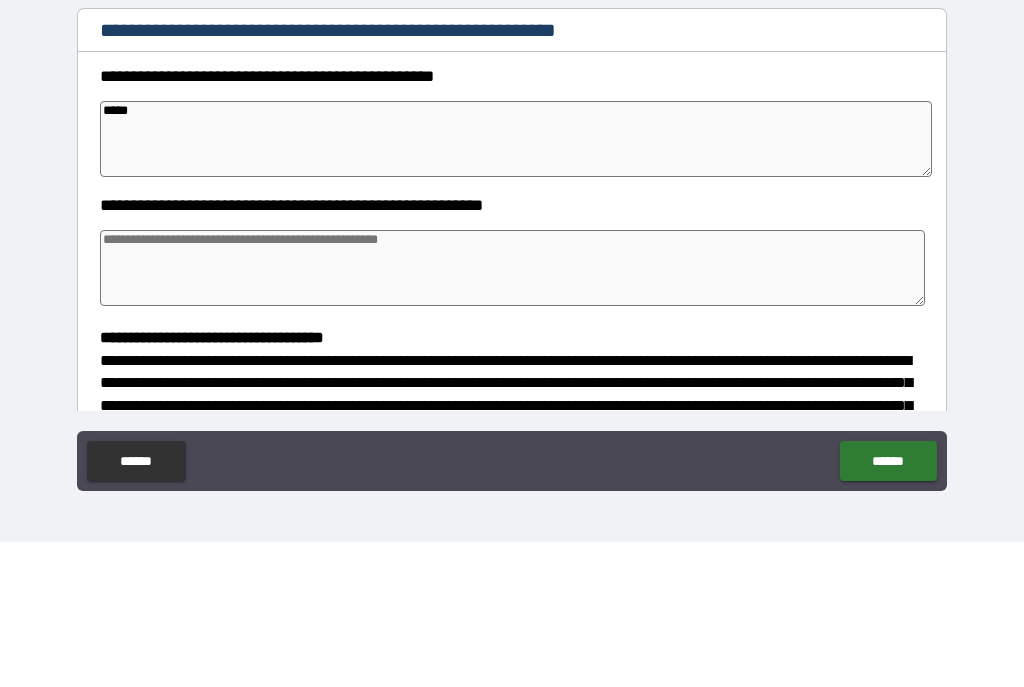 type on "*" 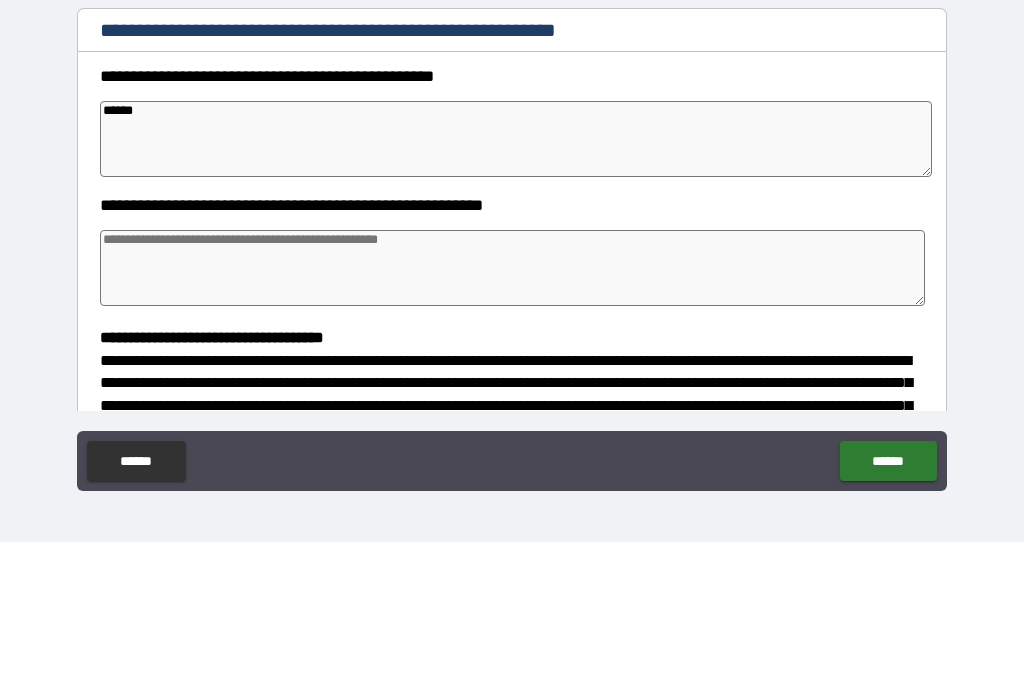 type on "*" 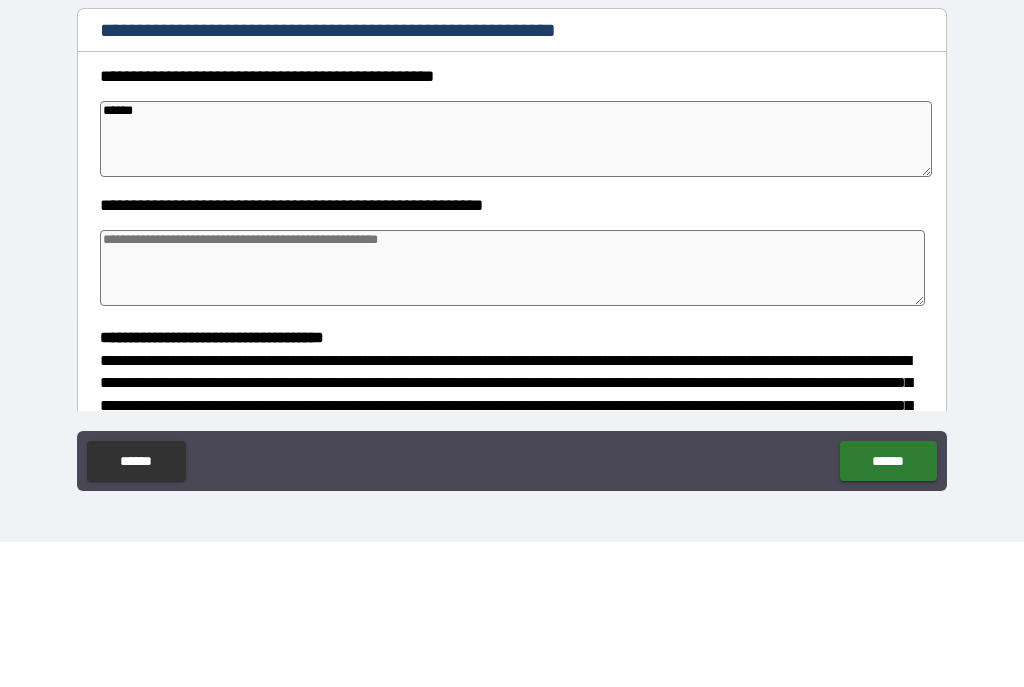 type on "*******" 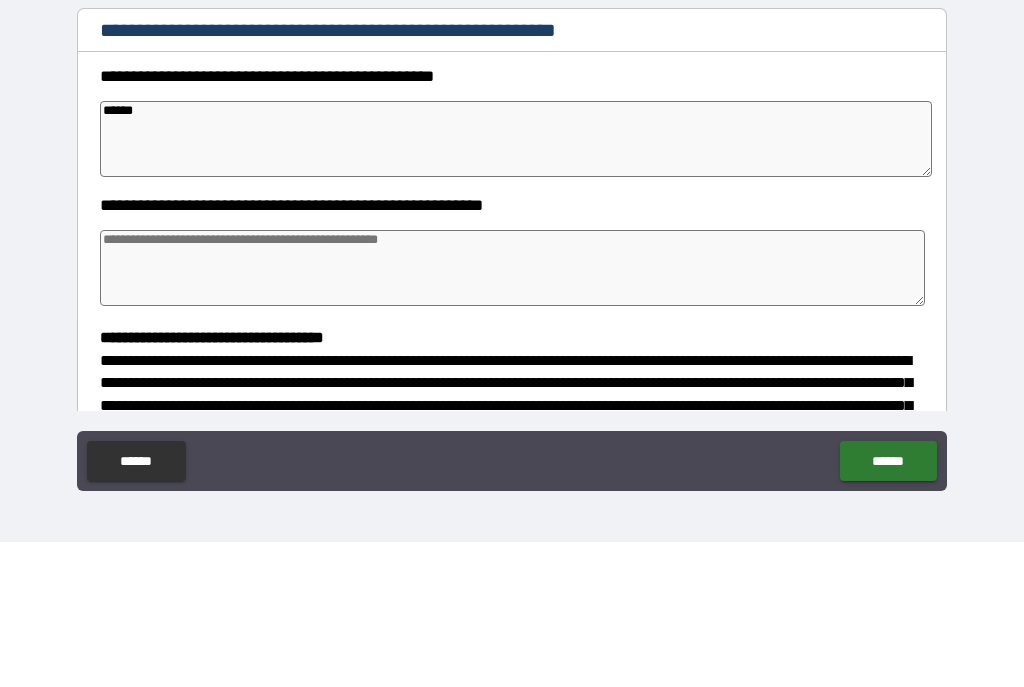 type on "*" 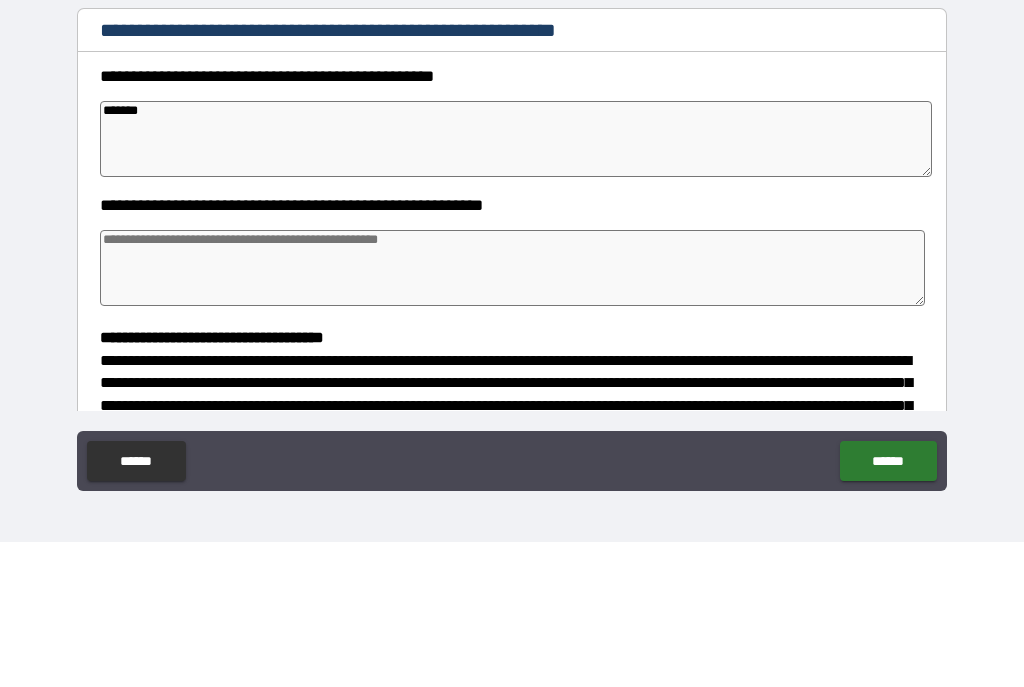 type on "*" 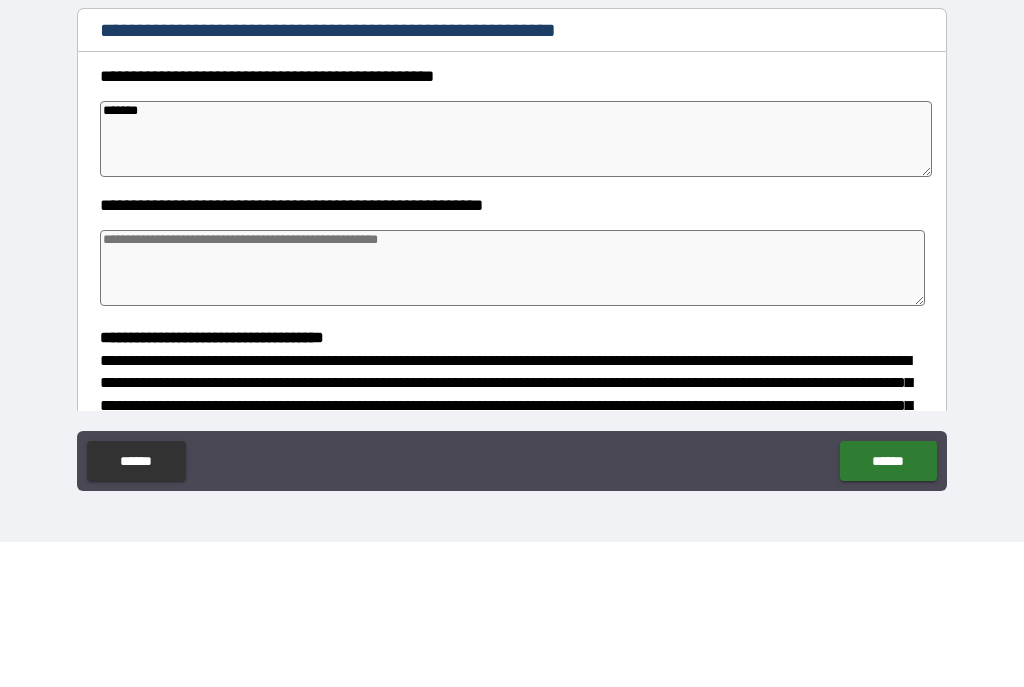 type on "*" 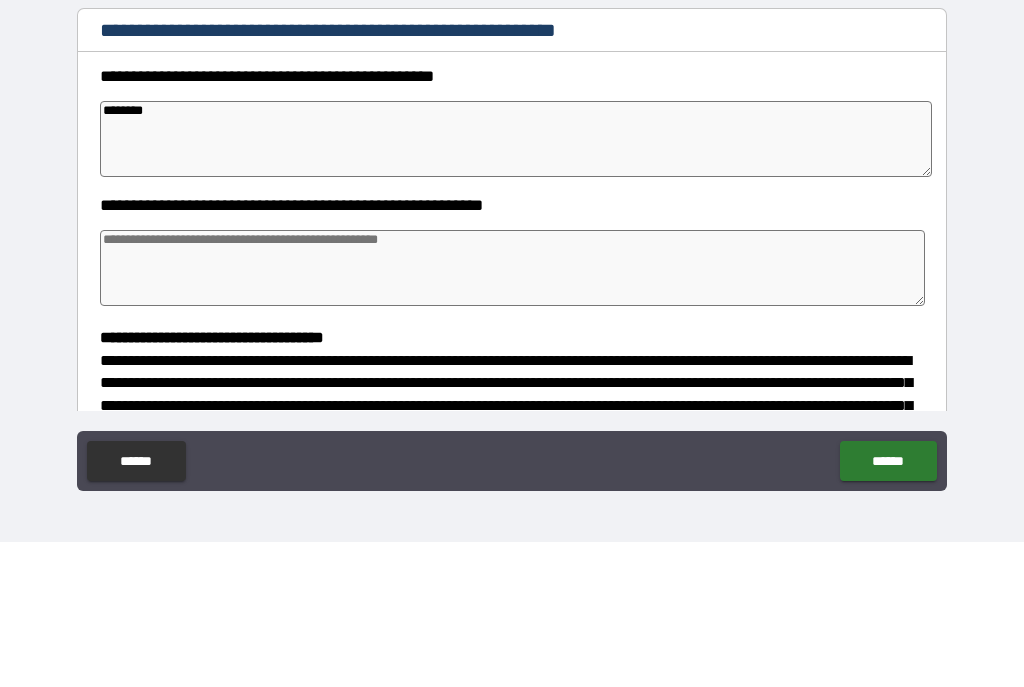 type on "*" 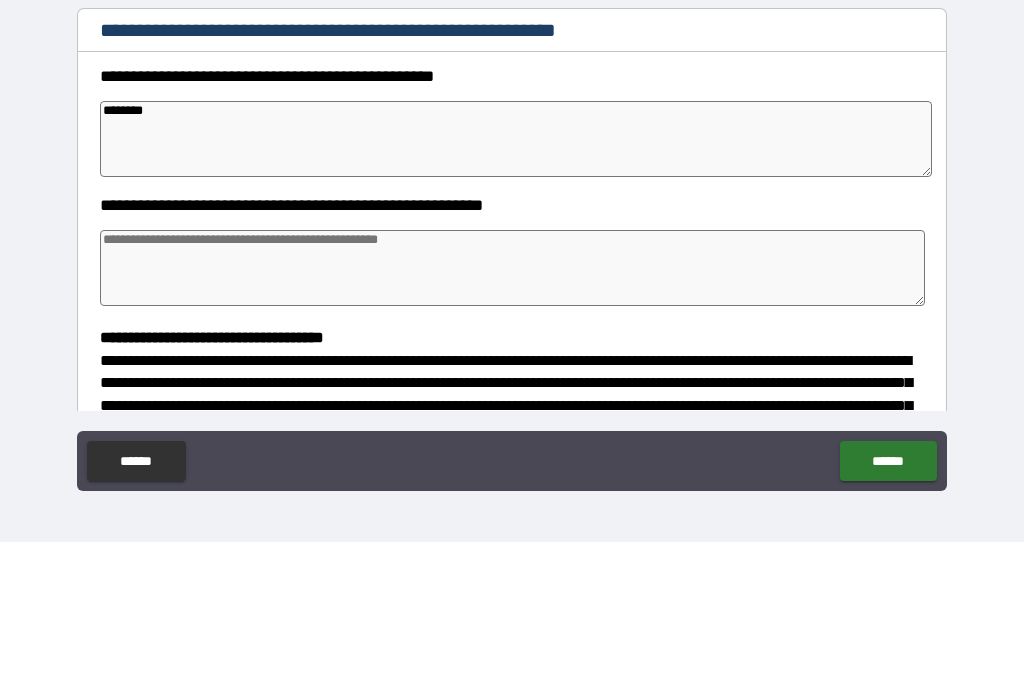 type on "*" 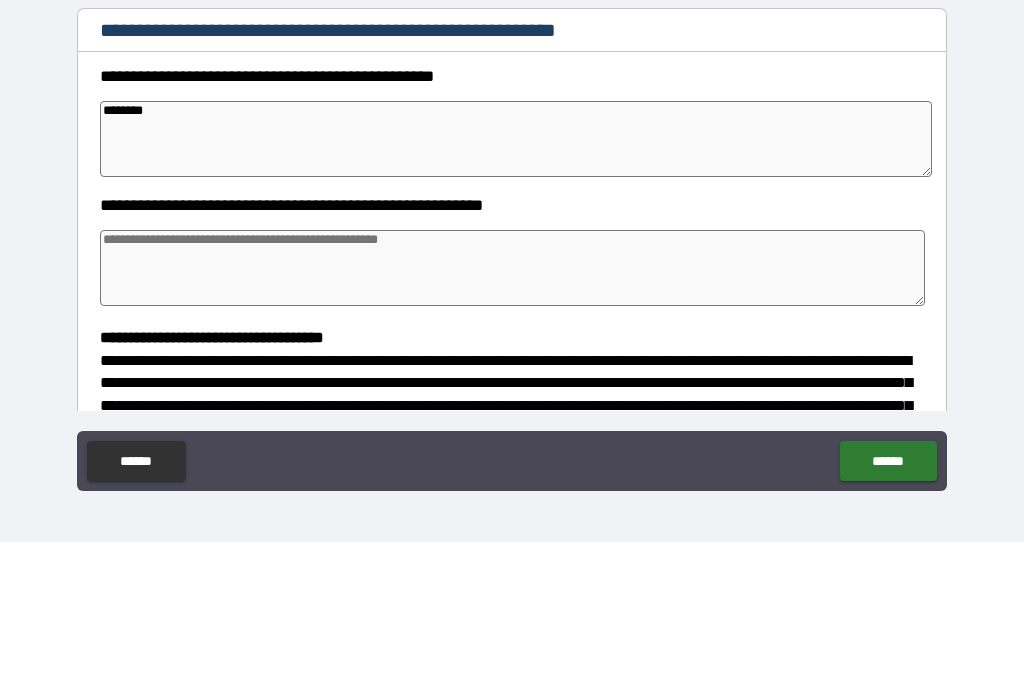 type on "*" 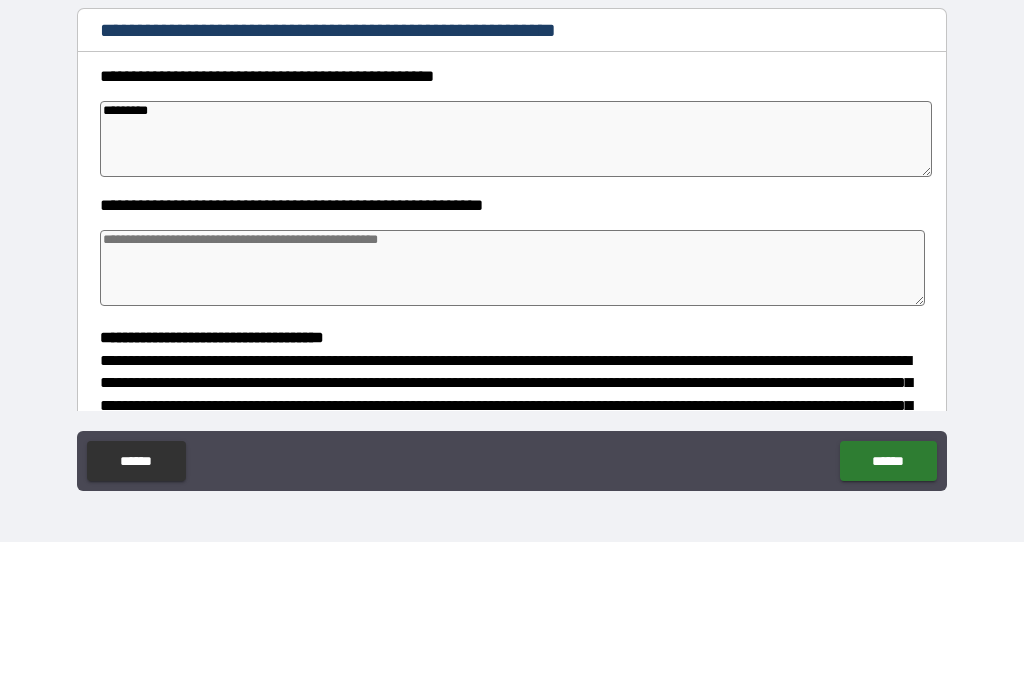 type on "*" 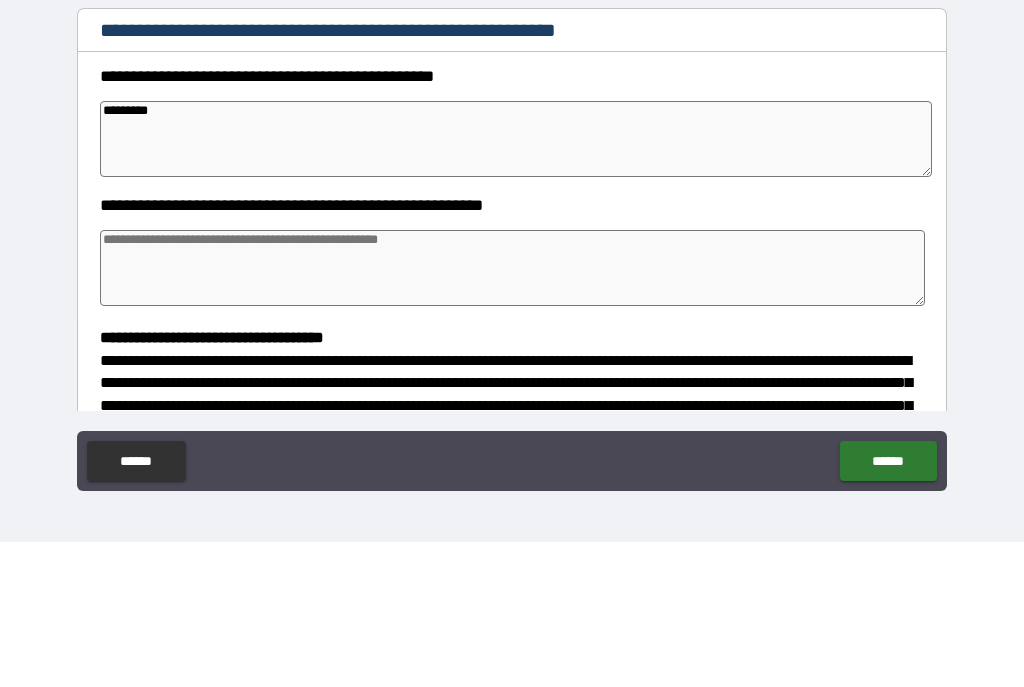 type on "*" 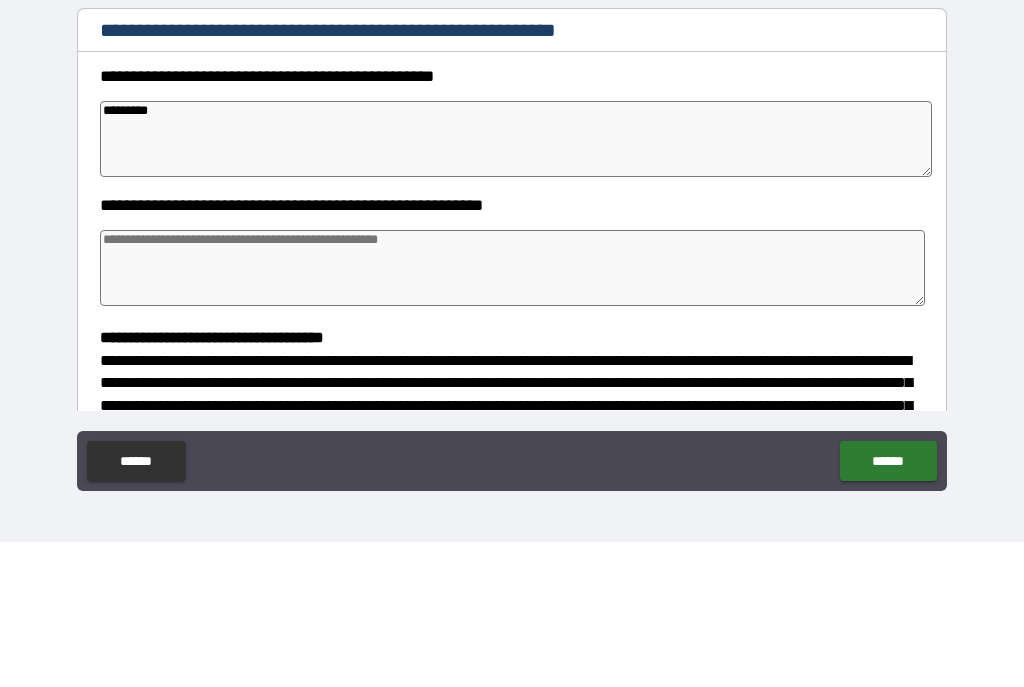 type on "*" 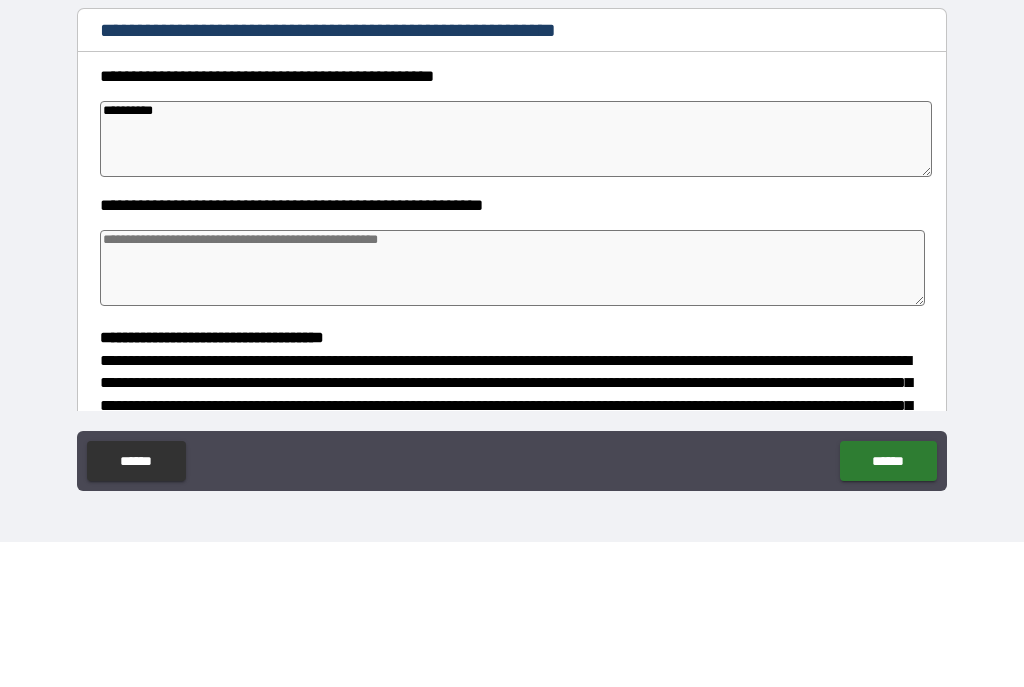 type on "*" 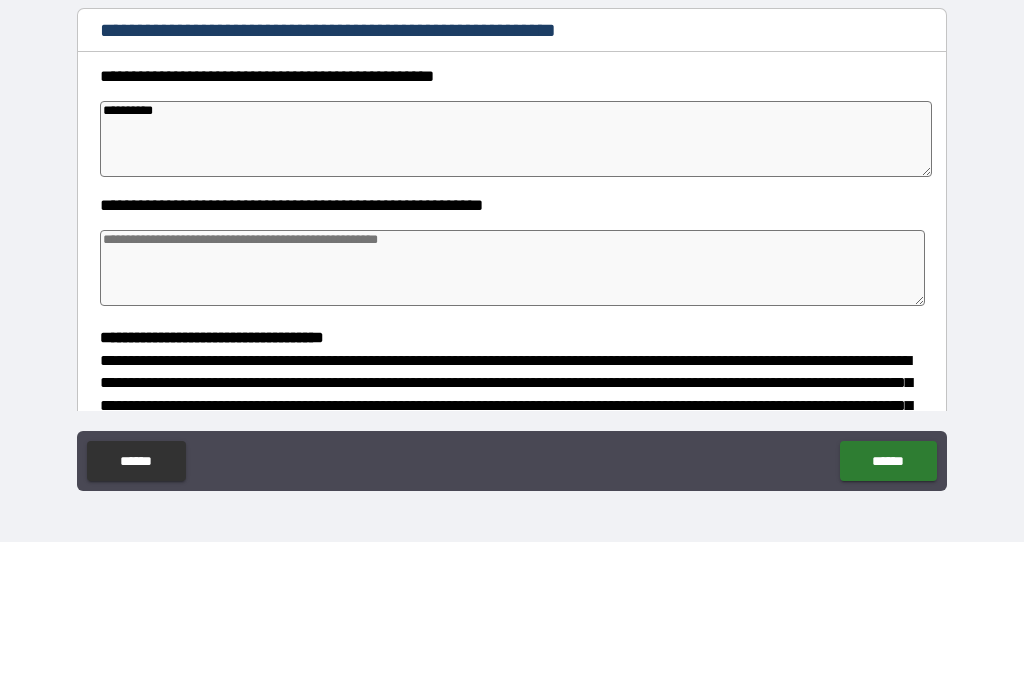 type on "*" 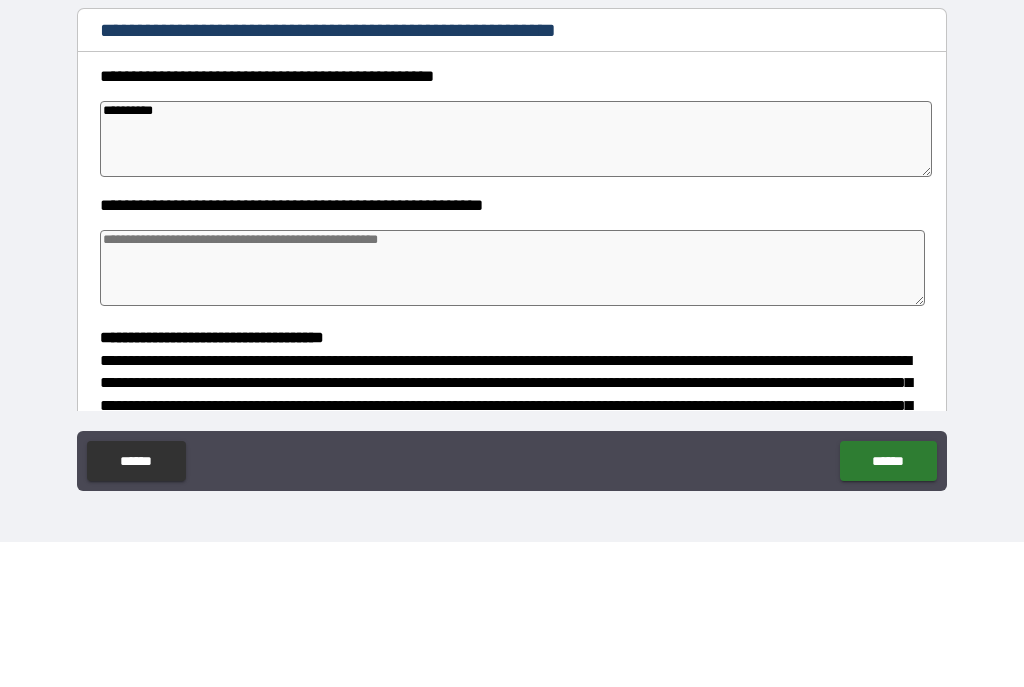type on "*" 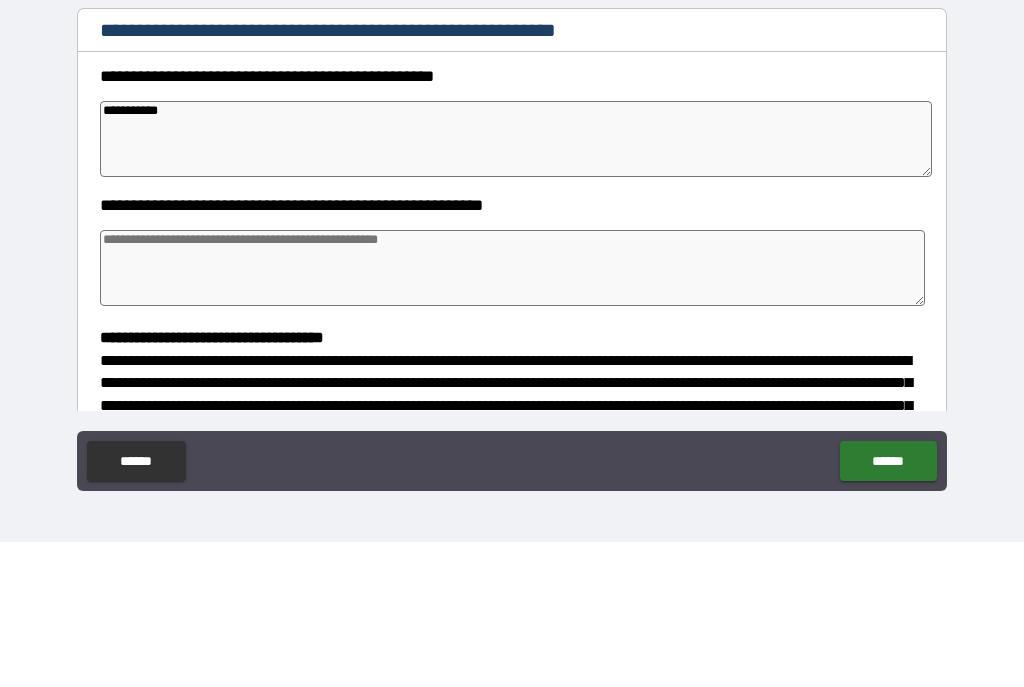 type on "*" 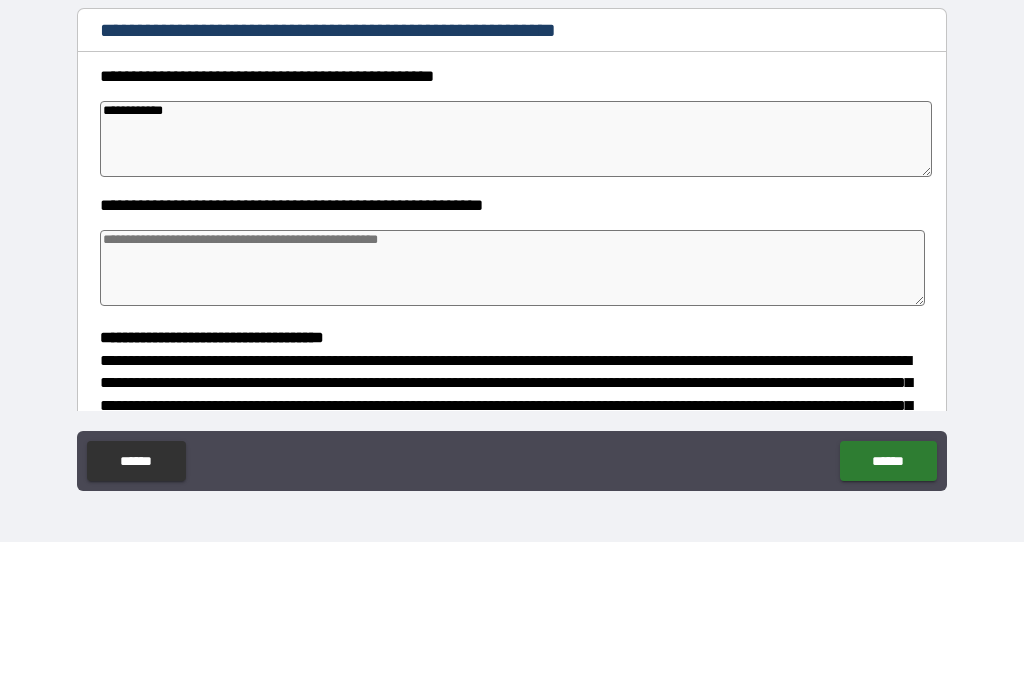 type on "*" 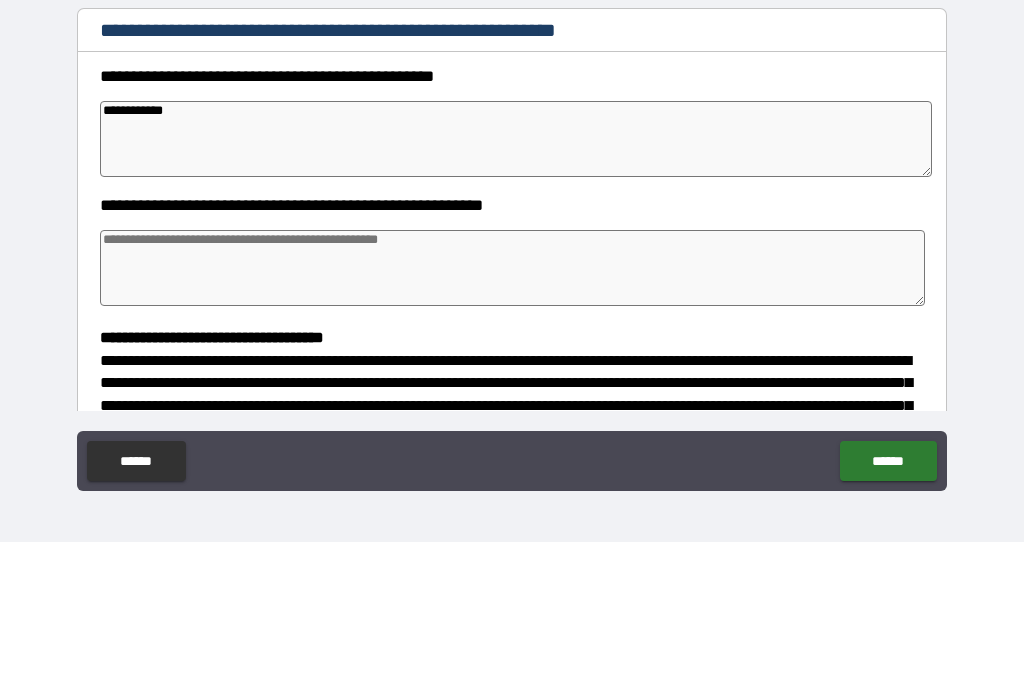 type on "**********" 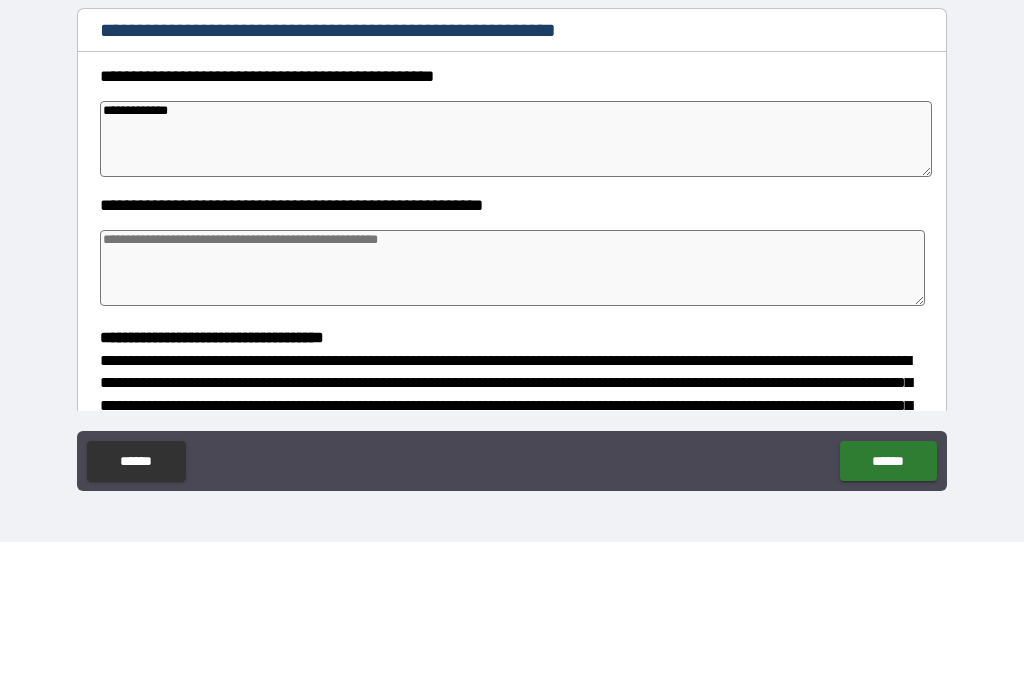 type on "*" 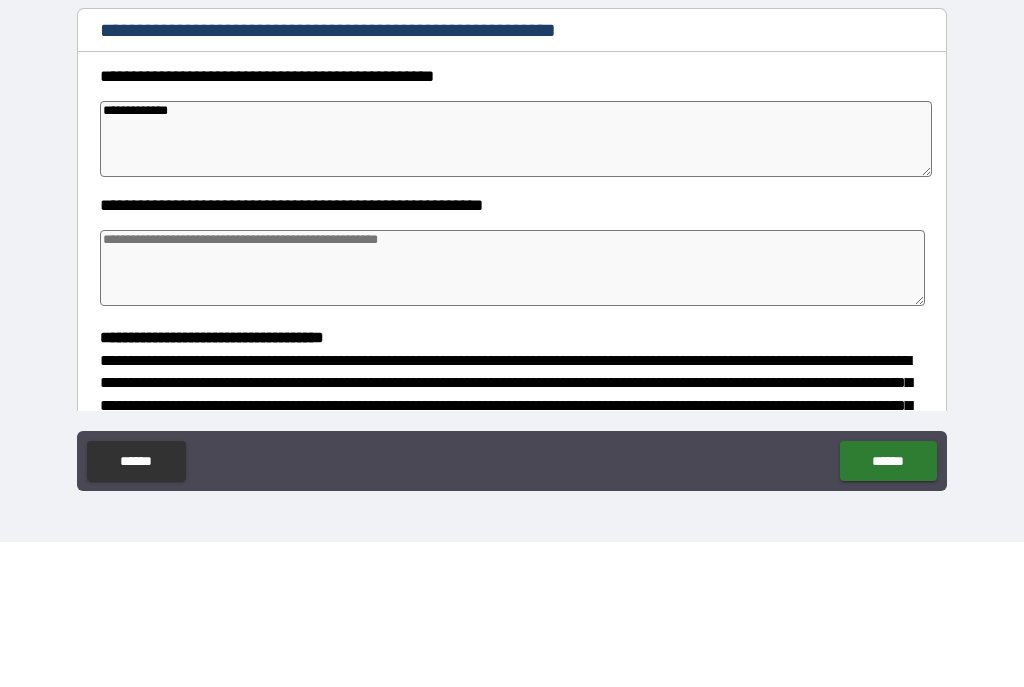 type on "*" 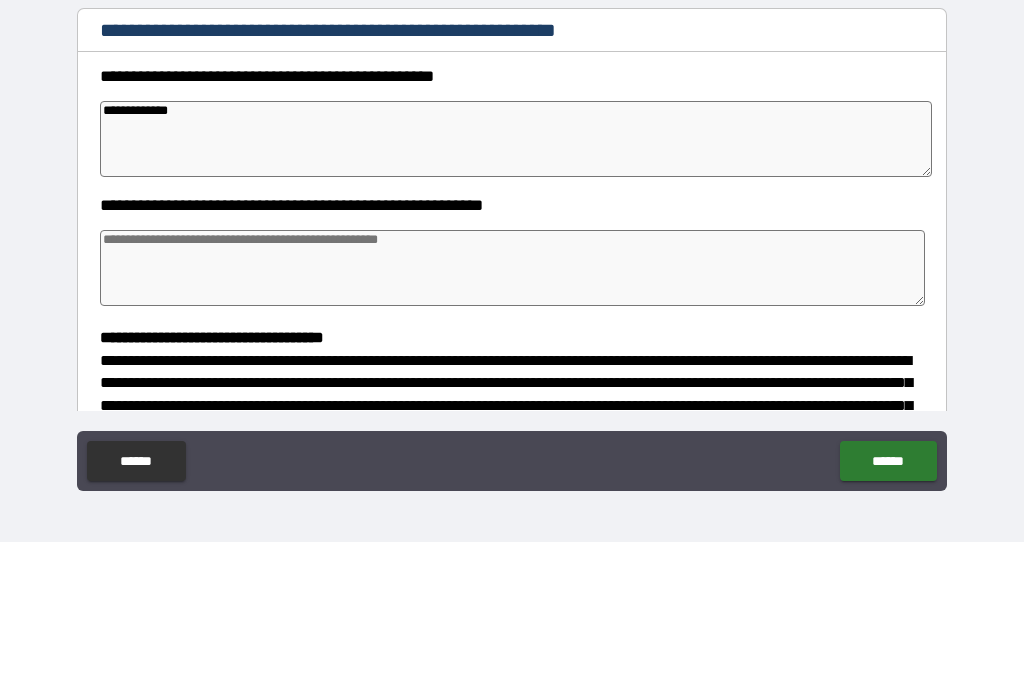 type on "*" 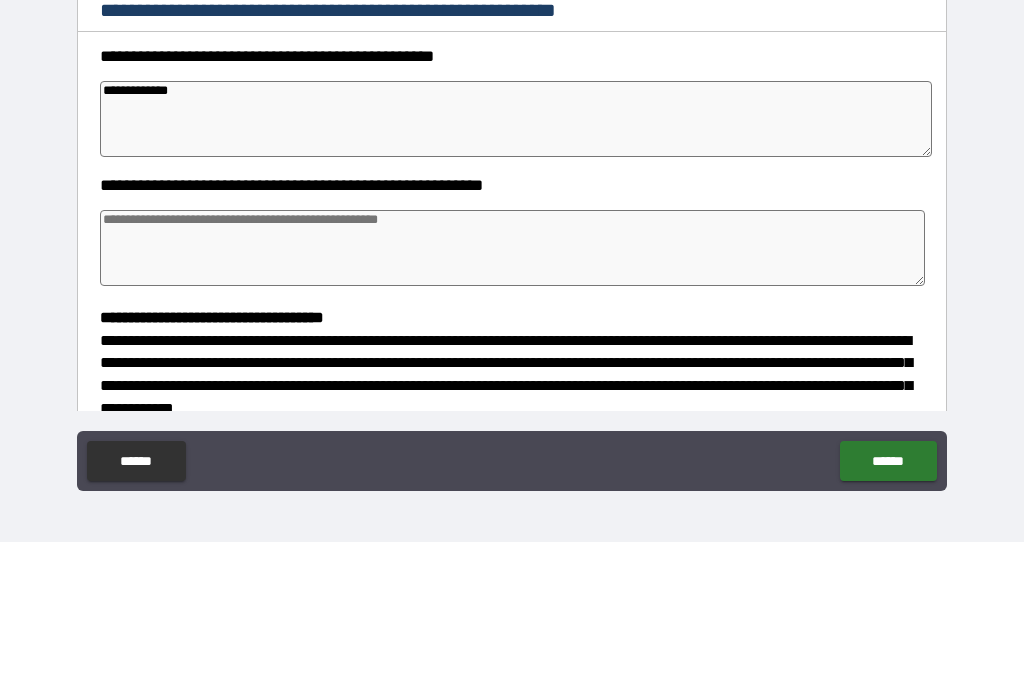 type on "**********" 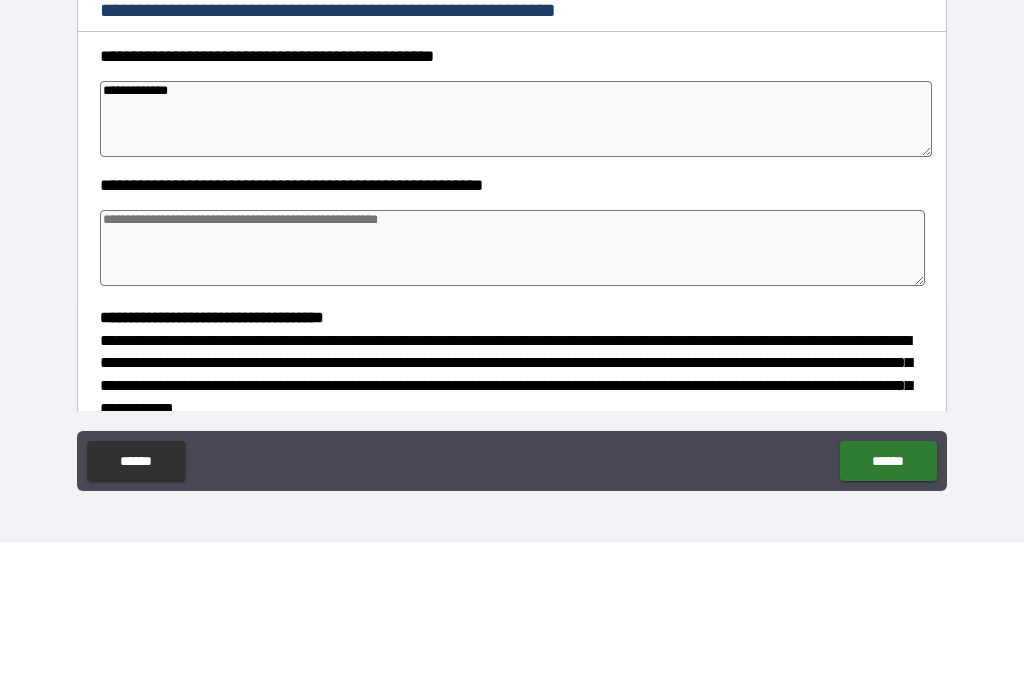 type on "*" 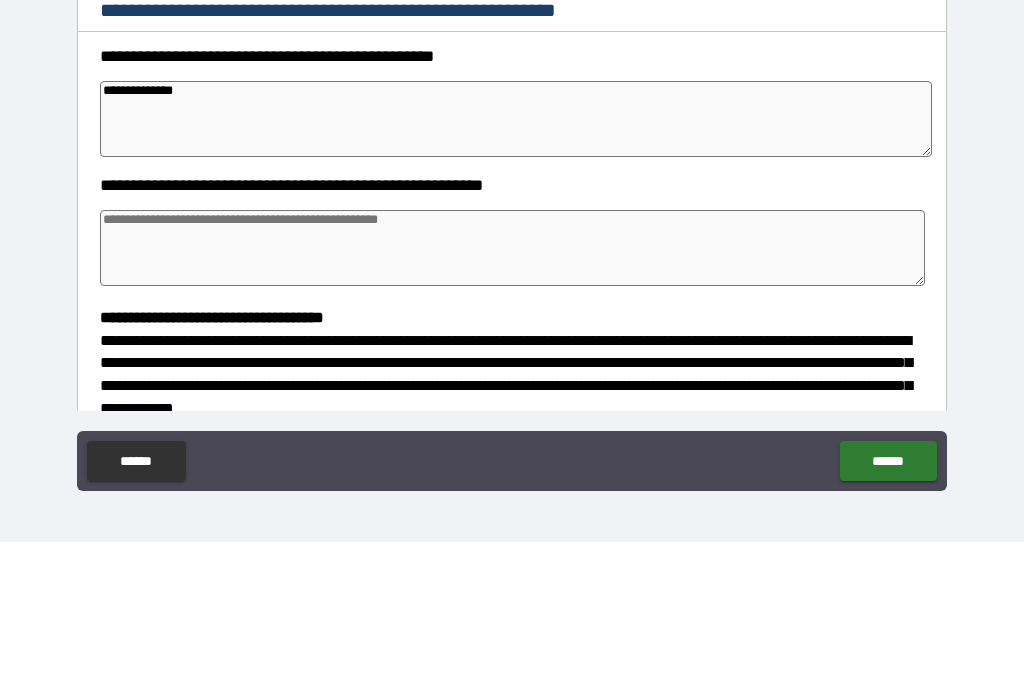 type on "*" 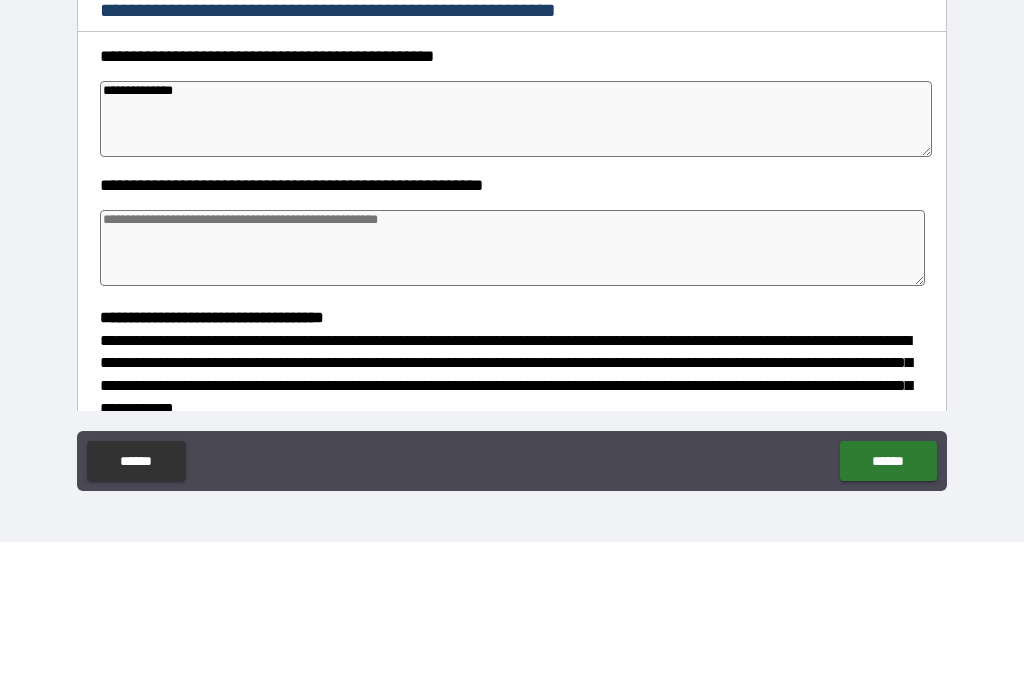 type on "**********" 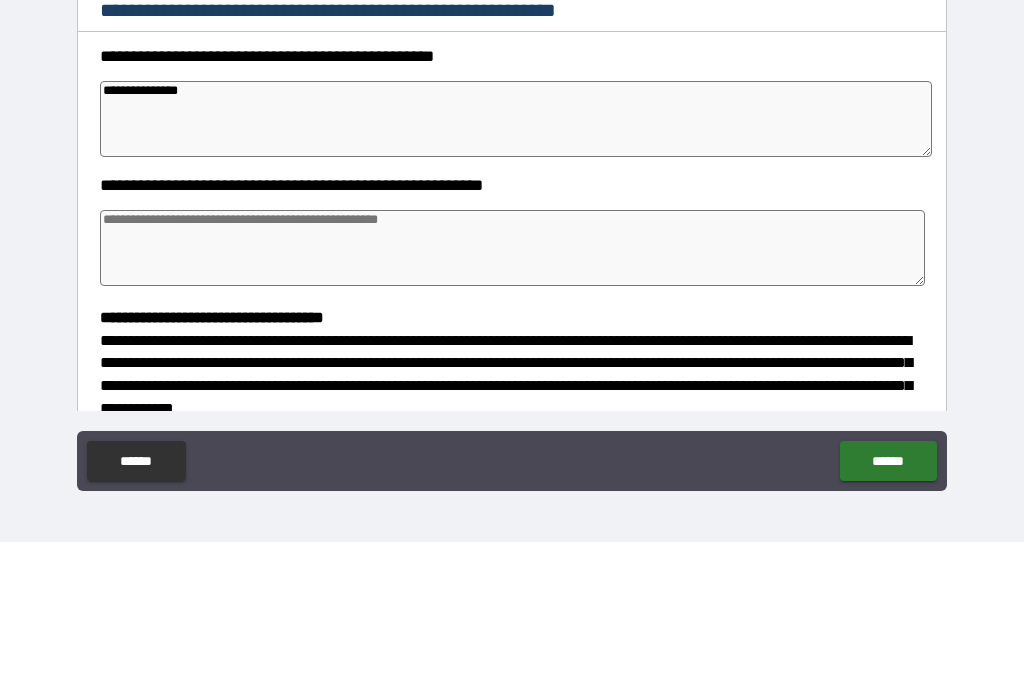 type on "*" 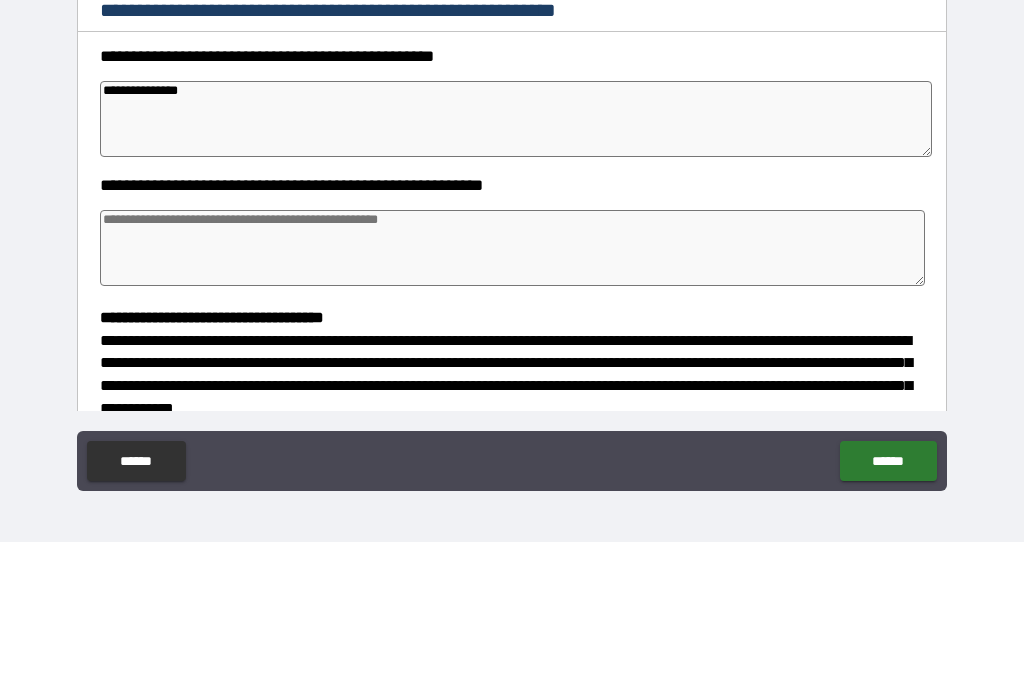 type on "*" 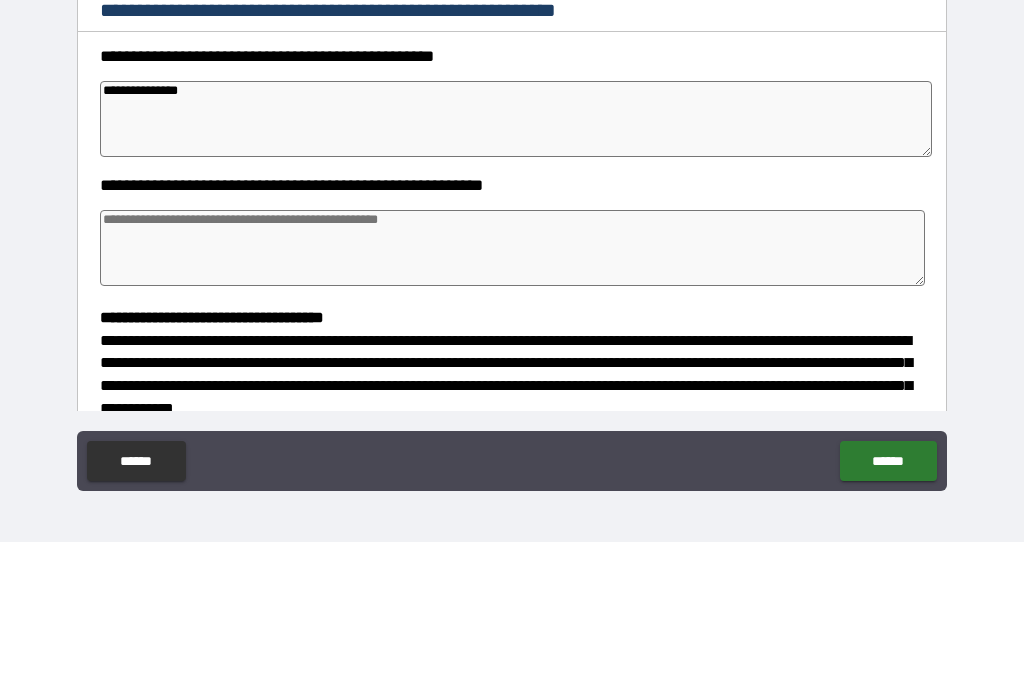 type on "*" 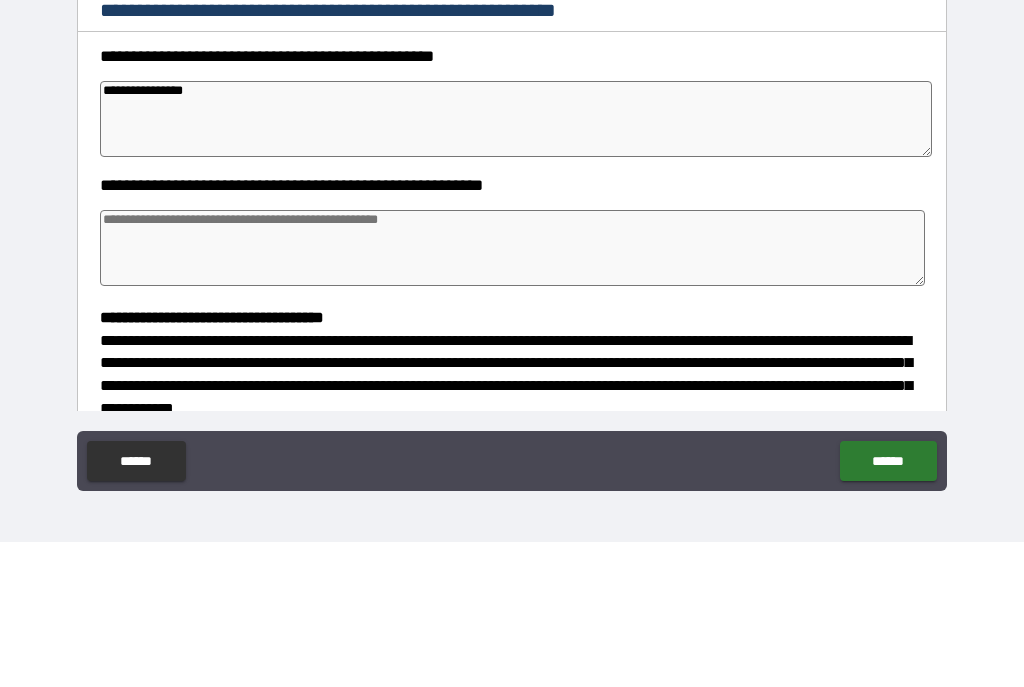 type on "*" 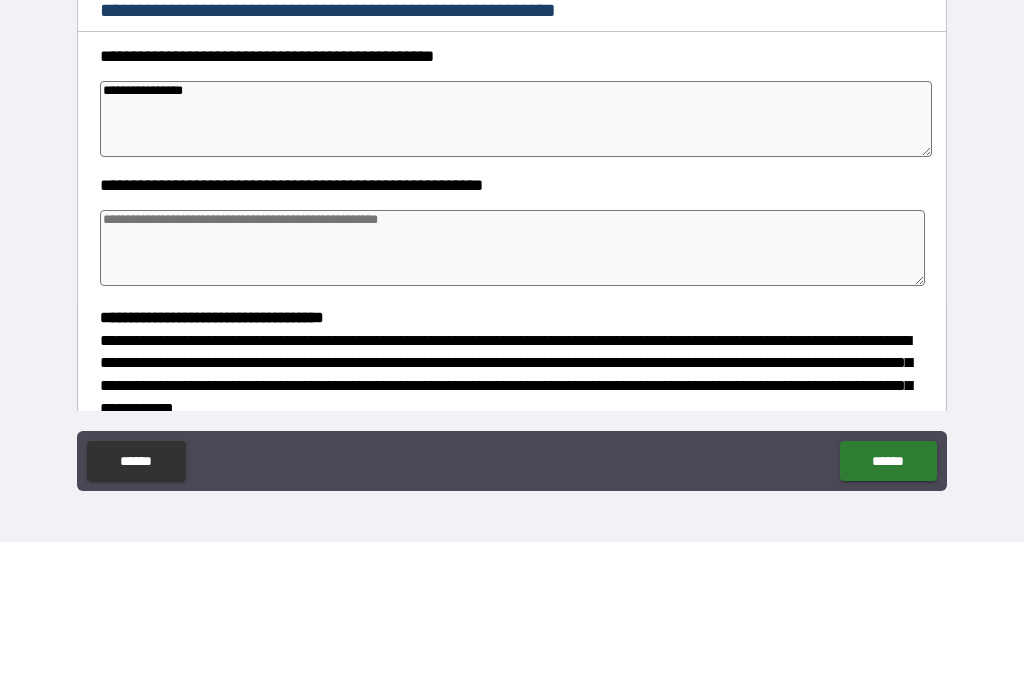 type on "*" 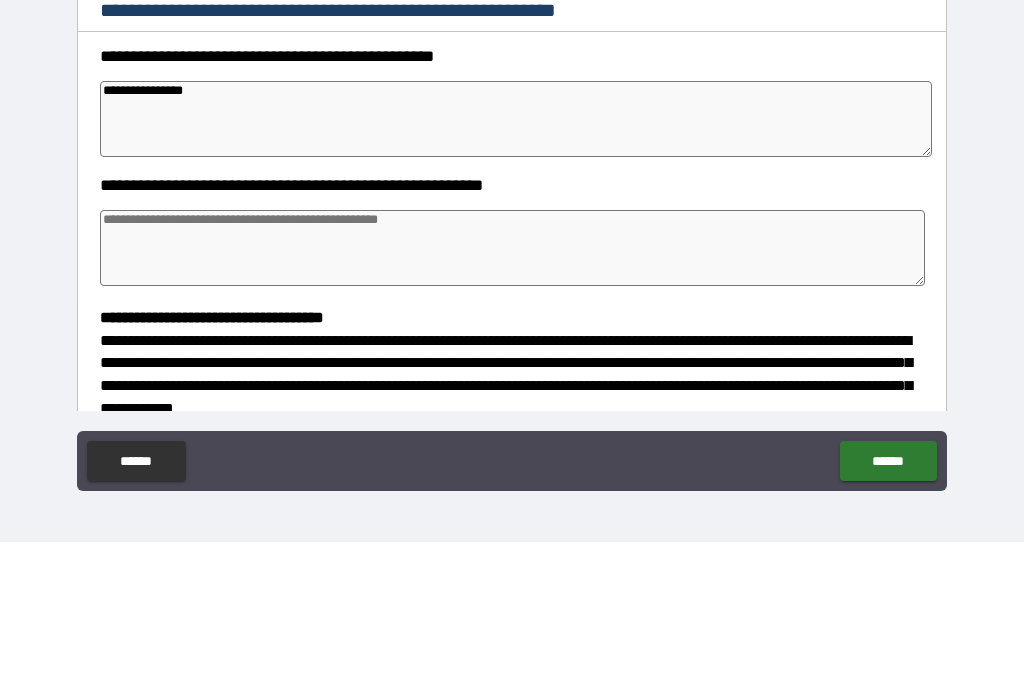 type on "*" 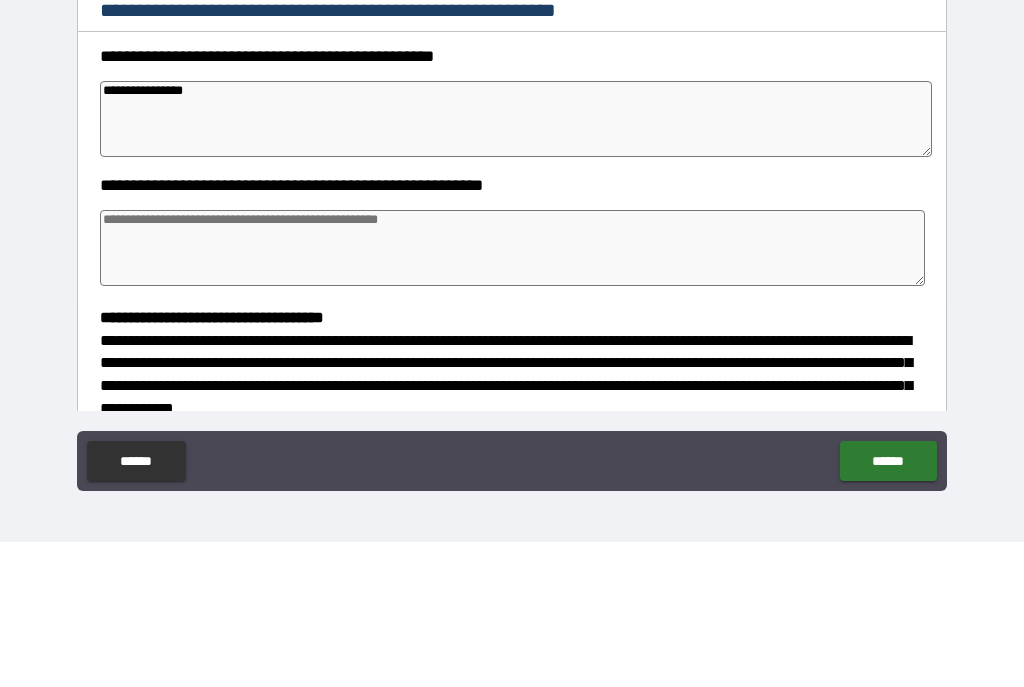type on "**********" 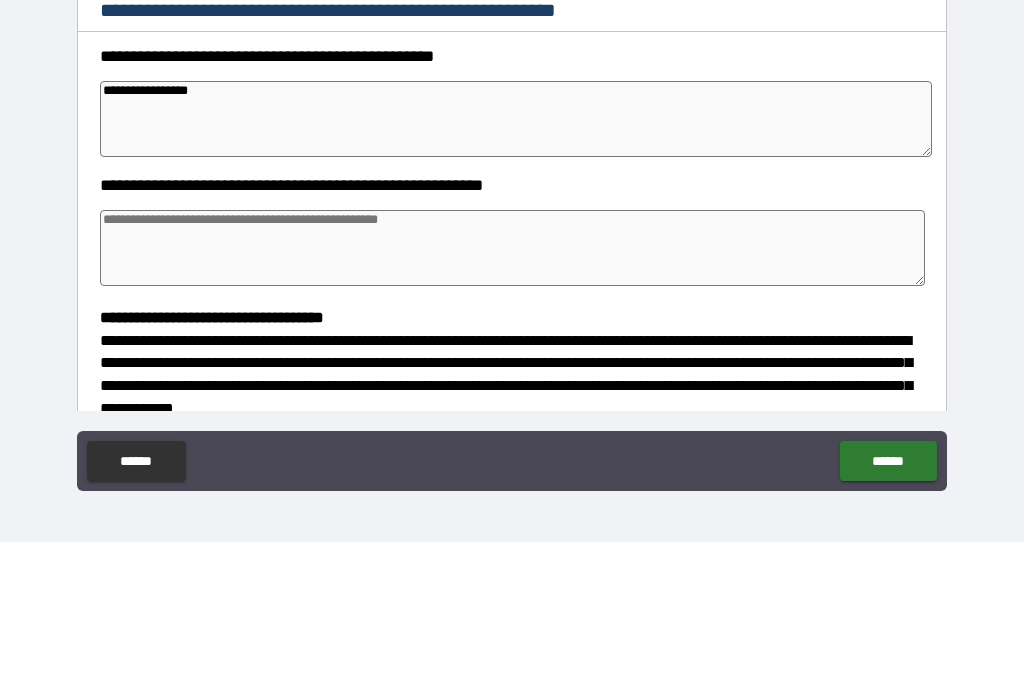 type on "*" 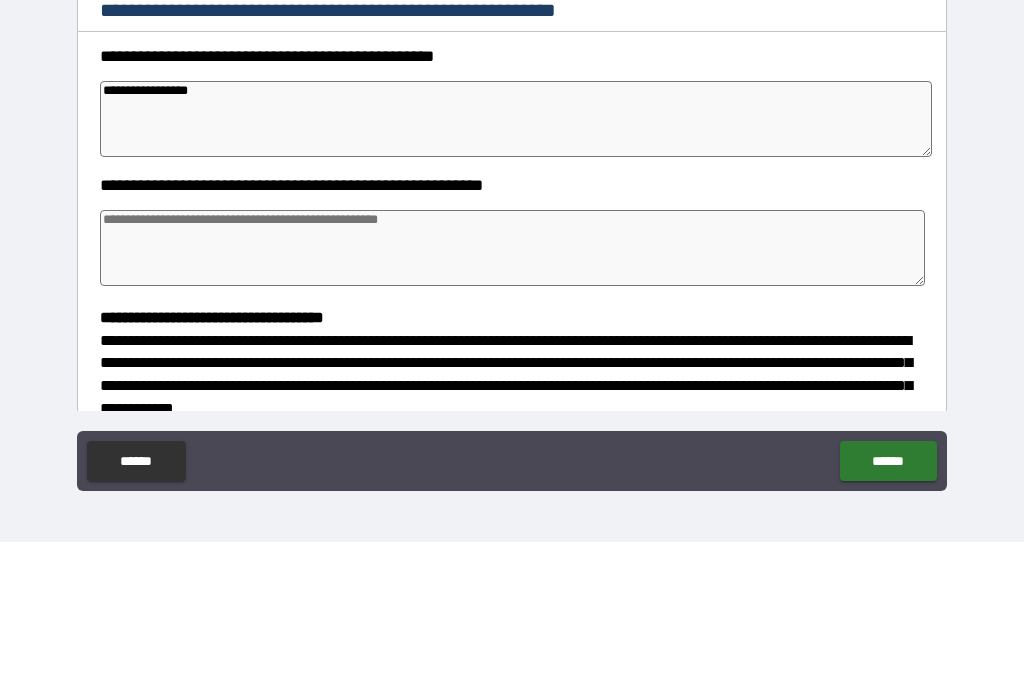 type on "*" 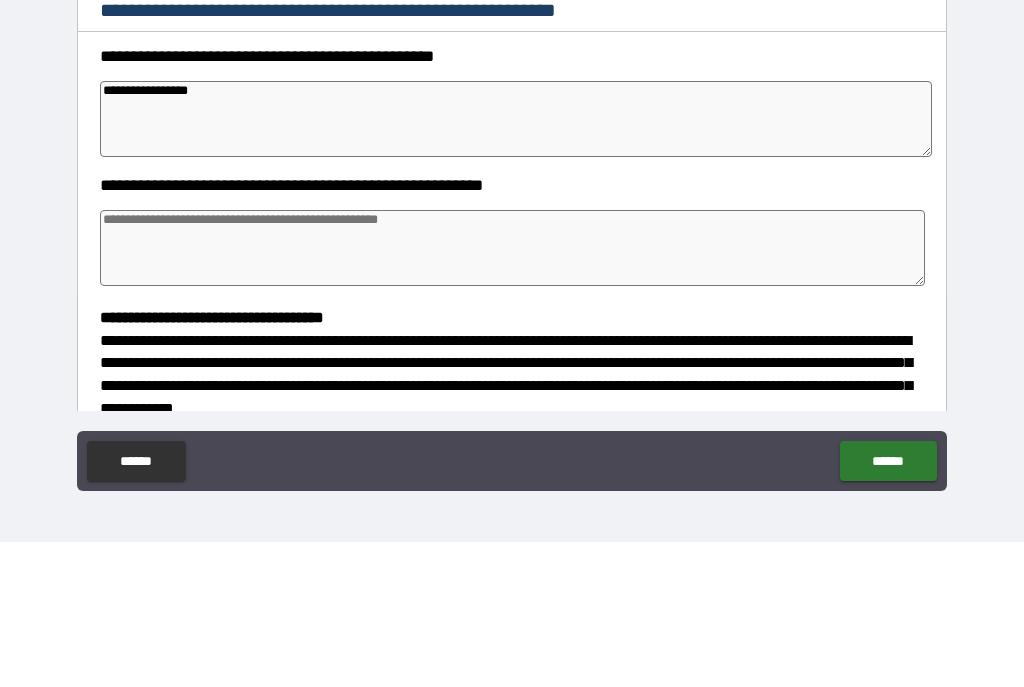 type on "*" 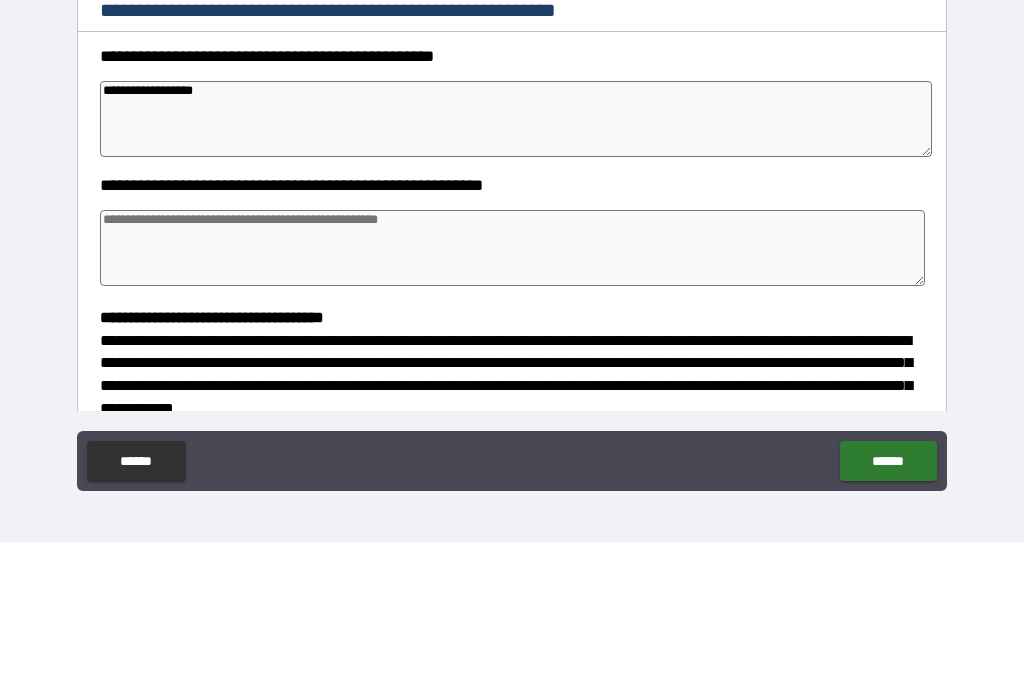 type on "*" 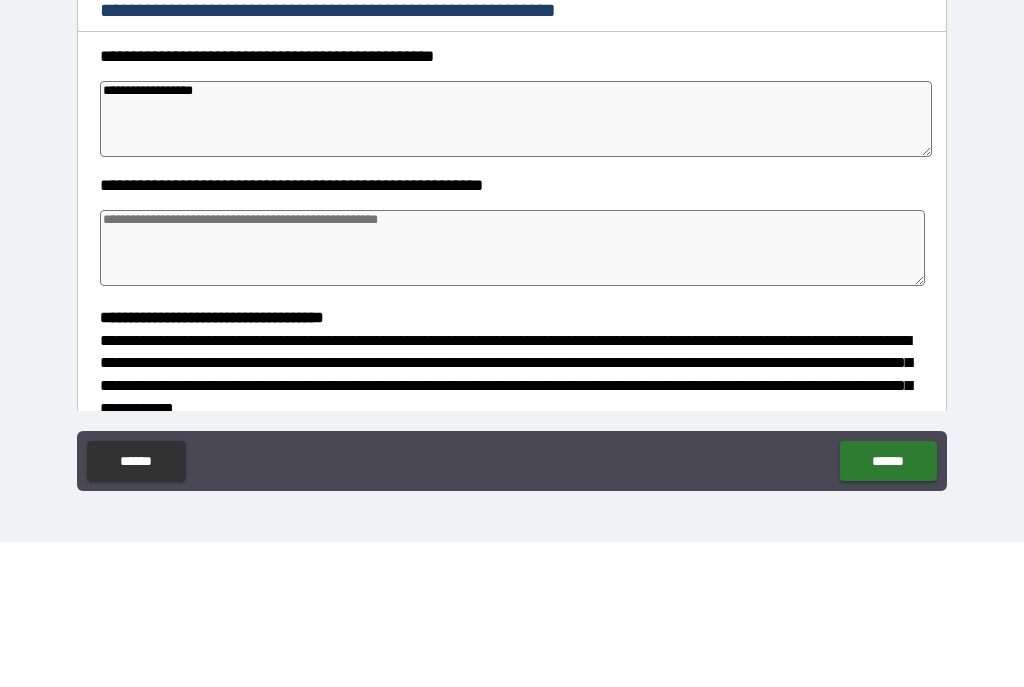 type on "**********" 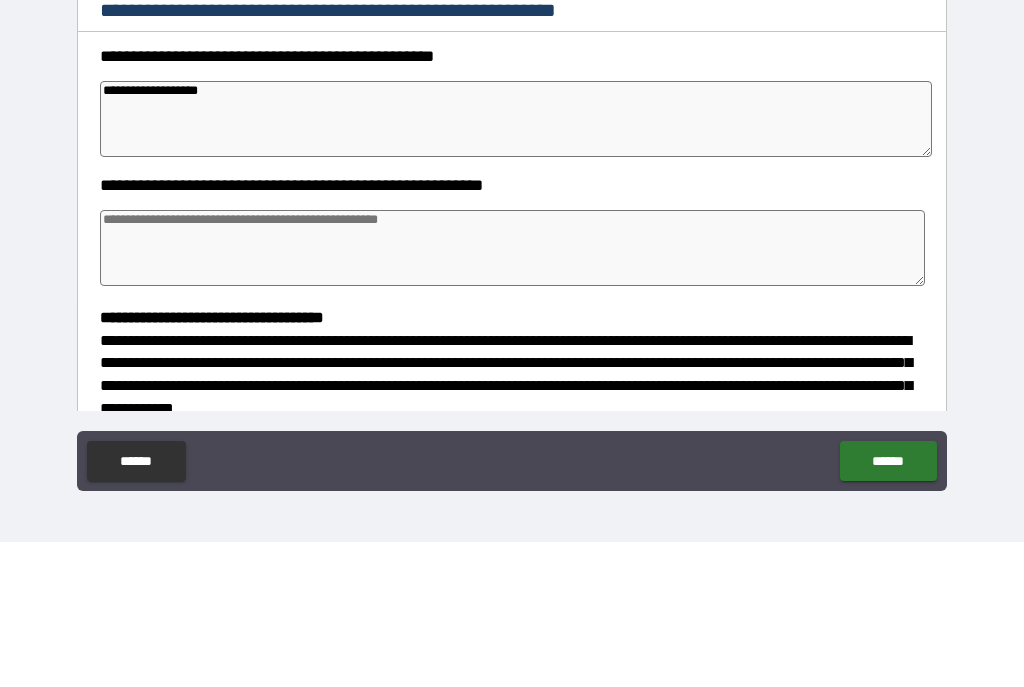 type on "*" 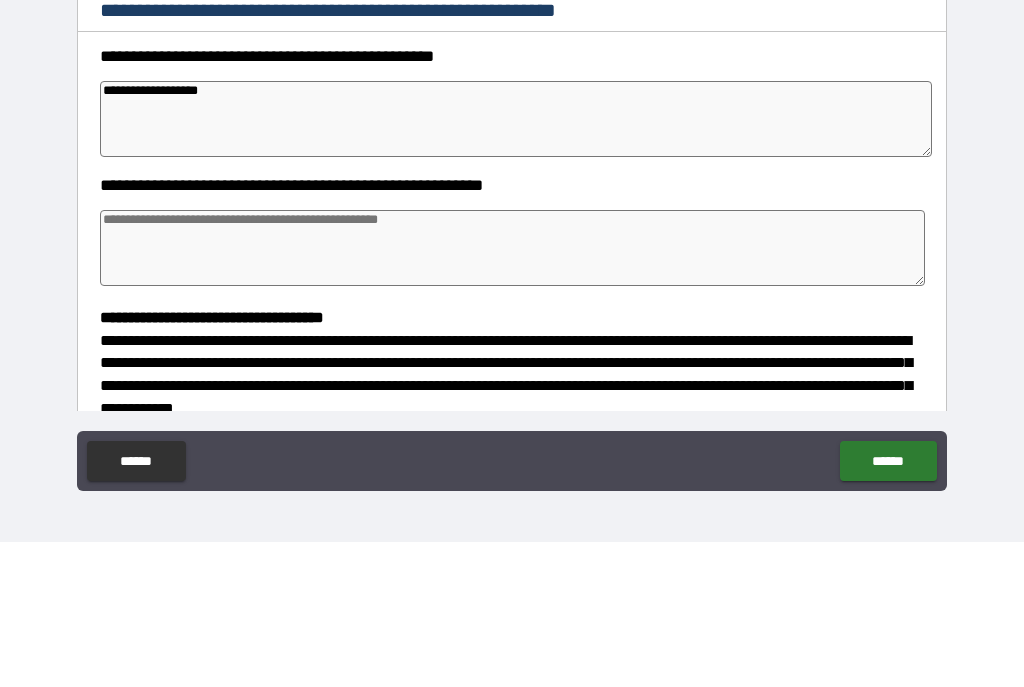 type on "**********" 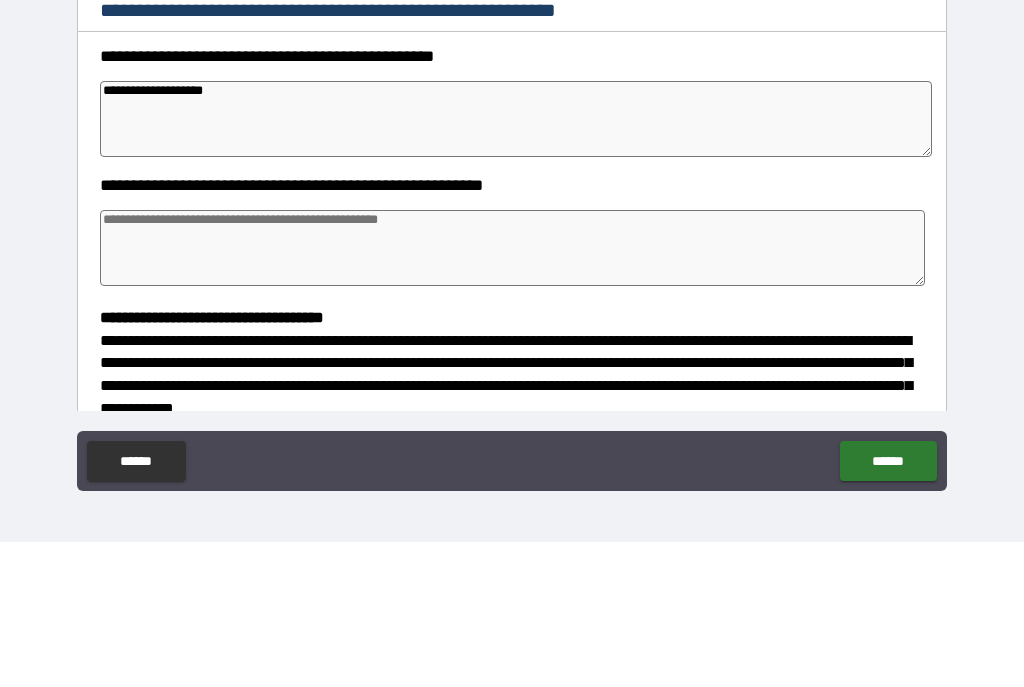 type on "*" 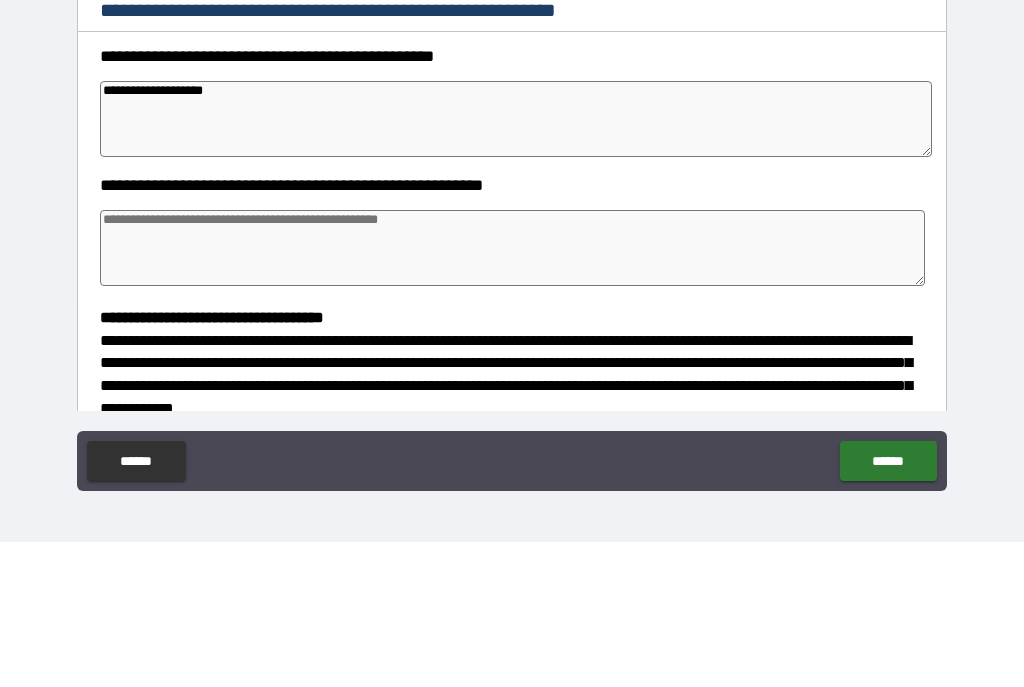 type on "*" 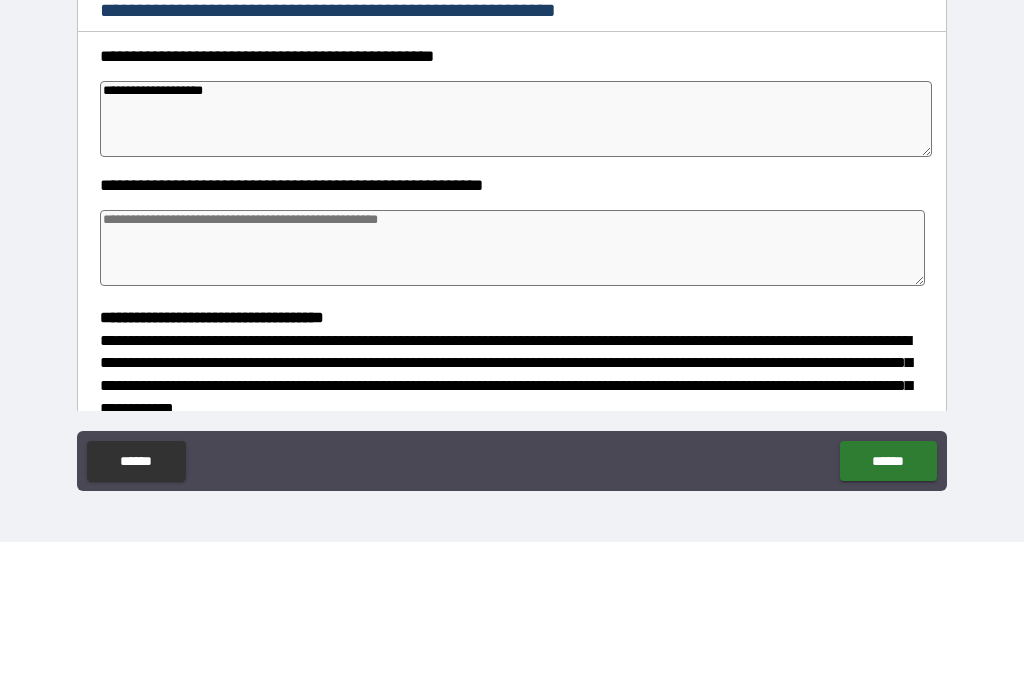 type on "*" 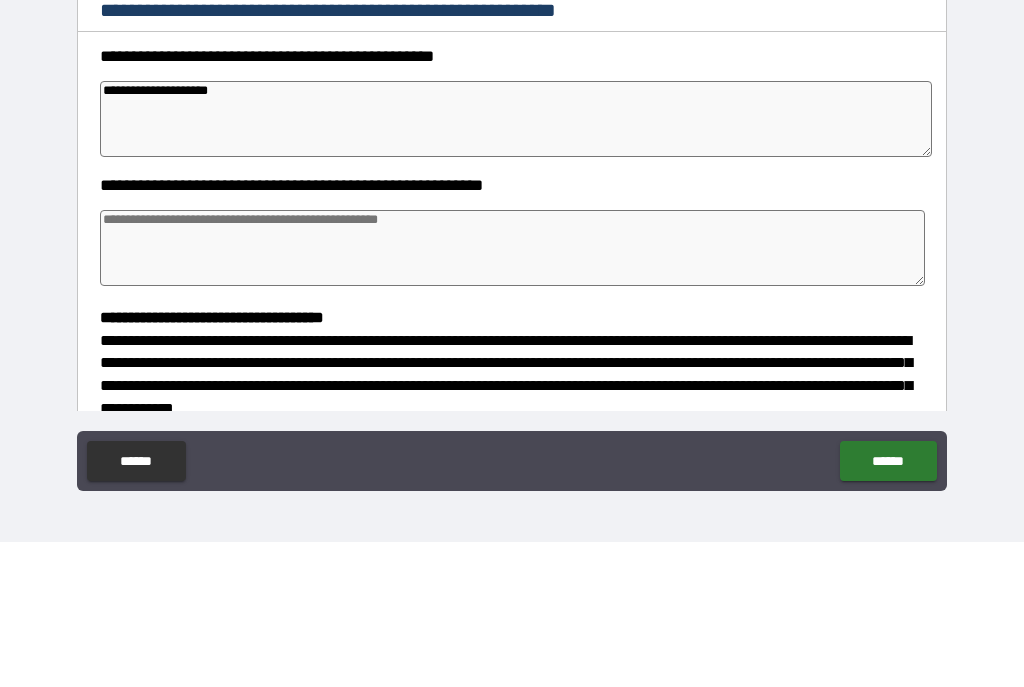 type on "*" 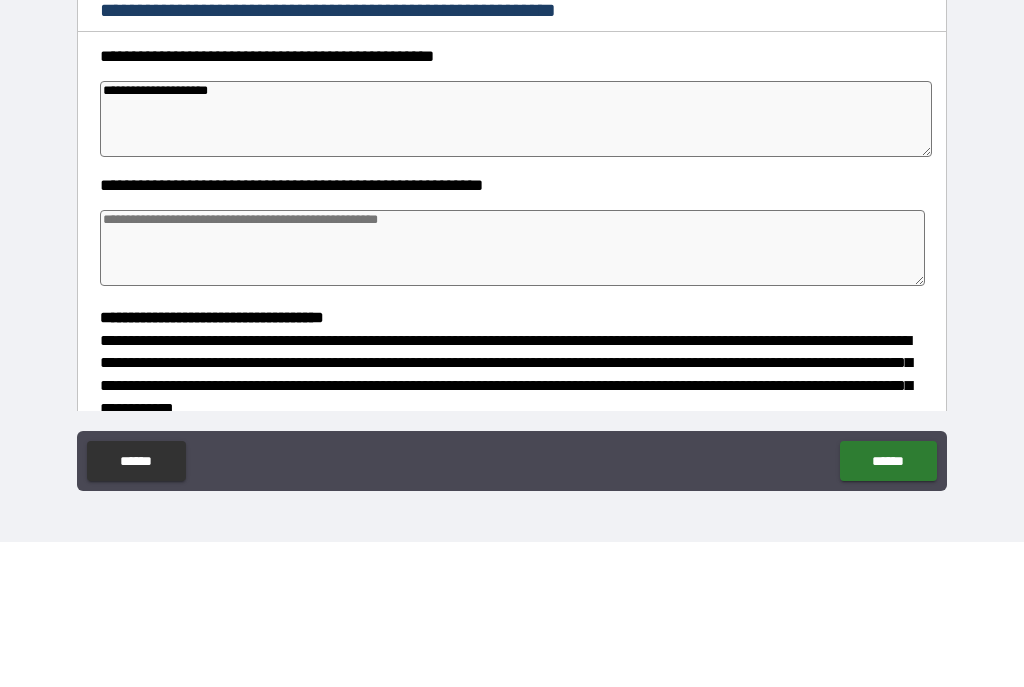 type on "**********" 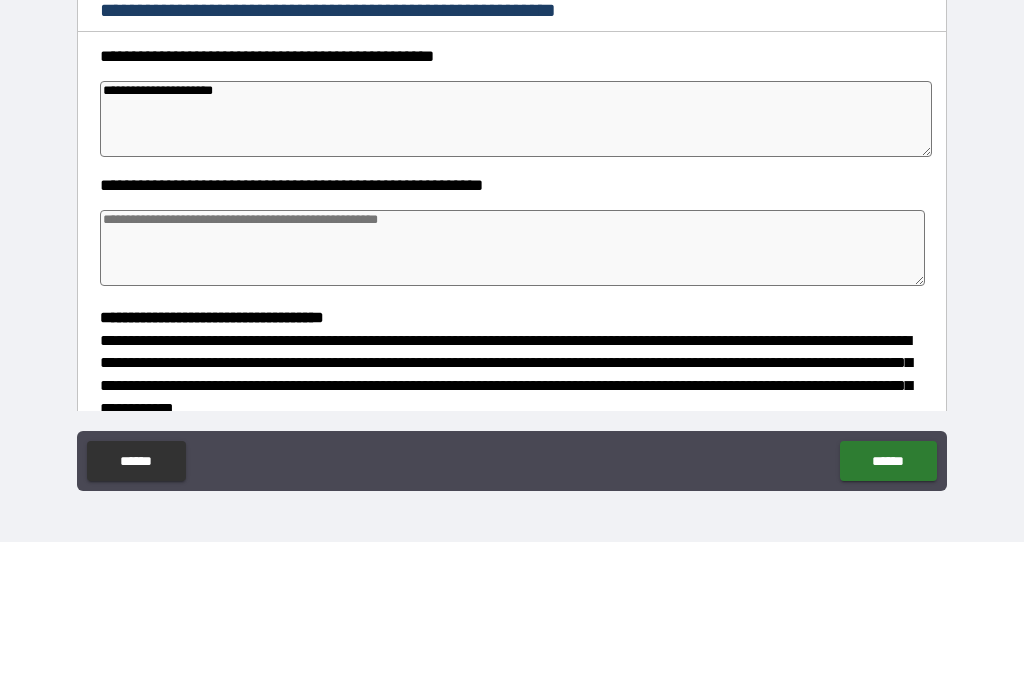 type on "*" 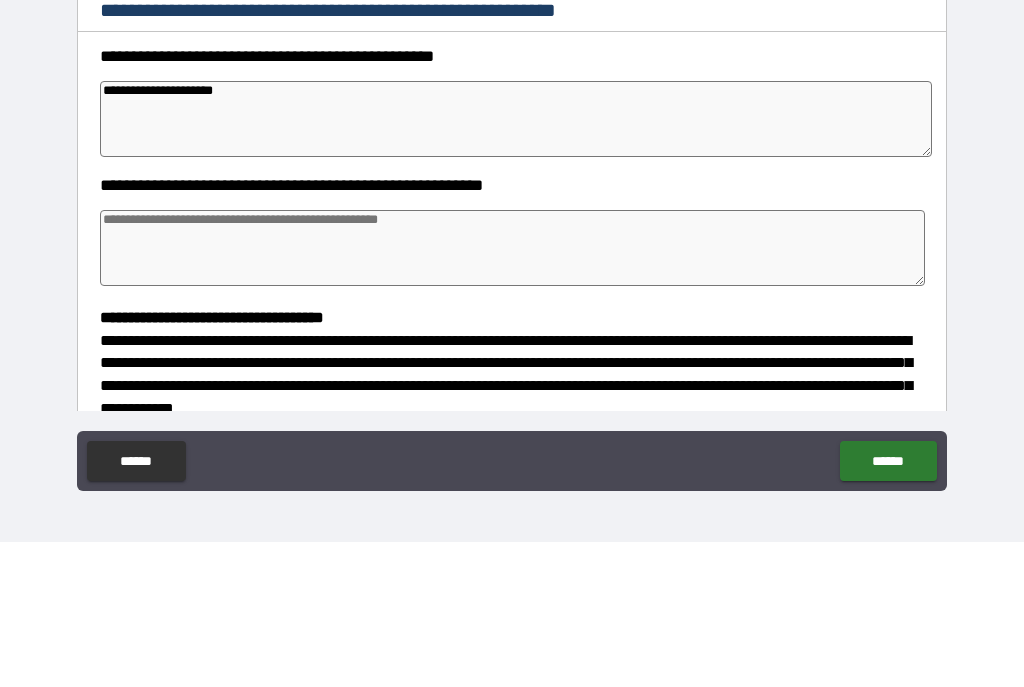 type on "*" 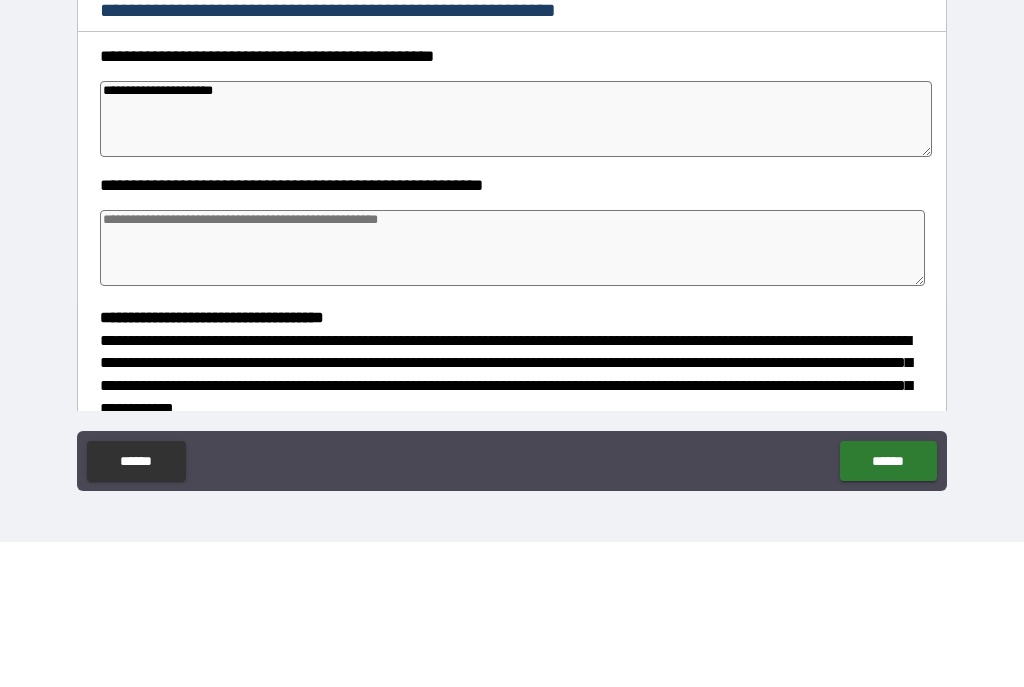 type on "*" 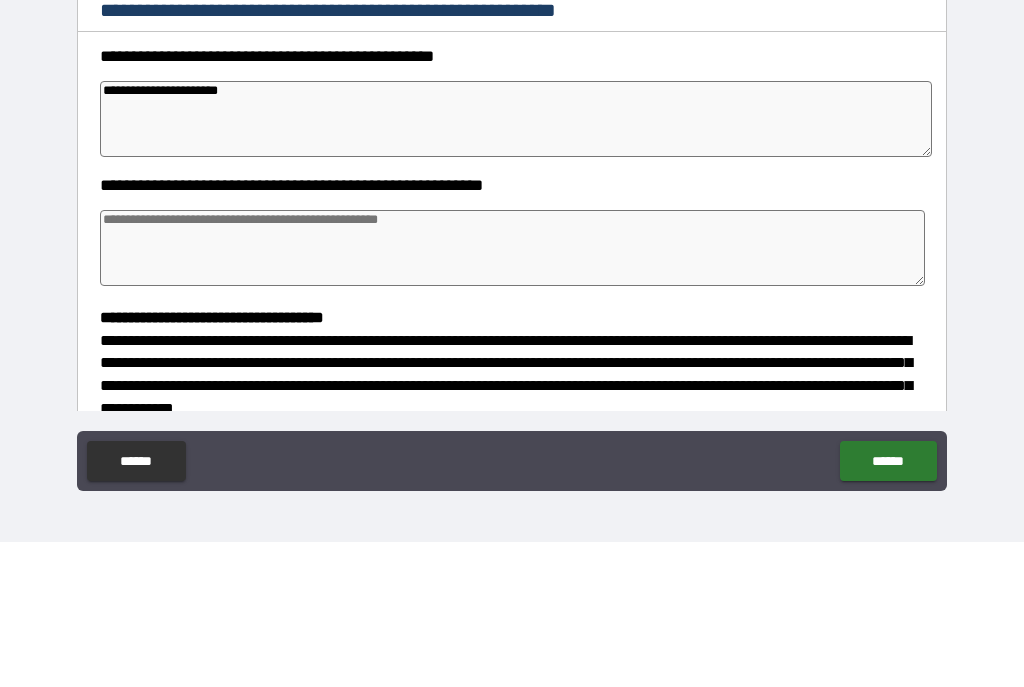 type on "*" 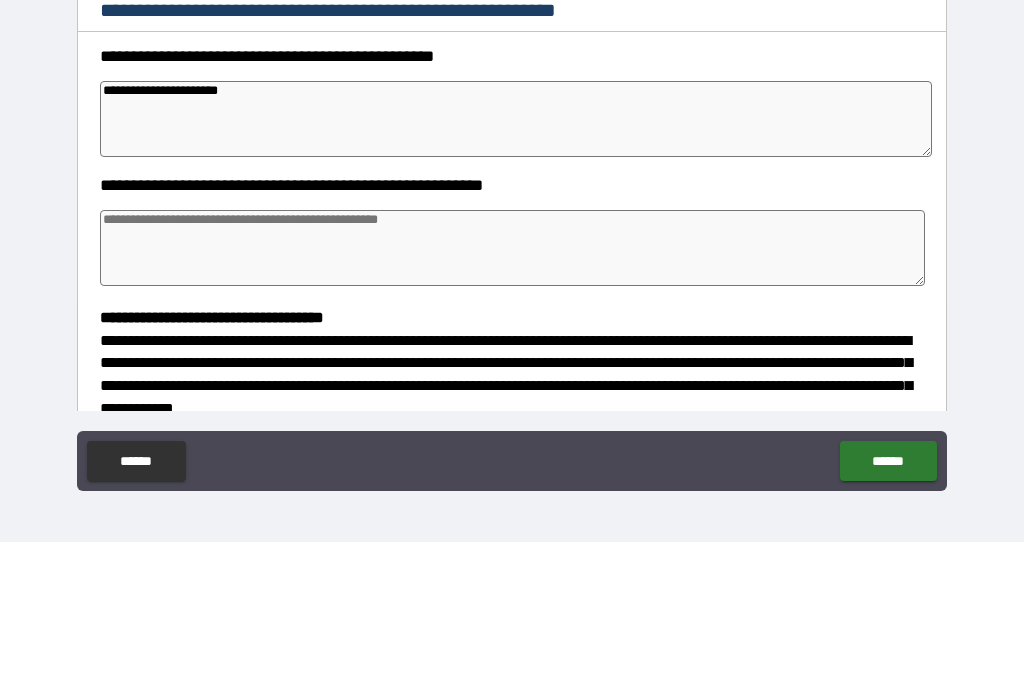 type on "*" 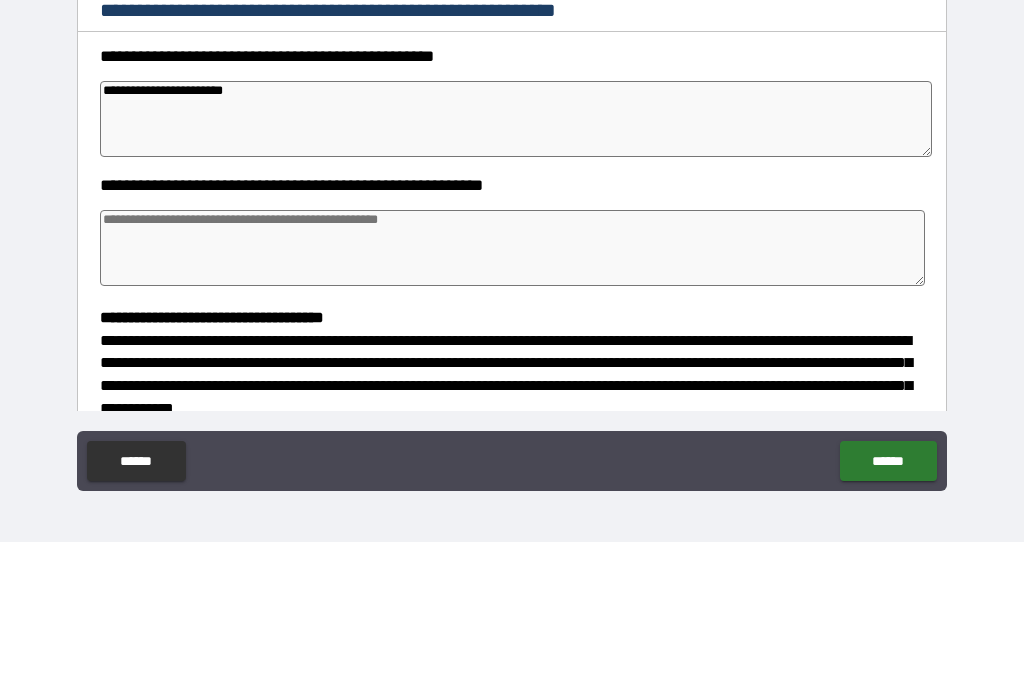 type on "*" 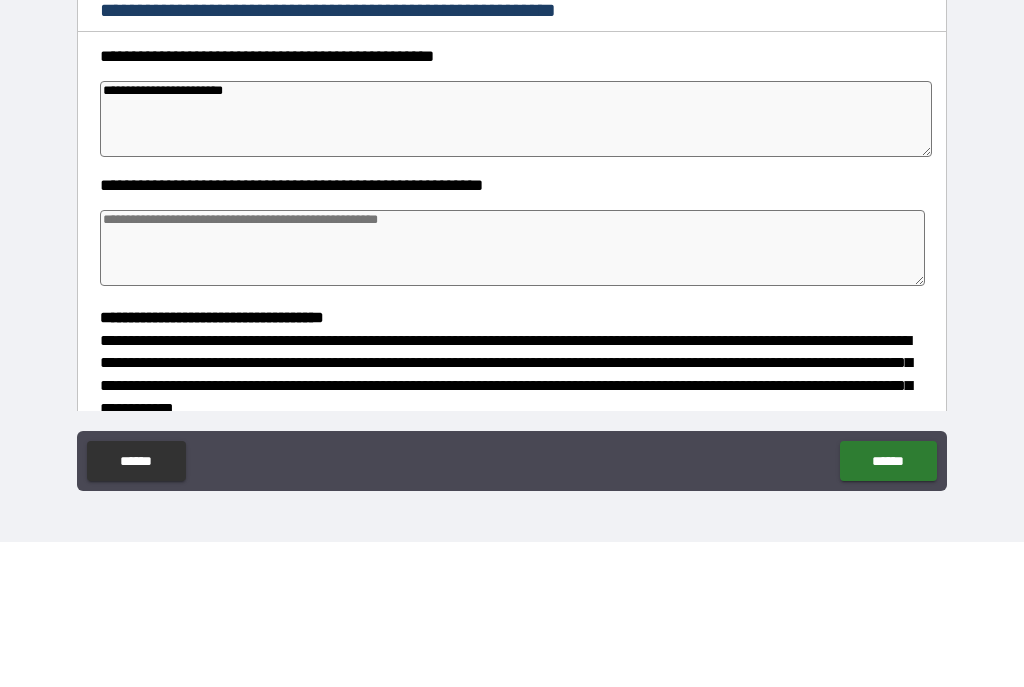 type on "*" 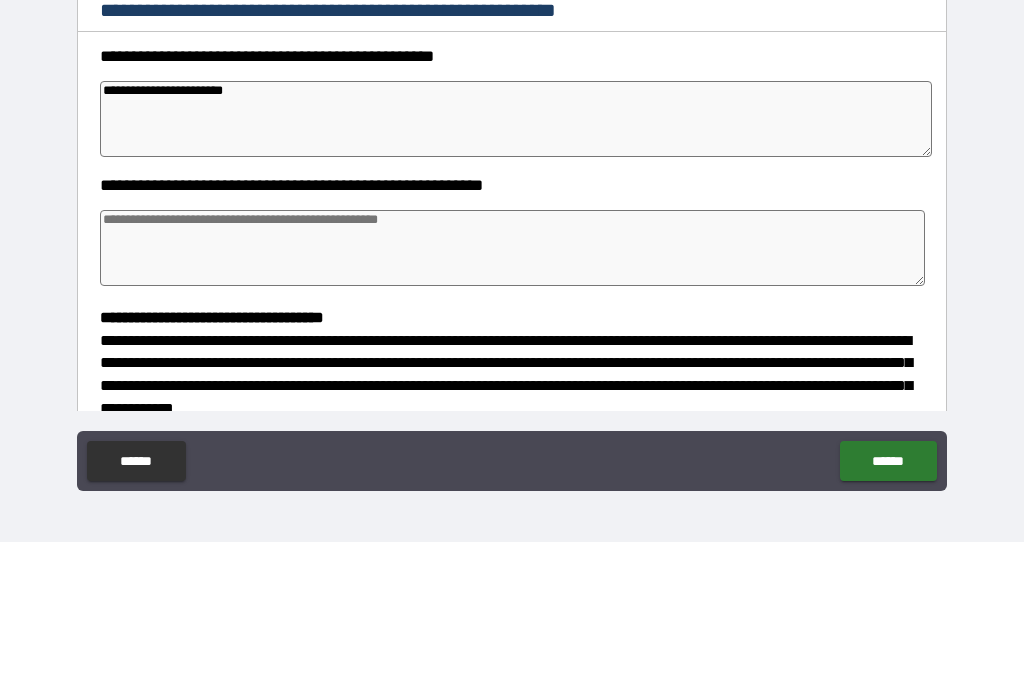 type on "*" 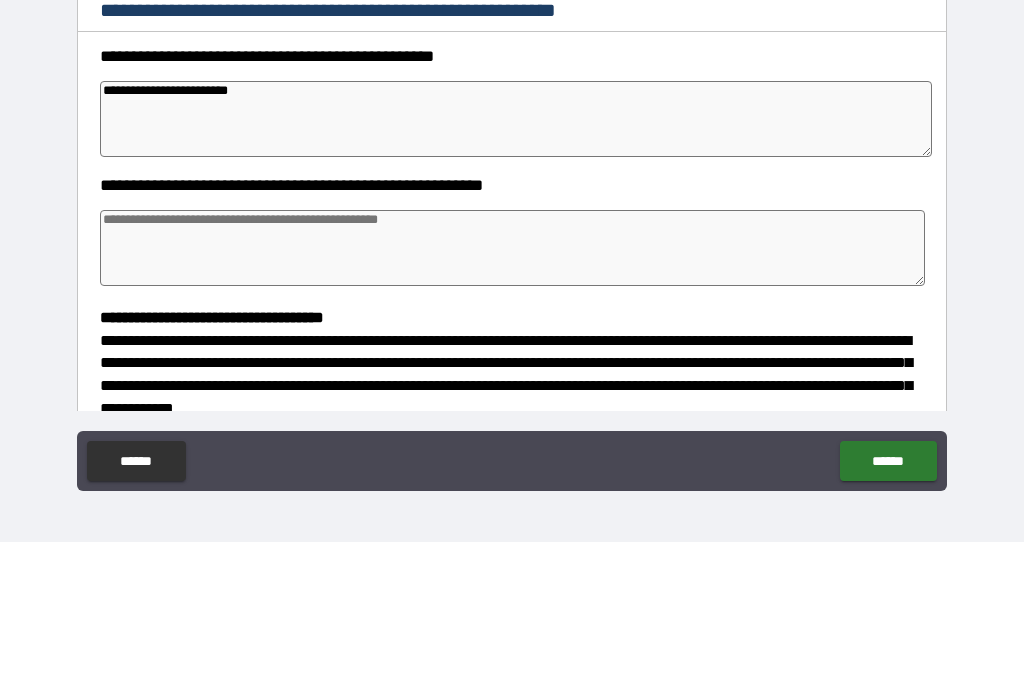 type on "*" 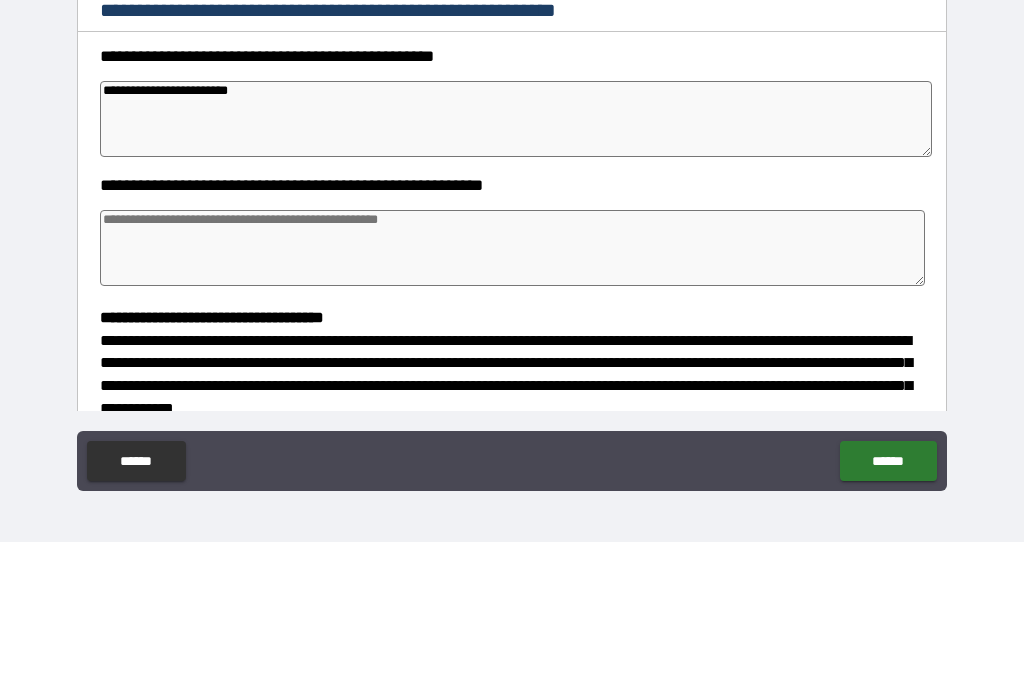 type on "*" 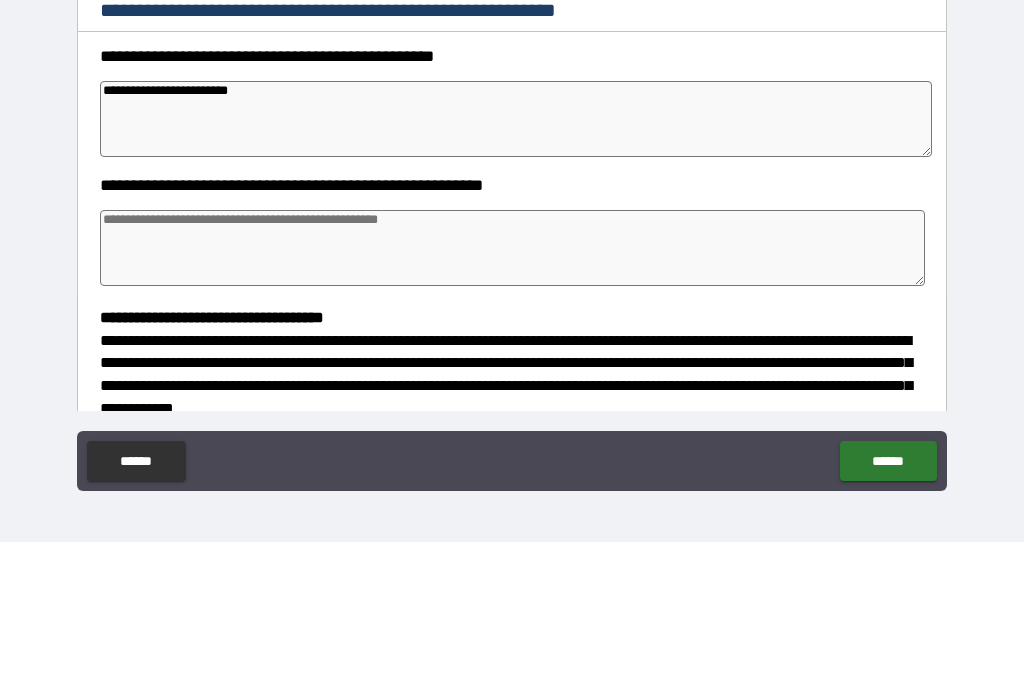 type on "*" 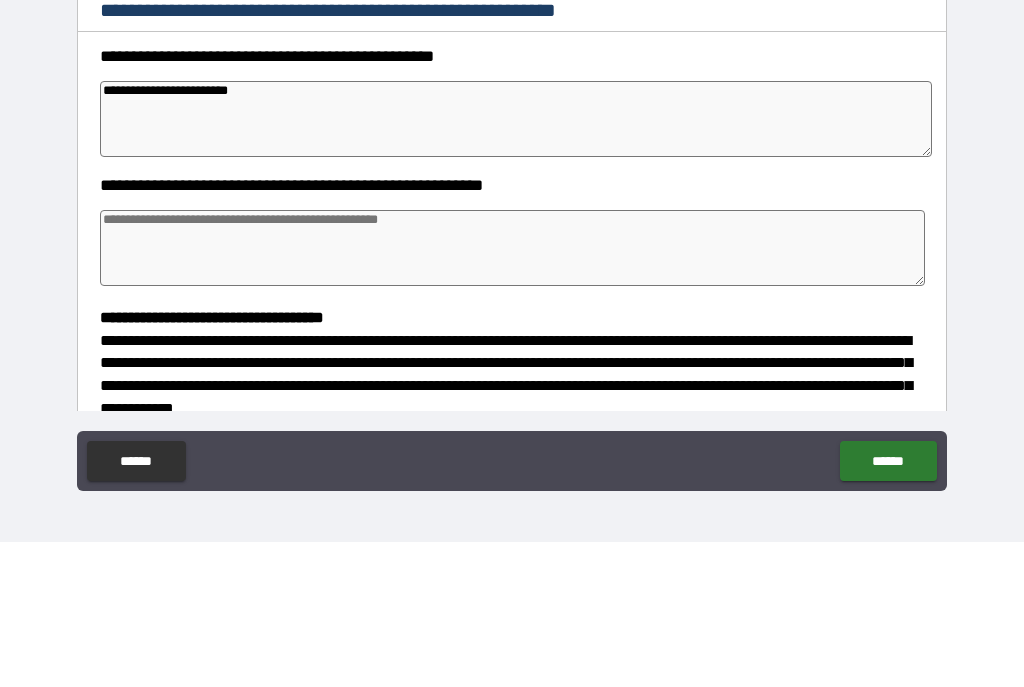 type on "**********" 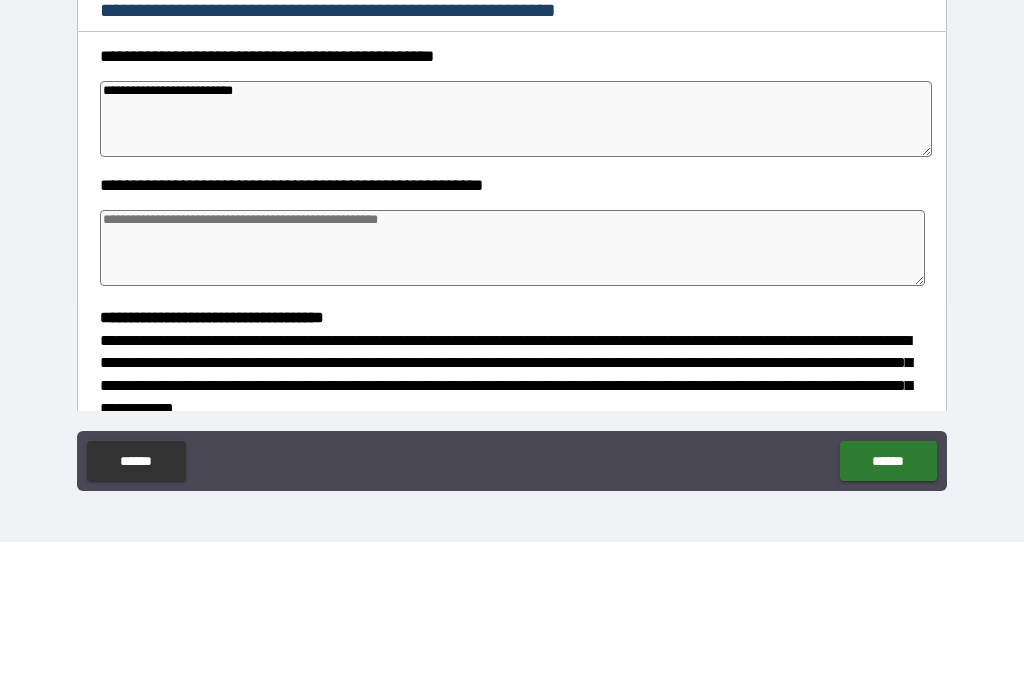 type on "*" 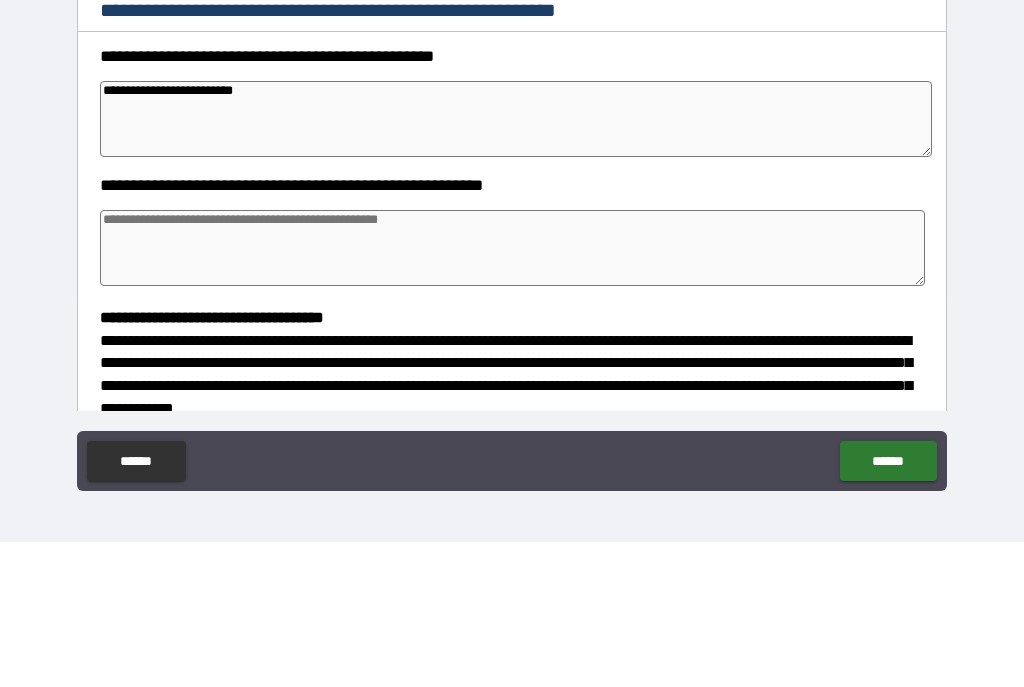 type on "*" 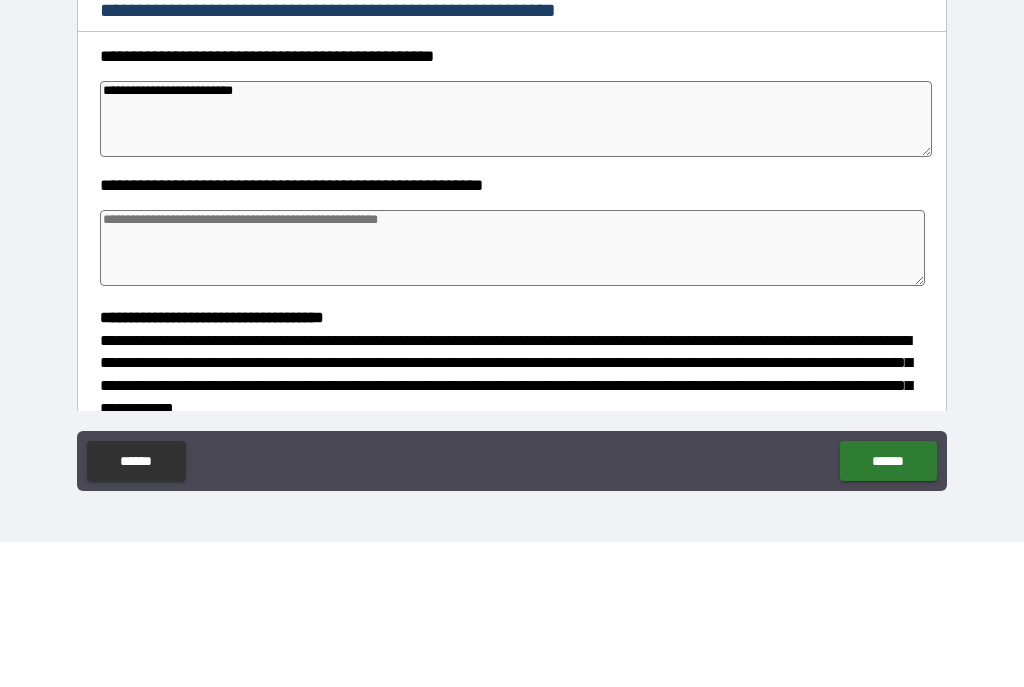 type on "*" 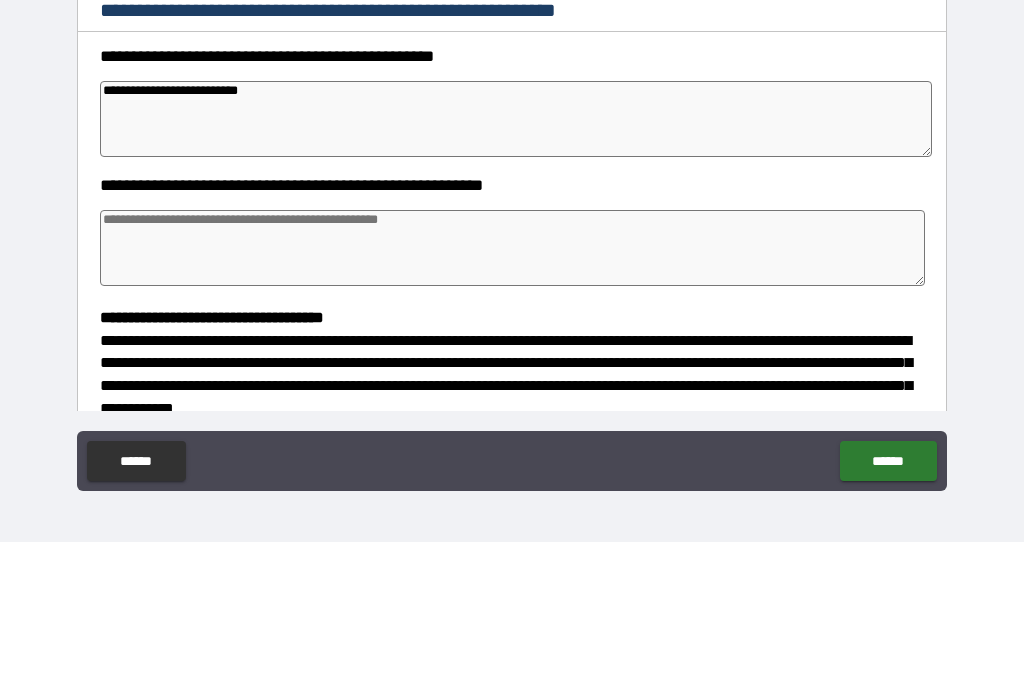 type on "*" 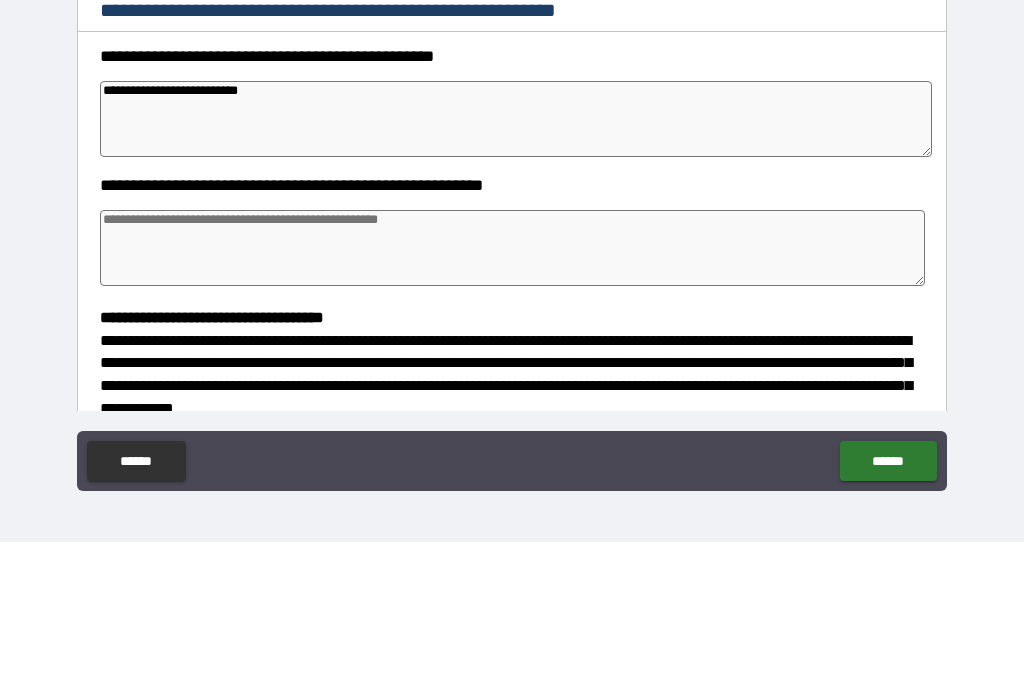type on "*" 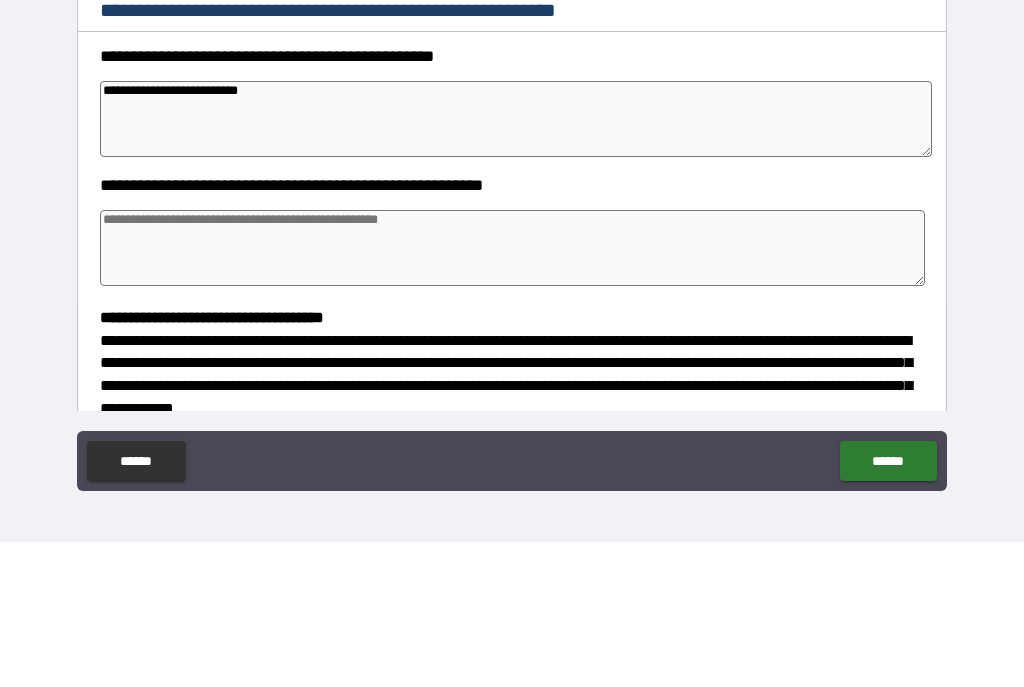 type on "*" 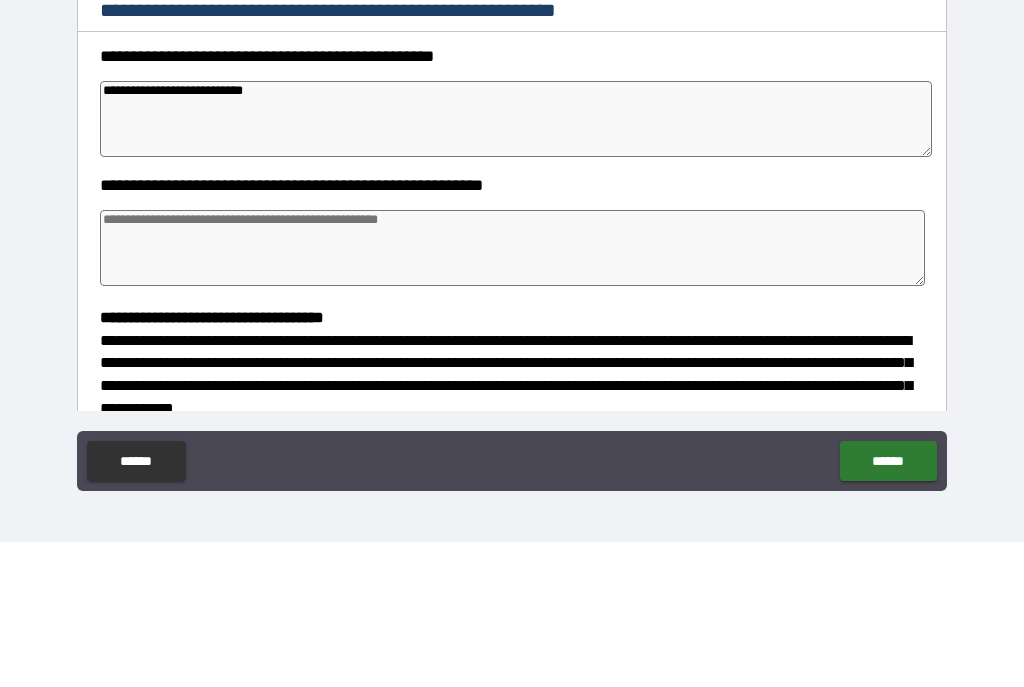 type on "*" 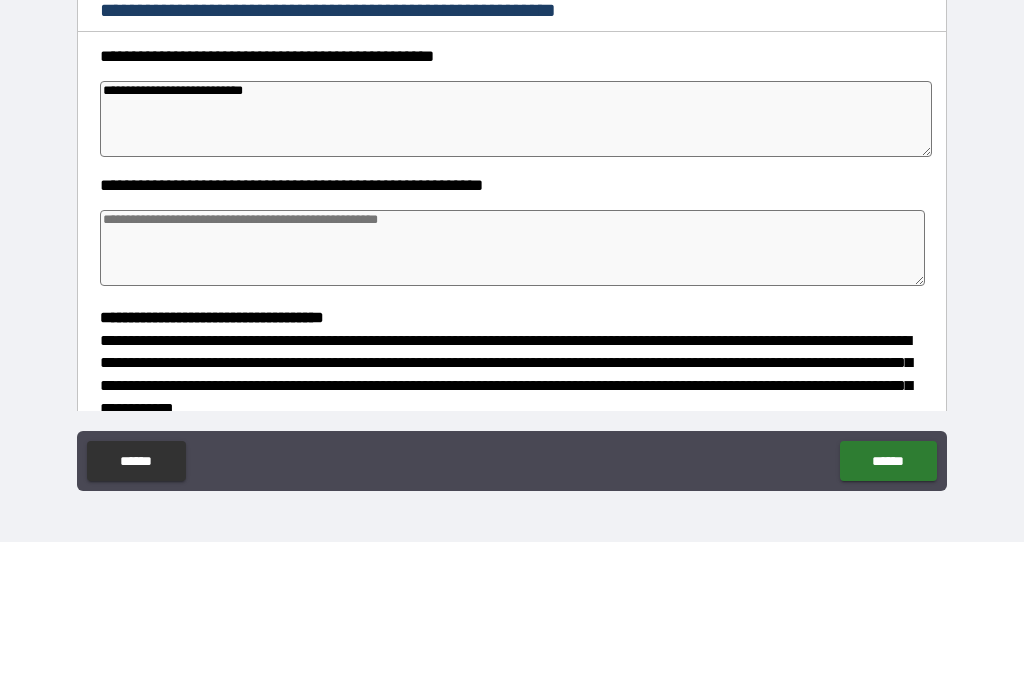 type on "**********" 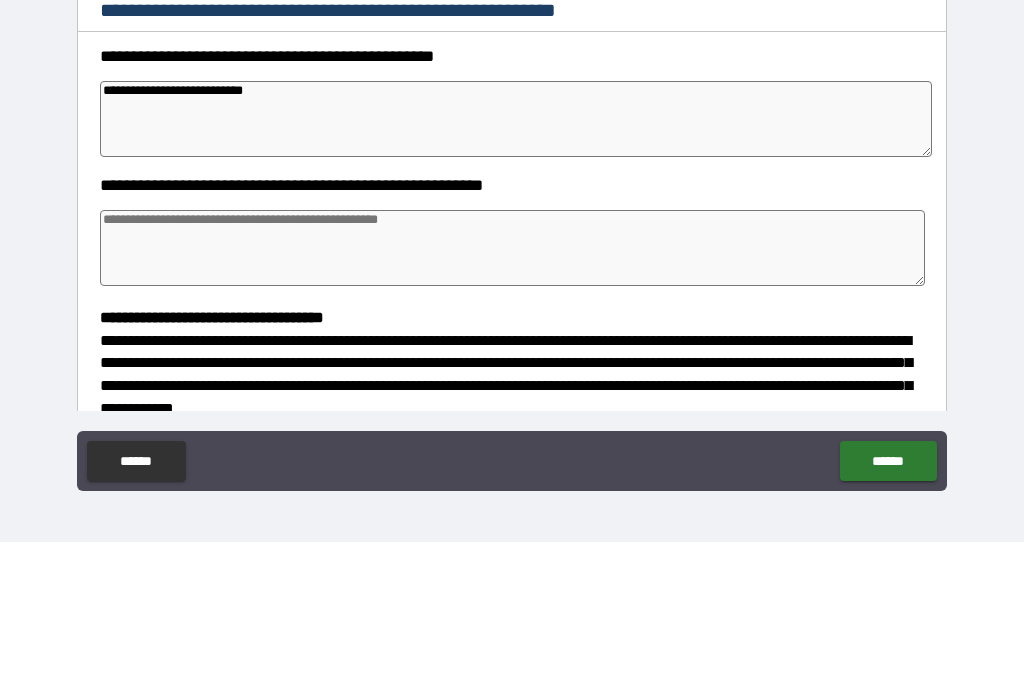 type on "*" 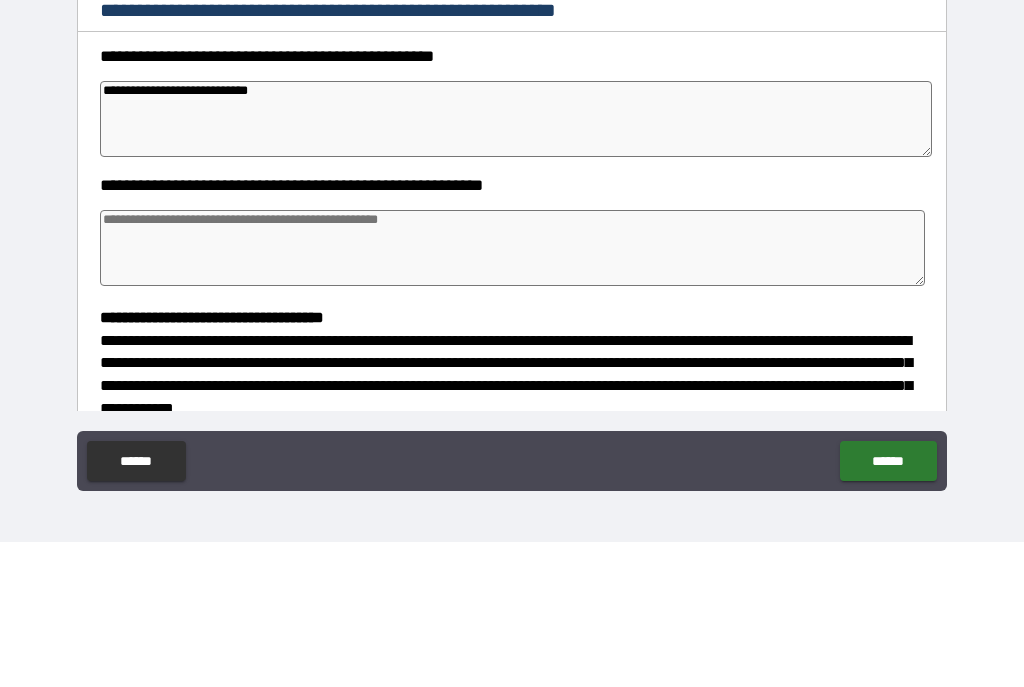 type on "*" 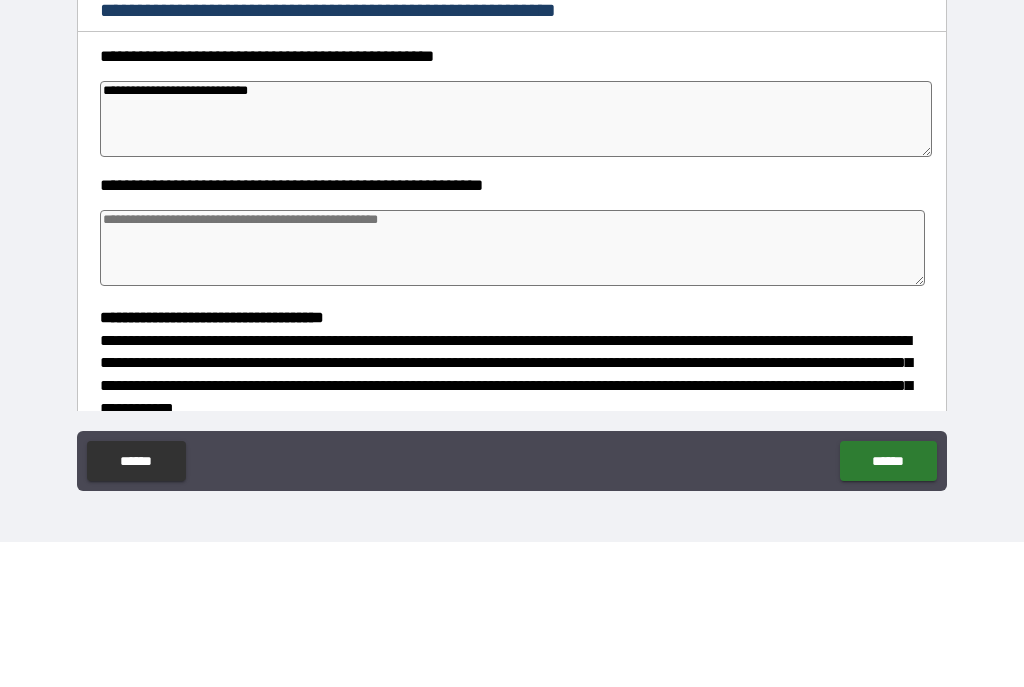 type on "*" 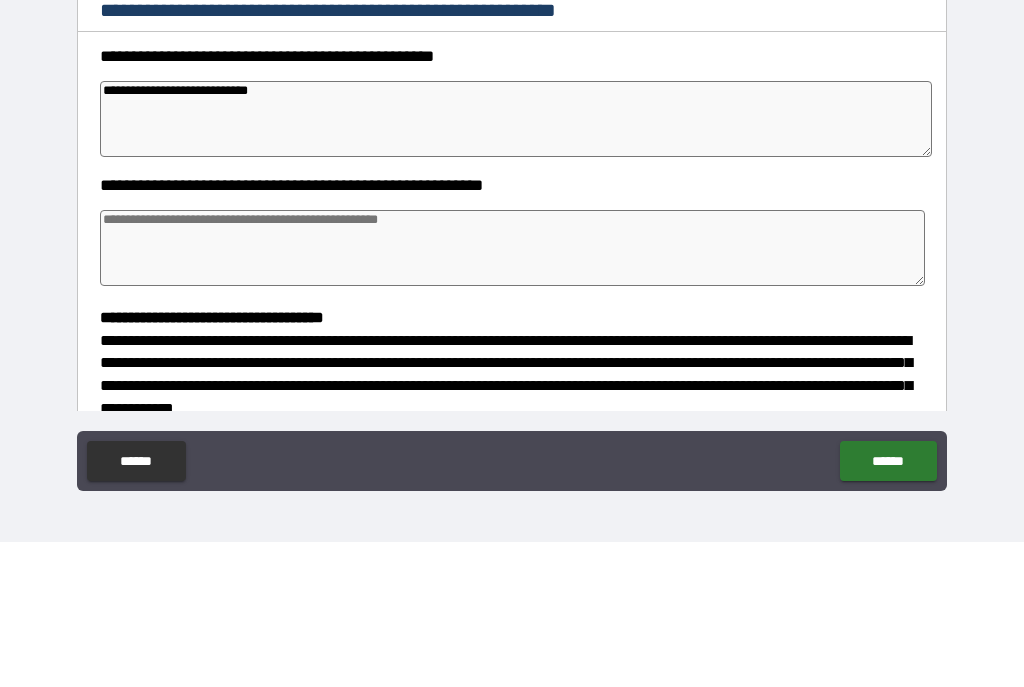 type on "**********" 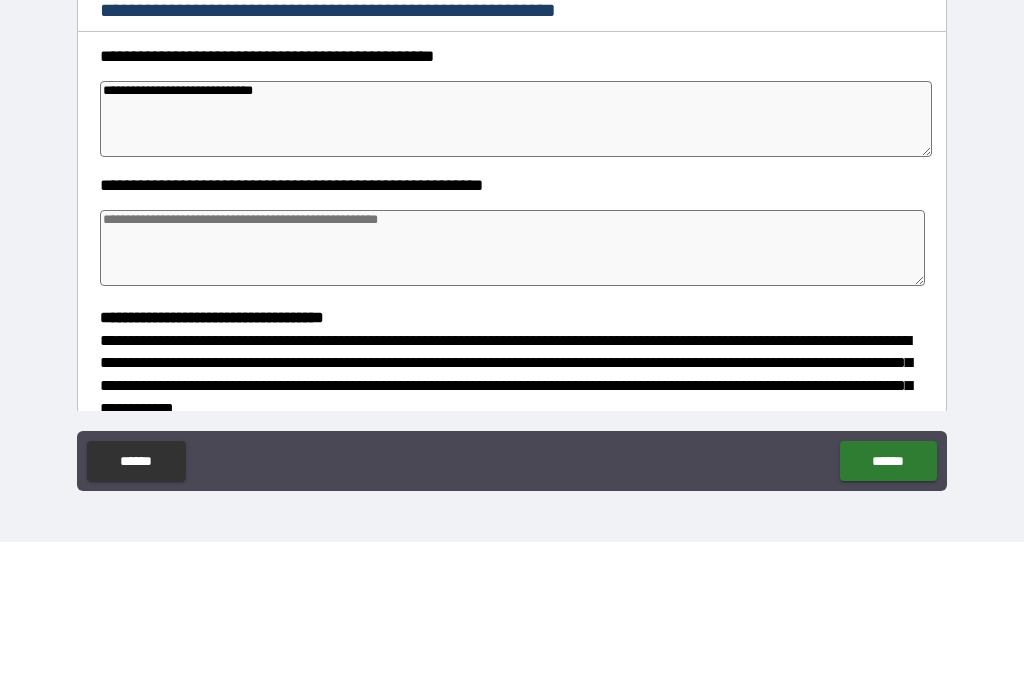 type on "*" 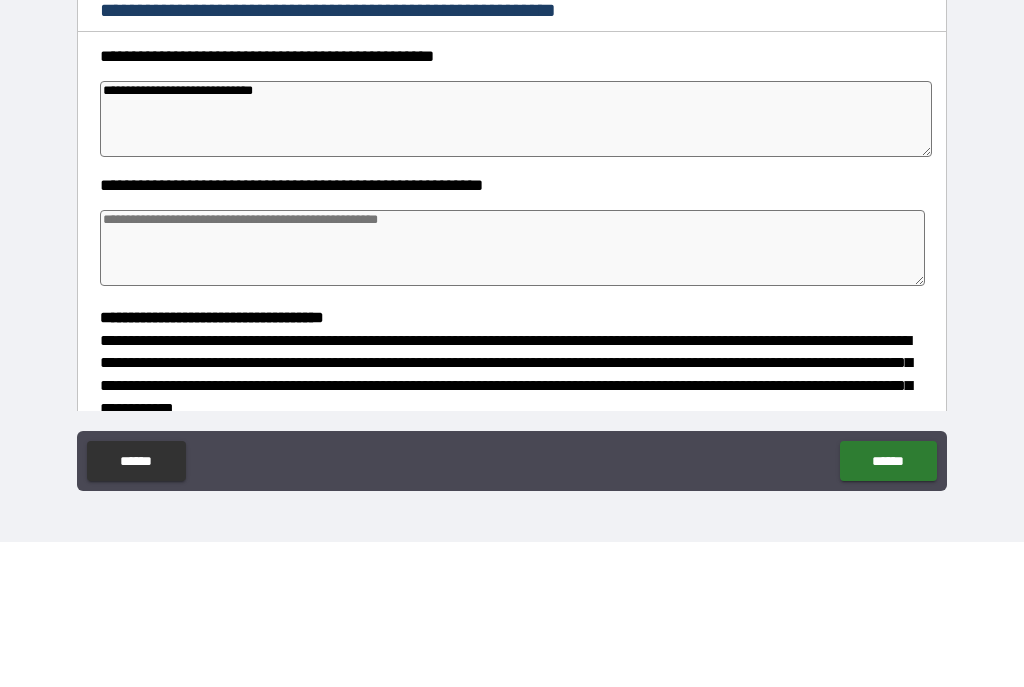 type on "*" 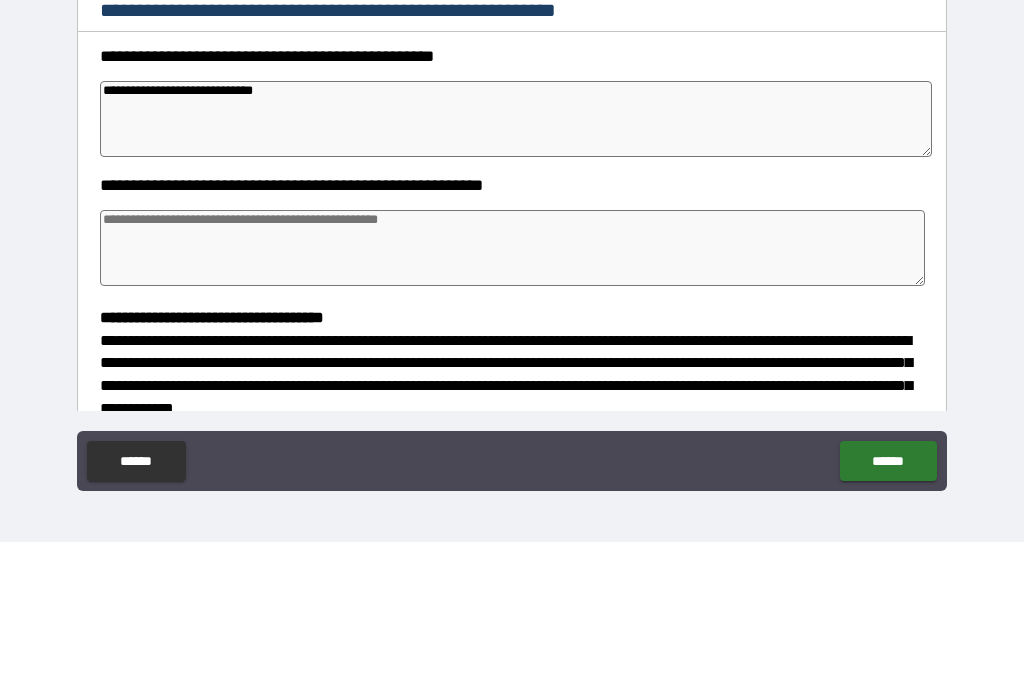 type on "*" 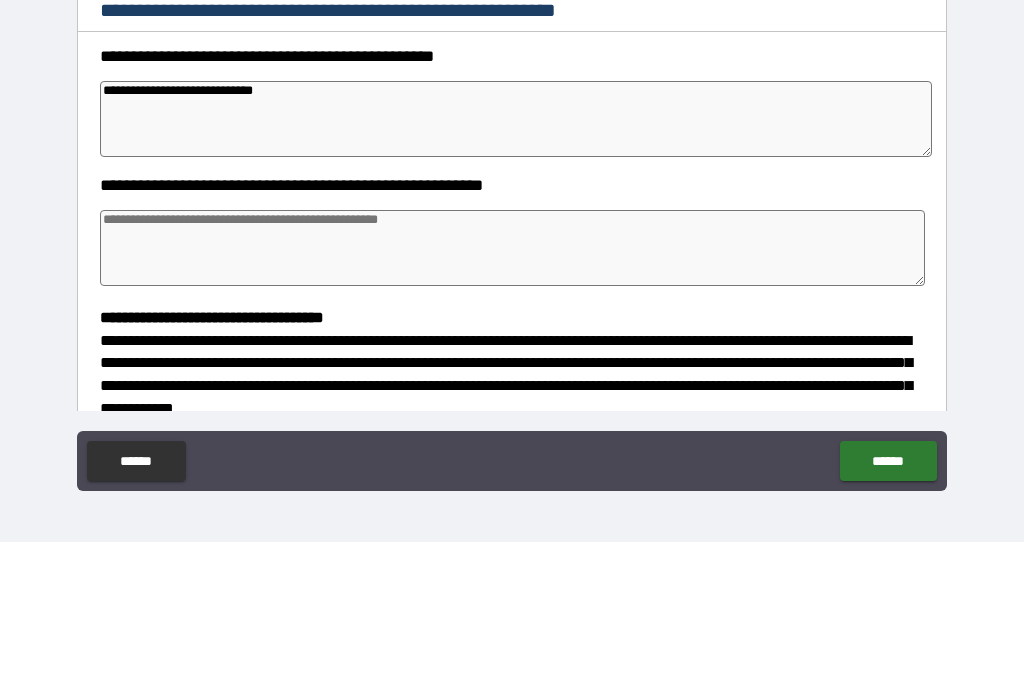 type on "**********" 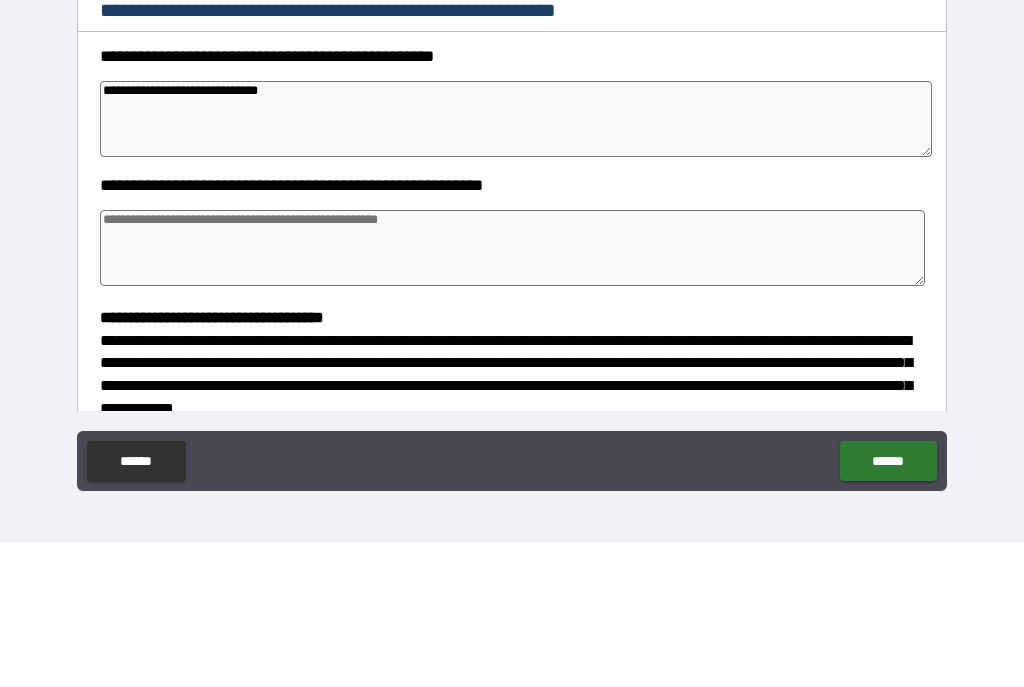 type on "*" 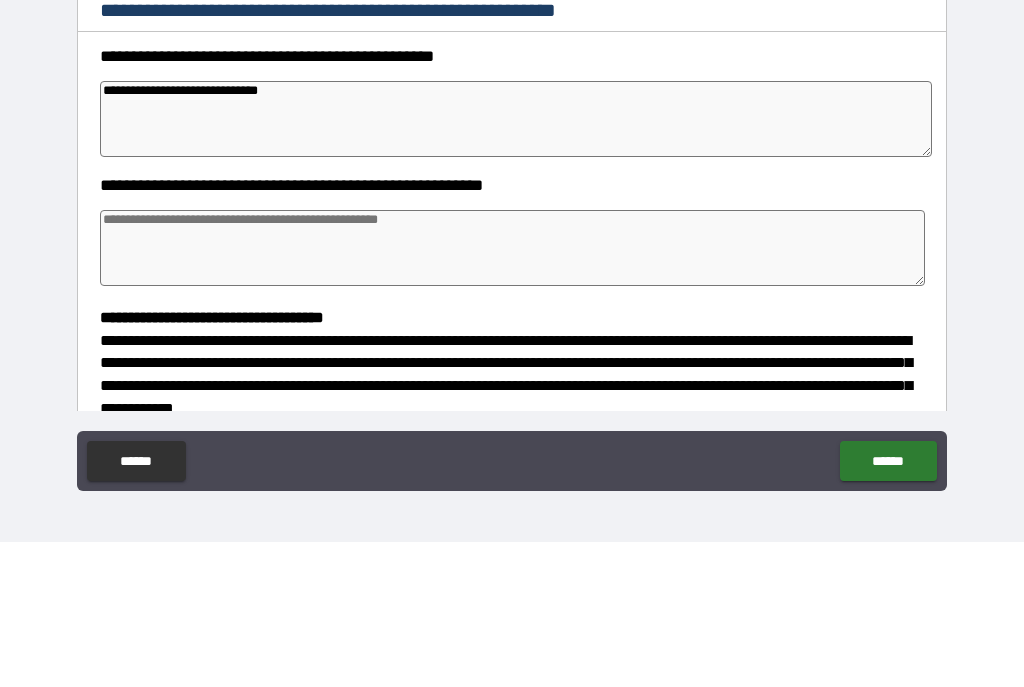 type on "*" 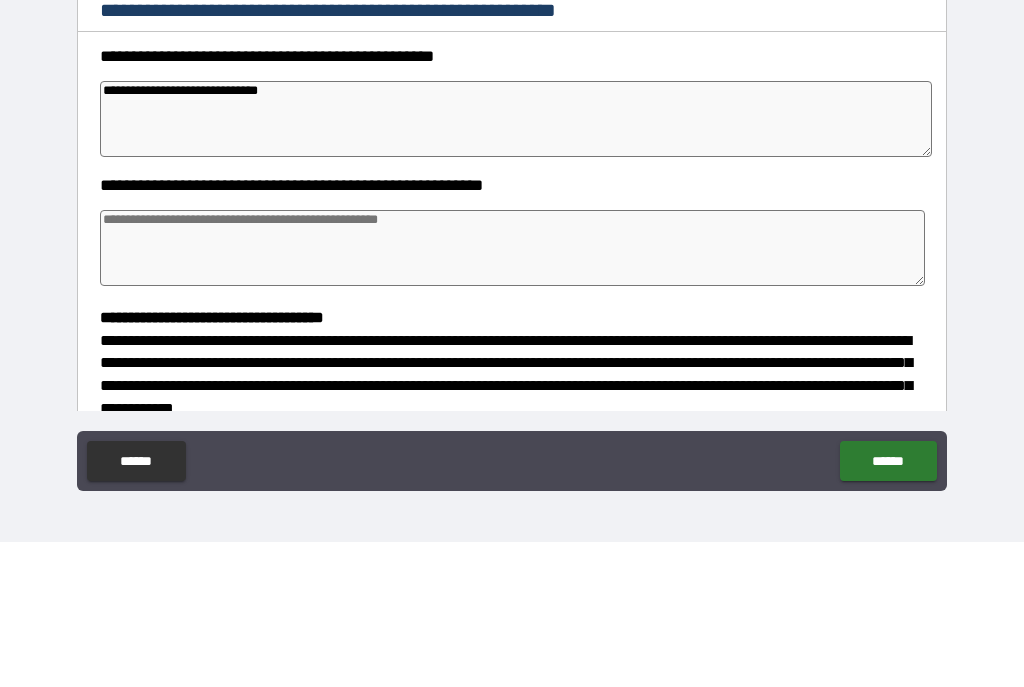 type on "*" 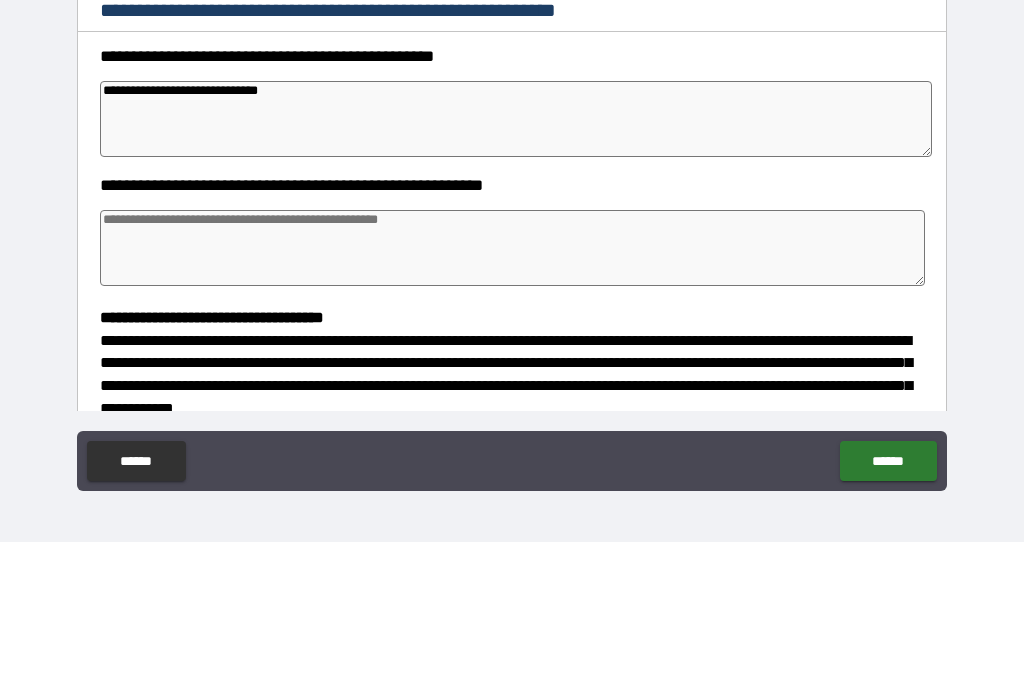 type on "**********" 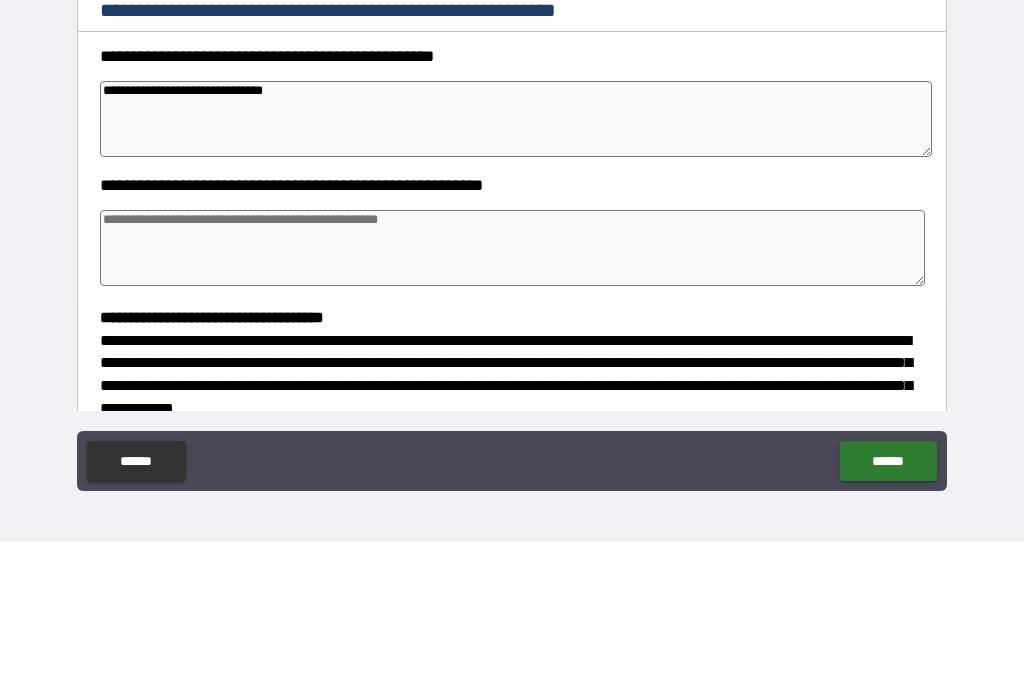 type on "*" 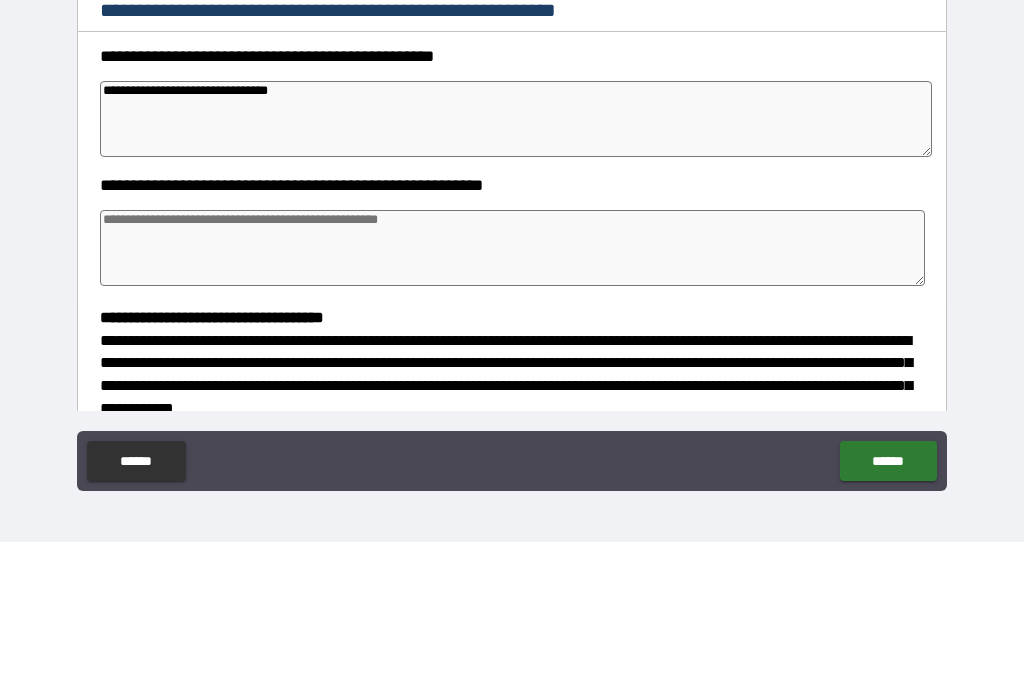 type on "*" 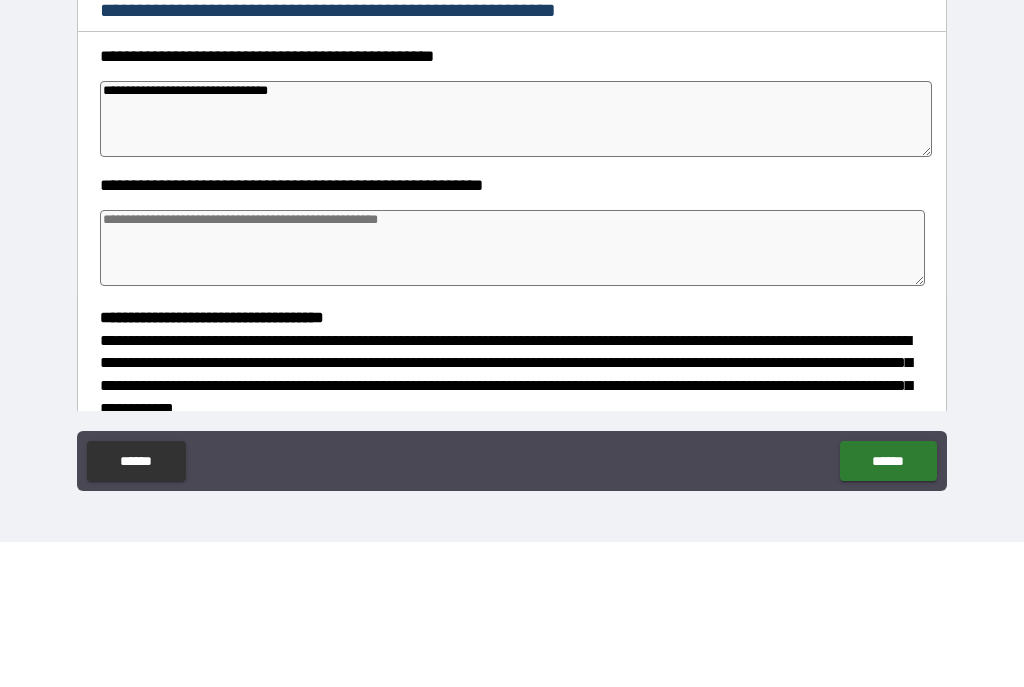 type on "*" 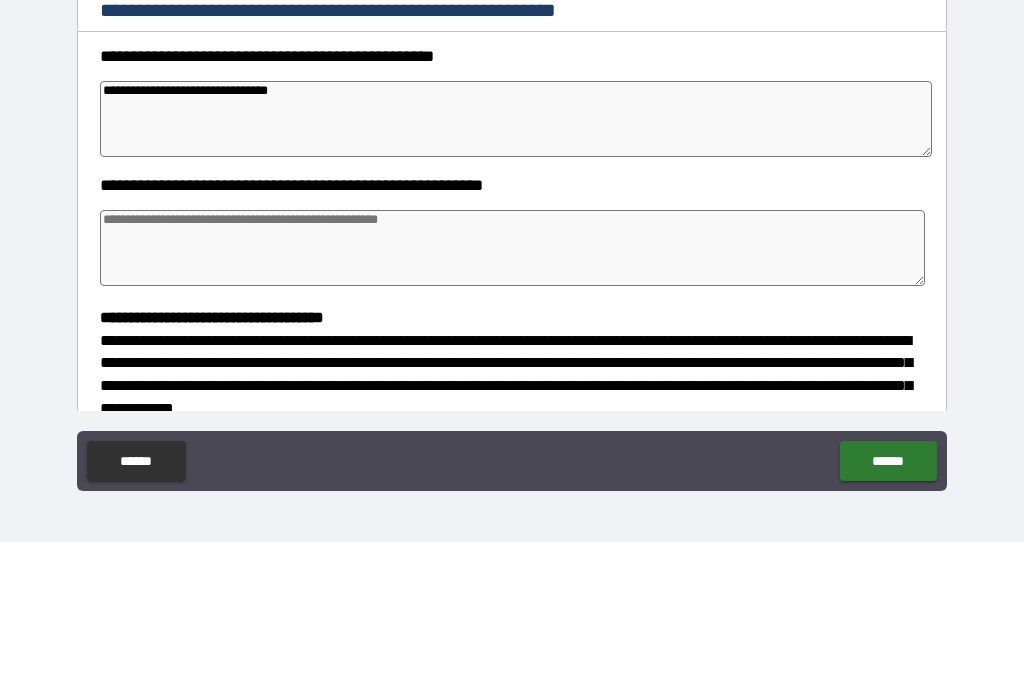 type on "*" 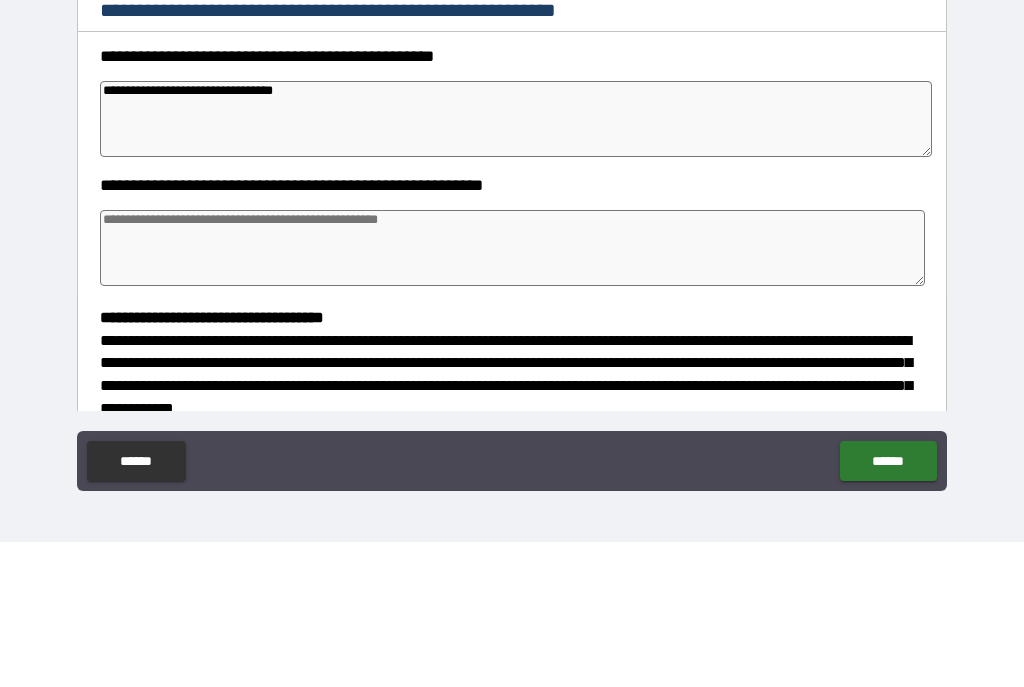 type on "*" 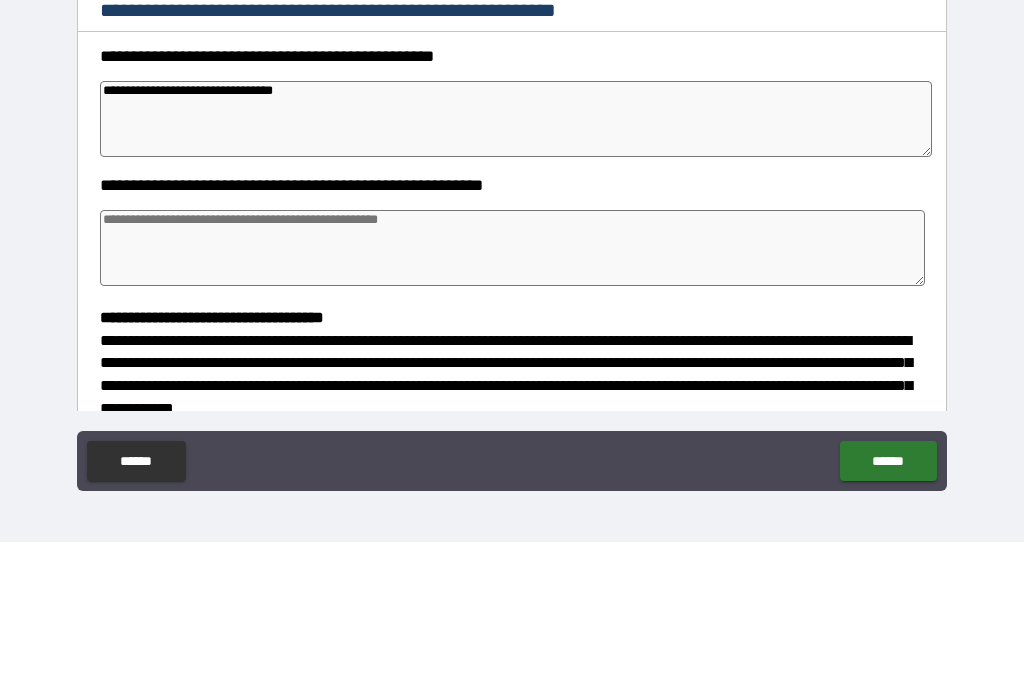 type on "*" 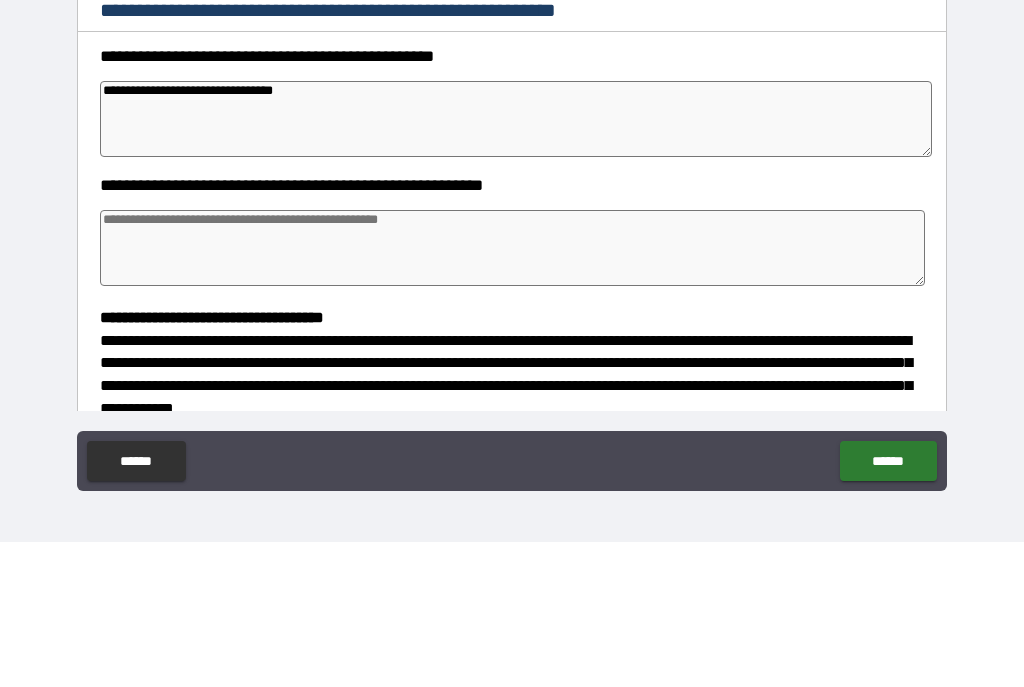type on "*" 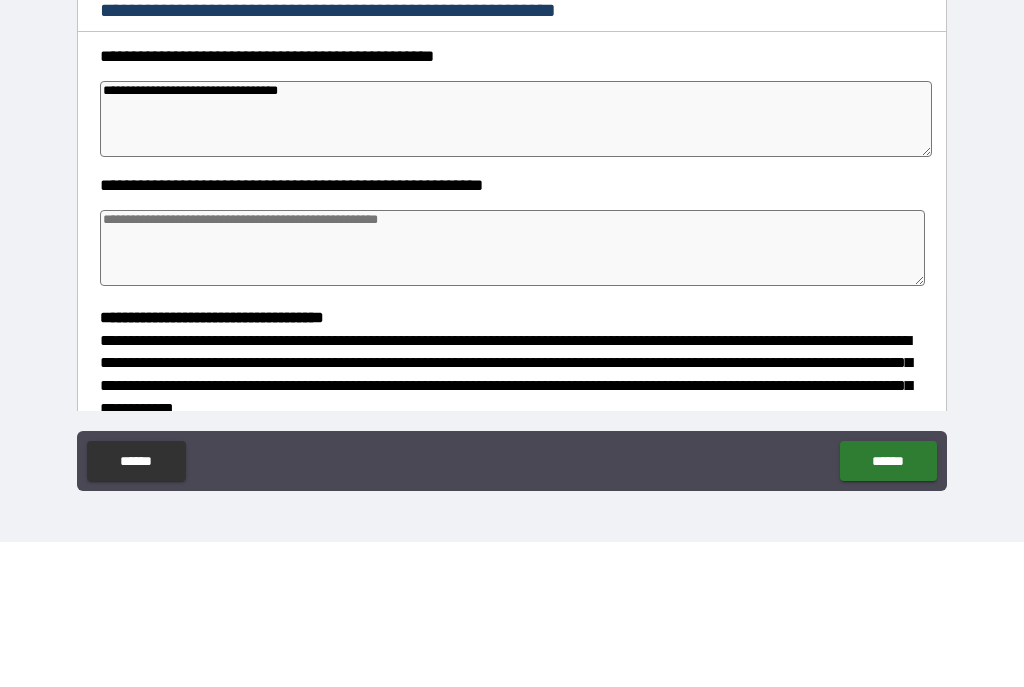 type on "*" 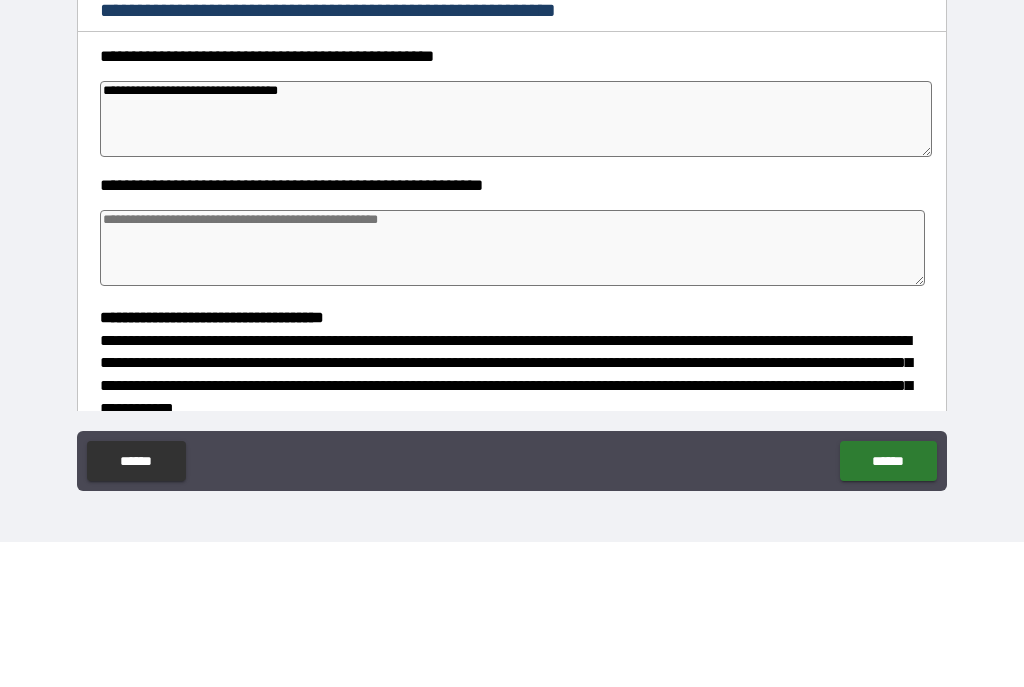 type on "*" 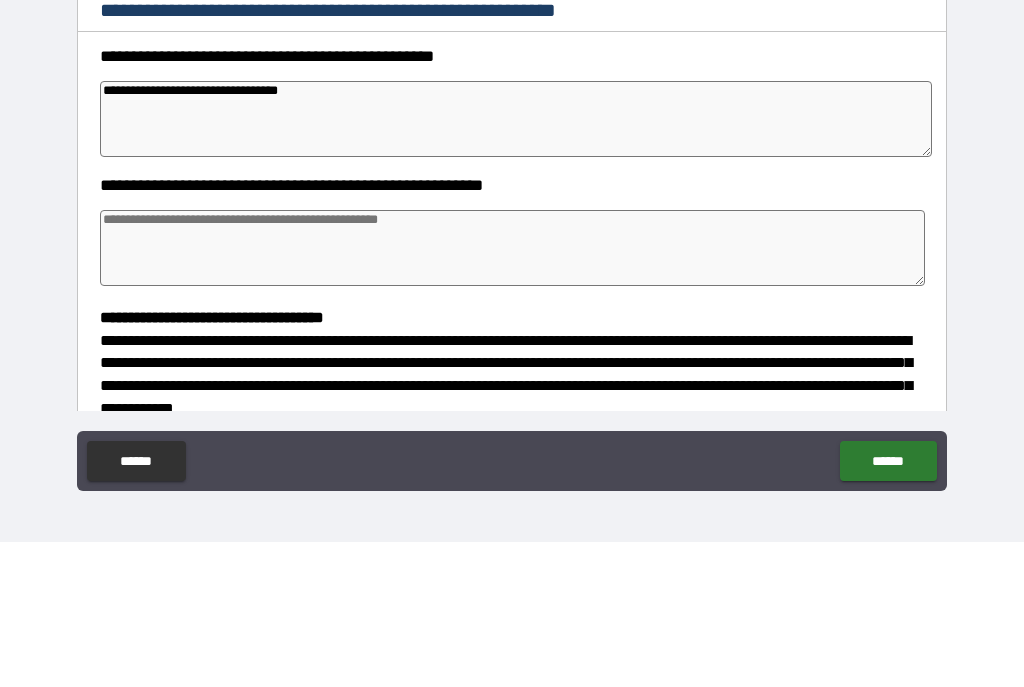 type on "*" 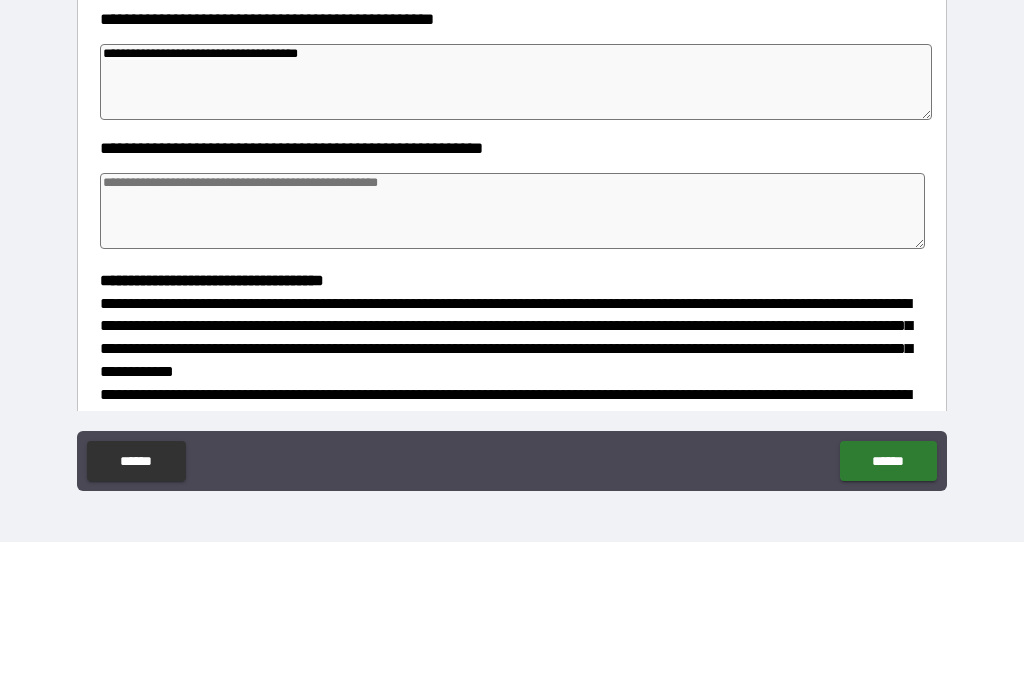 scroll, scrollTop: 172, scrollLeft: 0, axis: vertical 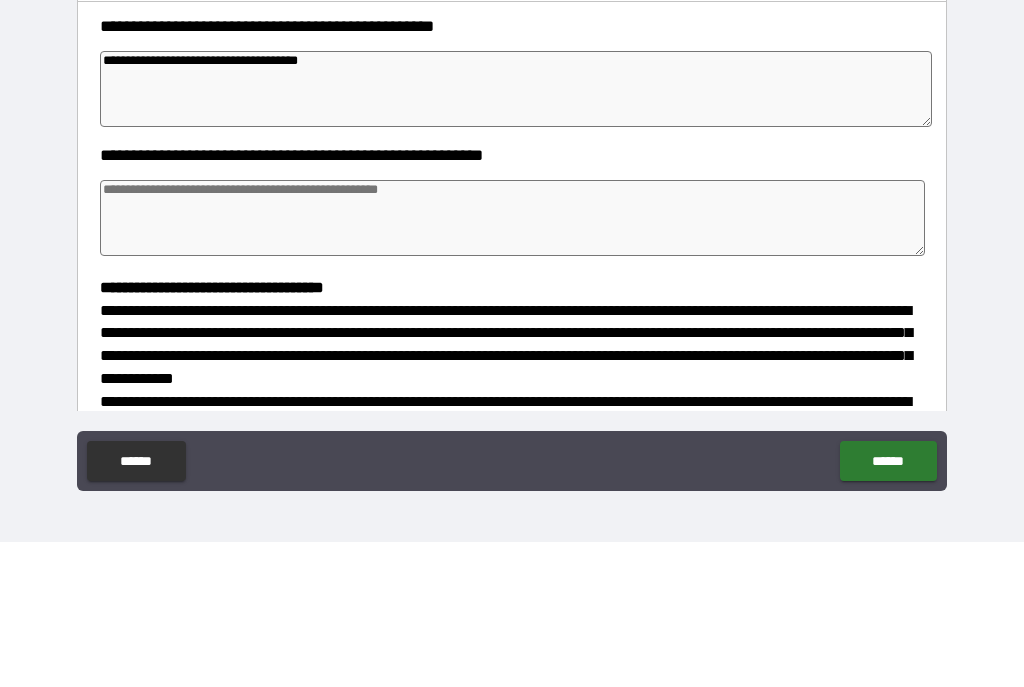click at bounding box center (513, 363) 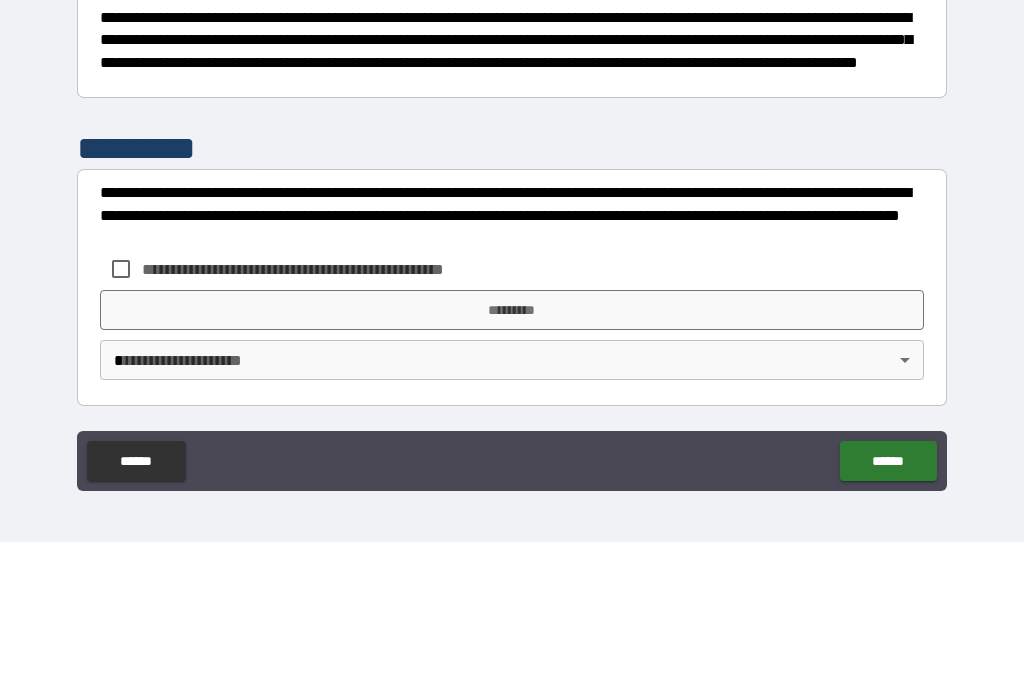 scroll, scrollTop: 572, scrollLeft: 0, axis: vertical 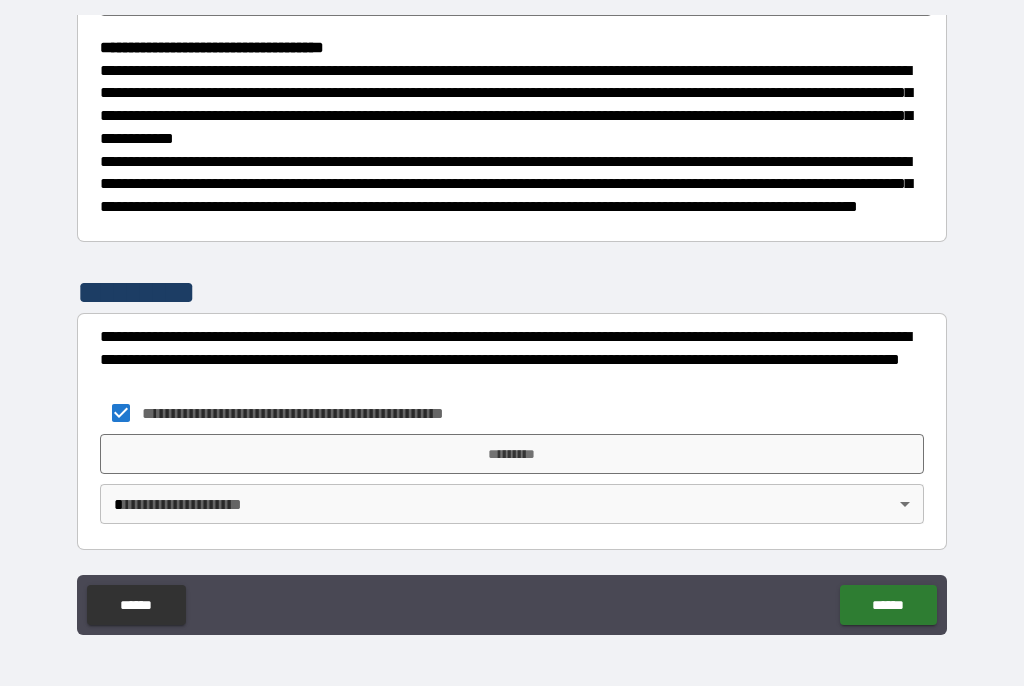 click on "*********" at bounding box center [512, 455] 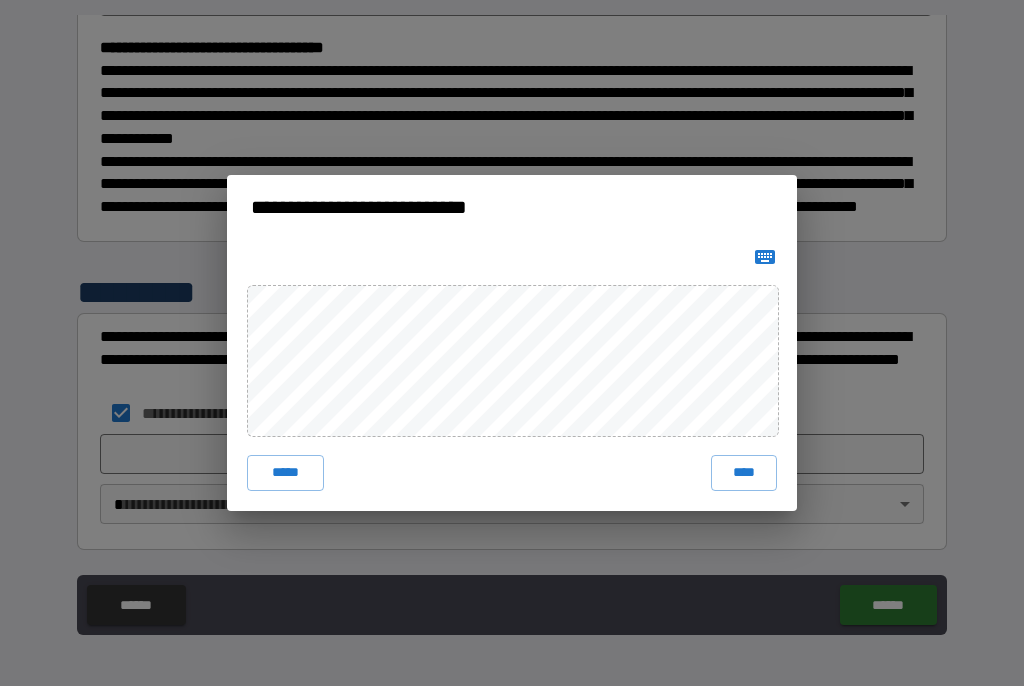 click on "****" at bounding box center (744, 474) 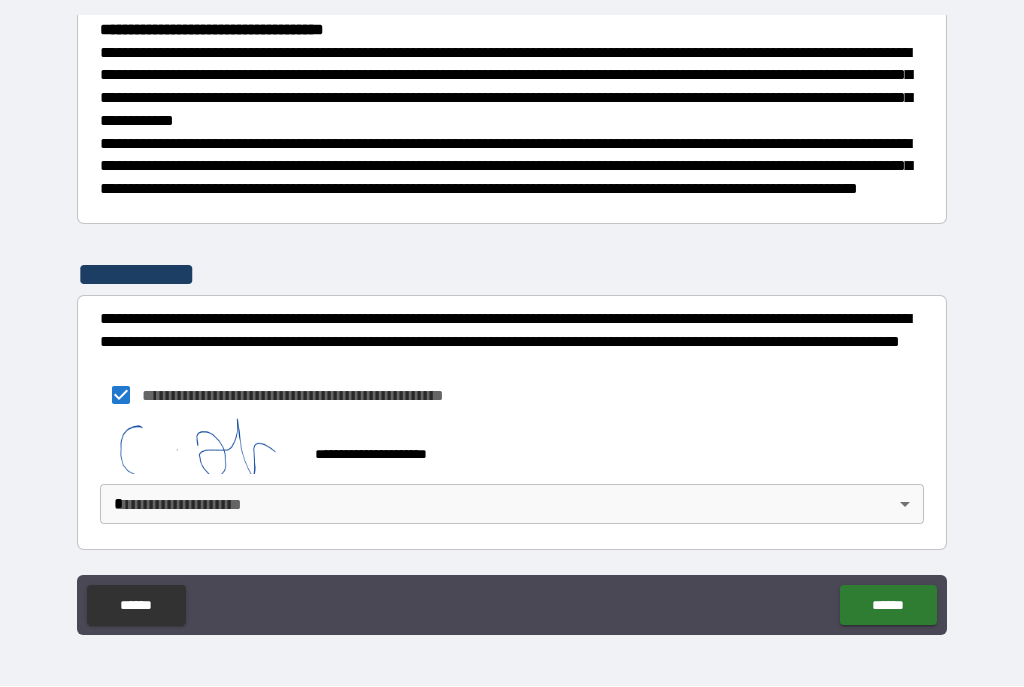 click on "******" at bounding box center [888, 606] 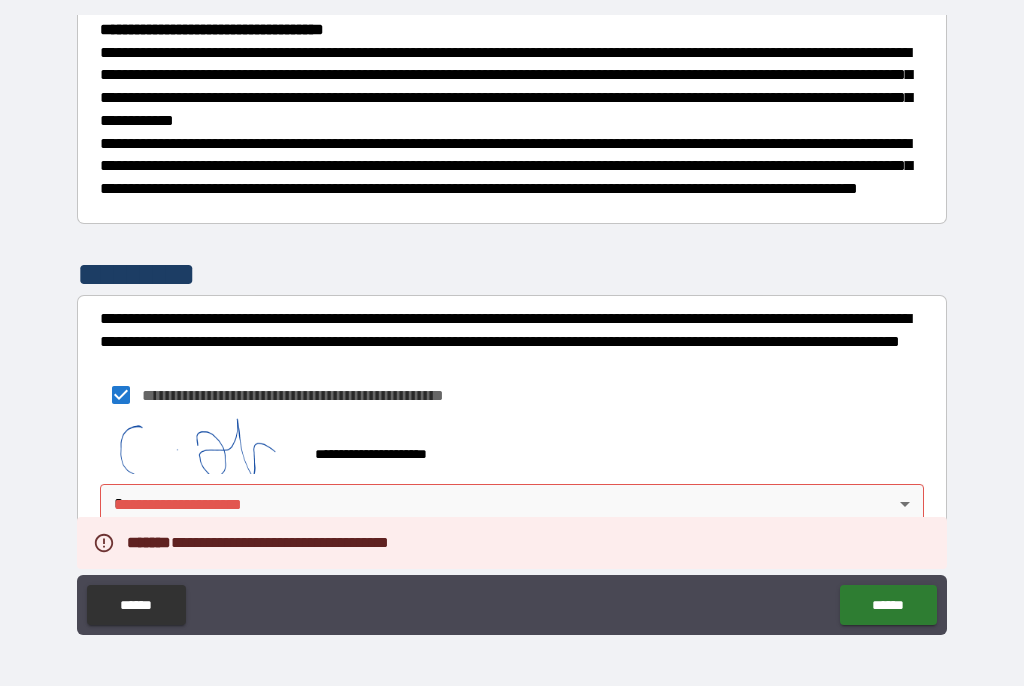 scroll, scrollTop: 589, scrollLeft: 0, axis: vertical 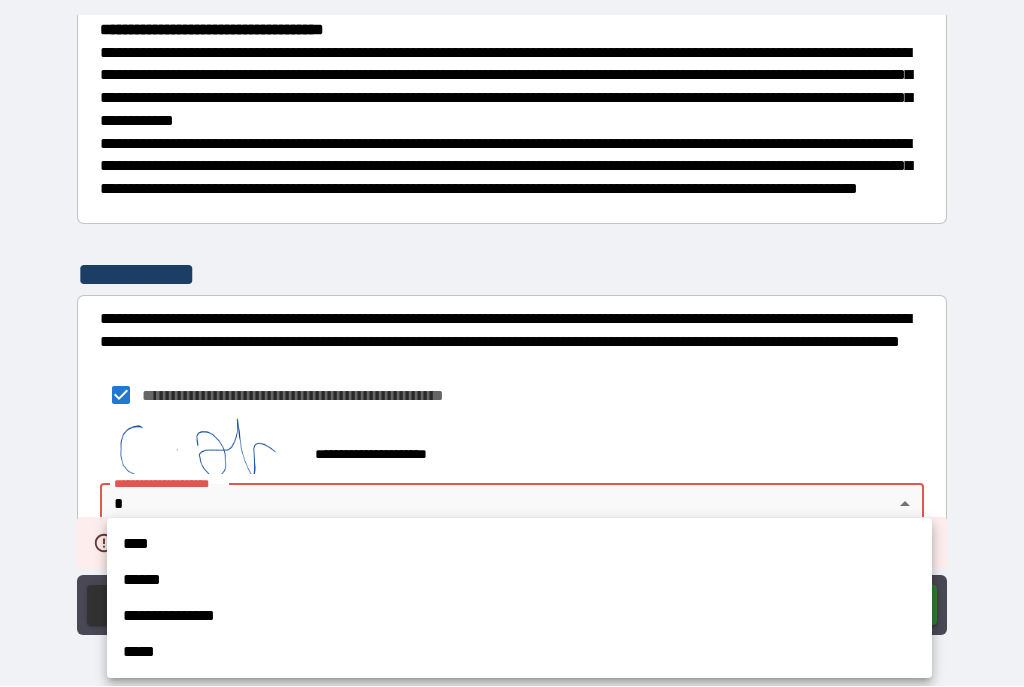 click on "****" at bounding box center (519, 545) 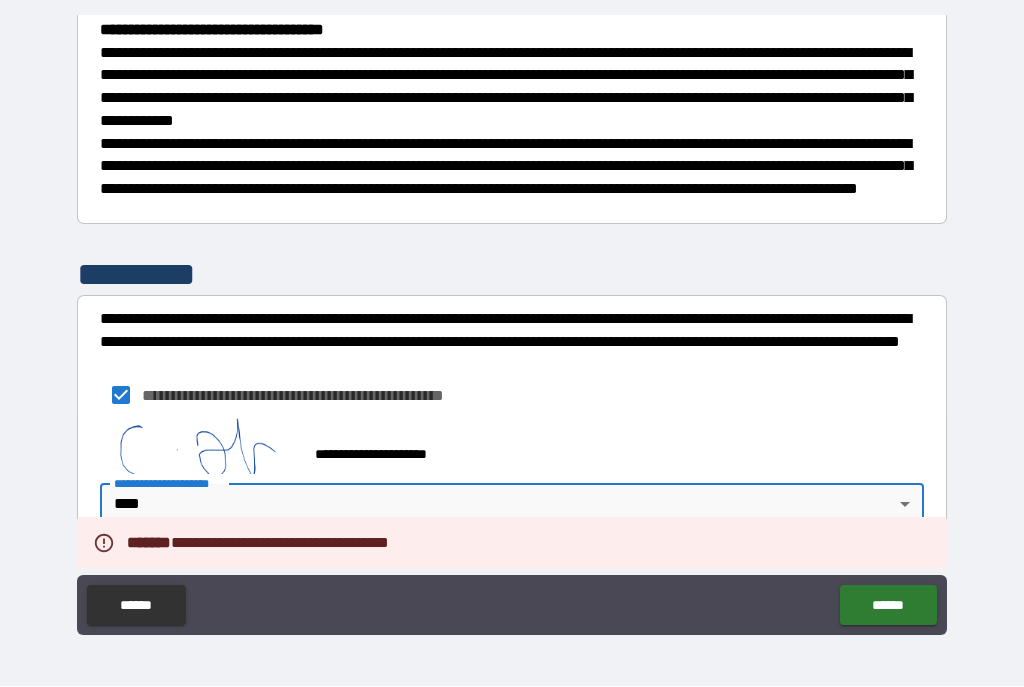 click on "******" at bounding box center [888, 606] 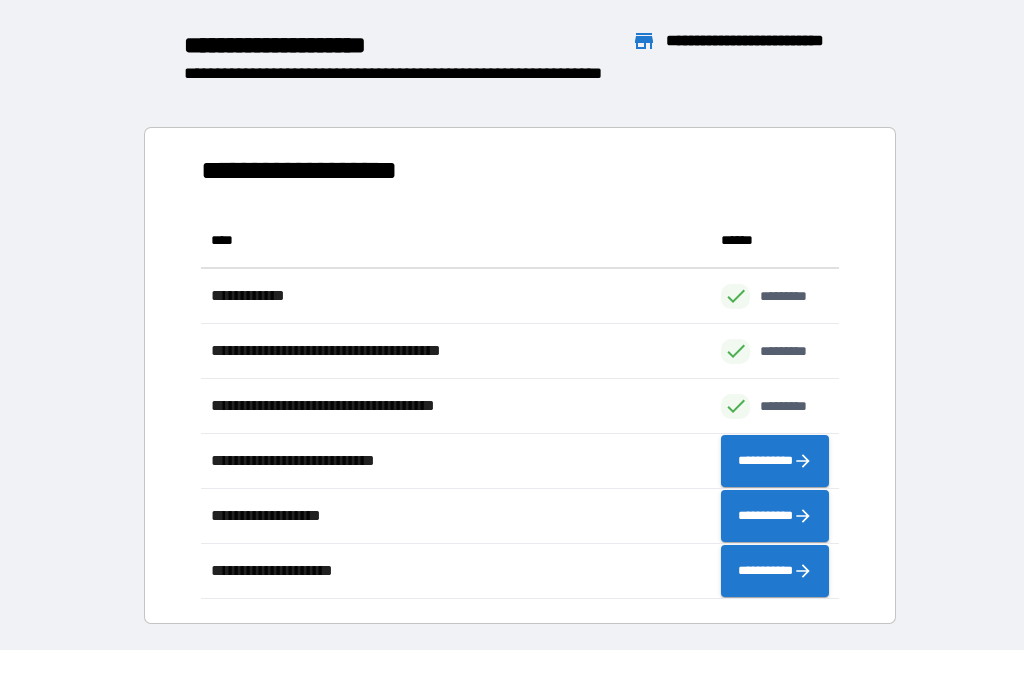 scroll, scrollTop: 1, scrollLeft: 1, axis: both 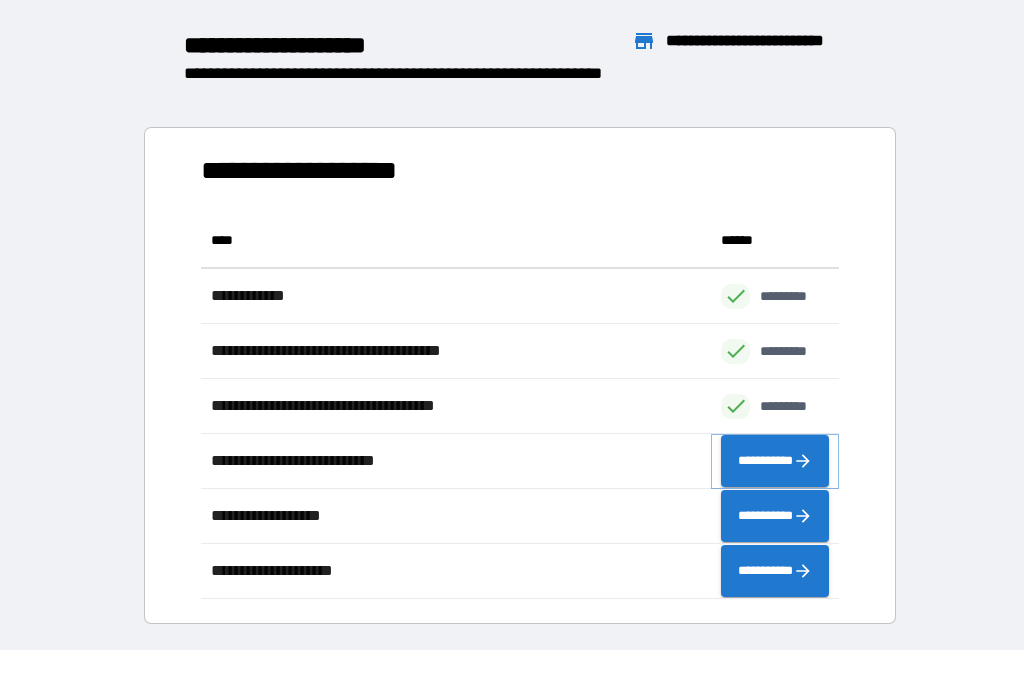click on "**********" at bounding box center [775, 462] 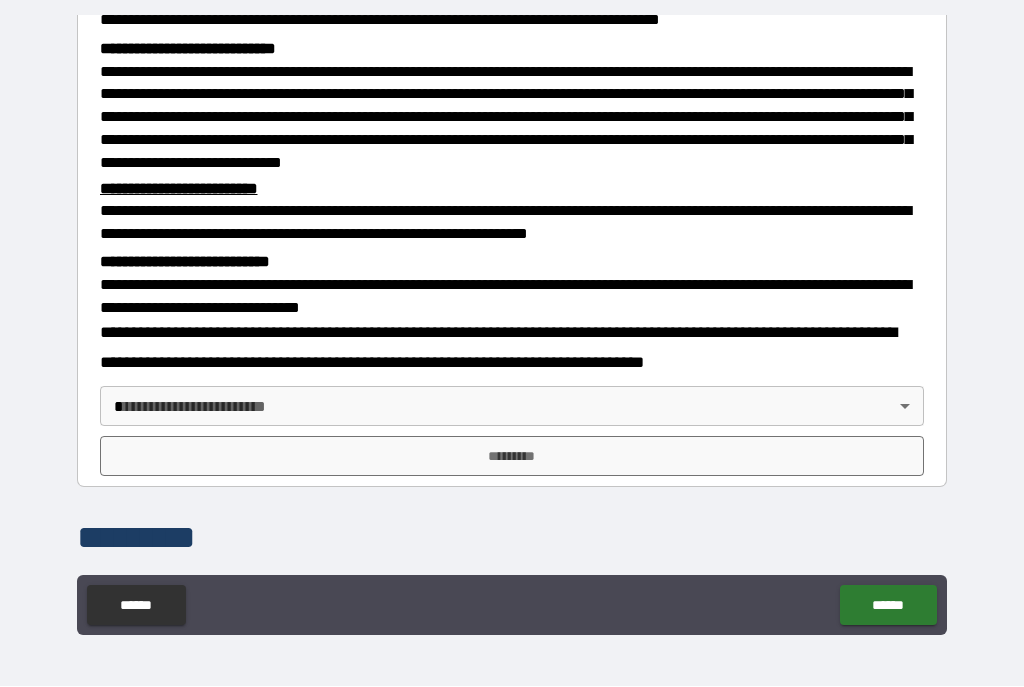 scroll, scrollTop: 427, scrollLeft: 0, axis: vertical 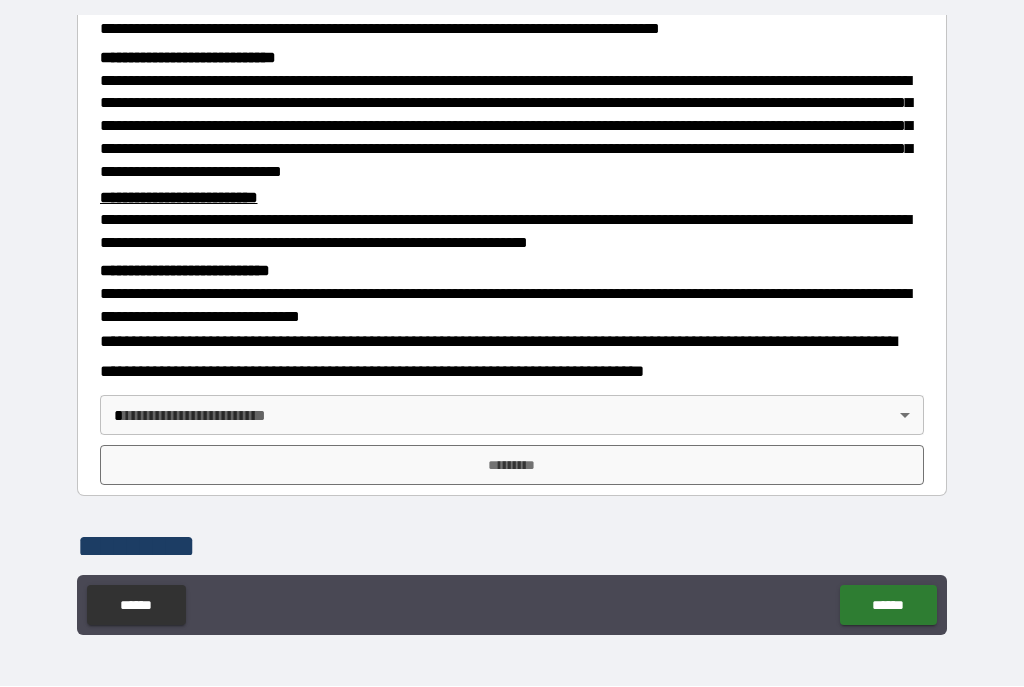 click on "**********" at bounding box center [512, 325] 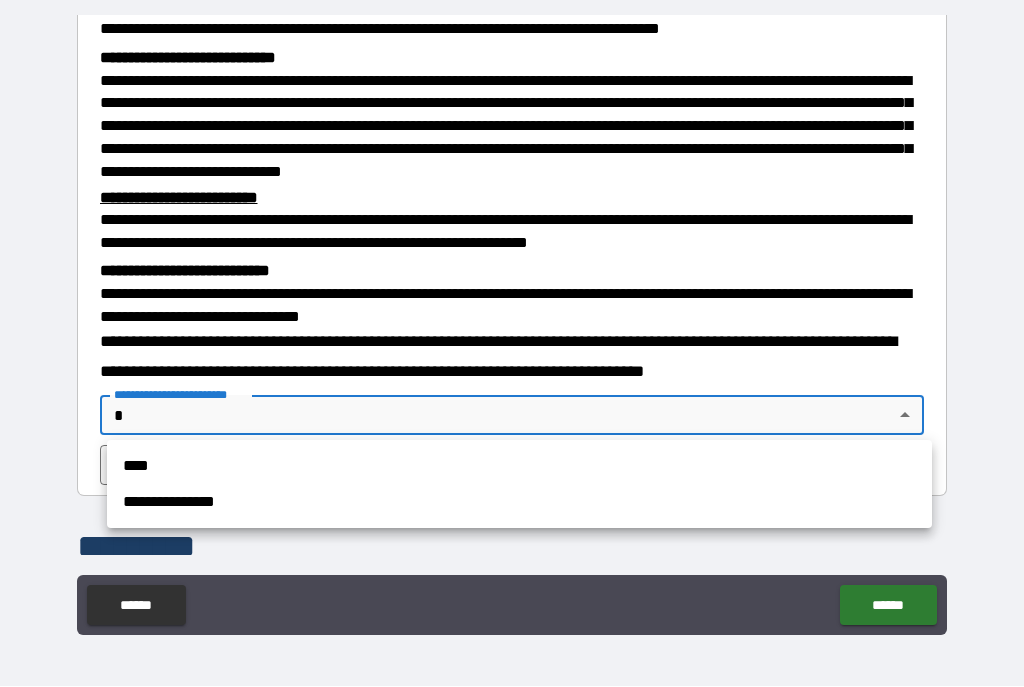 click on "****" at bounding box center (519, 467) 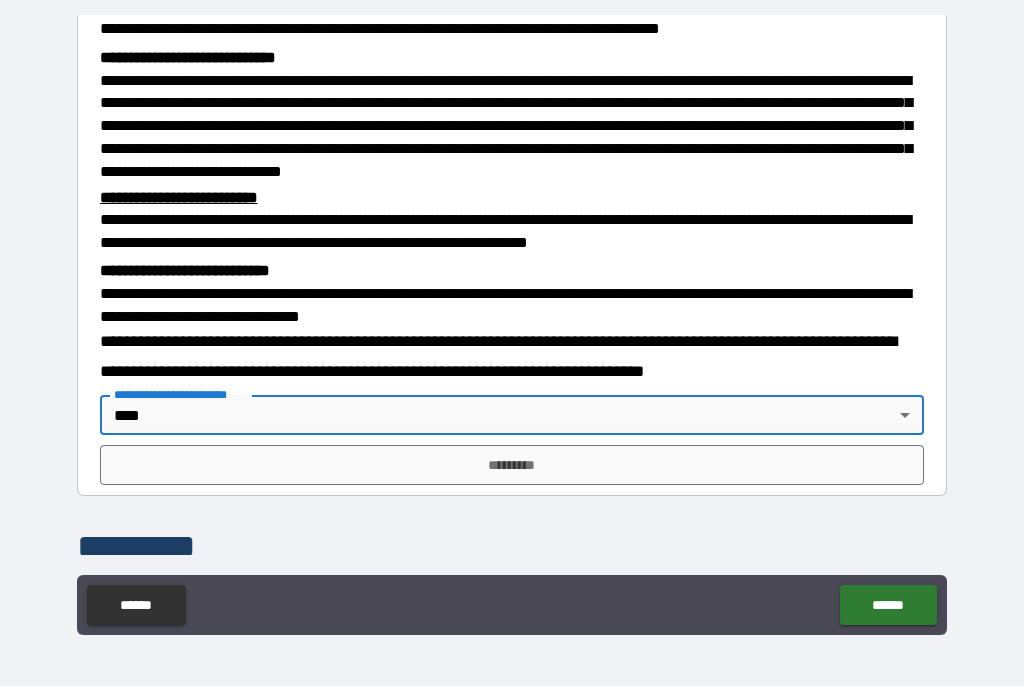 click on "*********" at bounding box center [512, 466] 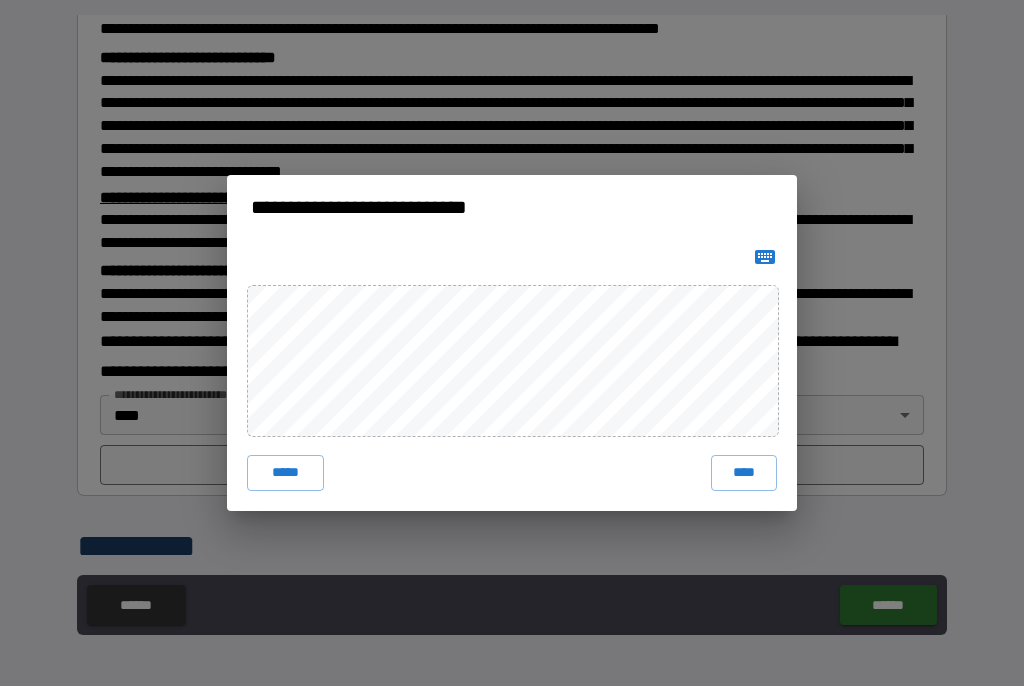 click on "****" at bounding box center [744, 474] 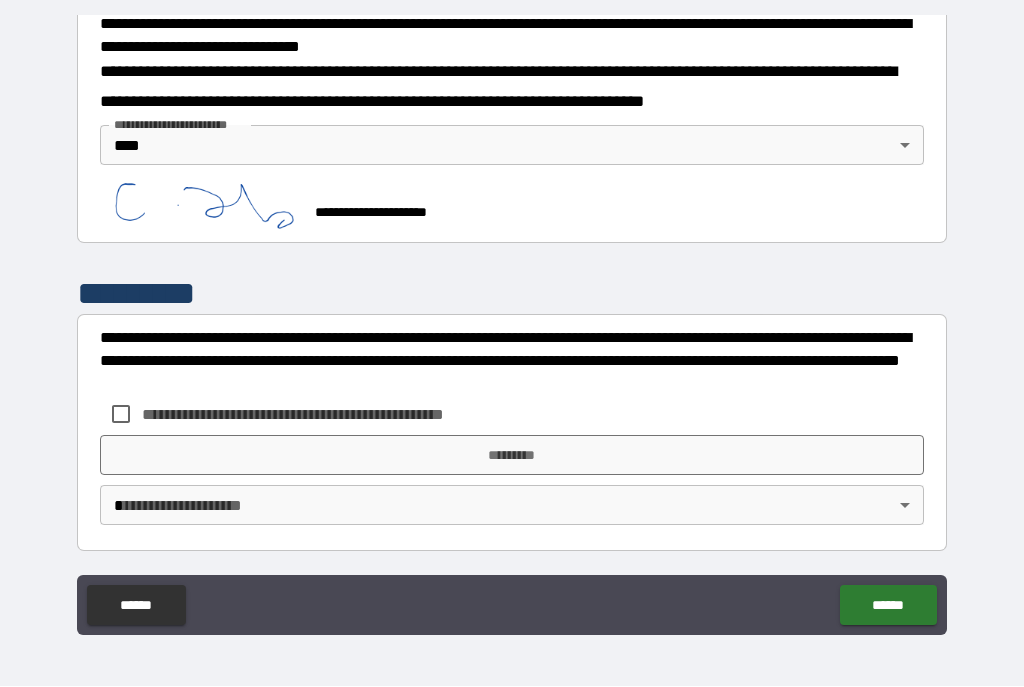 scroll, scrollTop: 696, scrollLeft: 0, axis: vertical 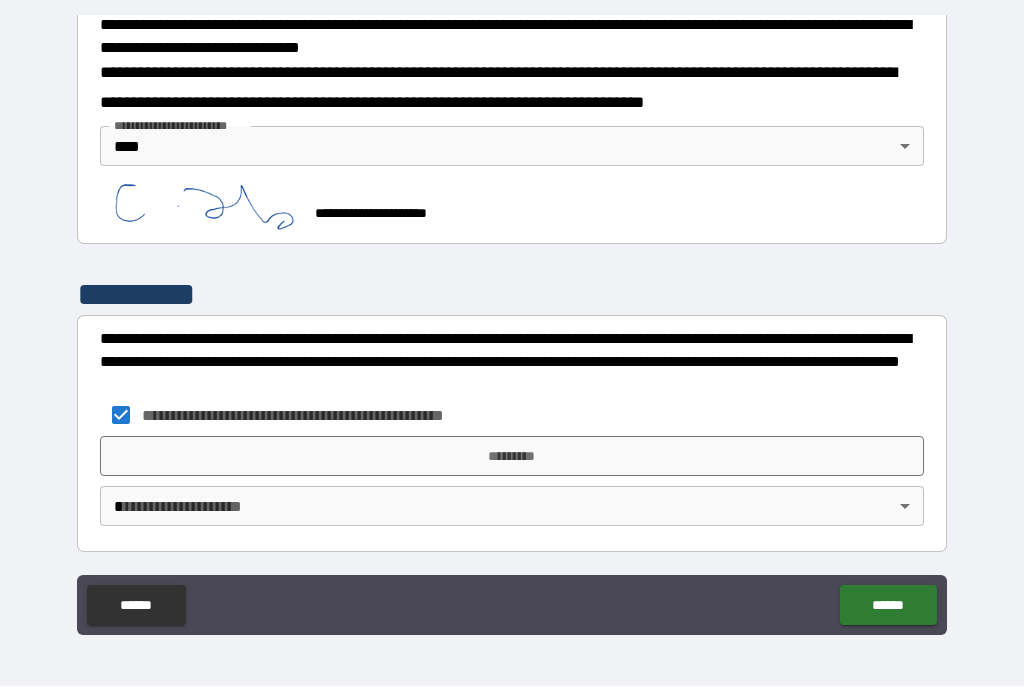 click on "*********" at bounding box center [512, 457] 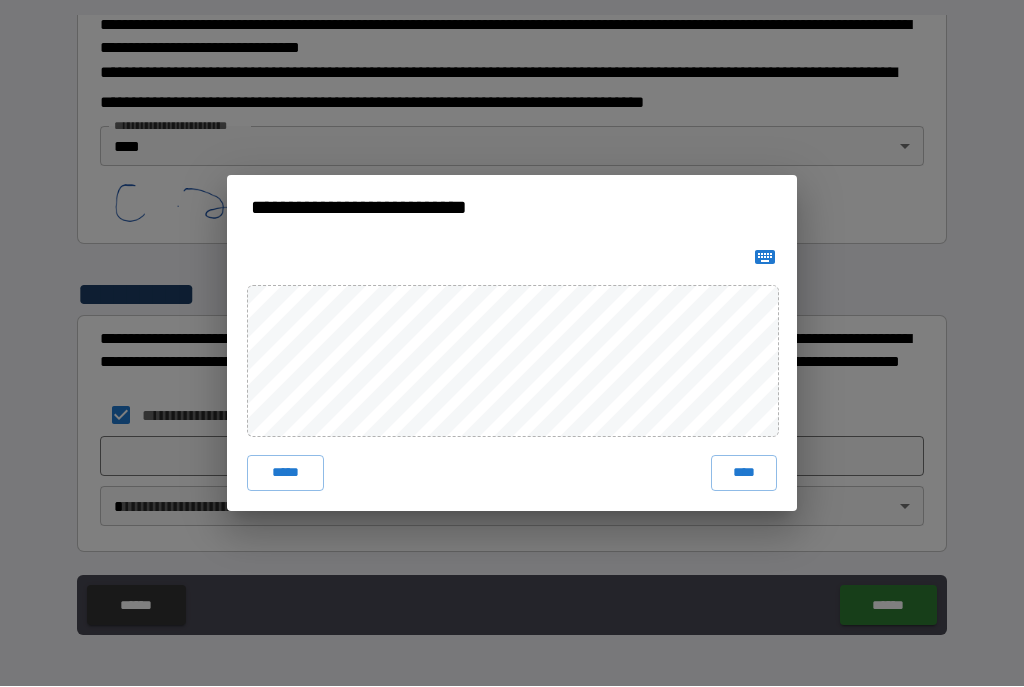 click on "****" at bounding box center (744, 474) 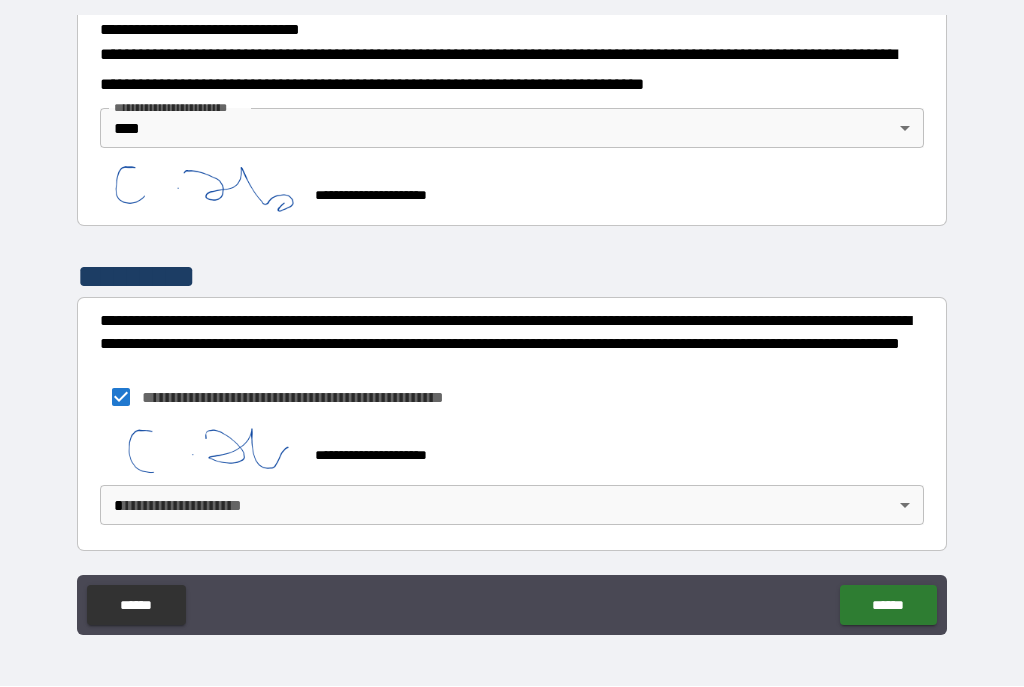 scroll, scrollTop: 713, scrollLeft: 0, axis: vertical 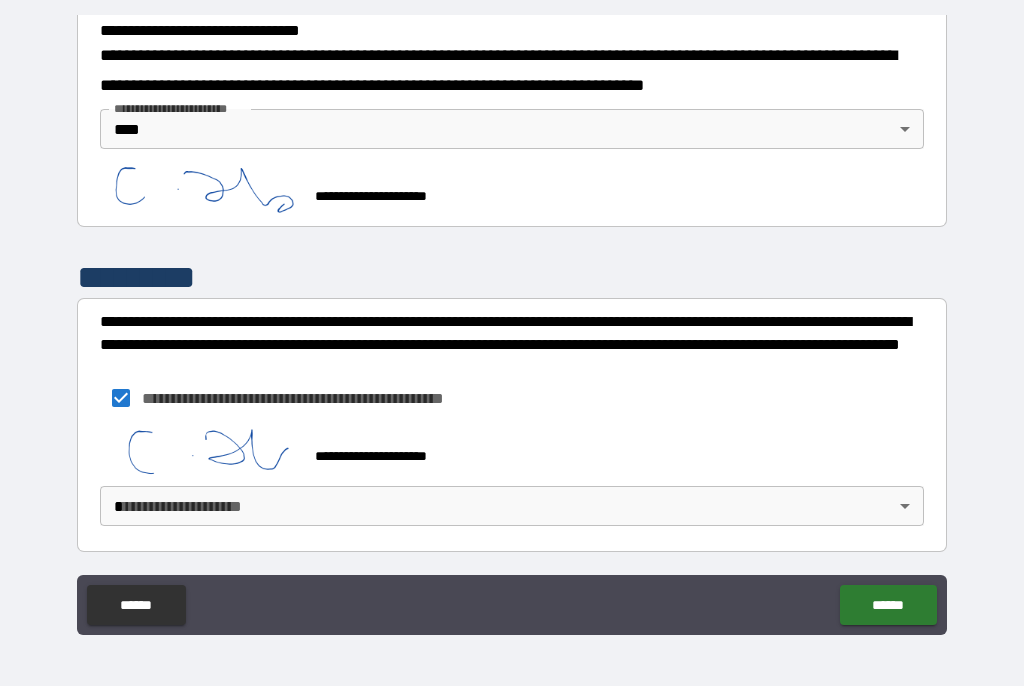 click on "**********" at bounding box center [512, 325] 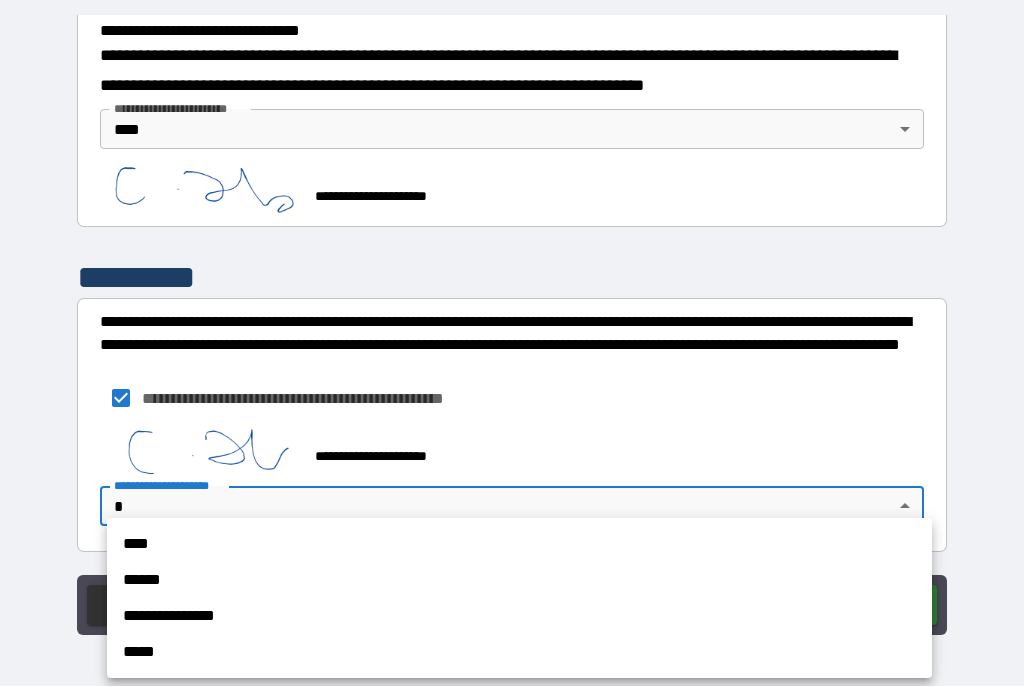 click on "****" at bounding box center [519, 545] 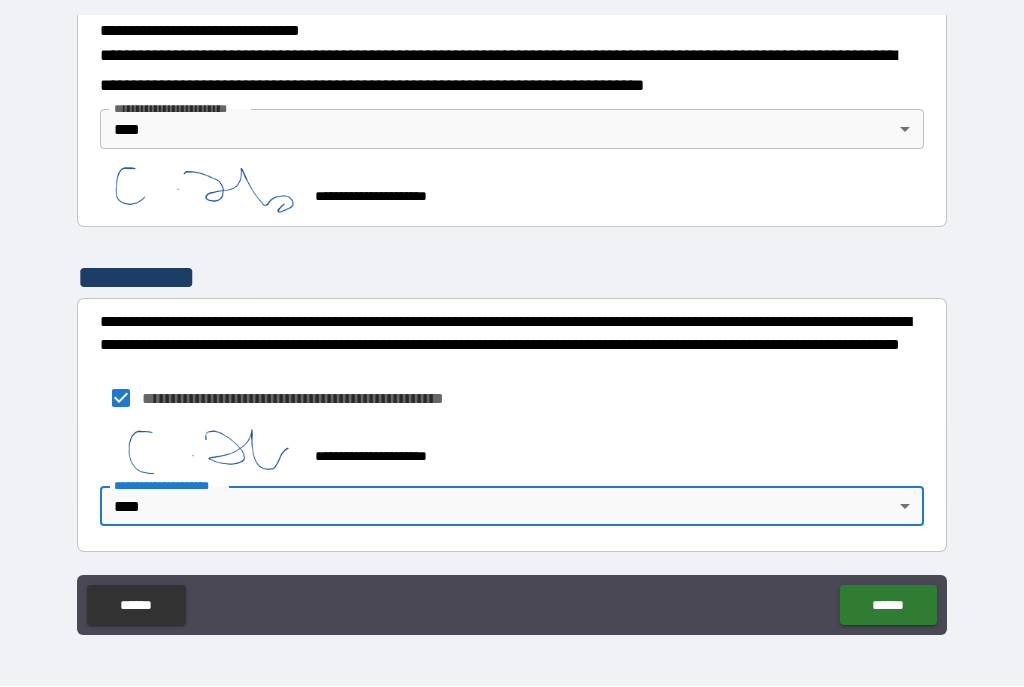 click on "******" at bounding box center [888, 606] 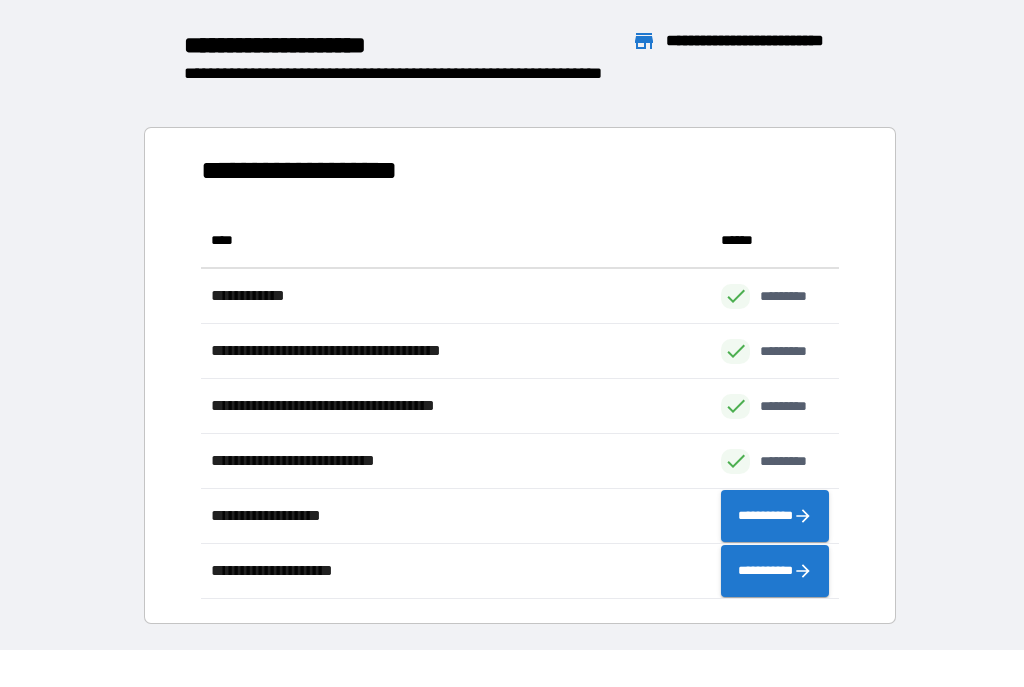 scroll, scrollTop: 1, scrollLeft: 1, axis: both 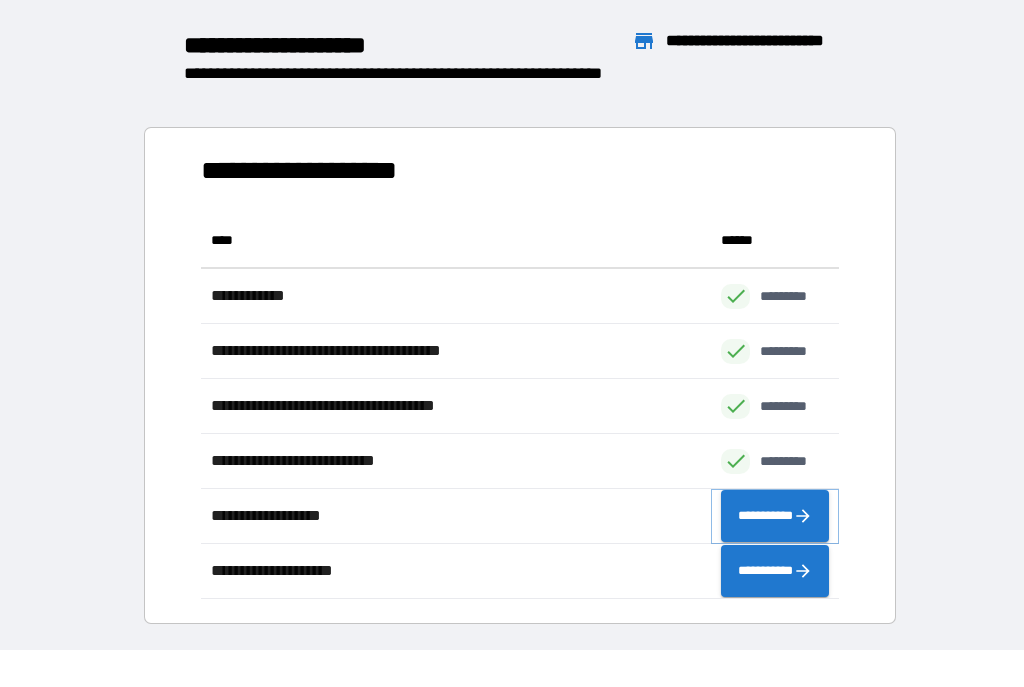 click on "**********" at bounding box center [775, 517] 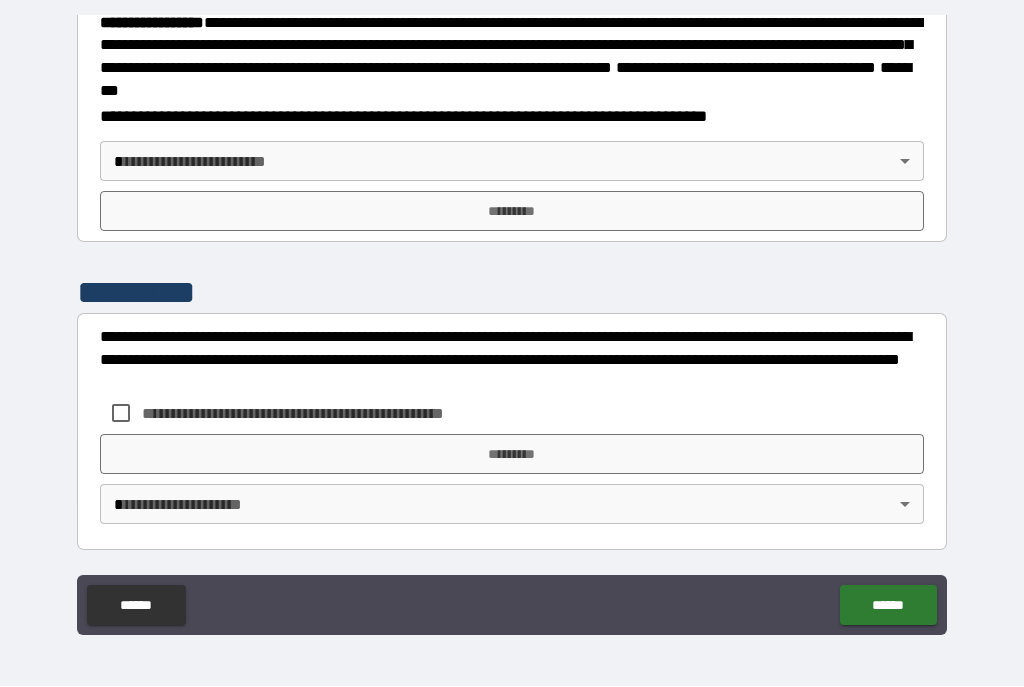 click on "**********" at bounding box center [512, 325] 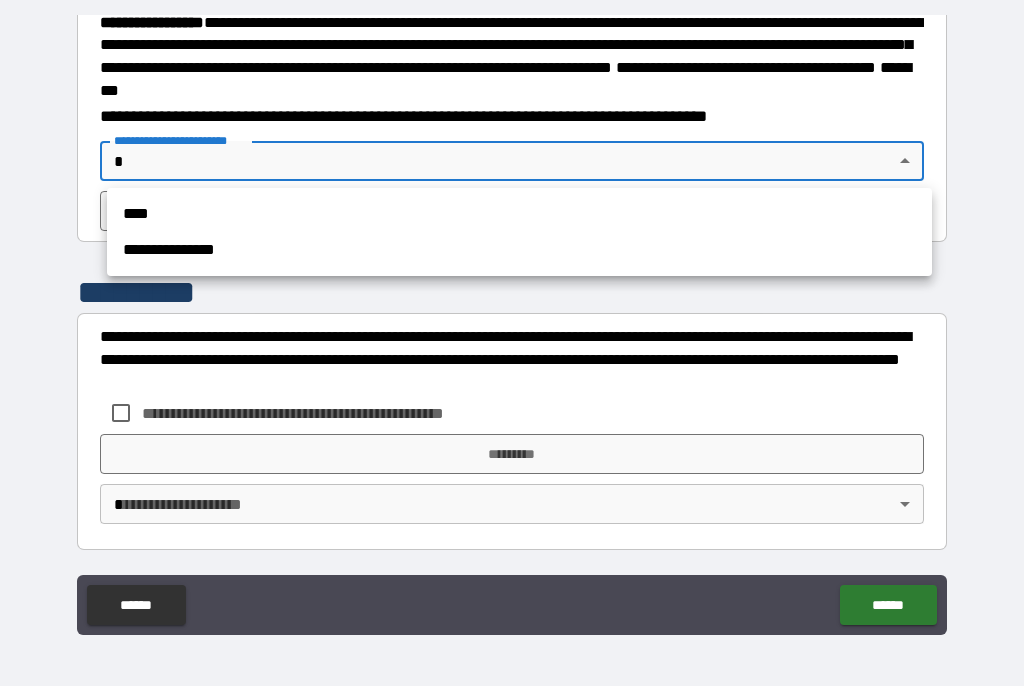 click on "****" at bounding box center [519, 215] 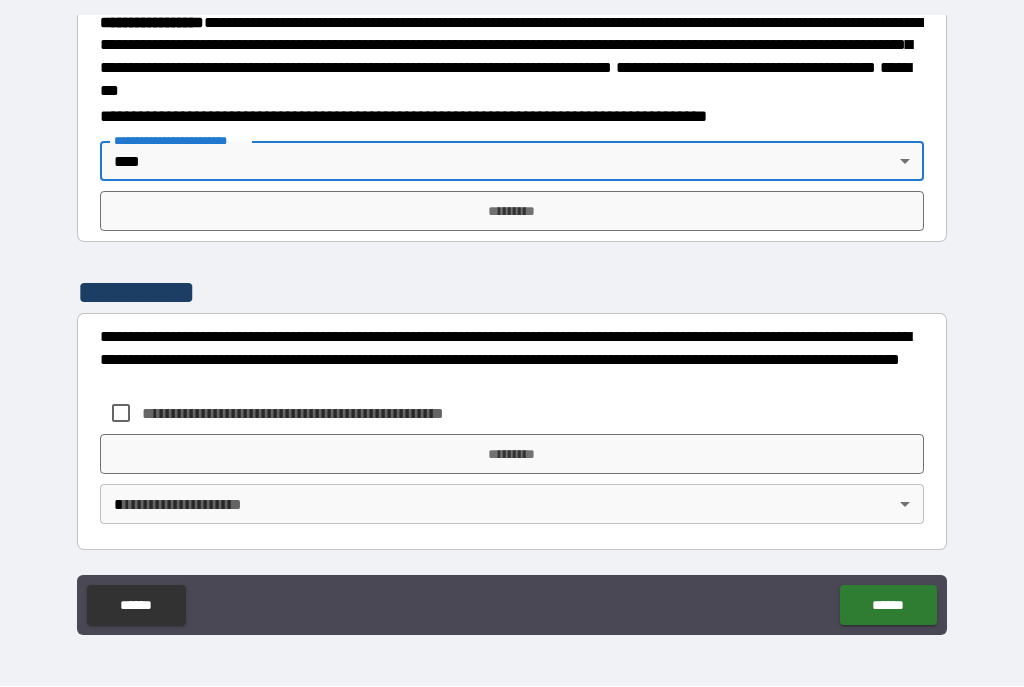 click on "*********" at bounding box center [512, 212] 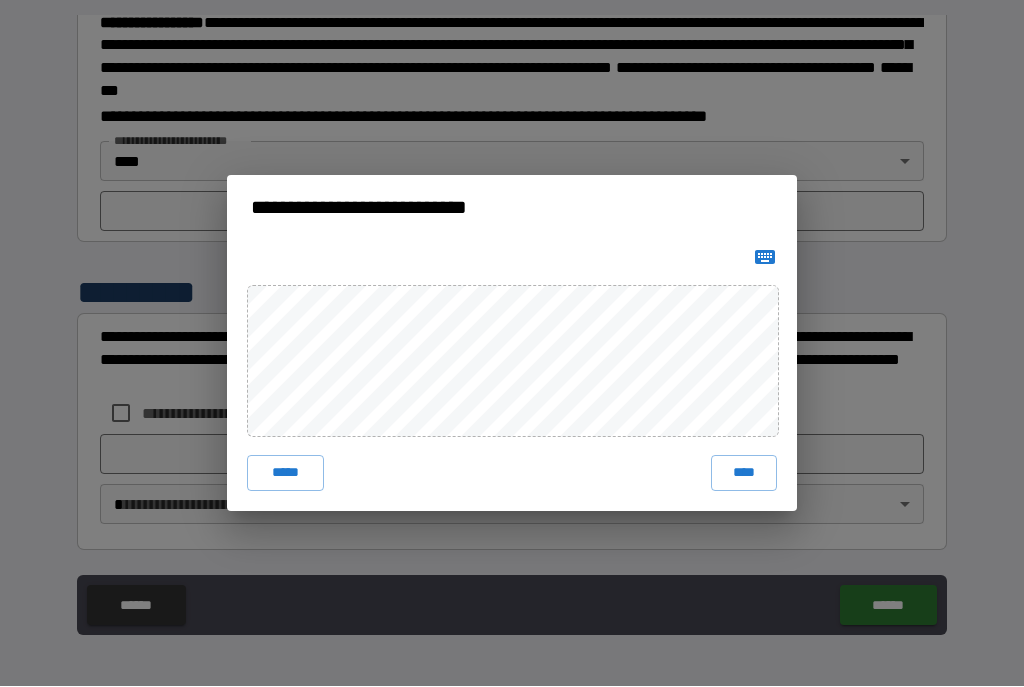 click on "****" at bounding box center [744, 474] 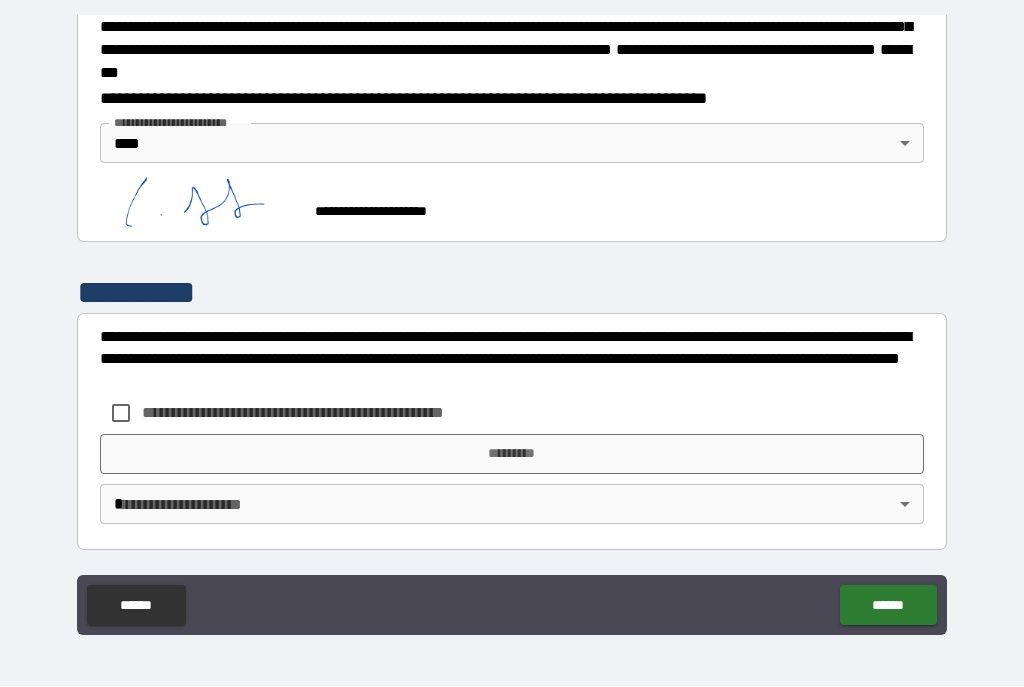 scroll, scrollTop: 2317, scrollLeft: 0, axis: vertical 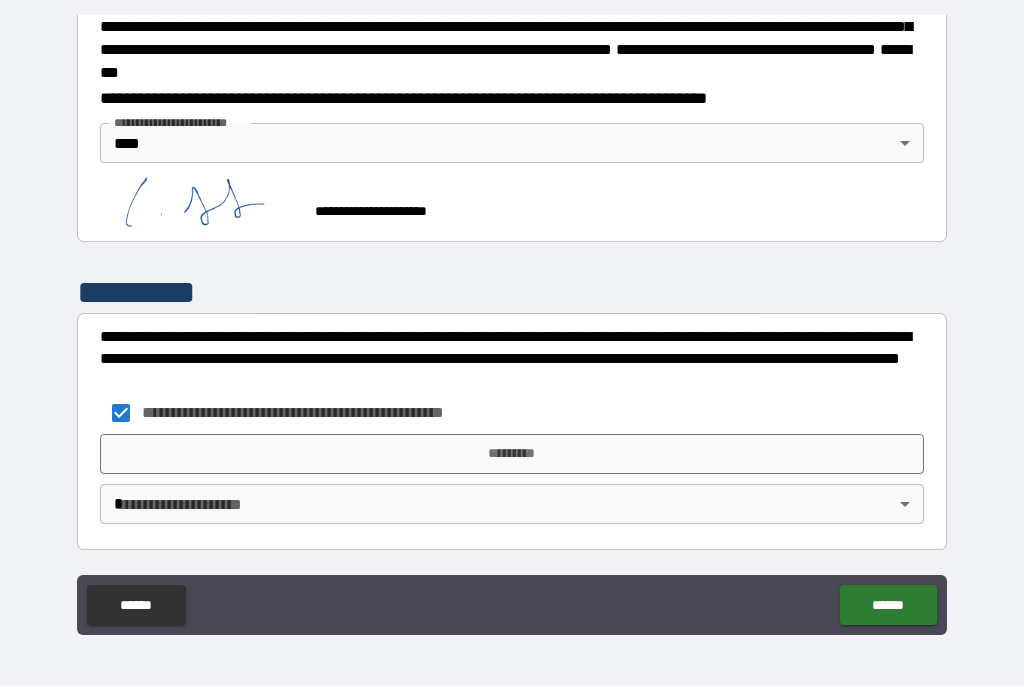 click on "*********" at bounding box center (512, 455) 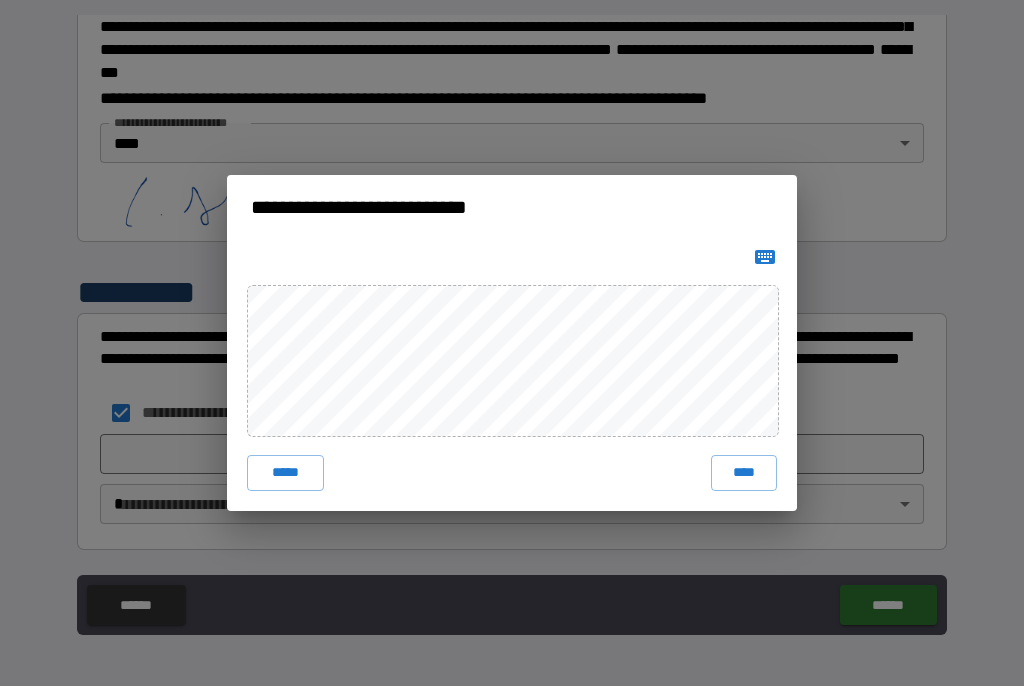 click on "****" at bounding box center (744, 474) 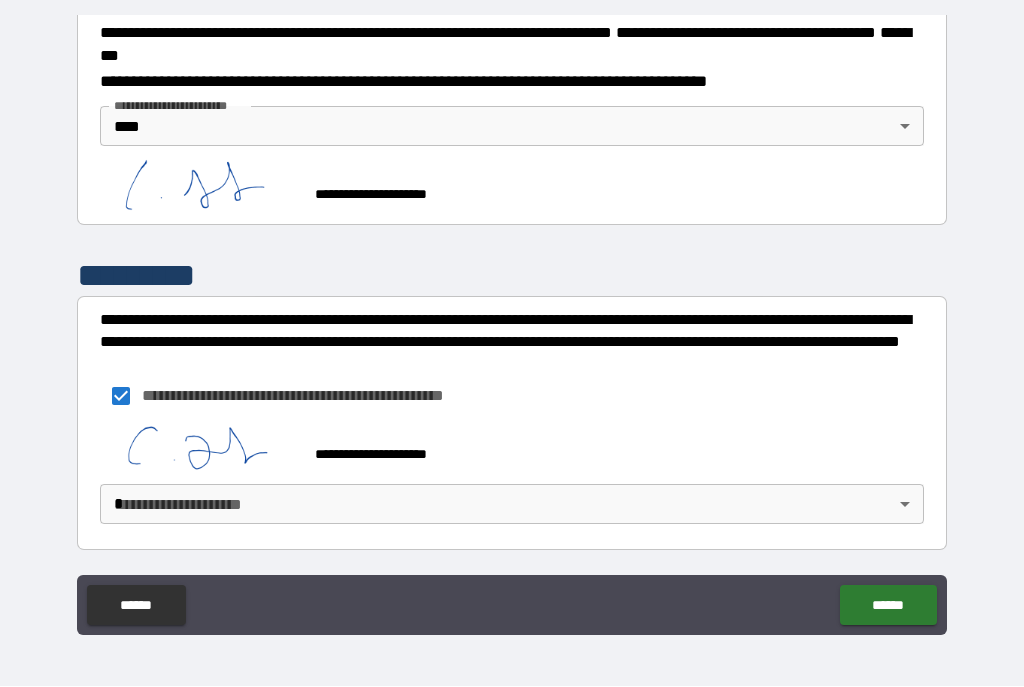 scroll, scrollTop: 2361, scrollLeft: 0, axis: vertical 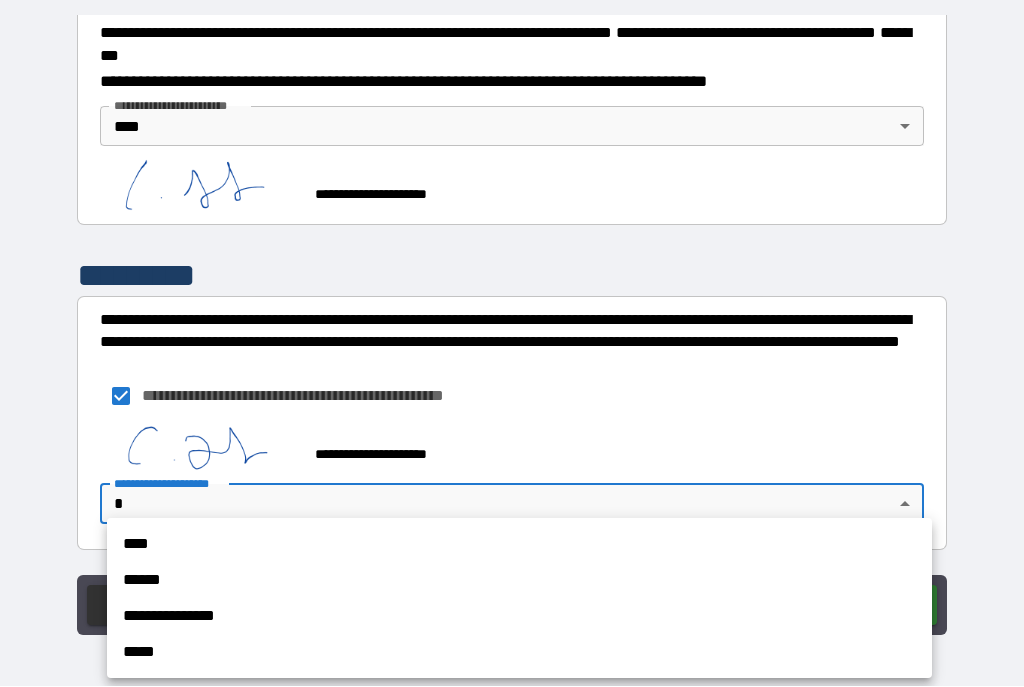 click on "****" at bounding box center (519, 545) 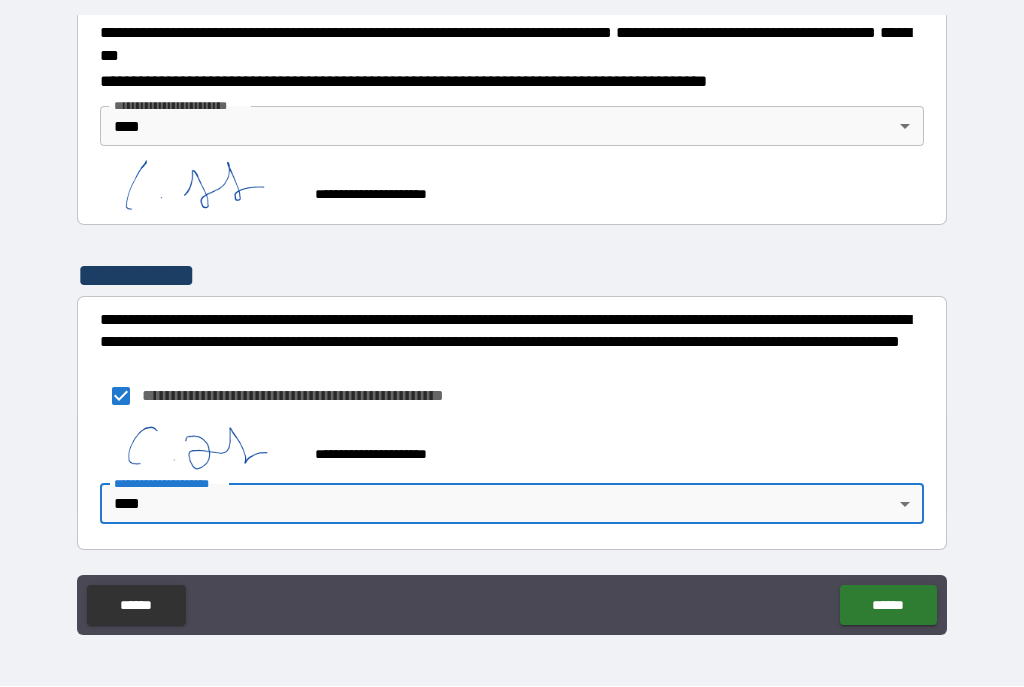 scroll, scrollTop: 2361, scrollLeft: 0, axis: vertical 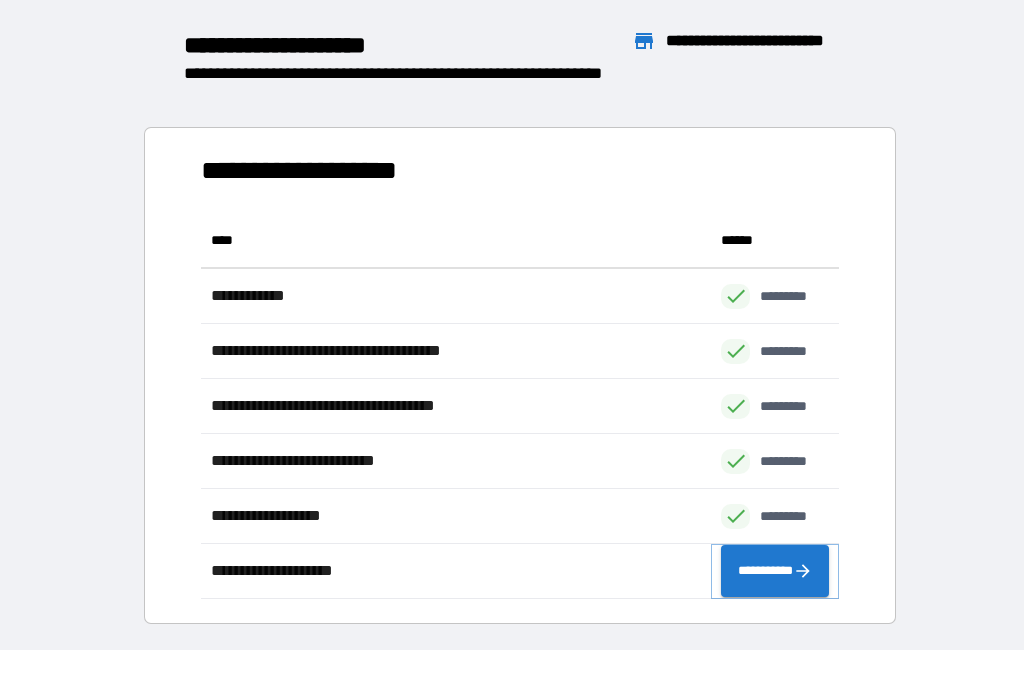 click 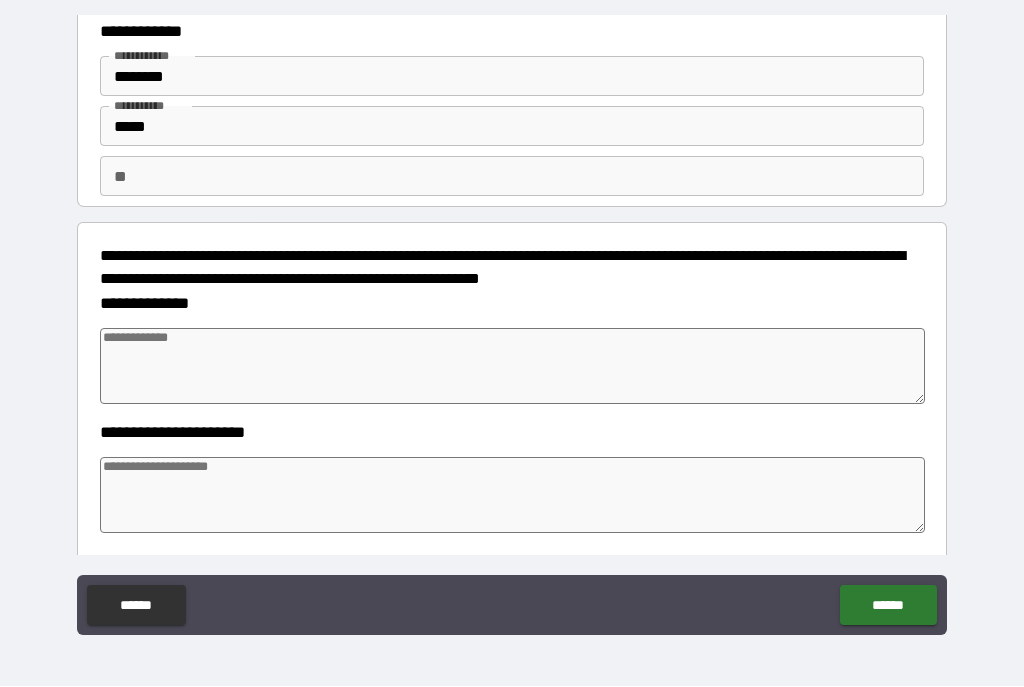 scroll, scrollTop: 53, scrollLeft: 0, axis: vertical 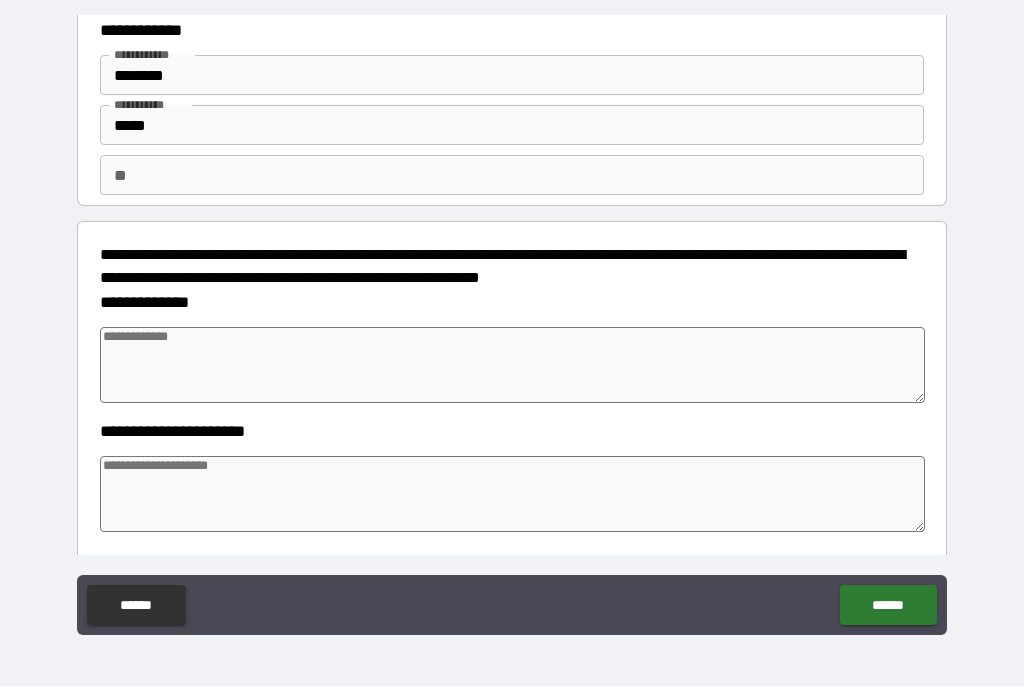 click at bounding box center [513, 366] 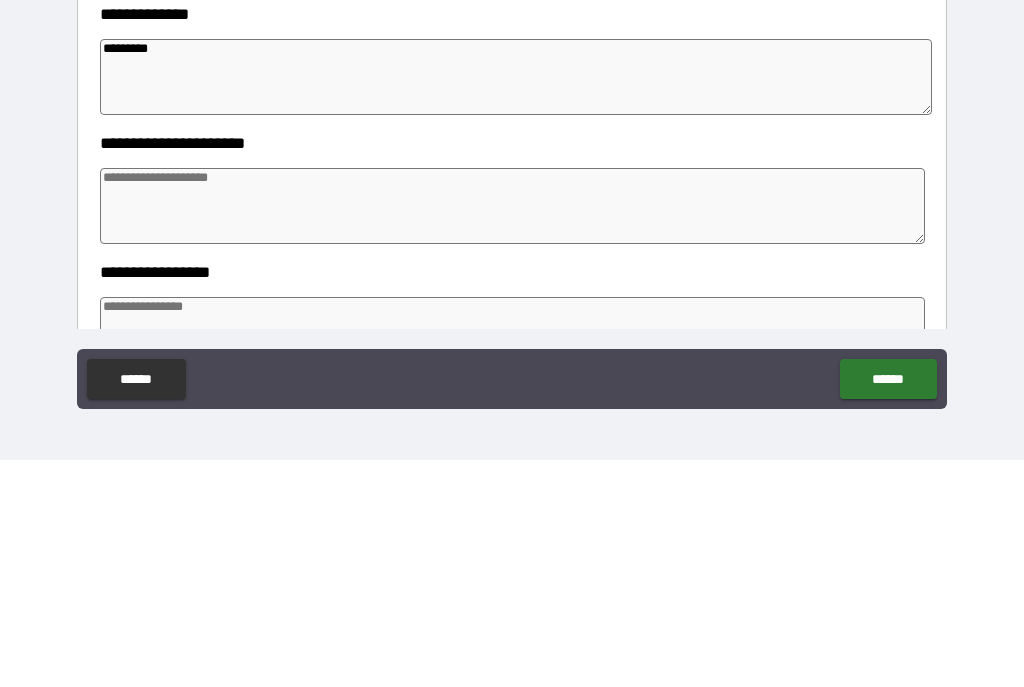 scroll, scrollTop: 103, scrollLeft: 0, axis: vertical 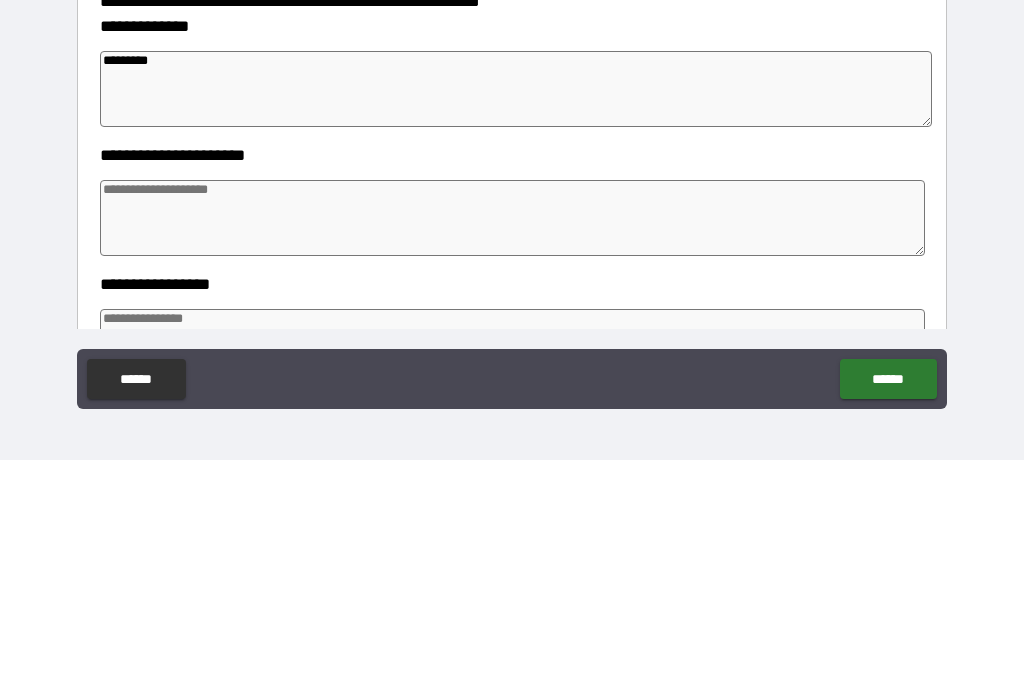 click at bounding box center (513, 445) 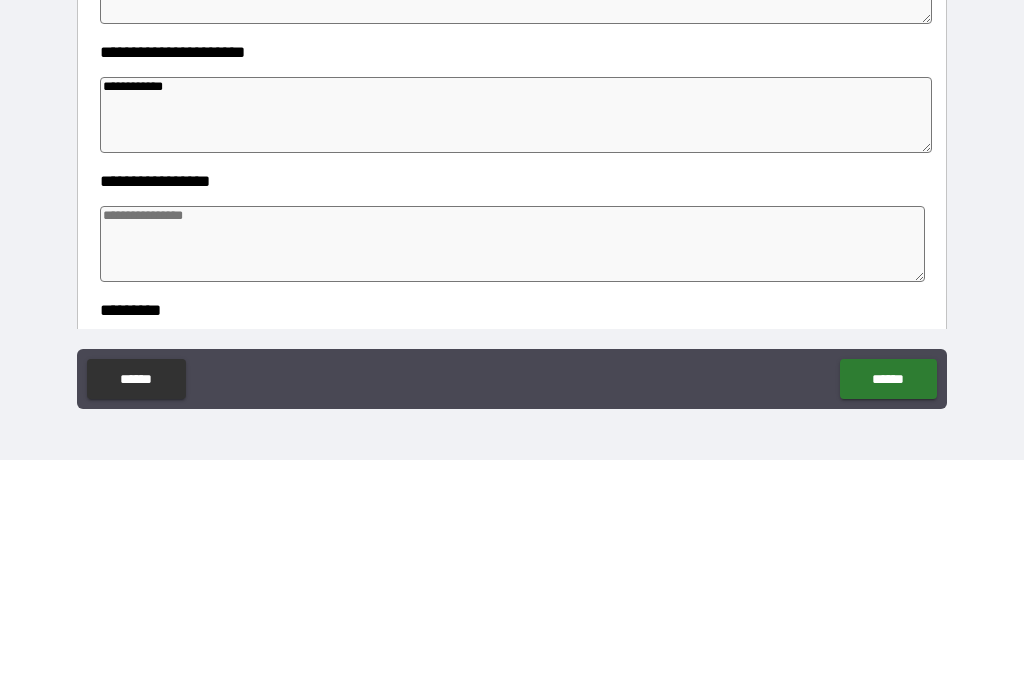 scroll, scrollTop: 241, scrollLeft: 0, axis: vertical 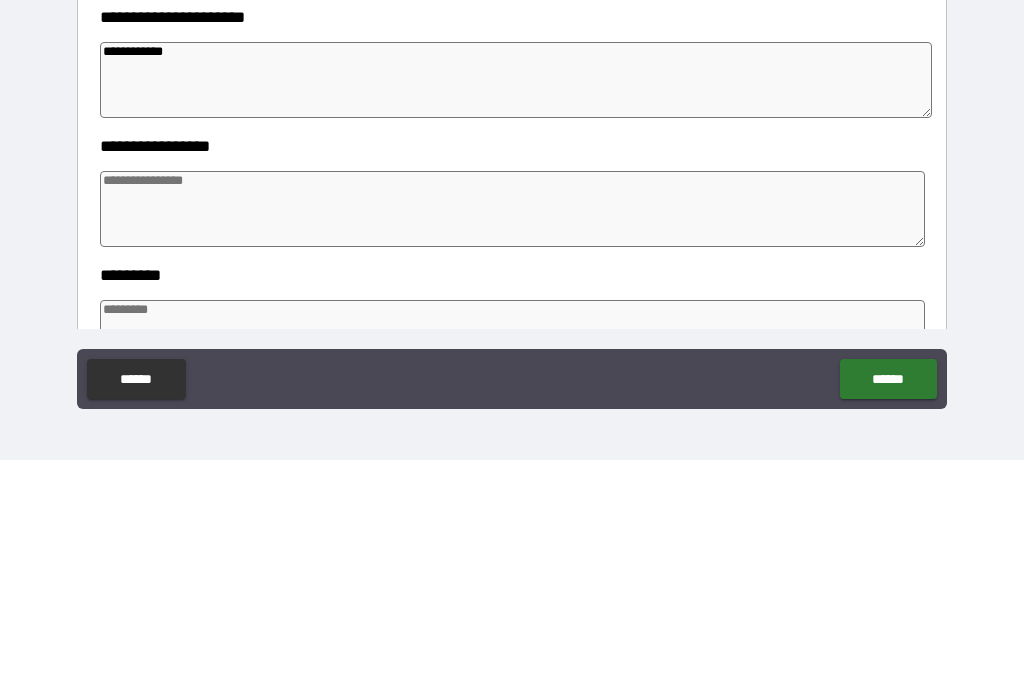 click at bounding box center [513, 436] 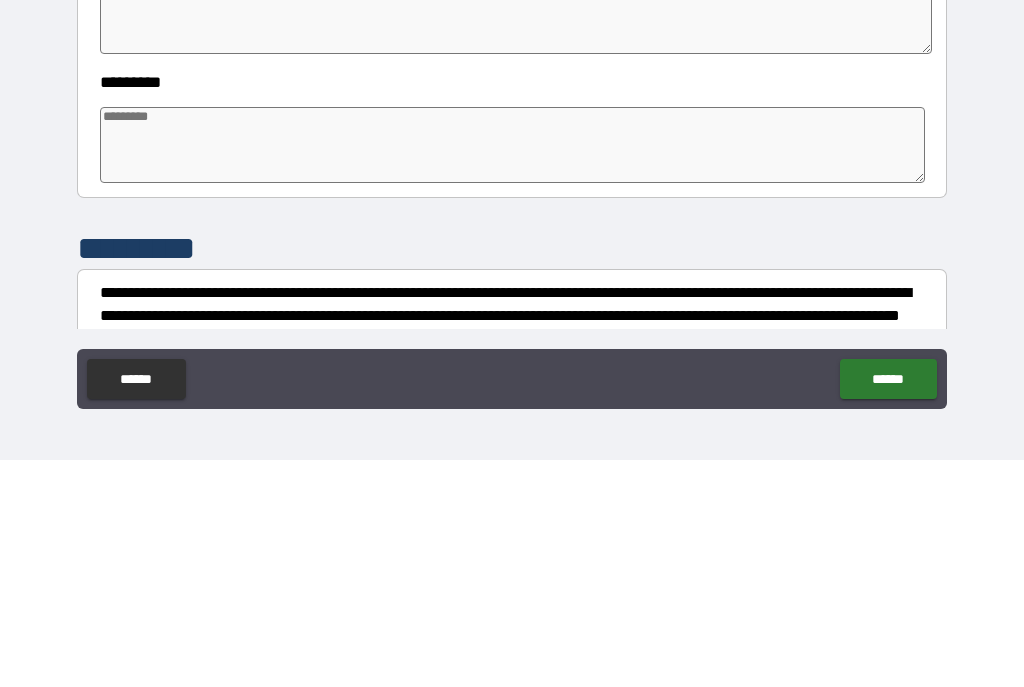 scroll, scrollTop: 453, scrollLeft: 0, axis: vertical 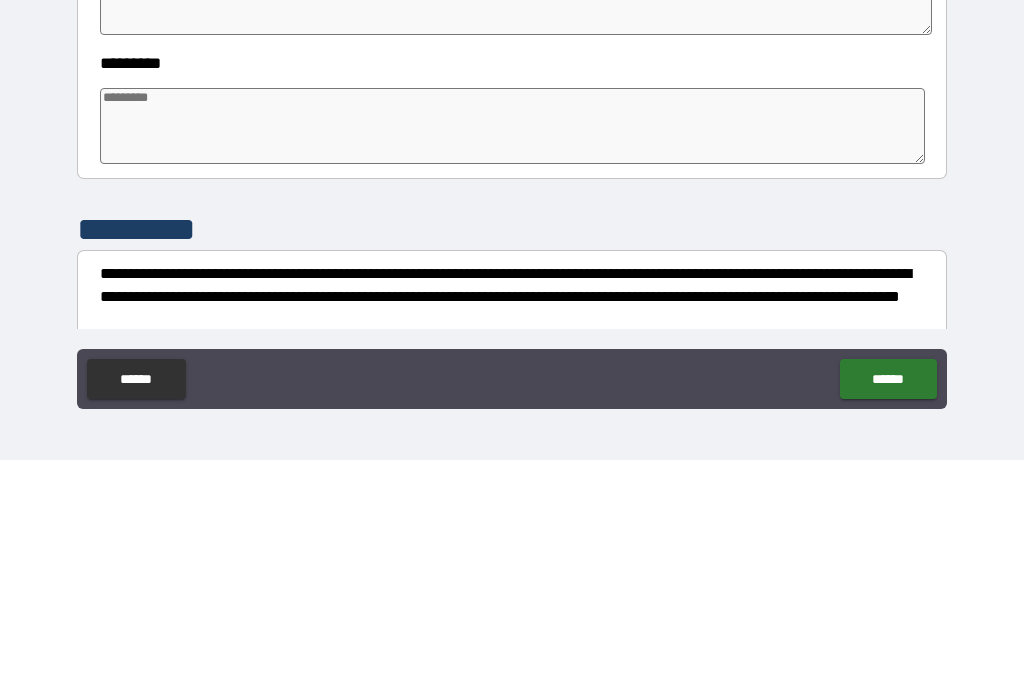 click at bounding box center (513, 353) 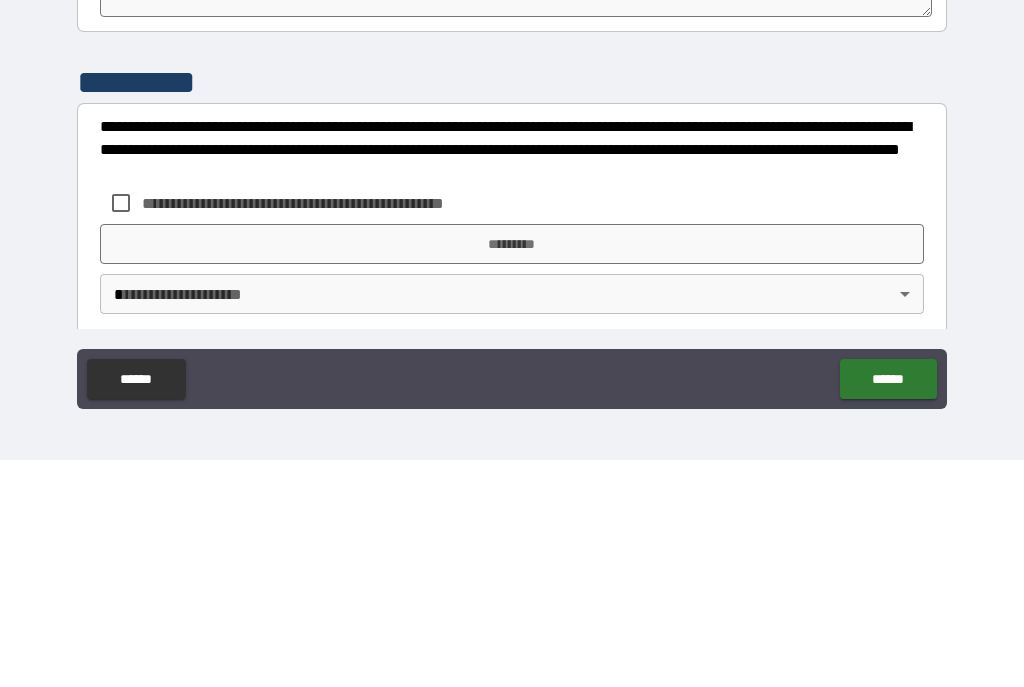 scroll, scrollTop: 603, scrollLeft: 0, axis: vertical 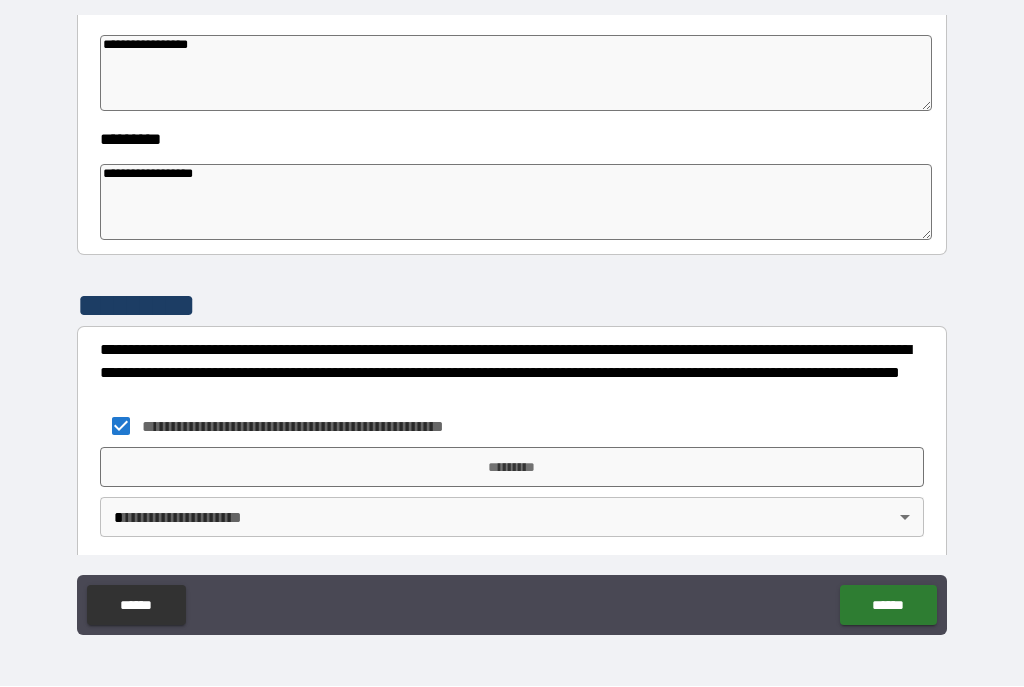 click on "*********" at bounding box center (512, 468) 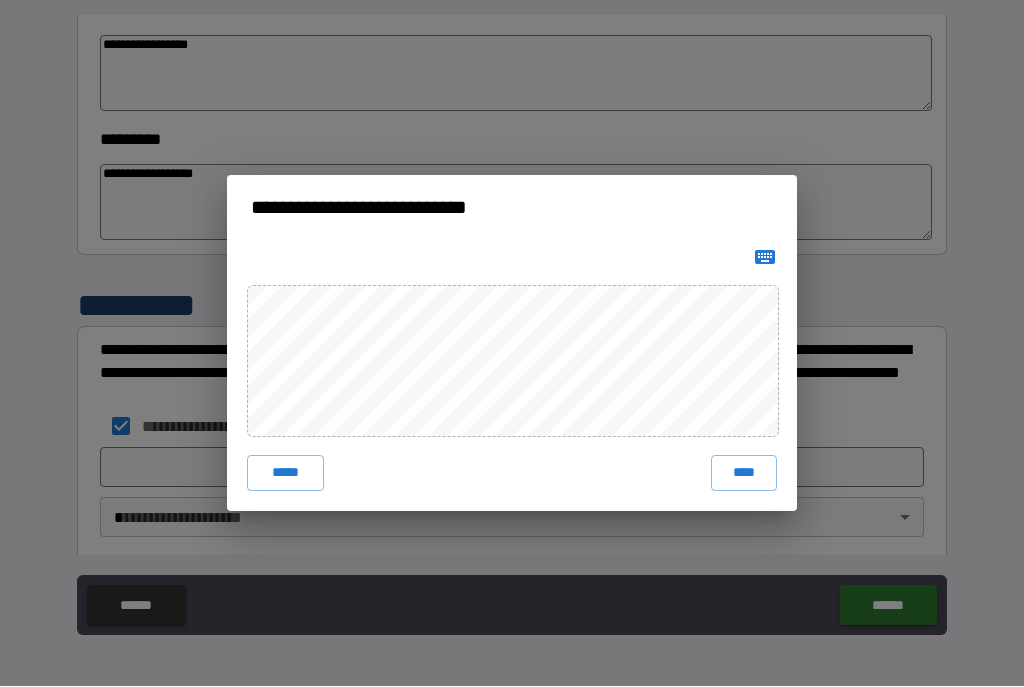 click on "****" at bounding box center [744, 474] 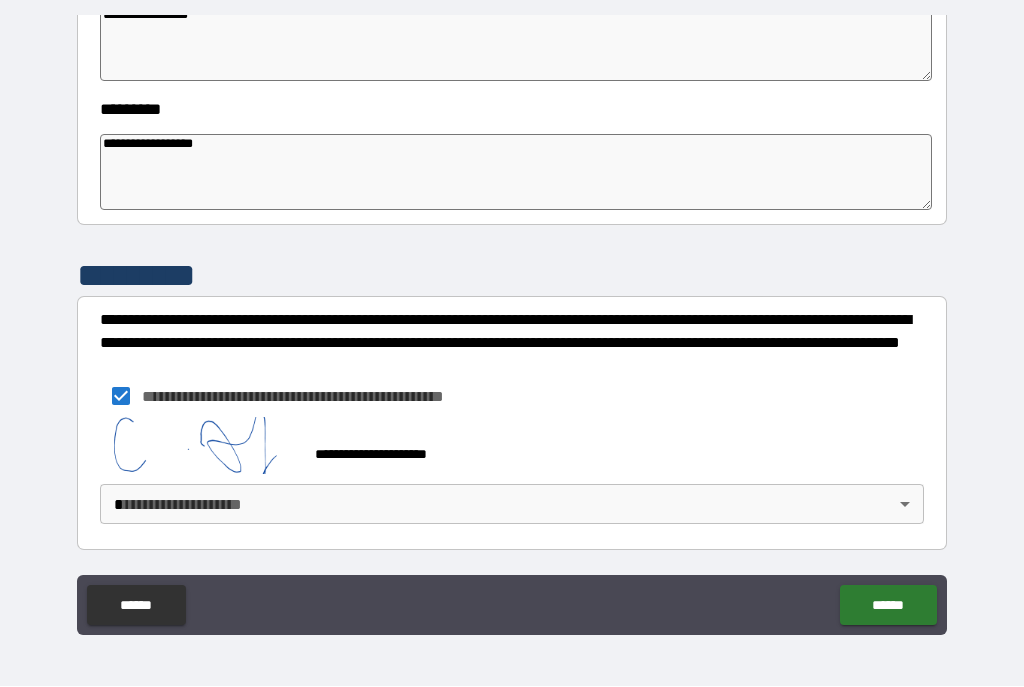 scroll, scrollTop: 633, scrollLeft: 0, axis: vertical 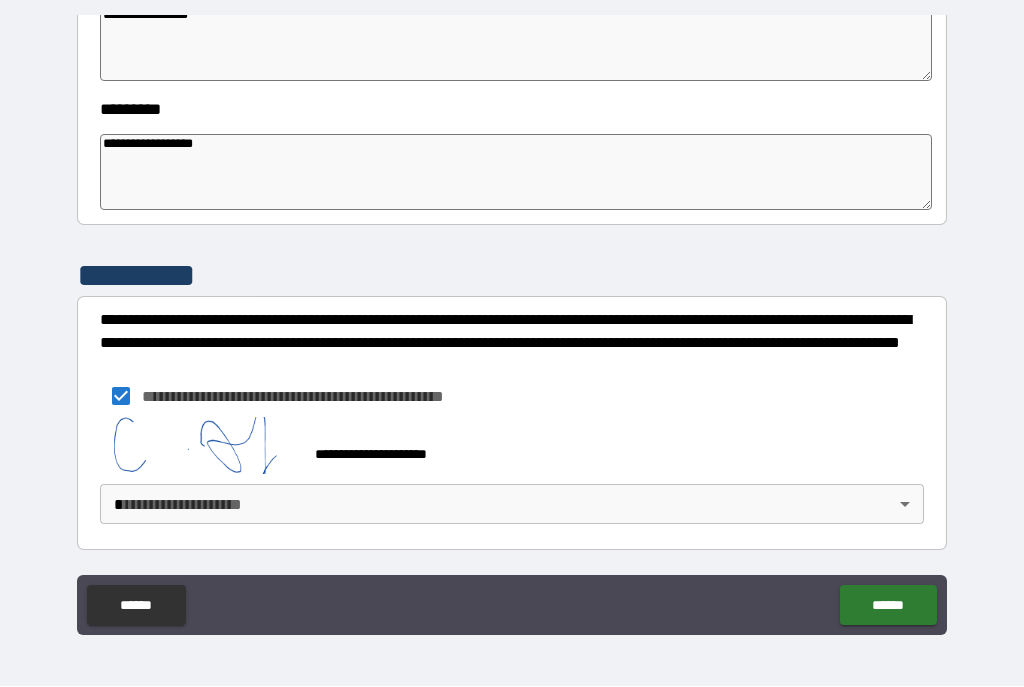 click on "**********" at bounding box center [512, 325] 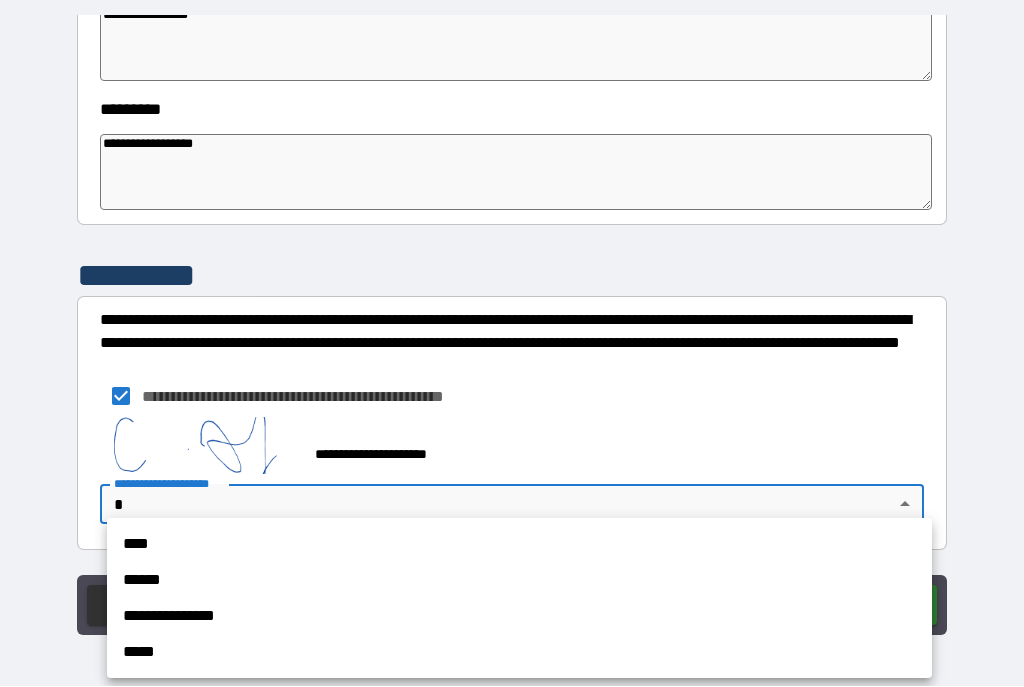 click on "****" at bounding box center [519, 545] 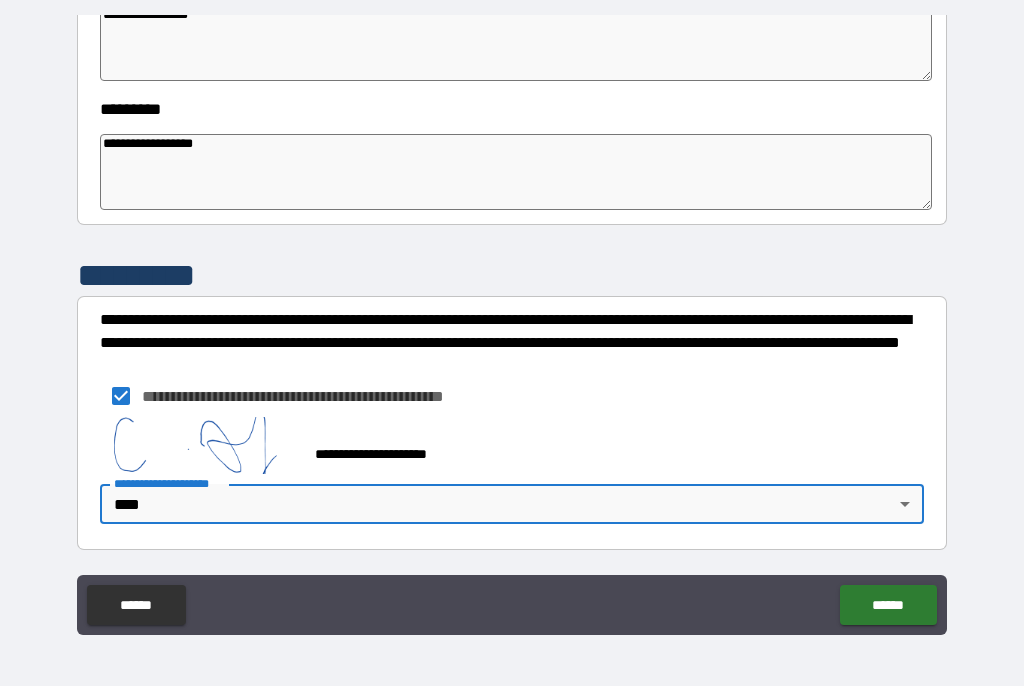 click on "******" at bounding box center (888, 606) 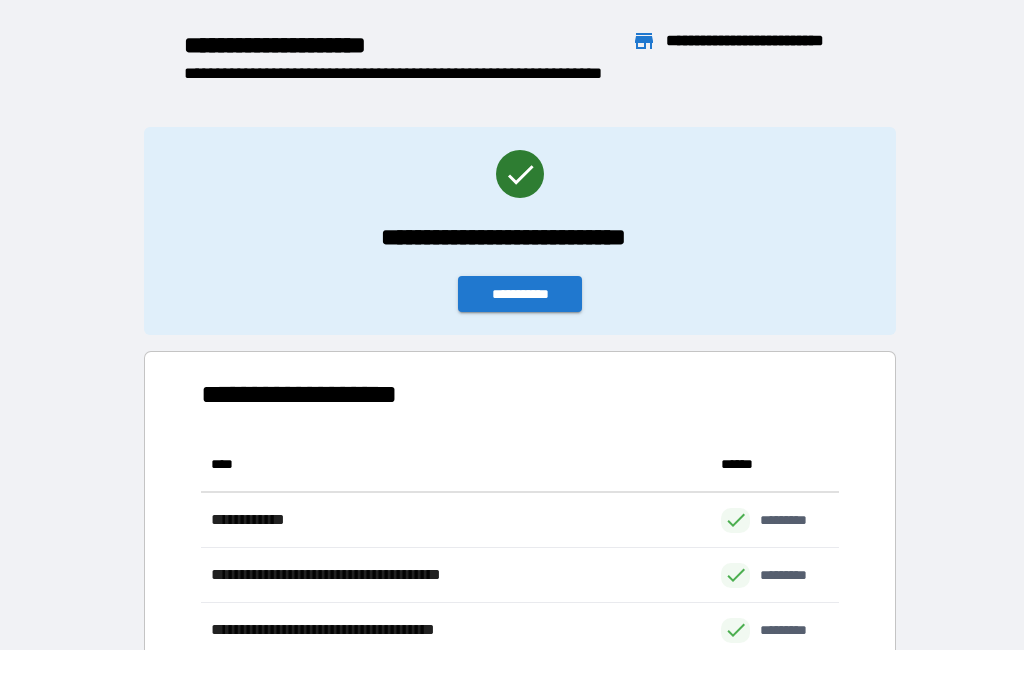 scroll, scrollTop: 1, scrollLeft: 1, axis: both 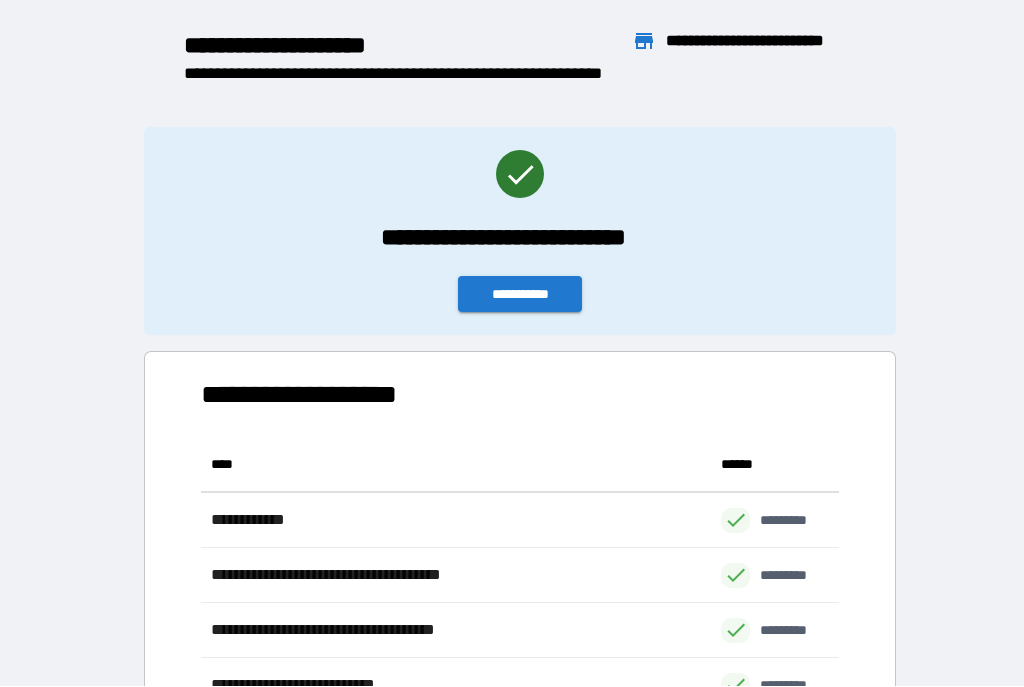 click on "**********" at bounding box center (520, 295) 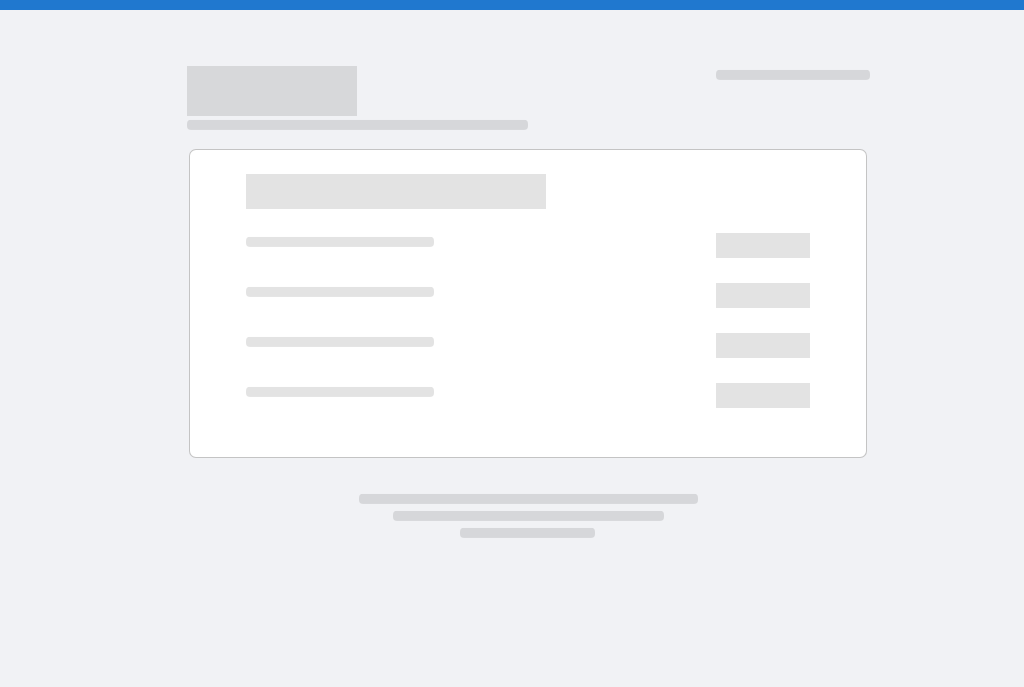 scroll, scrollTop: 0, scrollLeft: 0, axis: both 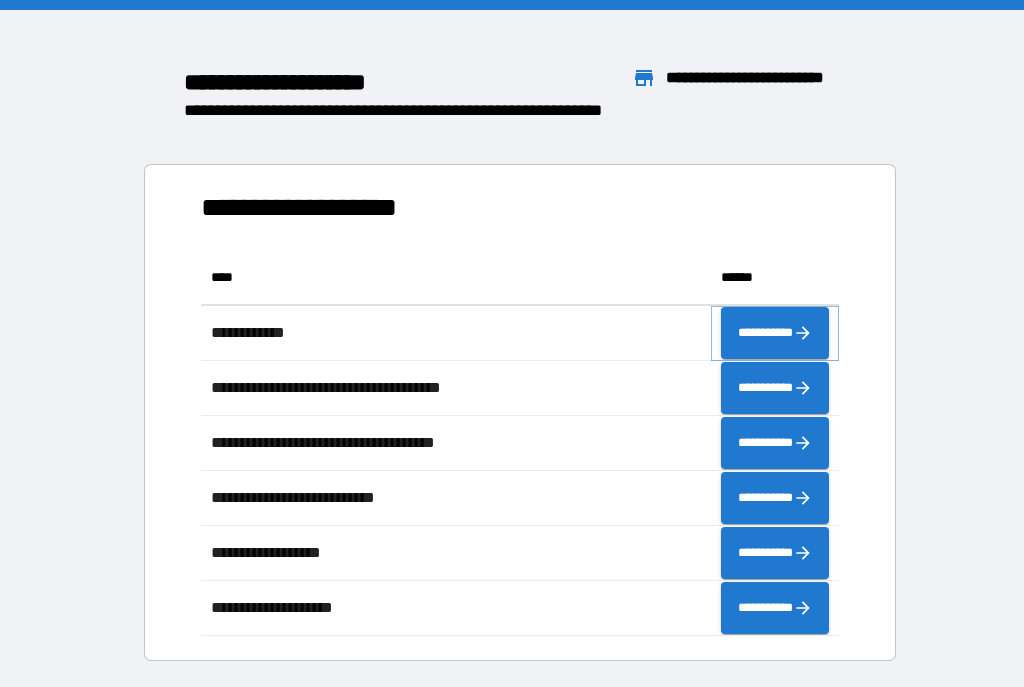 click on "**********" at bounding box center (775, 333) 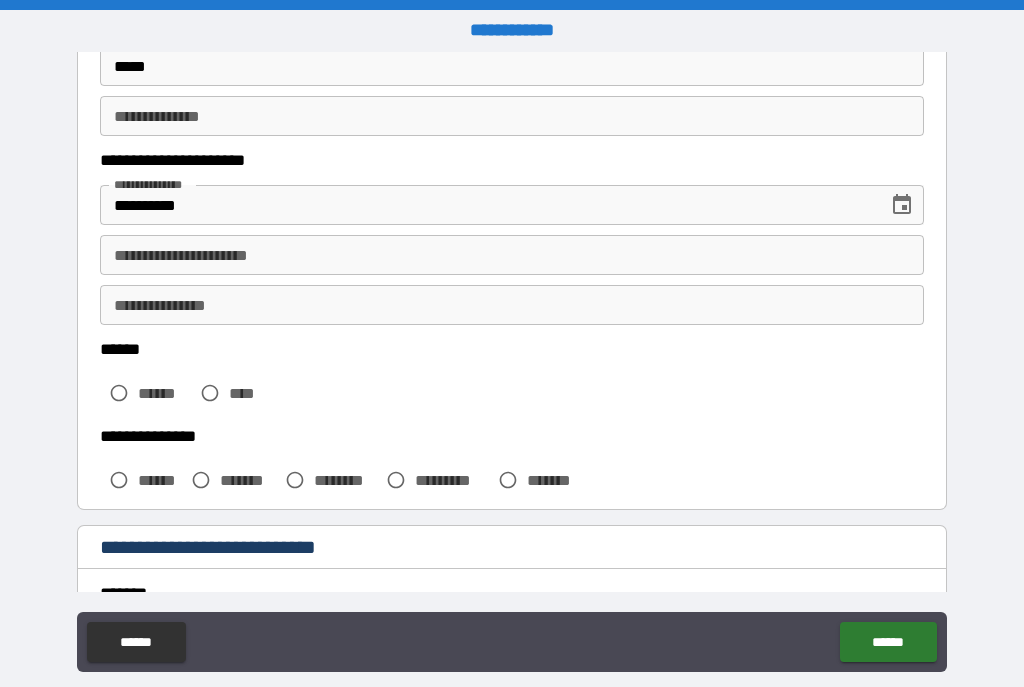 scroll, scrollTop: 256, scrollLeft: 0, axis: vertical 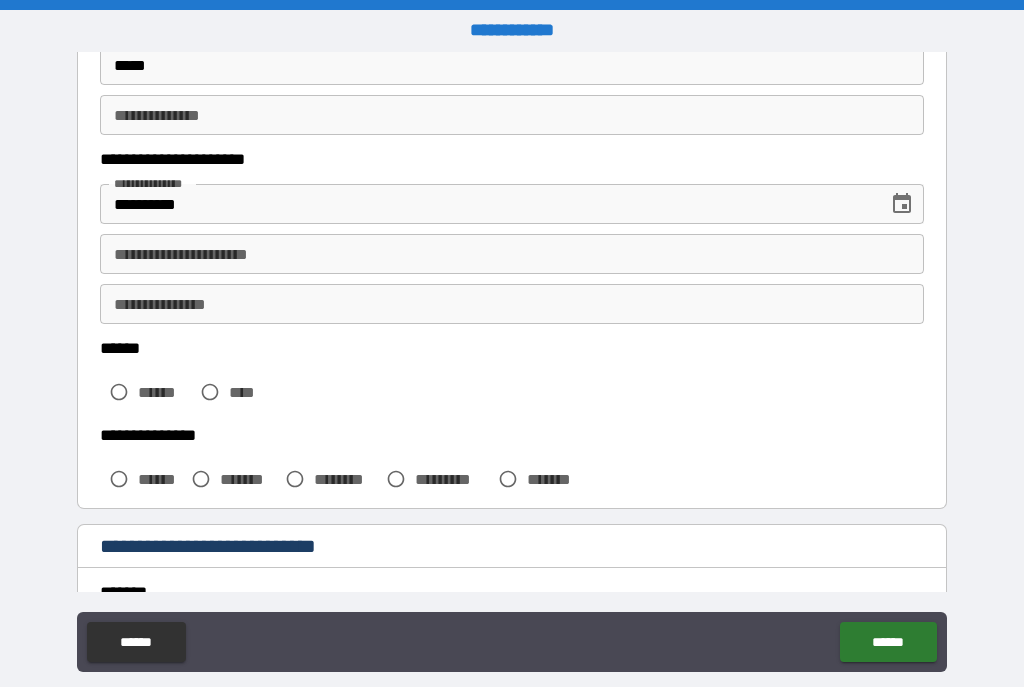 click on "**********" at bounding box center [512, 254] 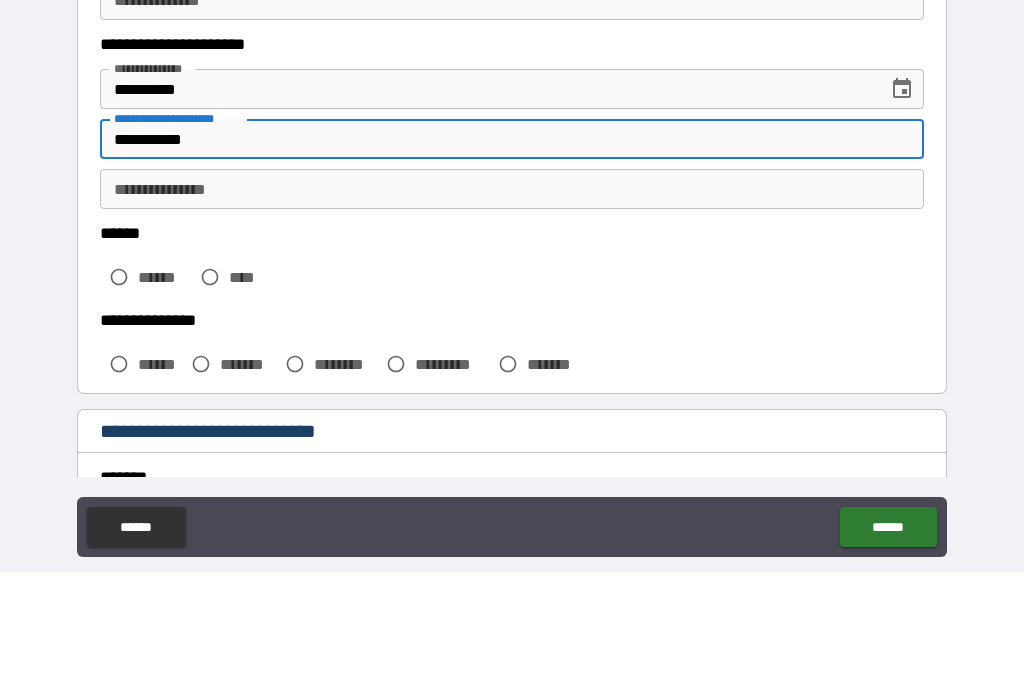click on "**********" at bounding box center (512, 304) 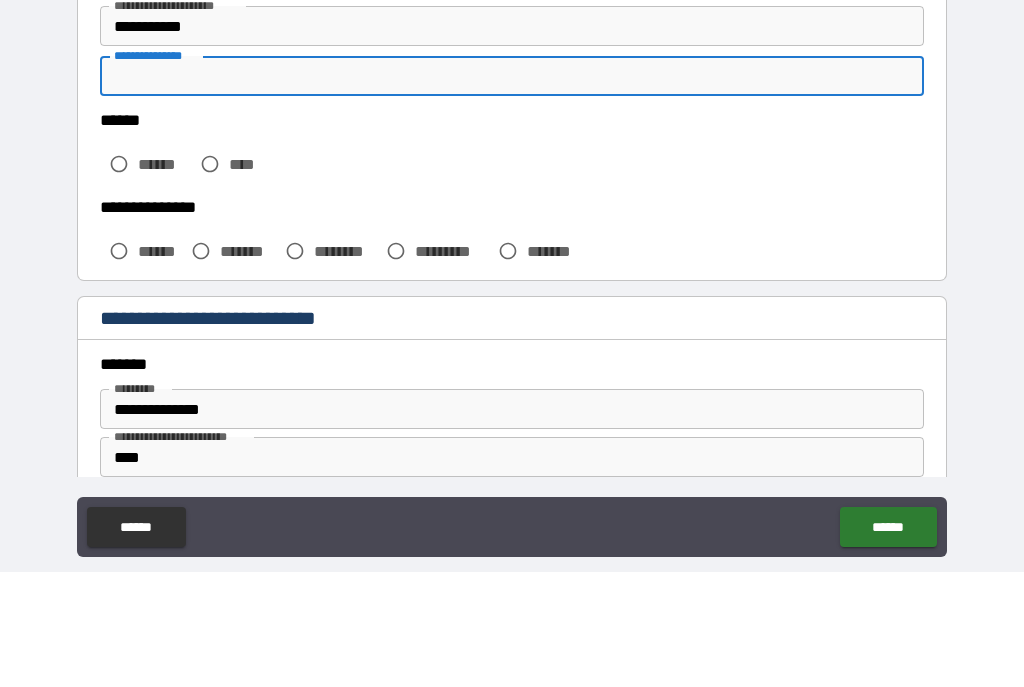 scroll, scrollTop: 387, scrollLeft: 0, axis: vertical 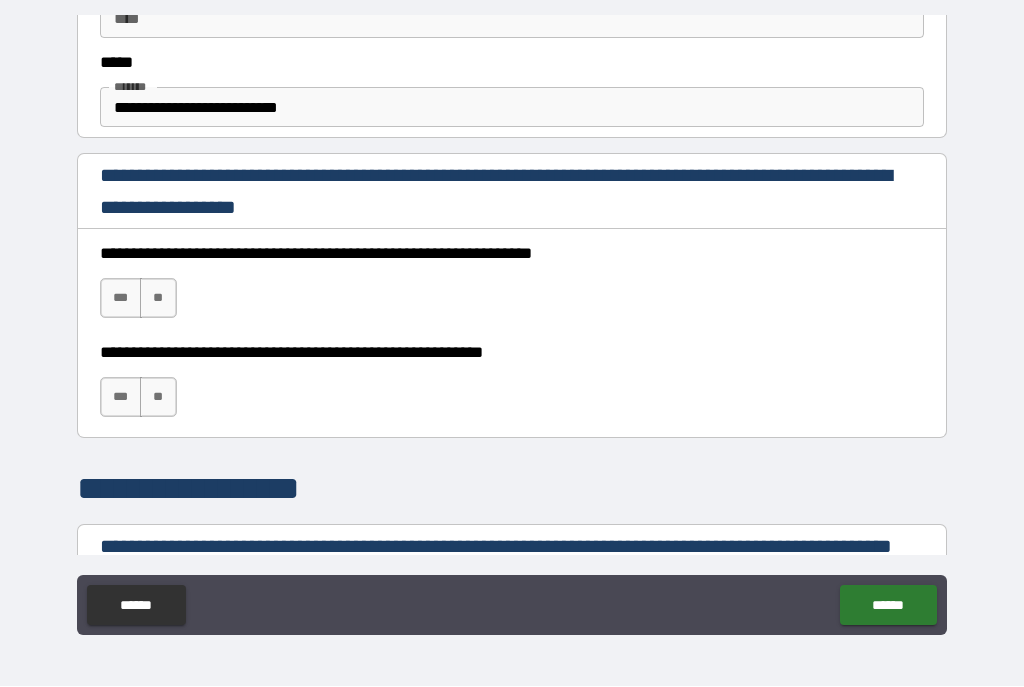 click on "***" at bounding box center [121, 299] 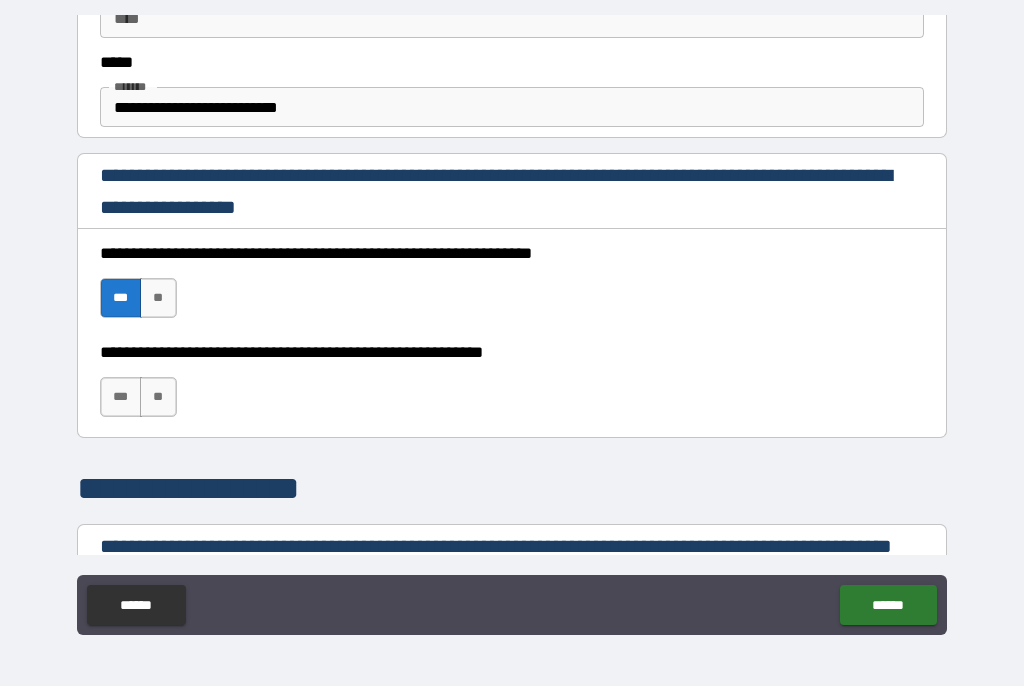 click on "***" at bounding box center (121, 398) 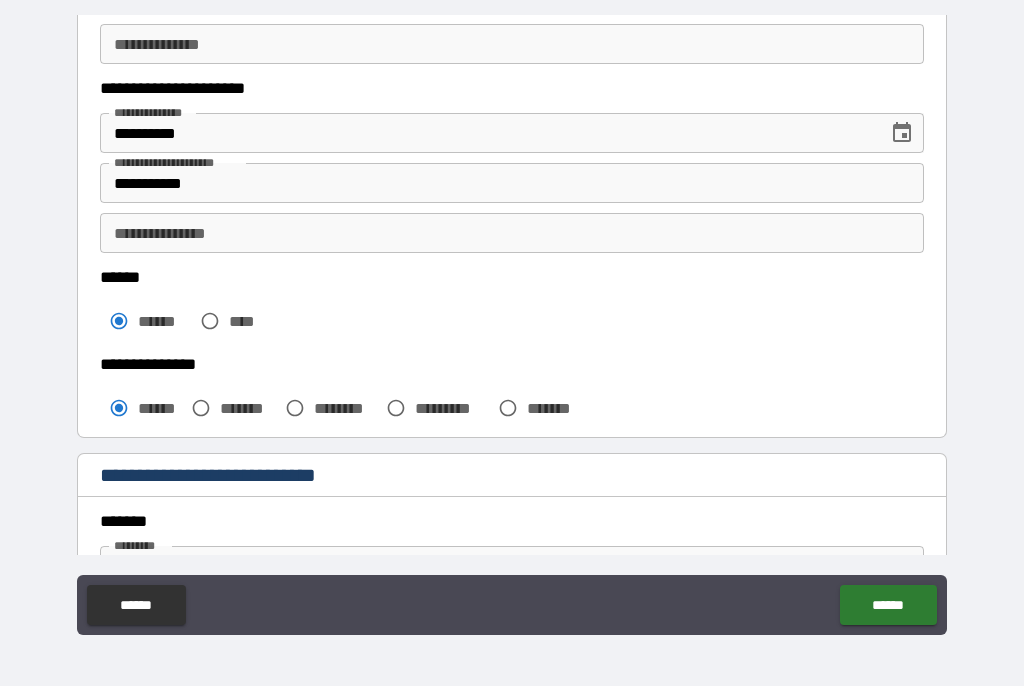 scroll, scrollTop: 270, scrollLeft: 0, axis: vertical 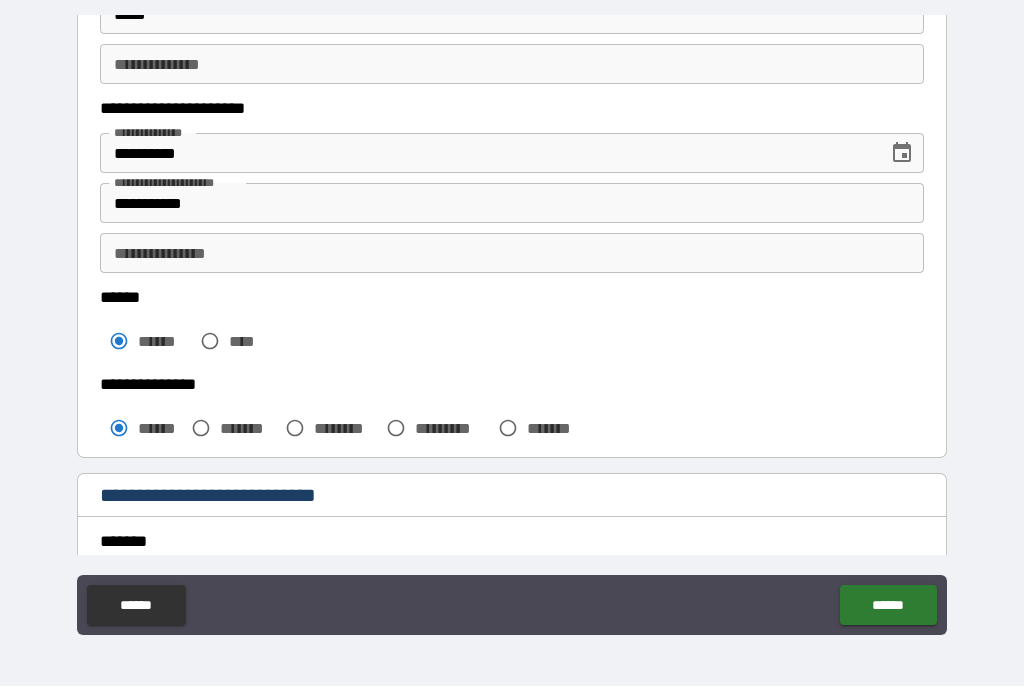 click on "**********" at bounding box center (512, 204) 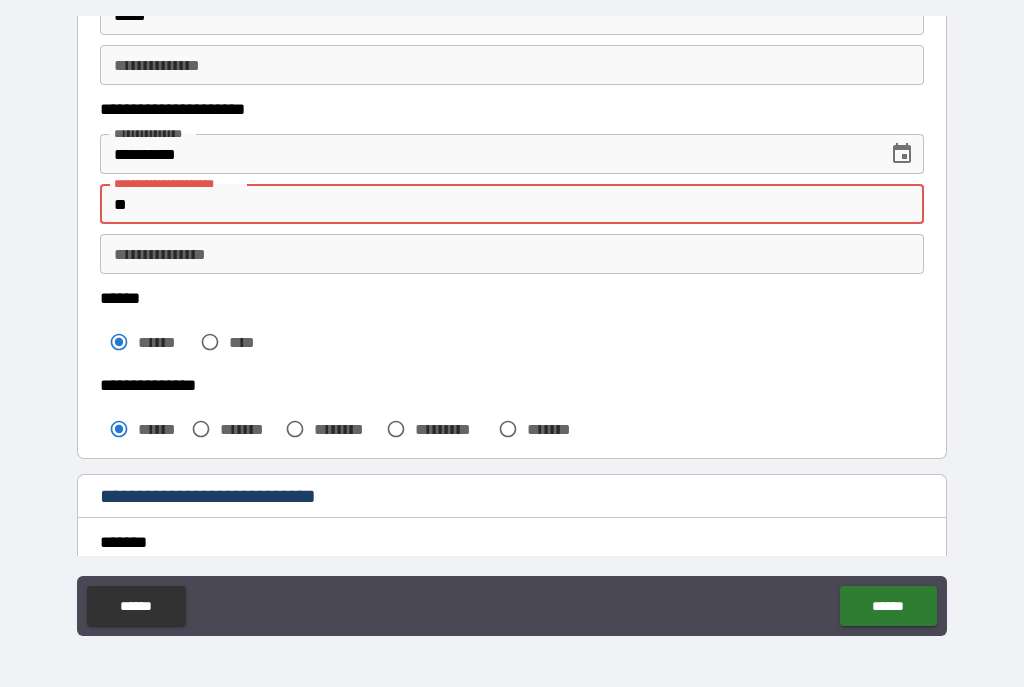 type on "*" 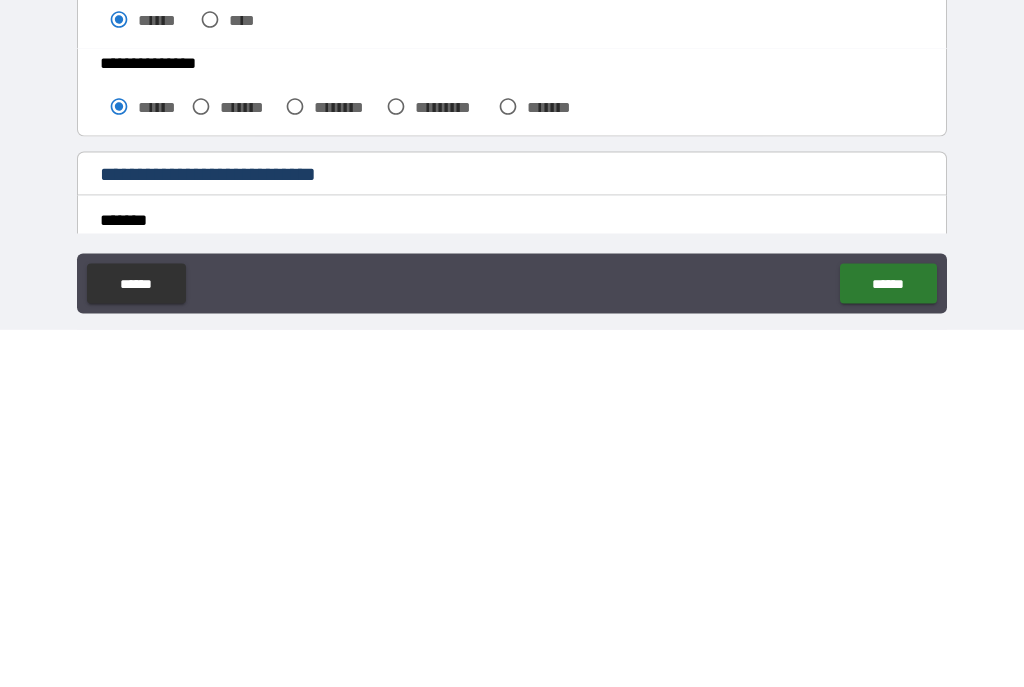scroll, scrollTop: 0, scrollLeft: 0, axis: both 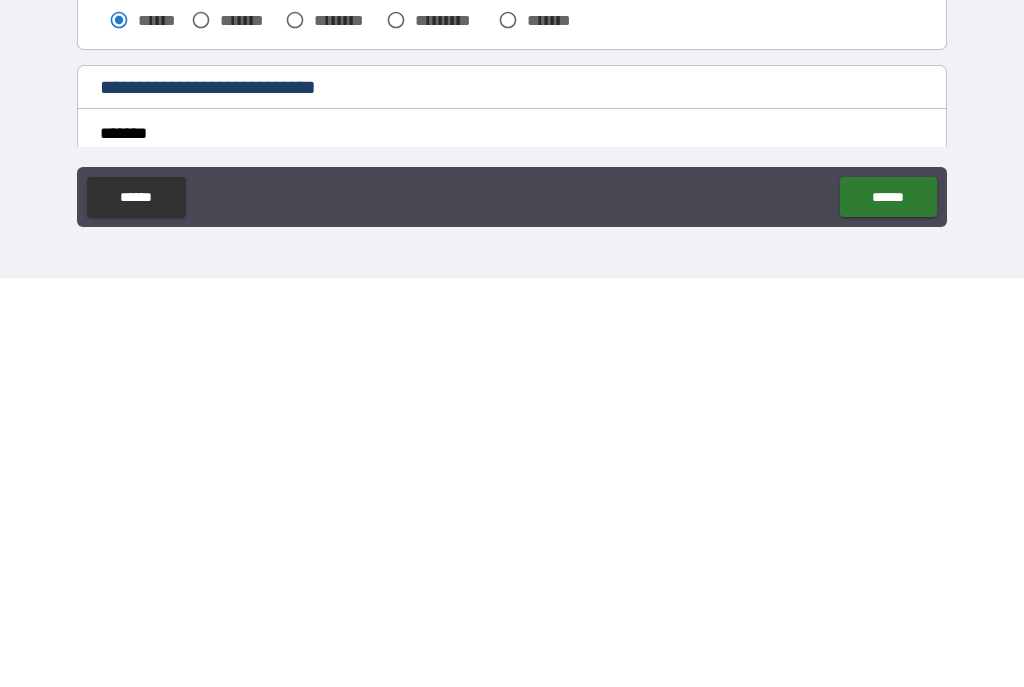 type 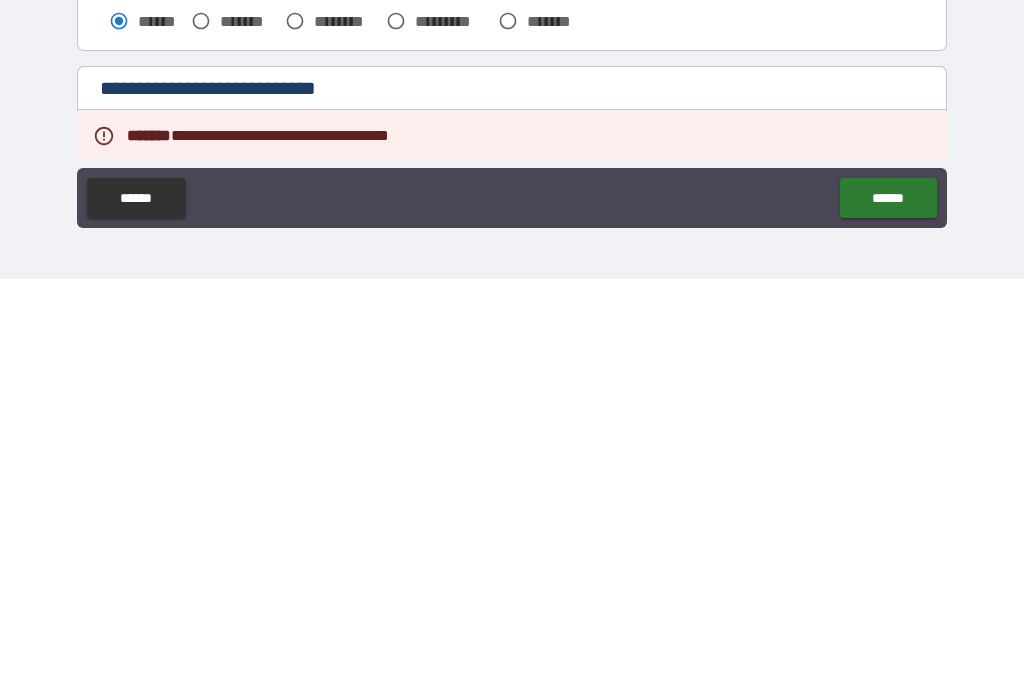 scroll, scrollTop: 36, scrollLeft: 0, axis: vertical 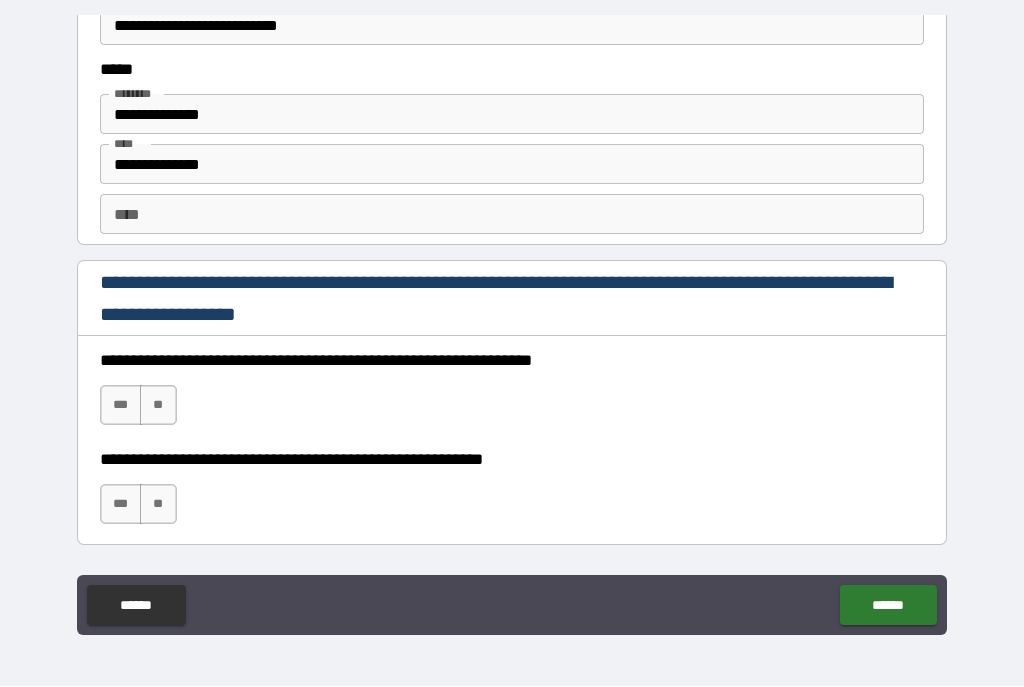 click on "***" at bounding box center [121, 406] 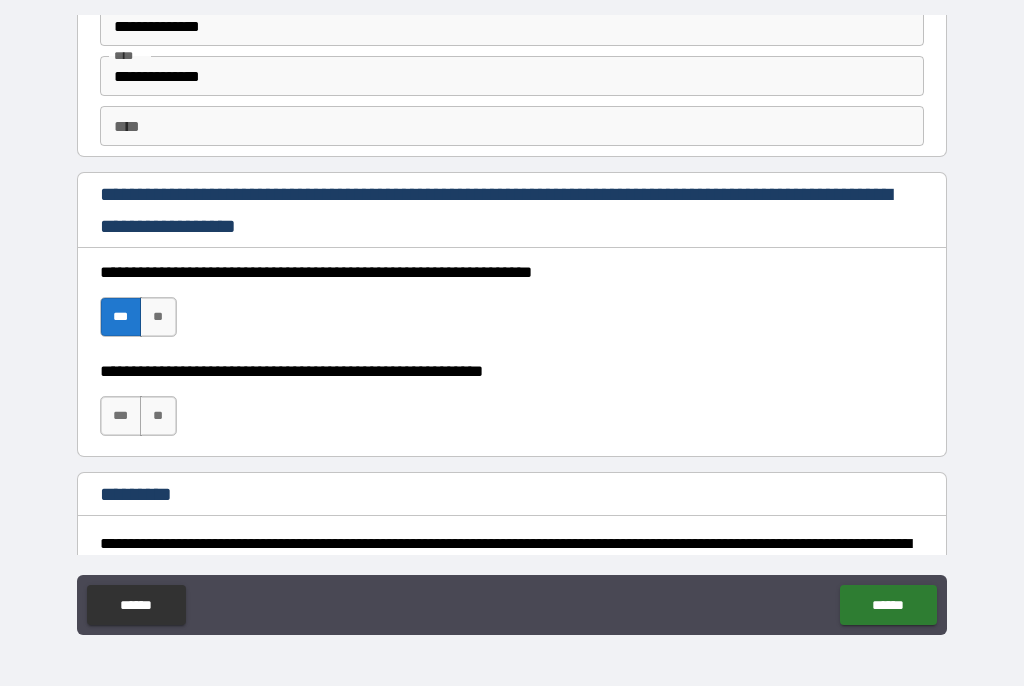scroll, scrollTop: 2838, scrollLeft: 0, axis: vertical 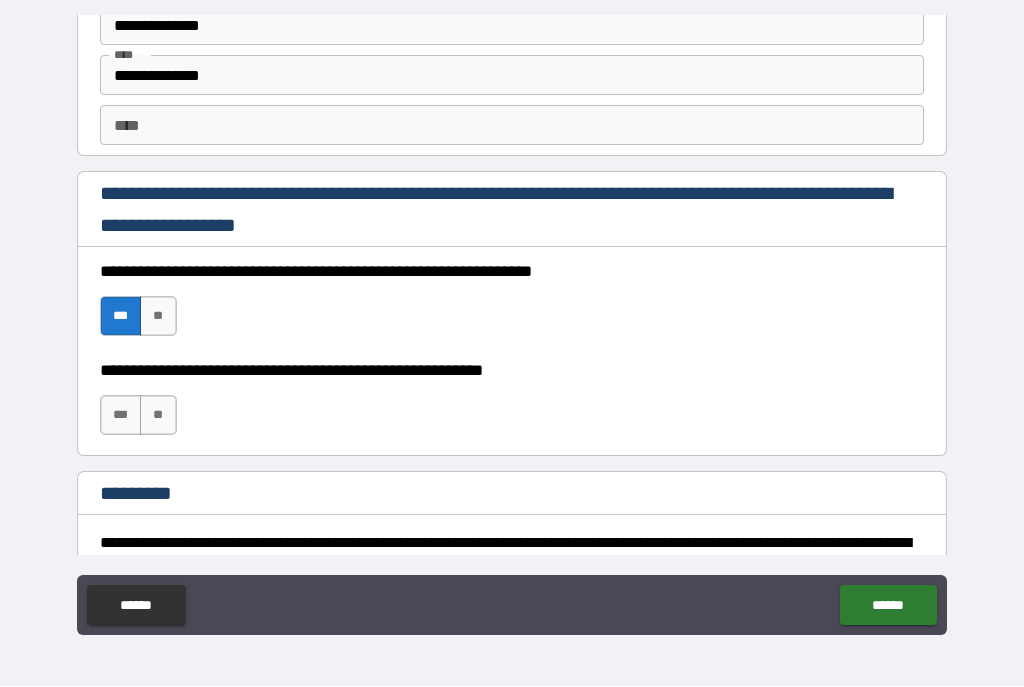 click on "***" at bounding box center (121, 416) 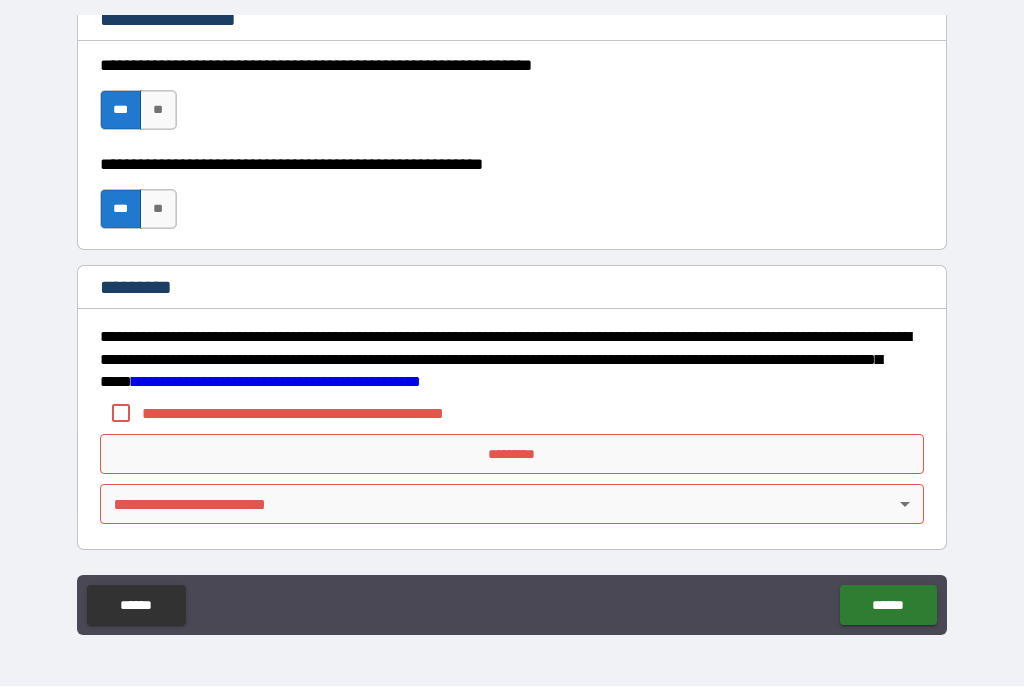 scroll, scrollTop: 3044, scrollLeft: 0, axis: vertical 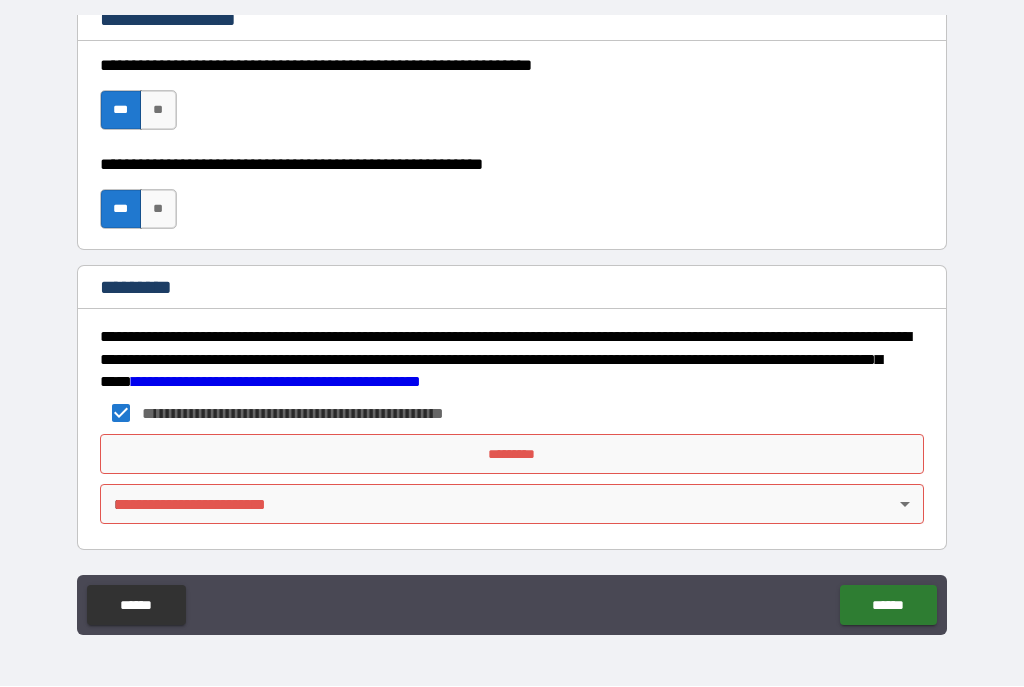 click on "**********" at bounding box center (512, 325) 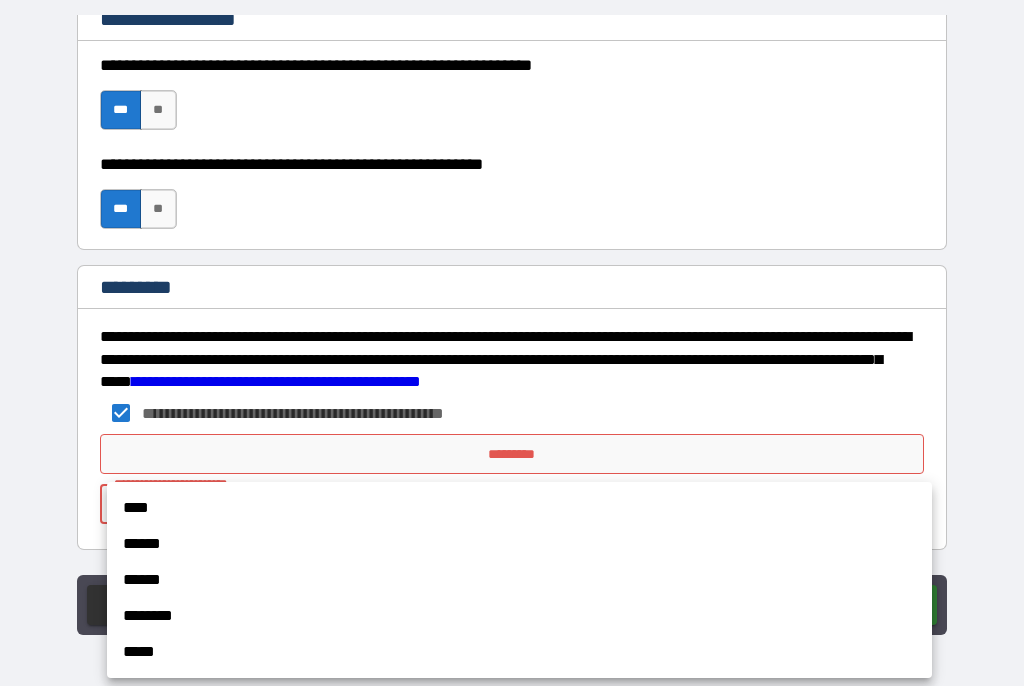 click on "****" at bounding box center [519, 509] 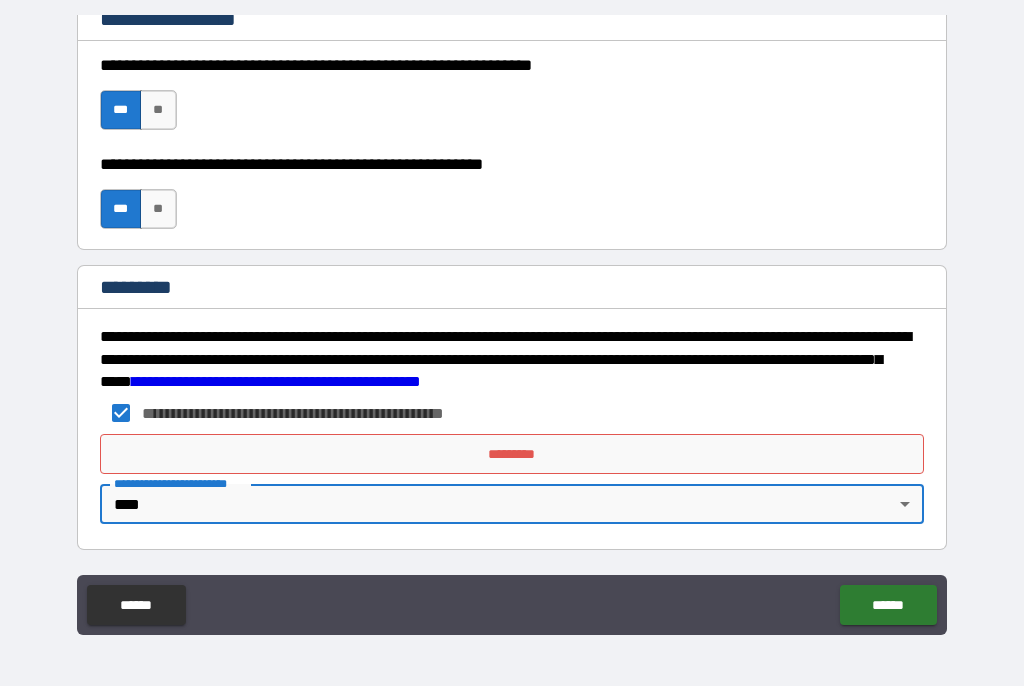 click on "*********" at bounding box center [512, 455] 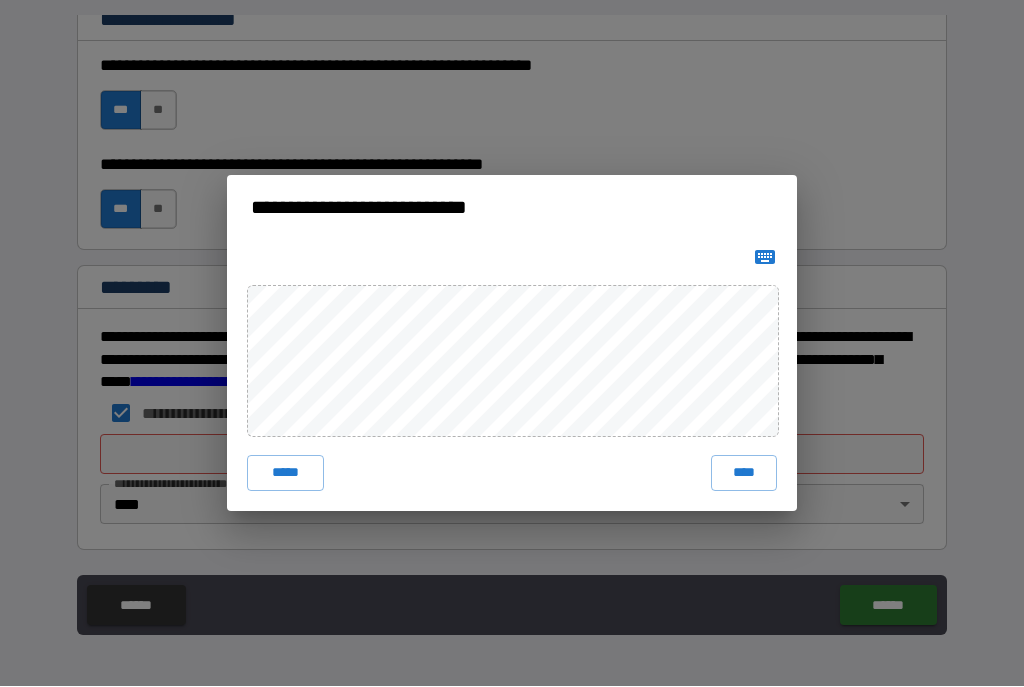 click on "****" at bounding box center (744, 474) 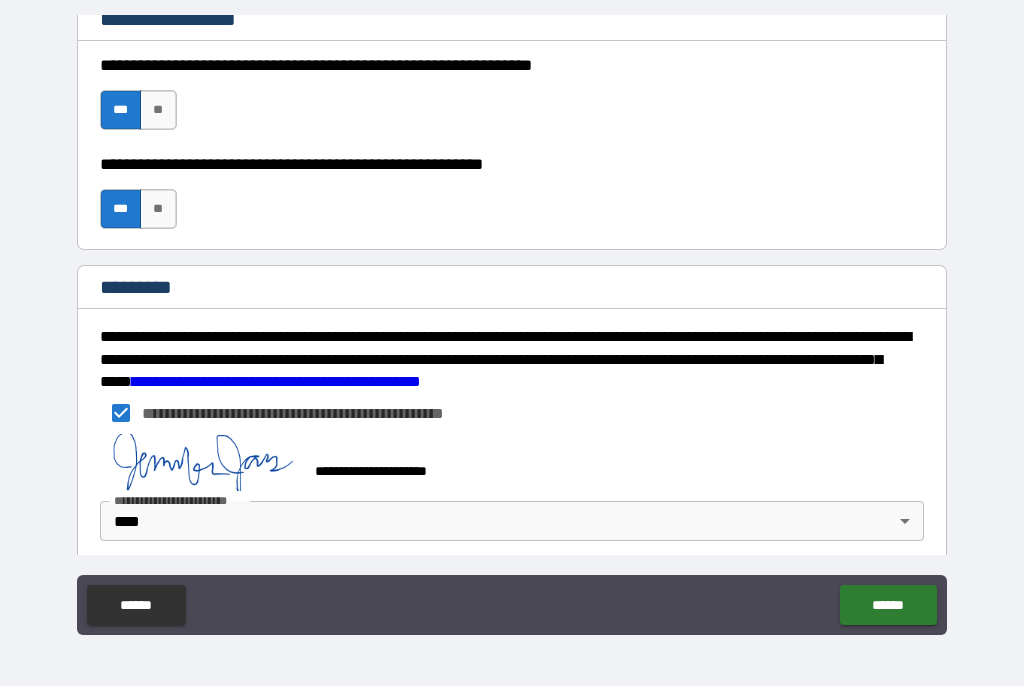 click on "******" at bounding box center (888, 606) 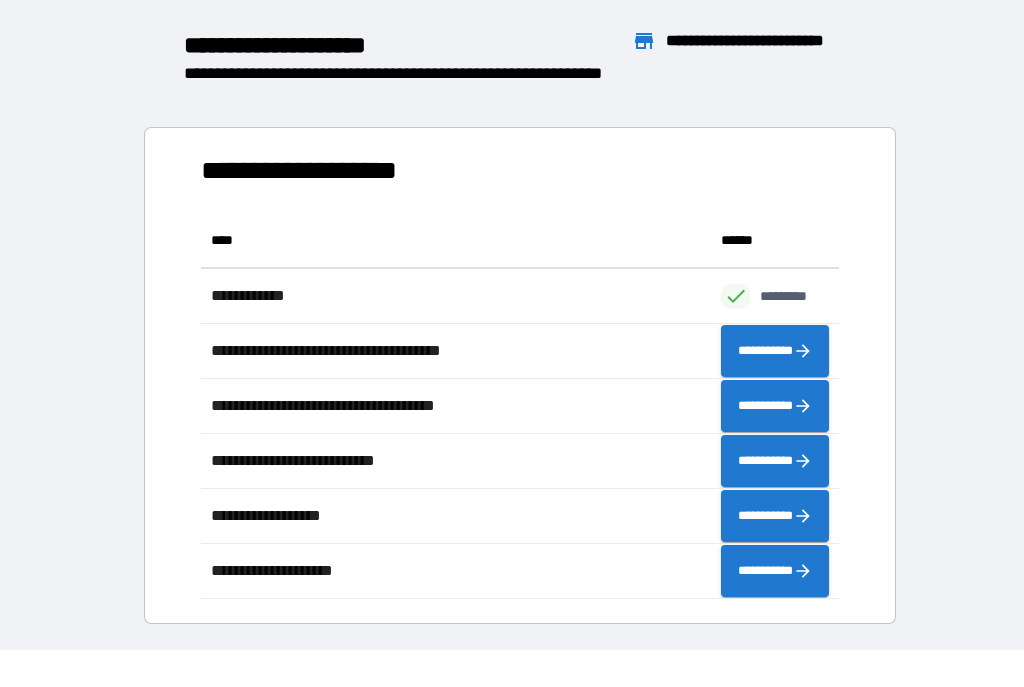 scroll, scrollTop: 1, scrollLeft: 1, axis: both 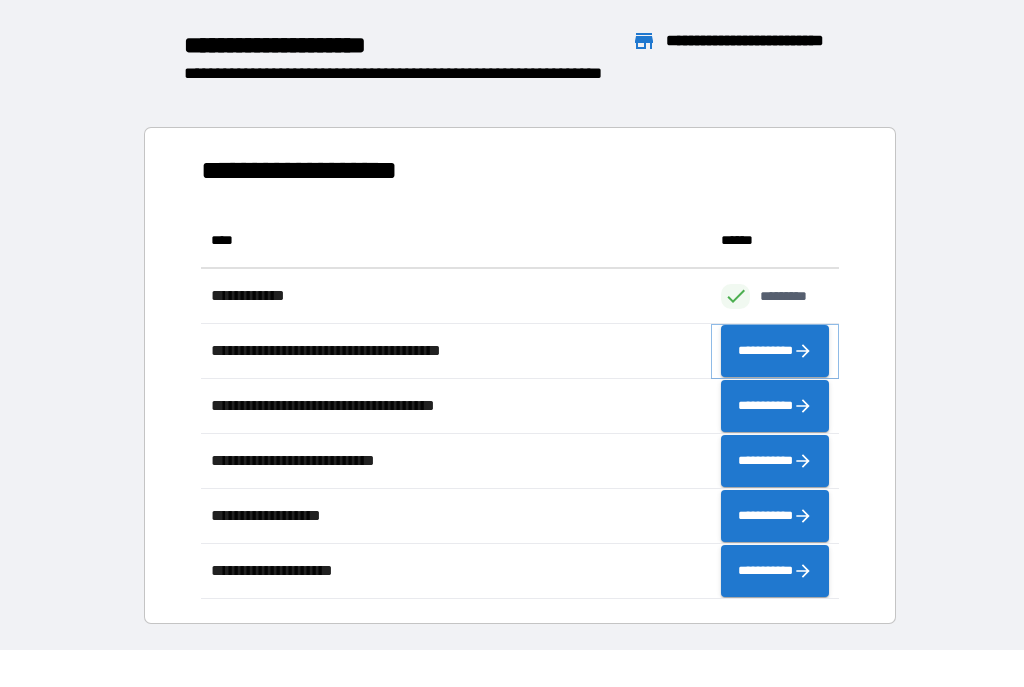 click 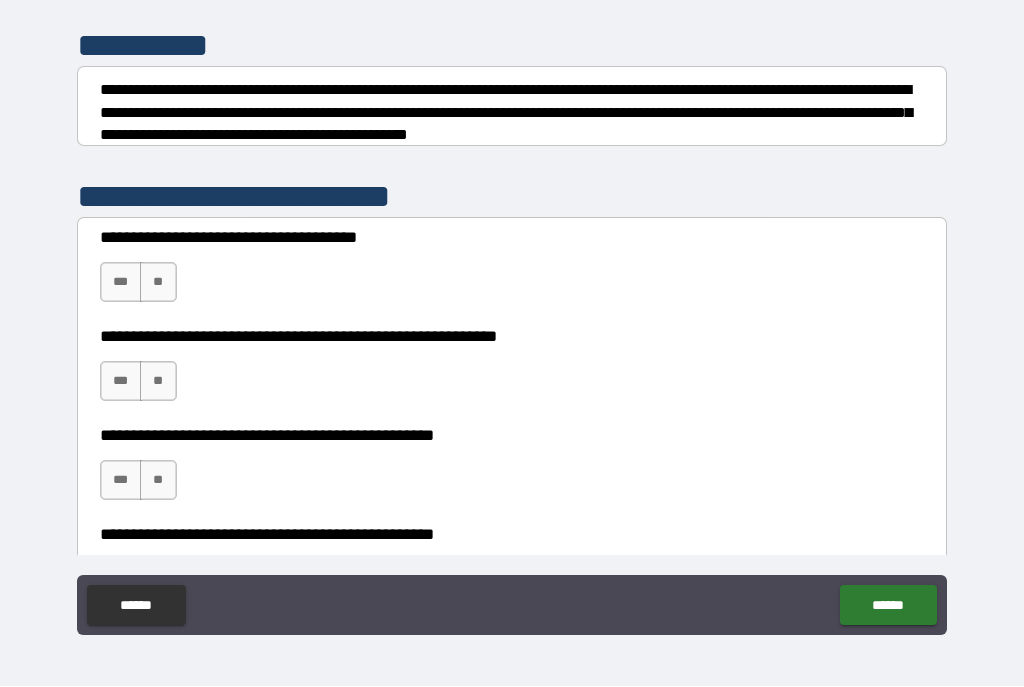 scroll, scrollTop: 281, scrollLeft: 0, axis: vertical 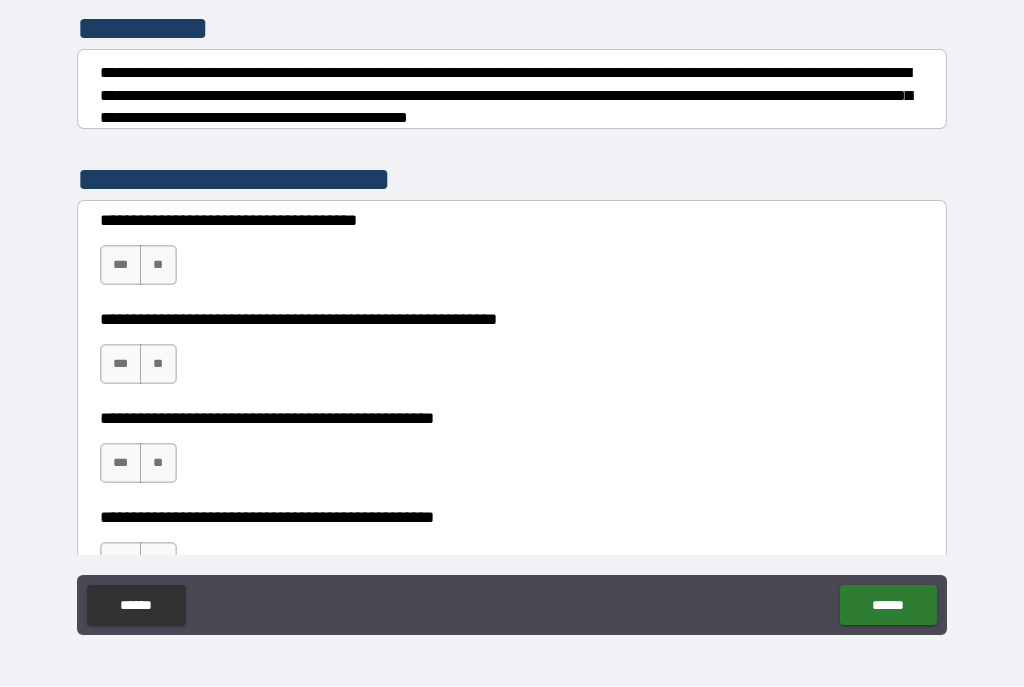 click on "***" at bounding box center (121, 266) 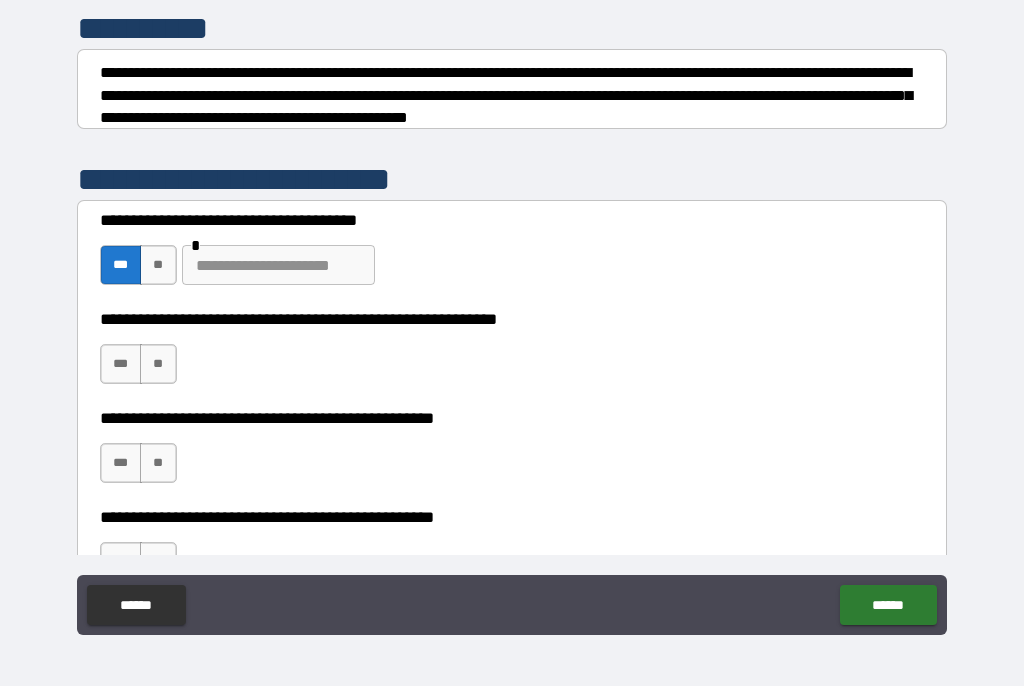 click at bounding box center [278, 266] 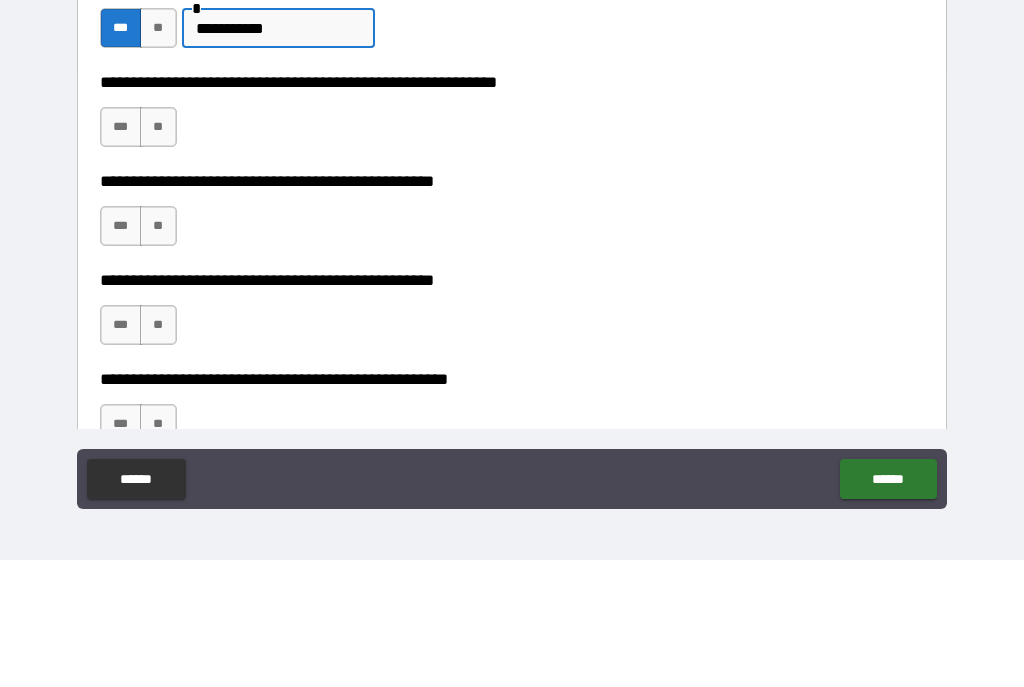 scroll, scrollTop: 415, scrollLeft: 0, axis: vertical 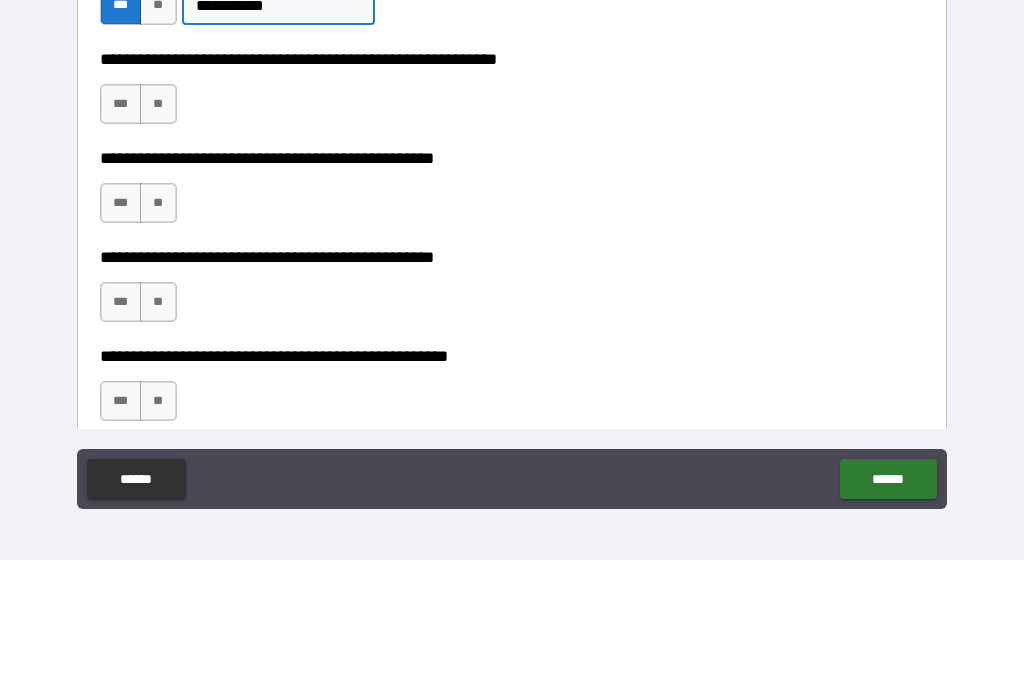 type on "**********" 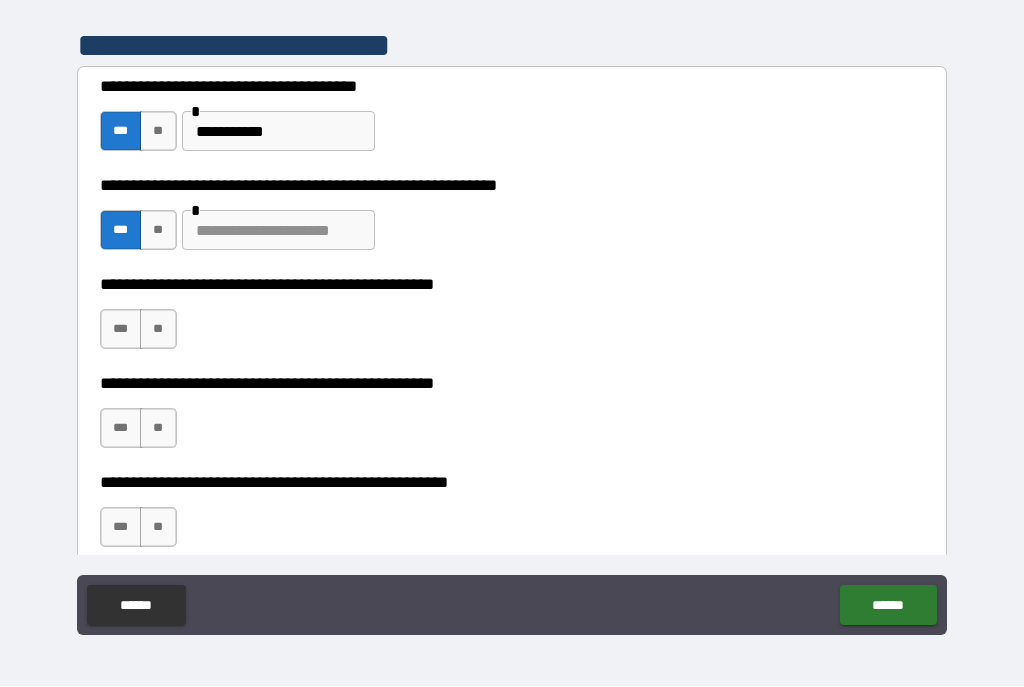 click on "**" at bounding box center [158, 330] 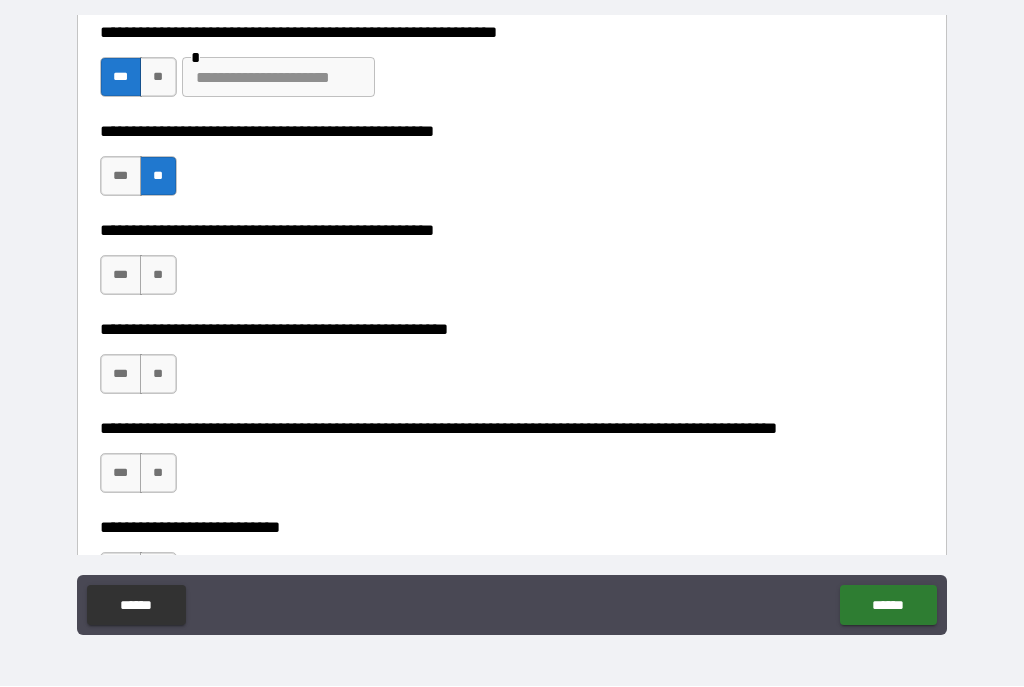scroll, scrollTop: 570, scrollLeft: 0, axis: vertical 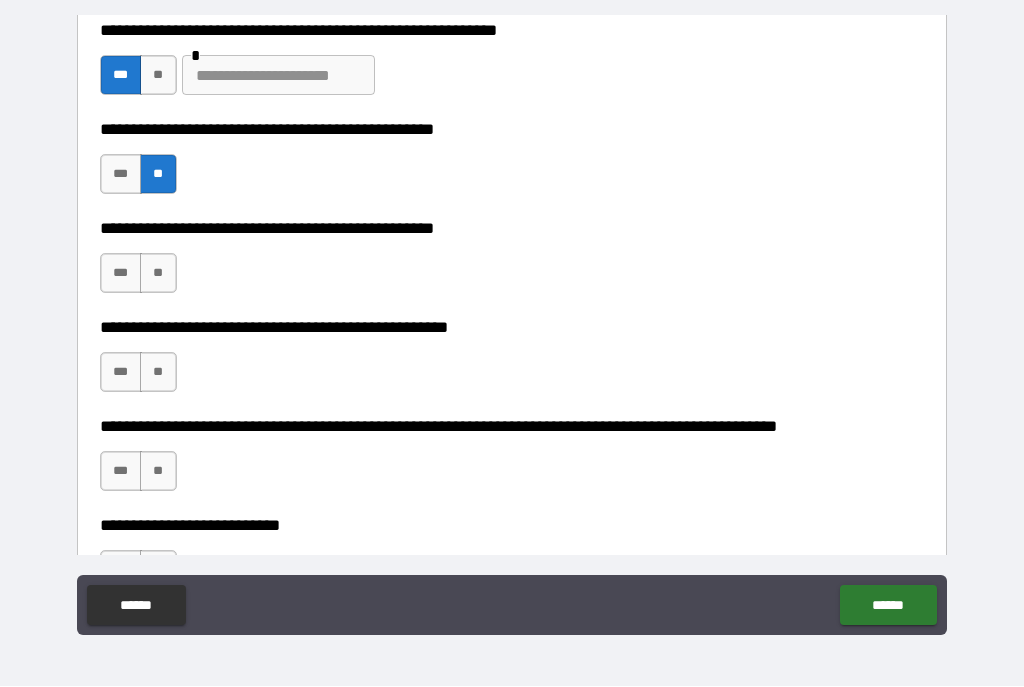 click on "***" at bounding box center (121, 274) 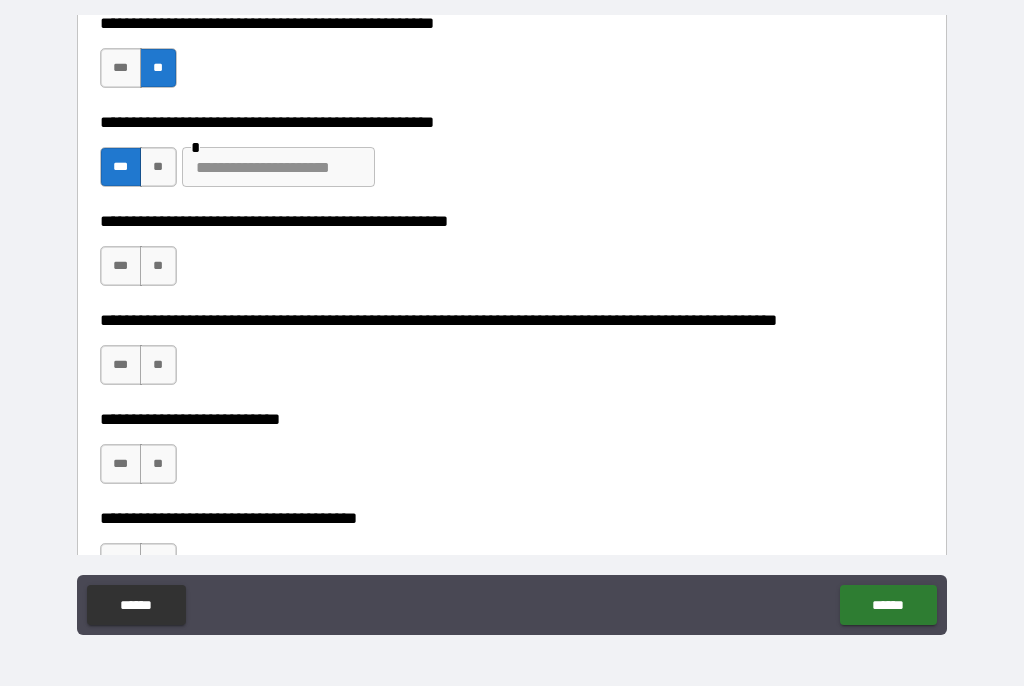scroll, scrollTop: 679, scrollLeft: 0, axis: vertical 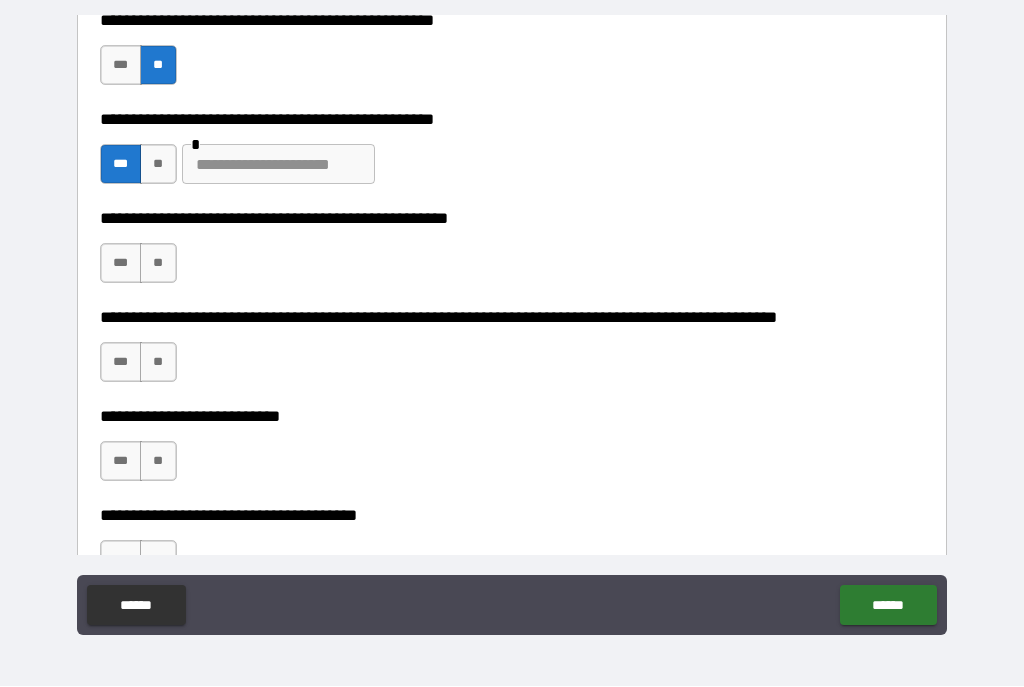 click at bounding box center [278, 165] 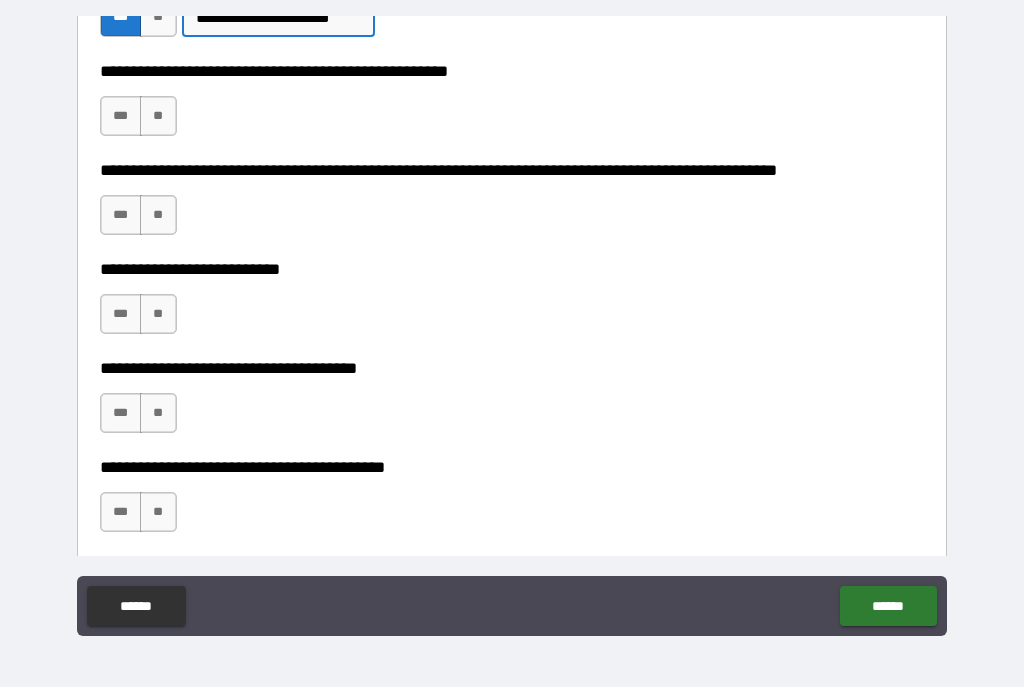 scroll, scrollTop: 828, scrollLeft: 0, axis: vertical 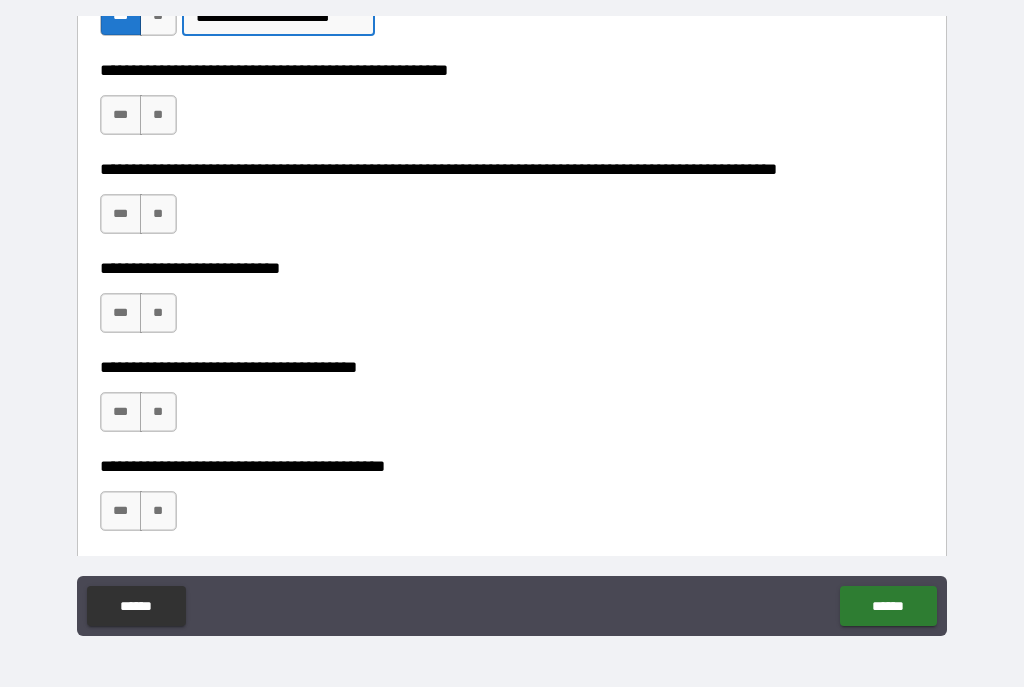 type on "**********" 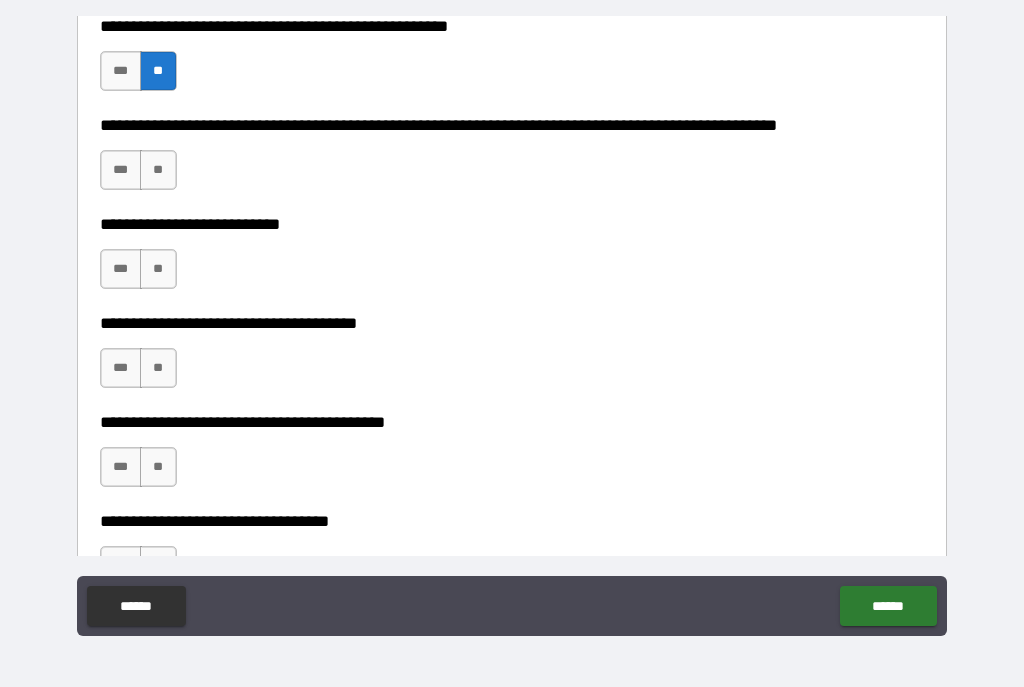 scroll, scrollTop: 881, scrollLeft: 0, axis: vertical 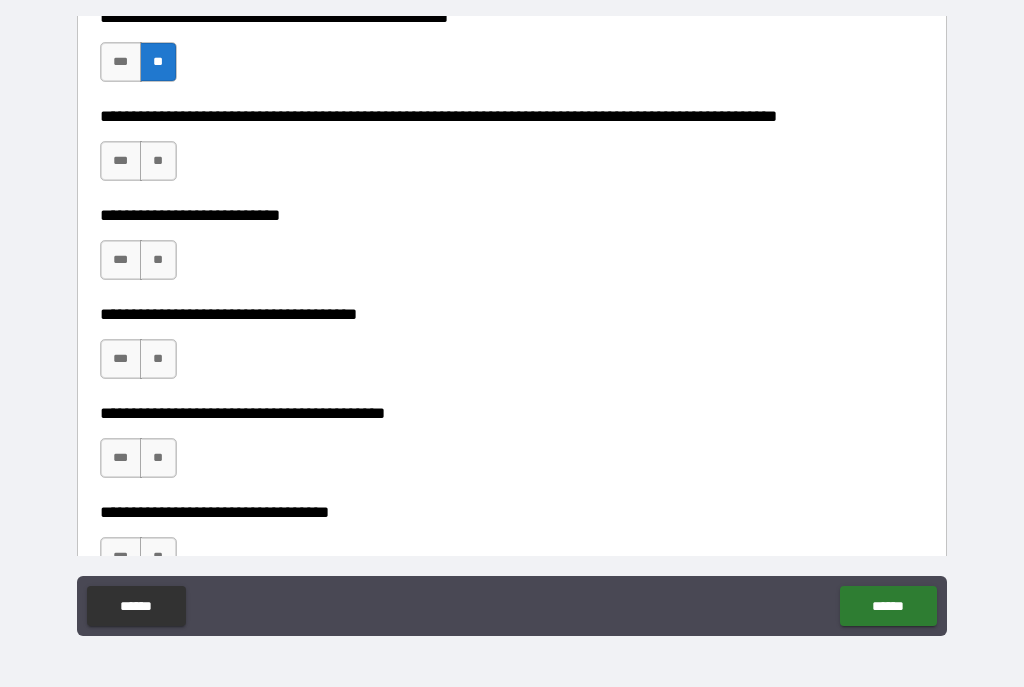 click on "**" at bounding box center [158, 161] 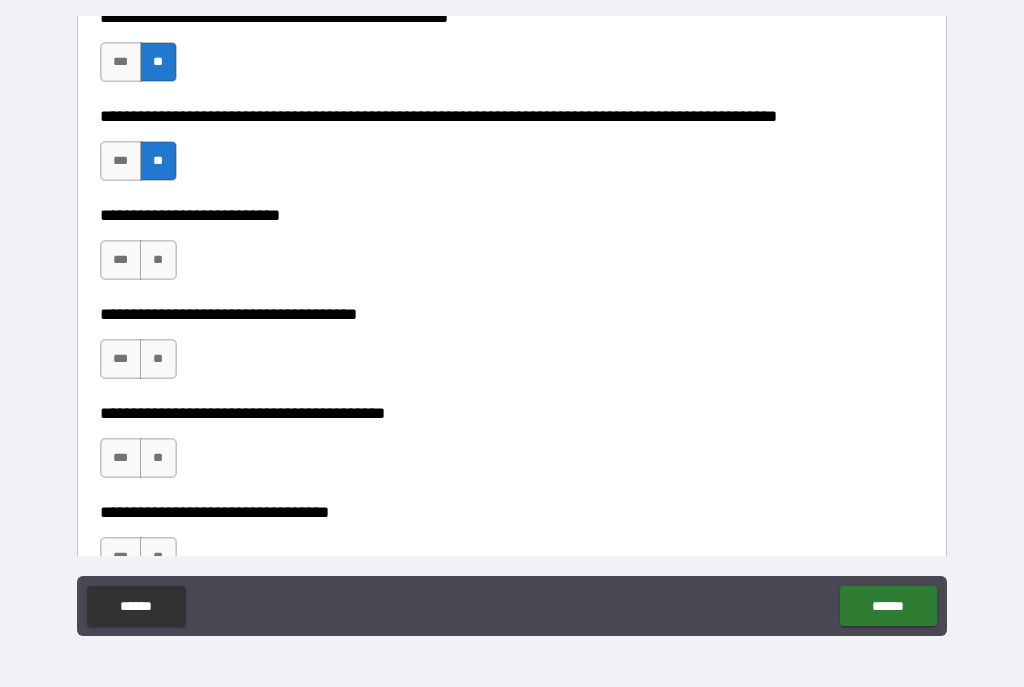 click on "**" at bounding box center [158, 260] 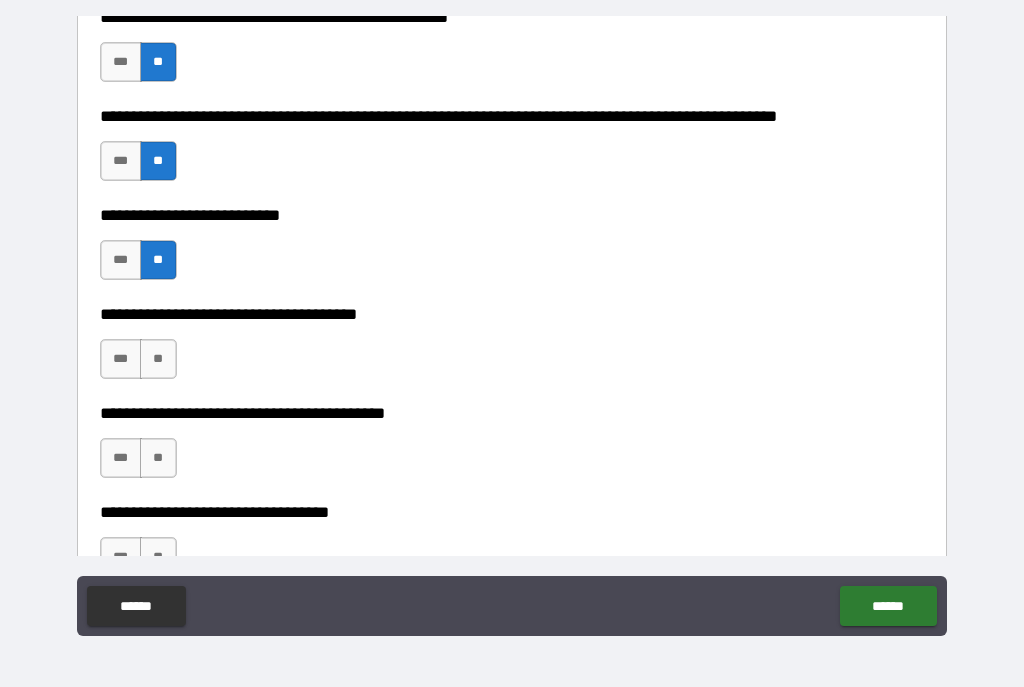 click on "**" at bounding box center [158, 359] 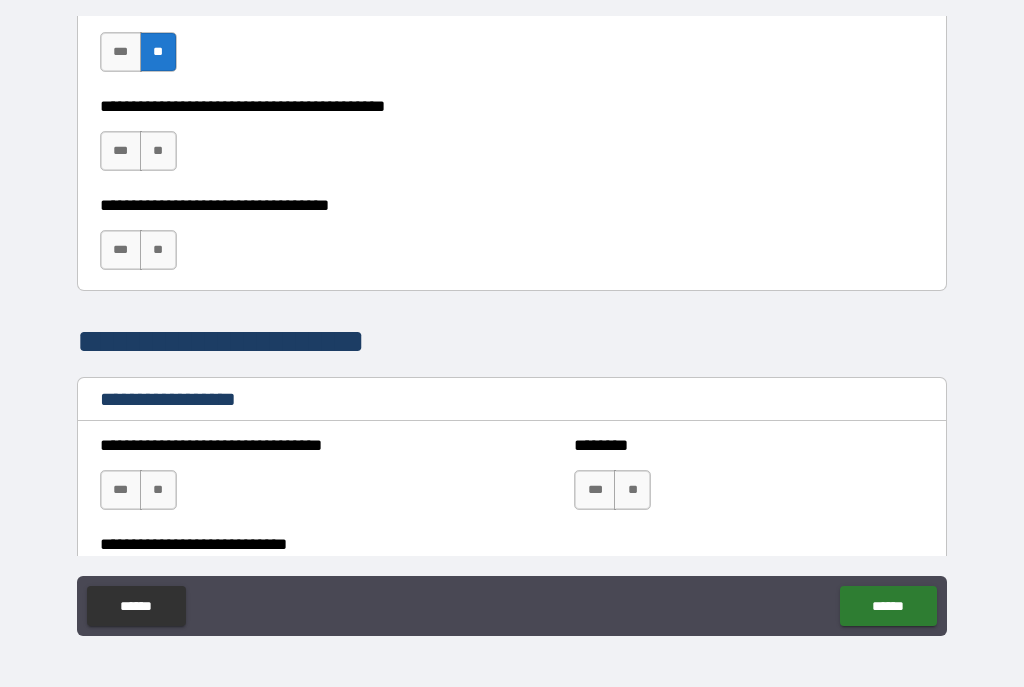 scroll, scrollTop: 1191, scrollLeft: 0, axis: vertical 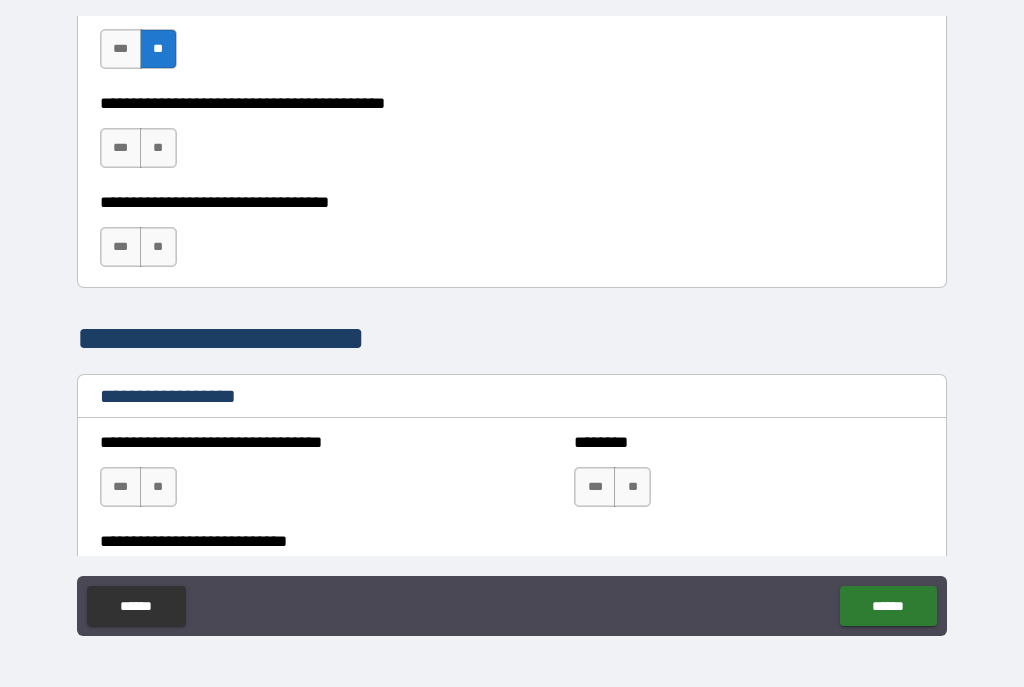 click on "**" at bounding box center (158, 148) 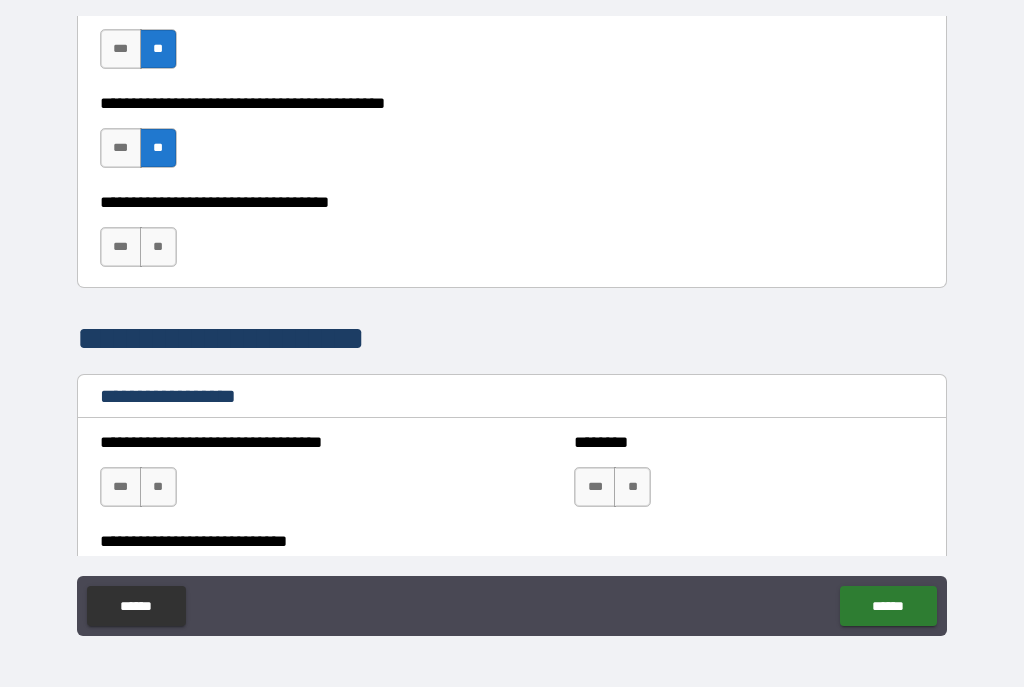 click on "**" at bounding box center (158, 247) 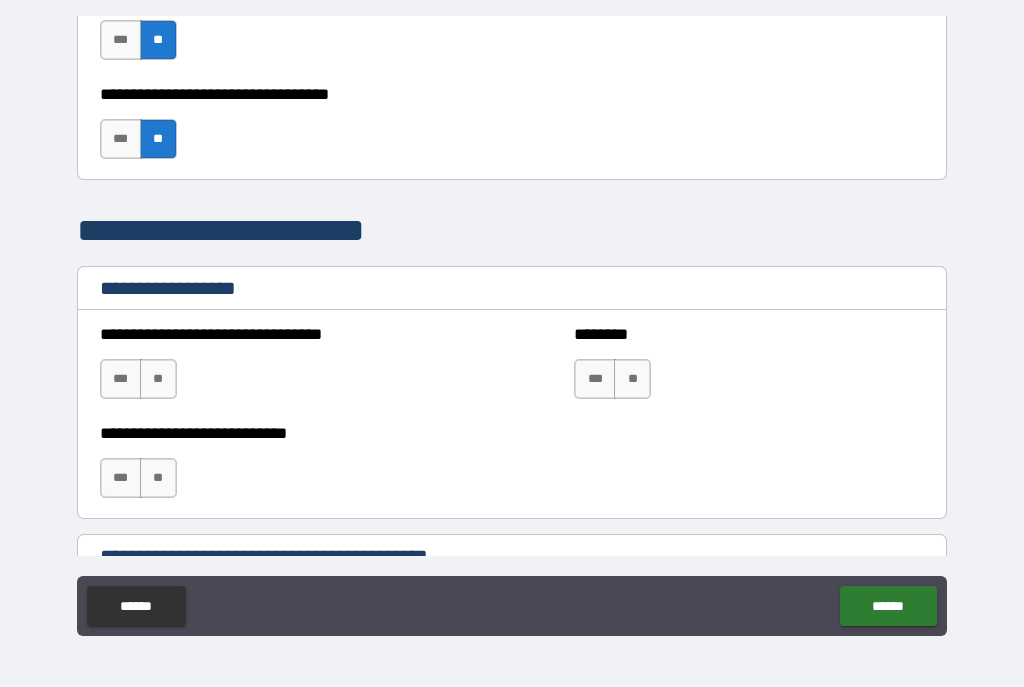 scroll, scrollTop: 1322, scrollLeft: 0, axis: vertical 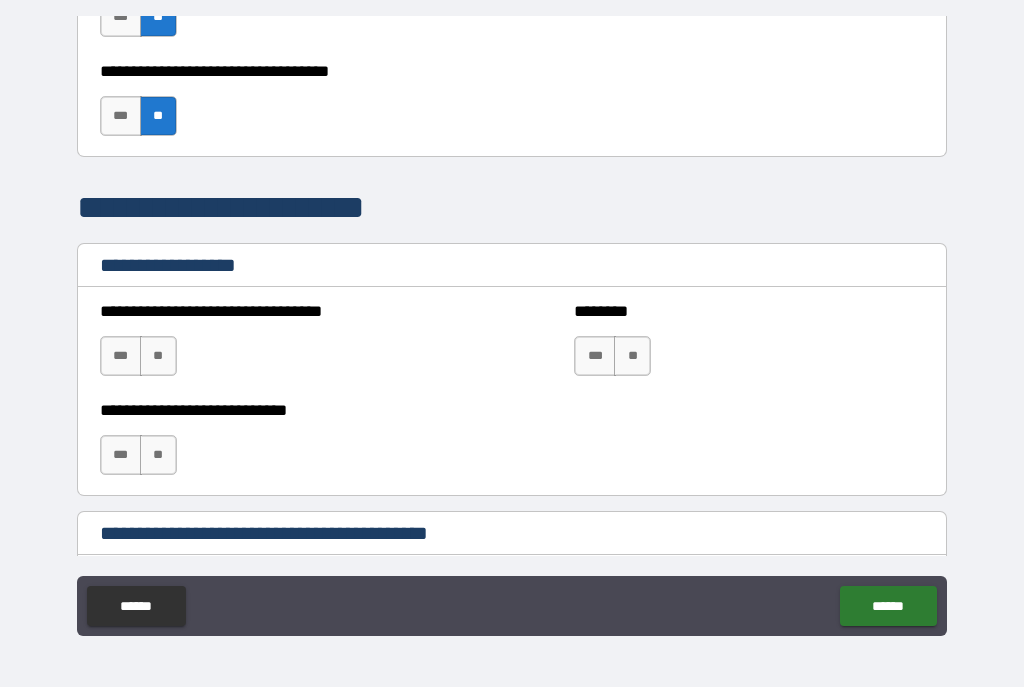 click on "**" at bounding box center [158, 356] 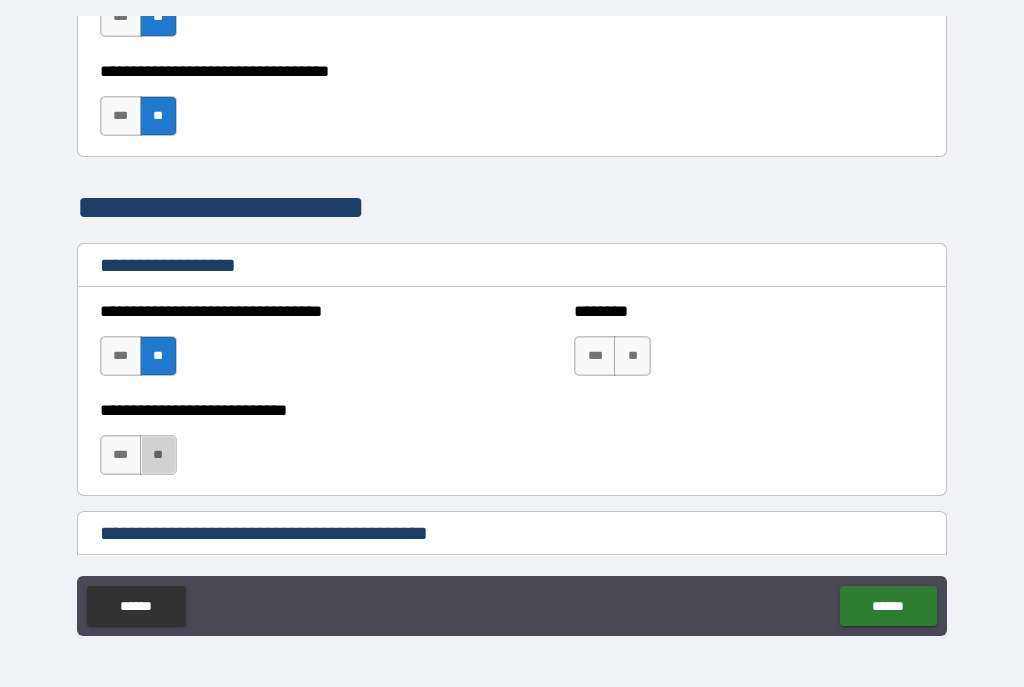 click on "**" at bounding box center (158, 455) 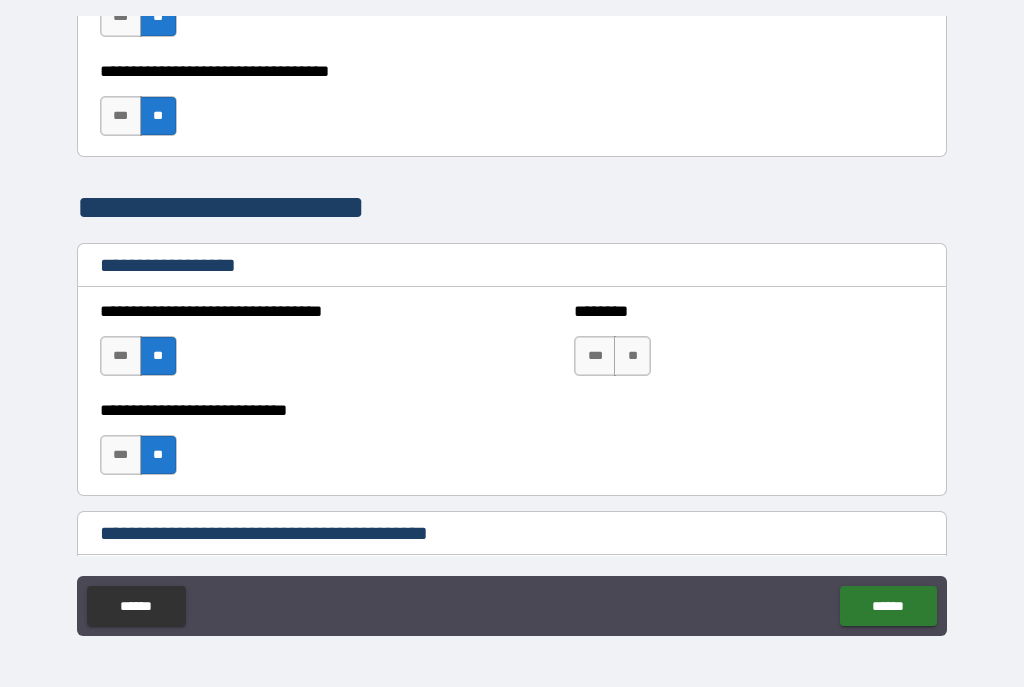 click on "**" at bounding box center [632, 356] 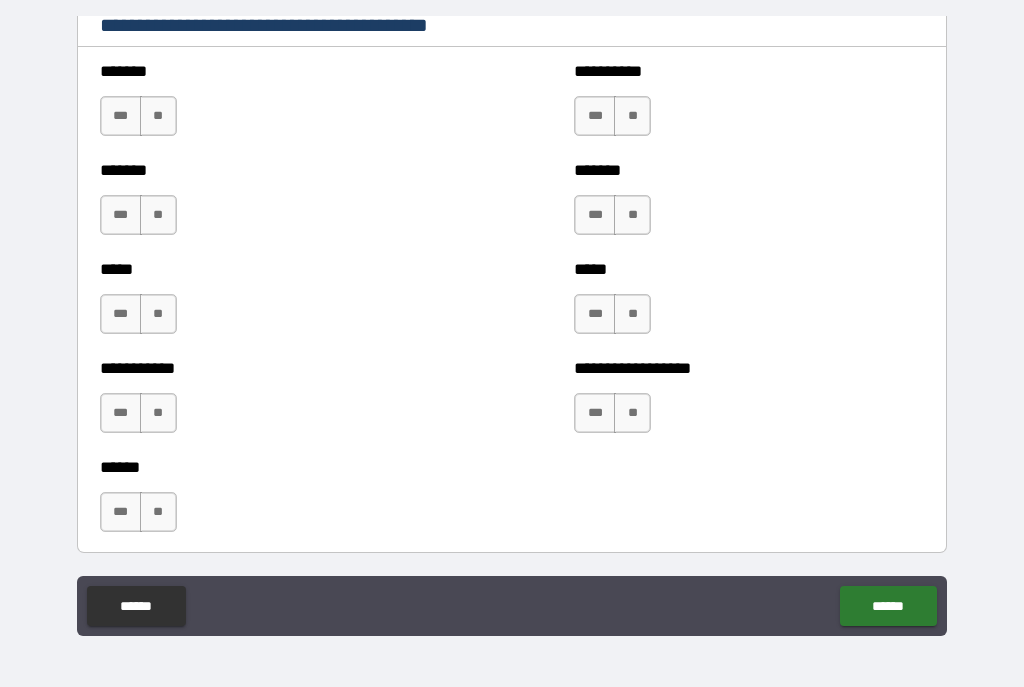 scroll, scrollTop: 1834, scrollLeft: 0, axis: vertical 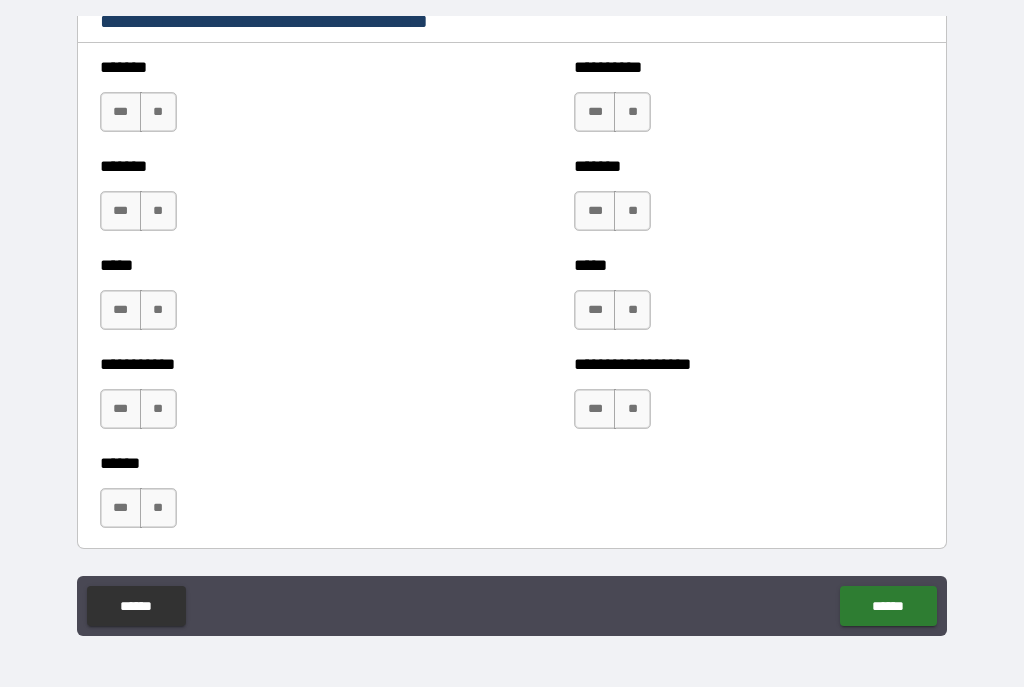 click on "**" at bounding box center (158, 112) 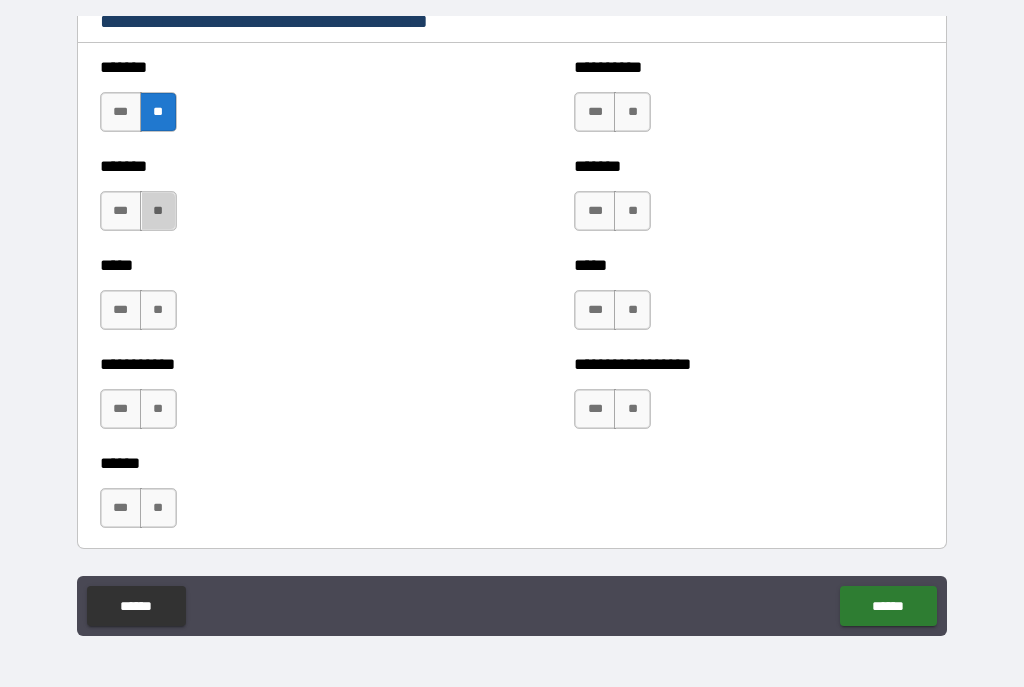 click on "**" at bounding box center [158, 211] 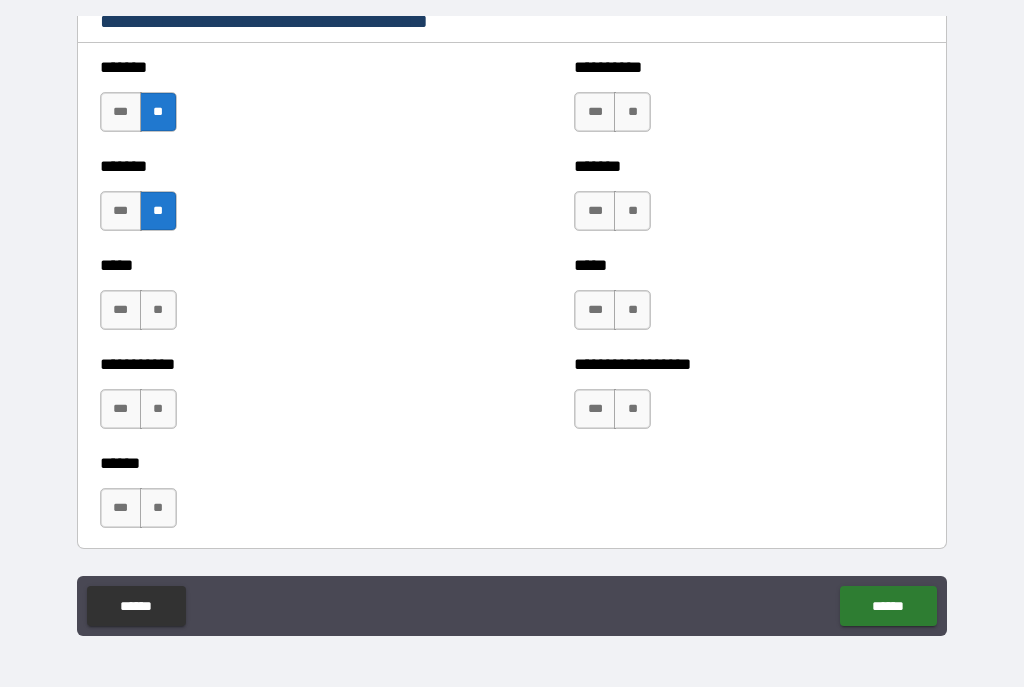 click on "**" at bounding box center (158, 310) 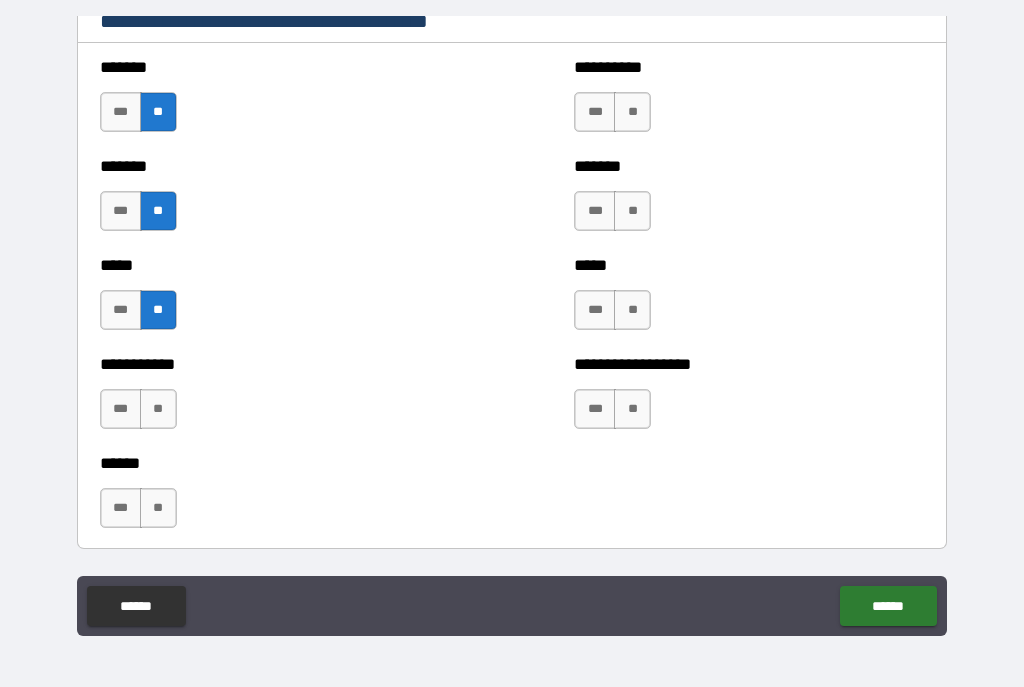 click on "**********" at bounding box center (275, 399) 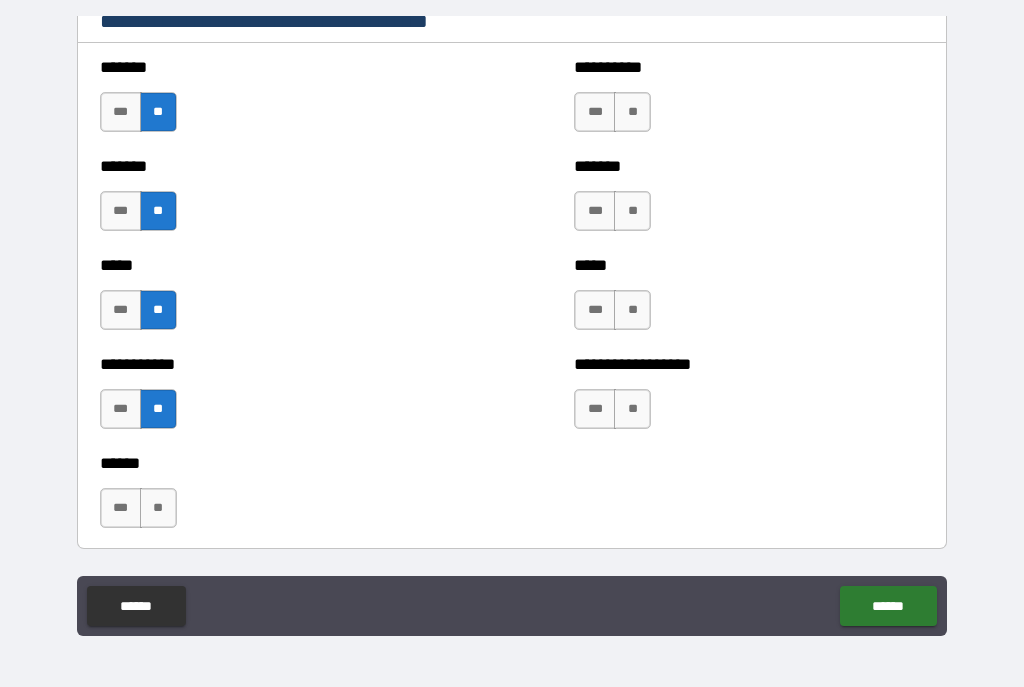 click on "**" at bounding box center (158, 508) 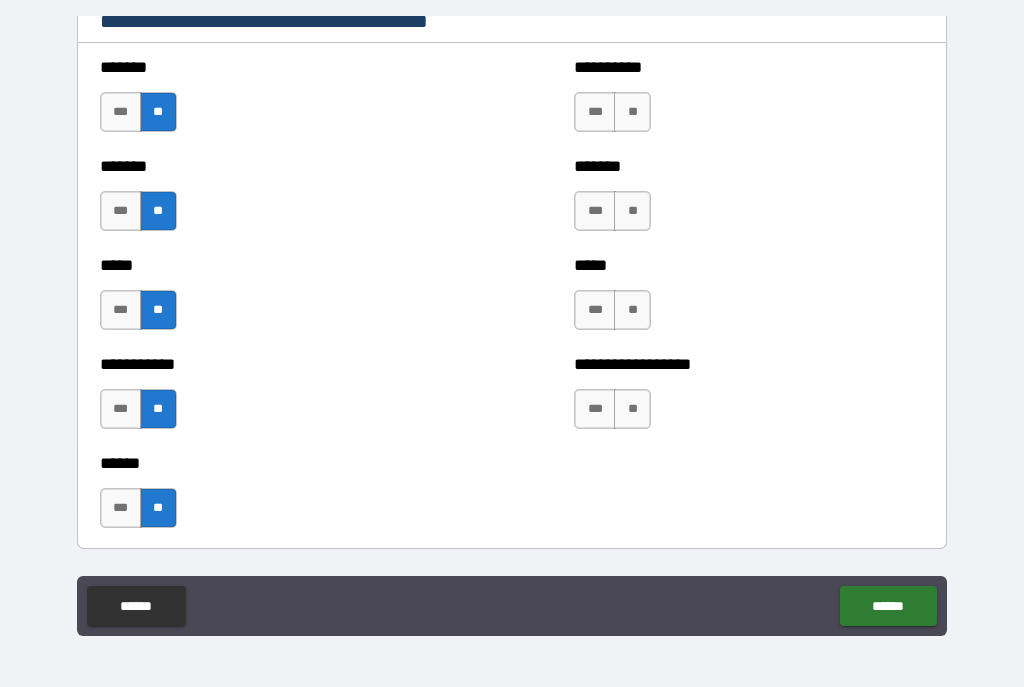 click on "**" at bounding box center [632, 112] 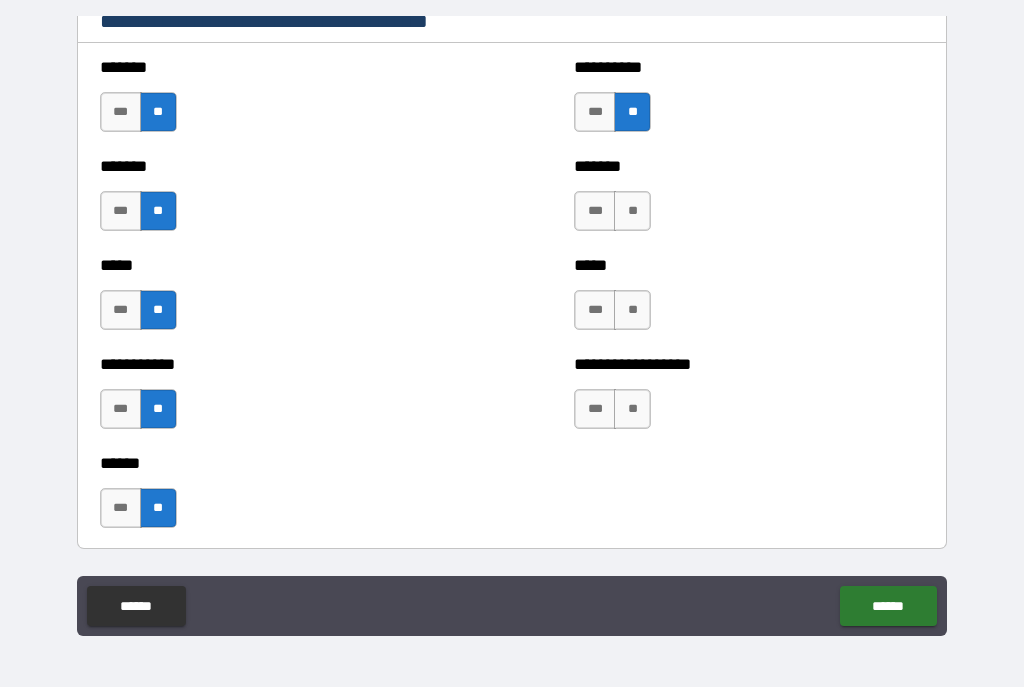 click on "**" at bounding box center (632, 211) 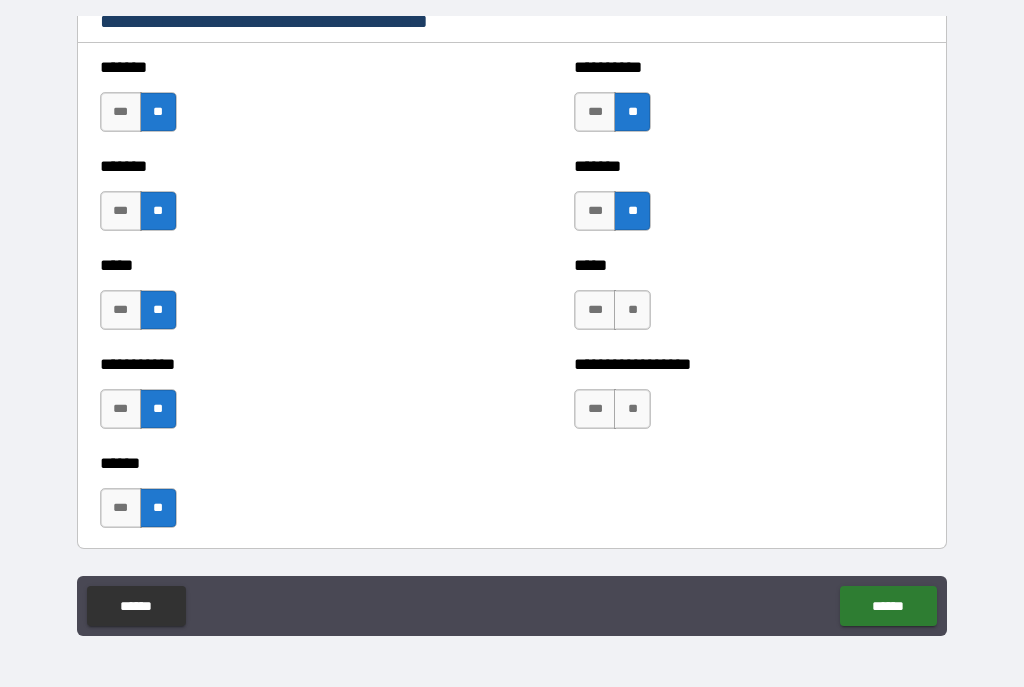 click on "**" at bounding box center (632, 310) 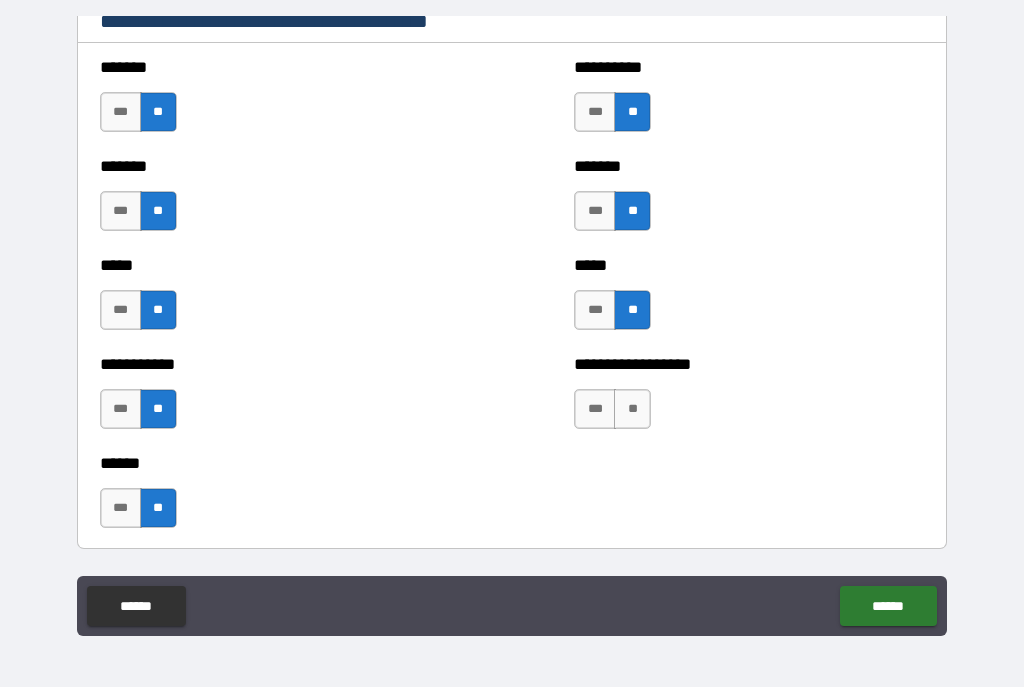 click on "**" at bounding box center (632, 409) 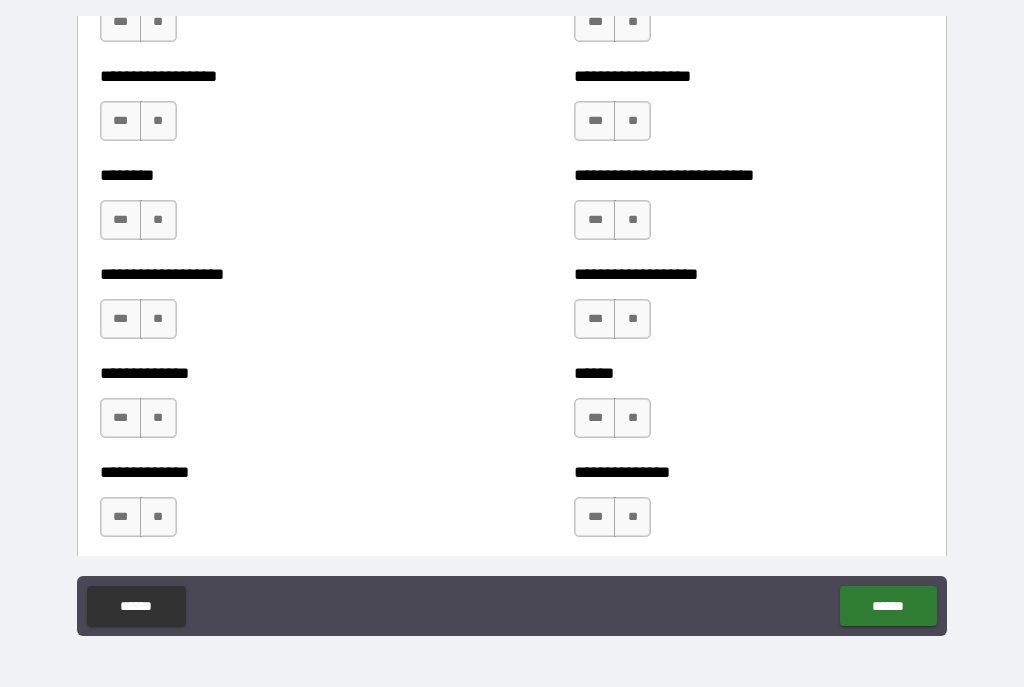 scroll, scrollTop: 4442, scrollLeft: 0, axis: vertical 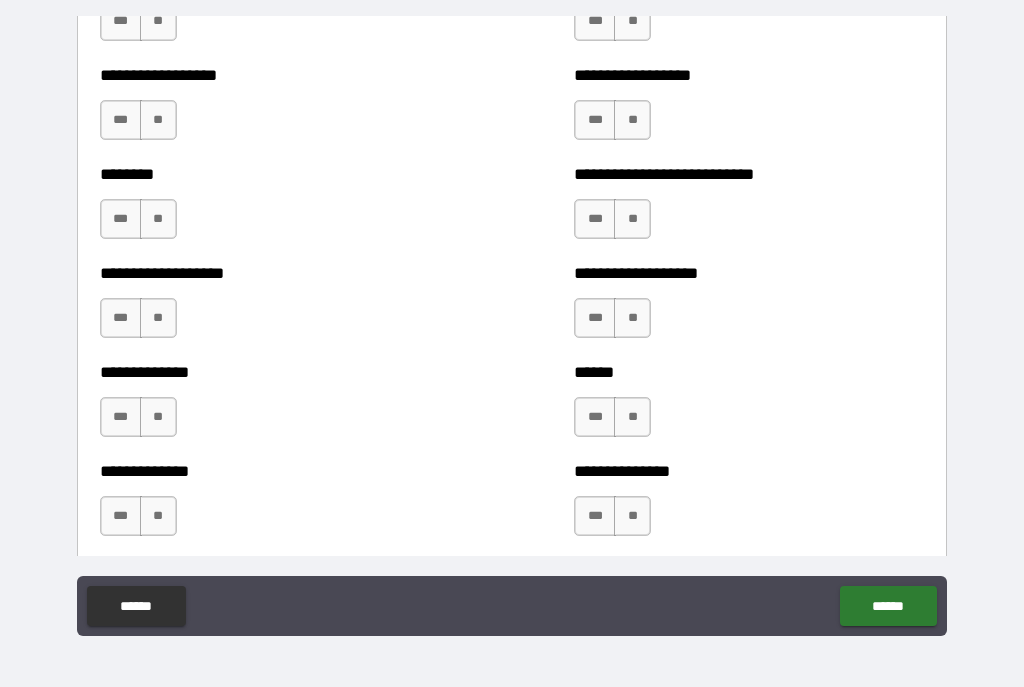 click on "***" at bounding box center [595, 318] 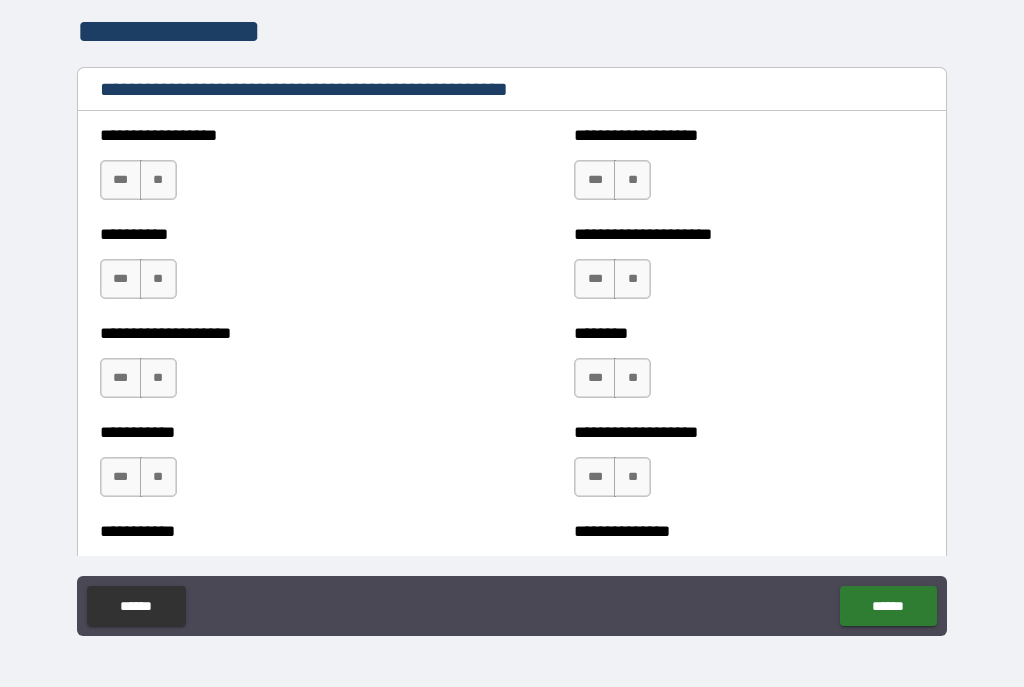 scroll, scrollTop: 2407, scrollLeft: 0, axis: vertical 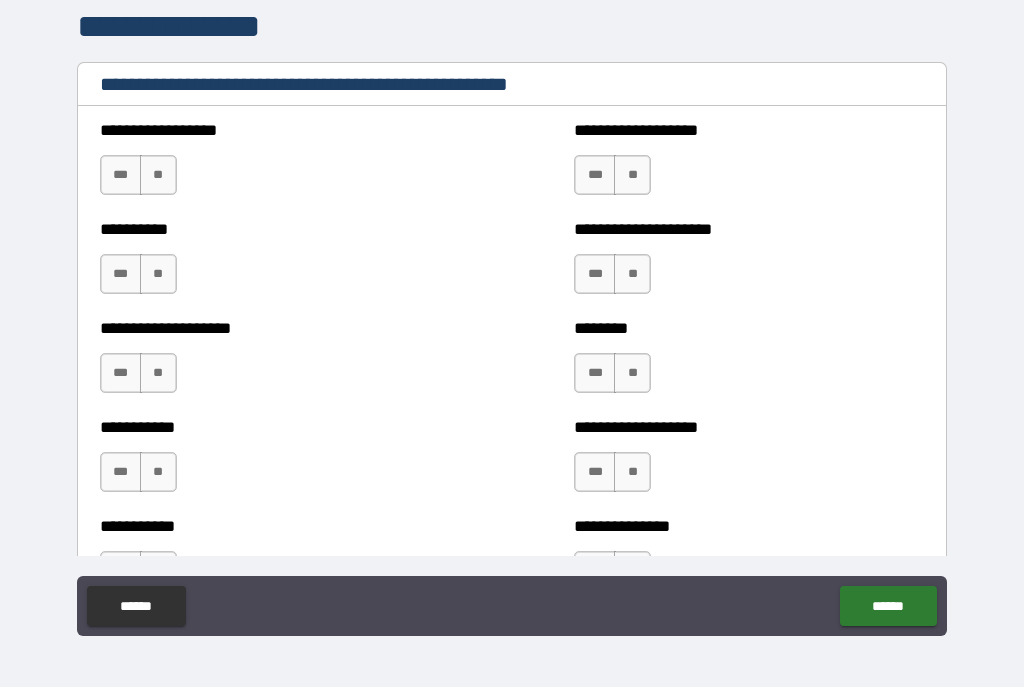 click on "**" at bounding box center (158, 175) 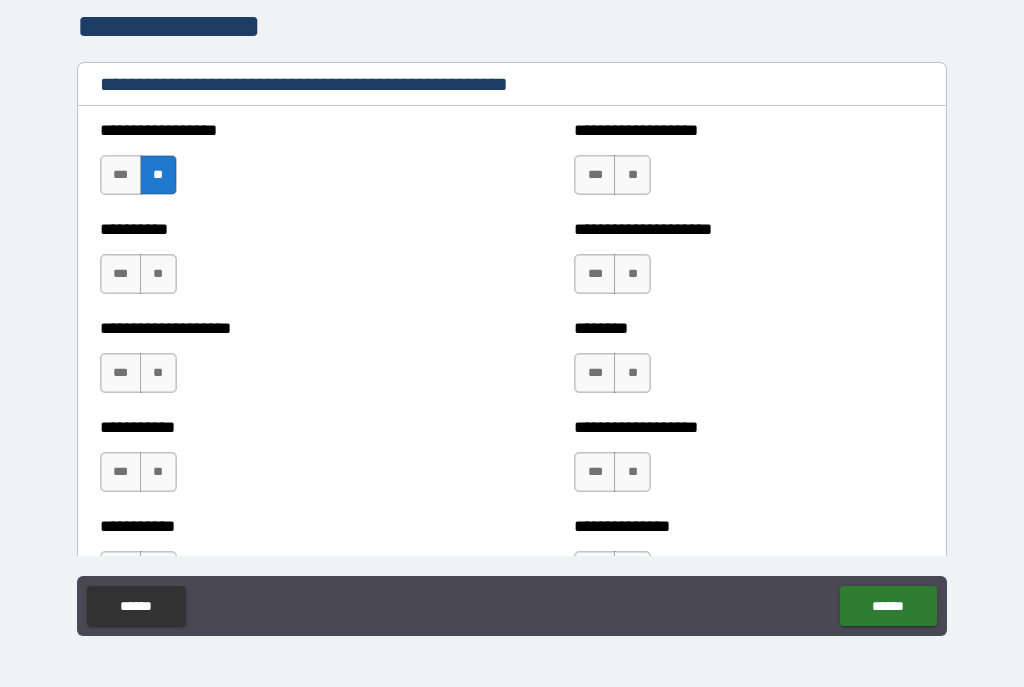 click on "**" at bounding box center (158, 274) 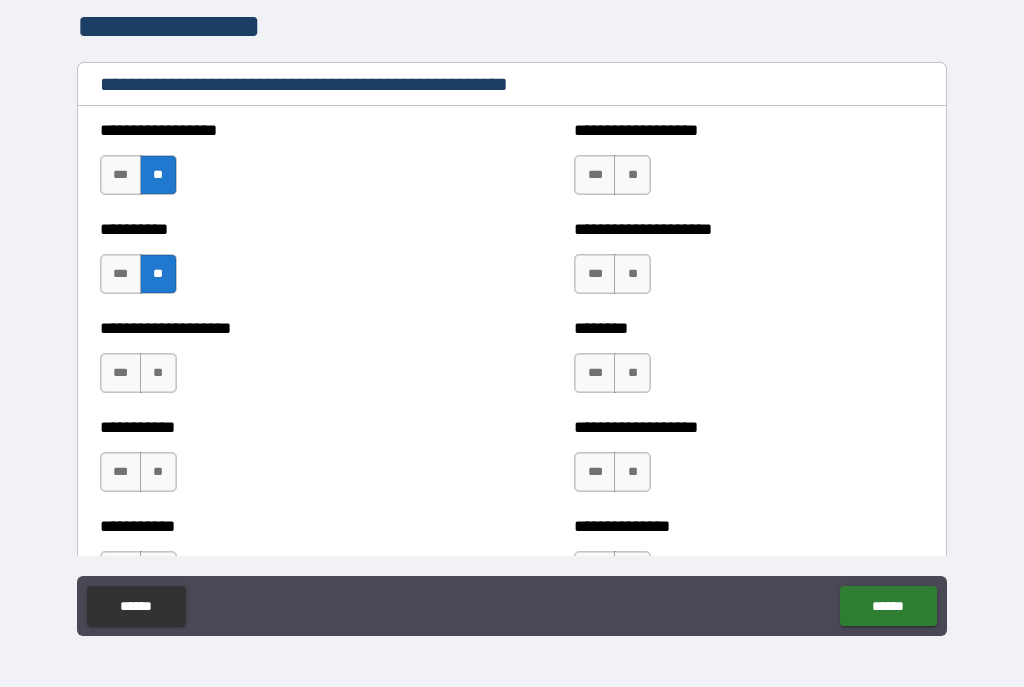 click on "**" at bounding box center [158, 373] 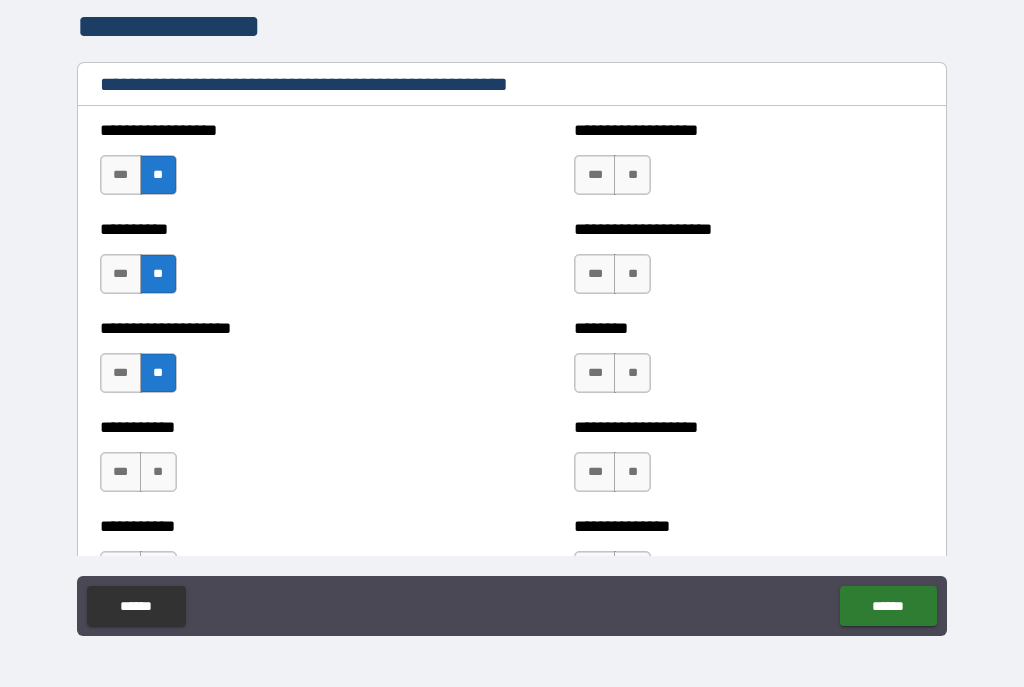 click on "**" at bounding box center [158, 472] 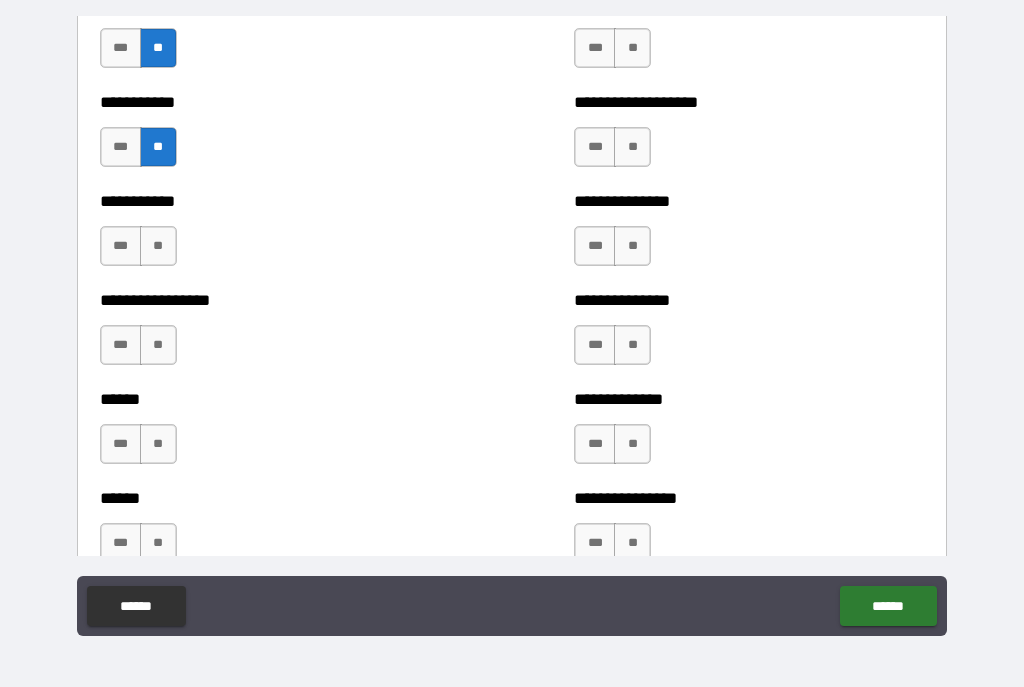 scroll, scrollTop: 2734, scrollLeft: 0, axis: vertical 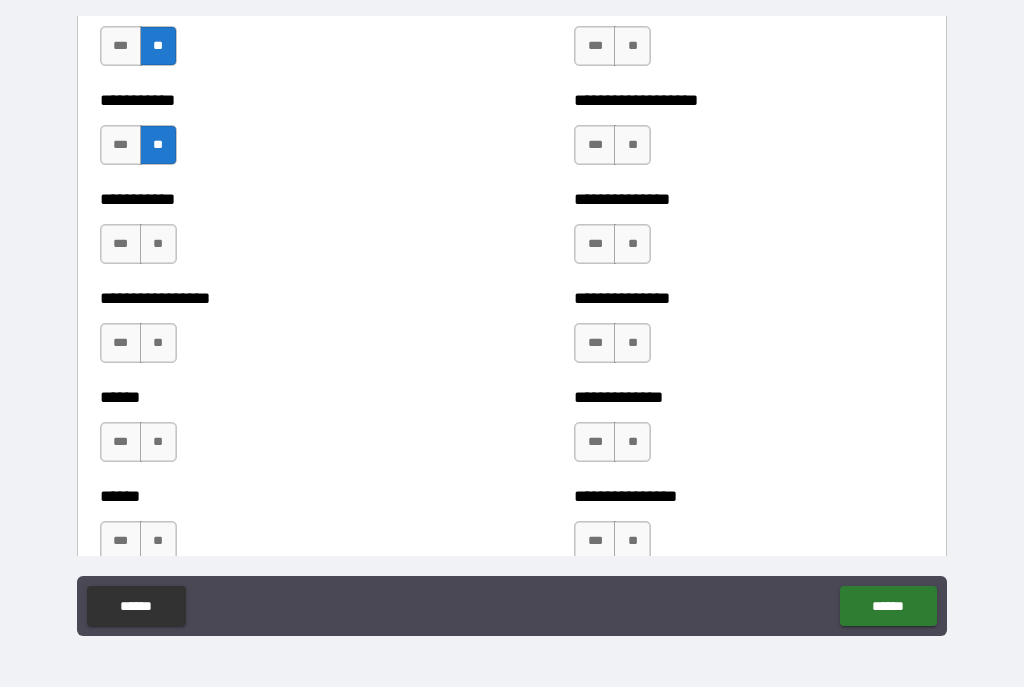 click on "**" at bounding box center (158, 244) 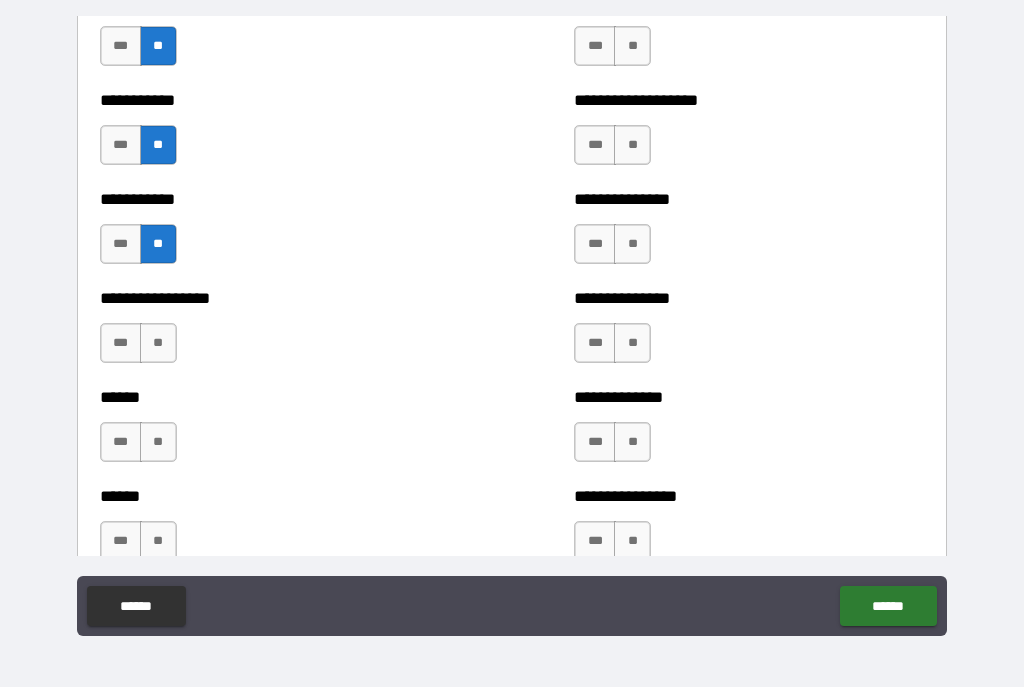 click on "**" at bounding box center (158, 343) 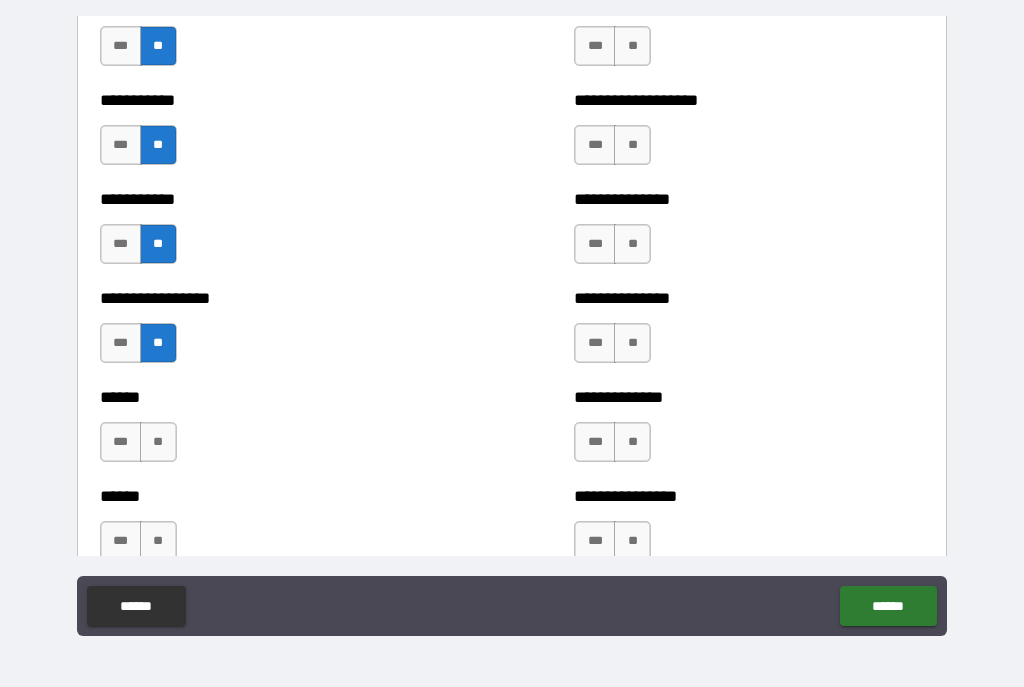 click on "**" at bounding box center (158, 442) 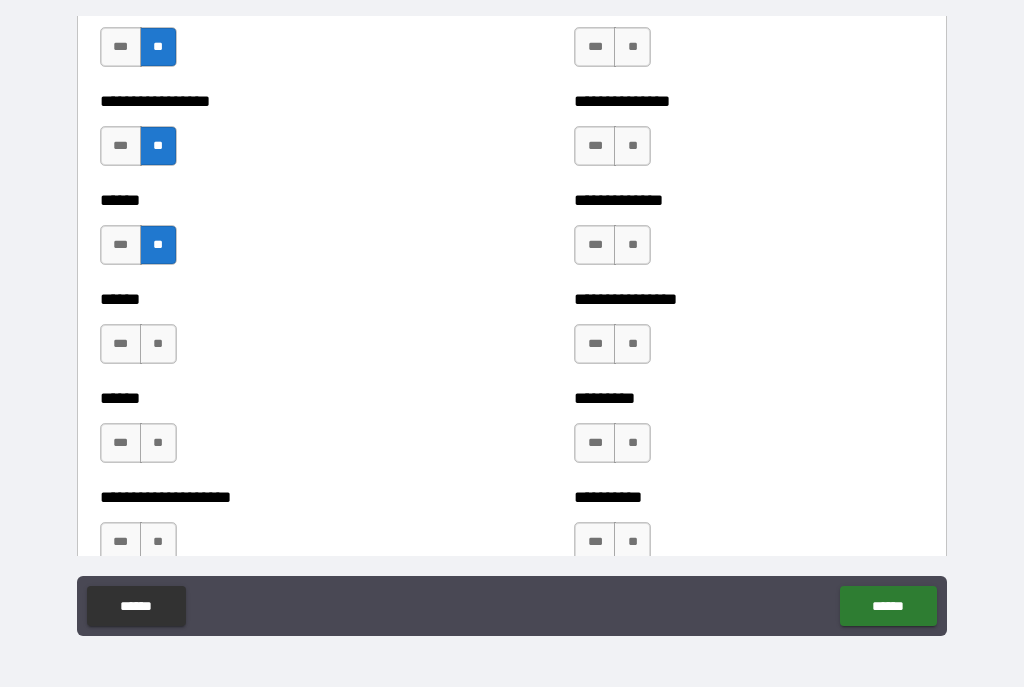 scroll, scrollTop: 2932, scrollLeft: 0, axis: vertical 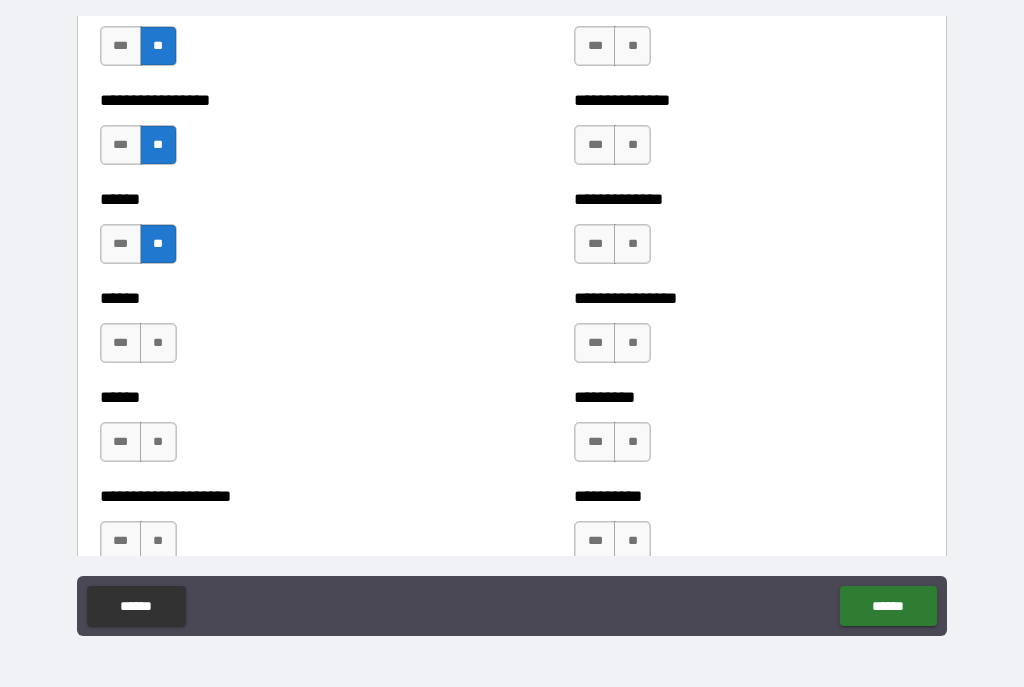 click on "***" at bounding box center [121, 244] 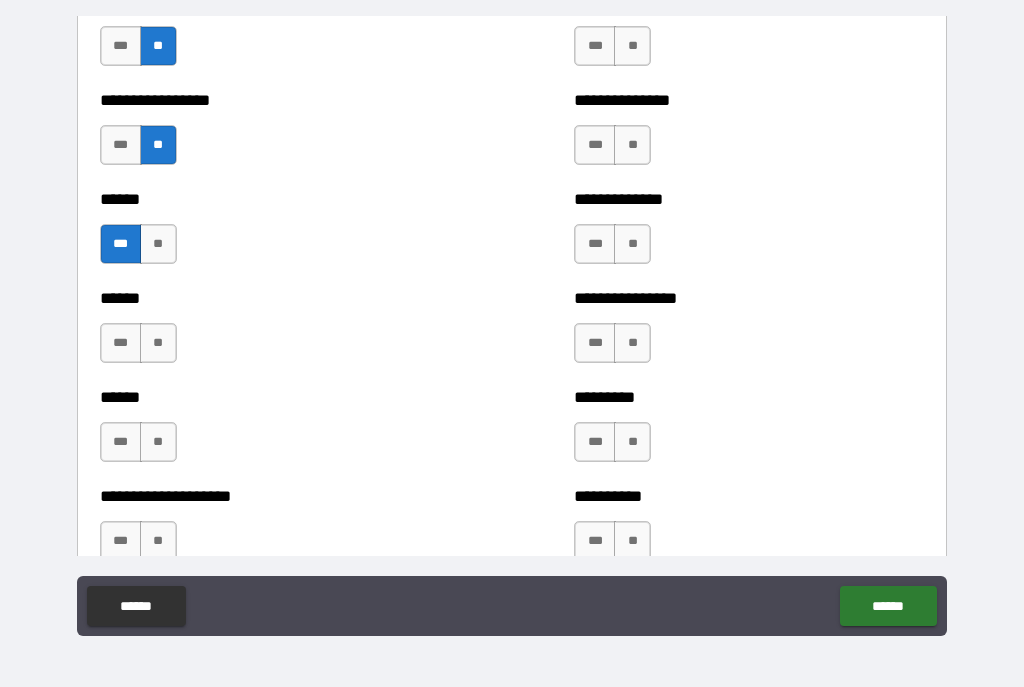 click on "**" at bounding box center (158, 343) 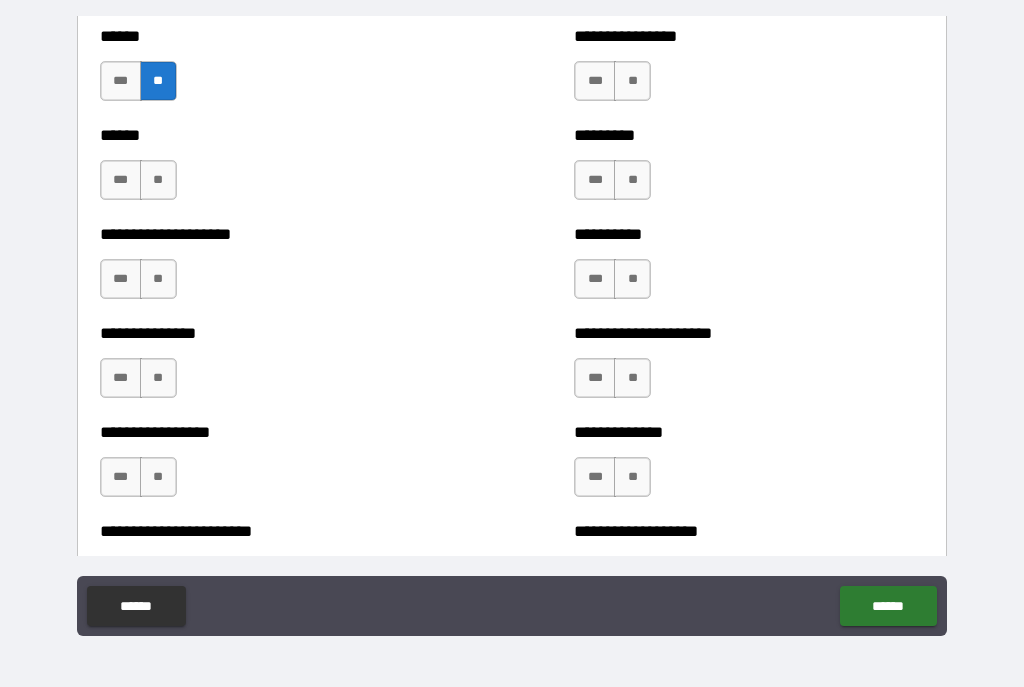 scroll, scrollTop: 3194, scrollLeft: 0, axis: vertical 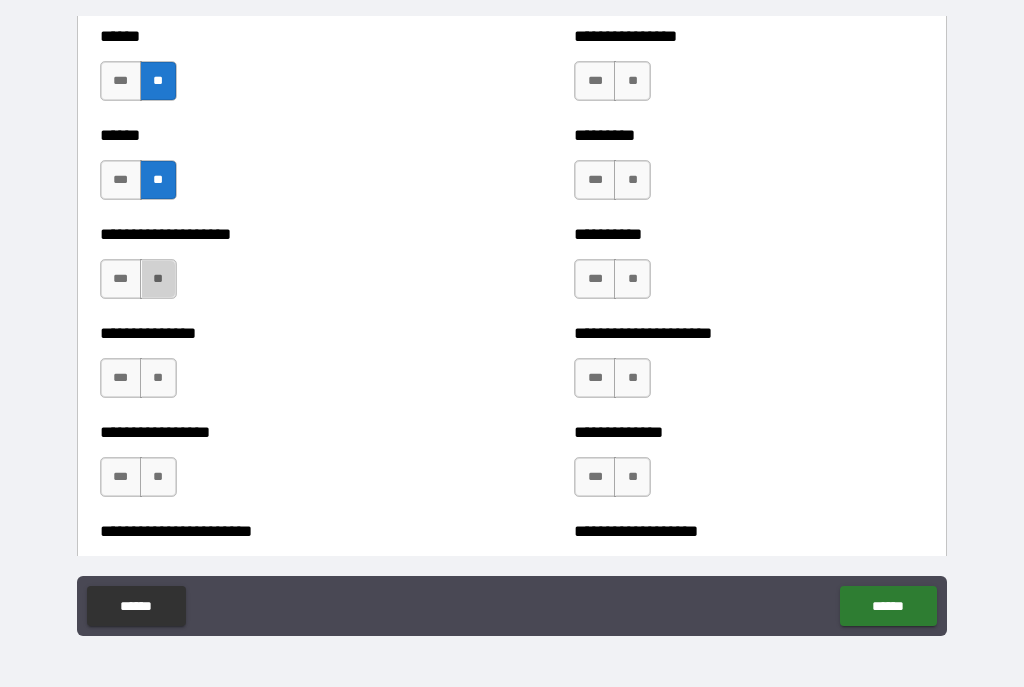 click on "**" at bounding box center [158, 279] 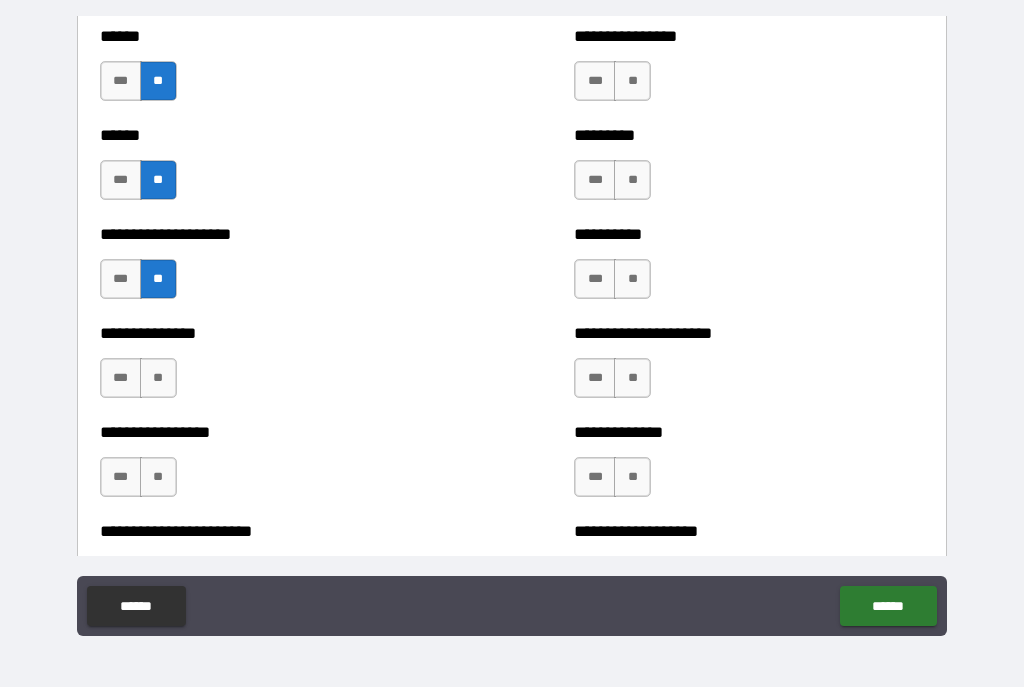 click on "**" at bounding box center (158, 378) 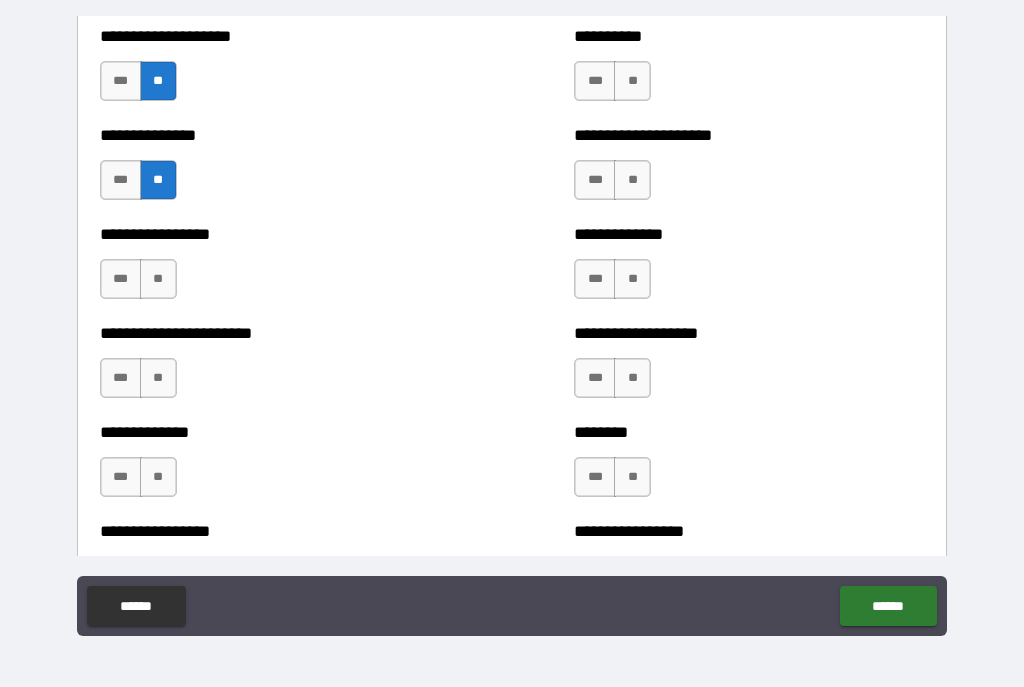scroll, scrollTop: 3398, scrollLeft: 0, axis: vertical 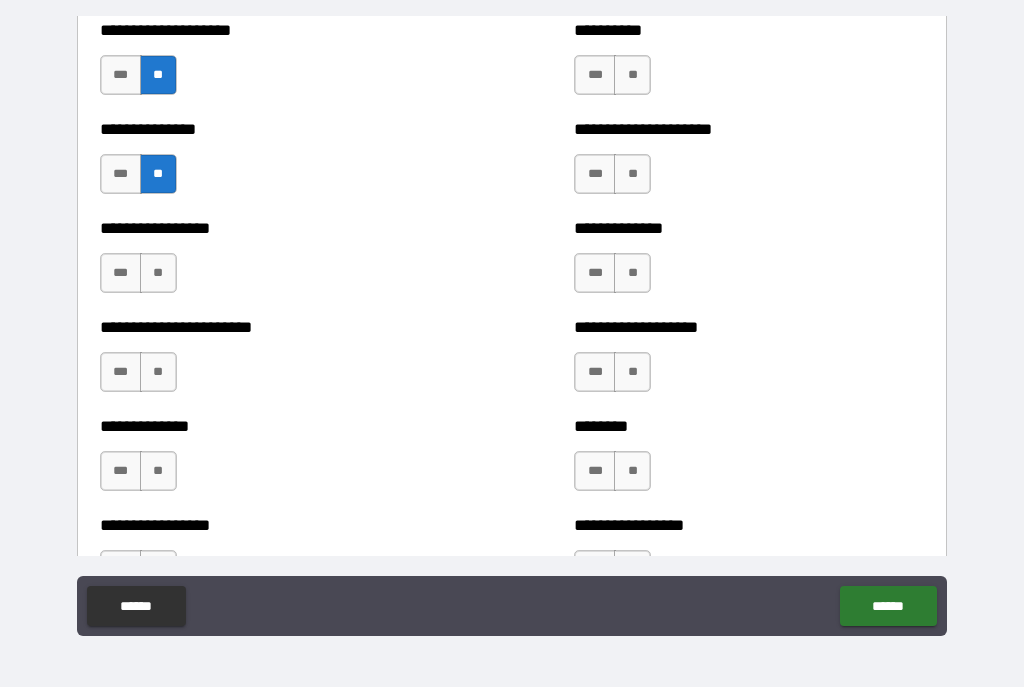 click on "**" at bounding box center [158, 273] 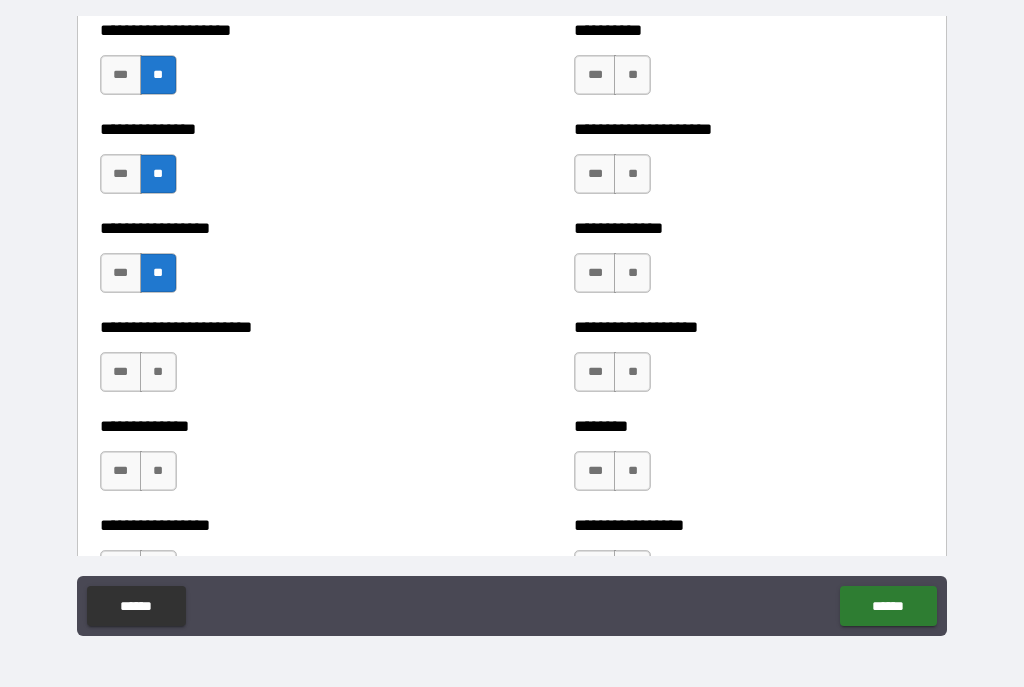 click on "**" at bounding box center [158, 372] 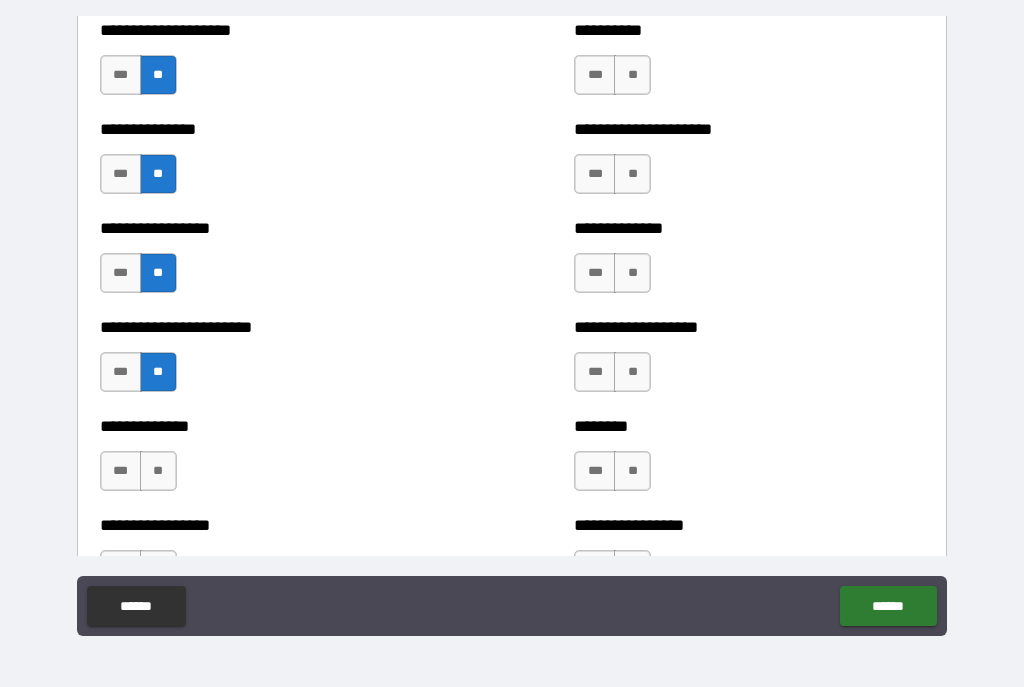 click on "**" at bounding box center [158, 471] 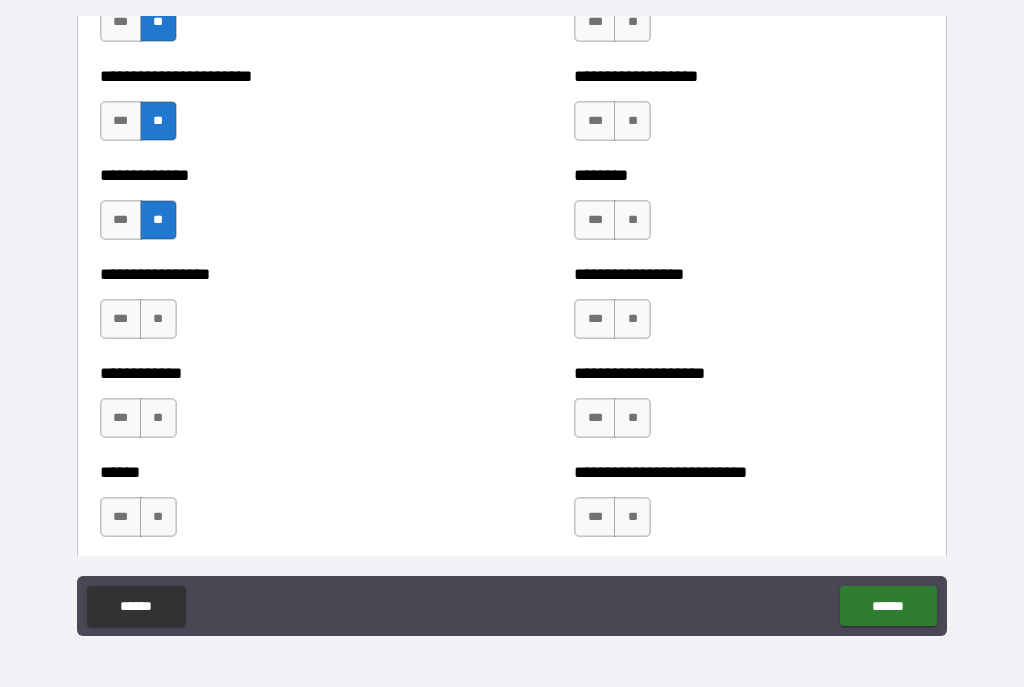 scroll, scrollTop: 3679, scrollLeft: 0, axis: vertical 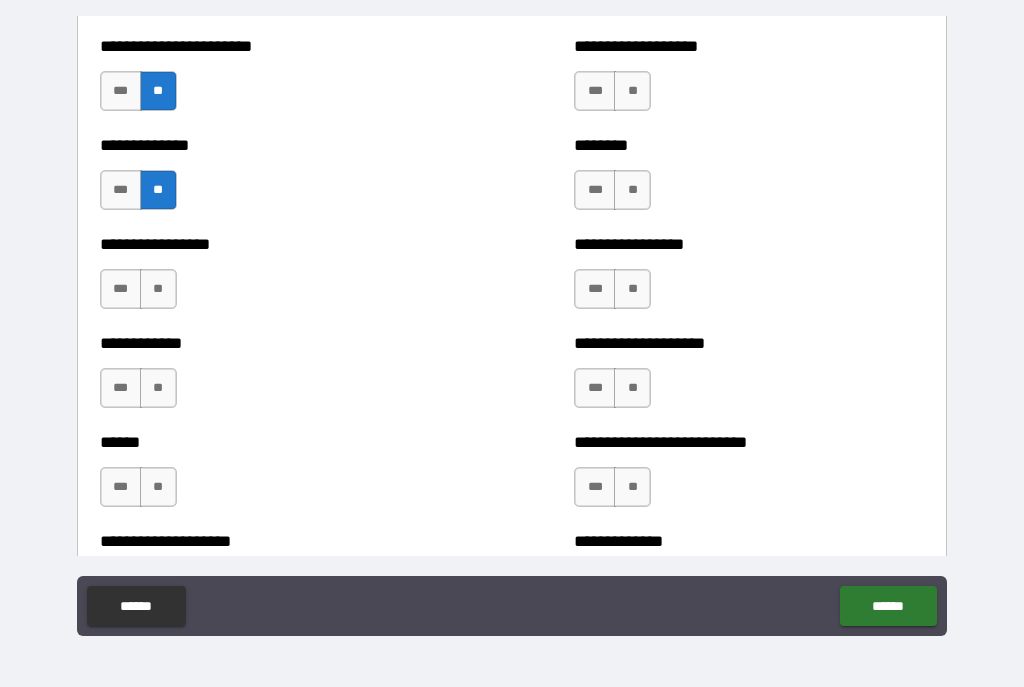 click on "**" at bounding box center (158, 289) 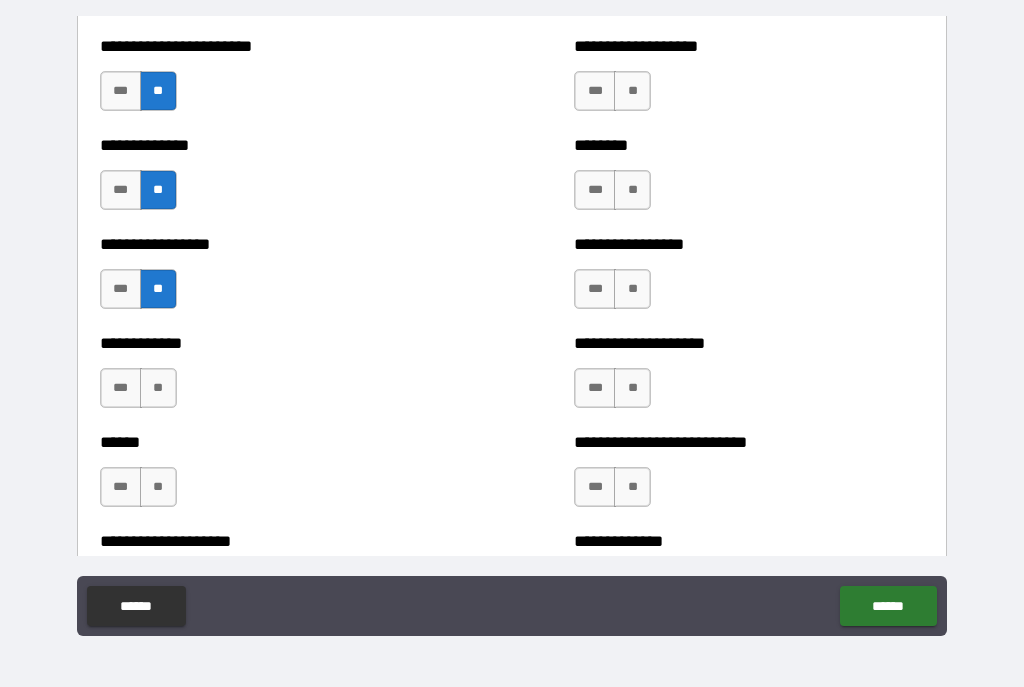 click on "**" at bounding box center [158, 388] 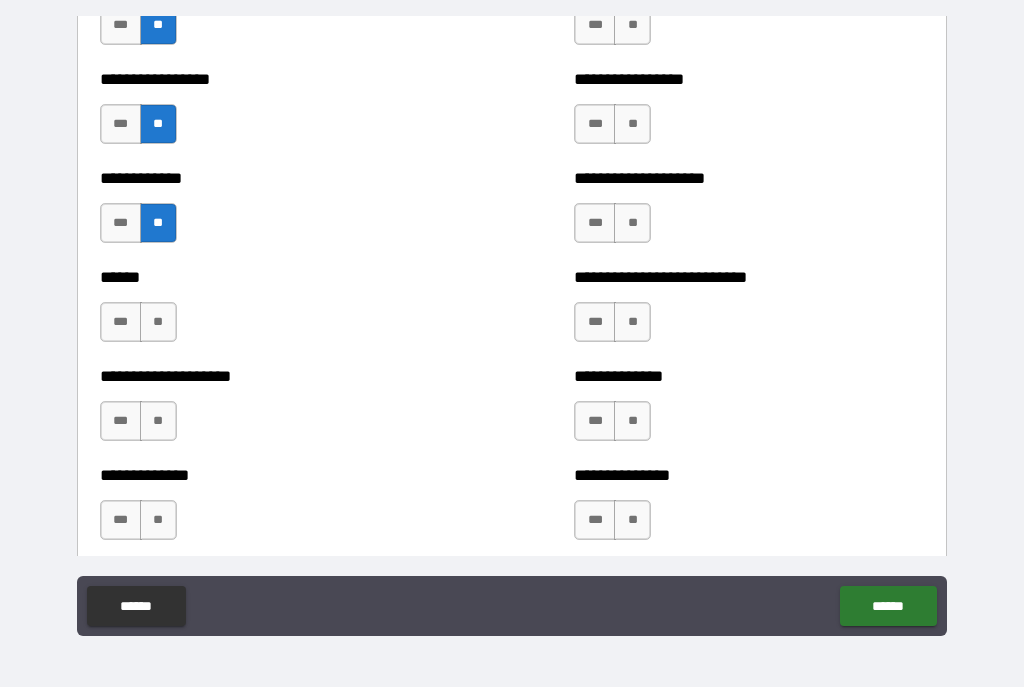 scroll, scrollTop: 3854, scrollLeft: 0, axis: vertical 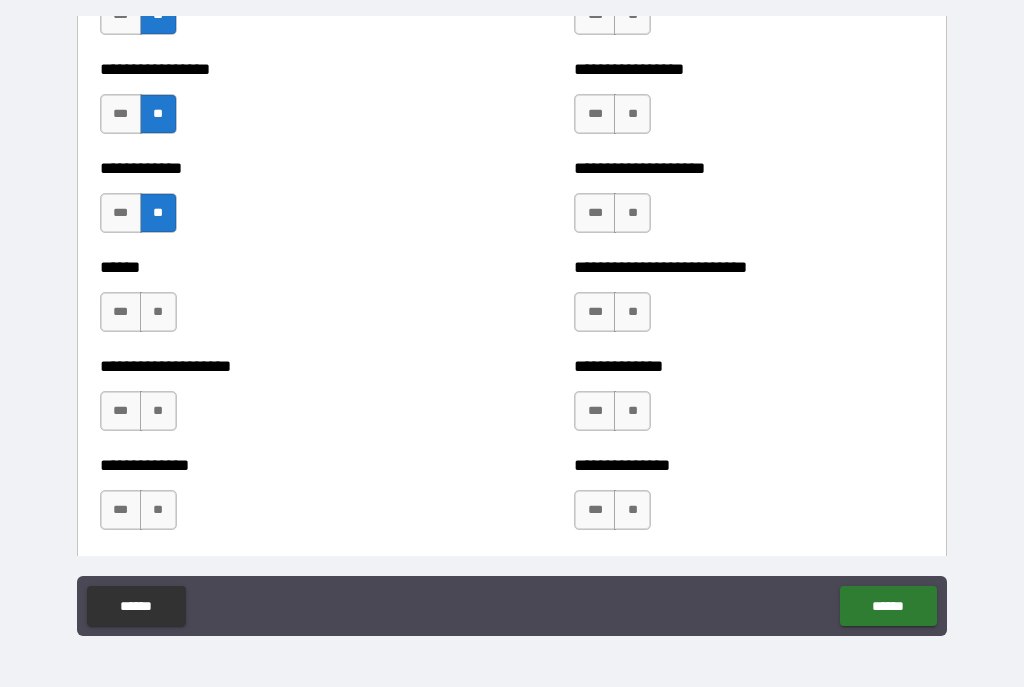 click on "**" at bounding box center [158, 312] 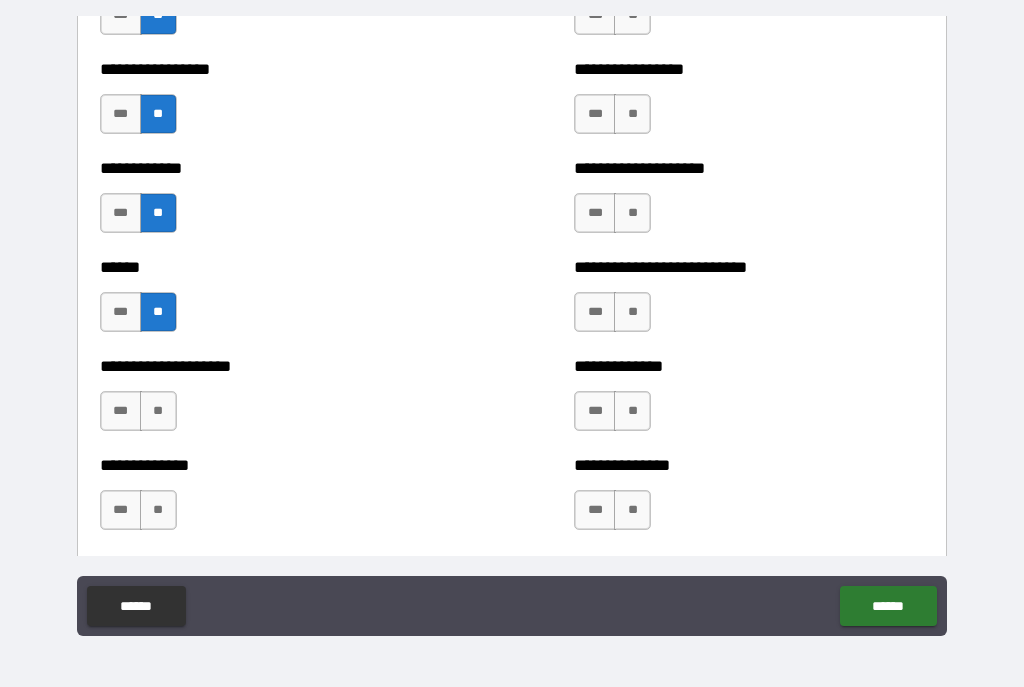 click on "**" at bounding box center [158, 411] 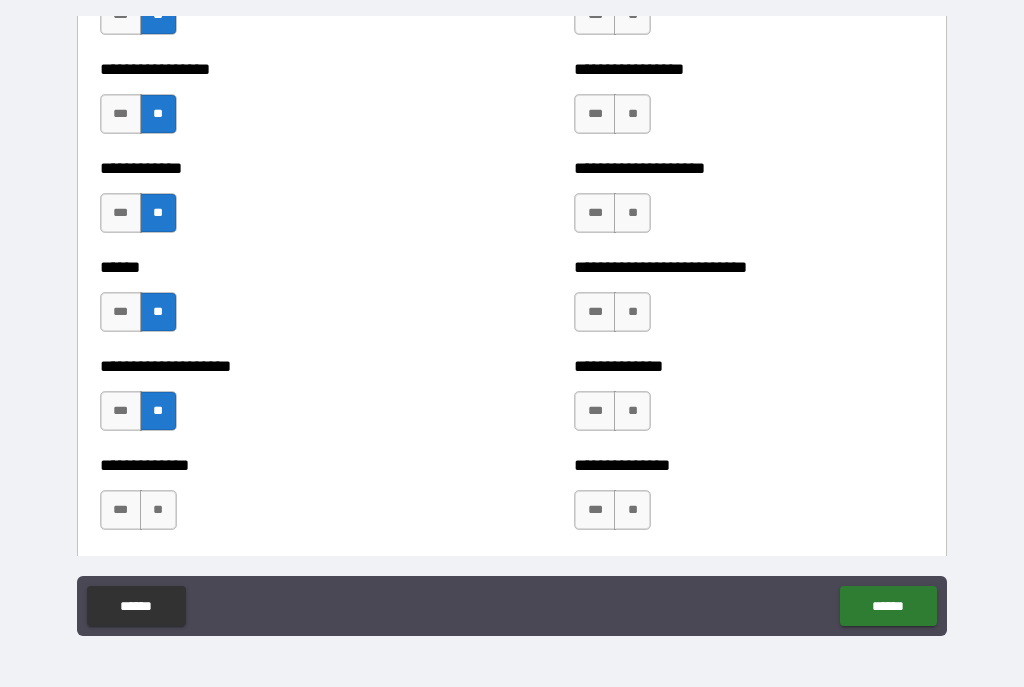 click on "**" at bounding box center (158, 510) 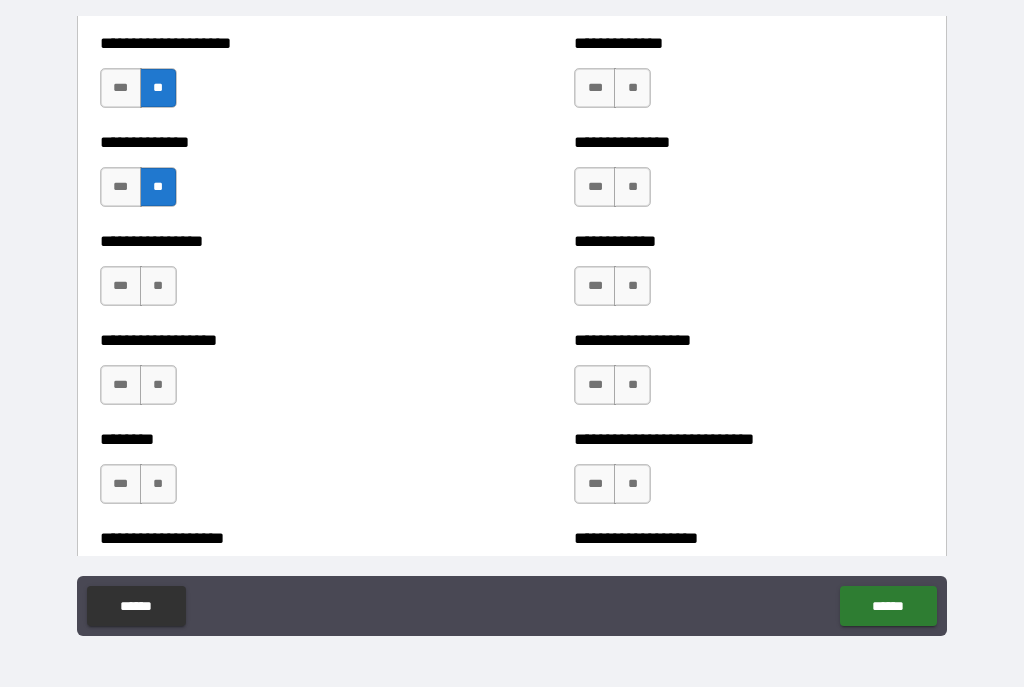 scroll, scrollTop: 4179, scrollLeft: 0, axis: vertical 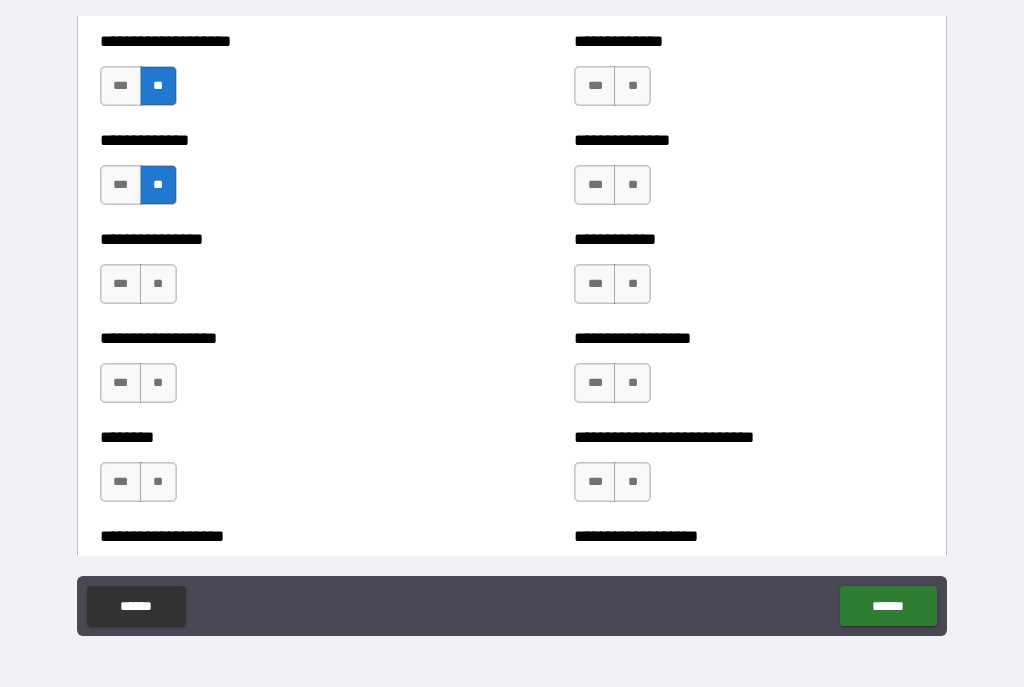 click on "**" at bounding box center (158, 284) 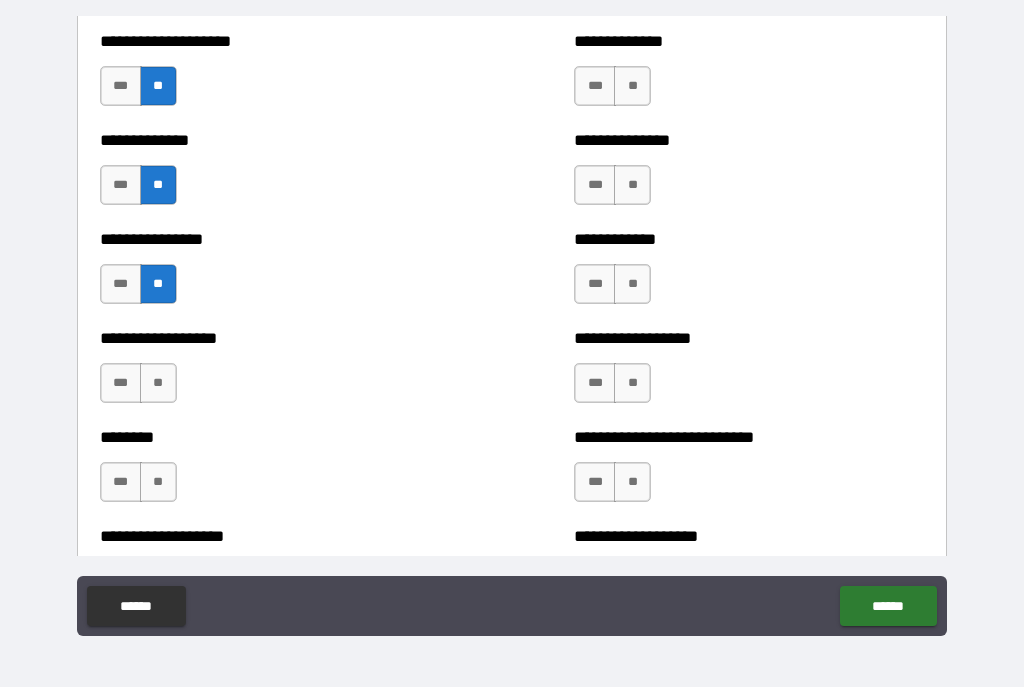 click on "**" at bounding box center [158, 383] 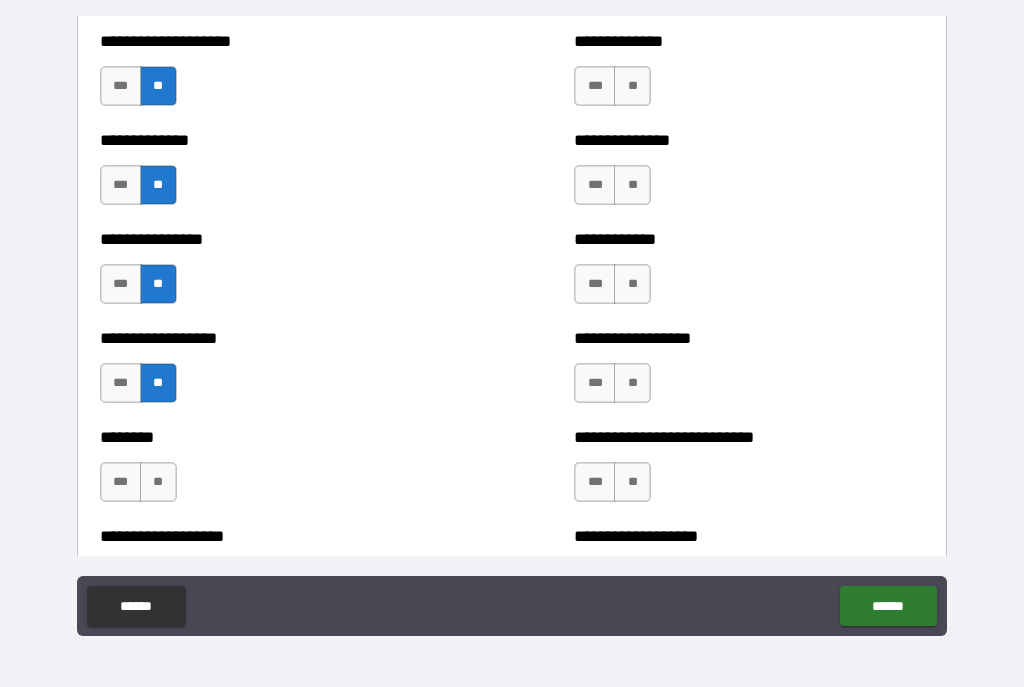 click on "**" at bounding box center (158, 482) 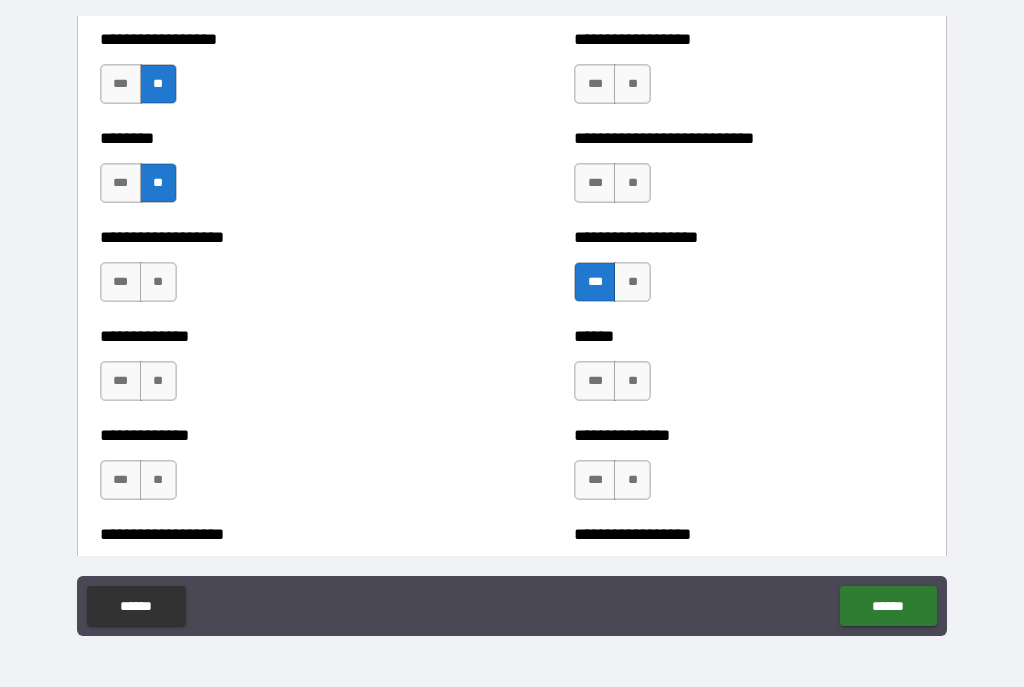 scroll, scrollTop: 4479, scrollLeft: 0, axis: vertical 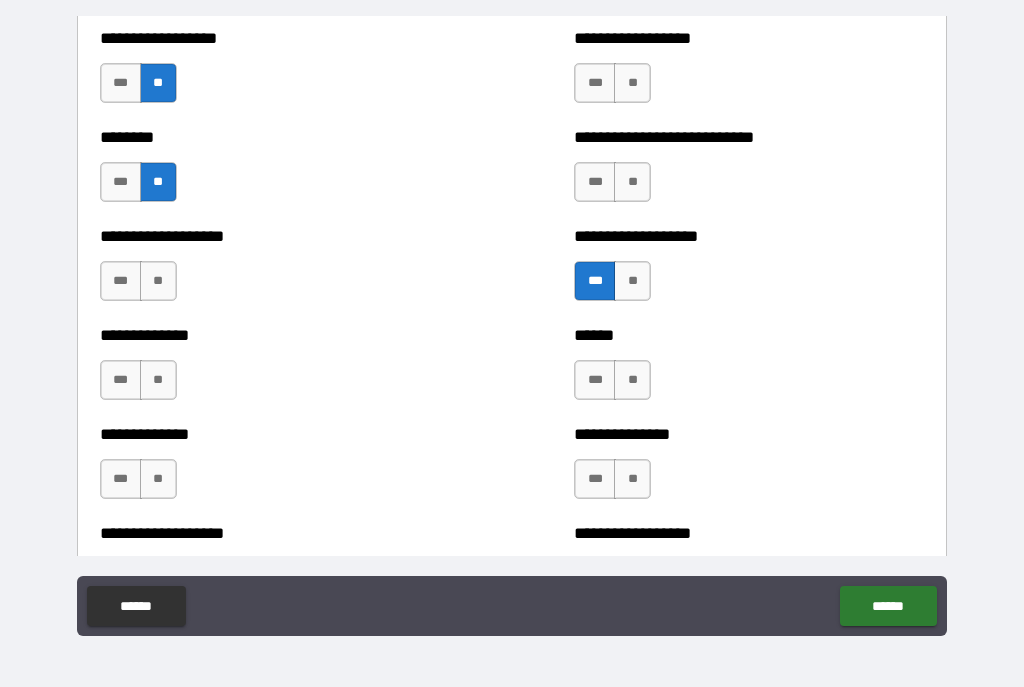 click on "**" at bounding box center (158, 281) 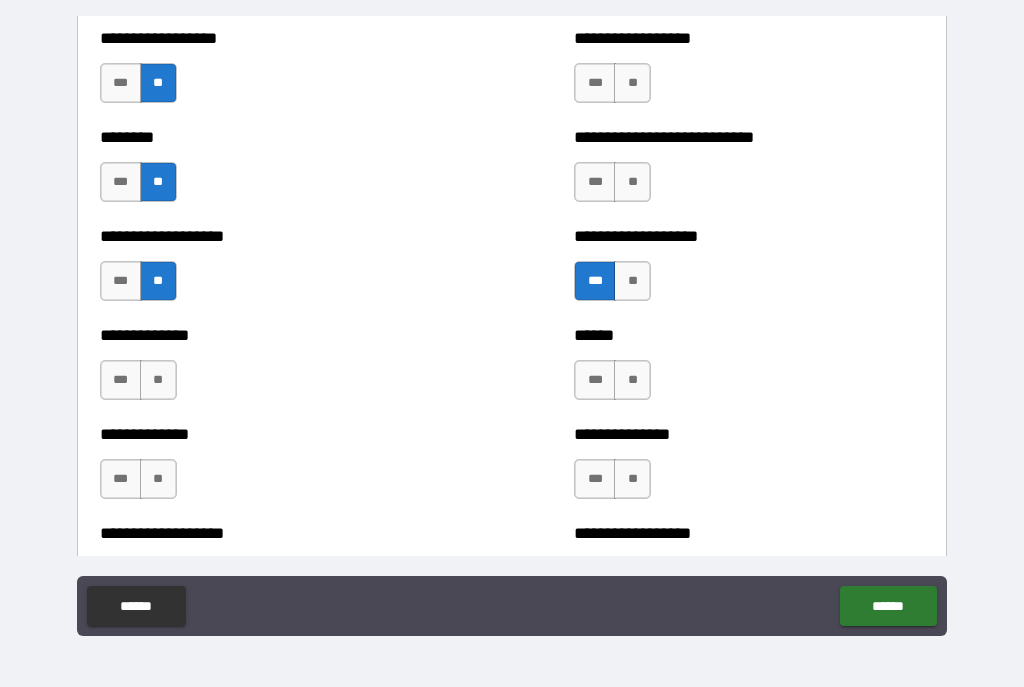 click on "**" at bounding box center (158, 380) 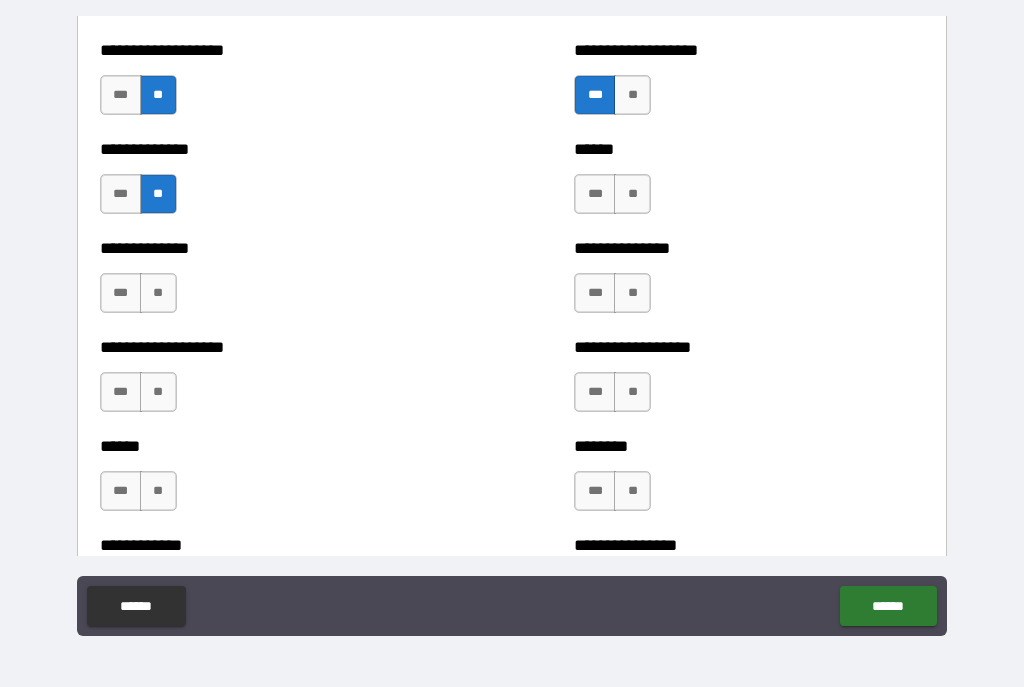 scroll, scrollTop: 4678, scrollLeft: 0, axis: vertical 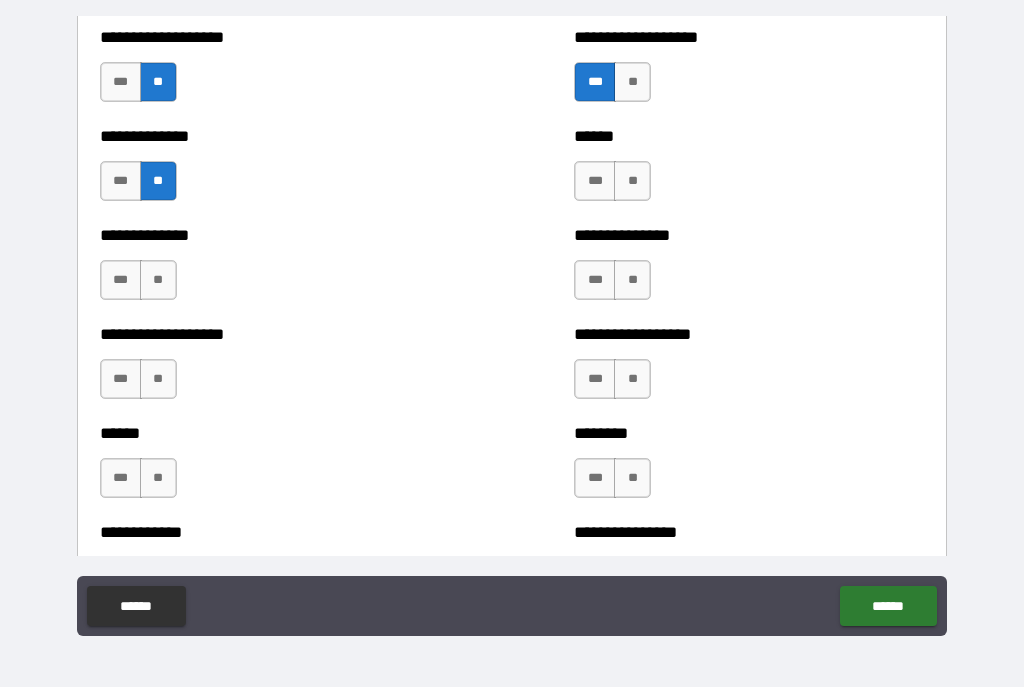 click on "**" at bounding box center (158, 280) 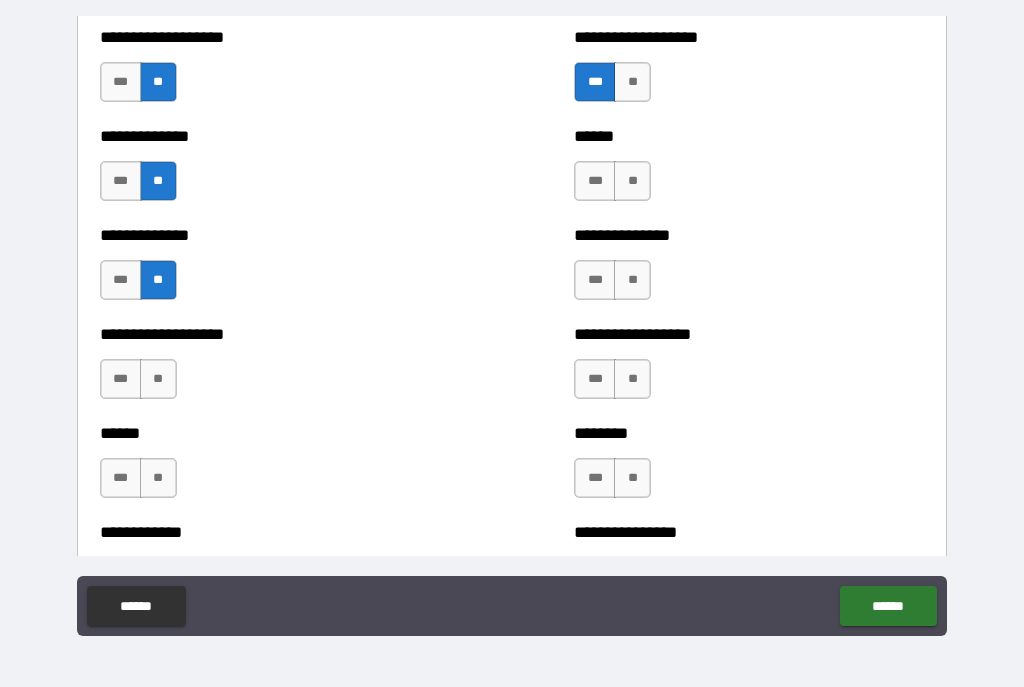 click on "**" at bounding box center (158, 379) 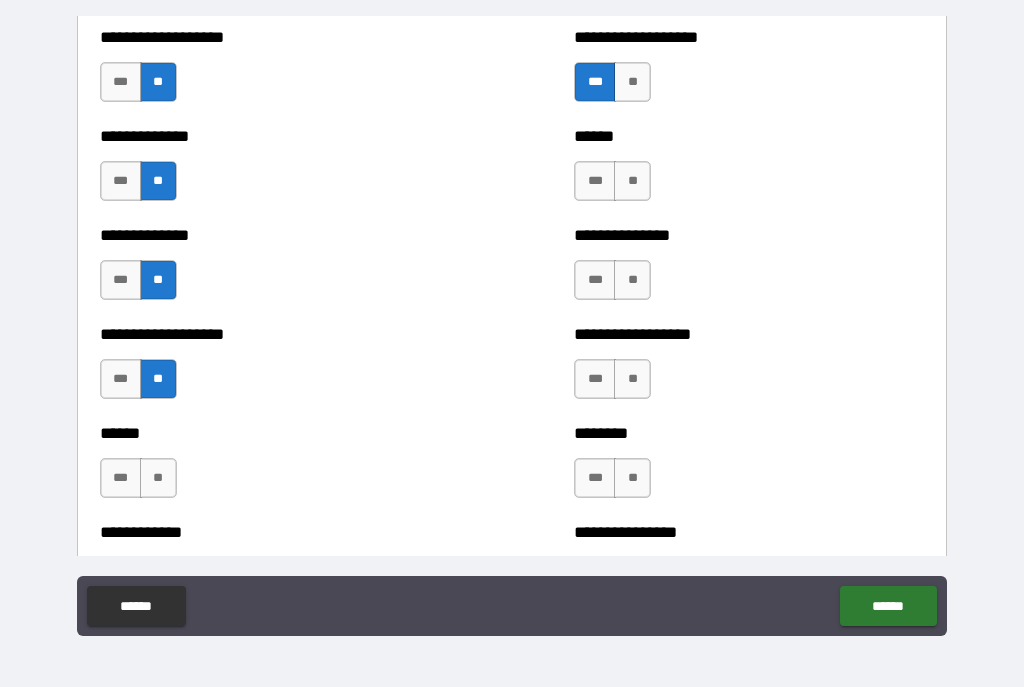 click on "**" at bounding box center (158, 478) 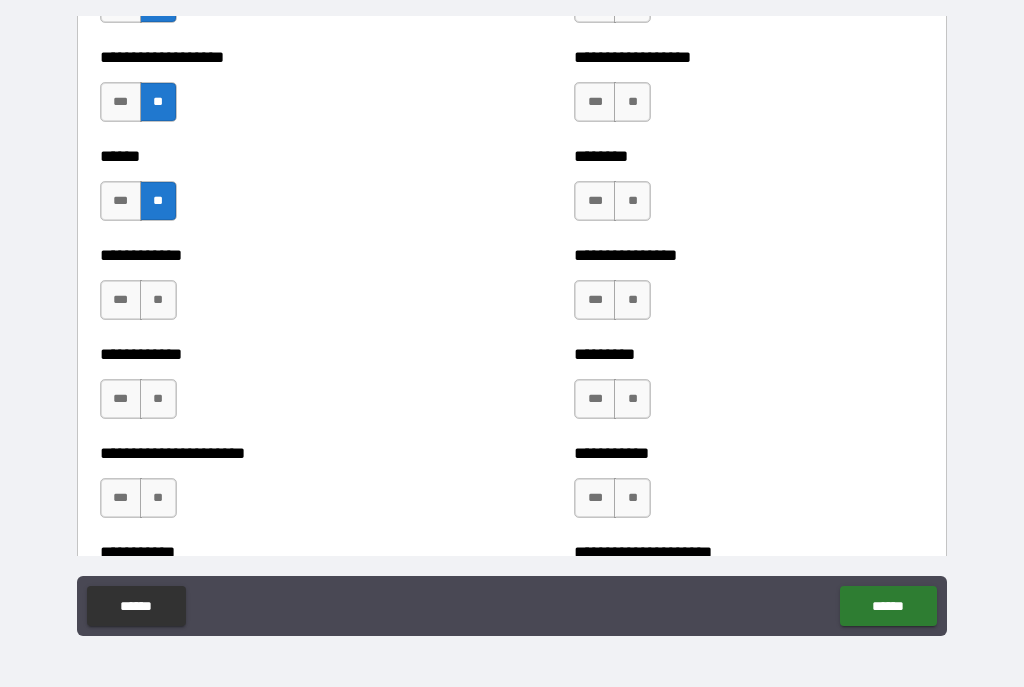scroll, scrollTop: 4961, scrollLeft: 0, axis: vertical 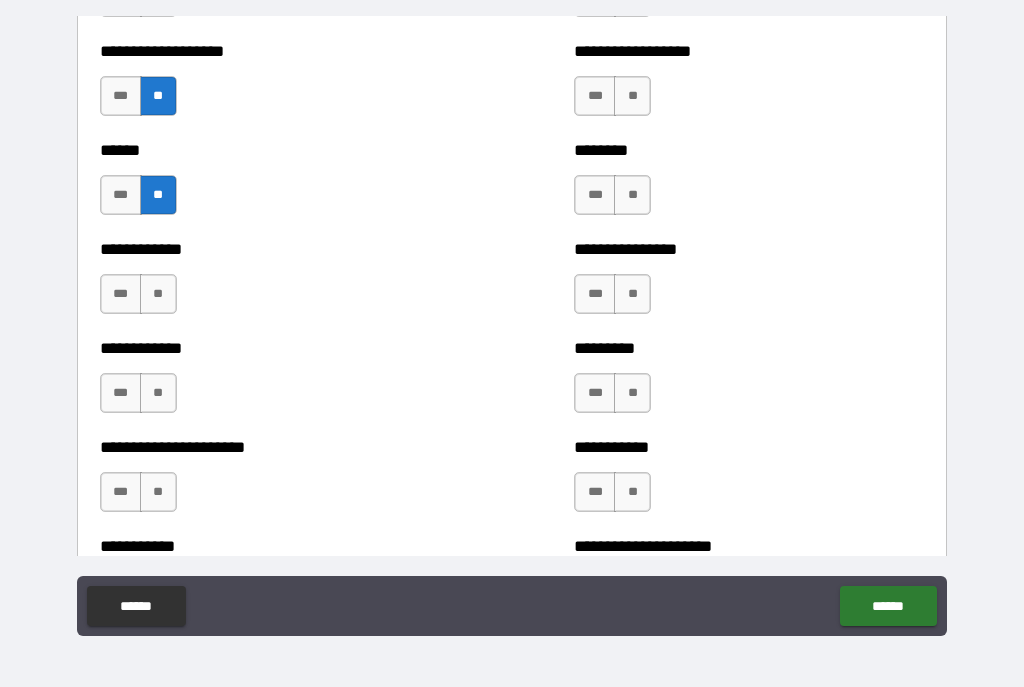click on "**" at bounding box center [158, 294] 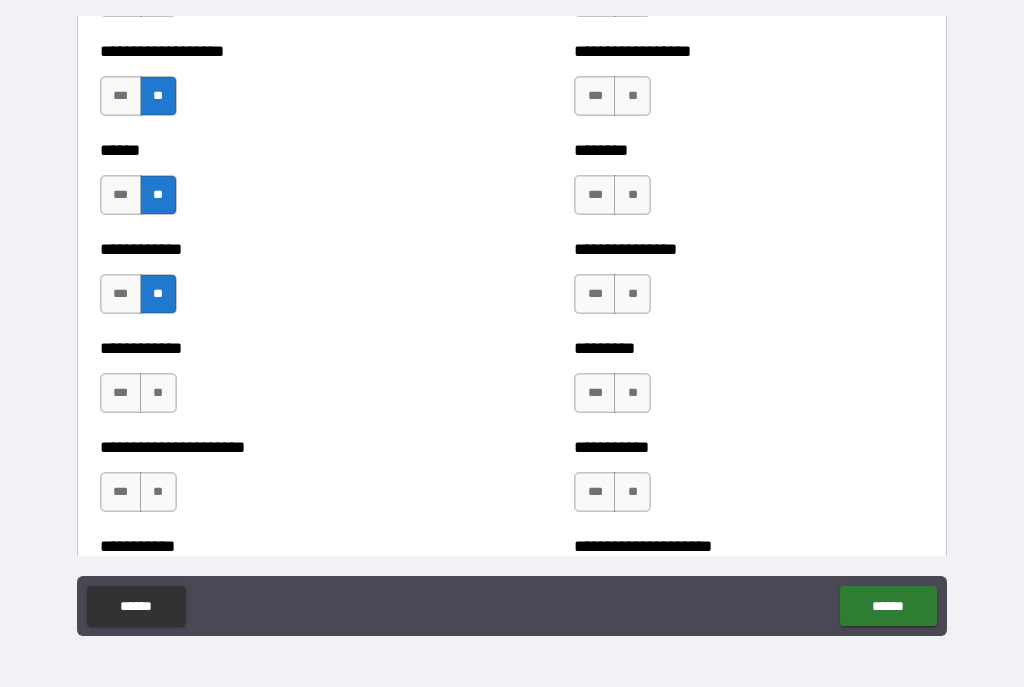 click on "**" at bounding box center (158, 393) 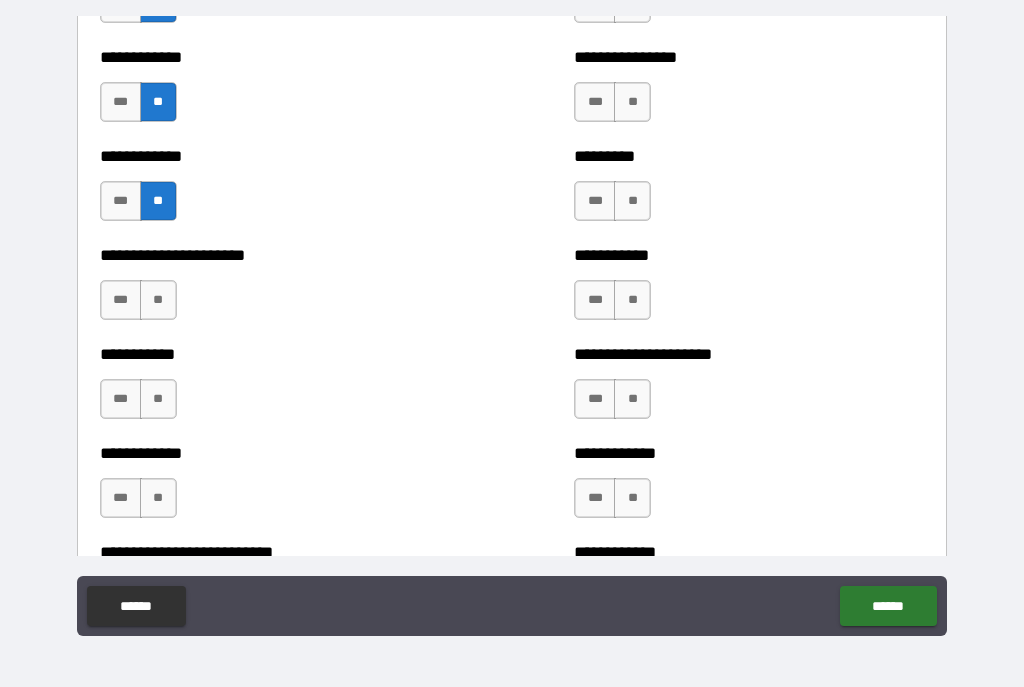 scroll, scrollTop: 5157, scrollLeft: 0, axis: vertical 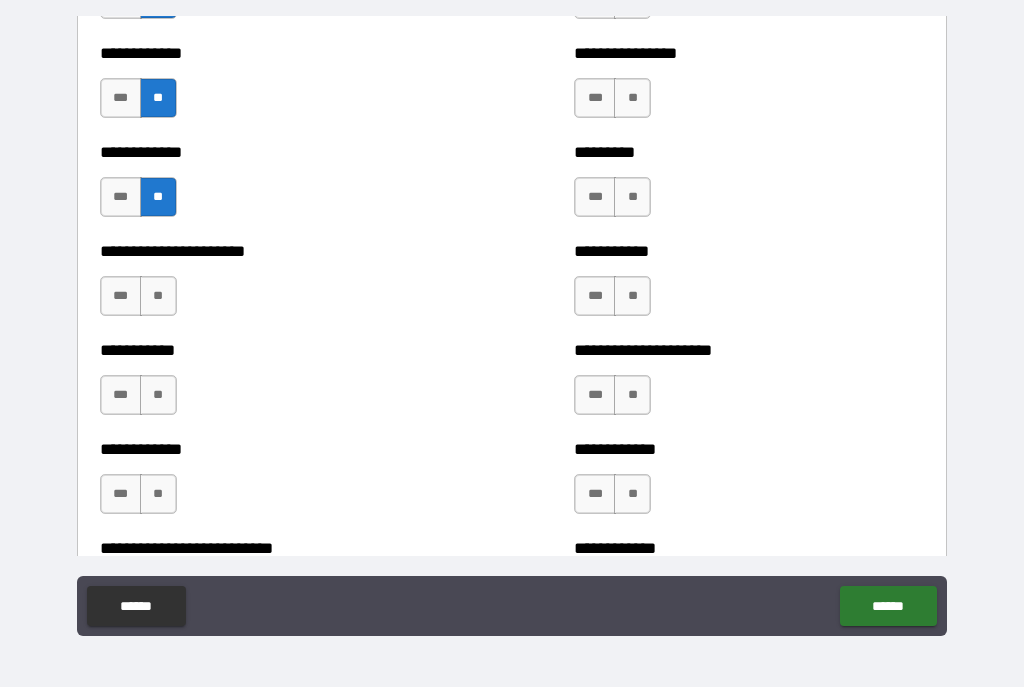 click on "**" at bounding box center [158, 296] 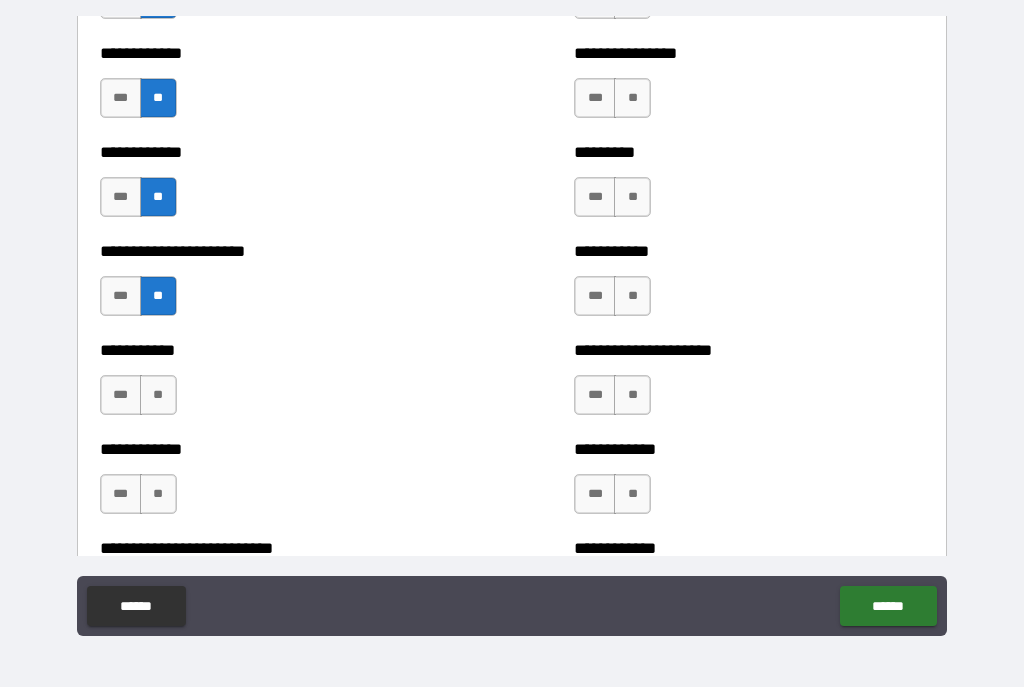 click on "**" at bounding box center (158, 395) 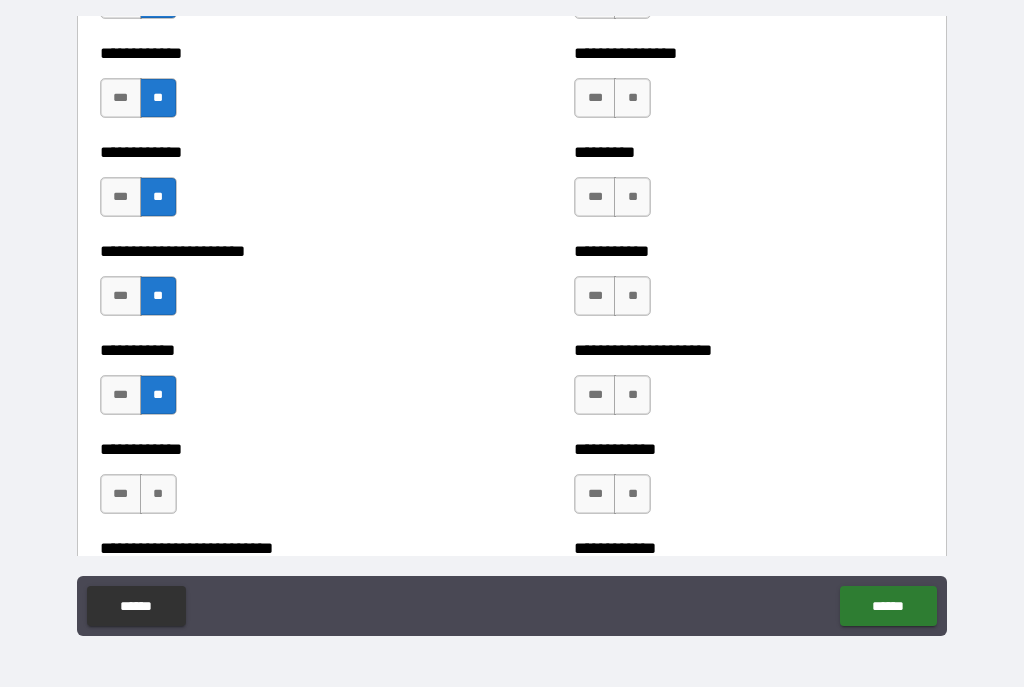 click on "**" at bounding box center [158, 494] 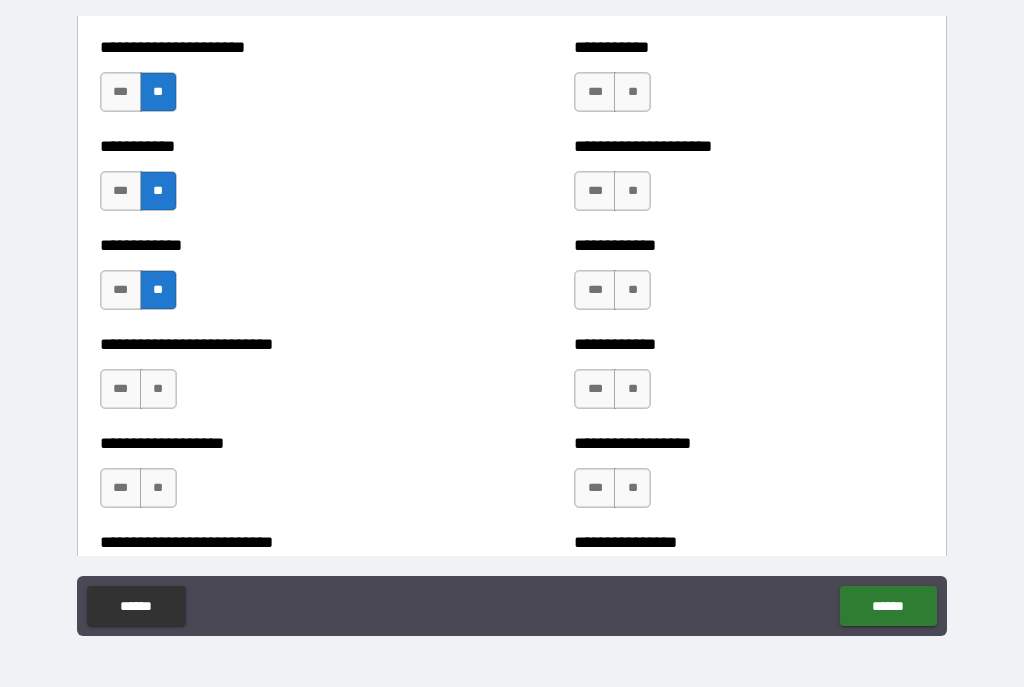 scroll, scrollTop: 5423, scrollLeft: 0, axis: vertical 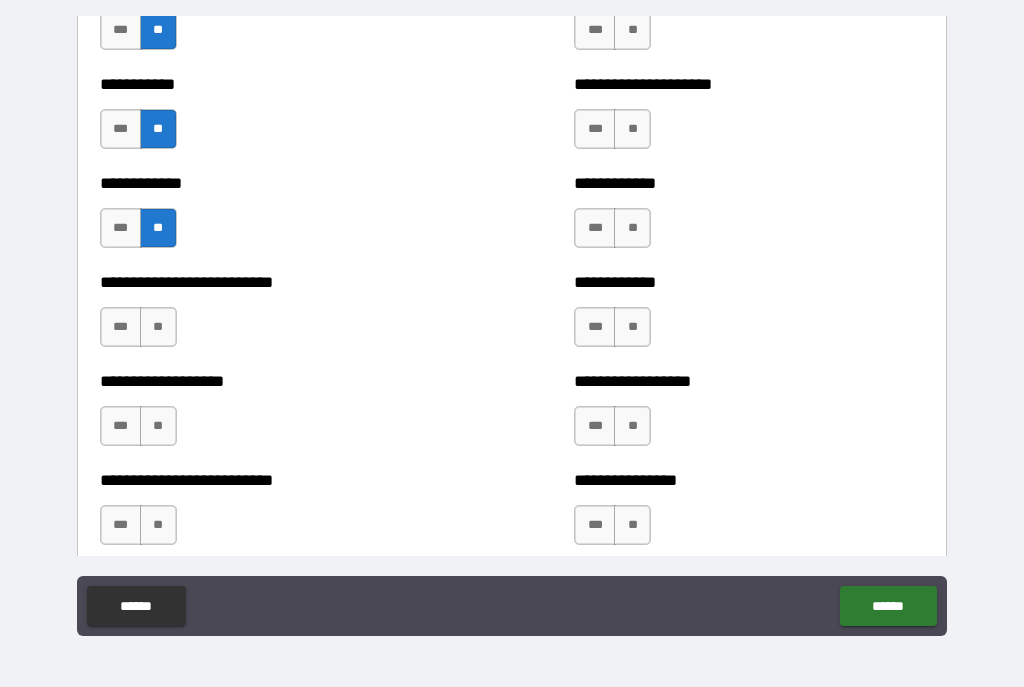 click on "**" at bounding box center (158, 327) 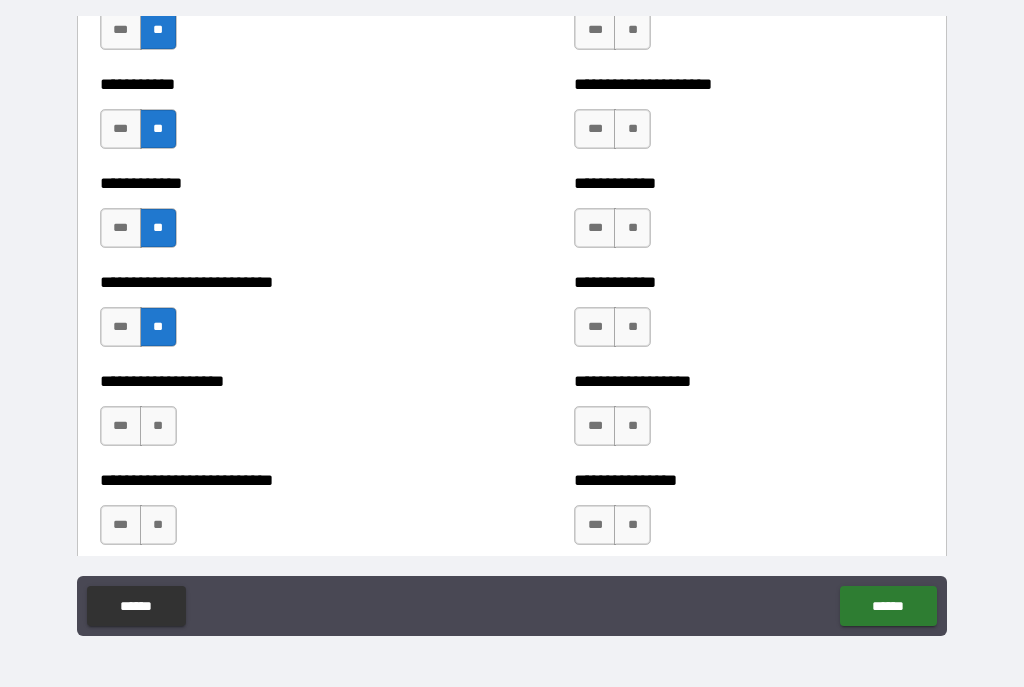 click on "**" at bounding box center (158, 426) 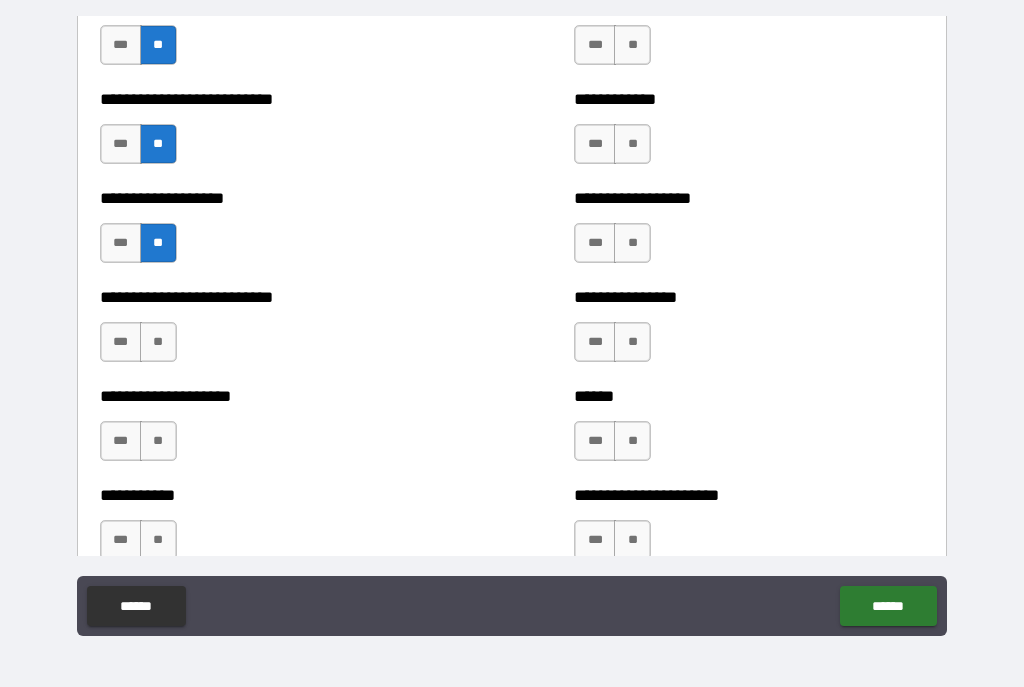 scroll, scrollTop: 5609, scrollLeft: 0, axis: vertical 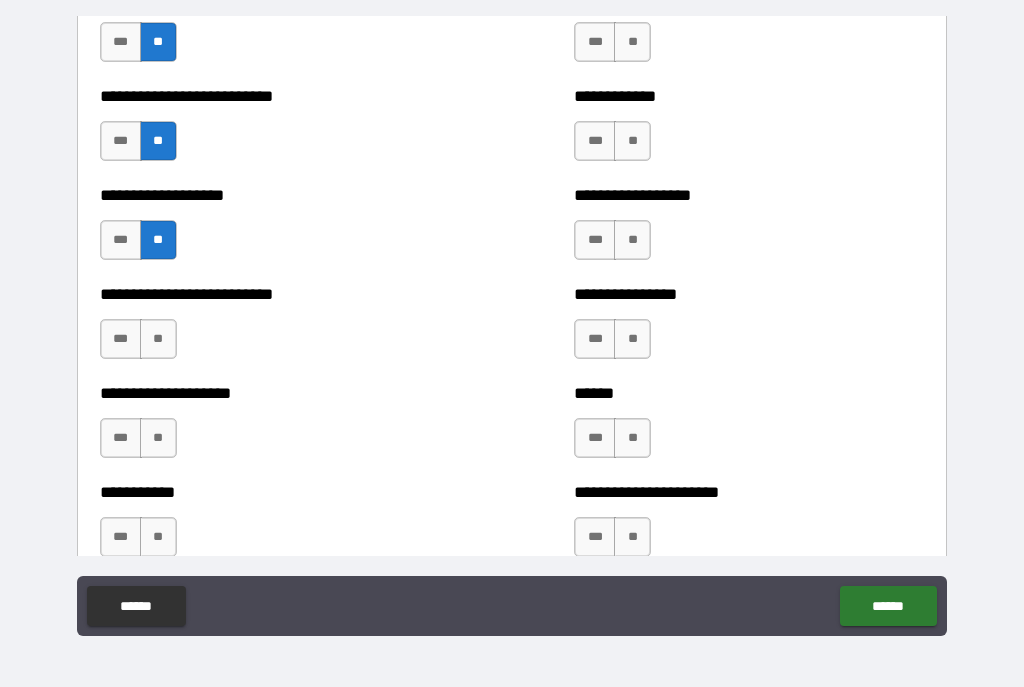 click on "**" at bounding box center (158, 339) 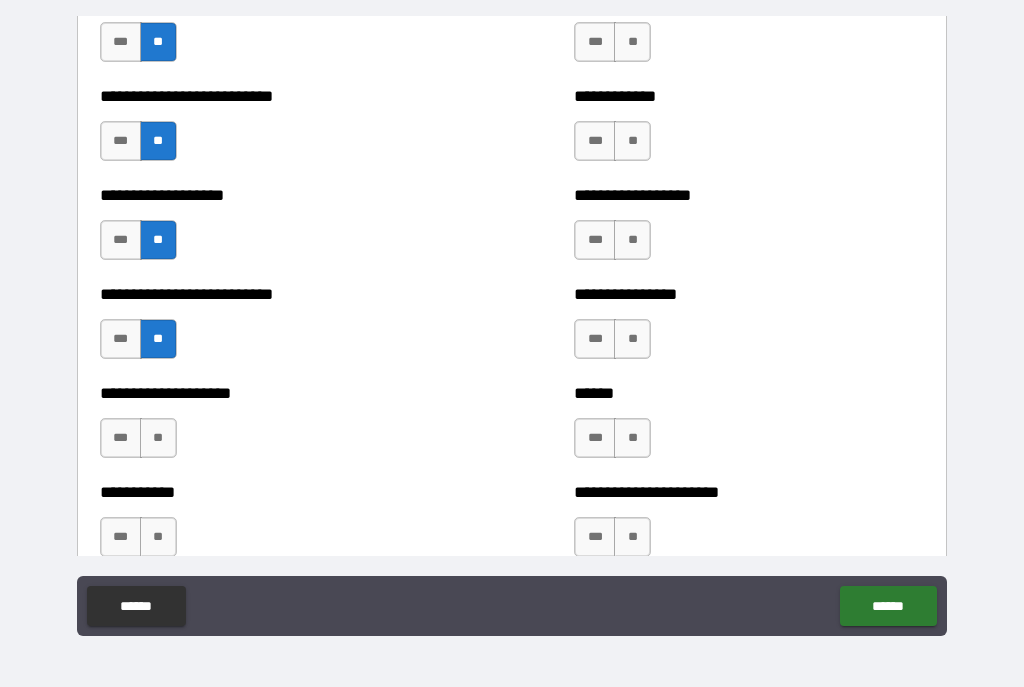 click on "**" at bounding box center [158, 438] 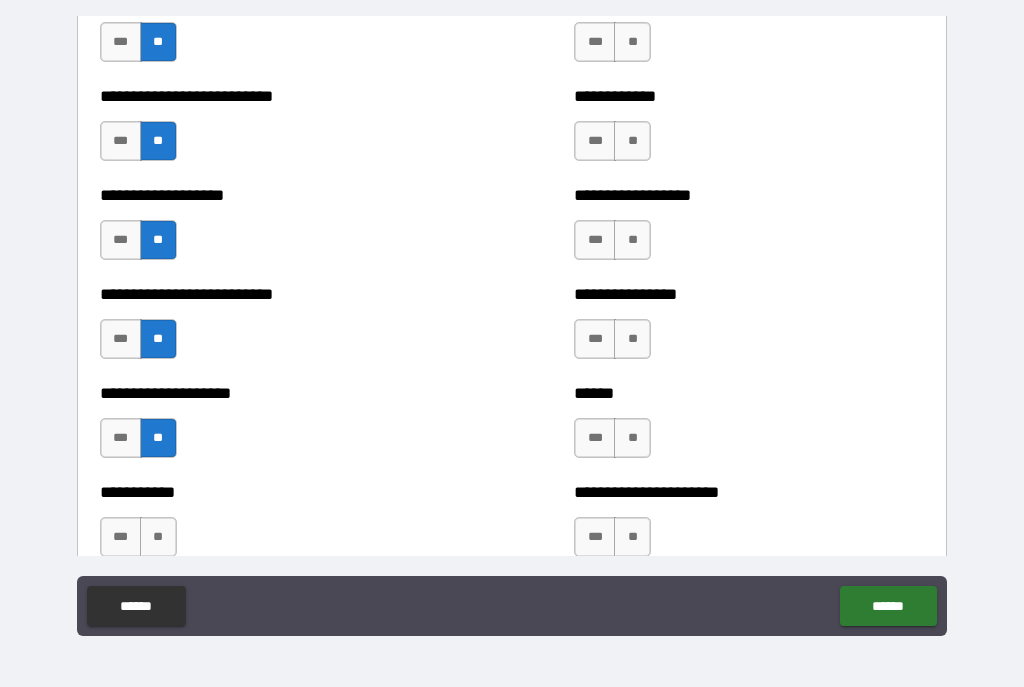 click on "**" at bounding box center [158, 537] 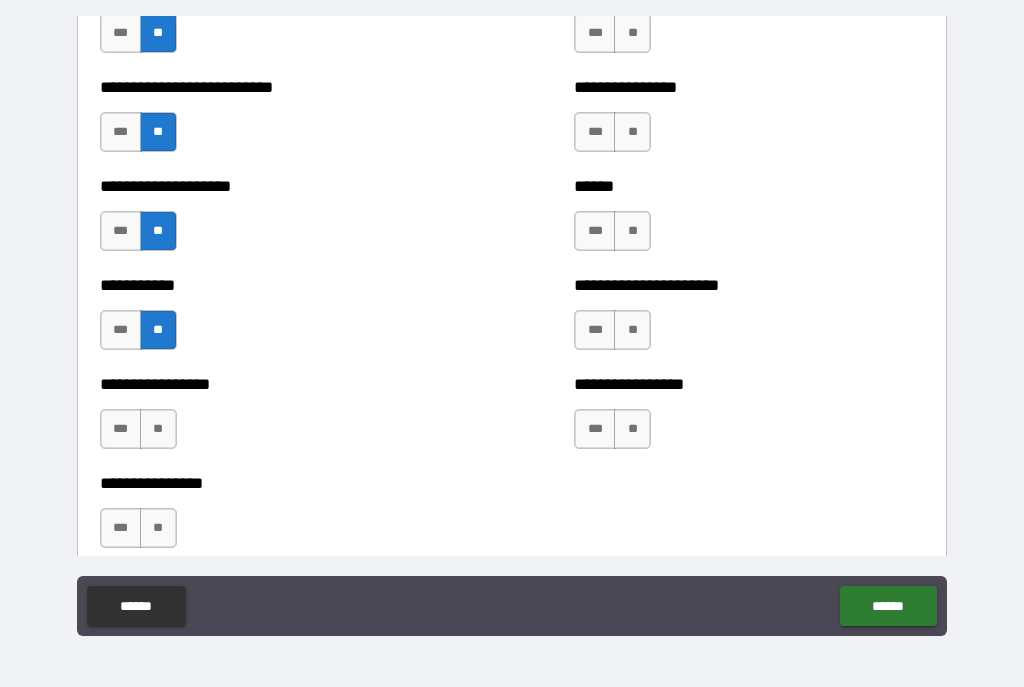 scroll, scrollTop: 5821, scrollLeft: 0, axis: vertical 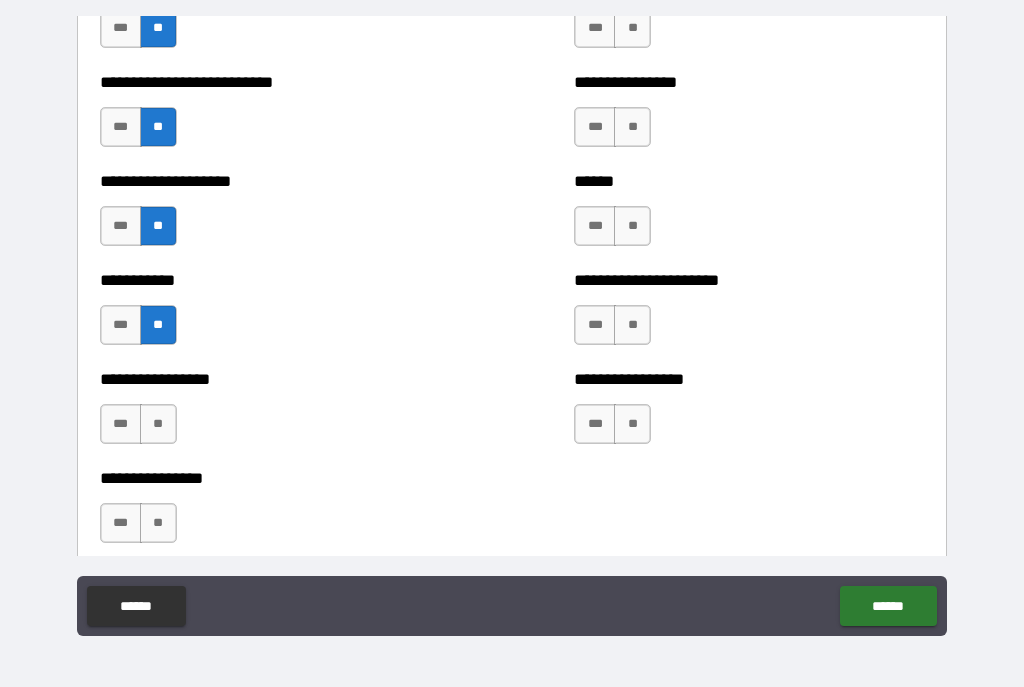 click on "**" at bounding box center (158, 424) 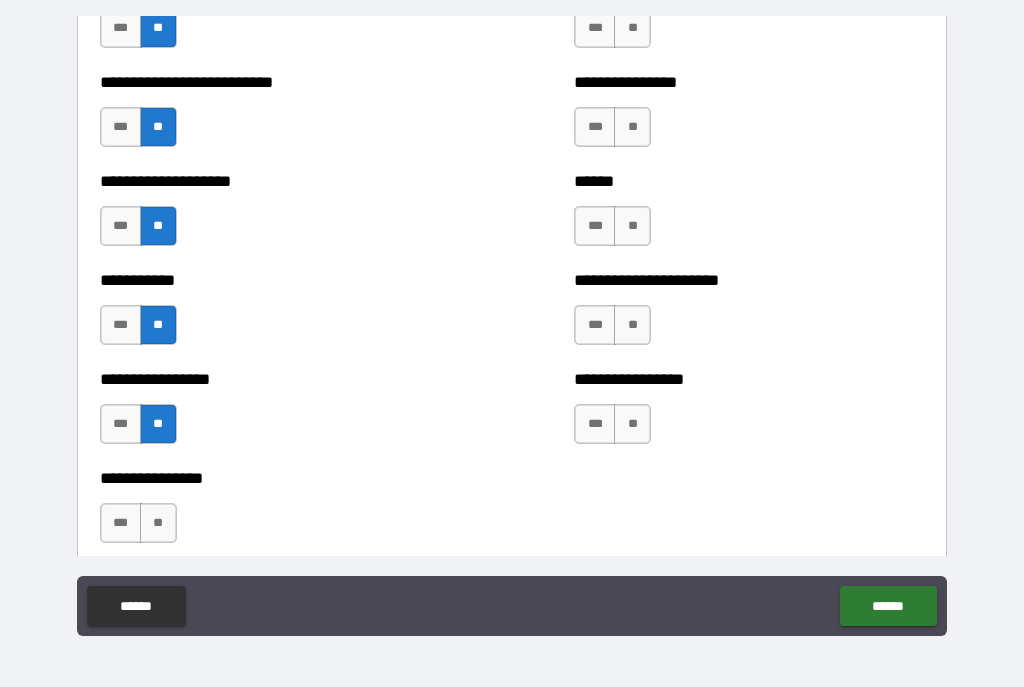click on "**" at bounding box center [158, 523] 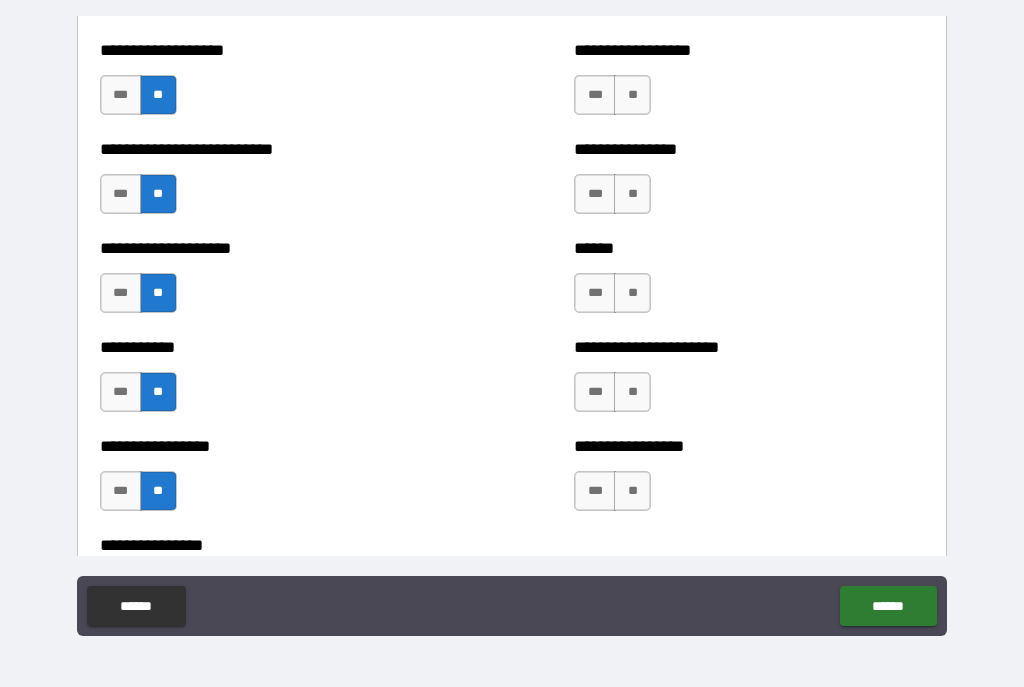 scroll, scrollTop: 5755, scrollLeft: 0, axis: vertical 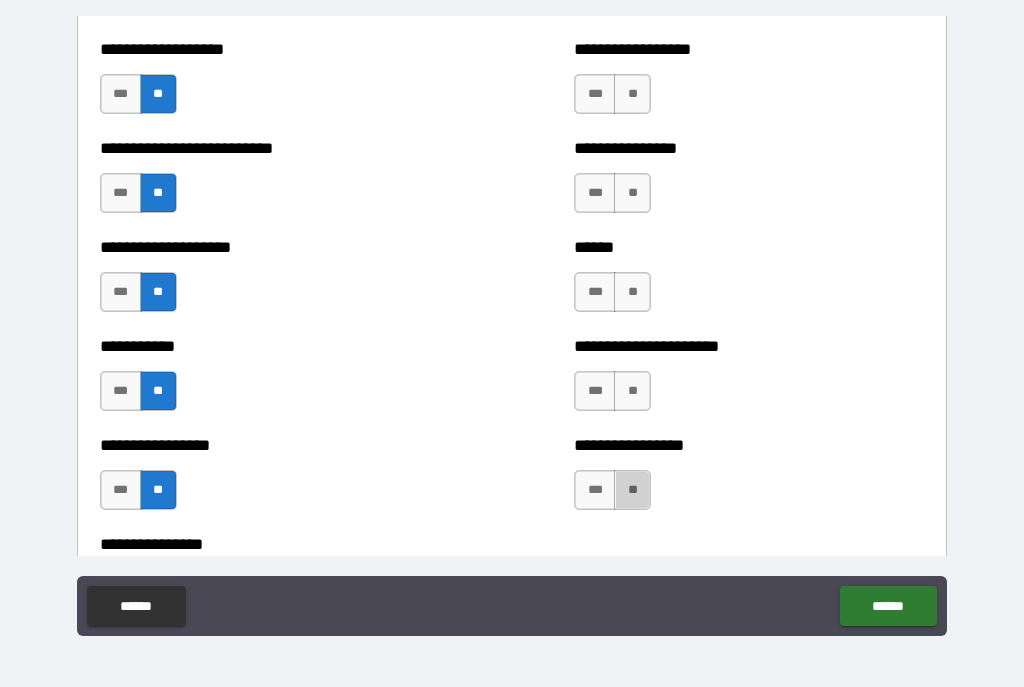 click on "**" at bounding box center [632, 490] 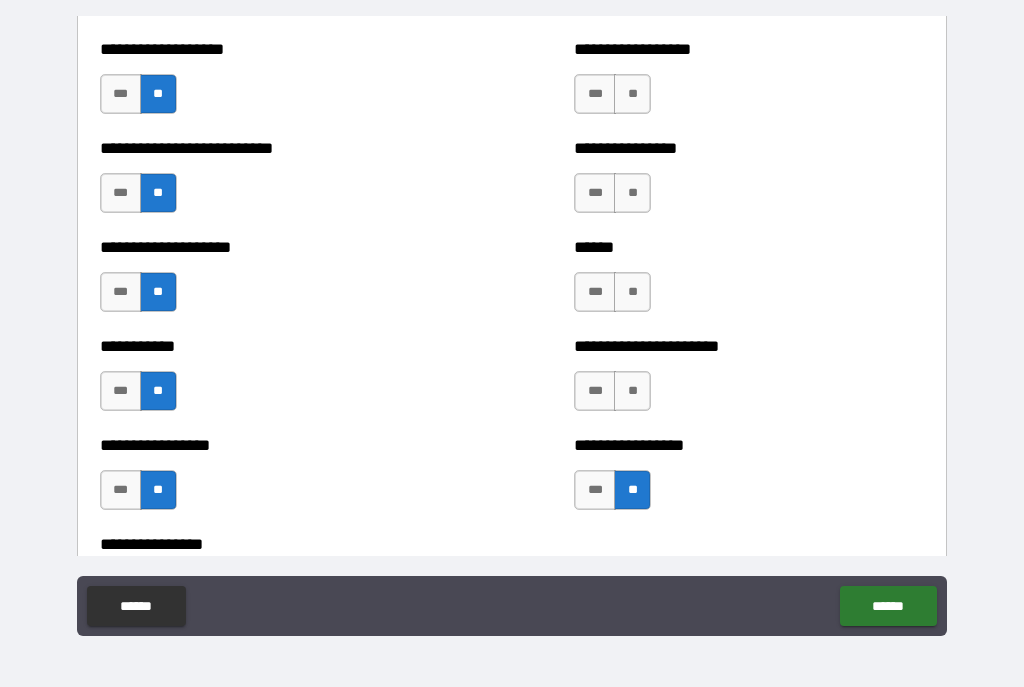click on "**" at bounding box center (632, 391) 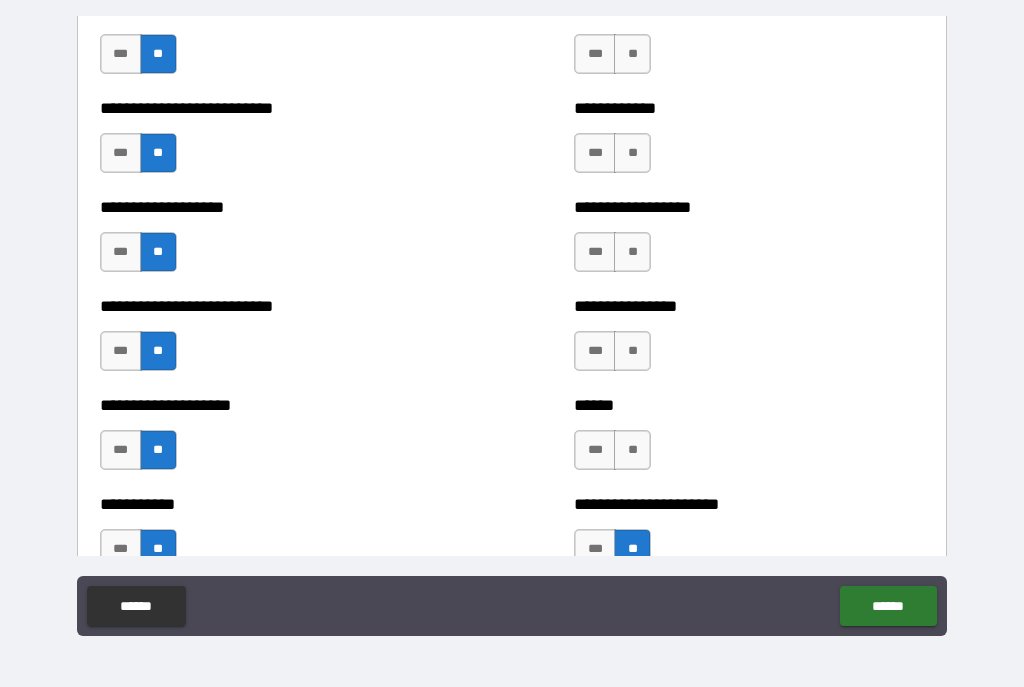 scroll, scrollTop: 5594, scrollLeft: 0, axis: vertical 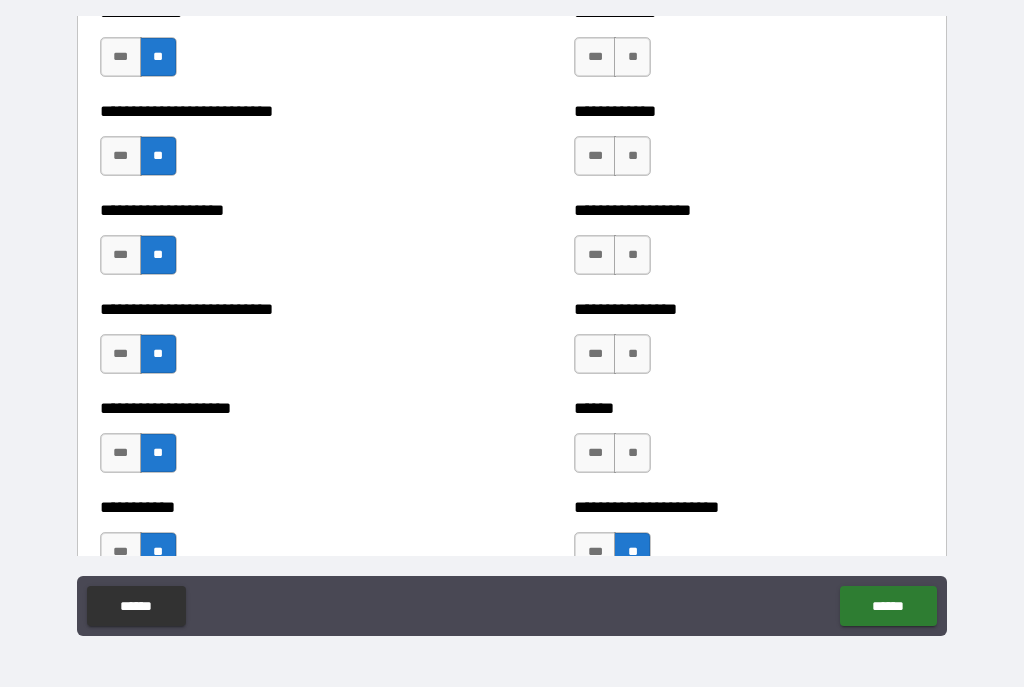 click on "**" at bounding box center [632, 453] 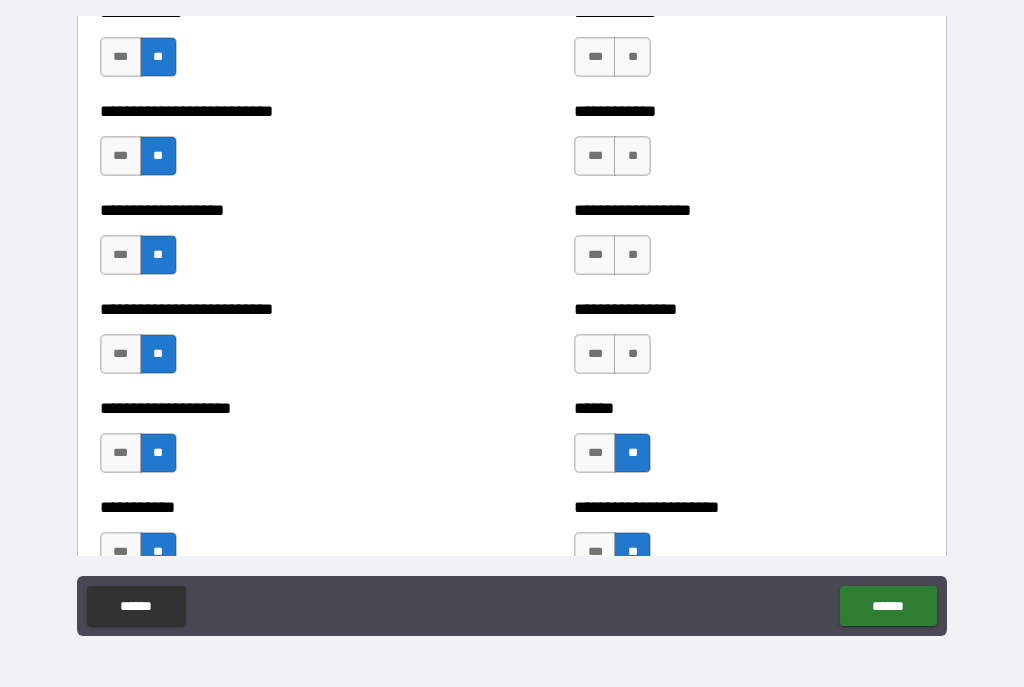 click on "**" at bounding box center [632, 354] 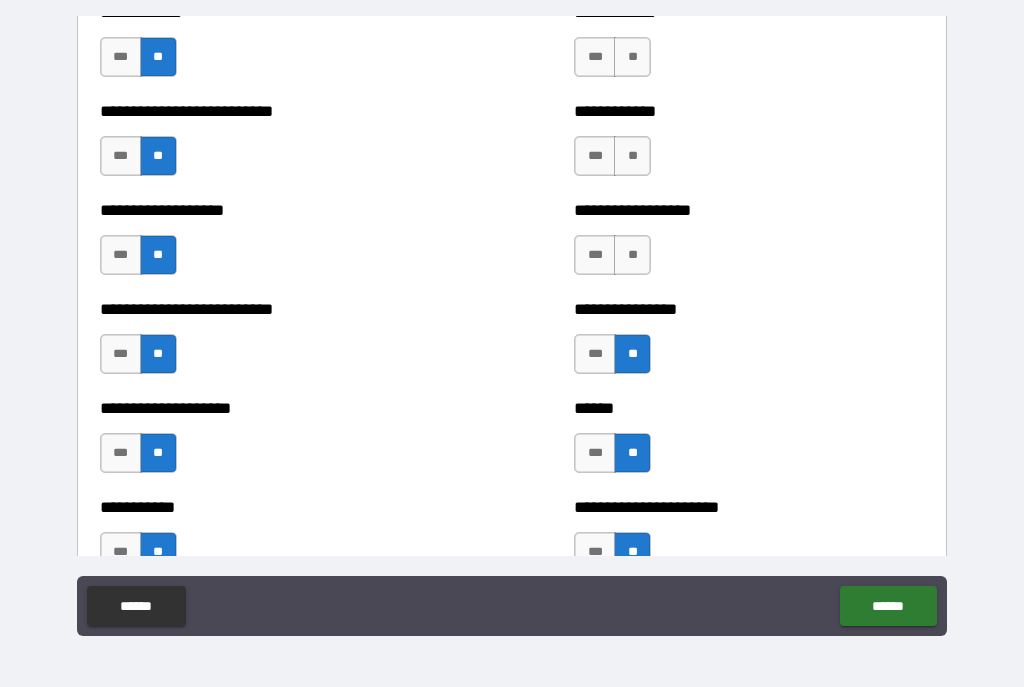 click on "**" at bounding box center (632, 255) 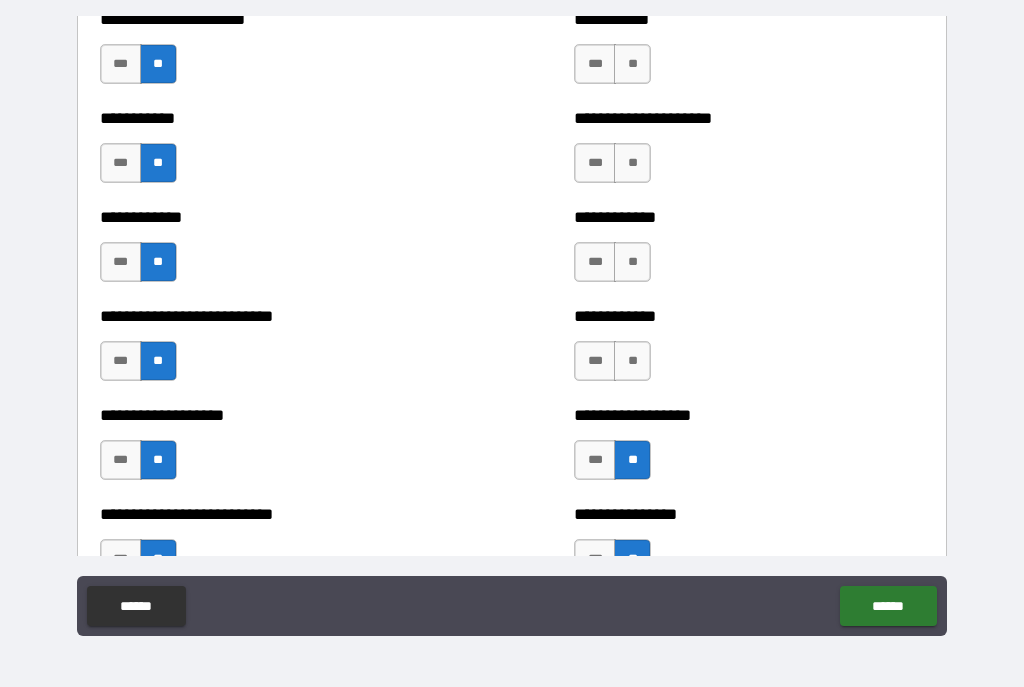 scroll, scrollTop: 5370, scrollLeft: 0, axis: vertical 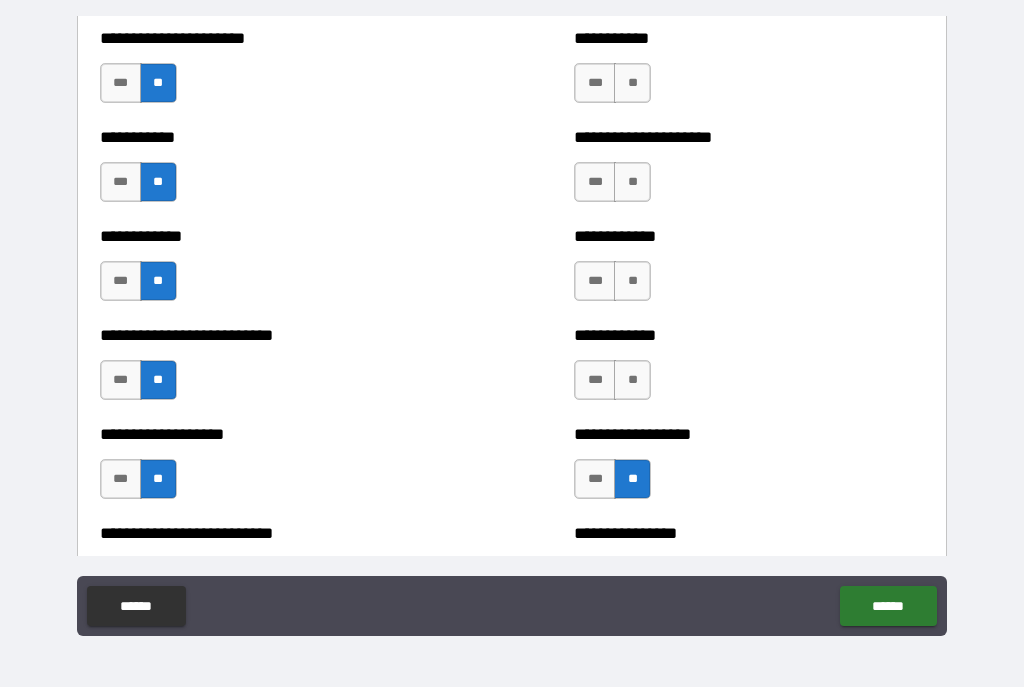 click on "**" at bounding box center (632, 380) 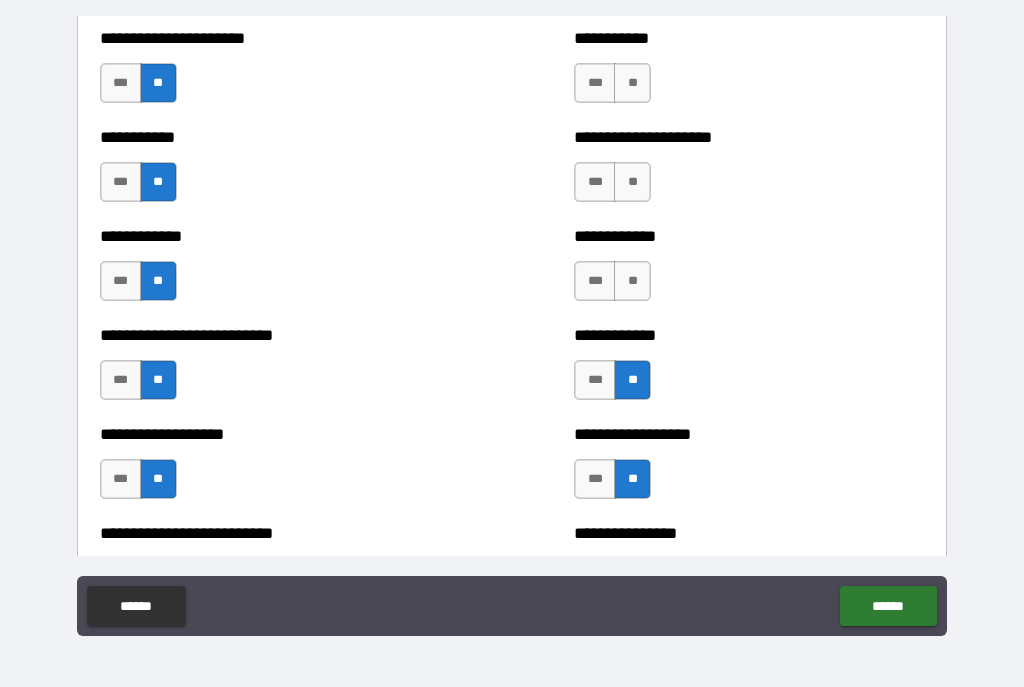 click on "**" at bounding box center [632, 281] 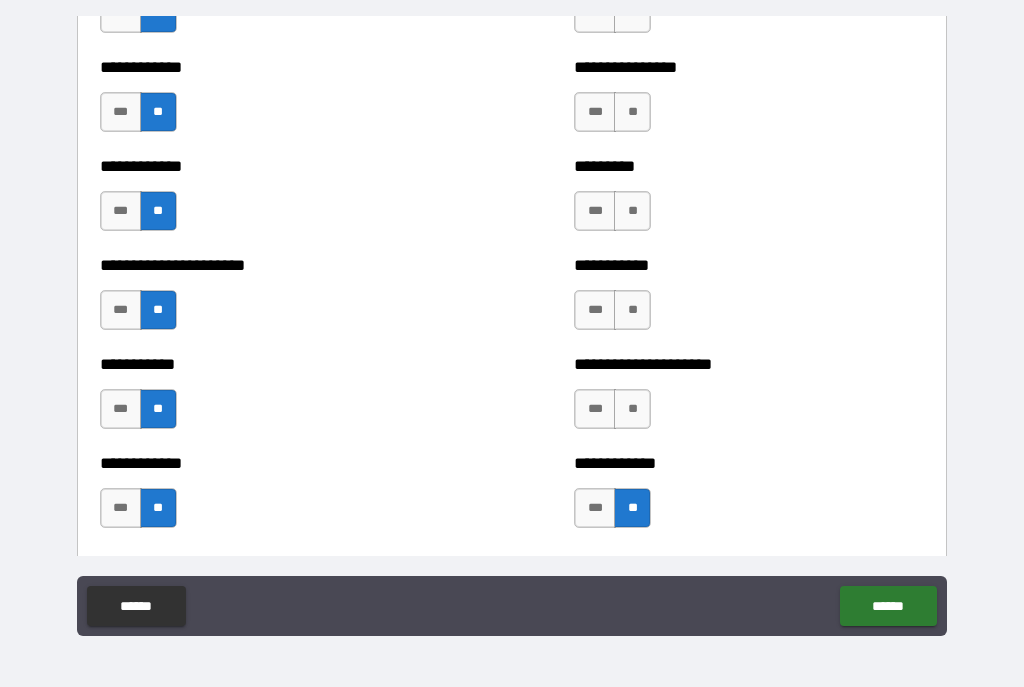 scroll, scrollTop: 5142, scrollLeft: 0, axis: vertical 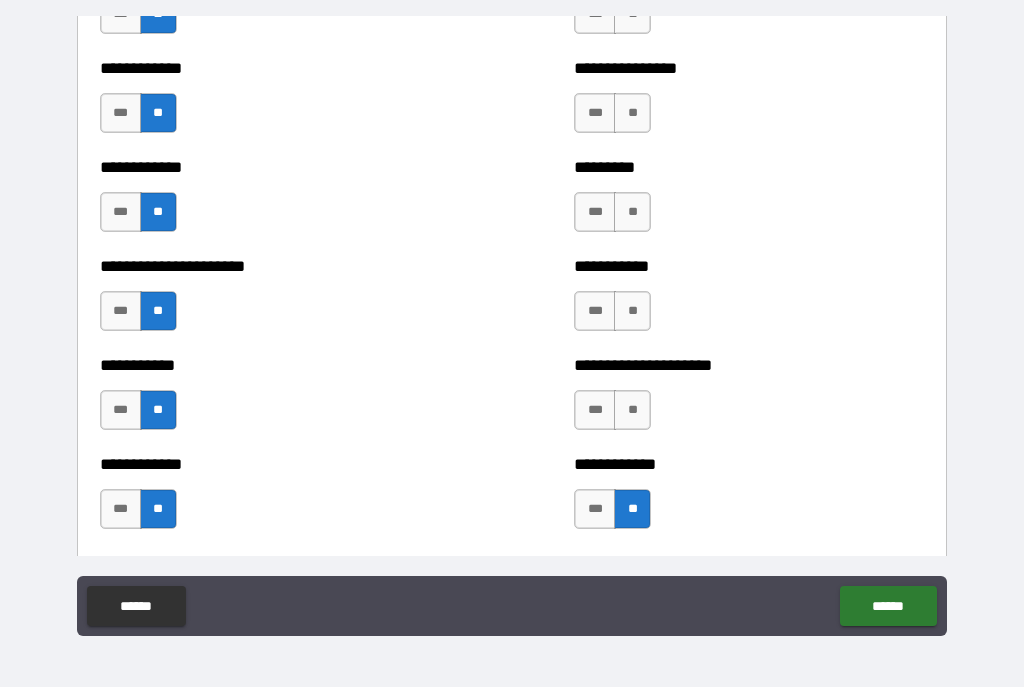 click on "**" at bounding box center [632, 410] 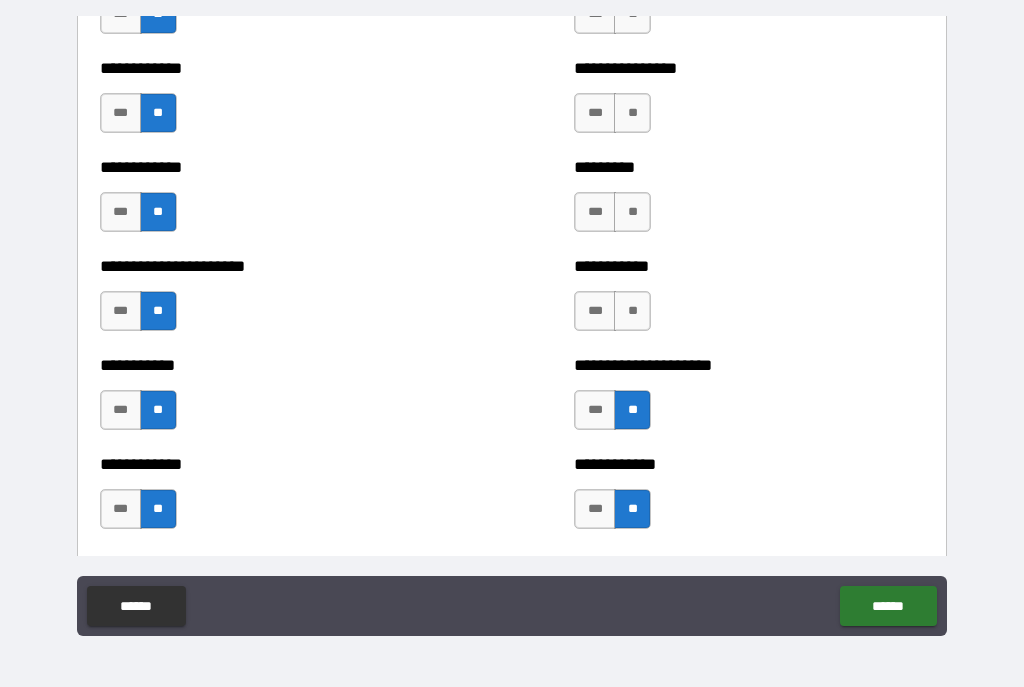 click on "**" at bounding box center (632, 311) 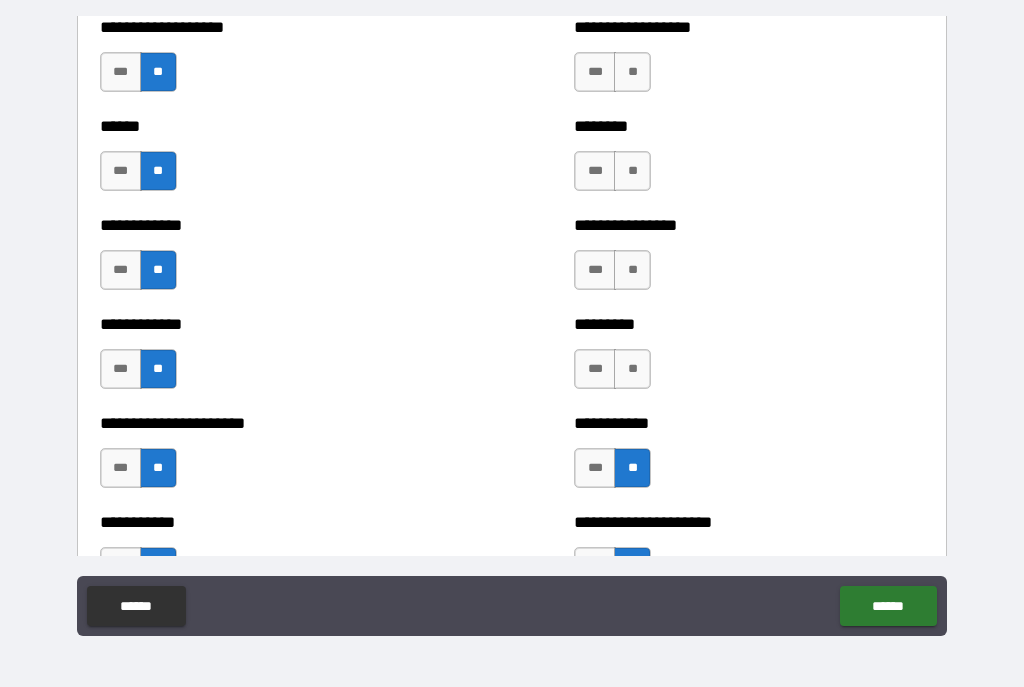 scroll, scrollTop: 4971, scrollLeft: 0, axis: vertical 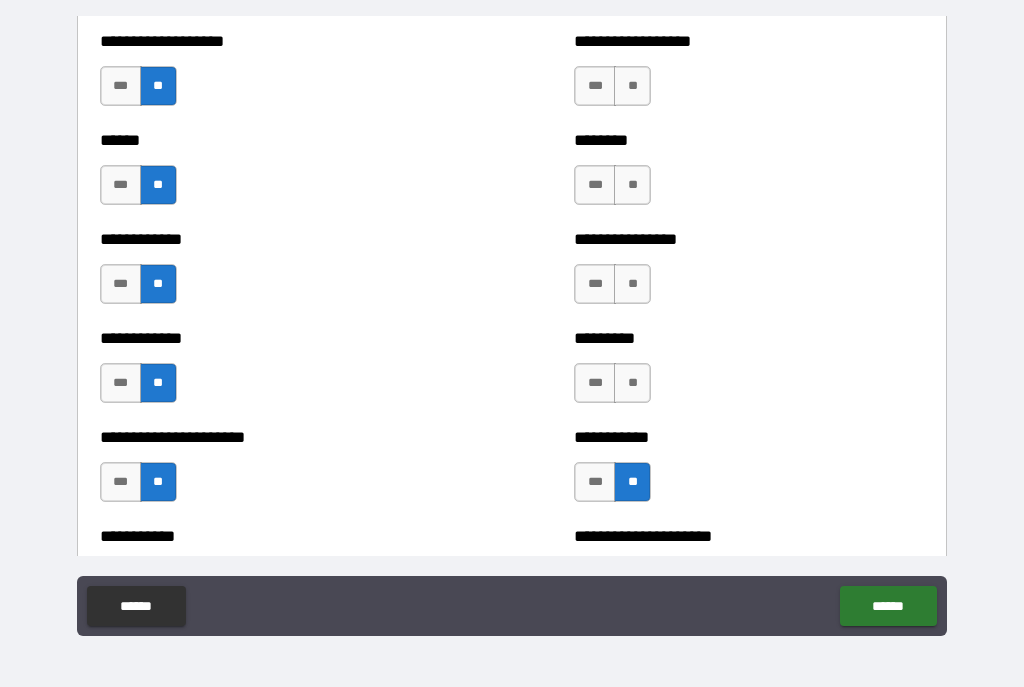 click on "**" at bounding box center [632, 383] 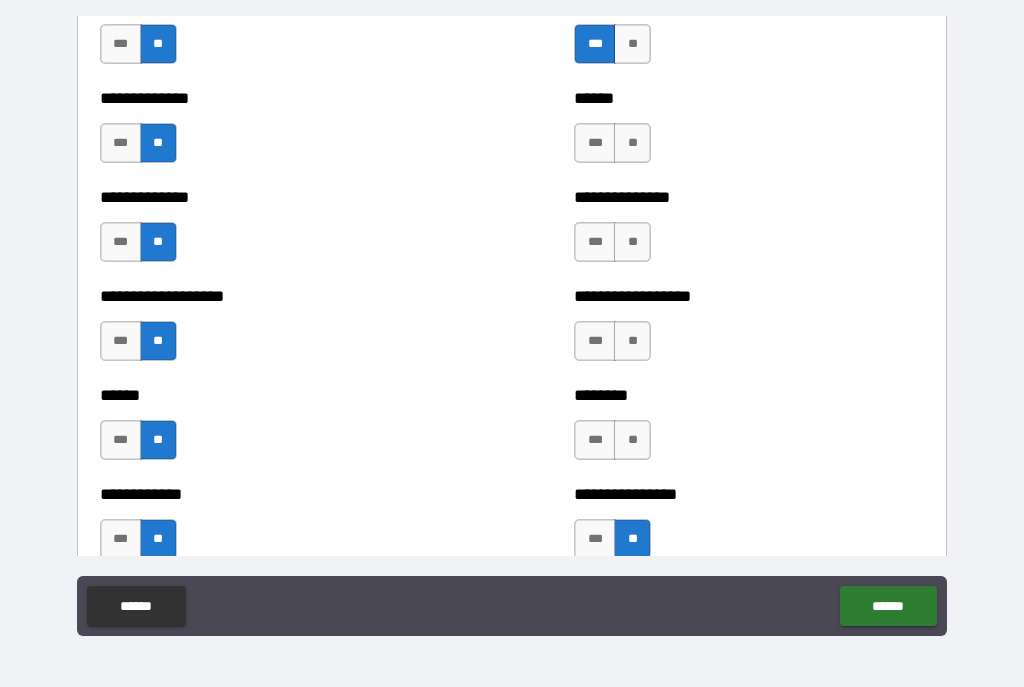 scroll, scrollTop: 4716, scrollLeft: 0, axis: vertical 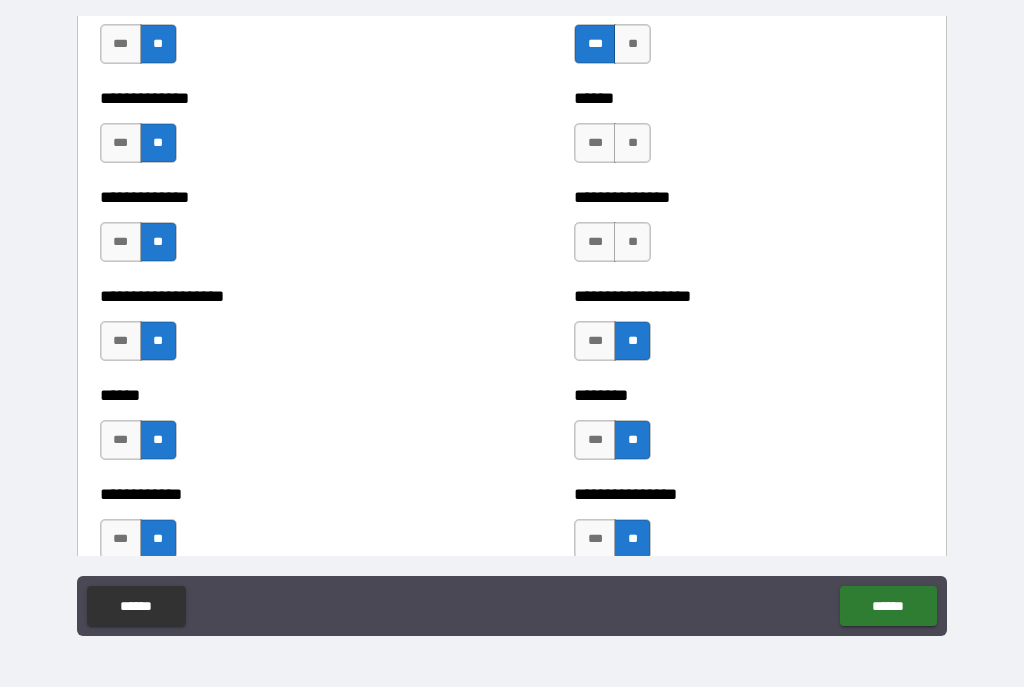 click on "**" at bounding box center (632, 242) 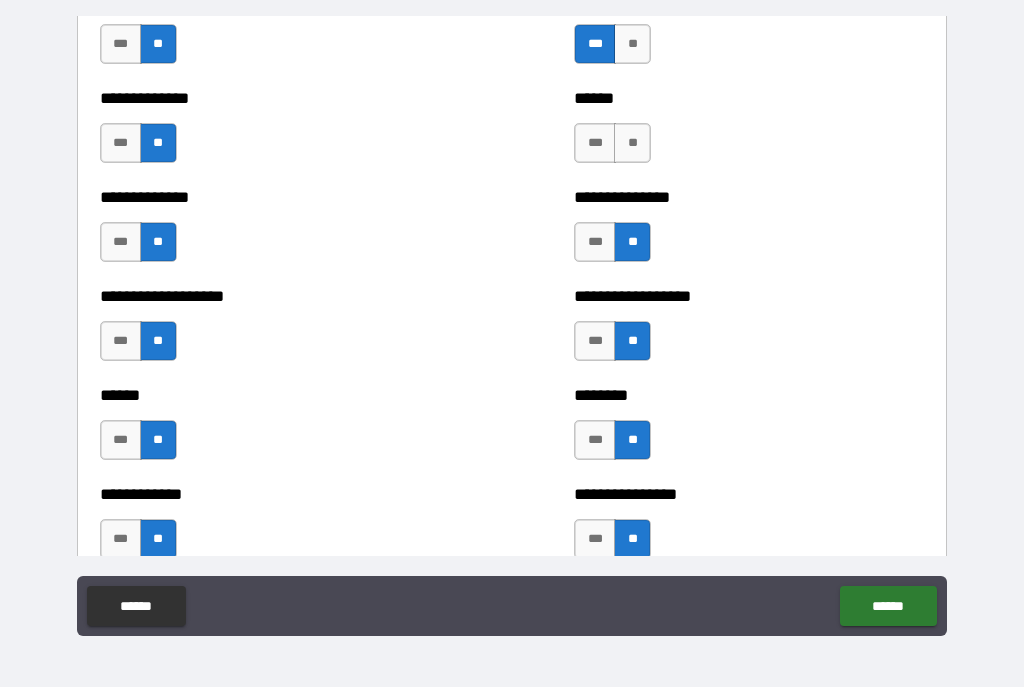click on "**" at bounding box center [632, 143] 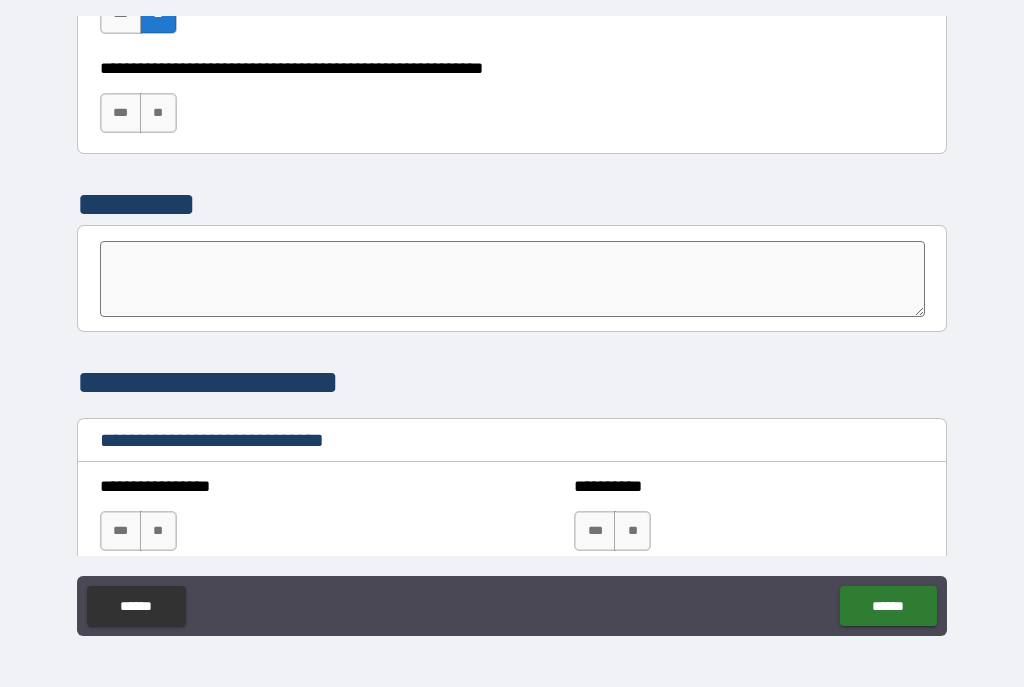 scroll, scrollTop: 6331, scrollLeft: 0, axis: vertical 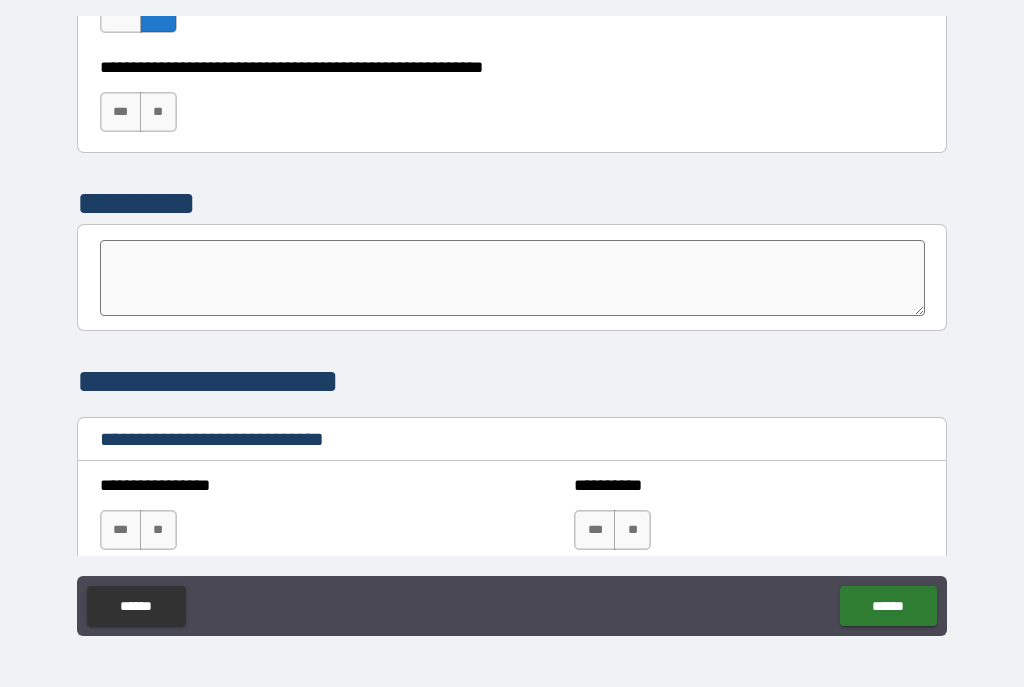 click on "**" at bounding box center (158, 112) 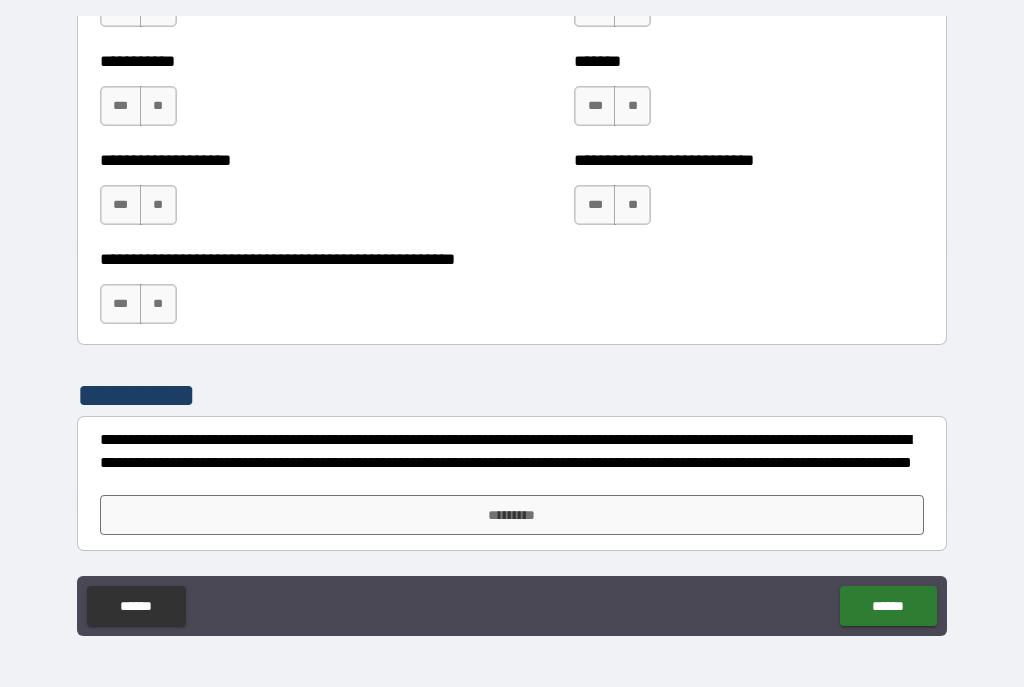 scroll, scrollTop: 8042, scrollLeft: 0, axis: vertical 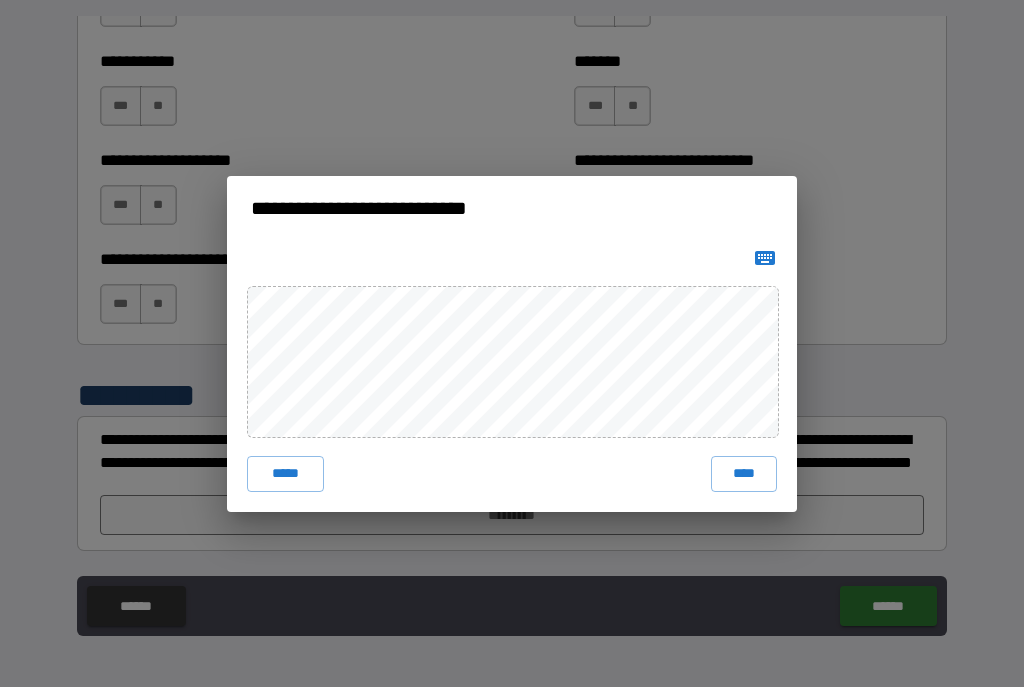 click on "****" at bounding box center (744, 474) 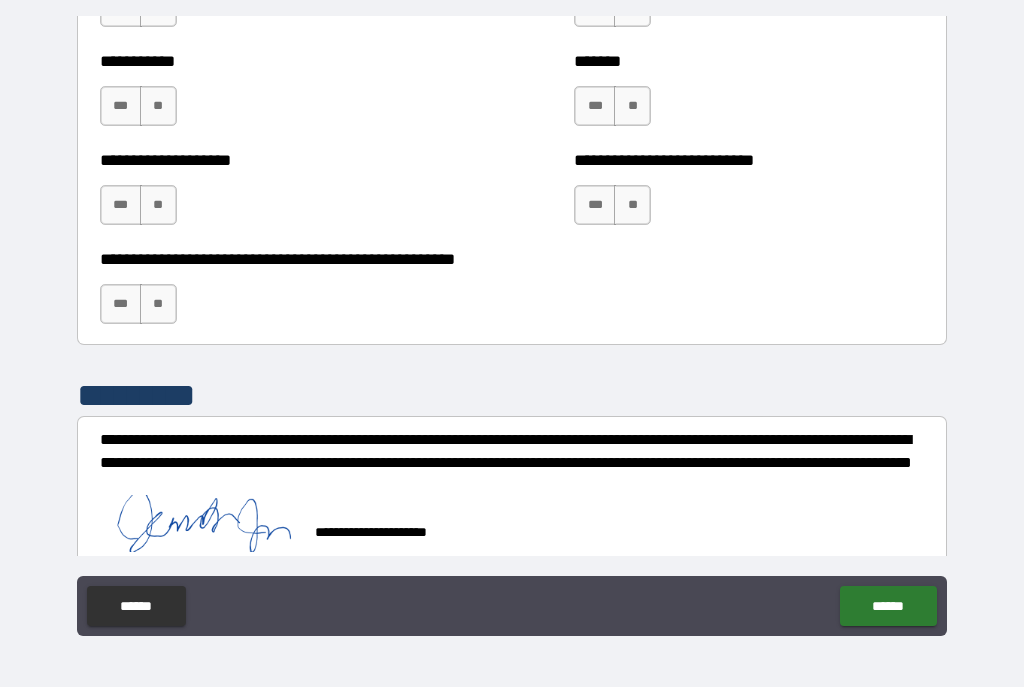 scroll, scrollTop: 8032, scrollLeft: 0, axis: vertical 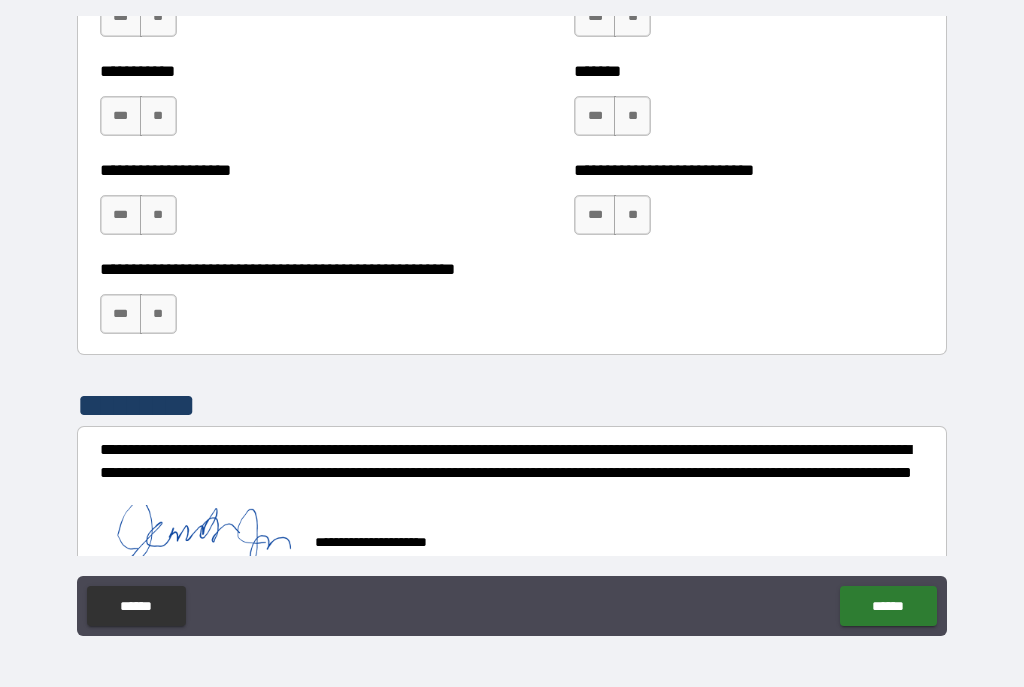 click on "******" at bounding box center (888, 606) 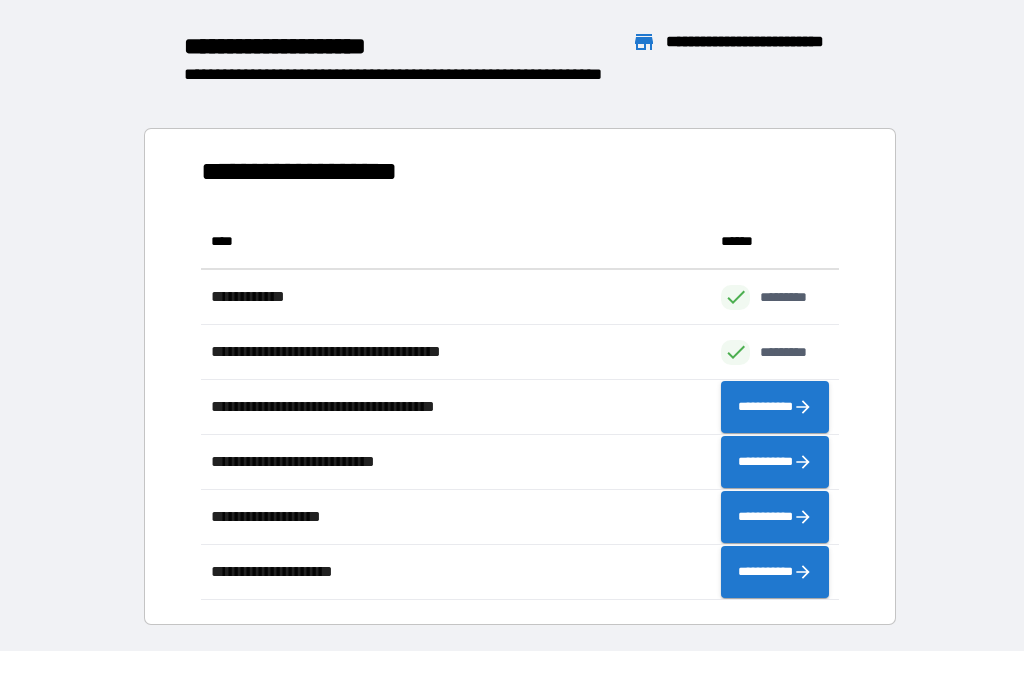 scroll, scrollTop: 386, scrollLeft: 638, axis: both 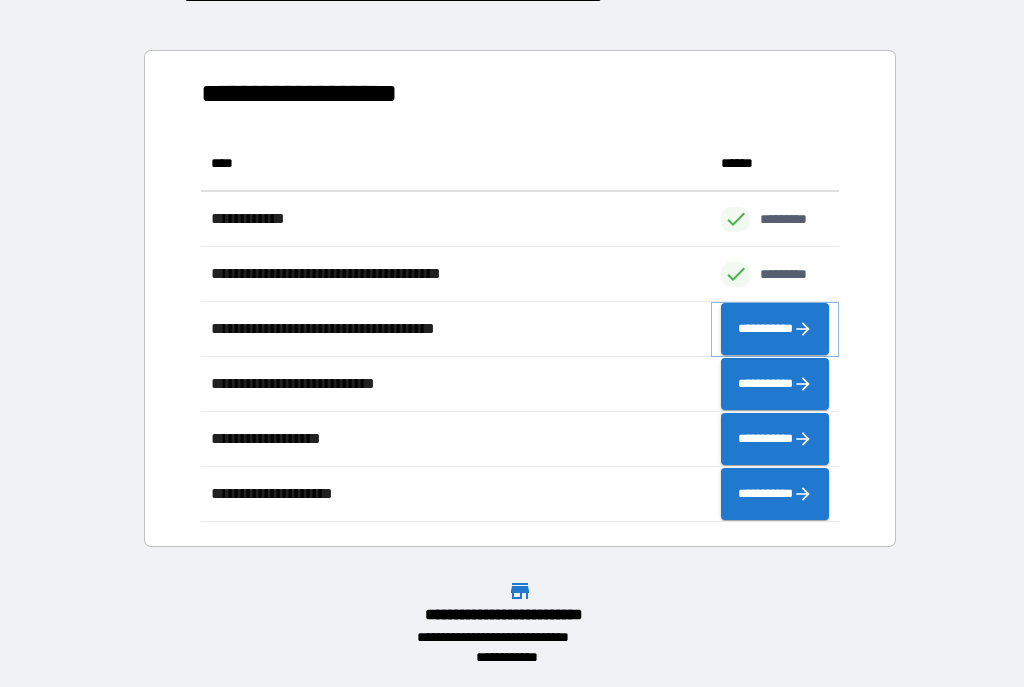 click 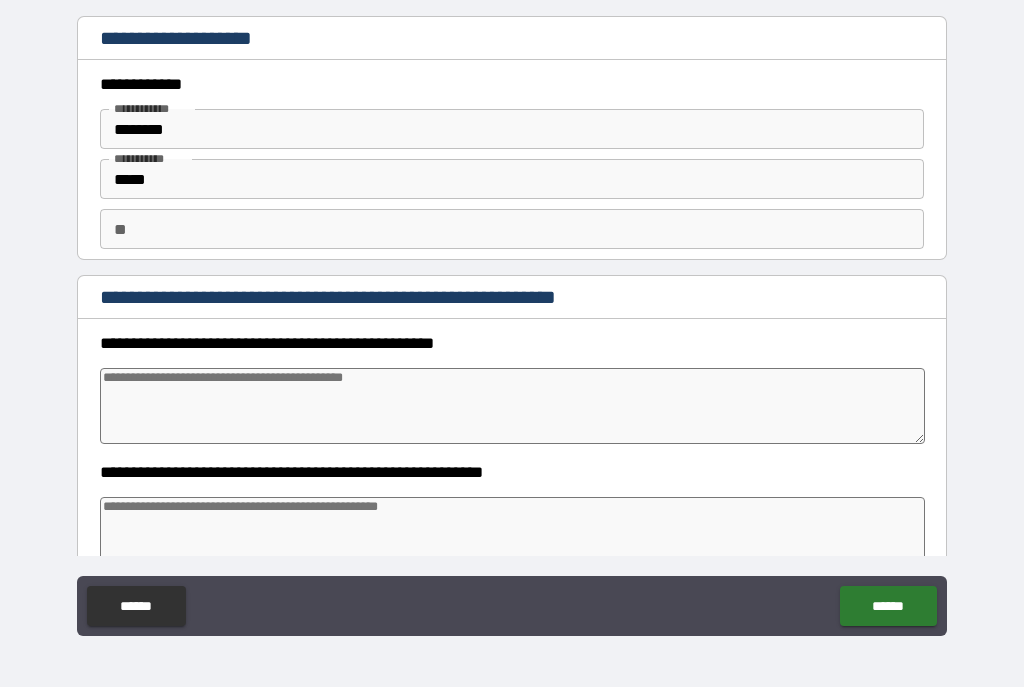 type on "*" 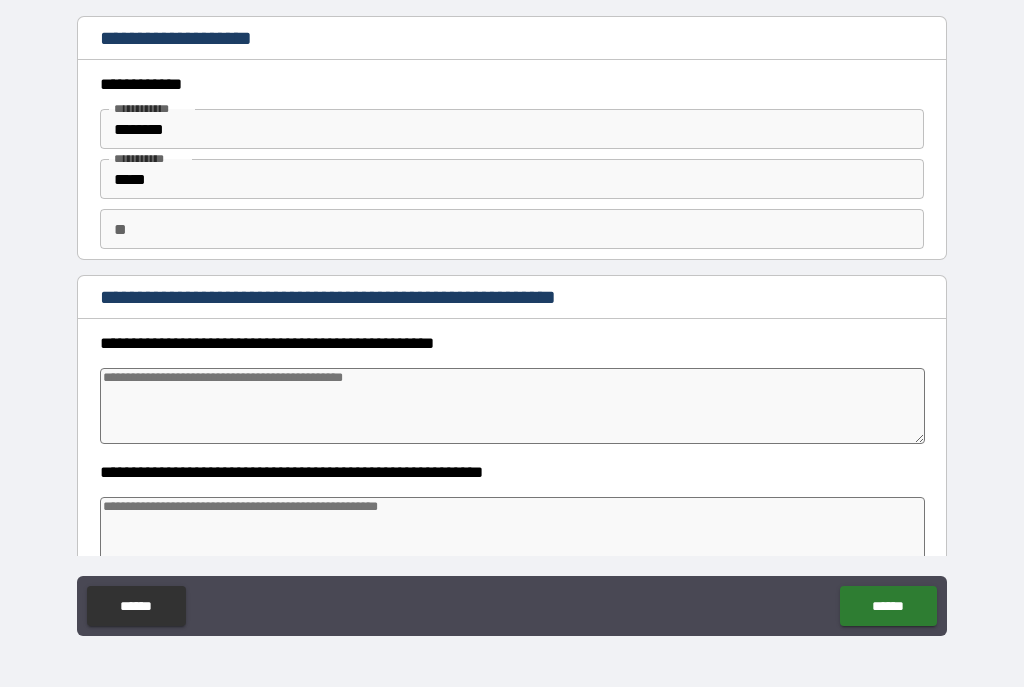 type on "*" 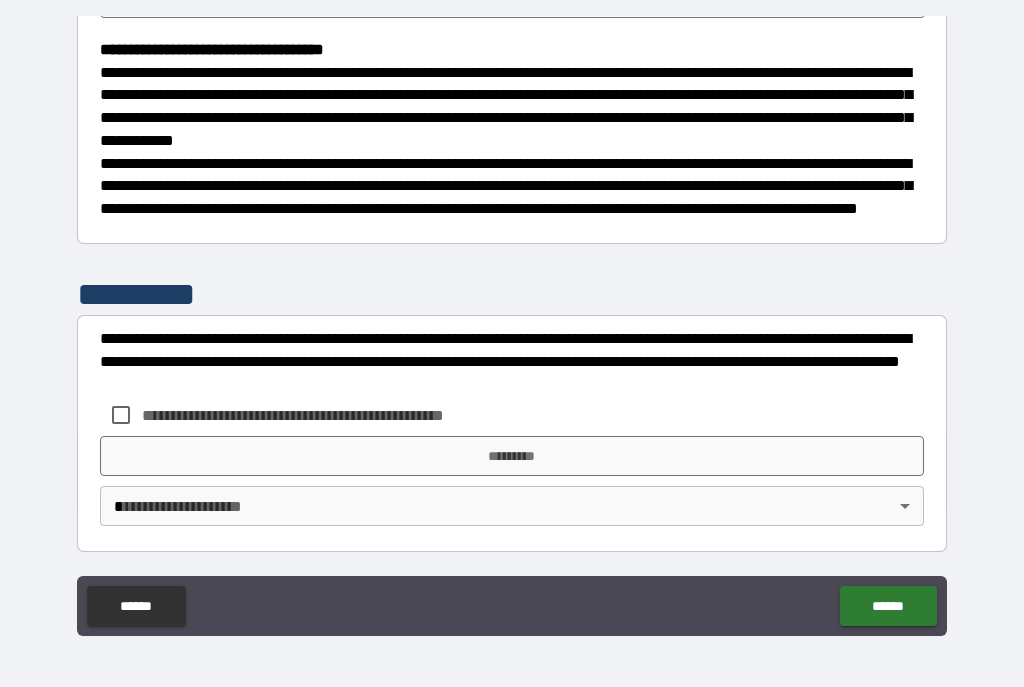 scroll, scrollTop: 556, scrollLeft: 0, axis: vertical 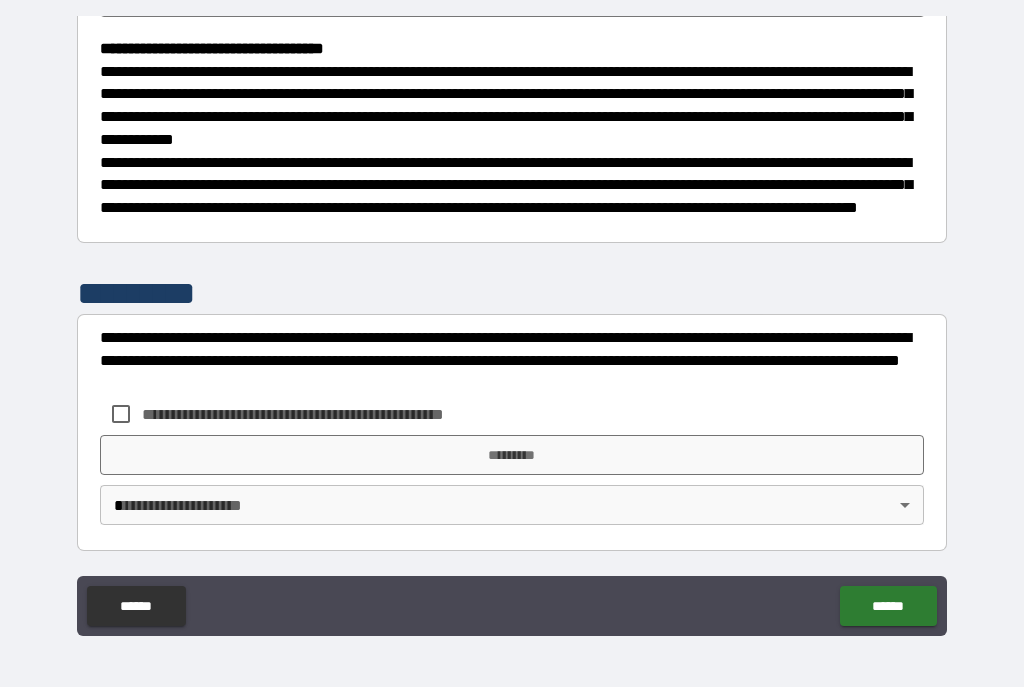 click on "*********" at bounding box center [512, 455] 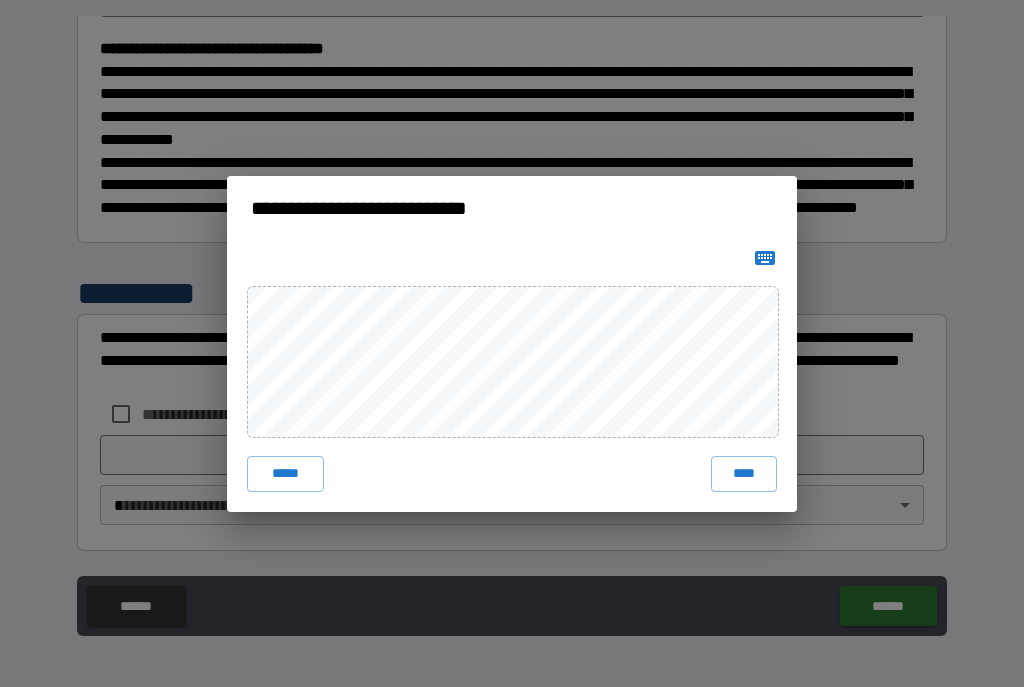 click on "****" at bounding box center [744, 474] 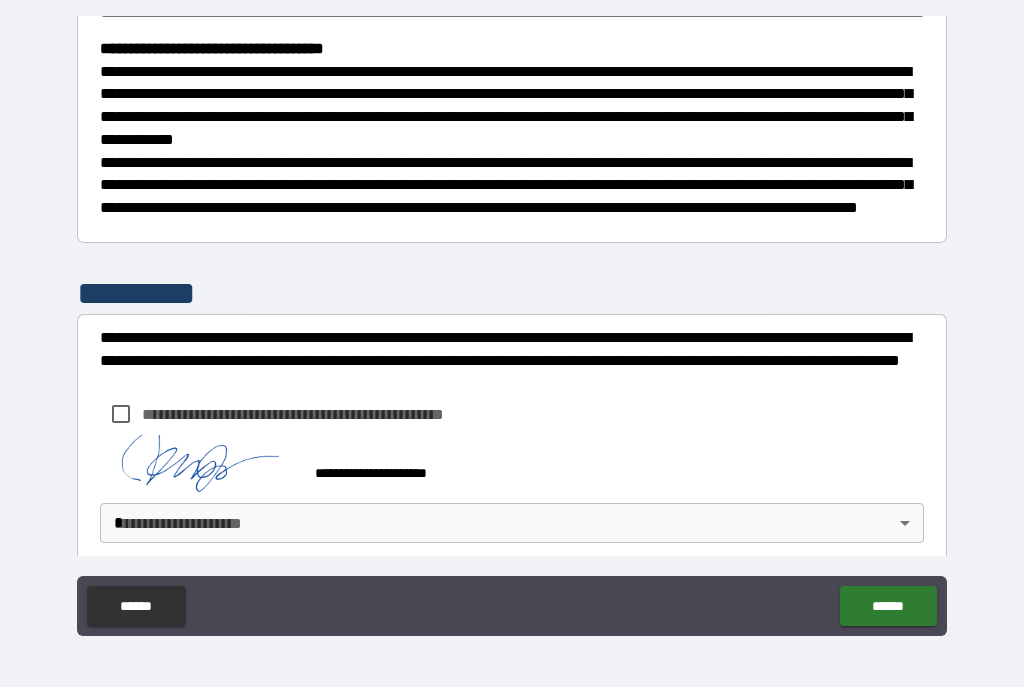 type on "*" 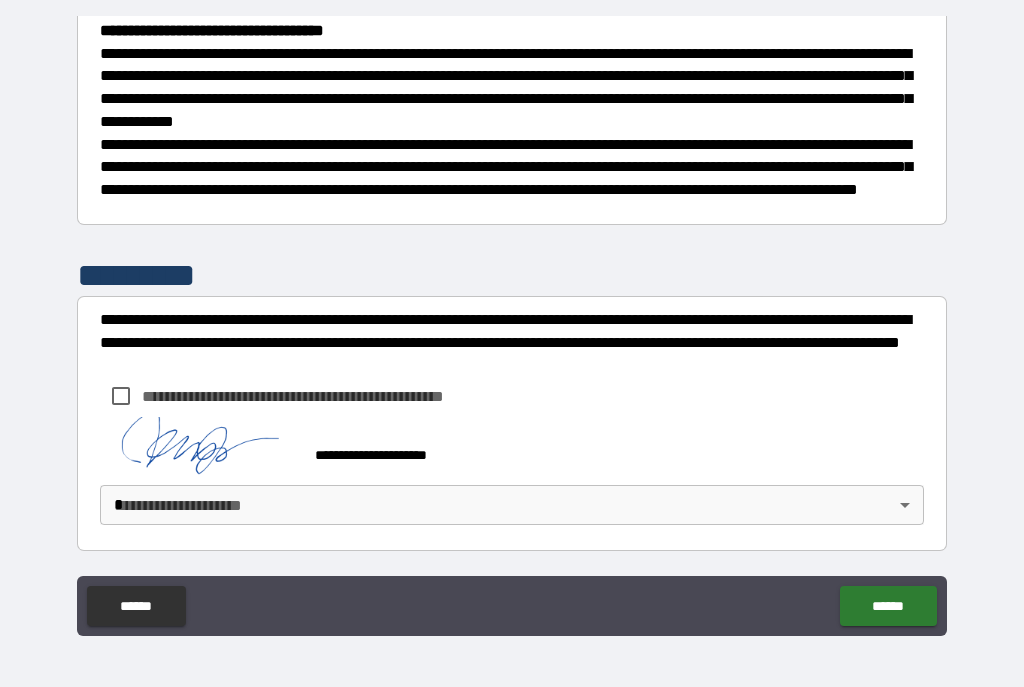 scroll, scrollTop: 589, scrollLeft: 0, axis: vertical 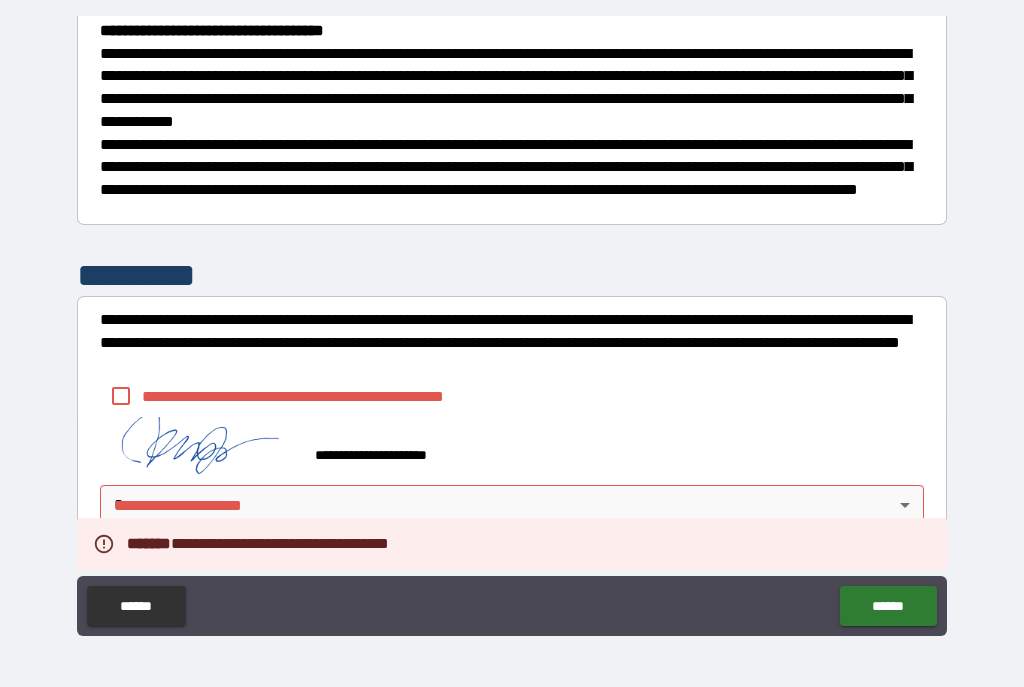 type on "*" 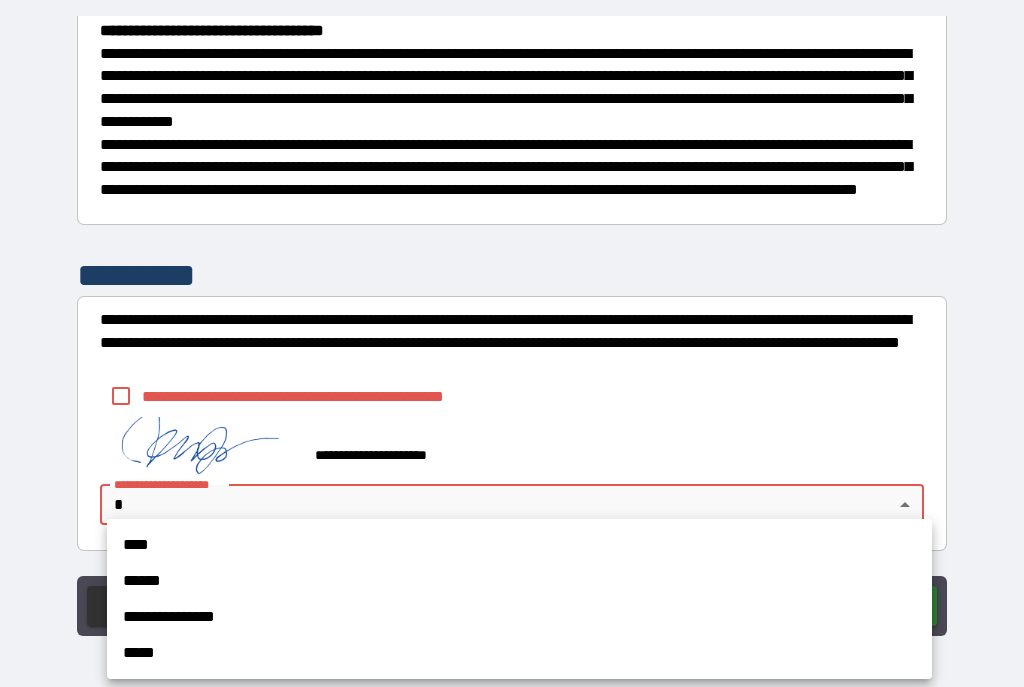 click on "**********" at bounding box center (519, 617) 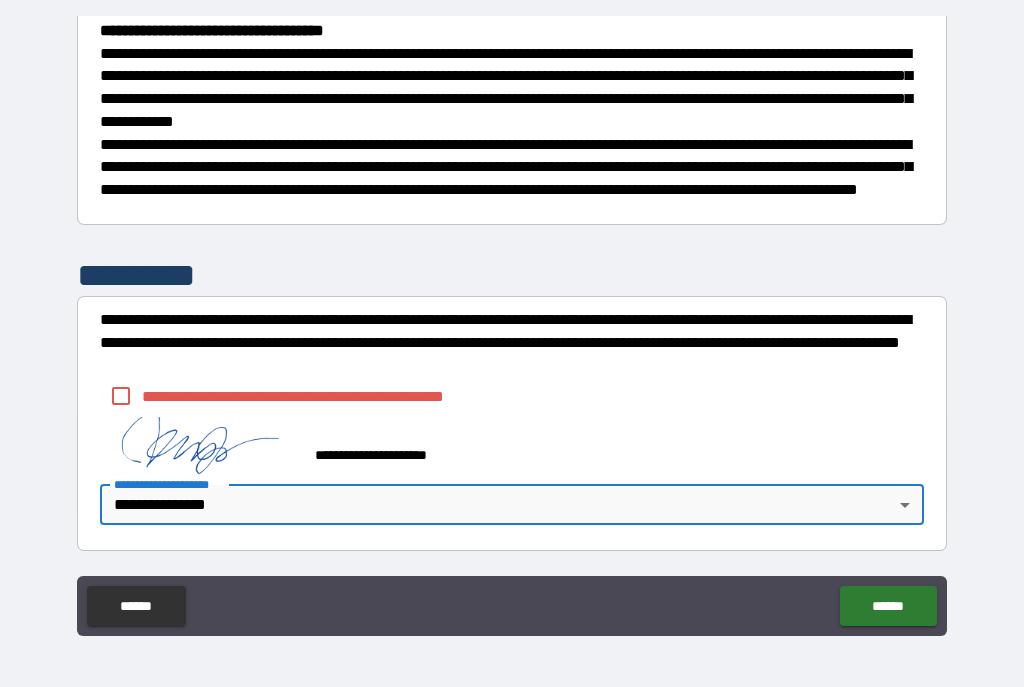 type on "*" 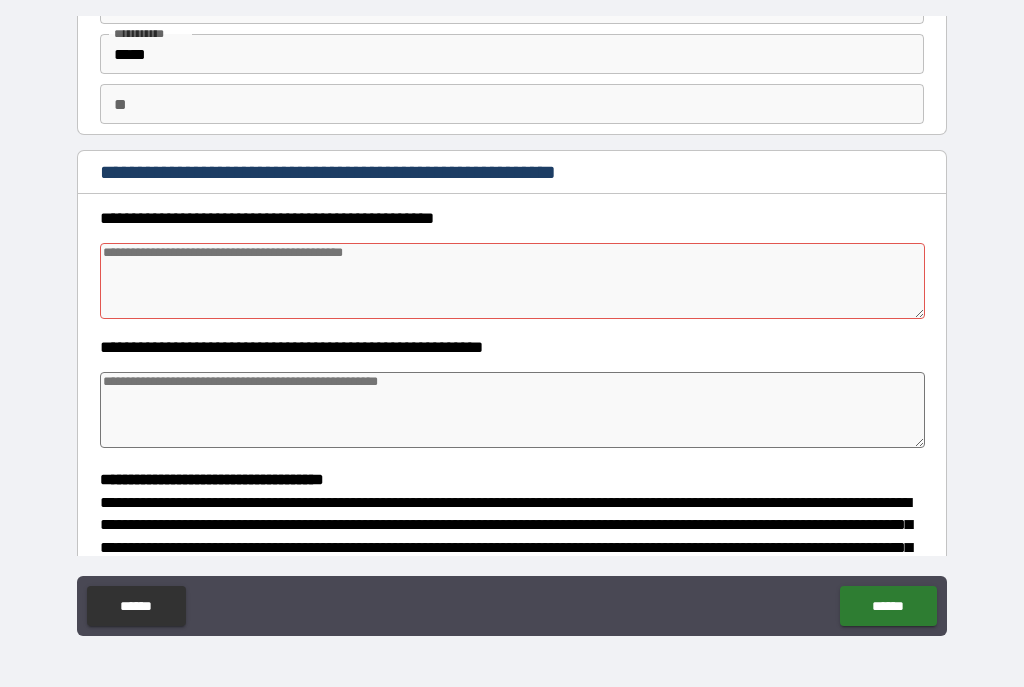 scroll, scrollTop: 119, scrollLeft: 0, axis: vertical 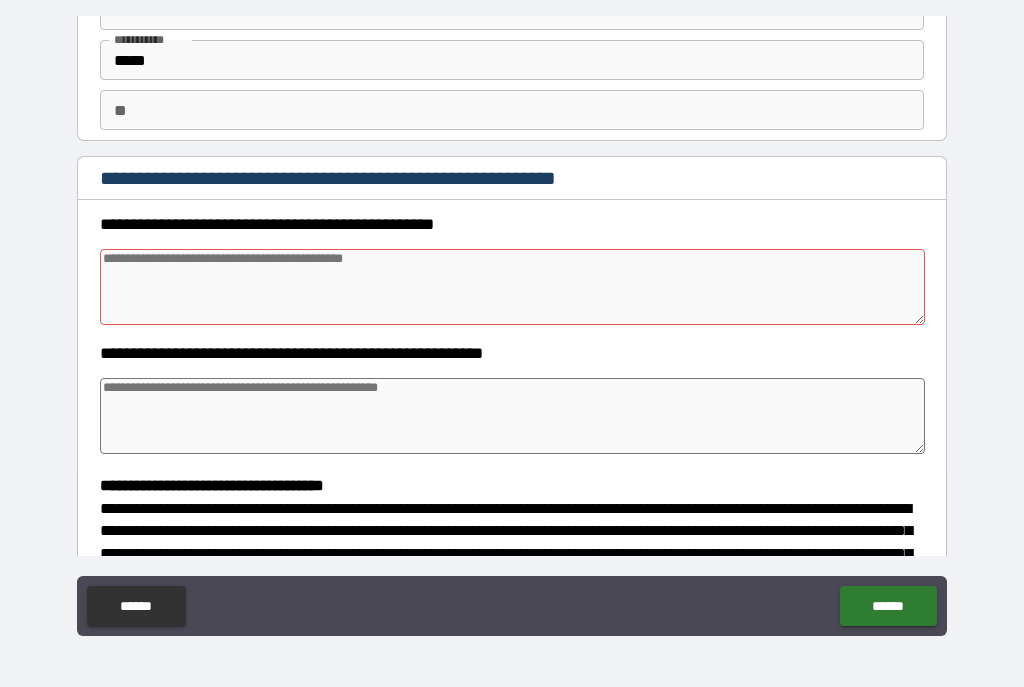 click at bounding box center (513, 287) 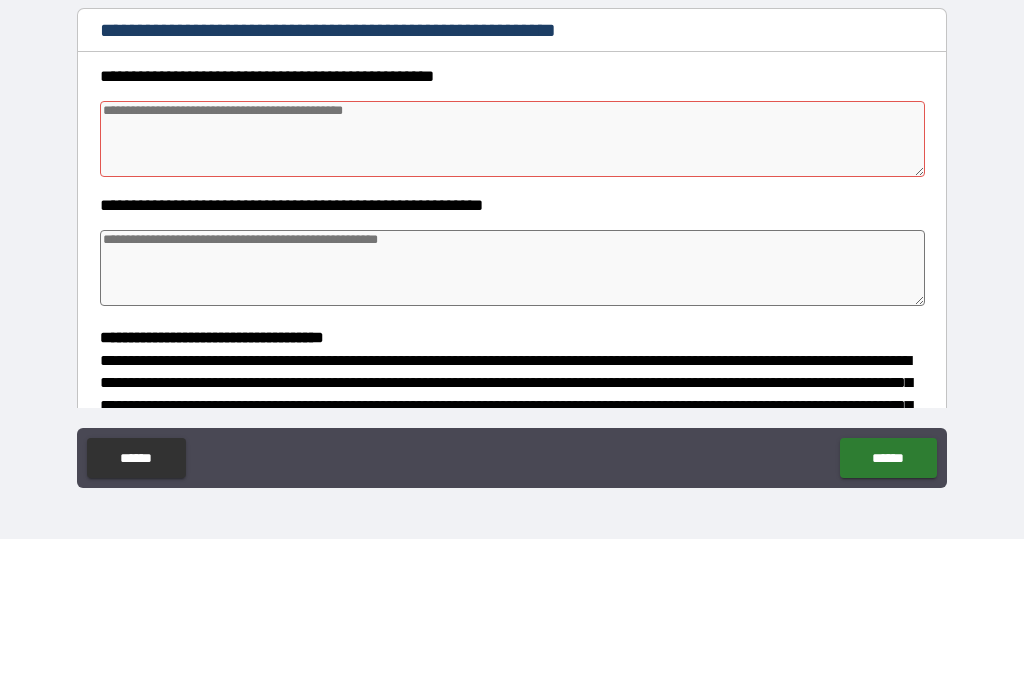 type on "*" 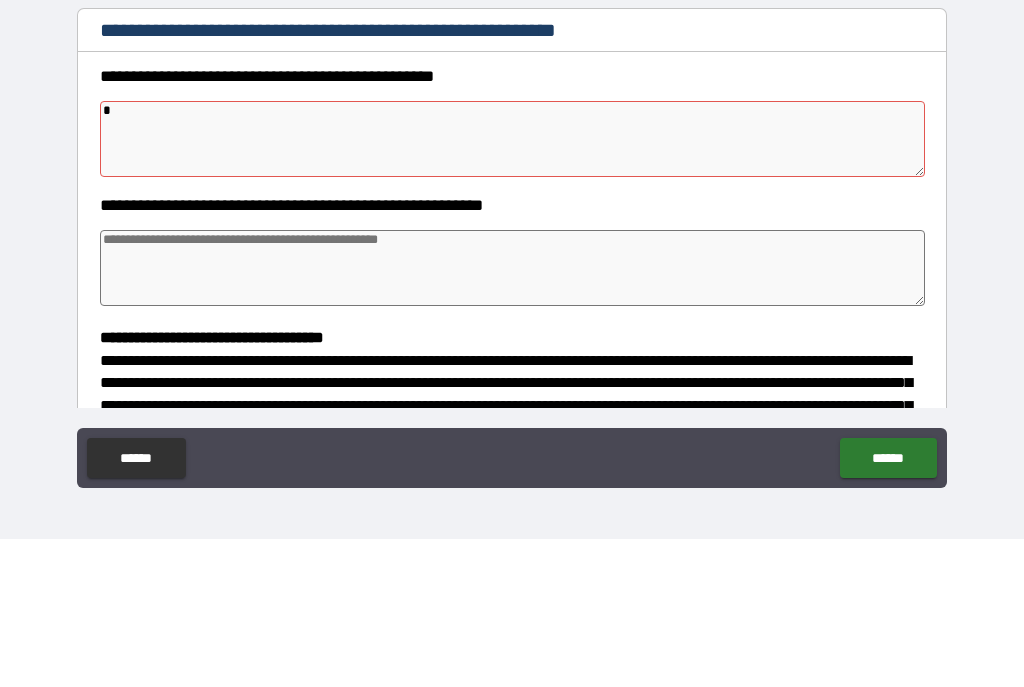 type on "*" 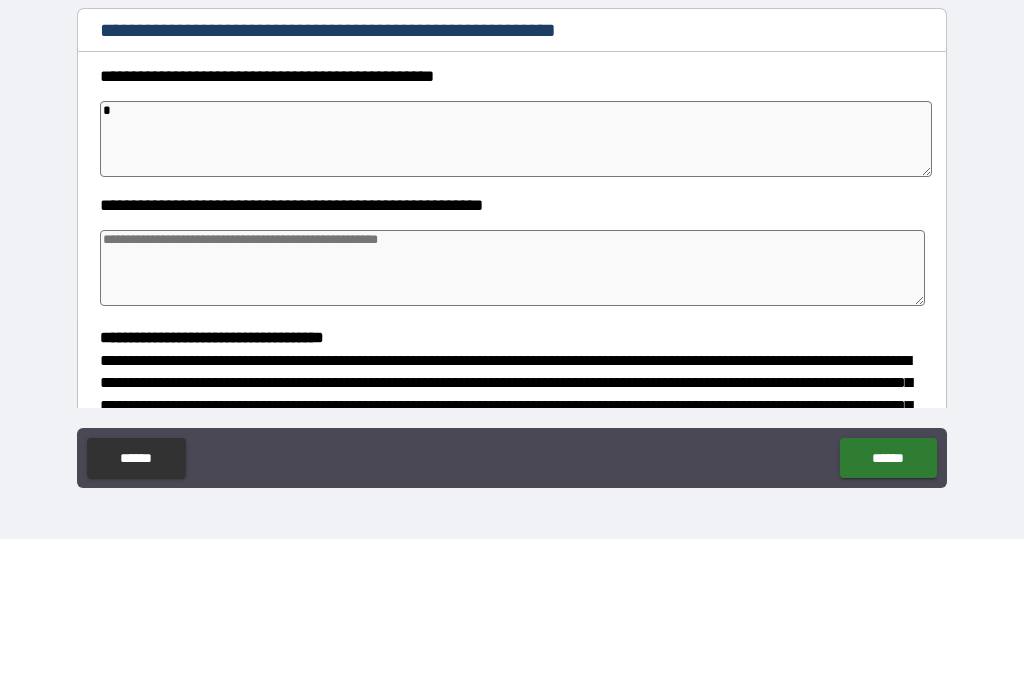 type on "*" 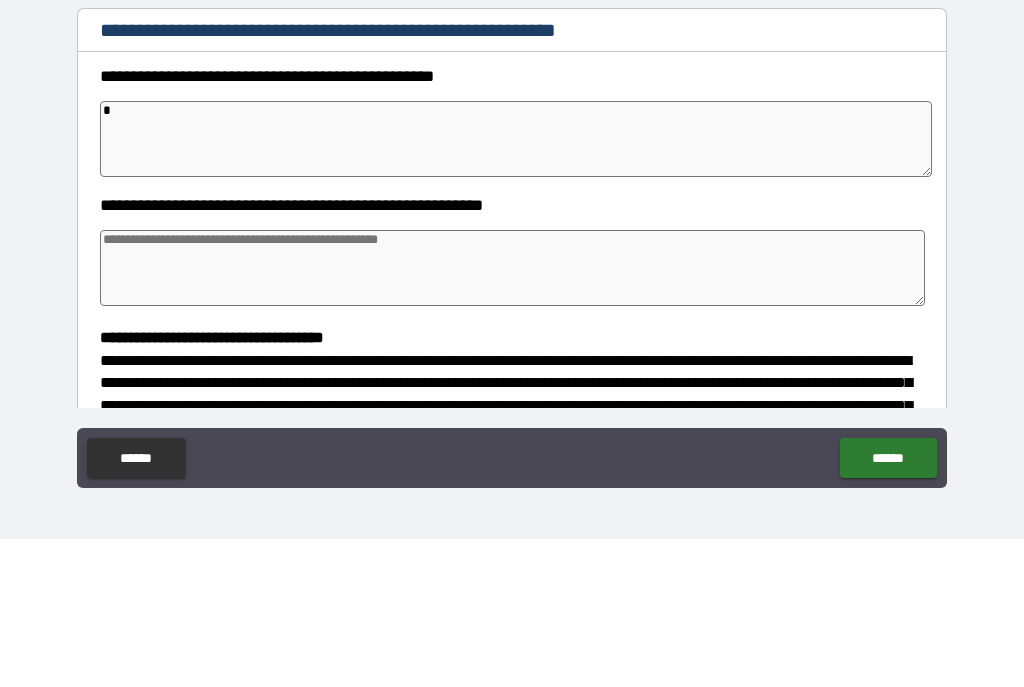 type on "*" 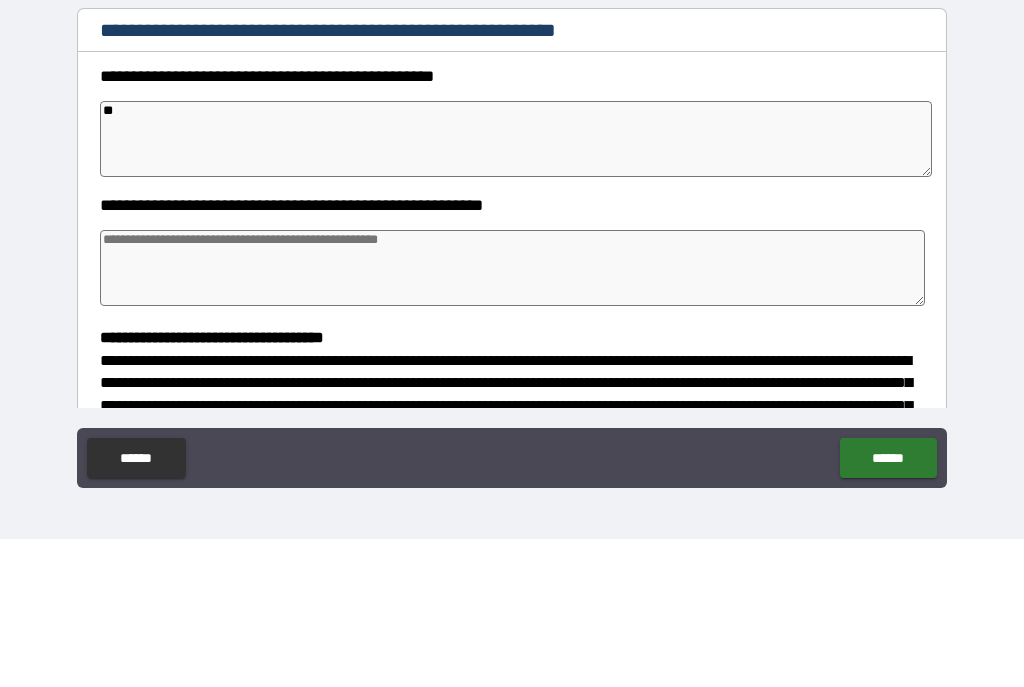 type on "*" 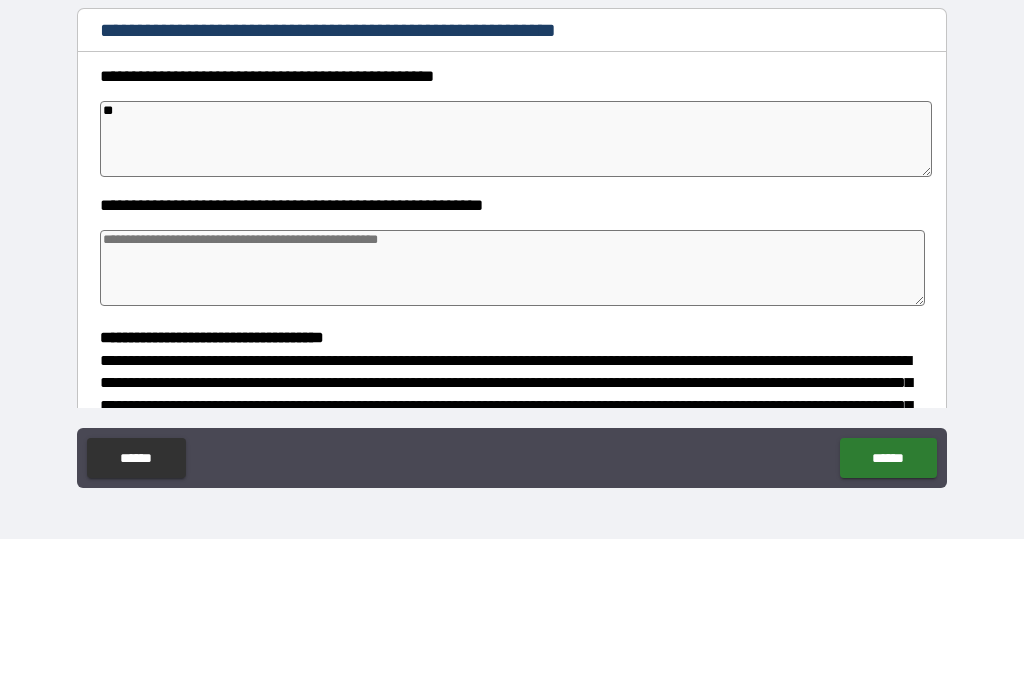 type on "*" 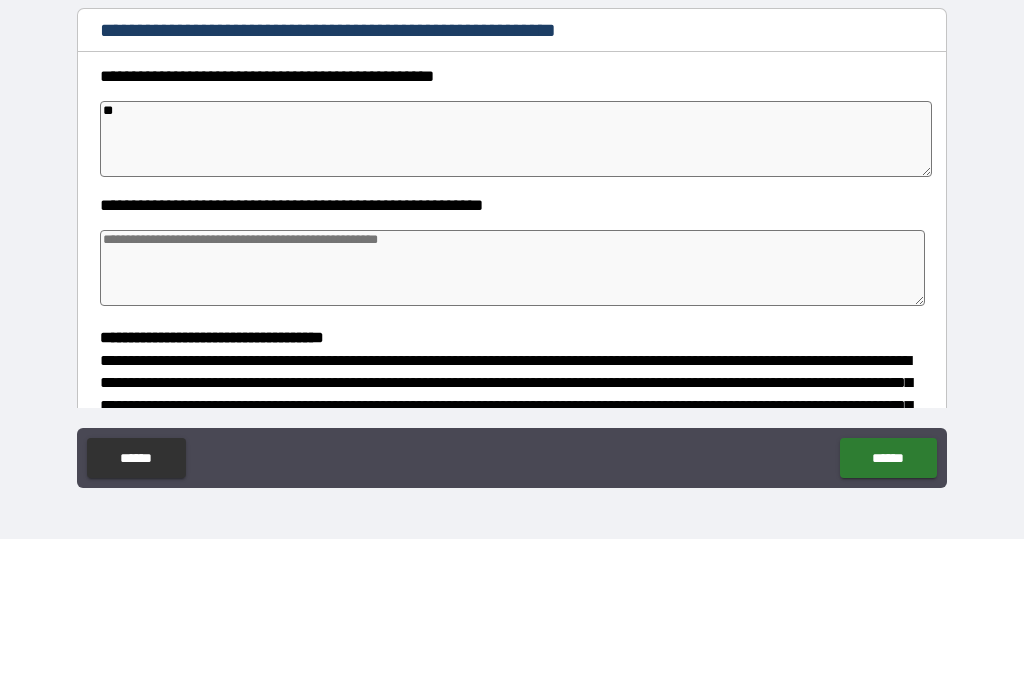 type on "*" 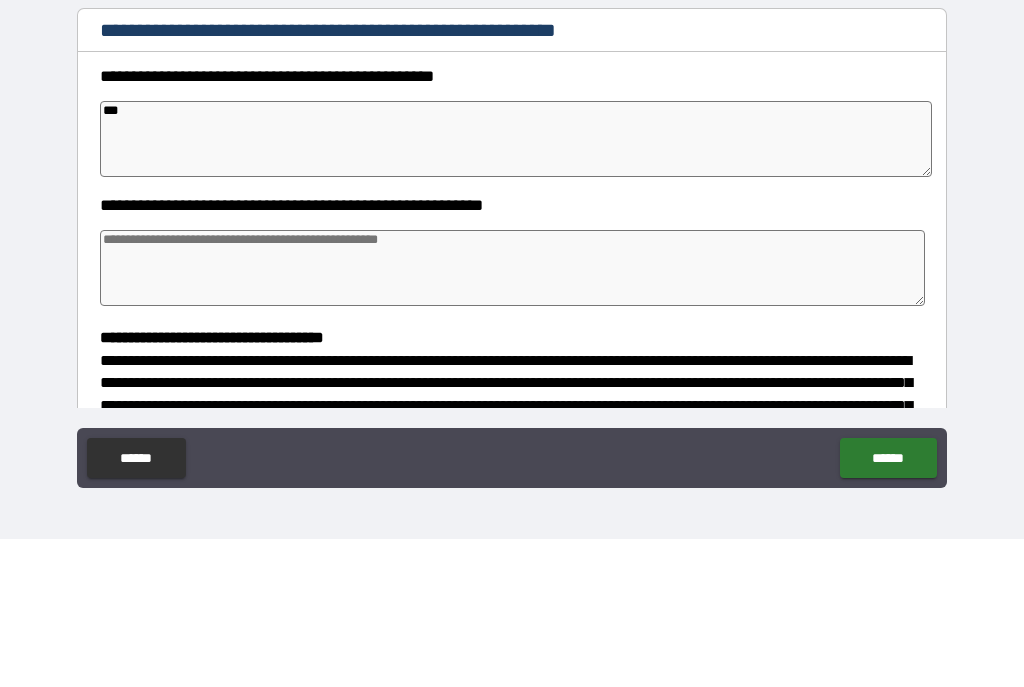 type on "*" 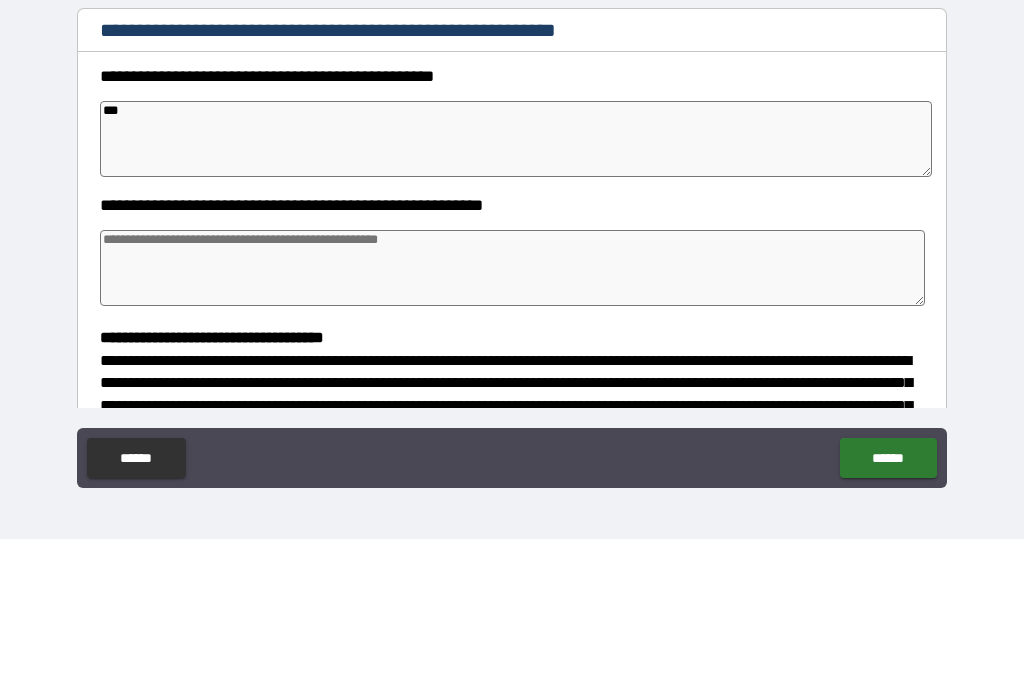type on "*" 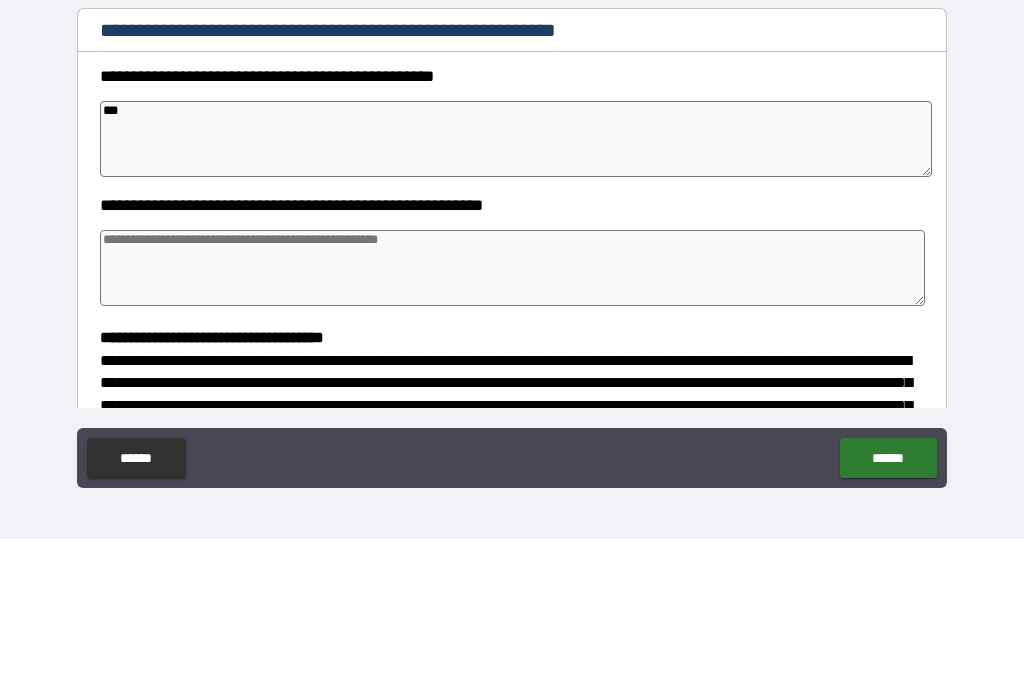 type on "*" 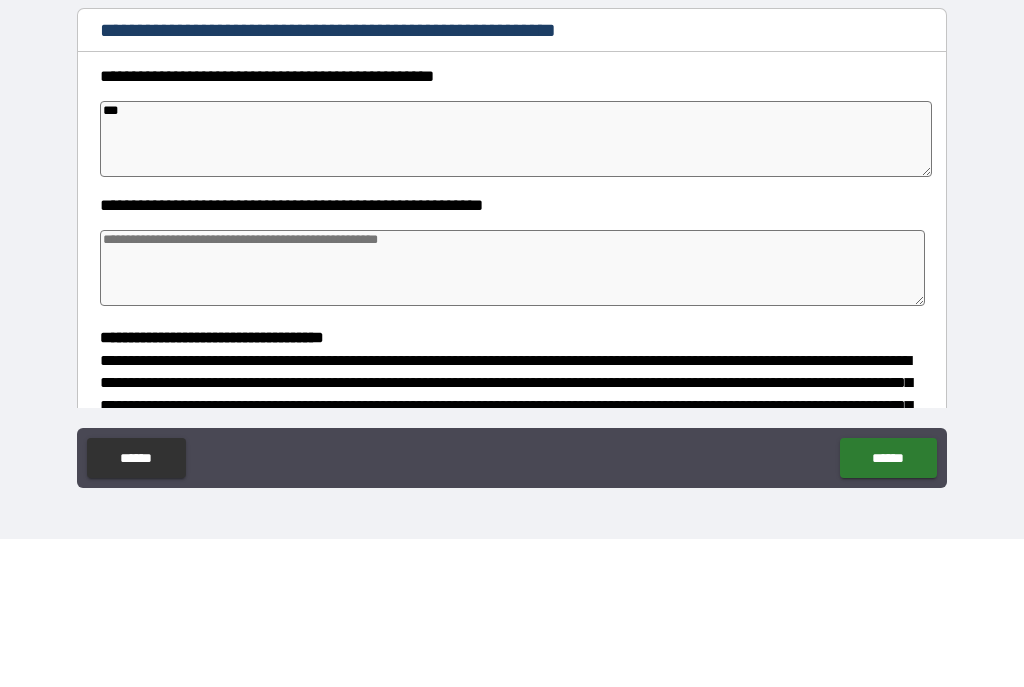 type on "****" 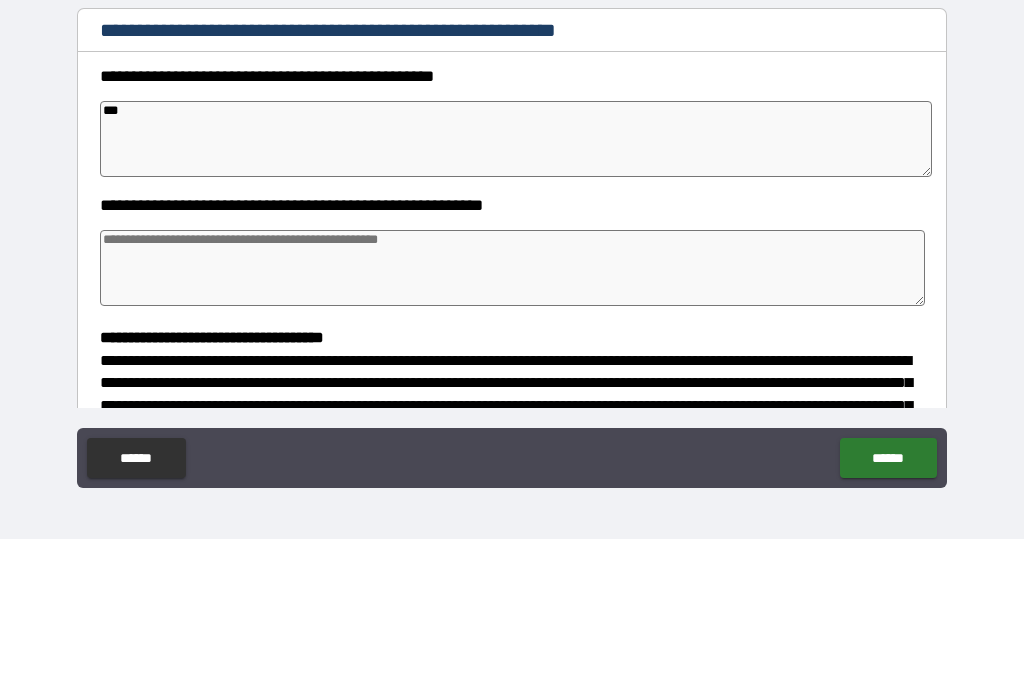 type on "*" 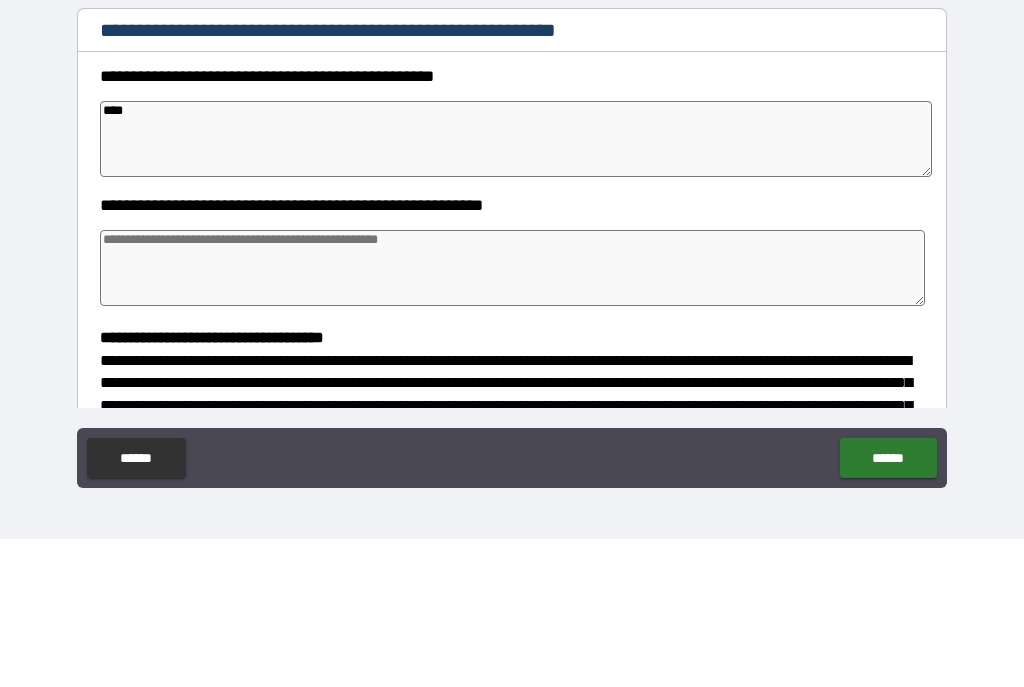 type on "*" 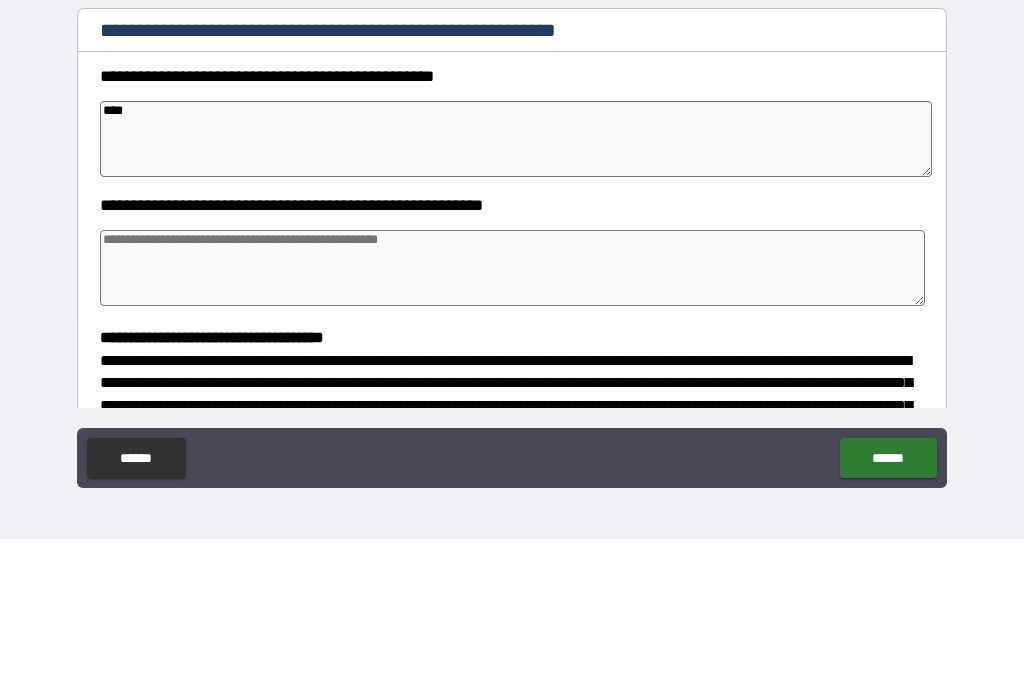 type on "*****" 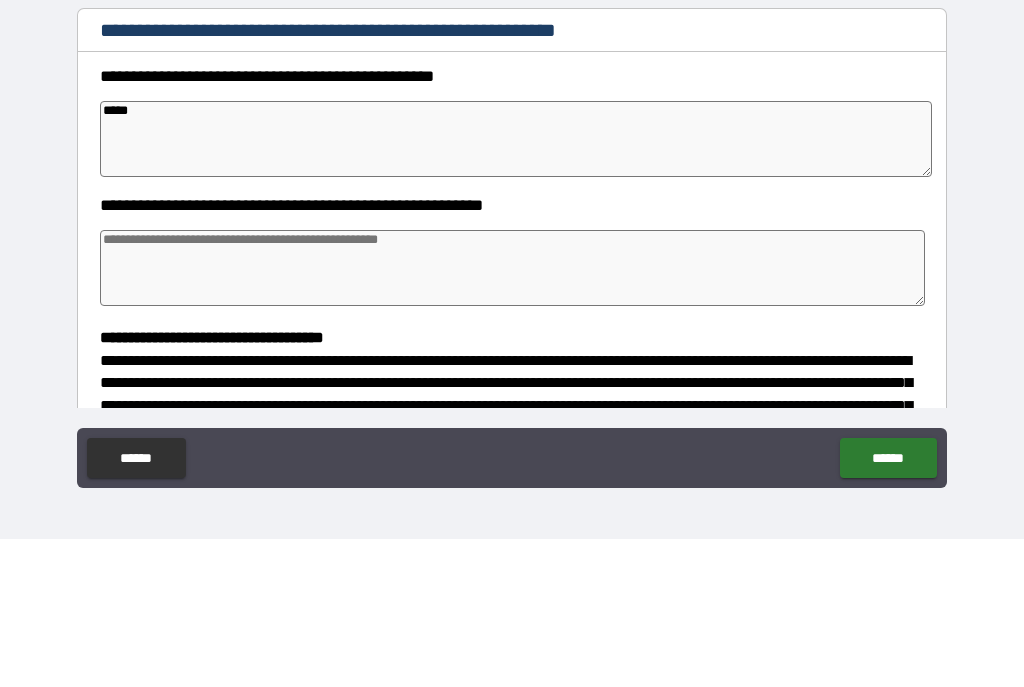 type on "*" 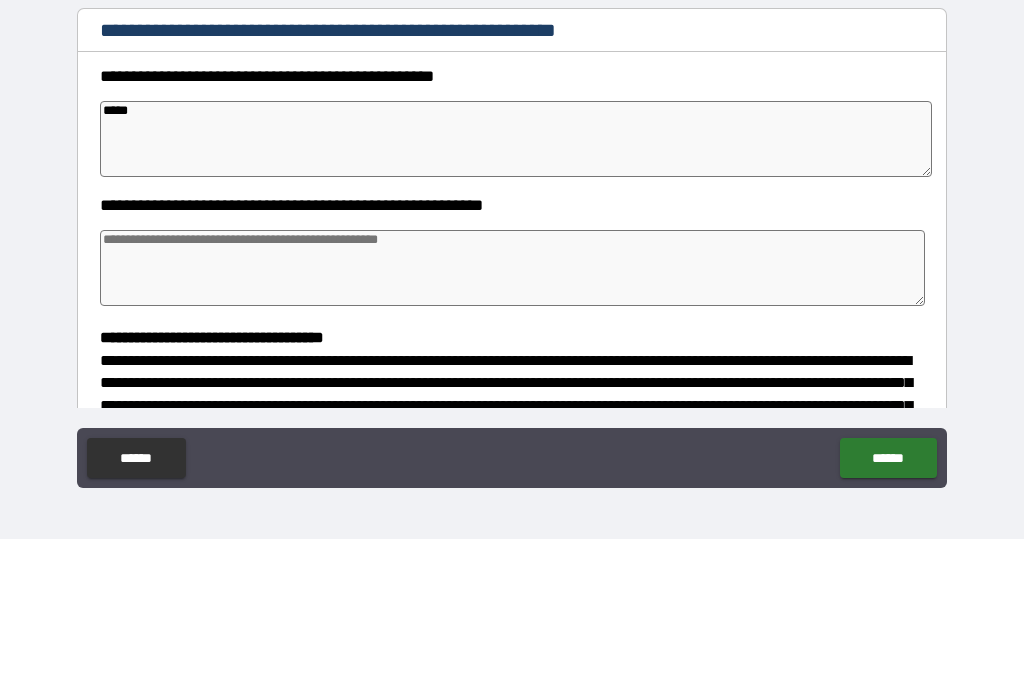 type on "*" 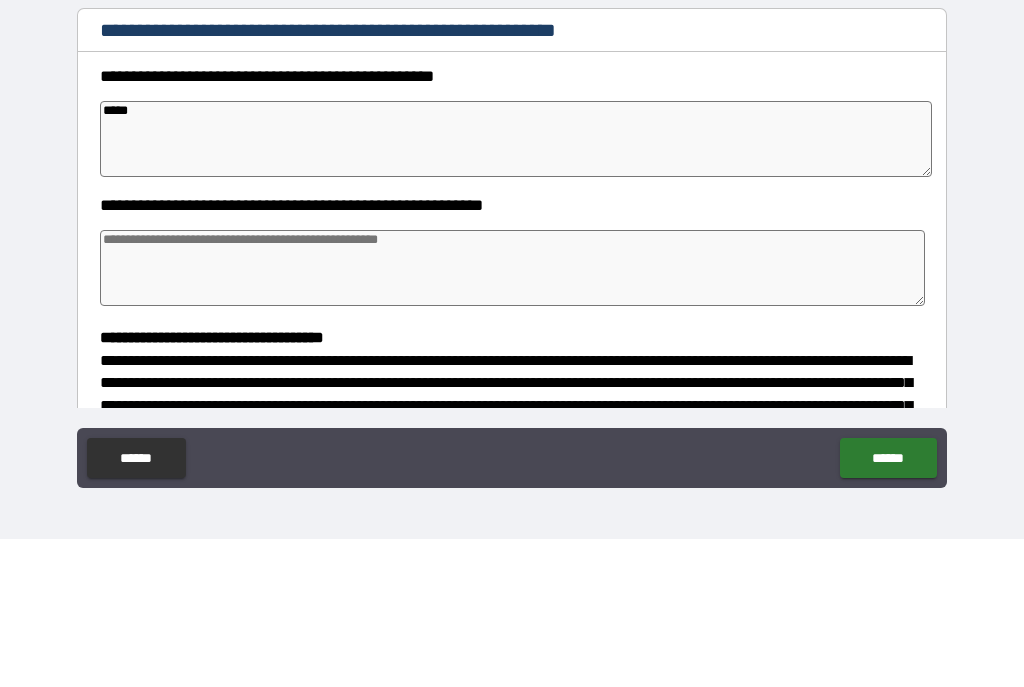 type on "*" 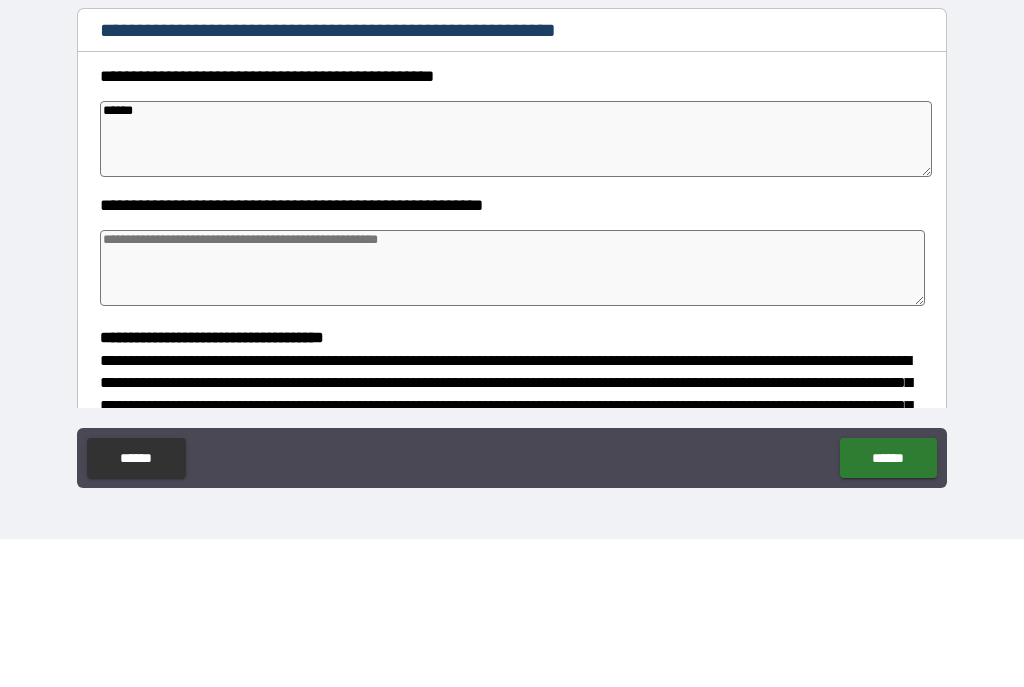 type on "*" 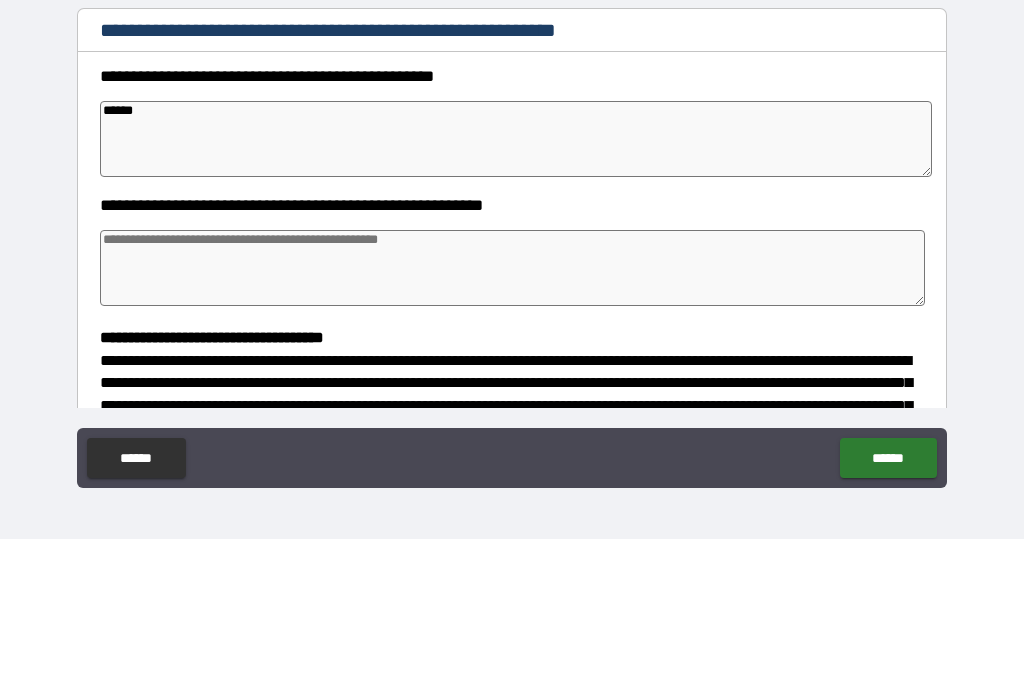 type on "*" 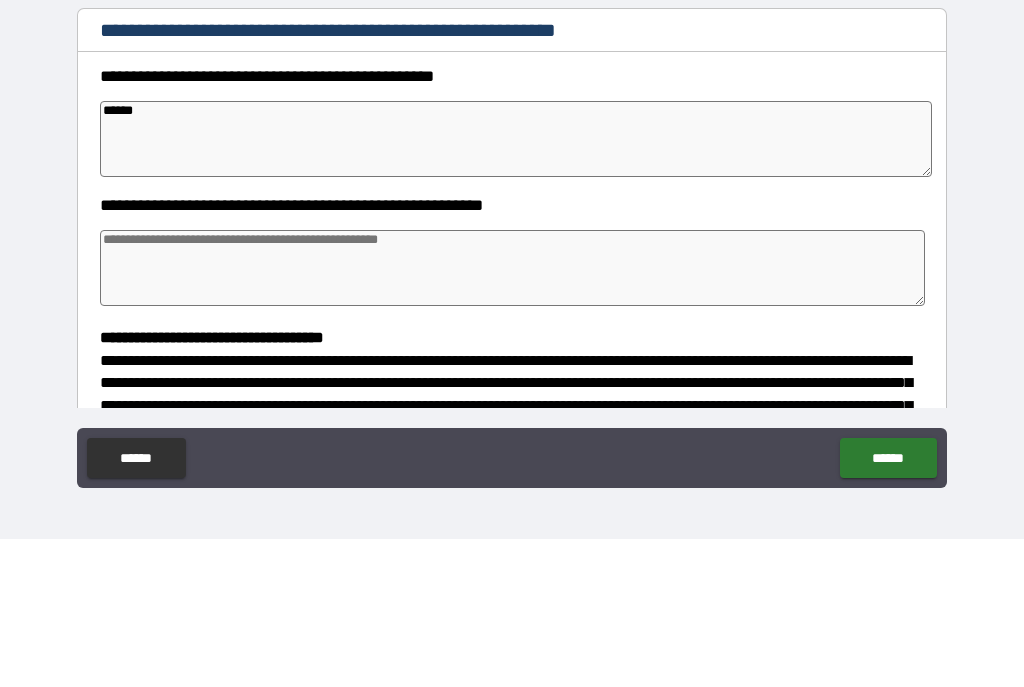 type on "*" 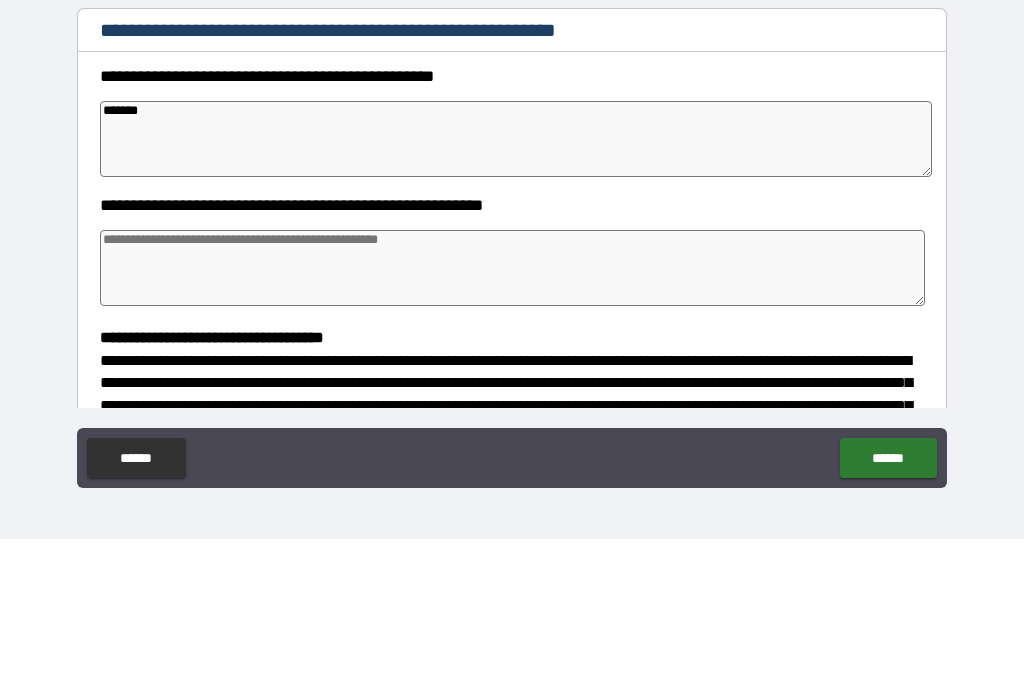 type on "*" 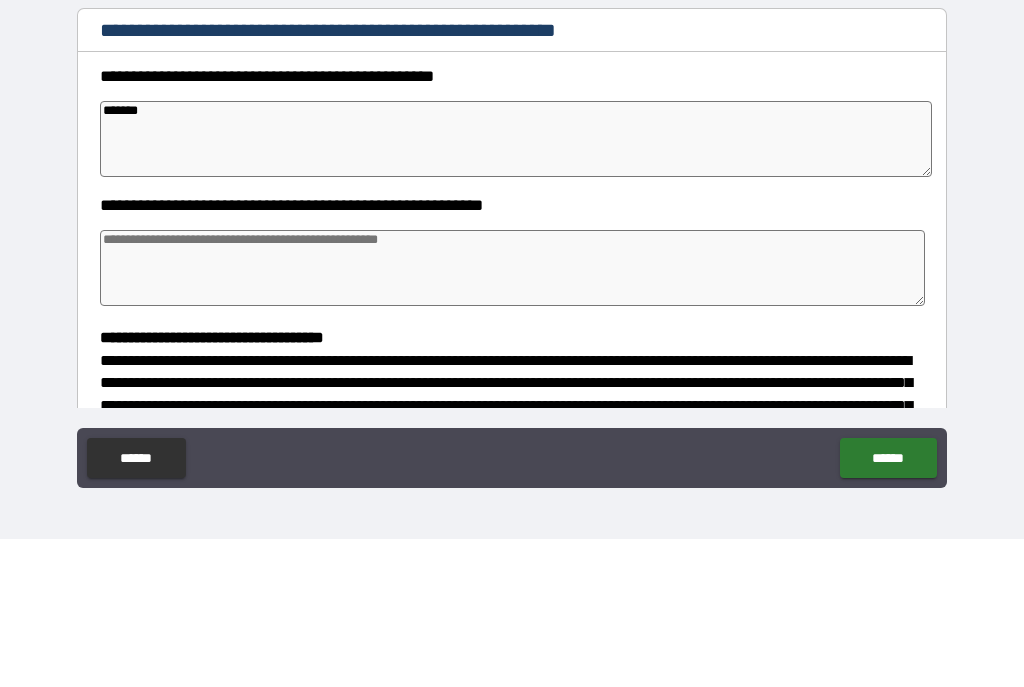 type on "*" 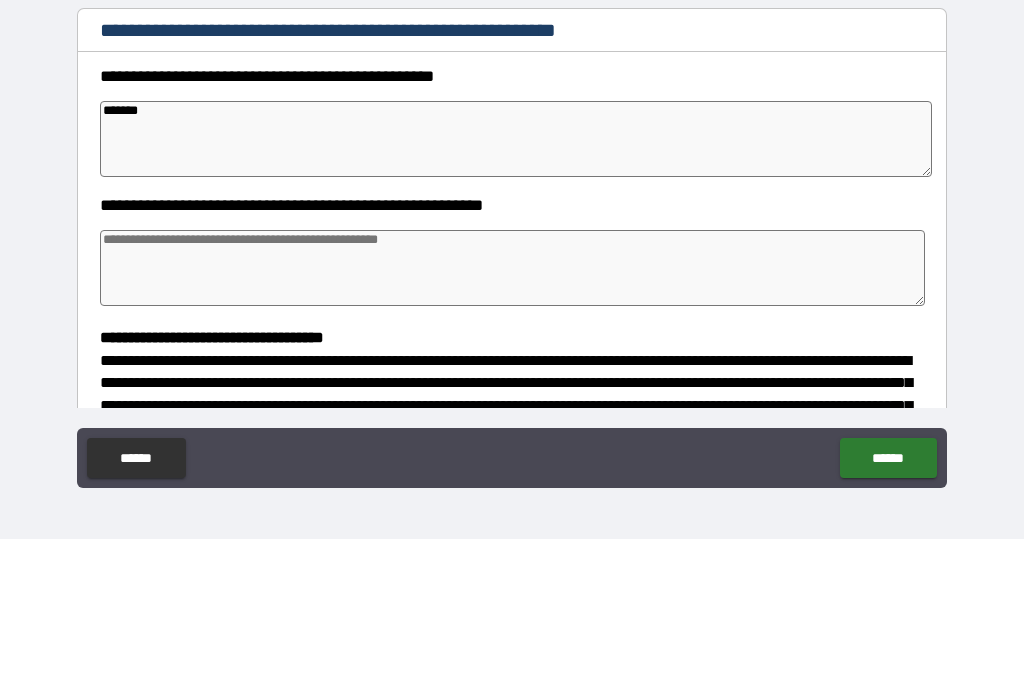 type on "*" 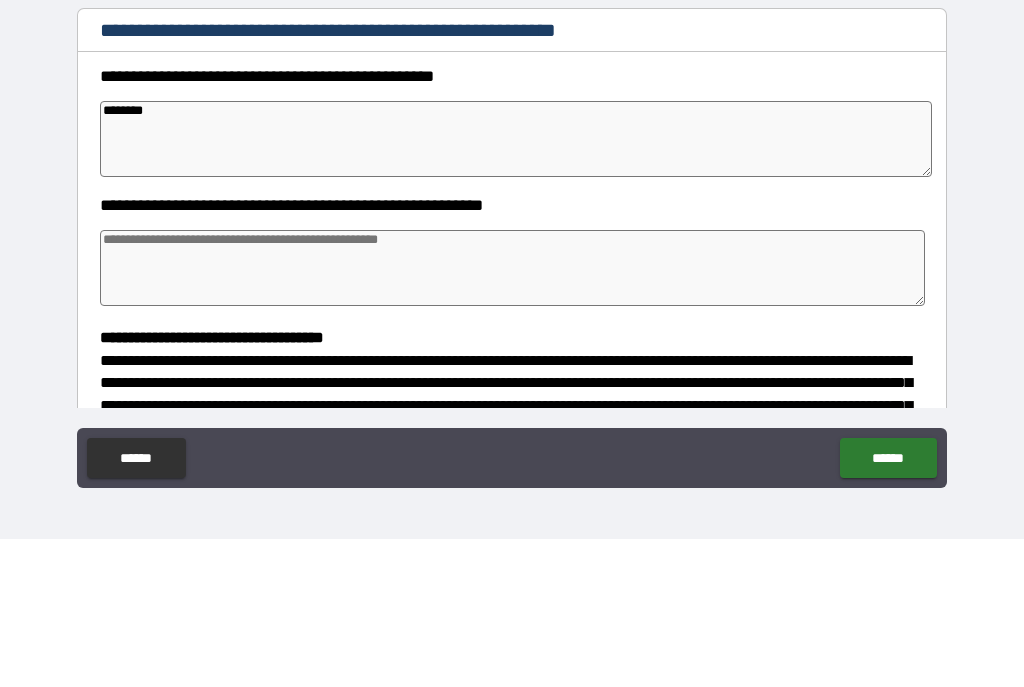 type on "*" 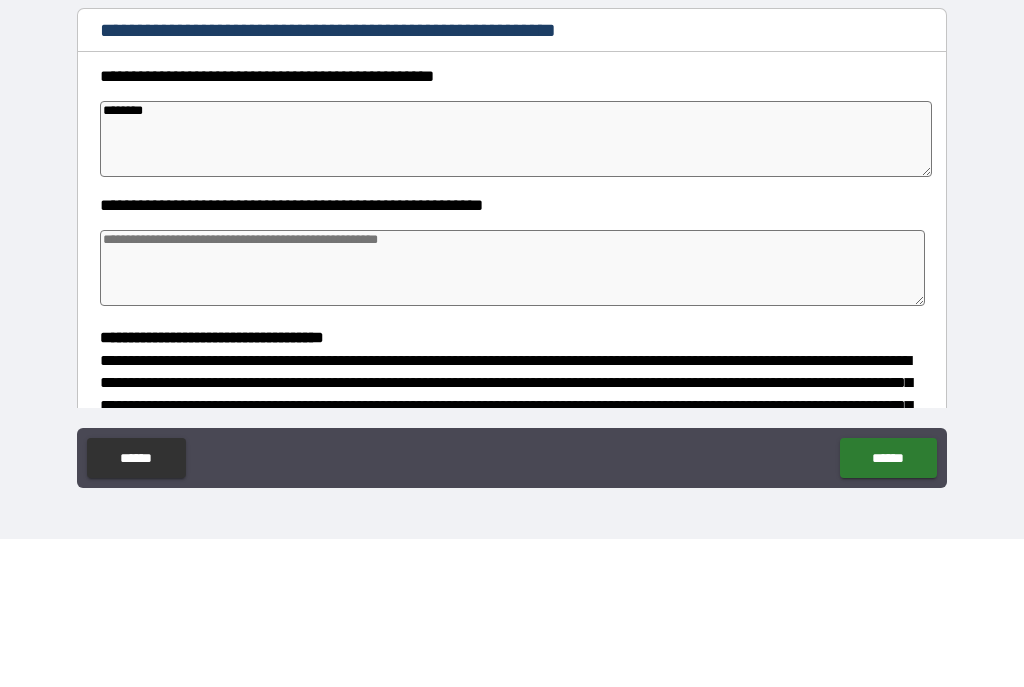 type on "*********" 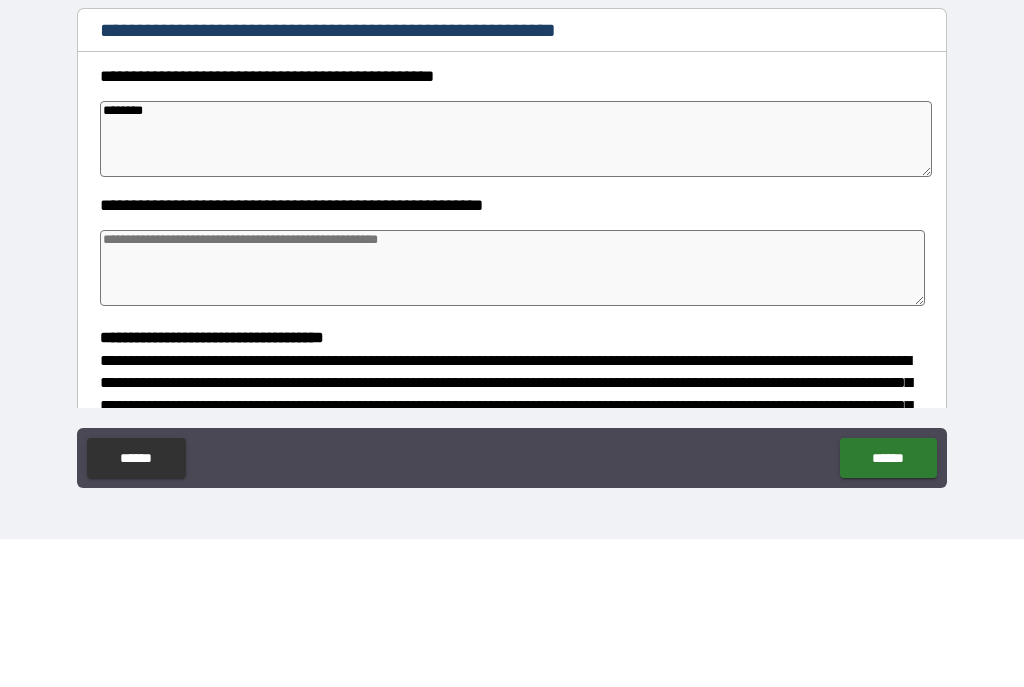 type on "*" 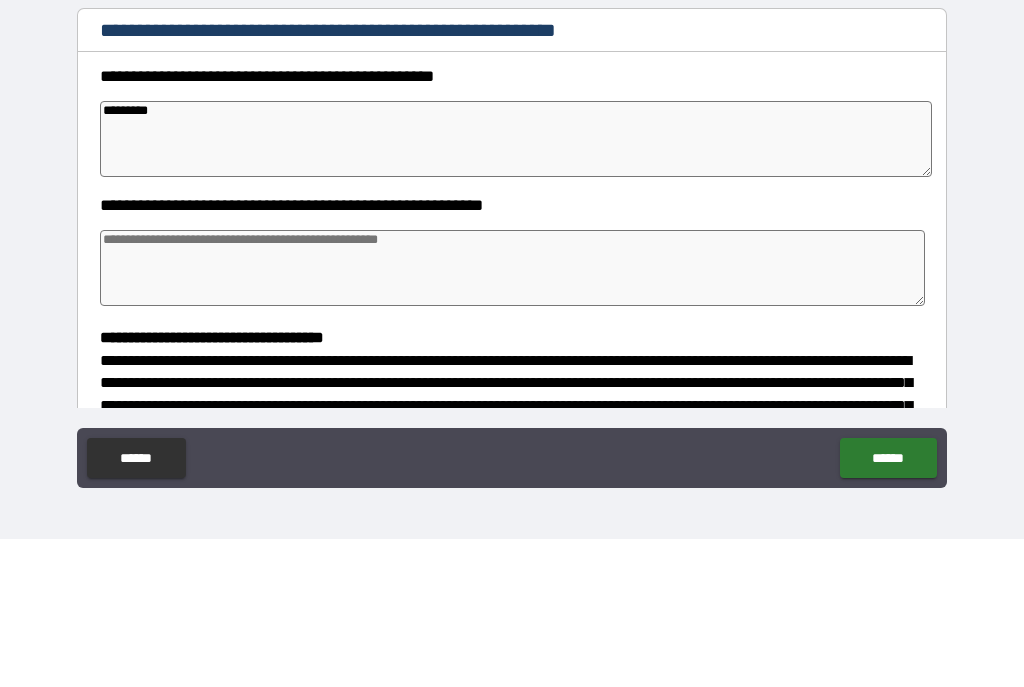 type on "*" 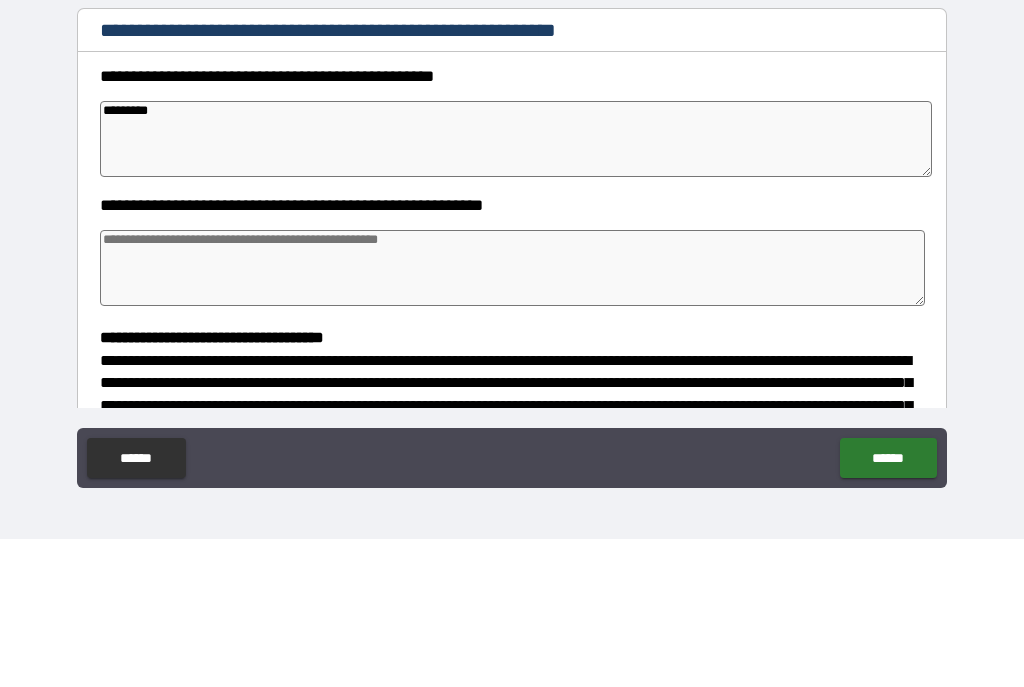 type on "**********" 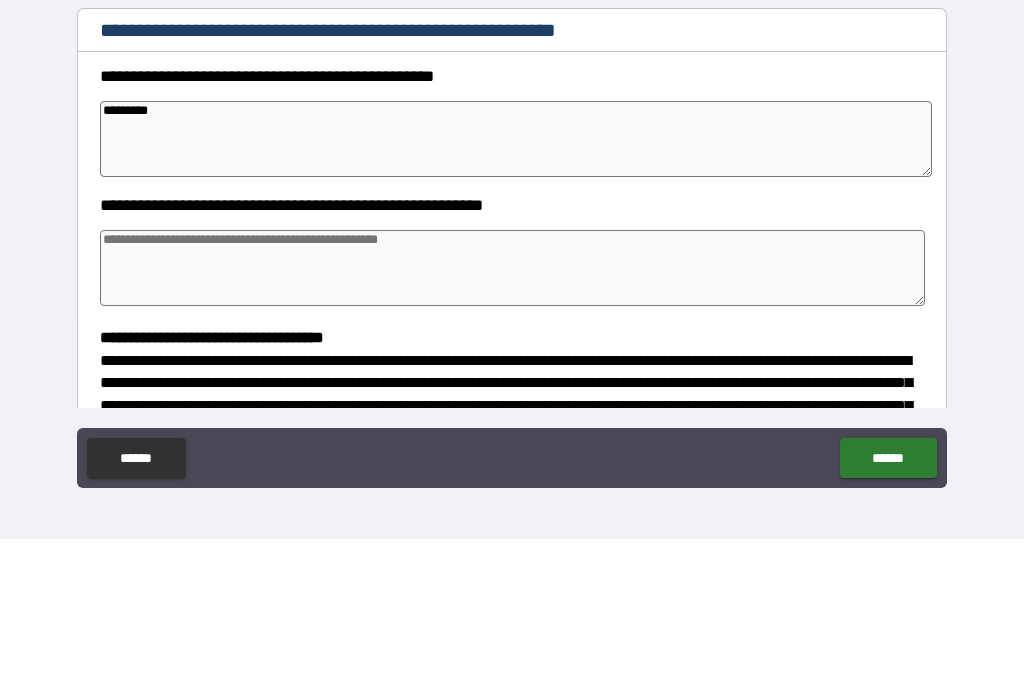 type on "*" 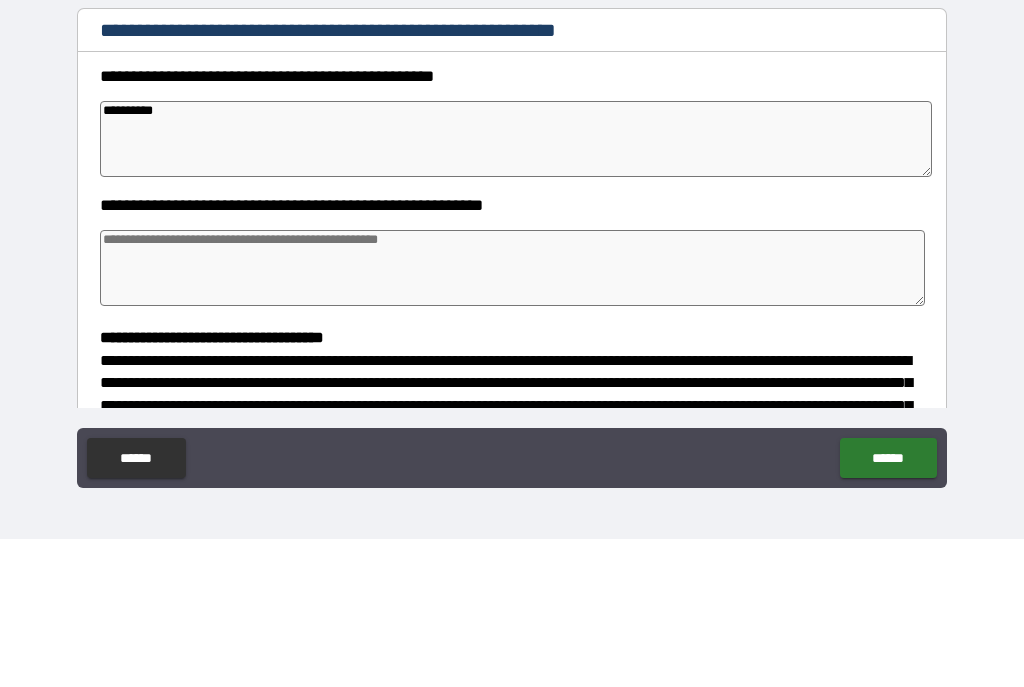 type on "*" 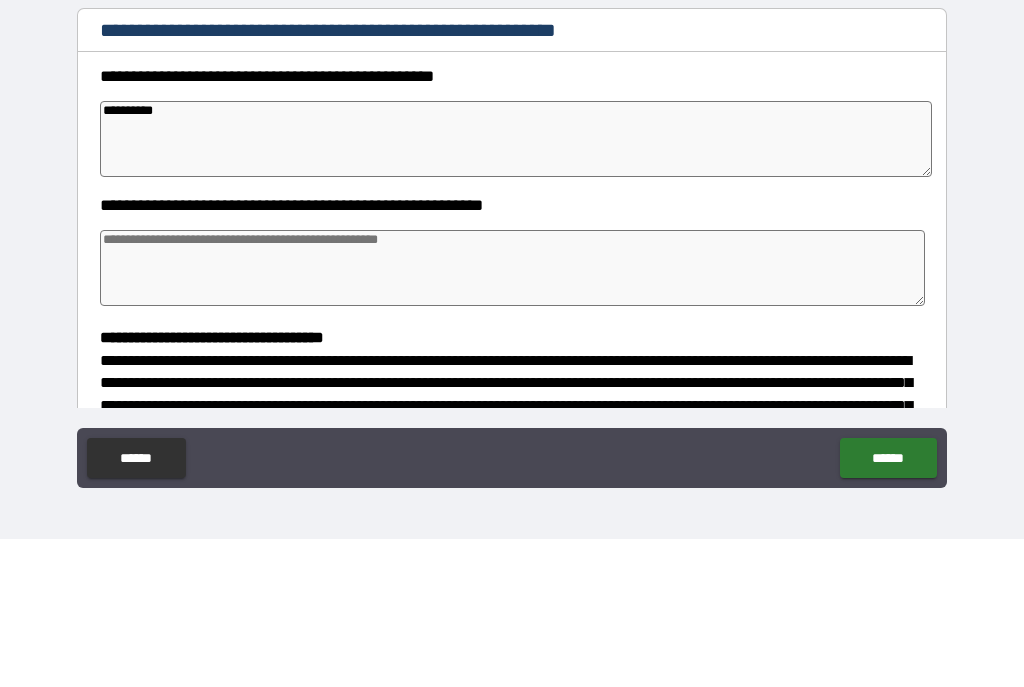 type on "**********" 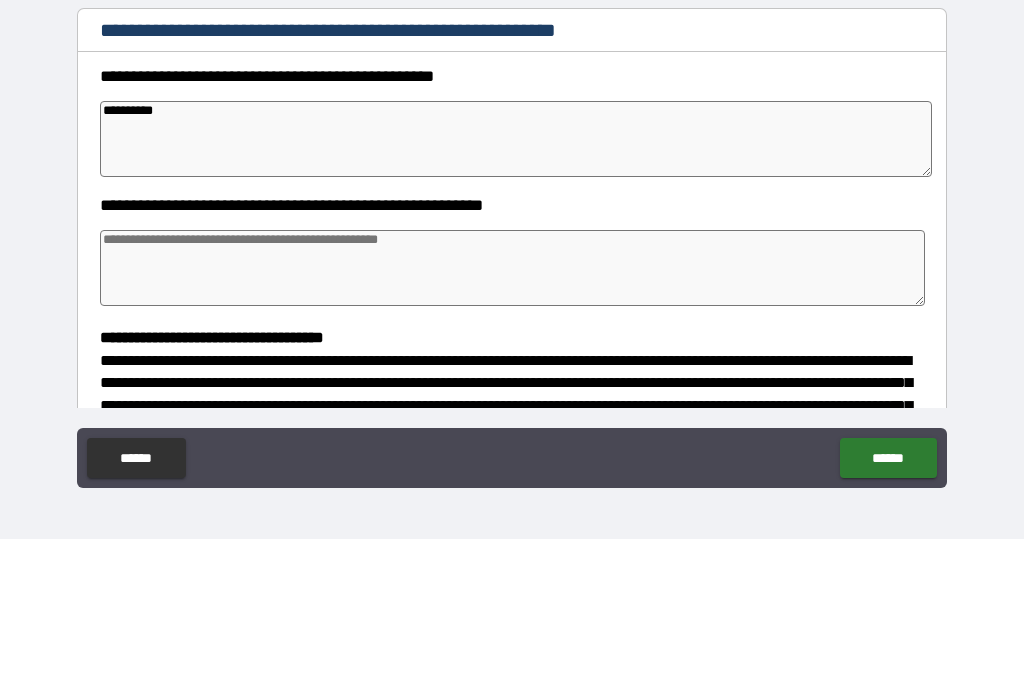 type on "*" 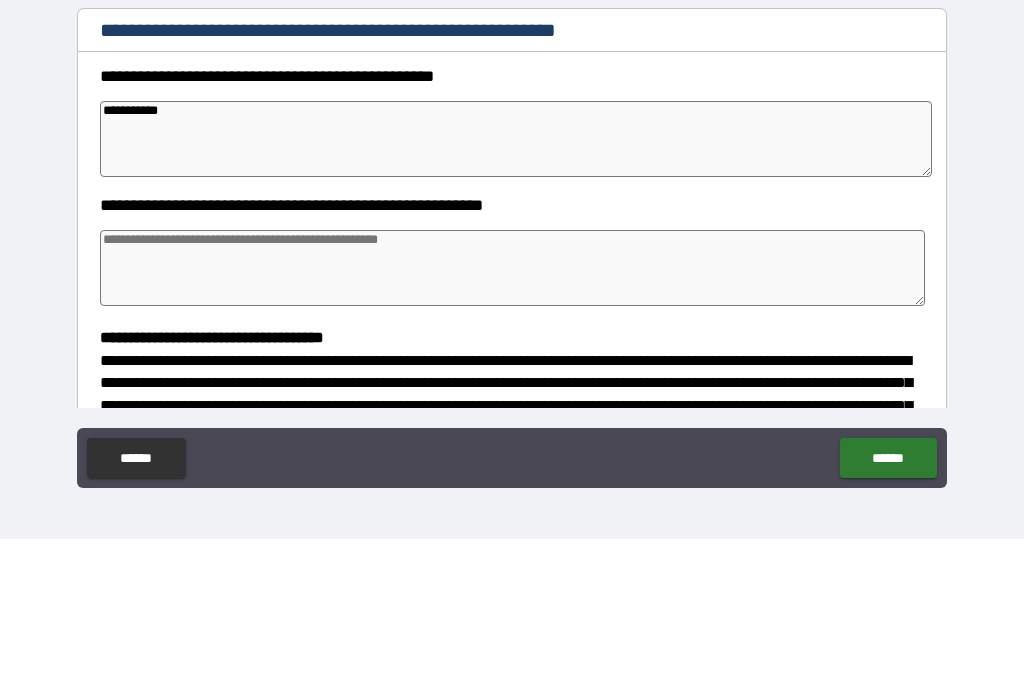 type on "*" 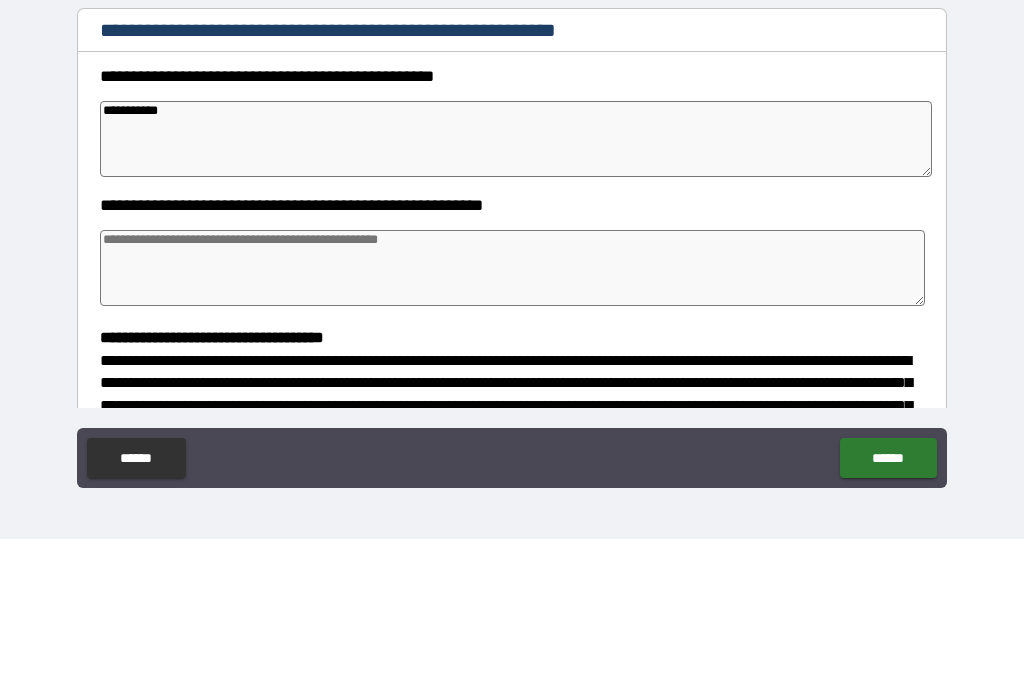 type on "**********" 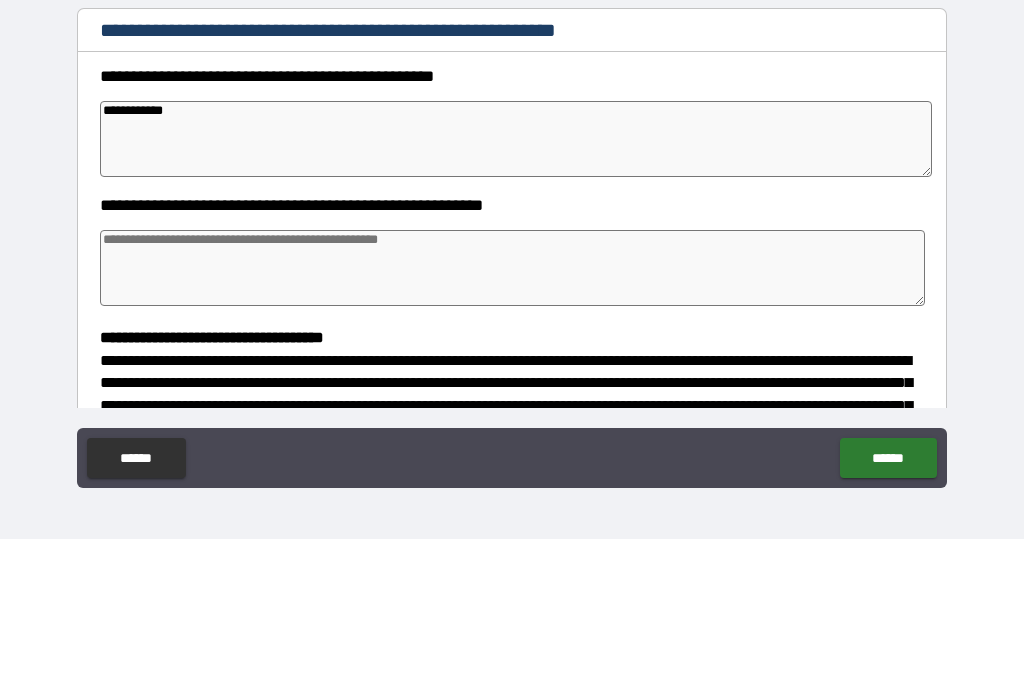 type on "*" 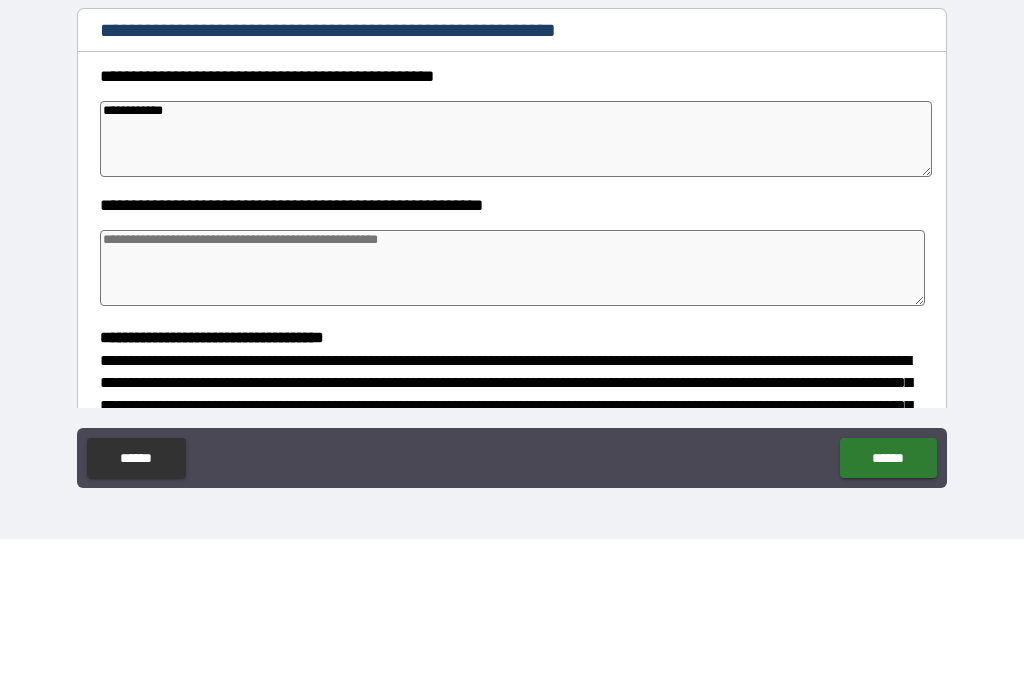 type on "*" 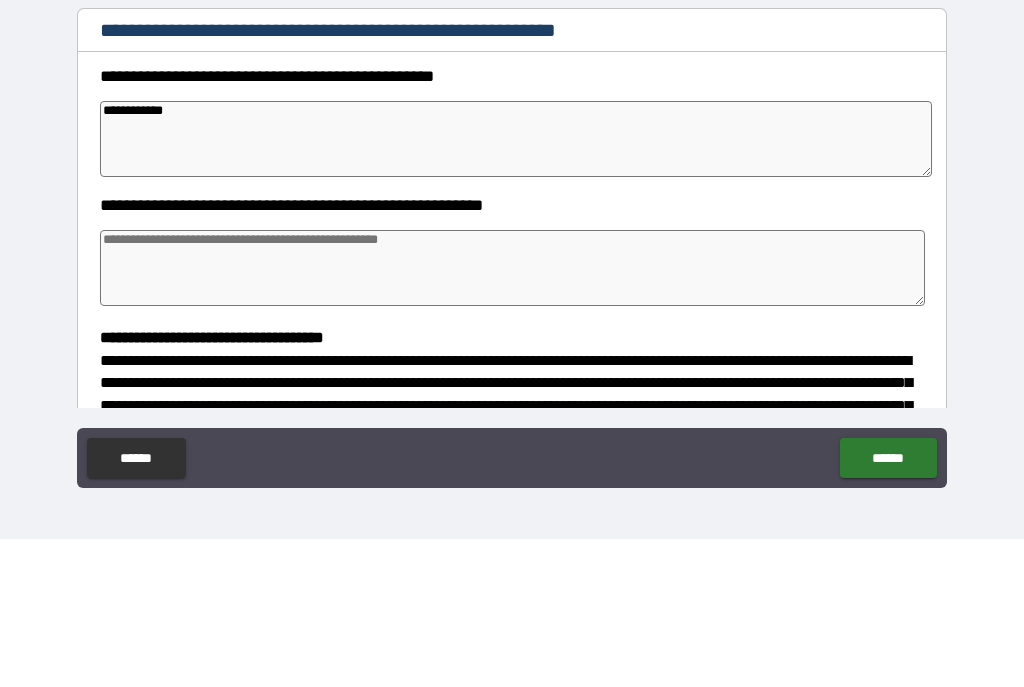 type on "*" 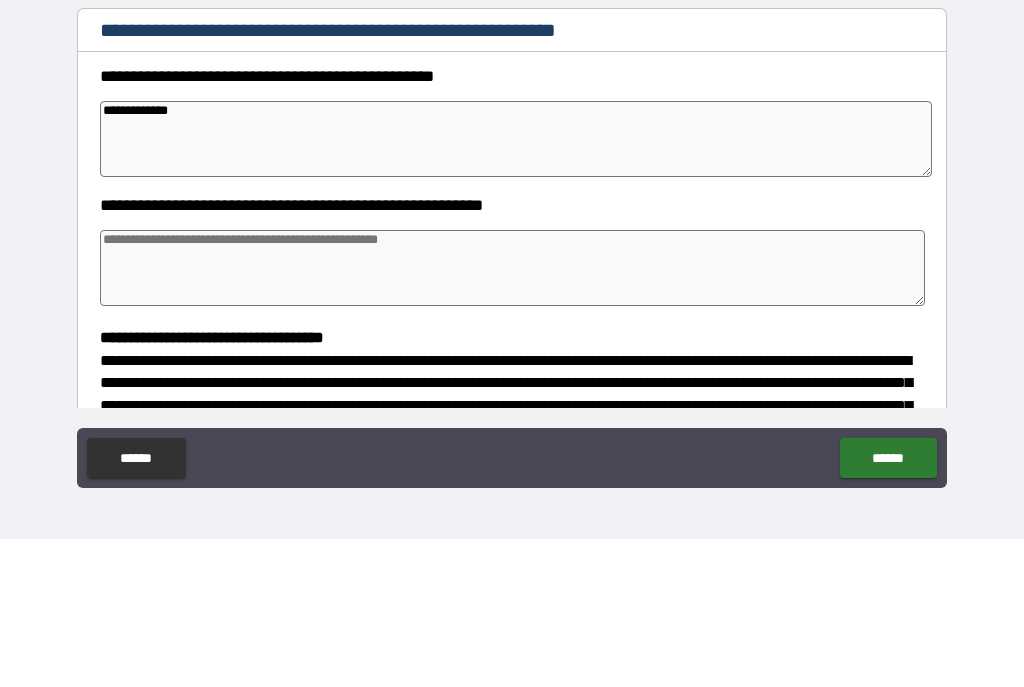 type on "*" 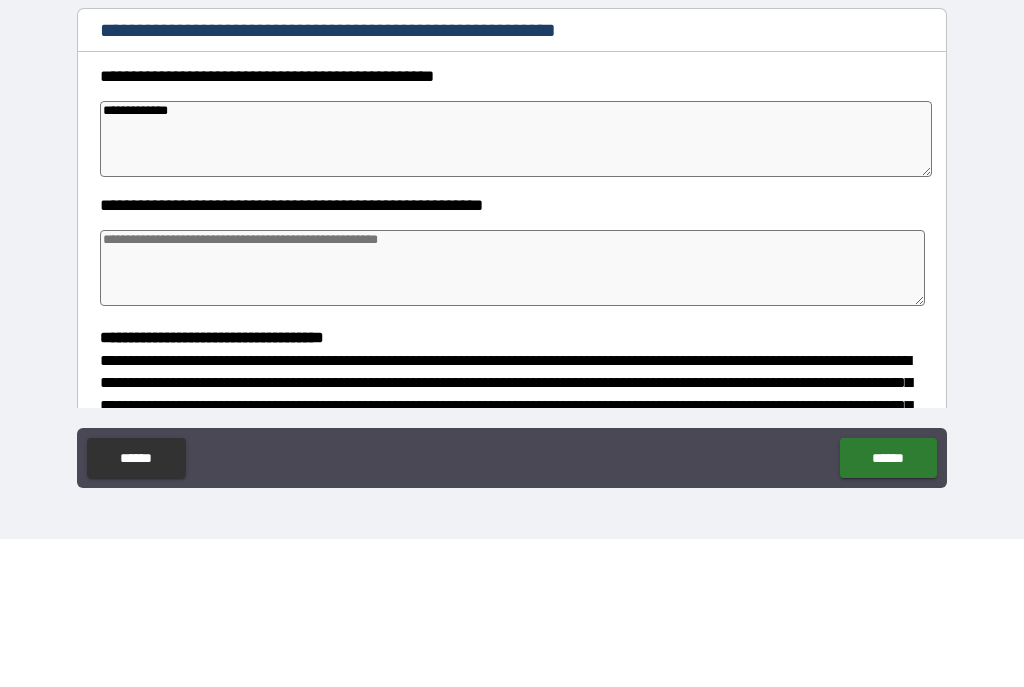 type on "*" 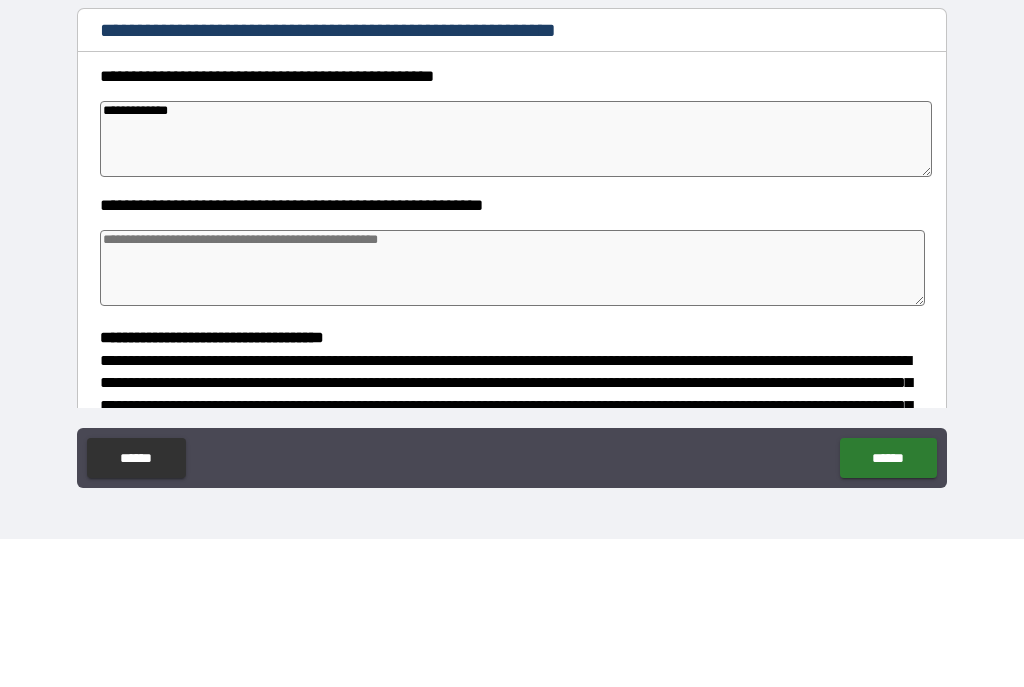 type on "*" 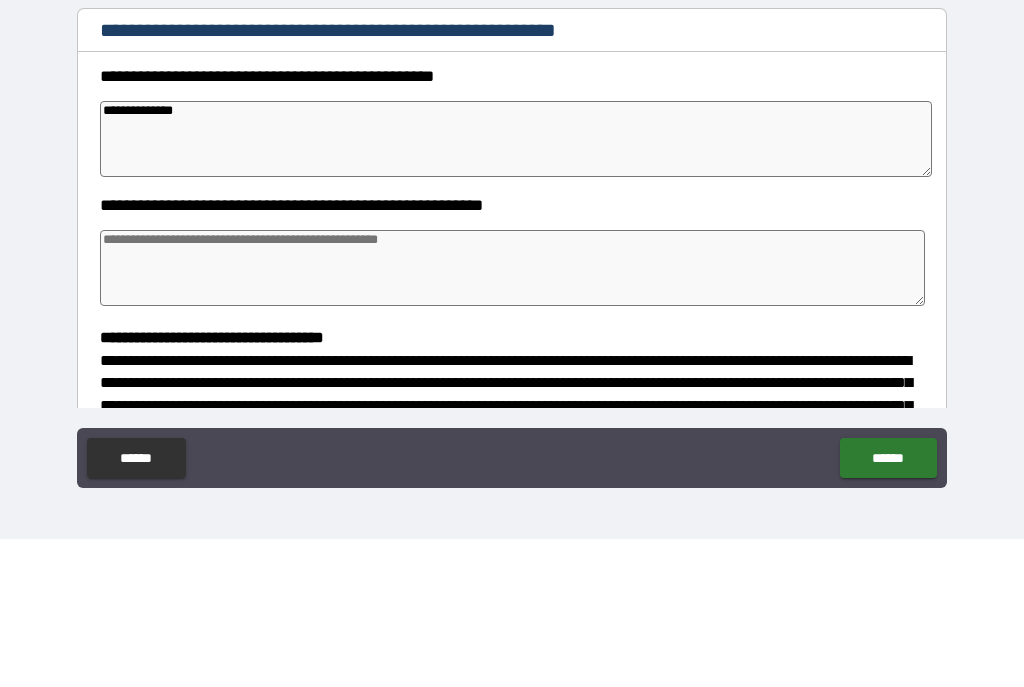 type on "*" 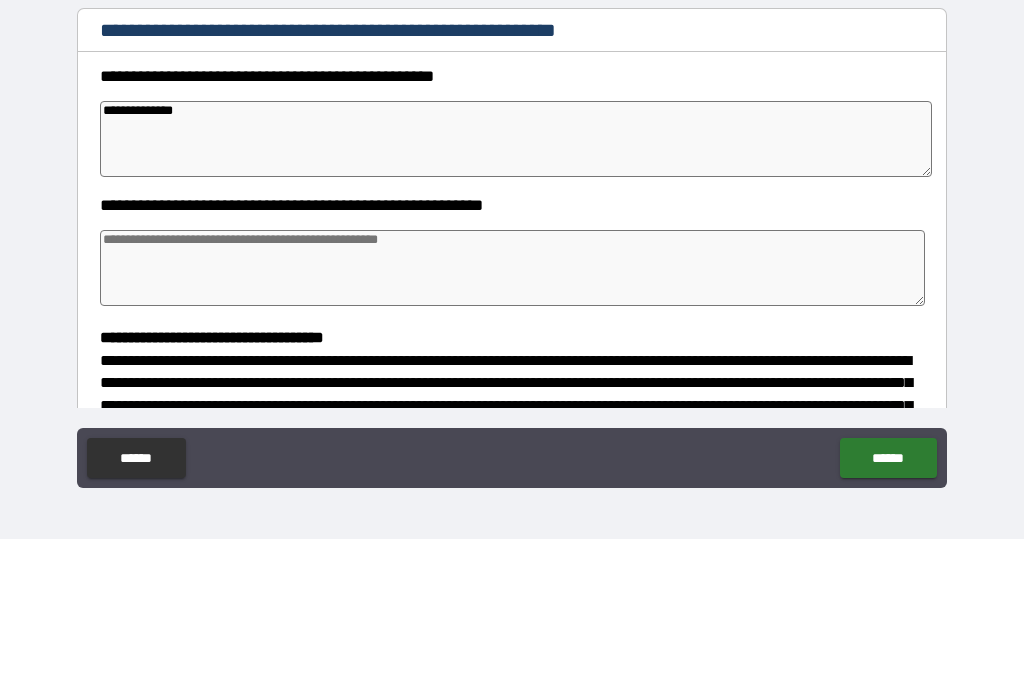 type on "**********" 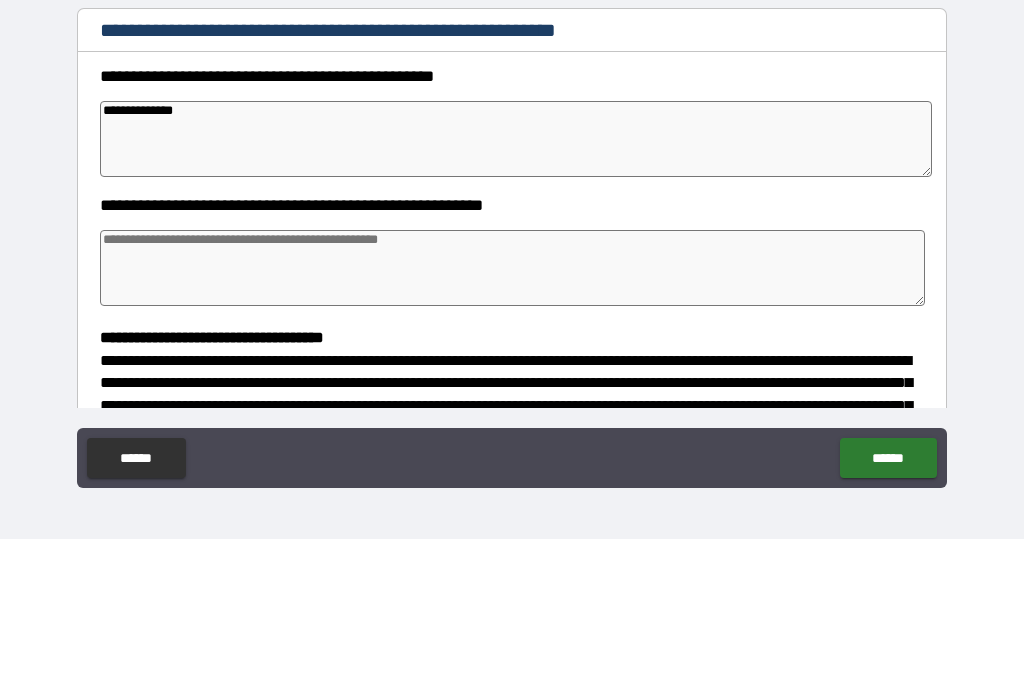 type on "*" 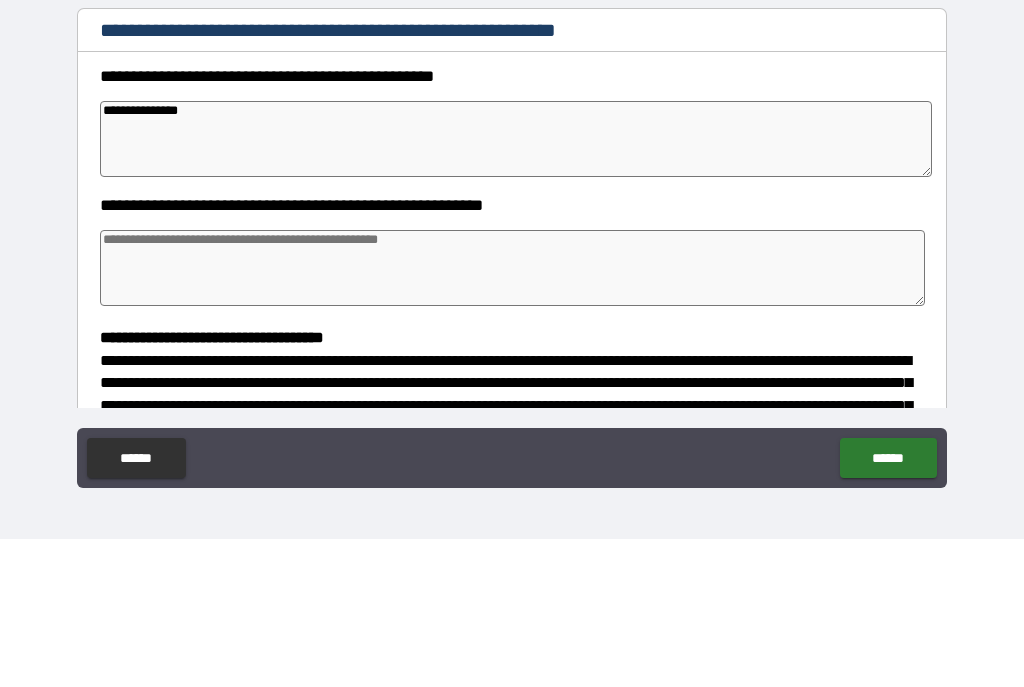 type on "*" 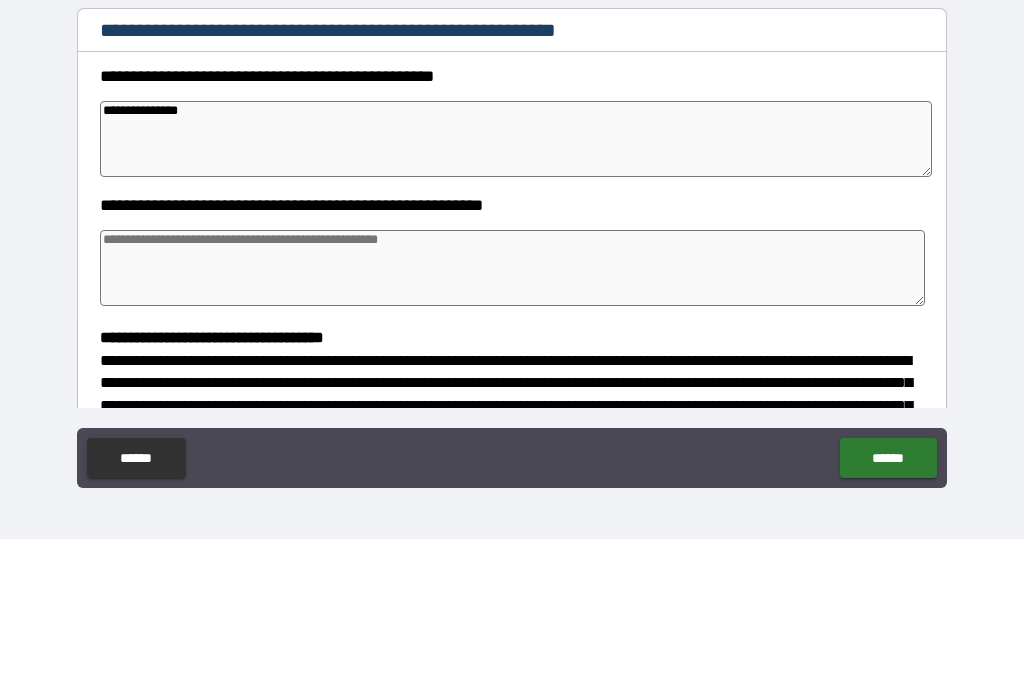type on "*" 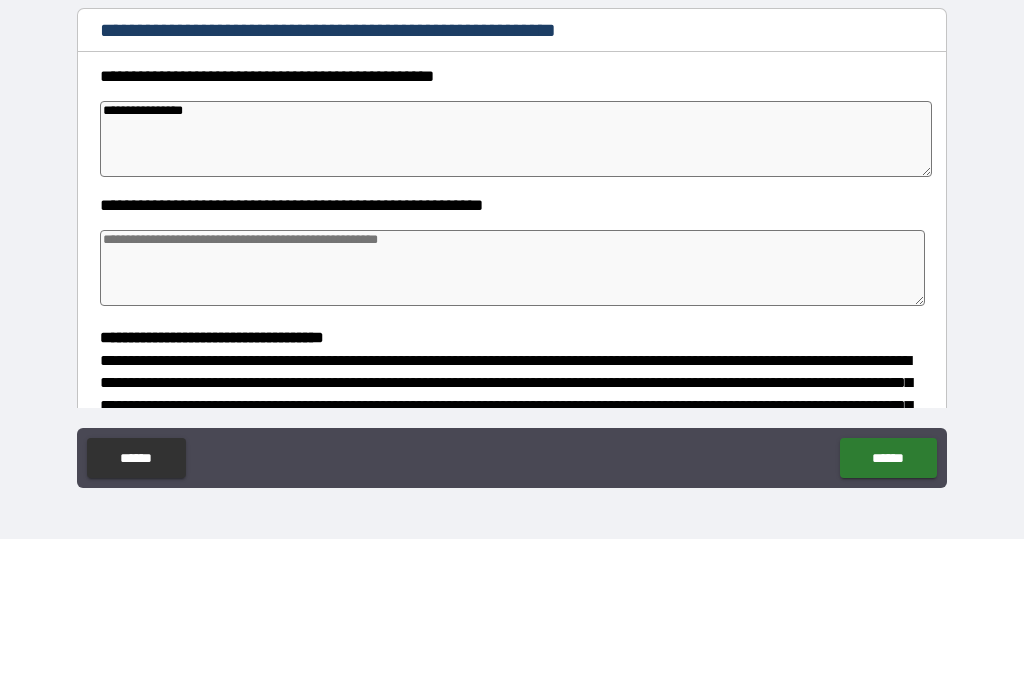 type on "*" 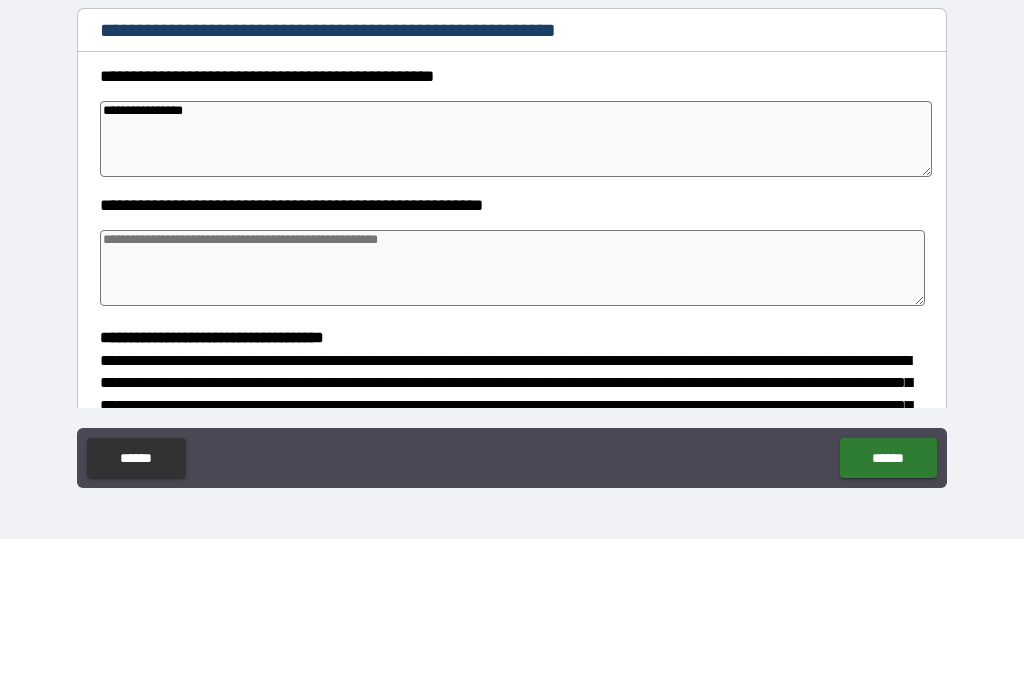 type on "**********" 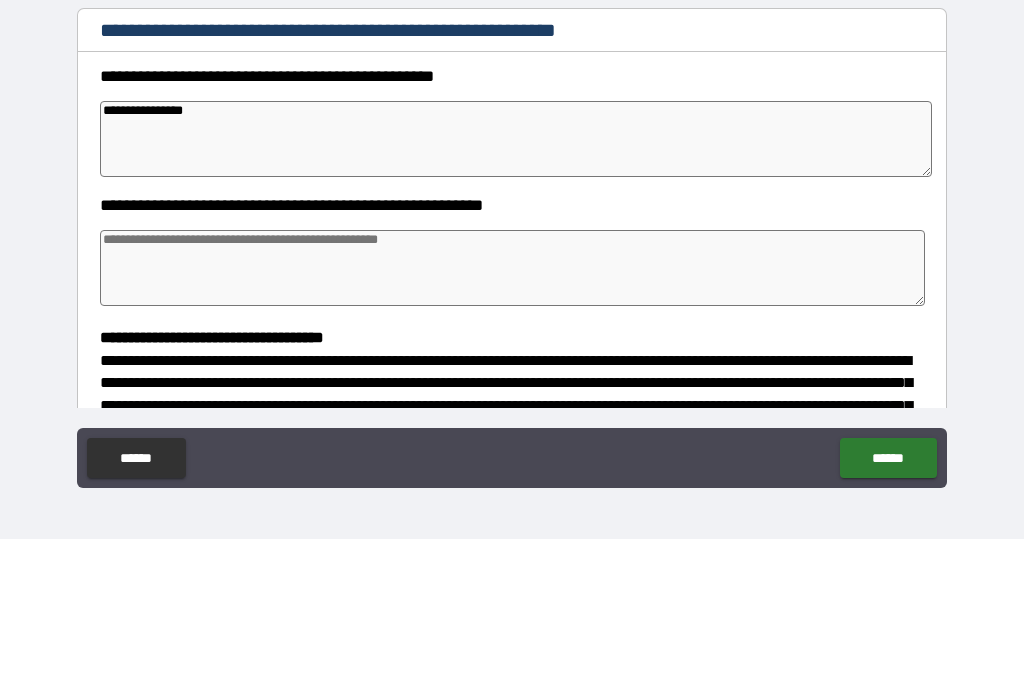 type on "*" 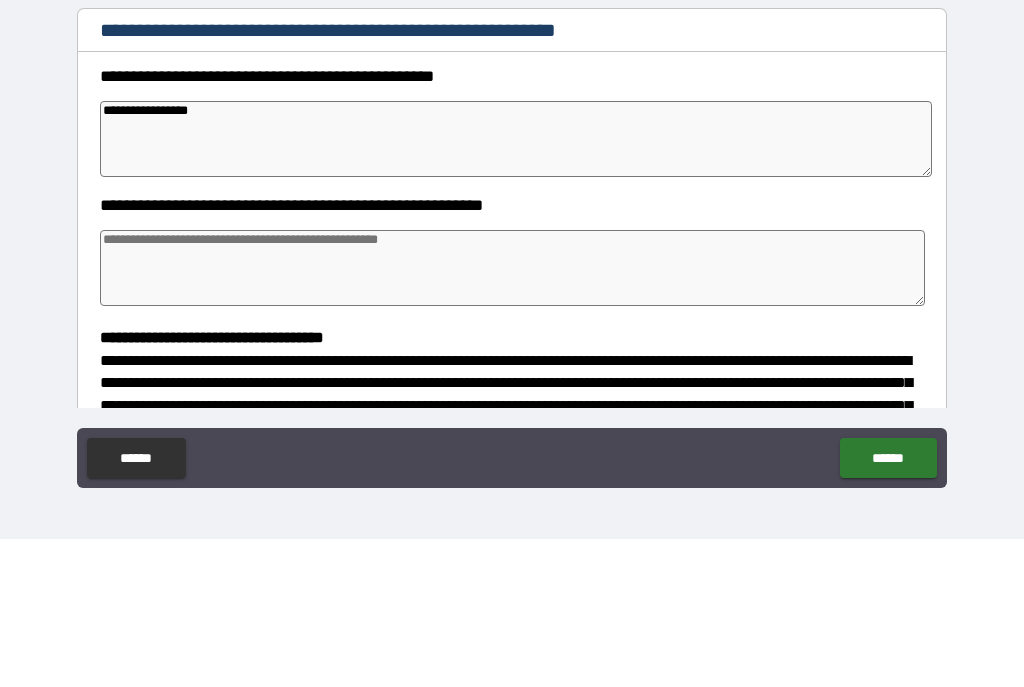 type on "**********" 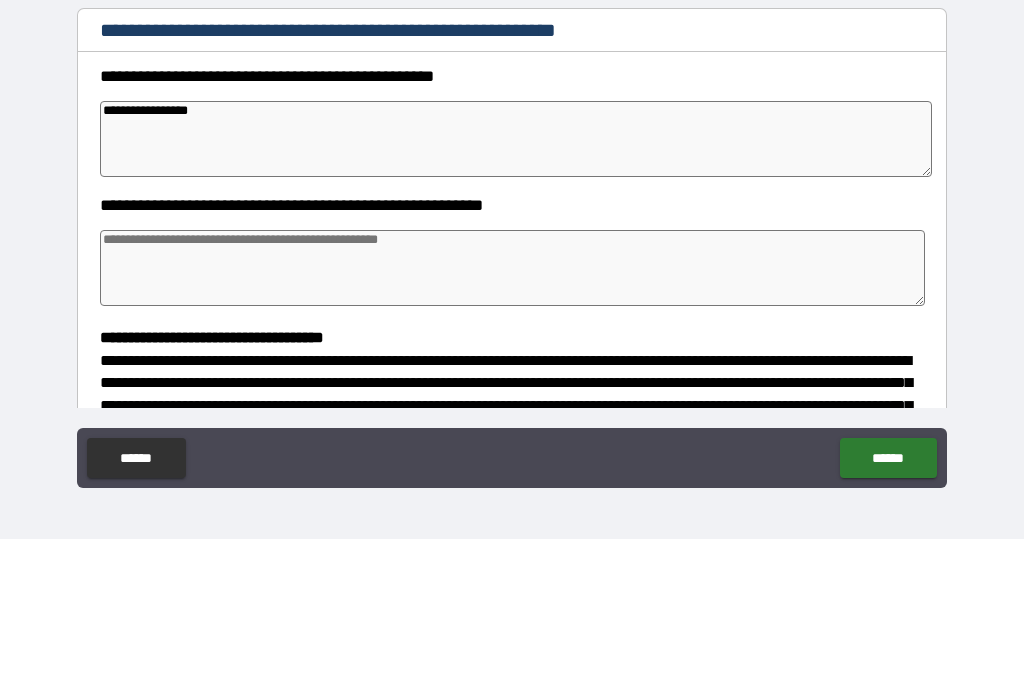 type on "*" 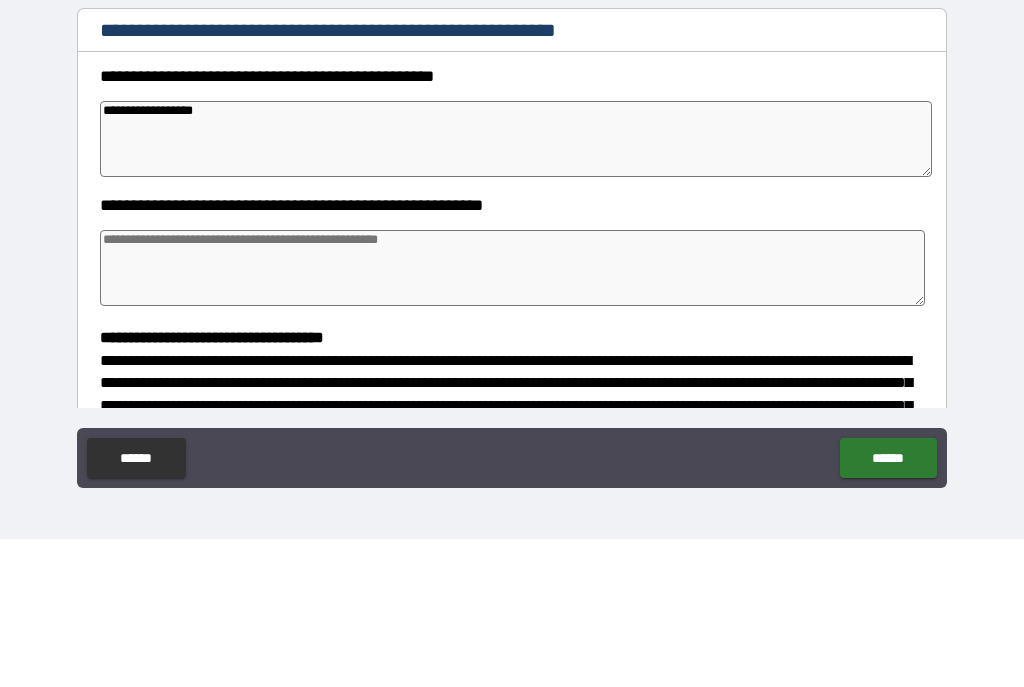 type on "*" 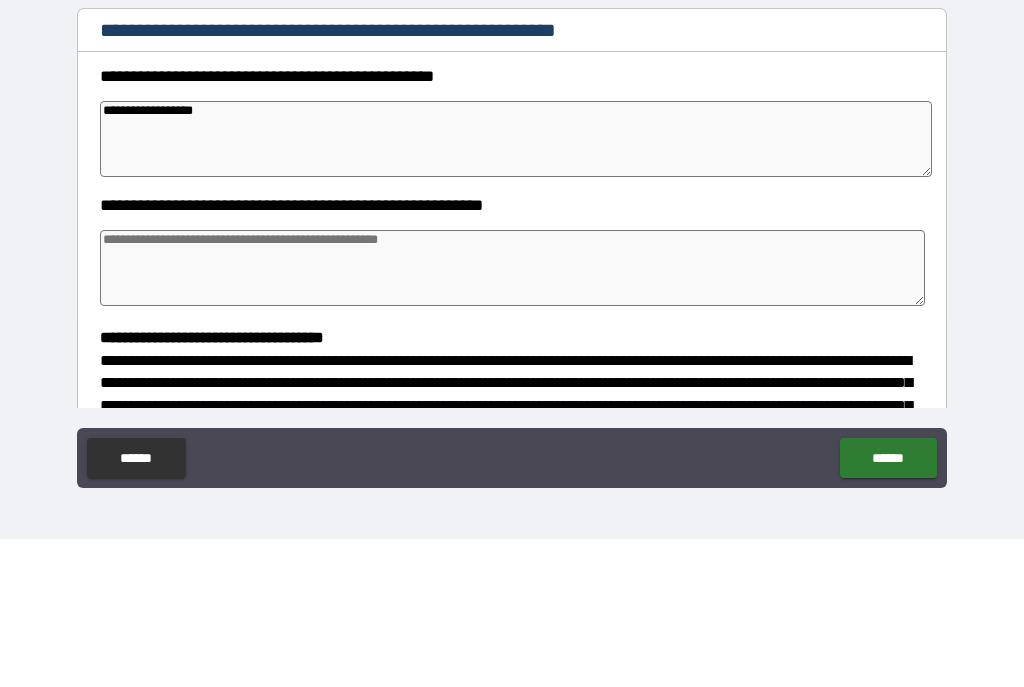 type on "**********" 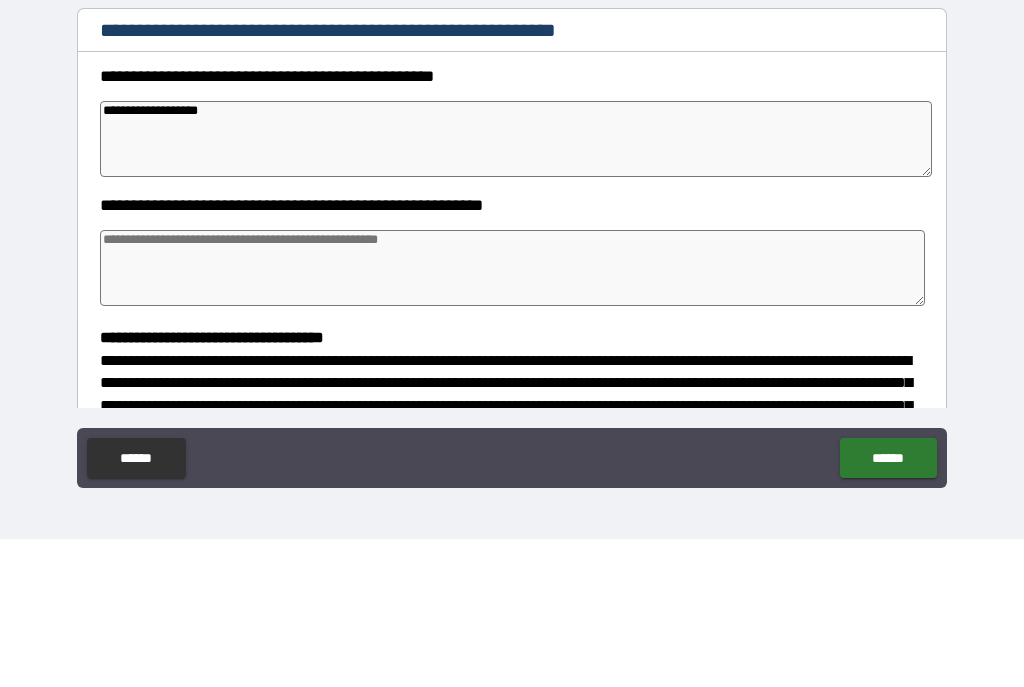 type on "*" 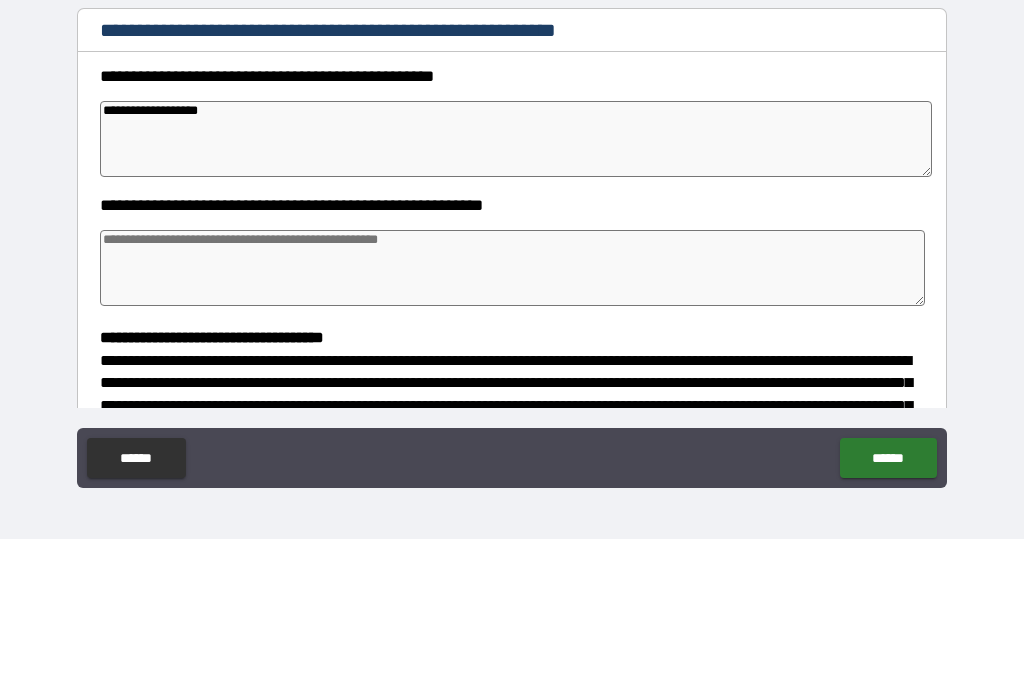 type on "*" 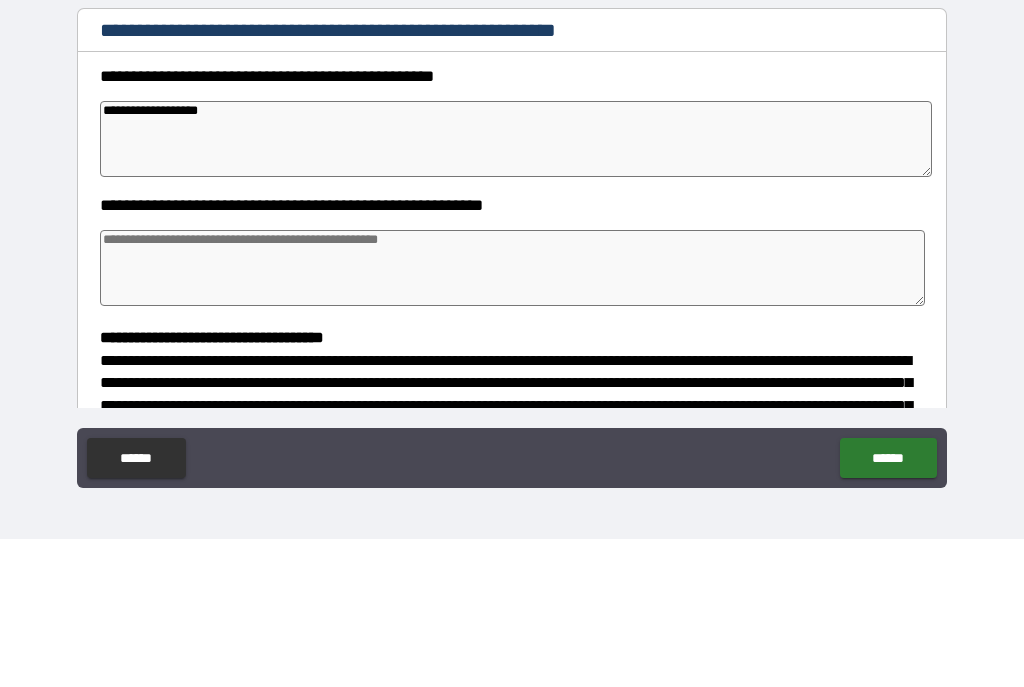type on "*" 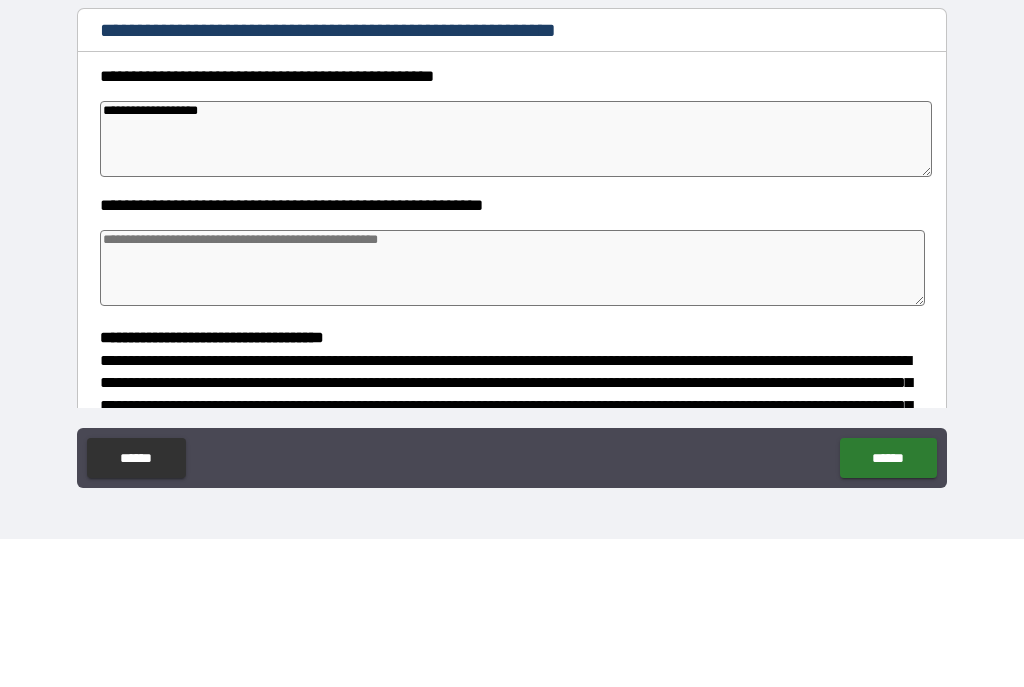 type on "**********" 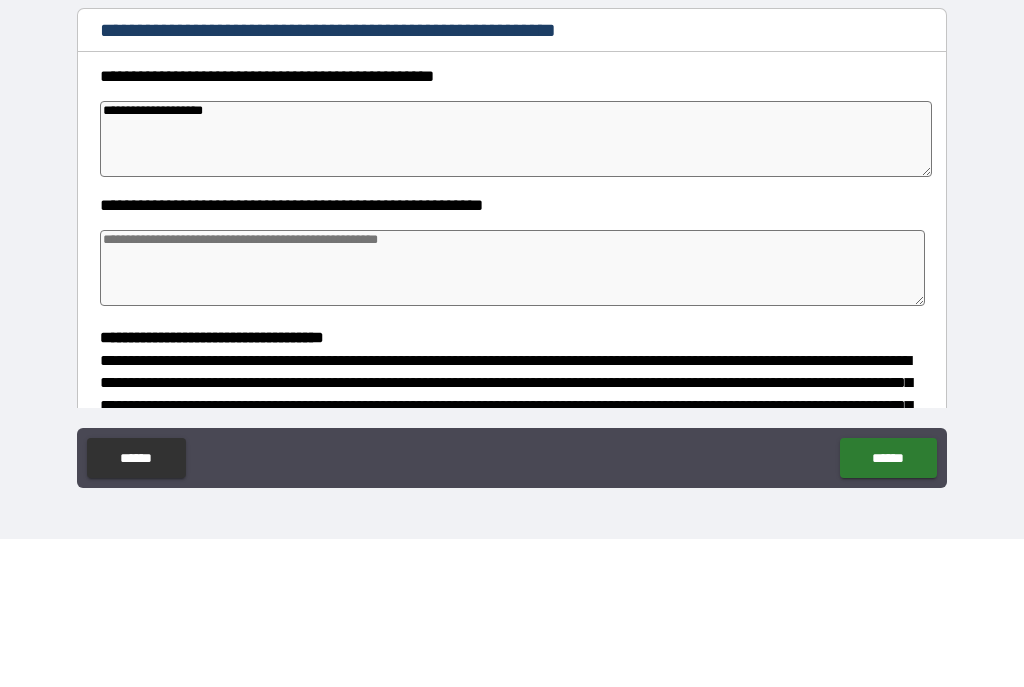type on "*" 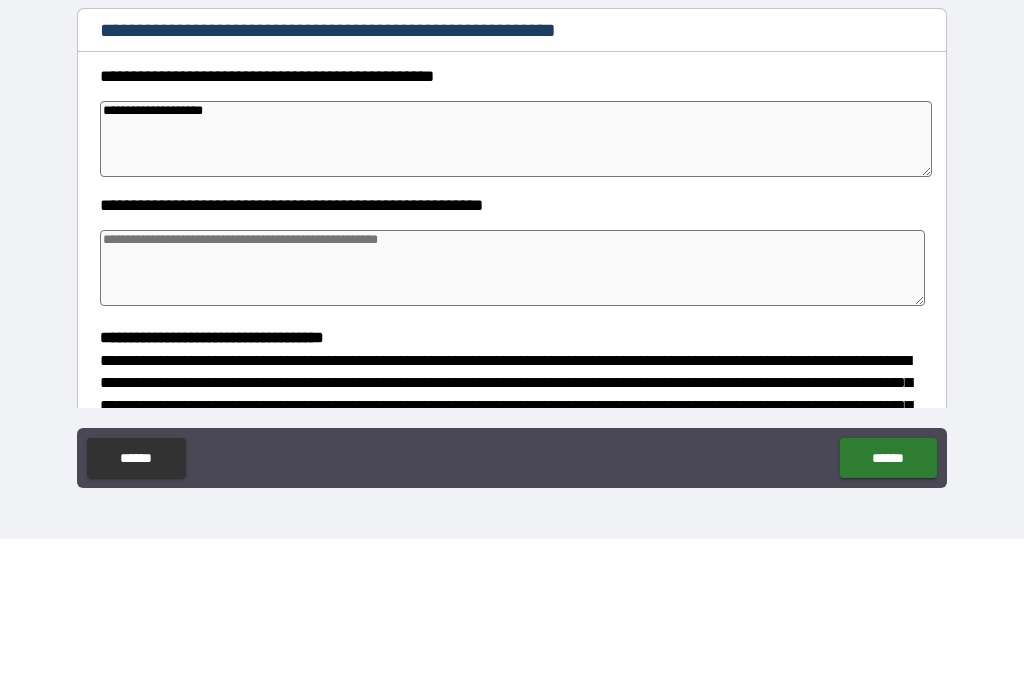 type on "*" 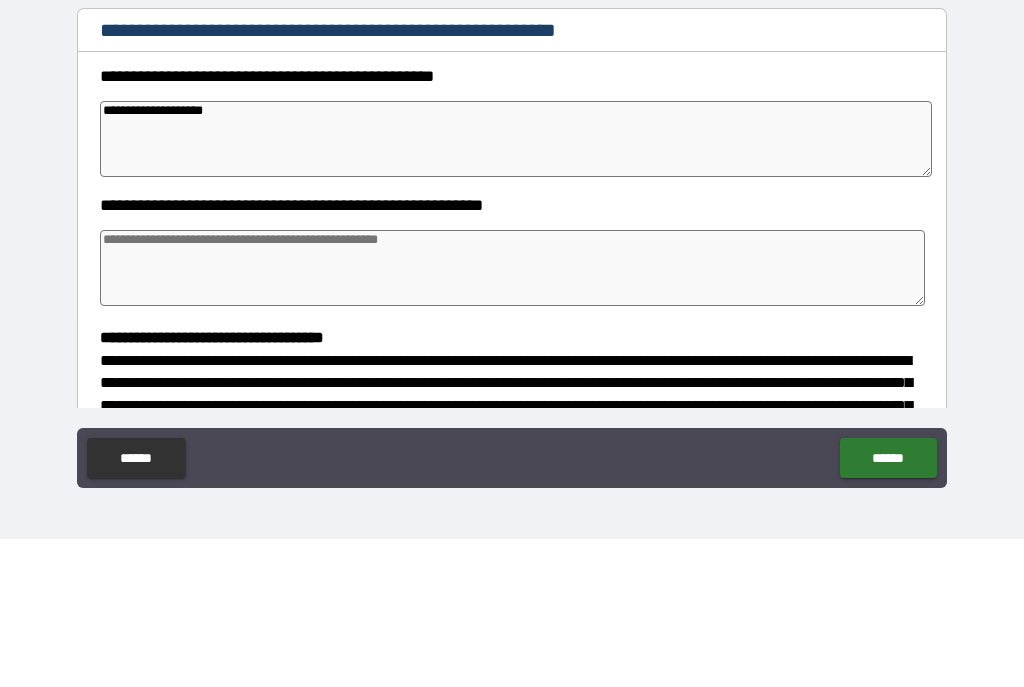 type on "*" 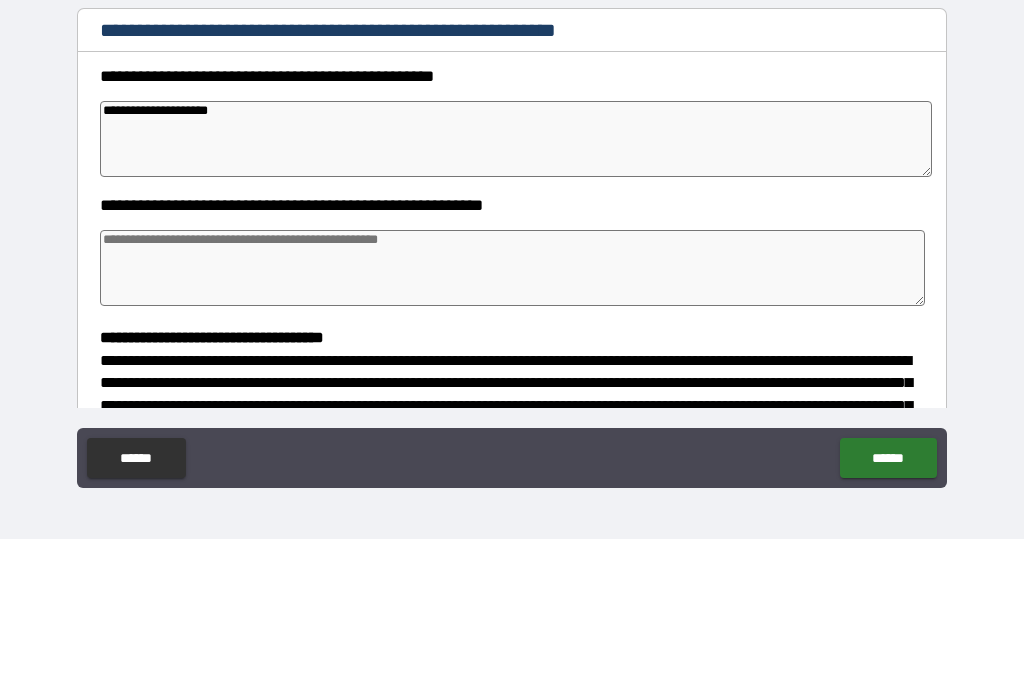 type on "*" 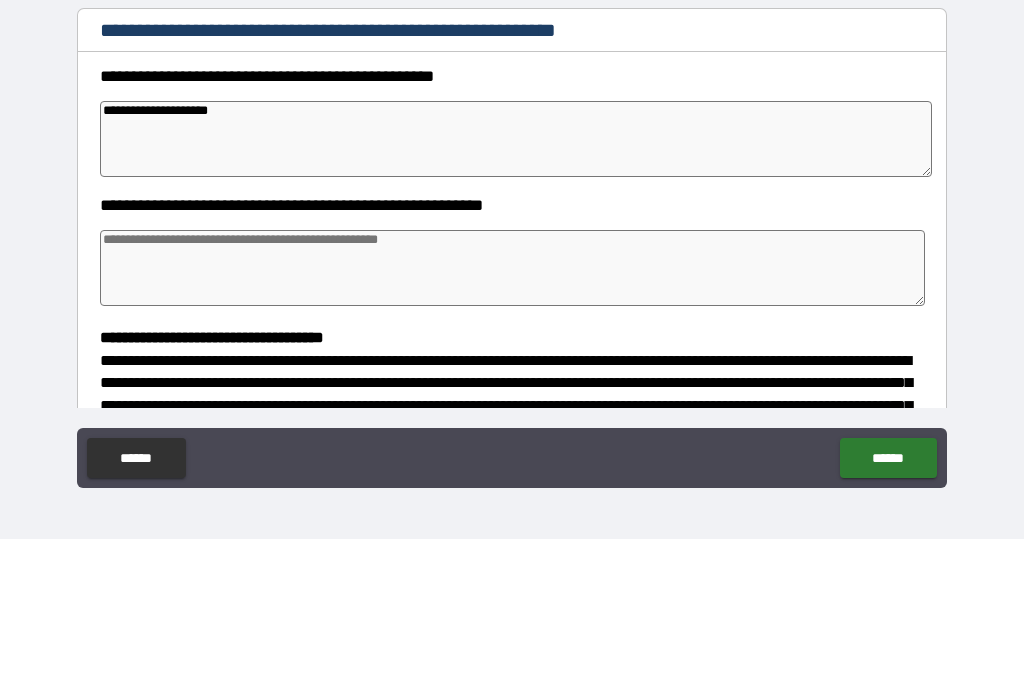 type on "**********" 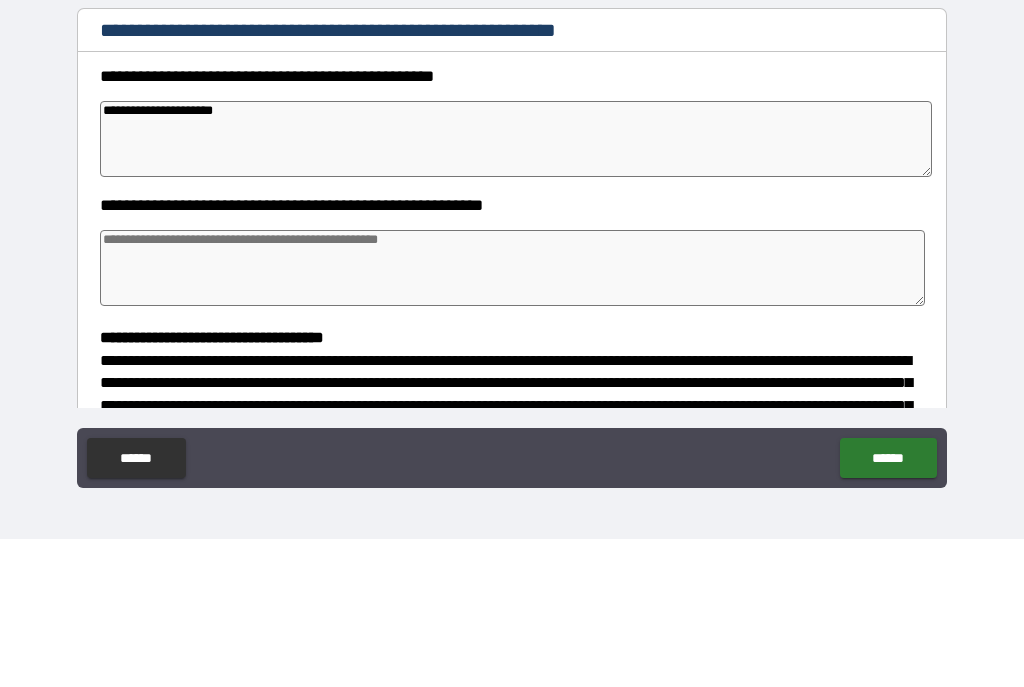 type on "*" 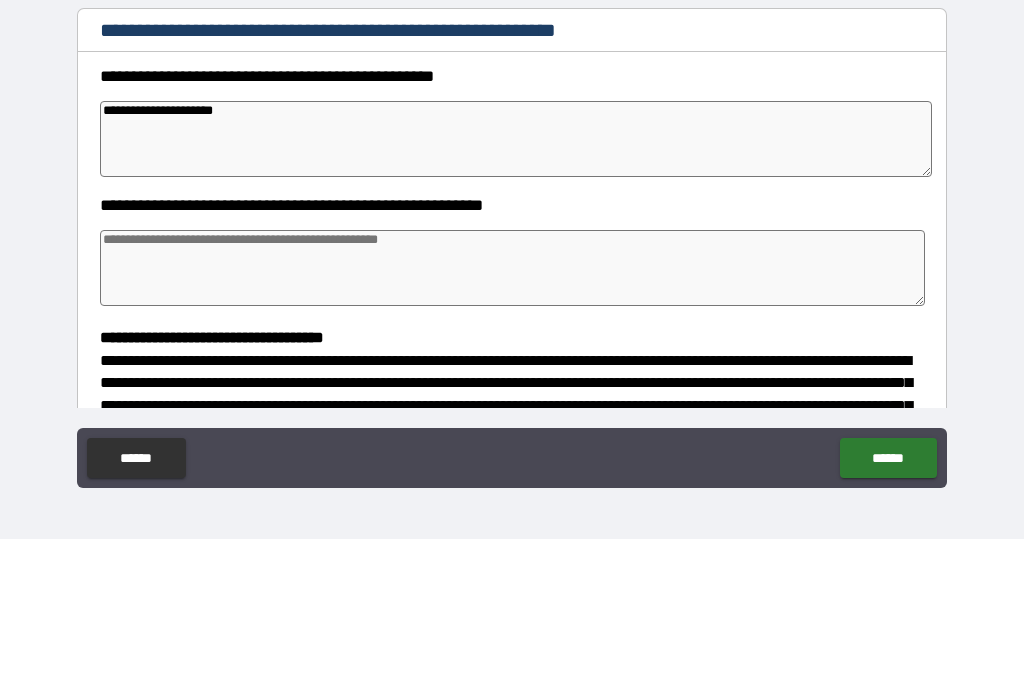 type on "*" 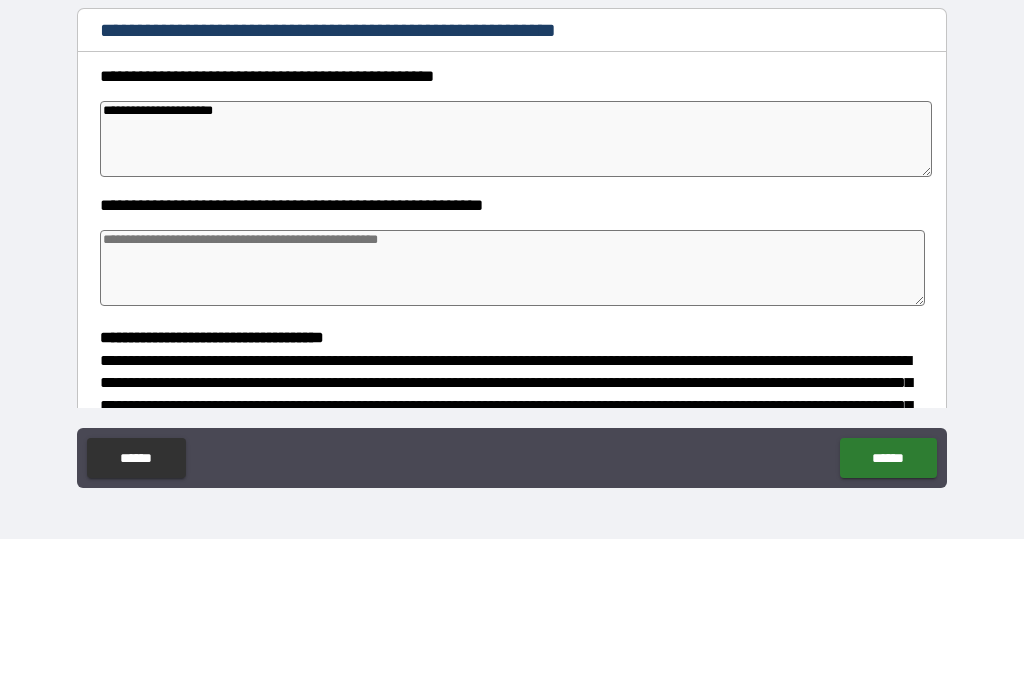 type on "*" 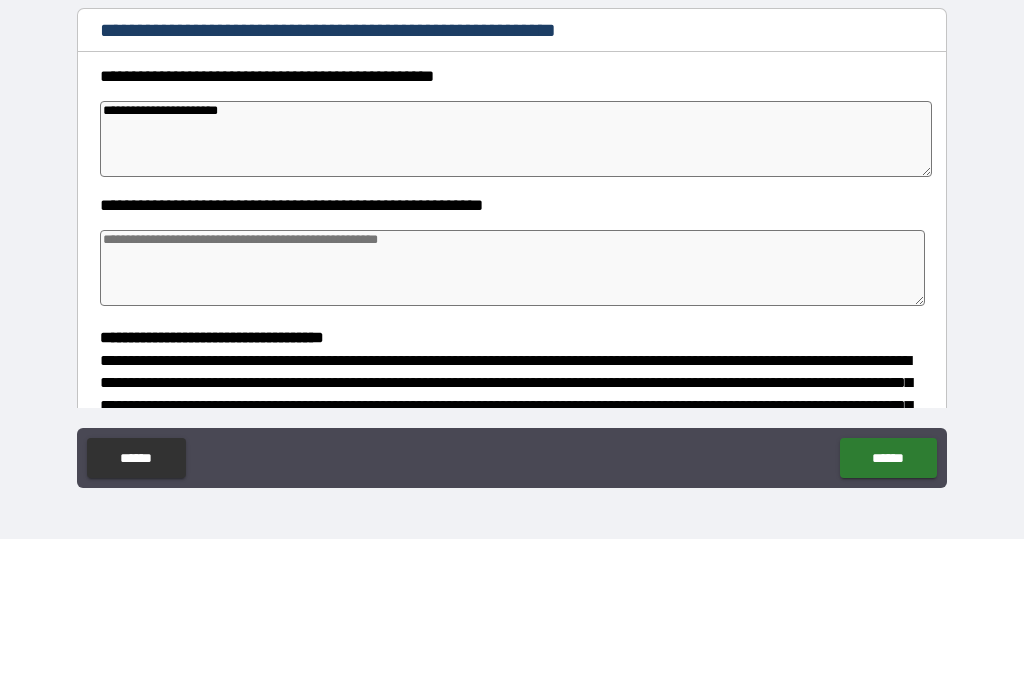 type on "*" 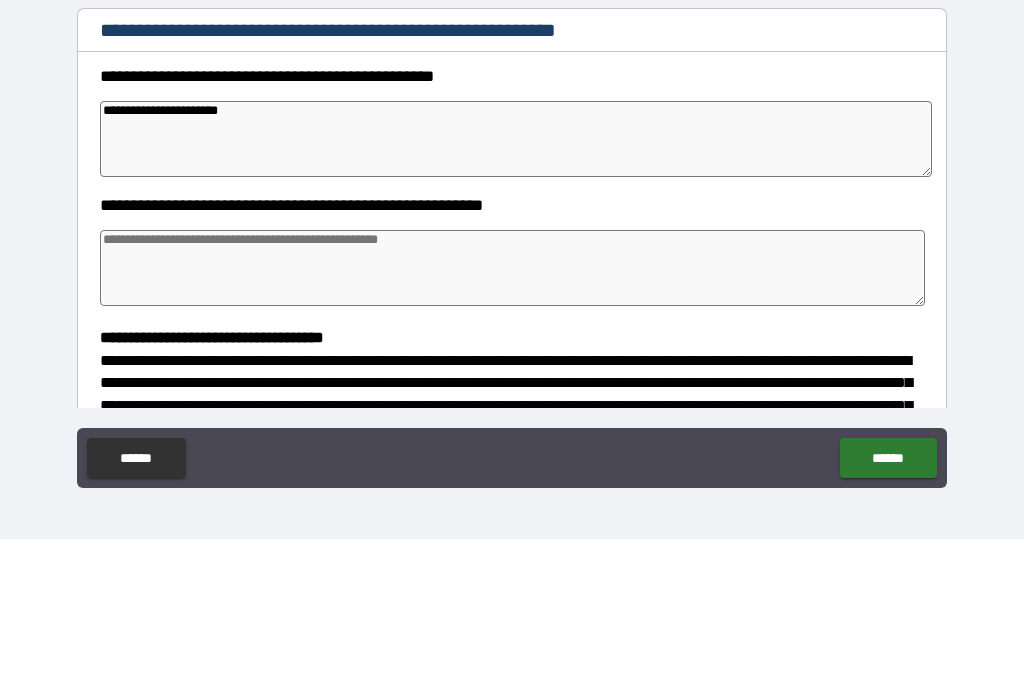 type on "**********" 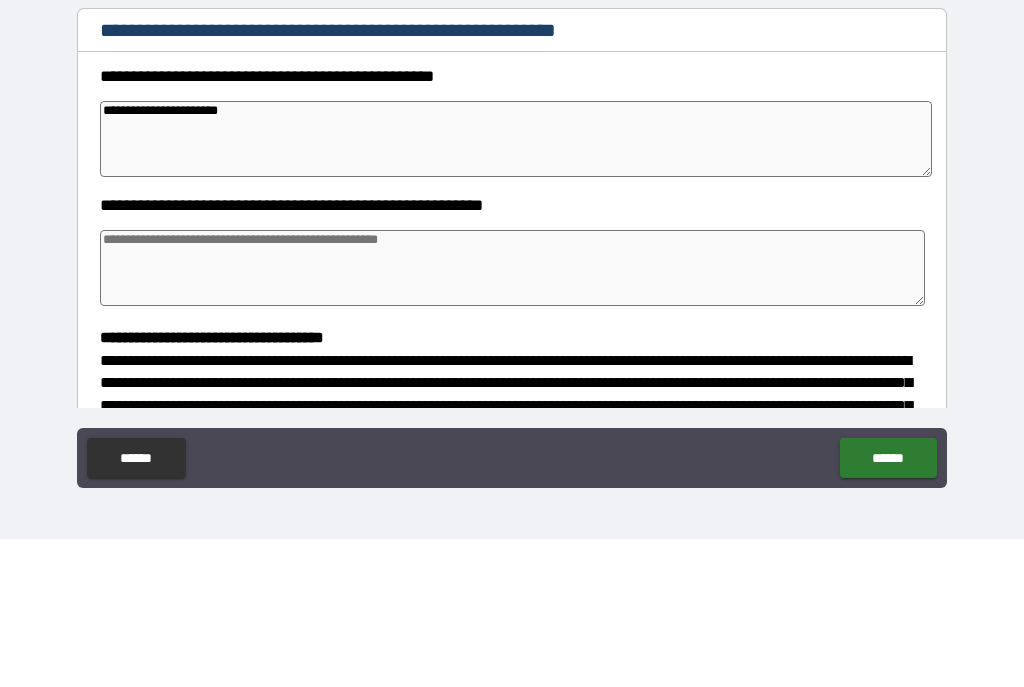 type on "*" 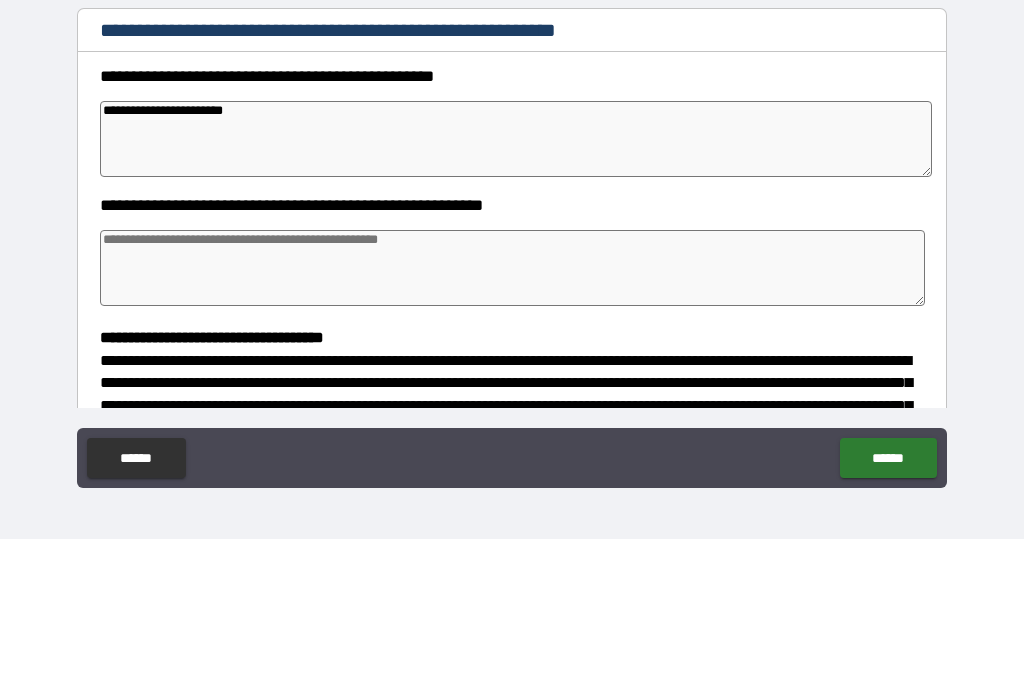 type on "*" 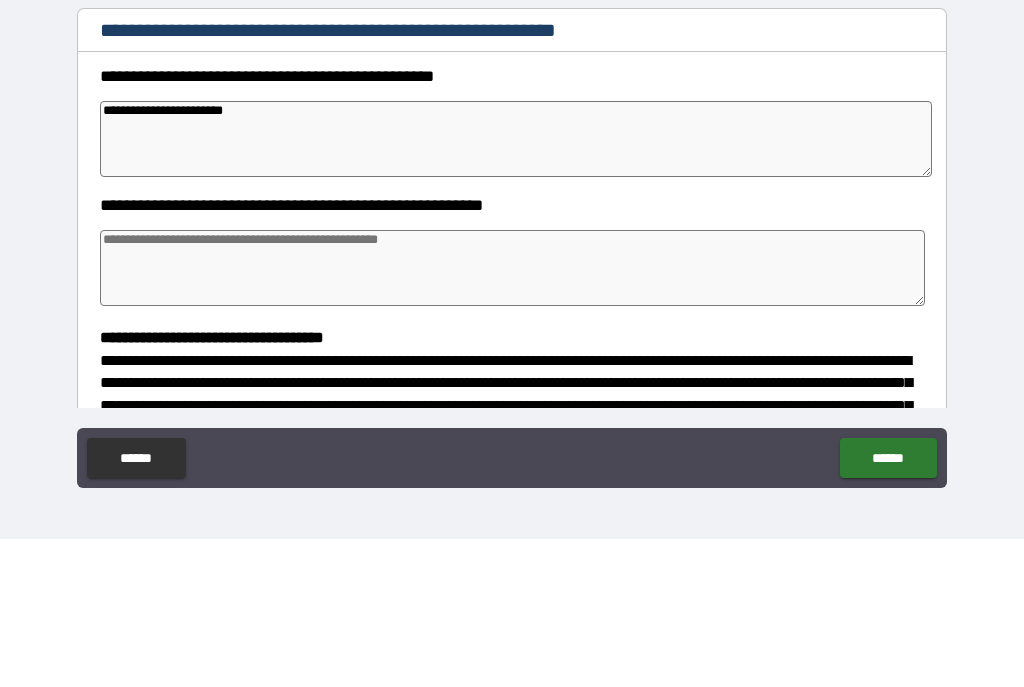 type on "*" 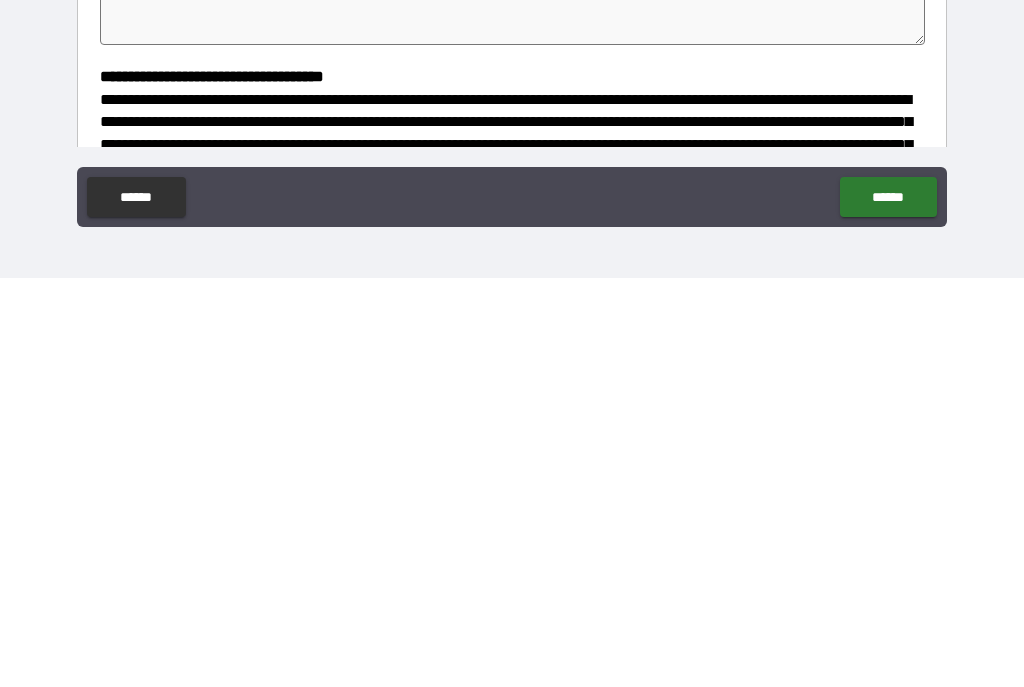 click on "******" at bounding box center [888, 606] 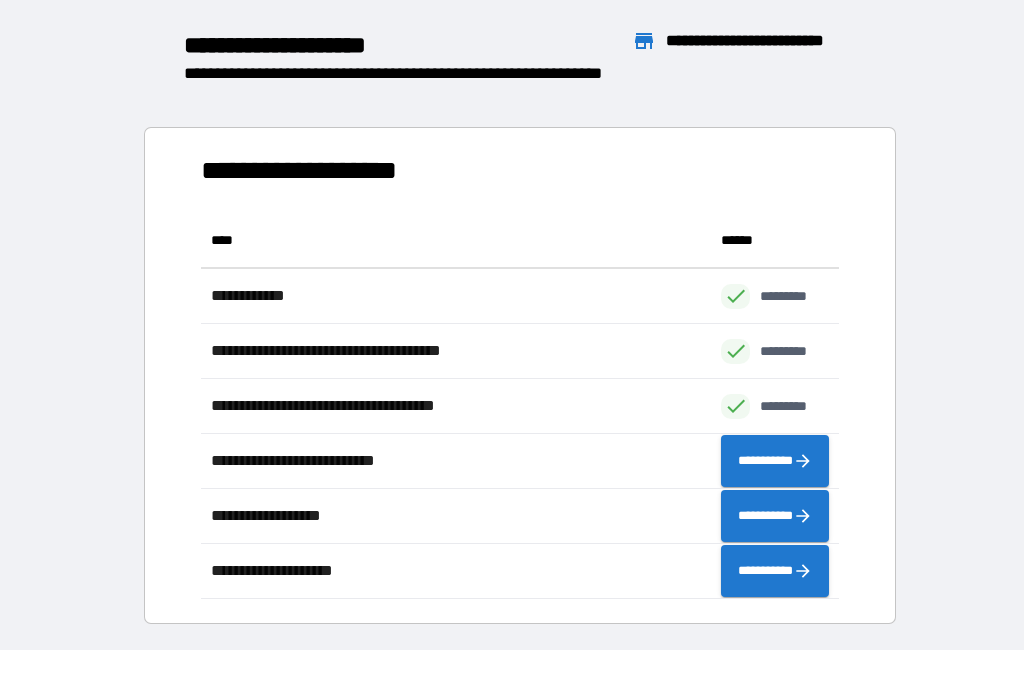 scroll, scrollTop: 1, scrollLeft: 1, axis: both 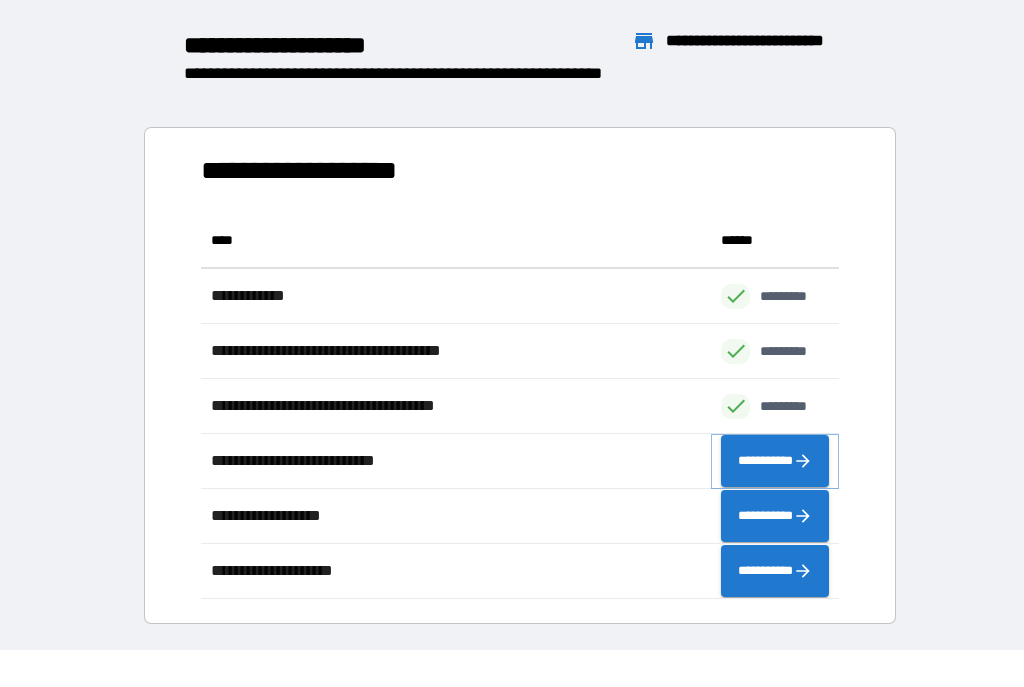 click on "**********" at bounding box center [775, 462] 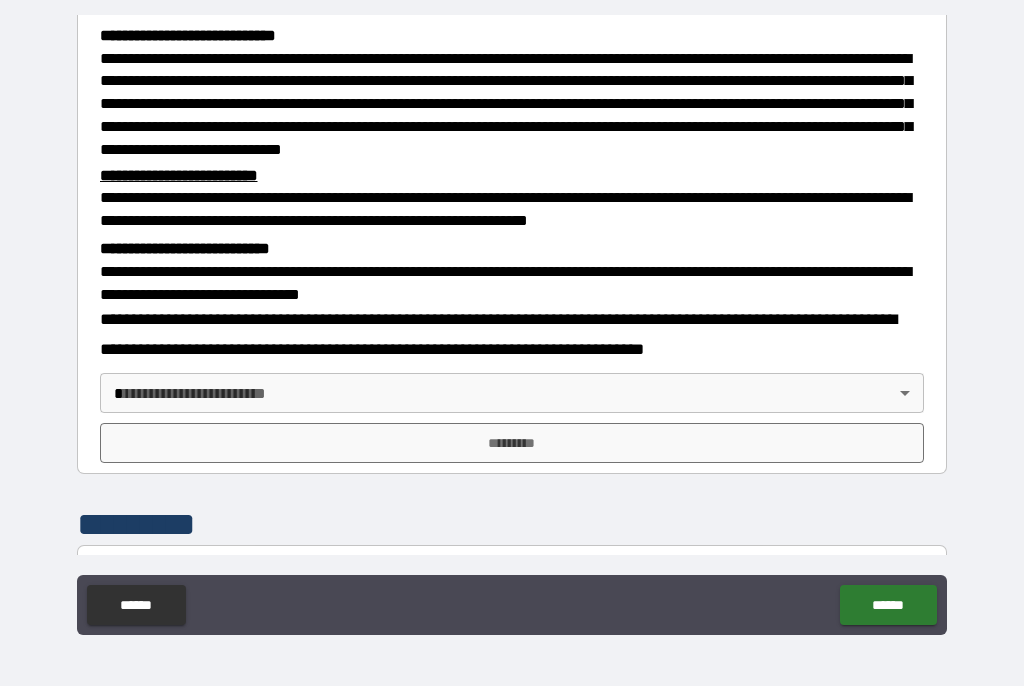 scroll, scrollTop: 452, scrollLeft: 0, axis: vertical 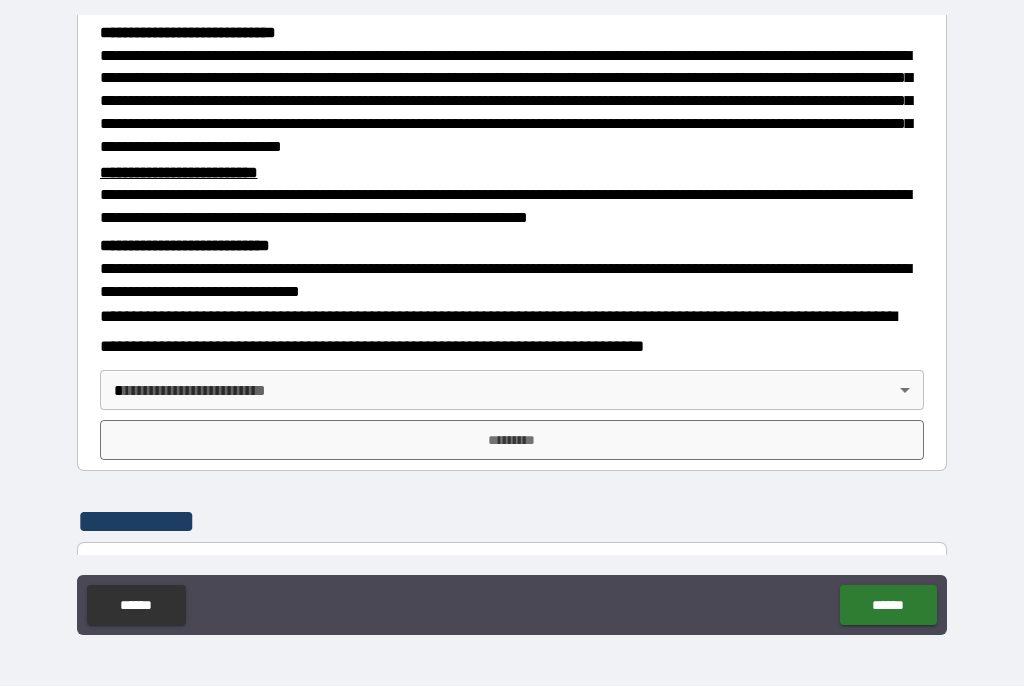 click on "**********" at bounding box center (512, 325) 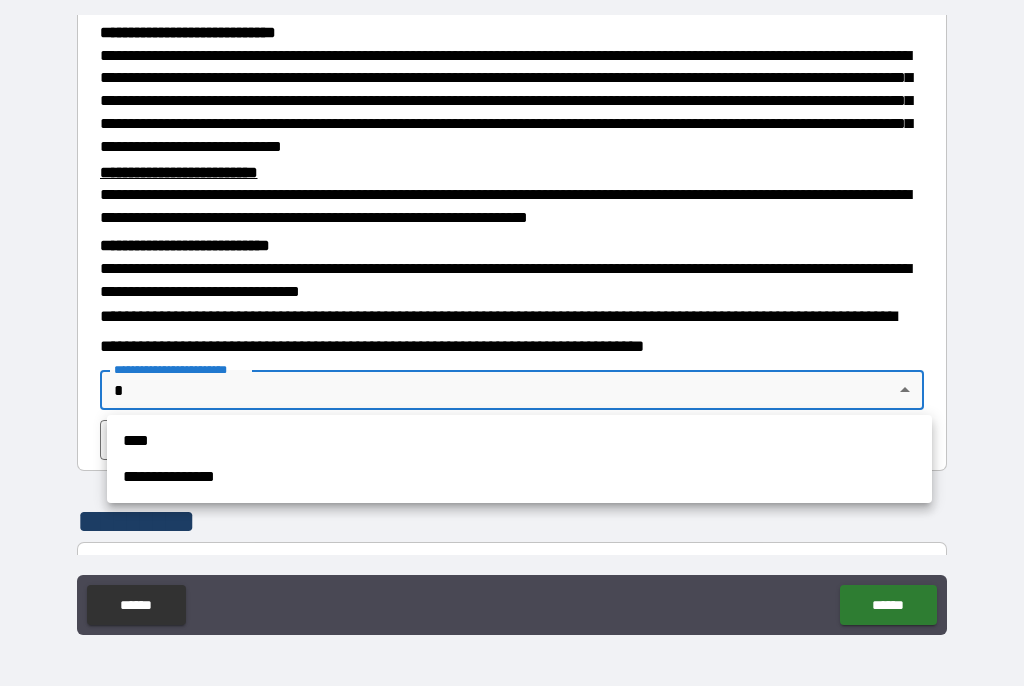 click on "****" at bounding box center (519, 442) 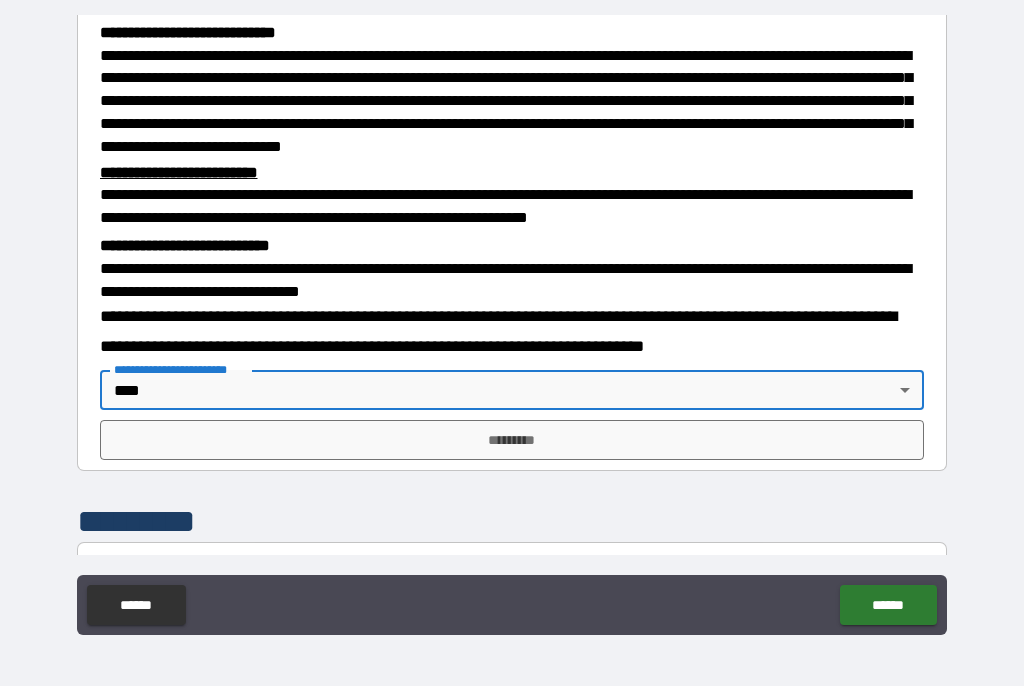 click on "*********" at bounding box center (512, 441) 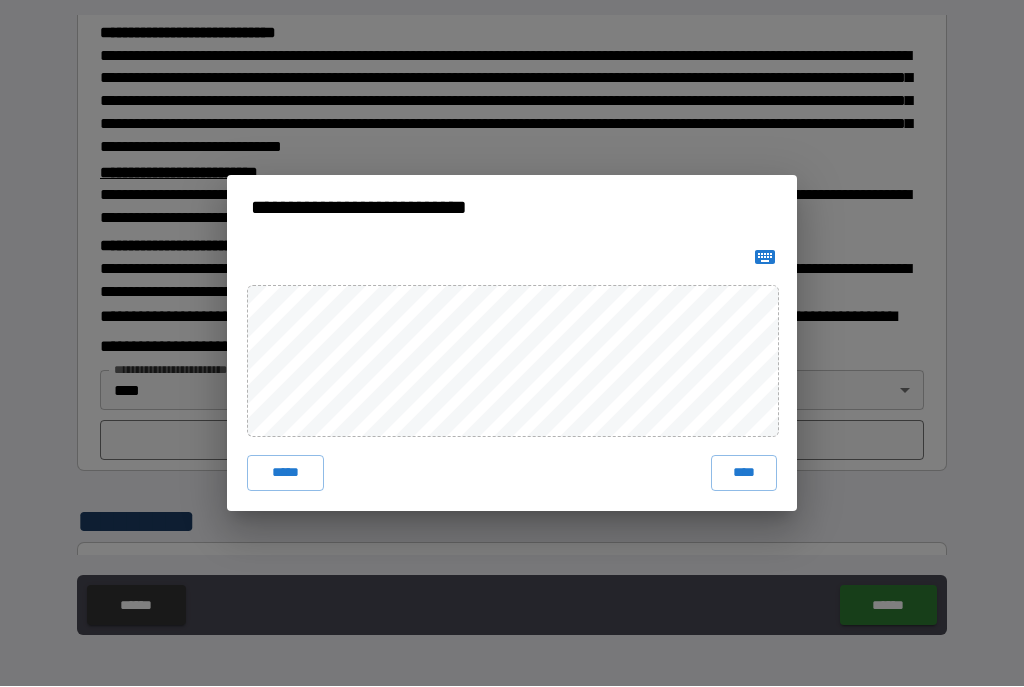 click on "****" at bounding box center [744, 474] 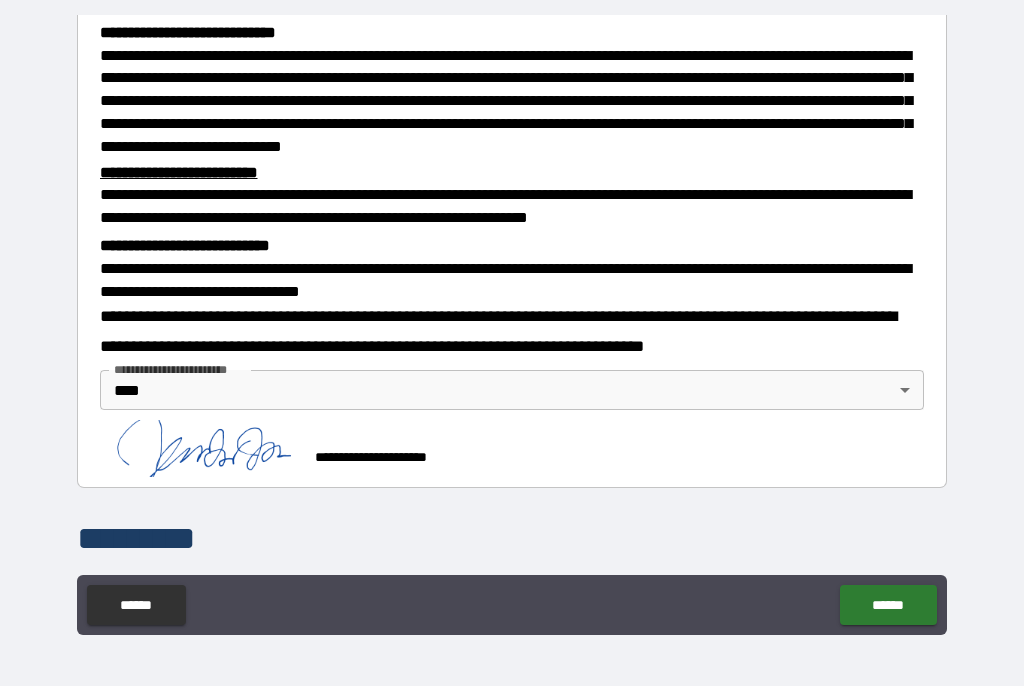 click on "******" at bounding box center [888, 606] 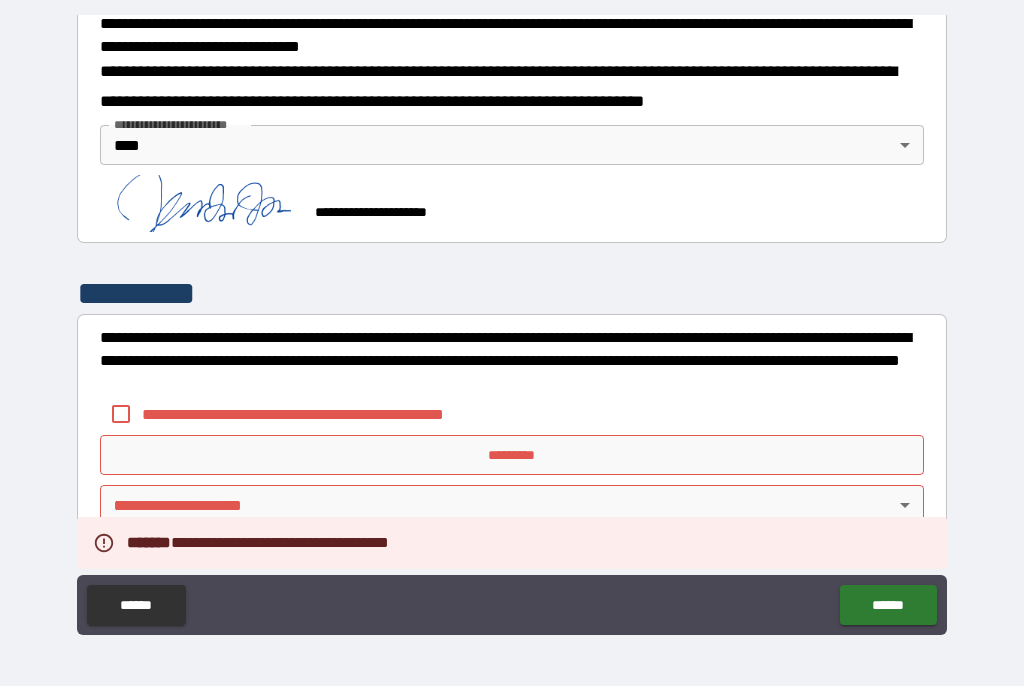 scroll, scrollTop: 696, scrollLeft: 0, axis: vertical 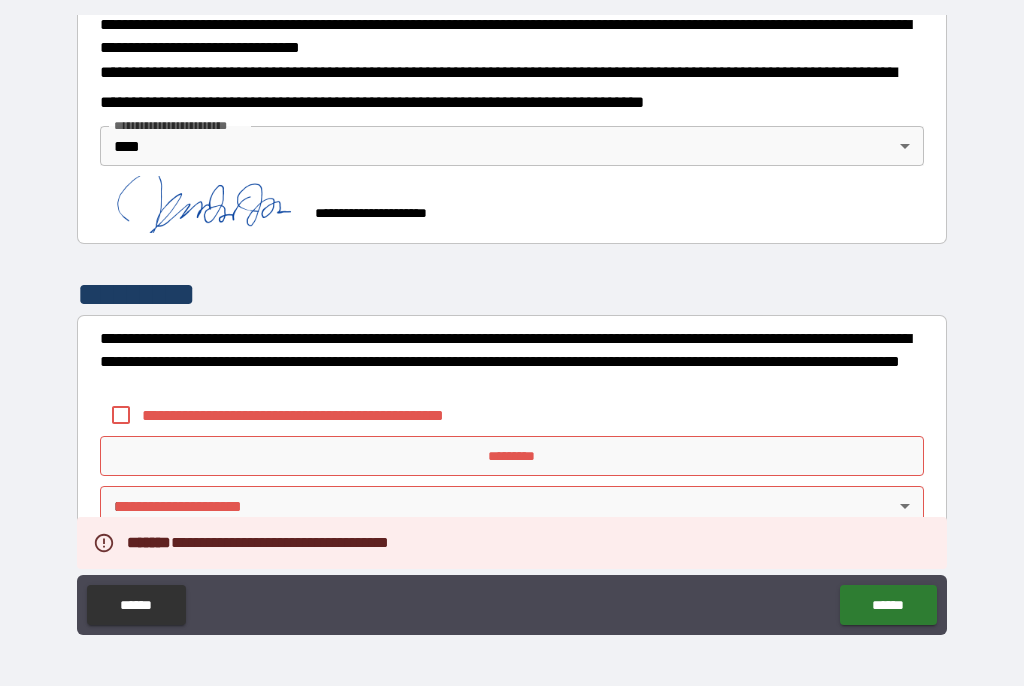 click on "*********" at bounding box center [512, 457] 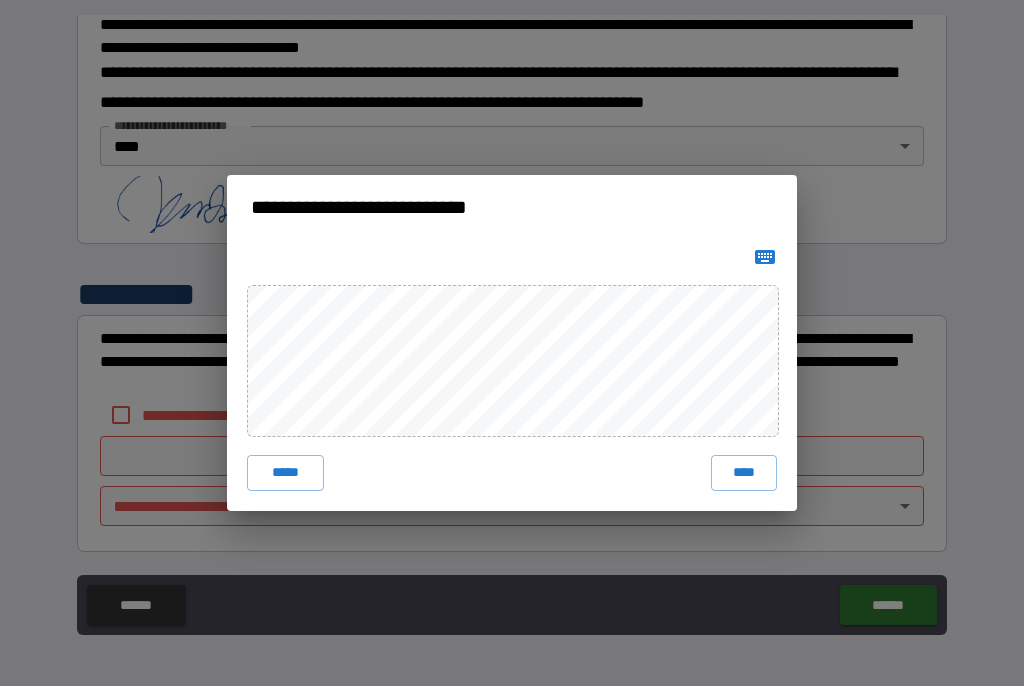 click on "****" at bounding box center [744, 474] 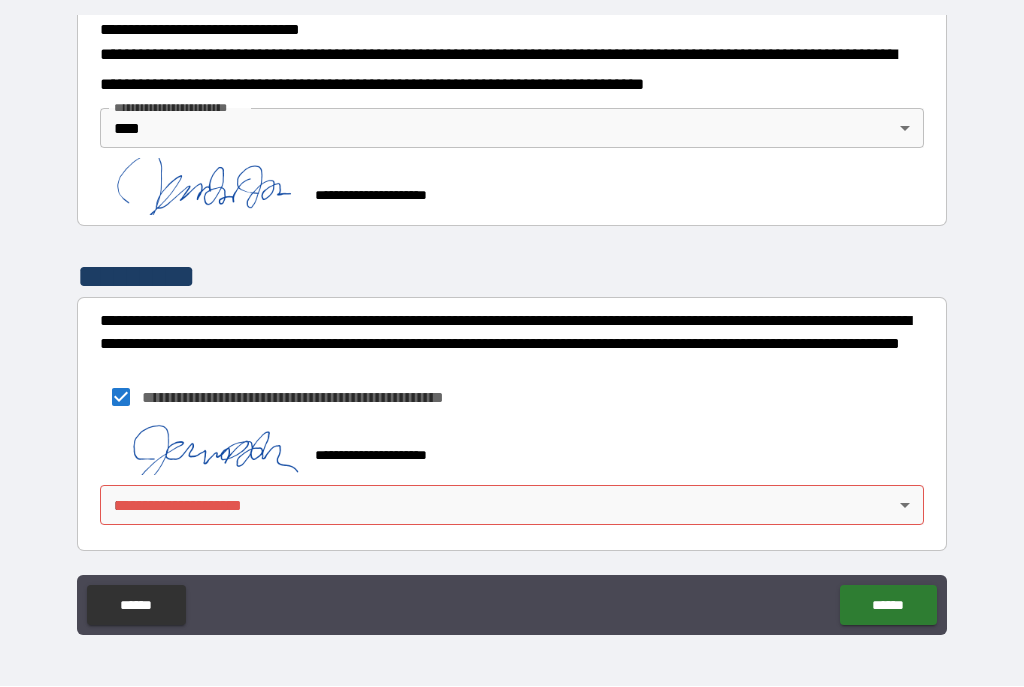 scroll, scrollTop: 713, scrollLeft: 0, axis: vertical 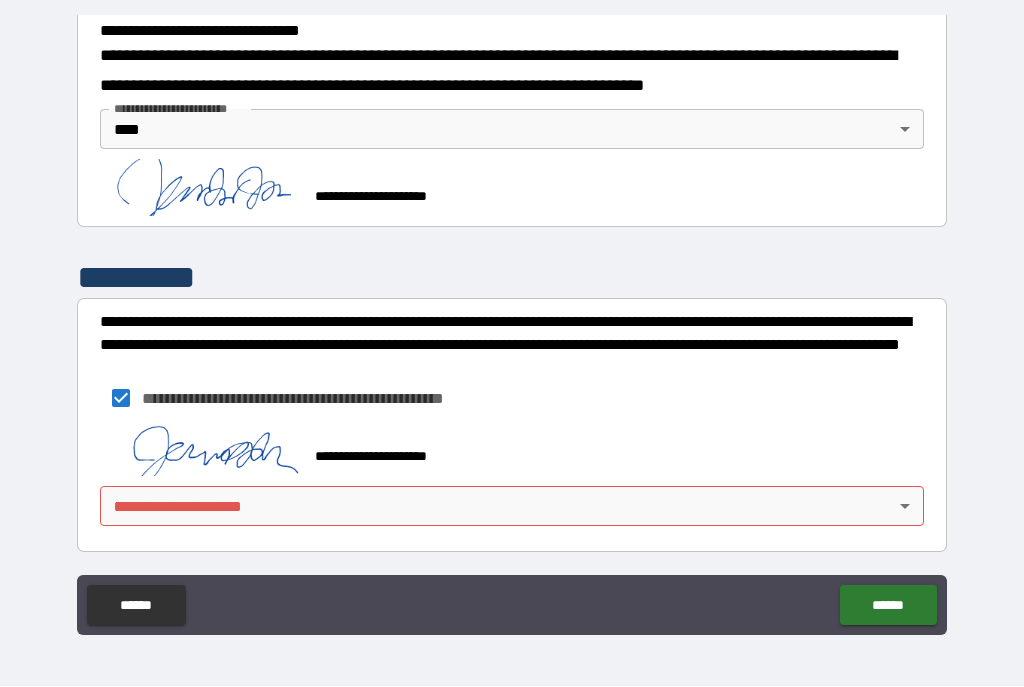 click on "**********" at bounding box center [512, 325] 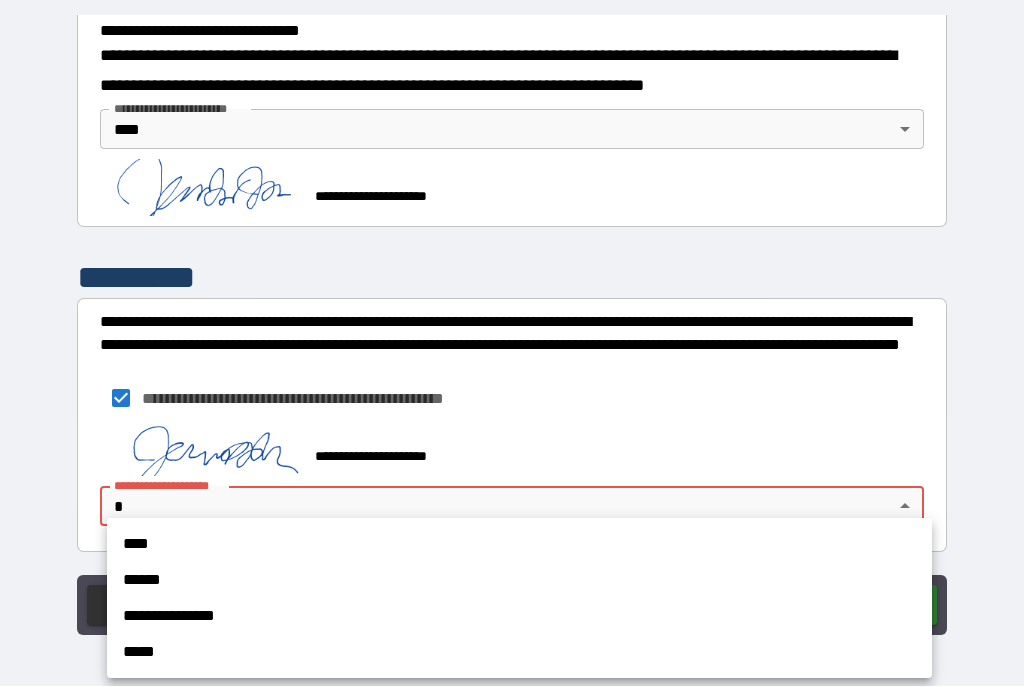 click on "****" at bounding box center [519, 545] 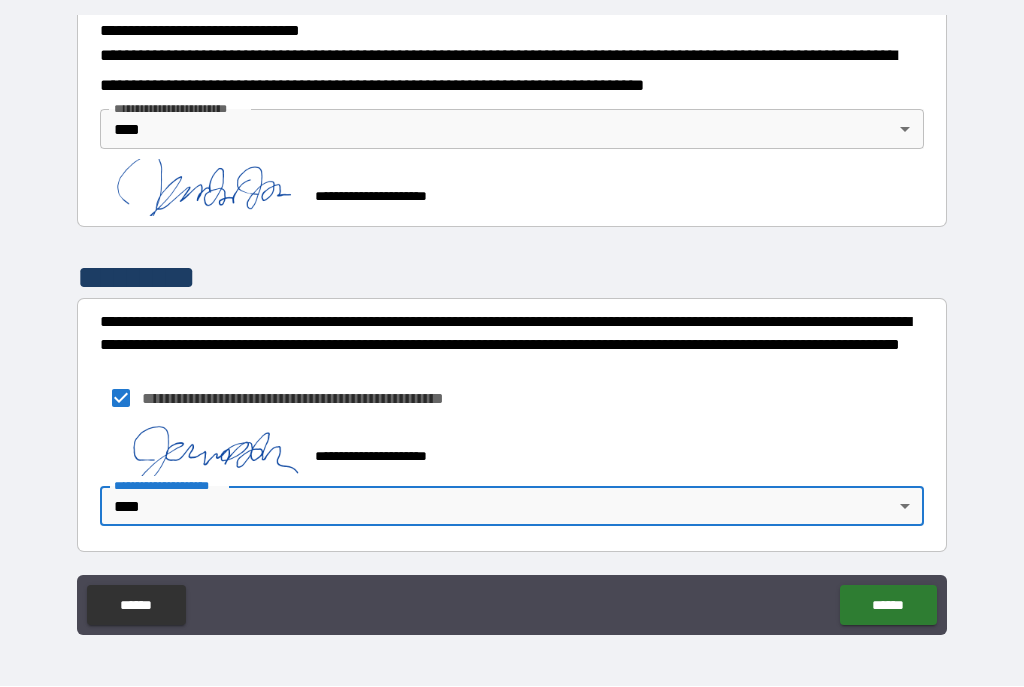 click on "******" at bounding box center (888, 606) 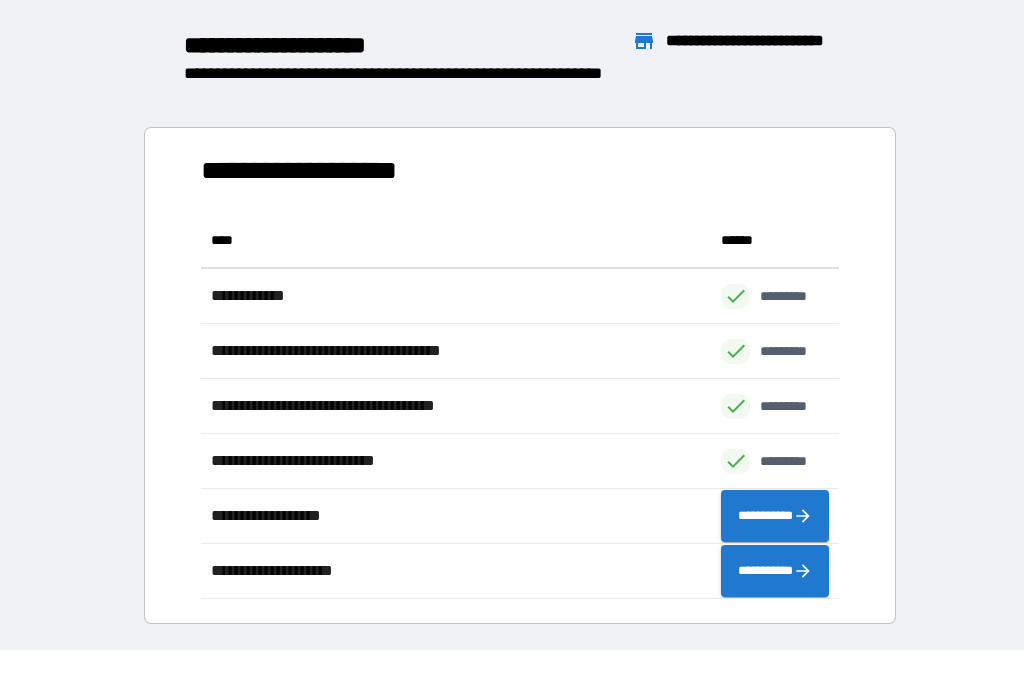 scroll, scrollTop: 1, scrollLeft: 1, axis: both 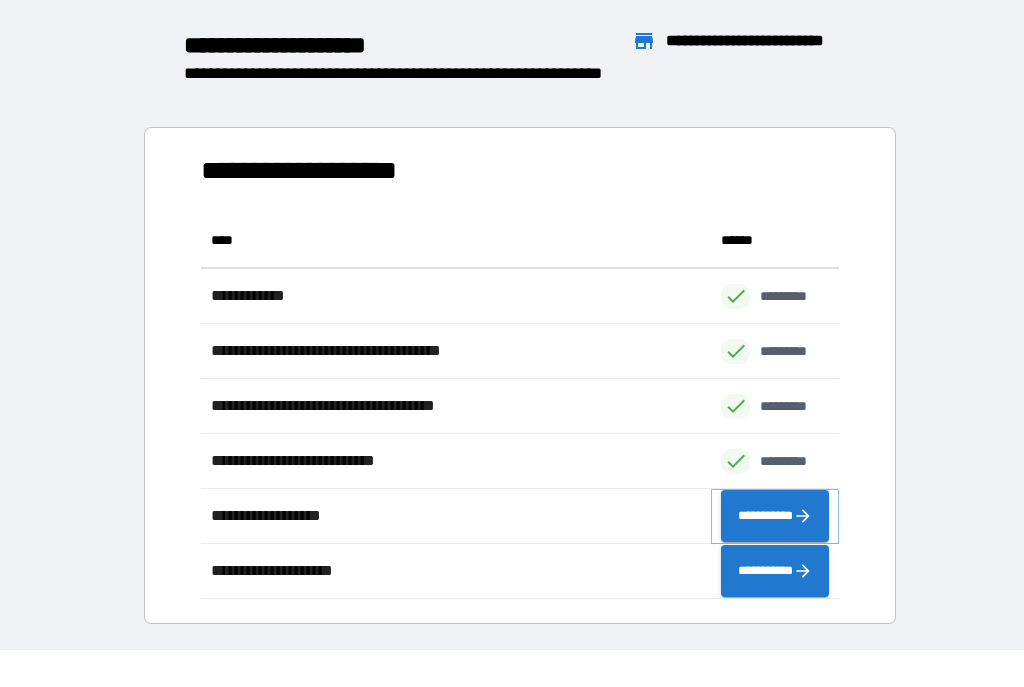 click on "**********" at bounding box center (775, 517) 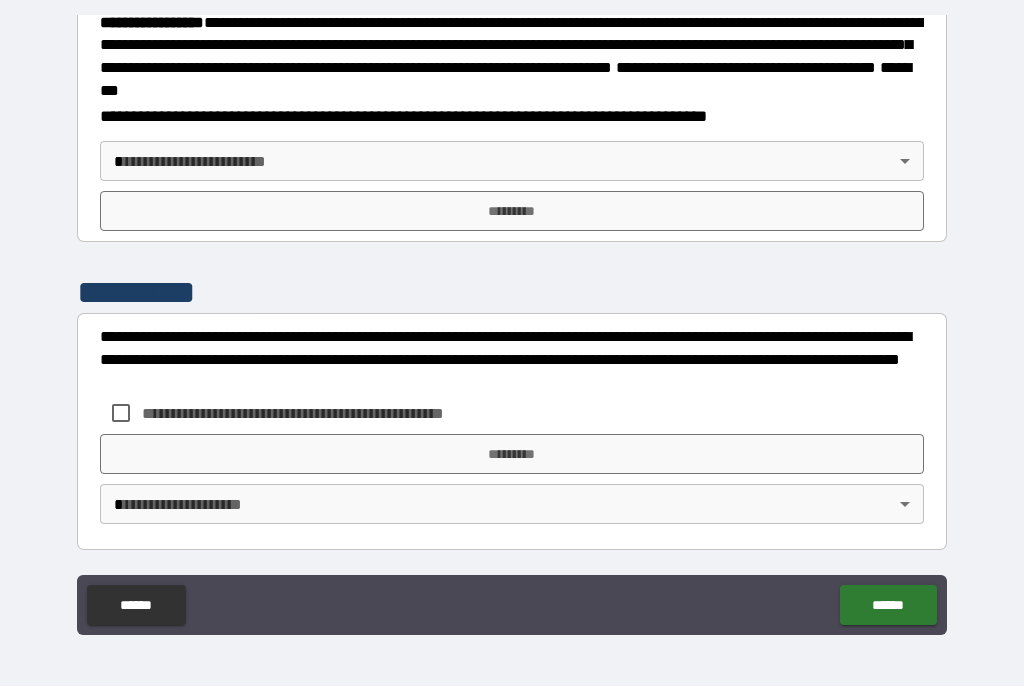 scroll, scrollTop: 2321, scrollLeft: 0, axis: vertical 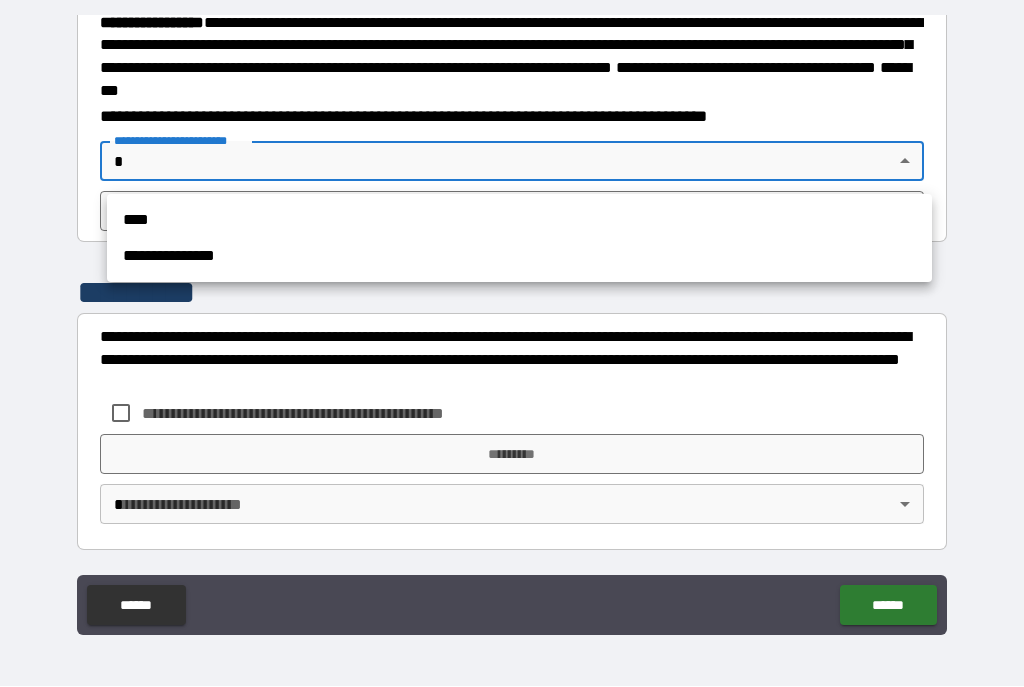 click on "****" at bounding box center [519, 221] 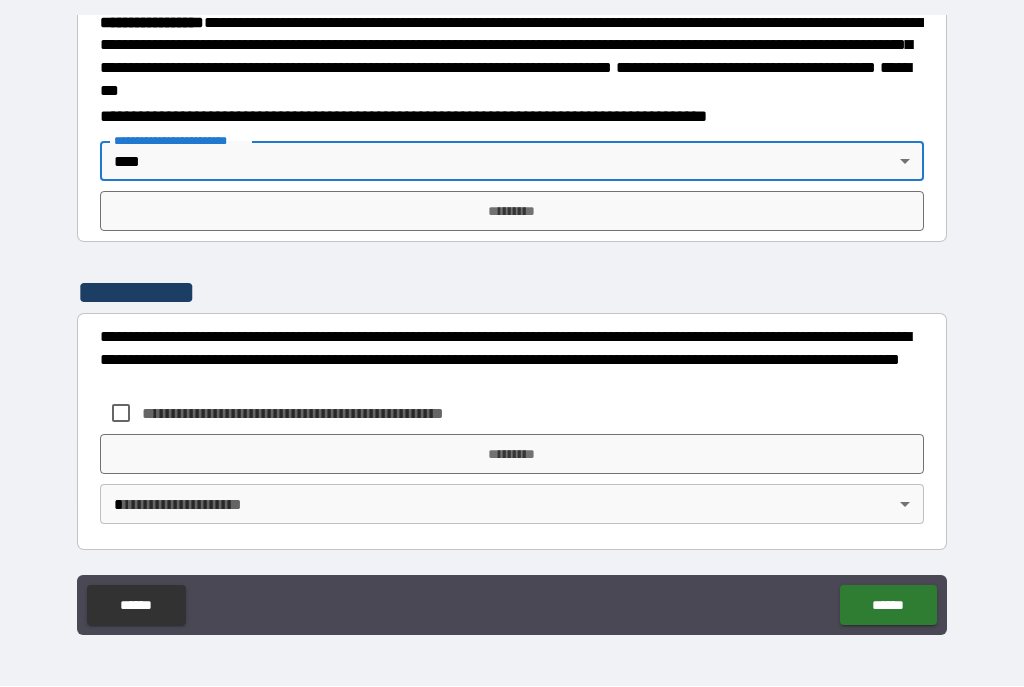 click on "*********" at bounding box center [512, 212] 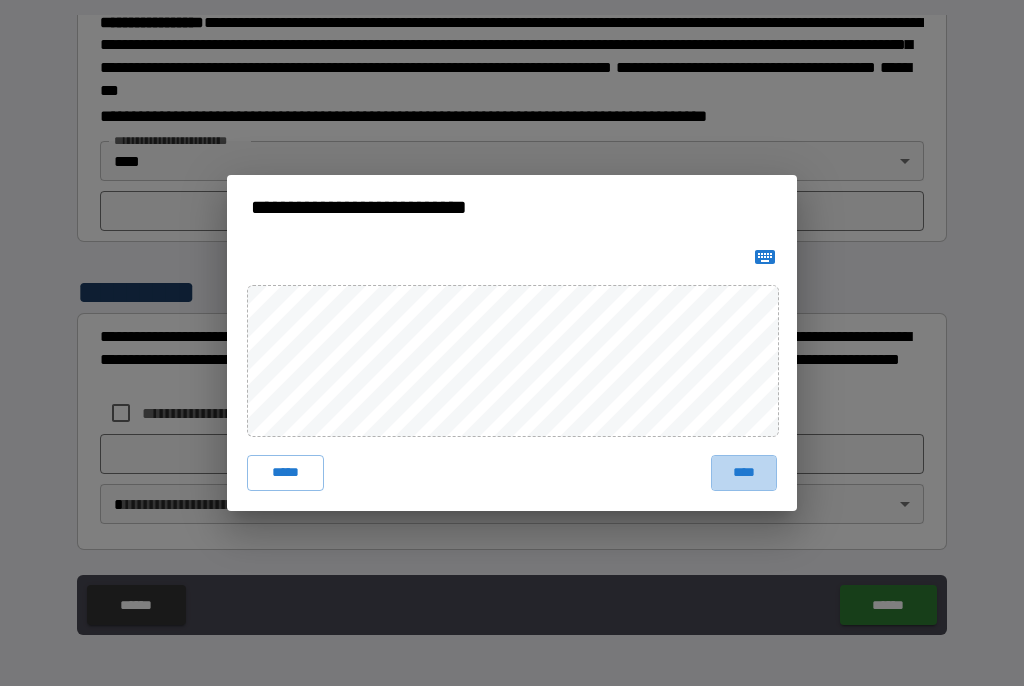 click on "****" at bounding box center (744, 474) 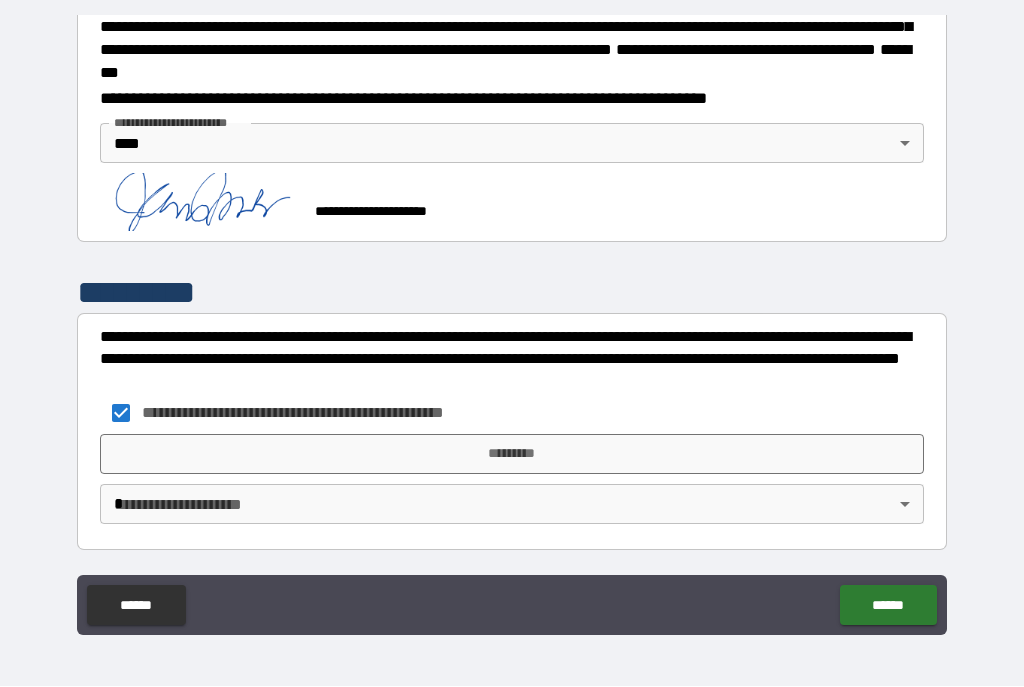 click on "*********" at bounding box center (512, 455) 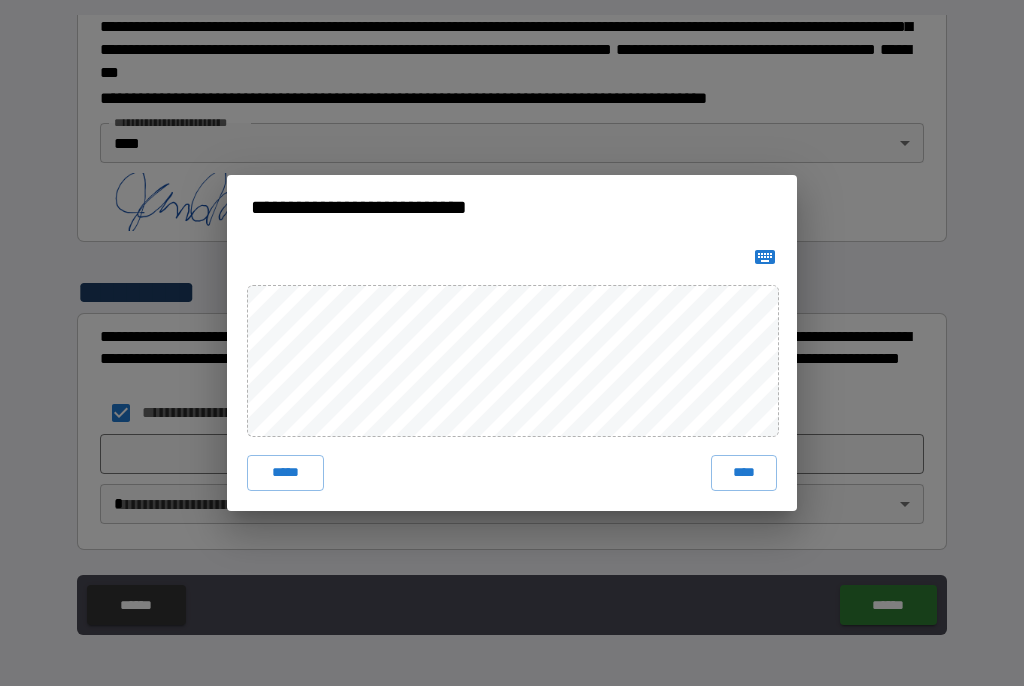 click on "****" at bounding box center [744, 474] 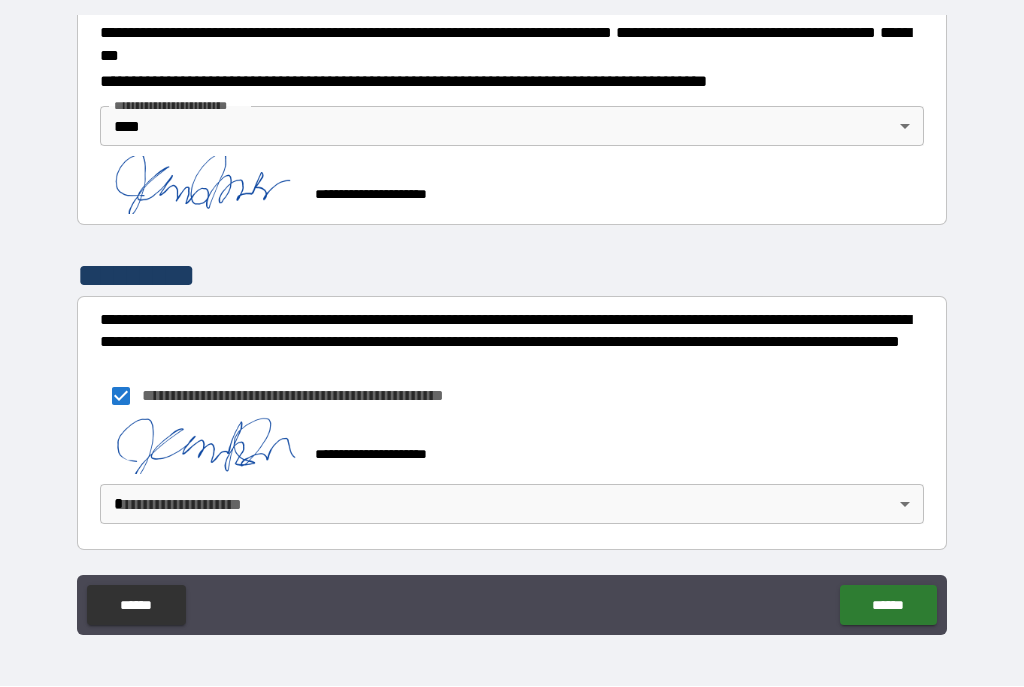 click on "******" at bounding box center (888, 606) 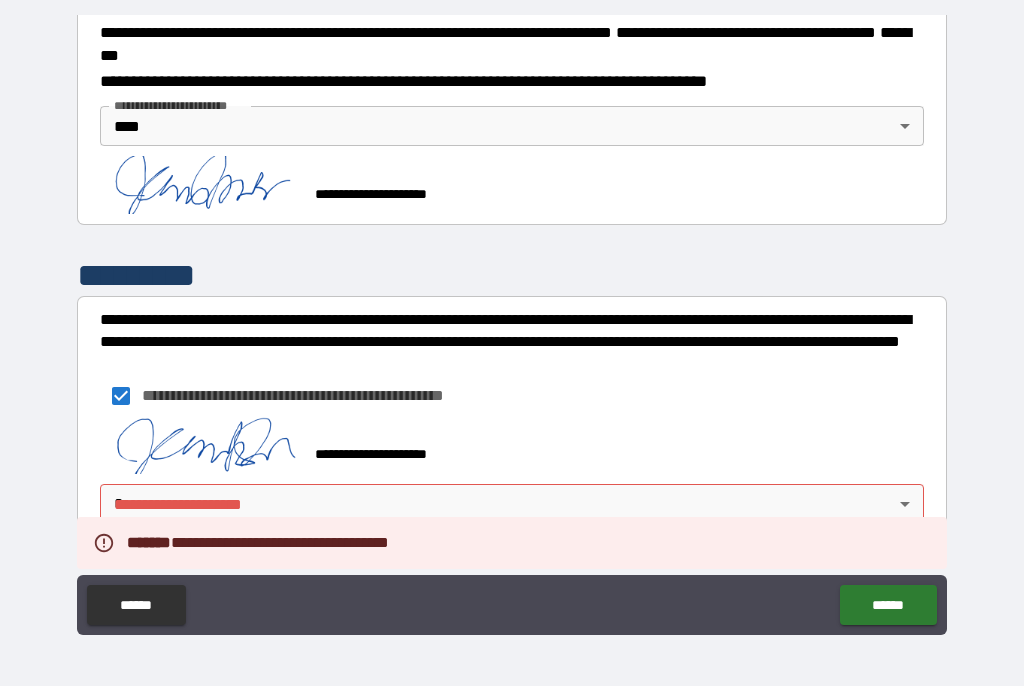 scroll, scrollTop: 2361, scrollLeft: 0, axis: vertical 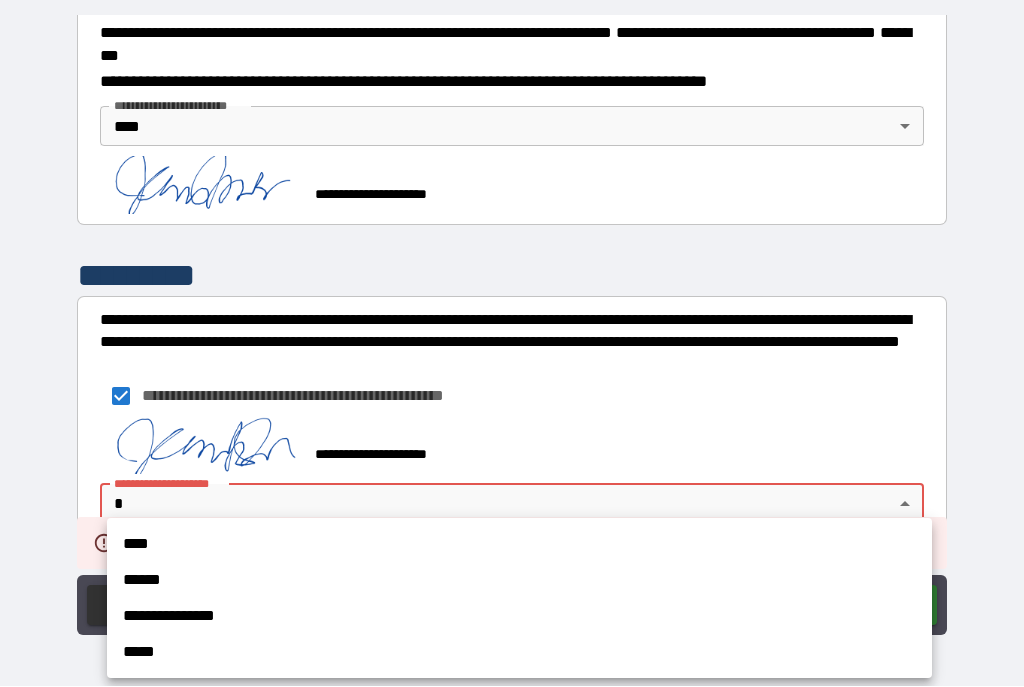 click on "****" at bounding box center (519, 545) 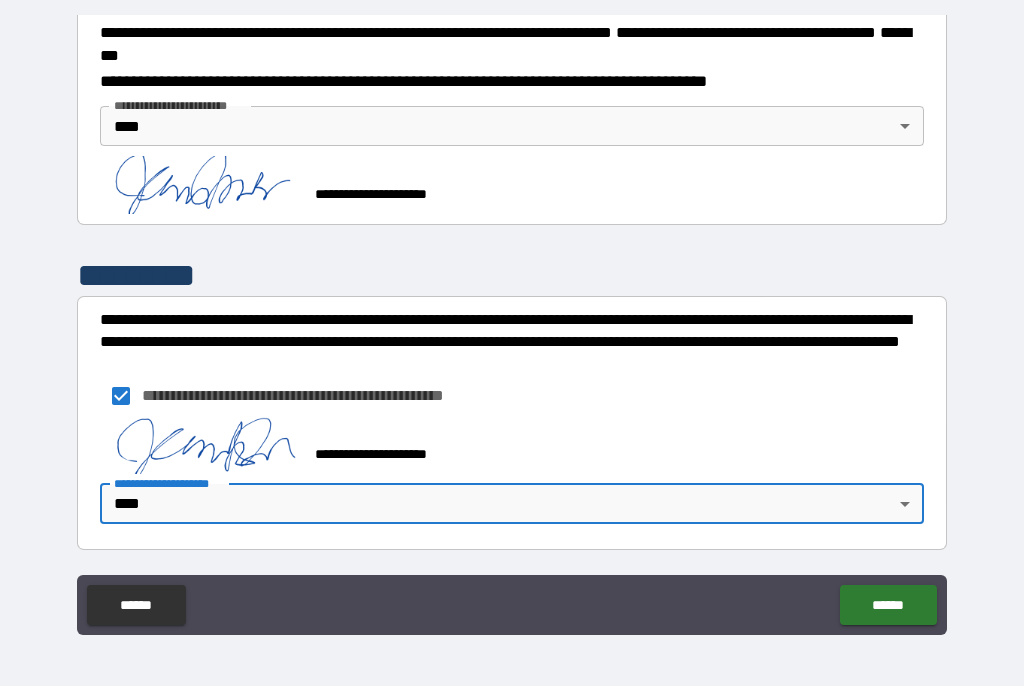 click on "******" at bounding box center [888, 606] 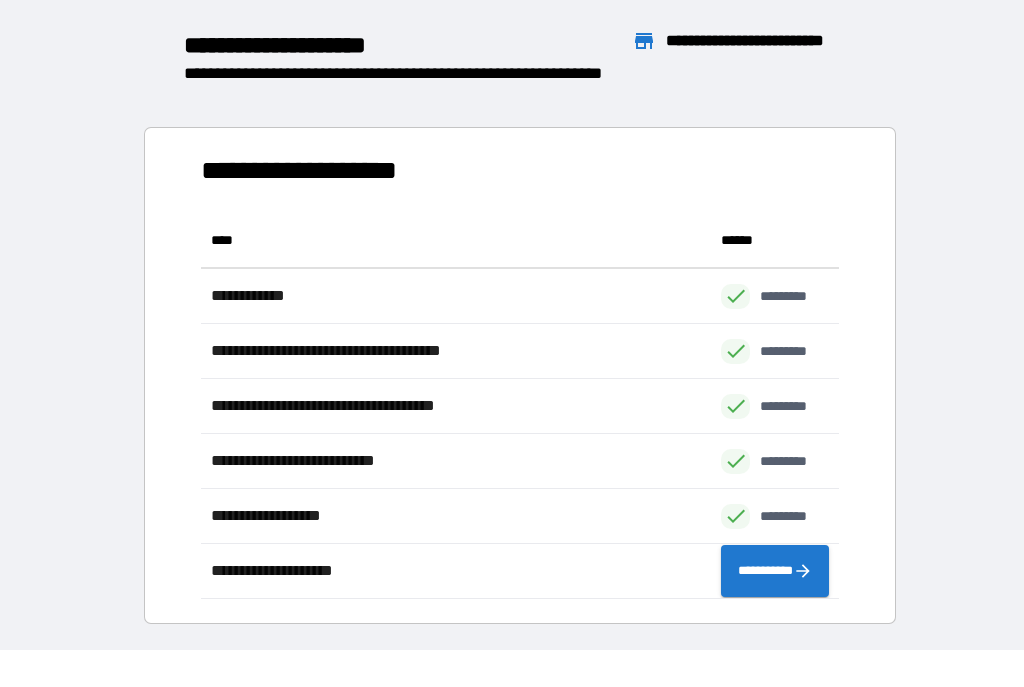 scroll, scrollTop: 1, scrollLeft: 1, axis: both 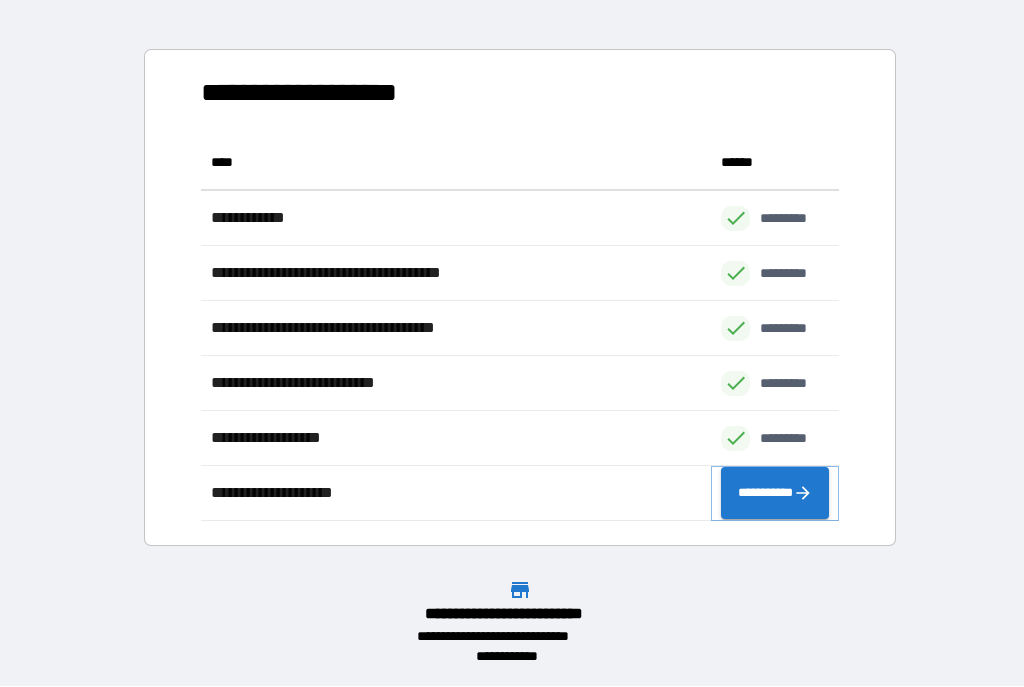 click on "**********" at bounding box center [775, 494] 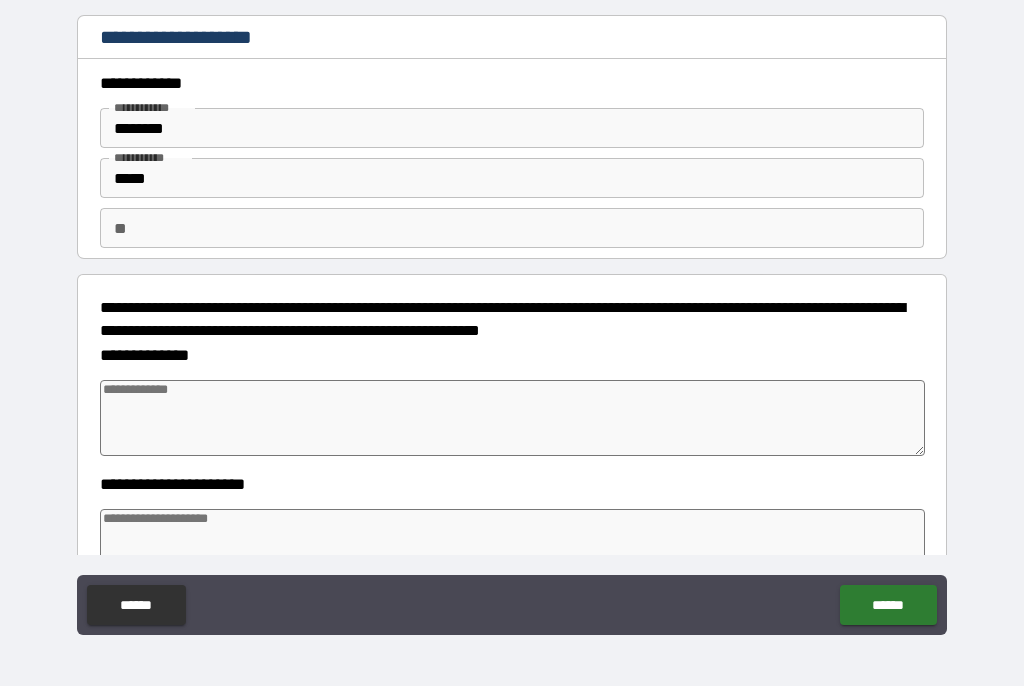 type on "*" 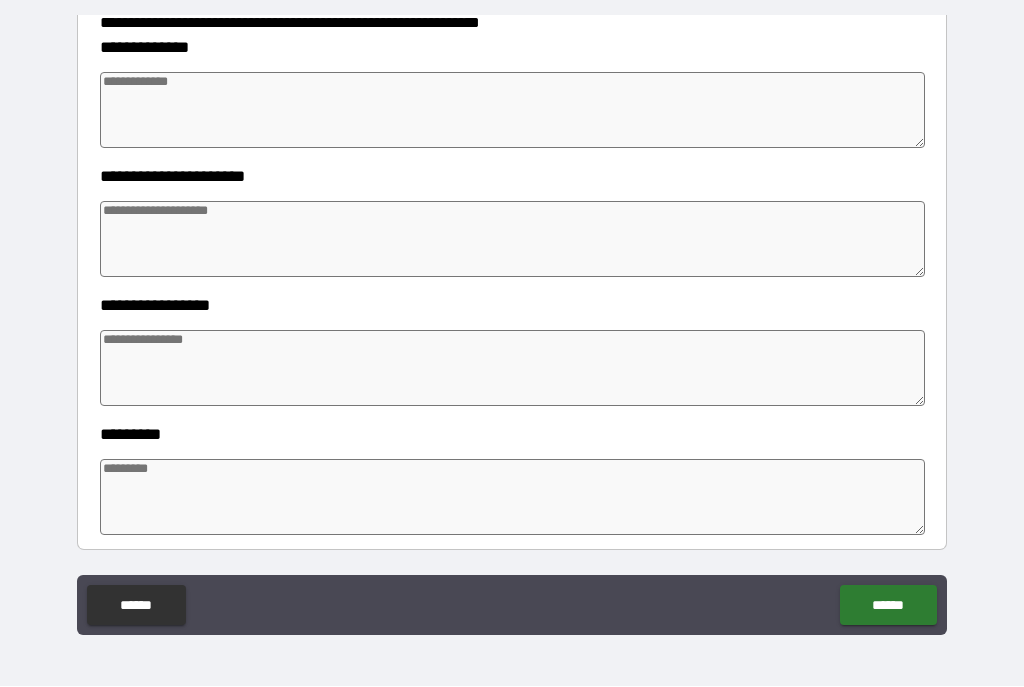 scroll, scrollTop: 300, scrollLeft: 0, axis: vertical 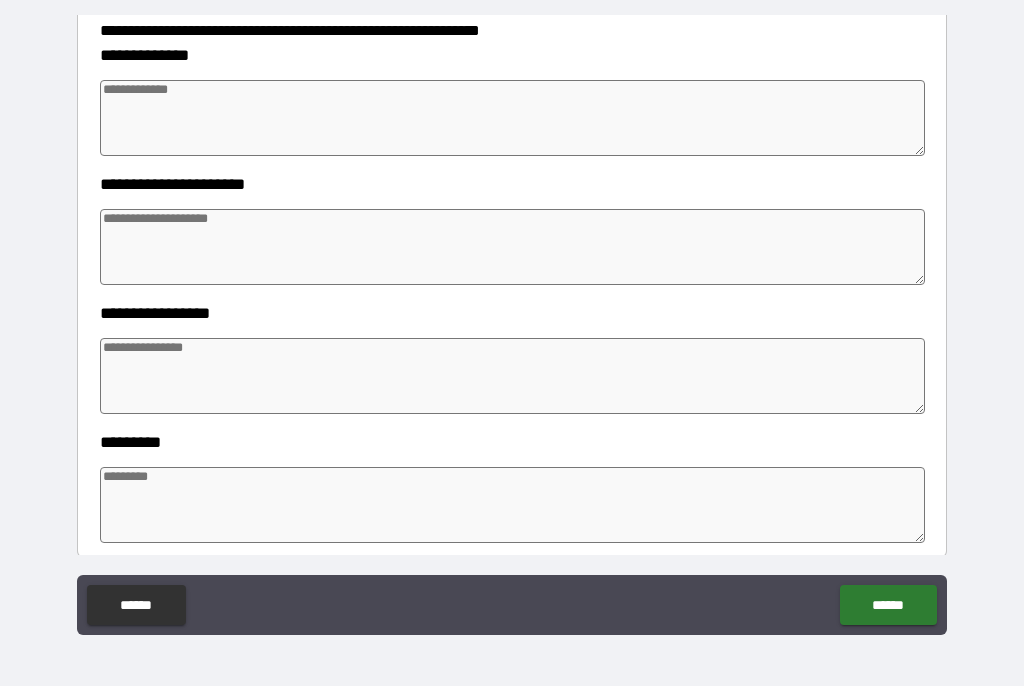 click at bounding box center (513, 119) 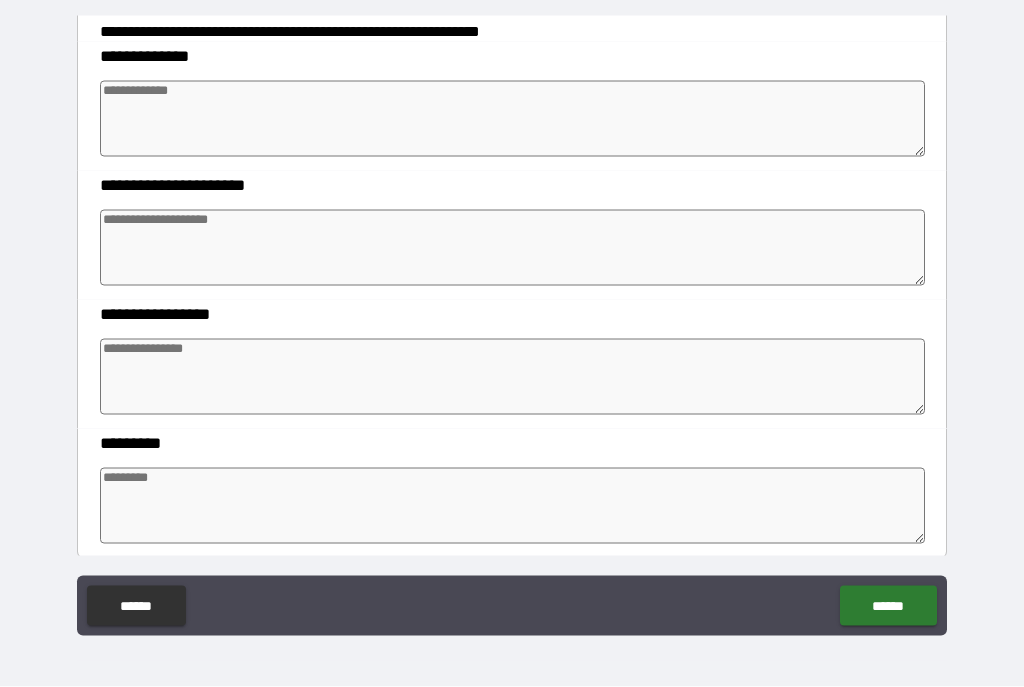 type on "*" 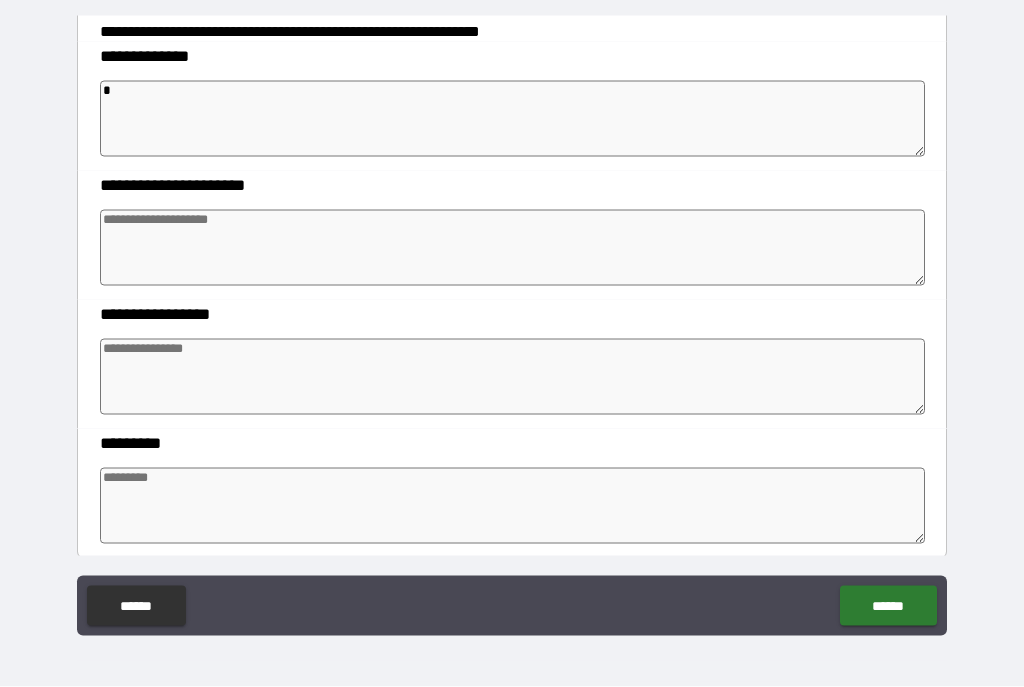 type on "*" 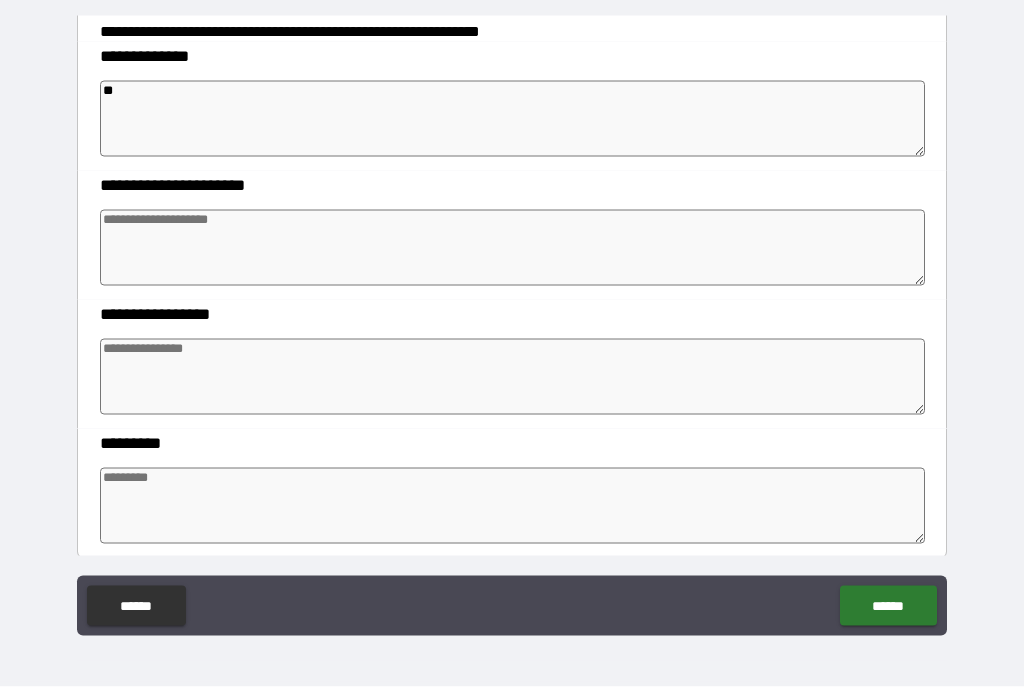 type on "*" 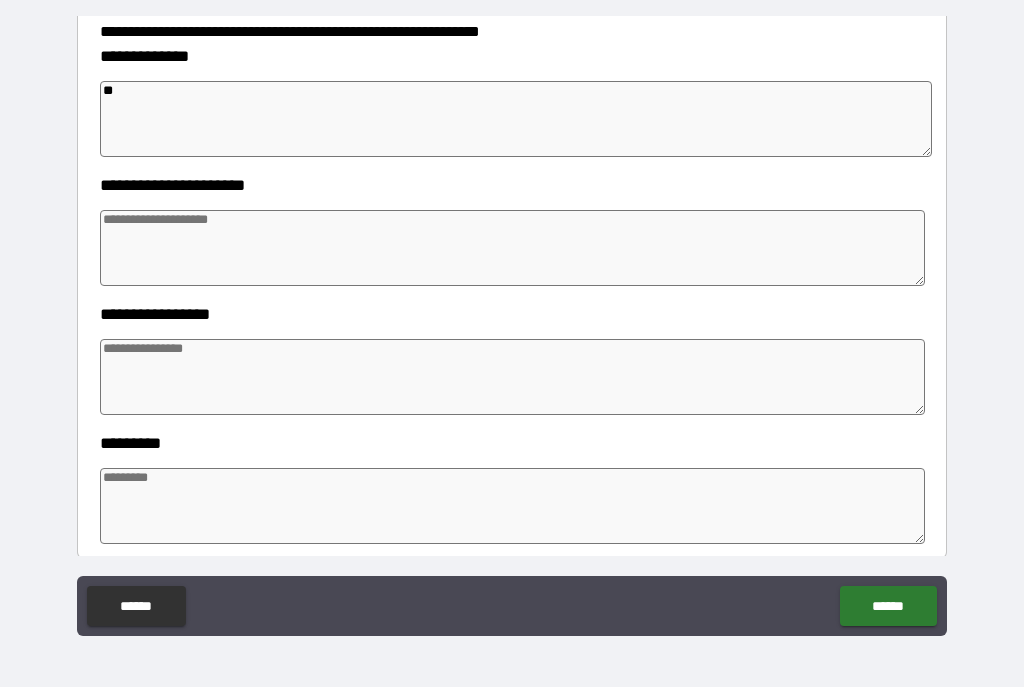type on "*" 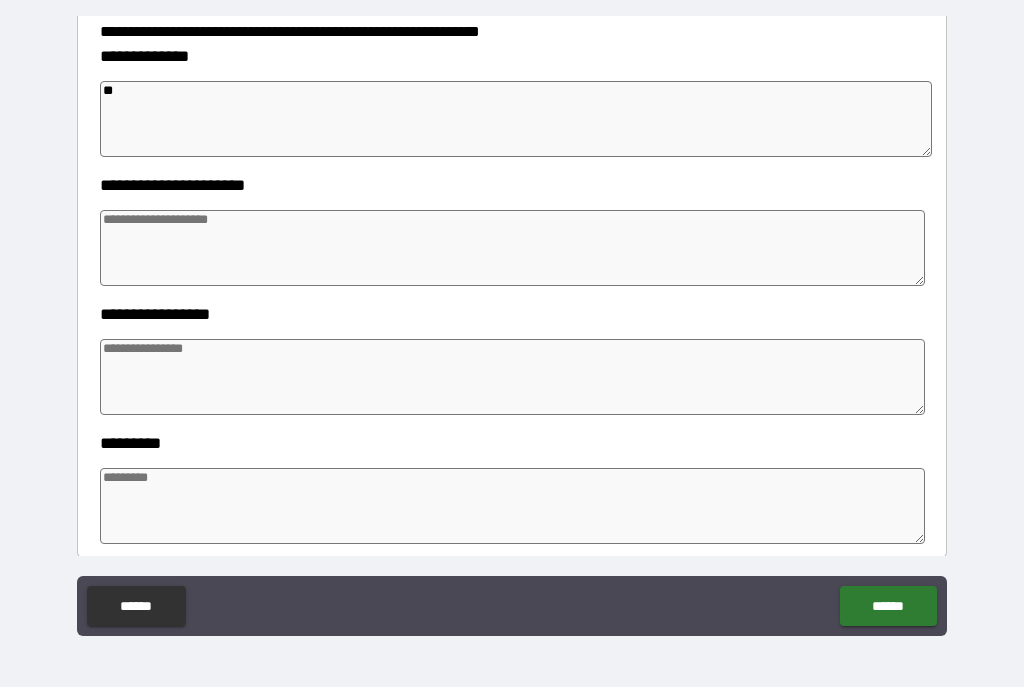 type on "*" 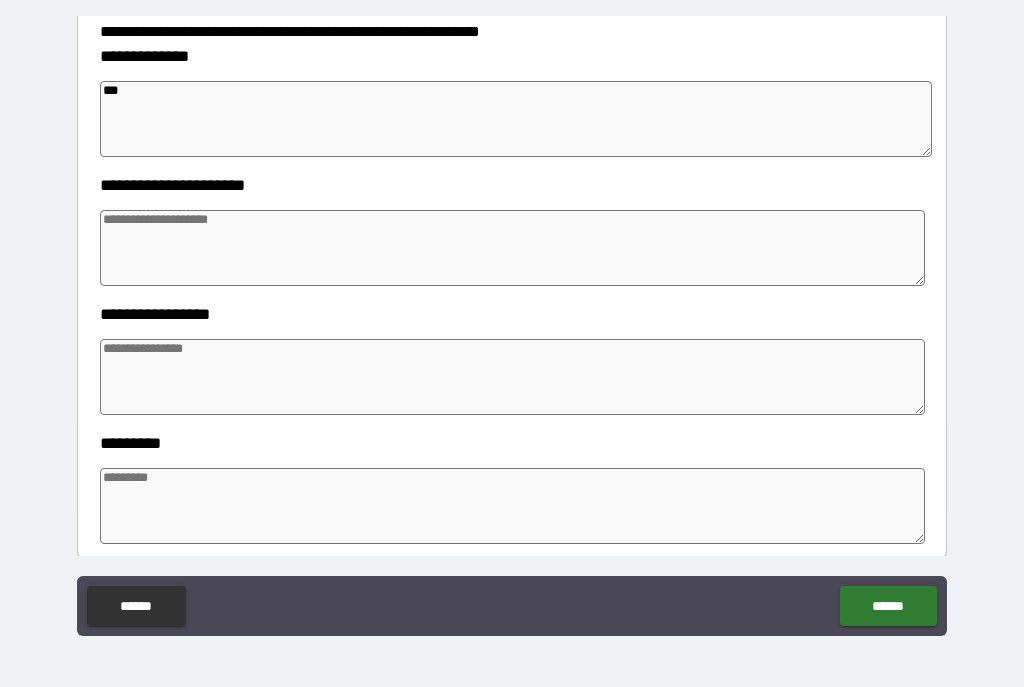 type on "*" 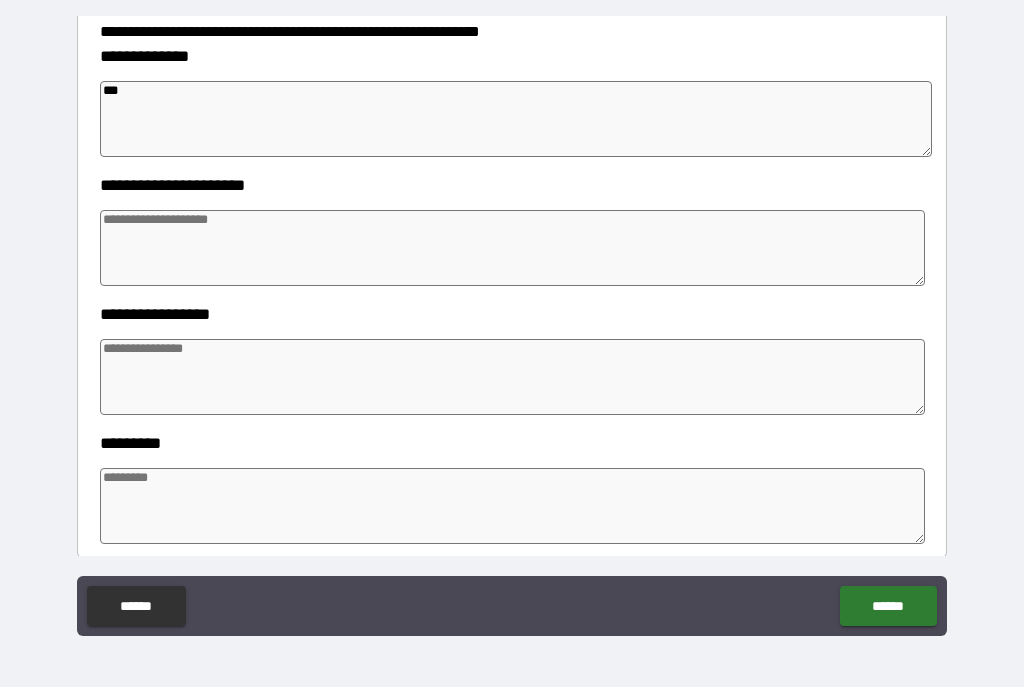 type on "***" 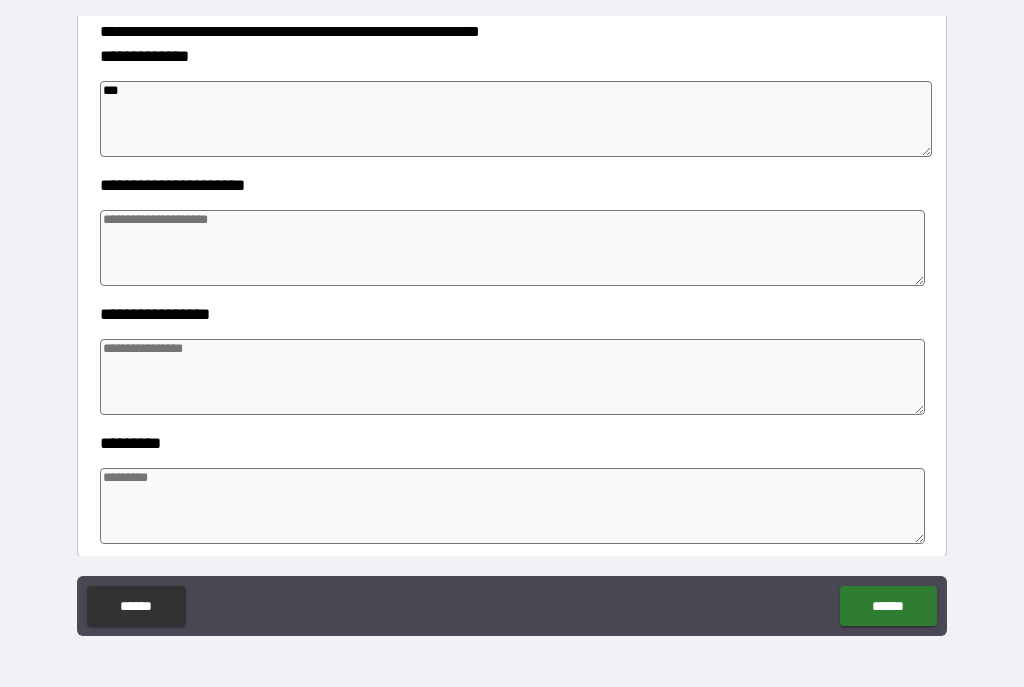 type on "*" 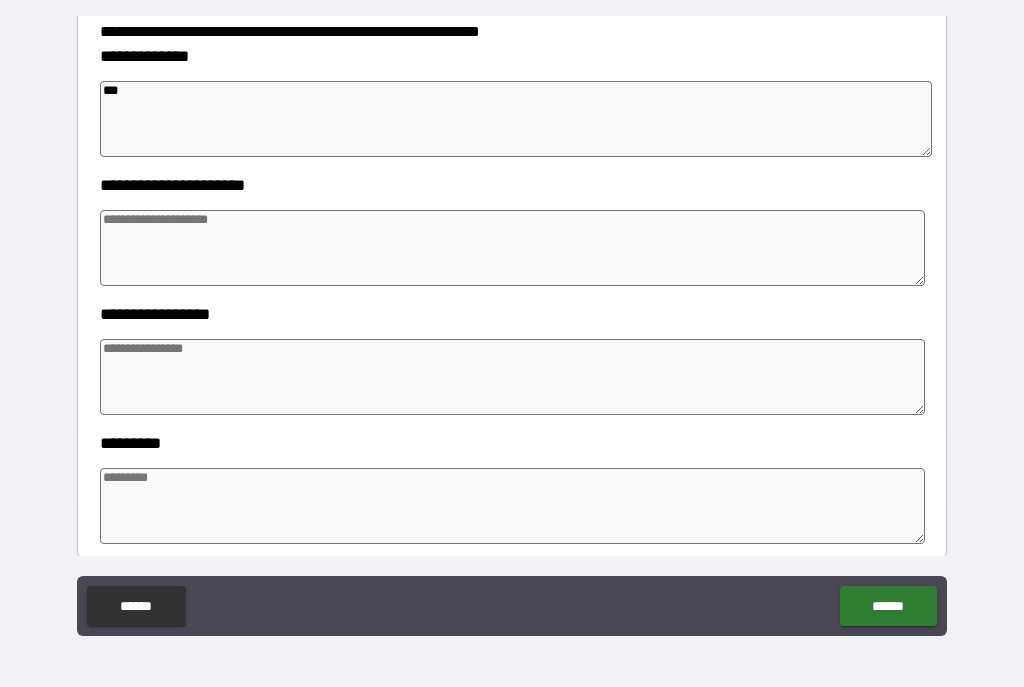 type on "***" 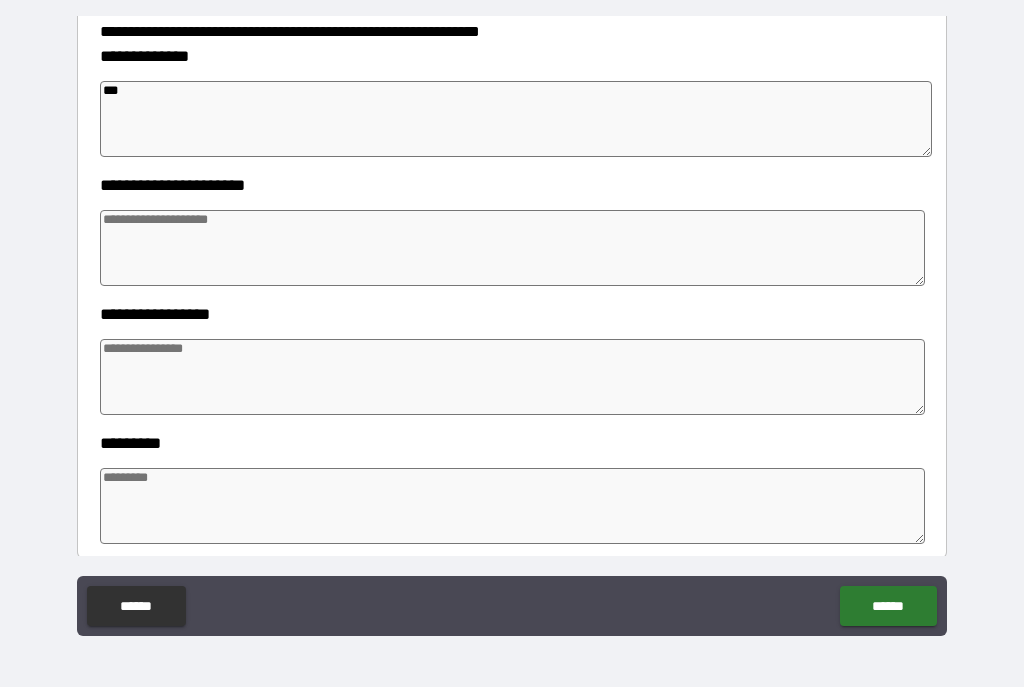 type on "*" 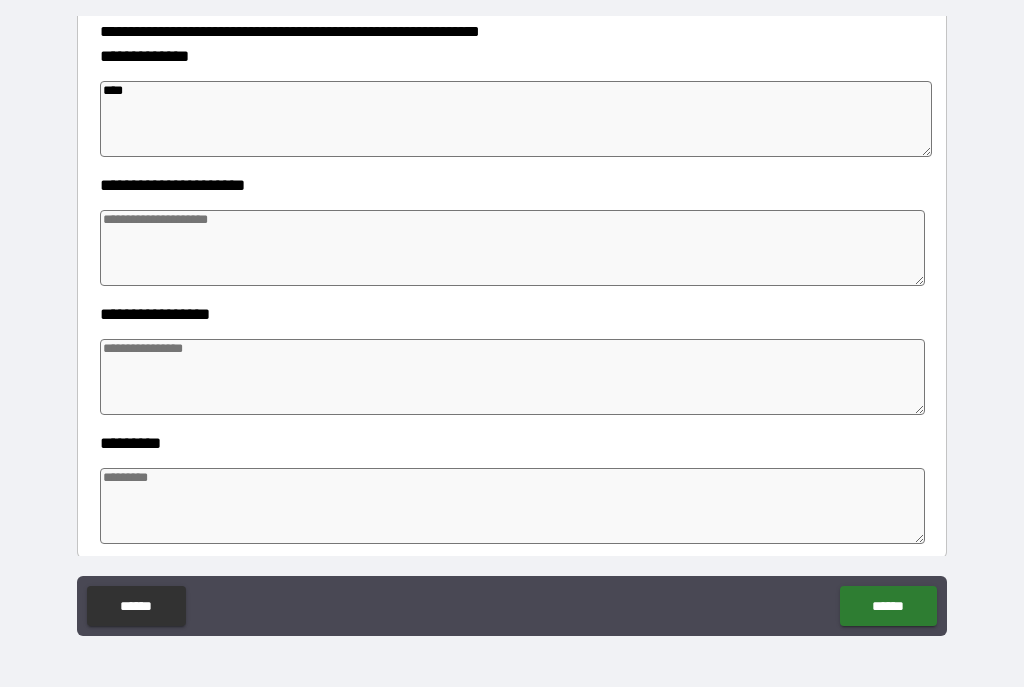 type on "*" 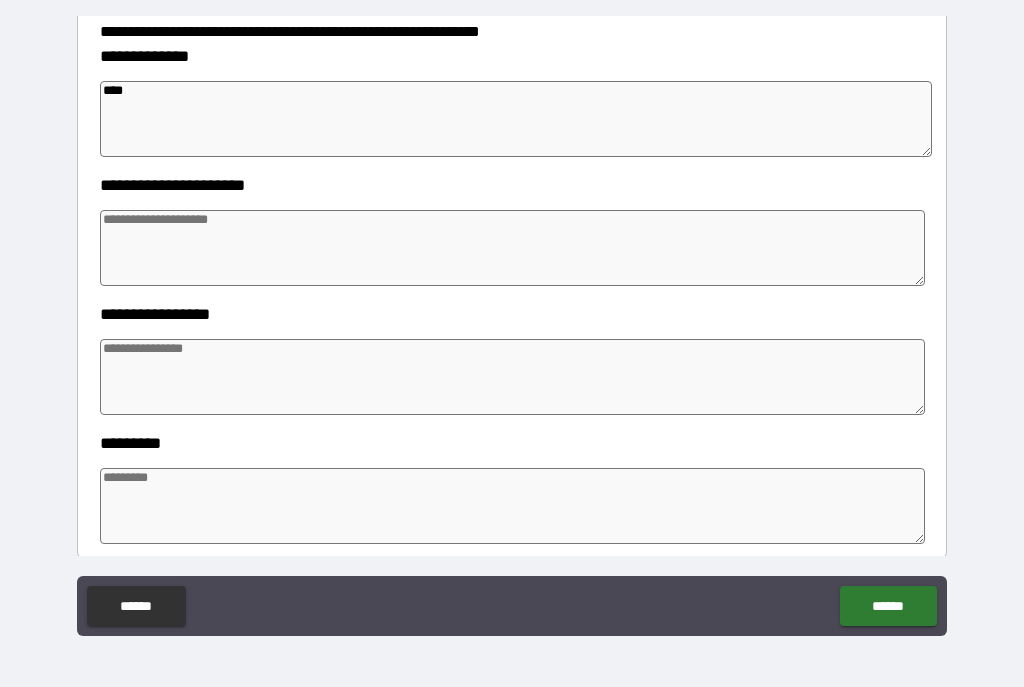 type on "*" 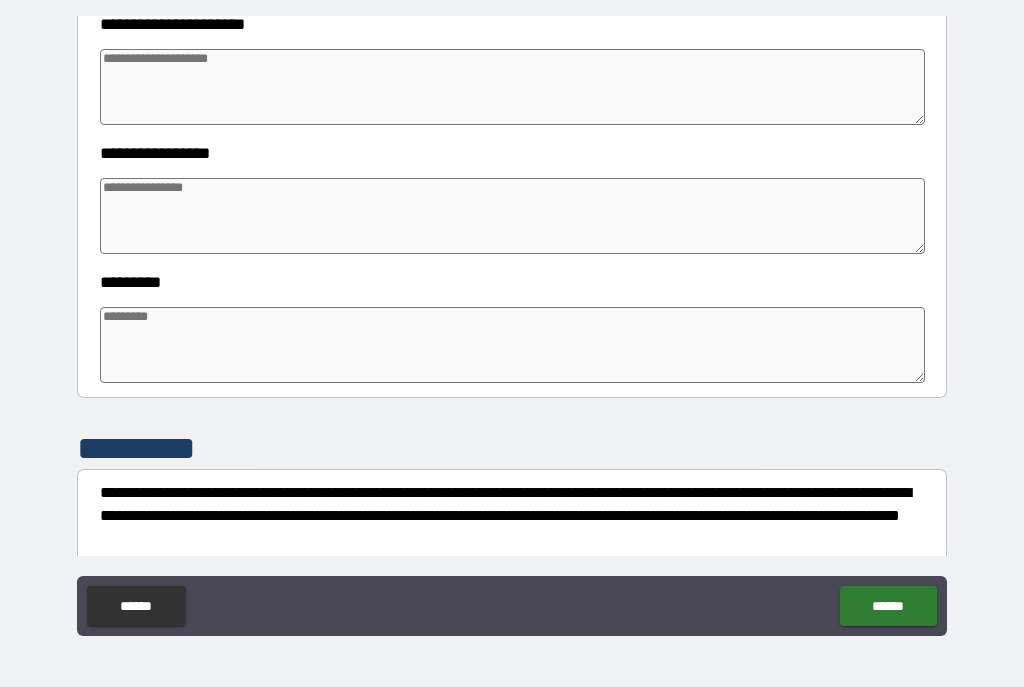 scroll, scrollTop: 462, scrollLeft: 0, axis: vertical 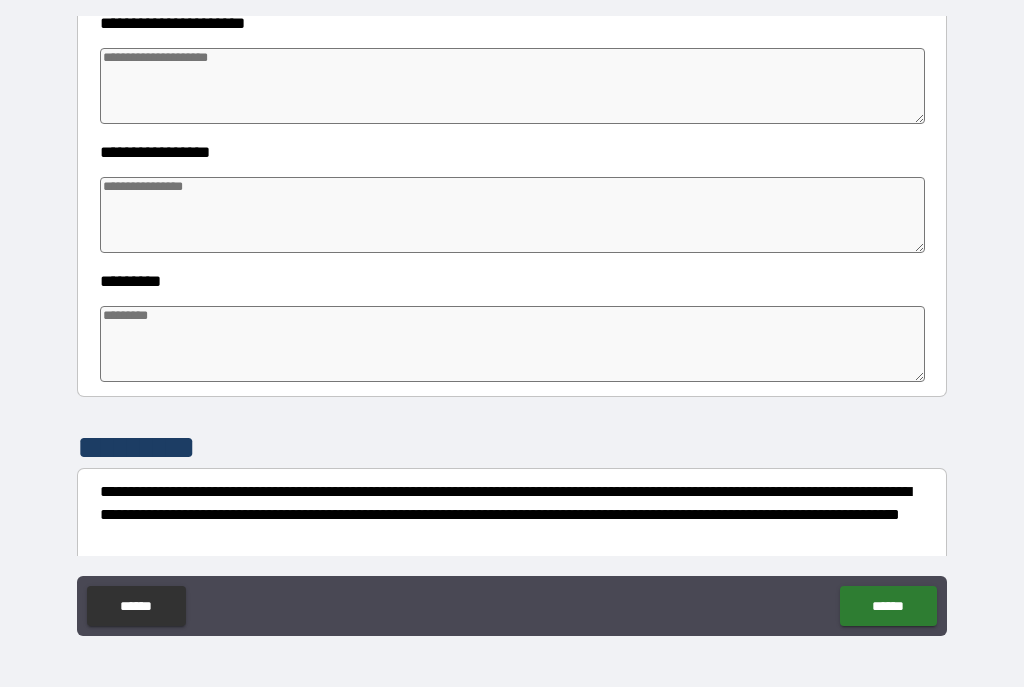 type on "***" 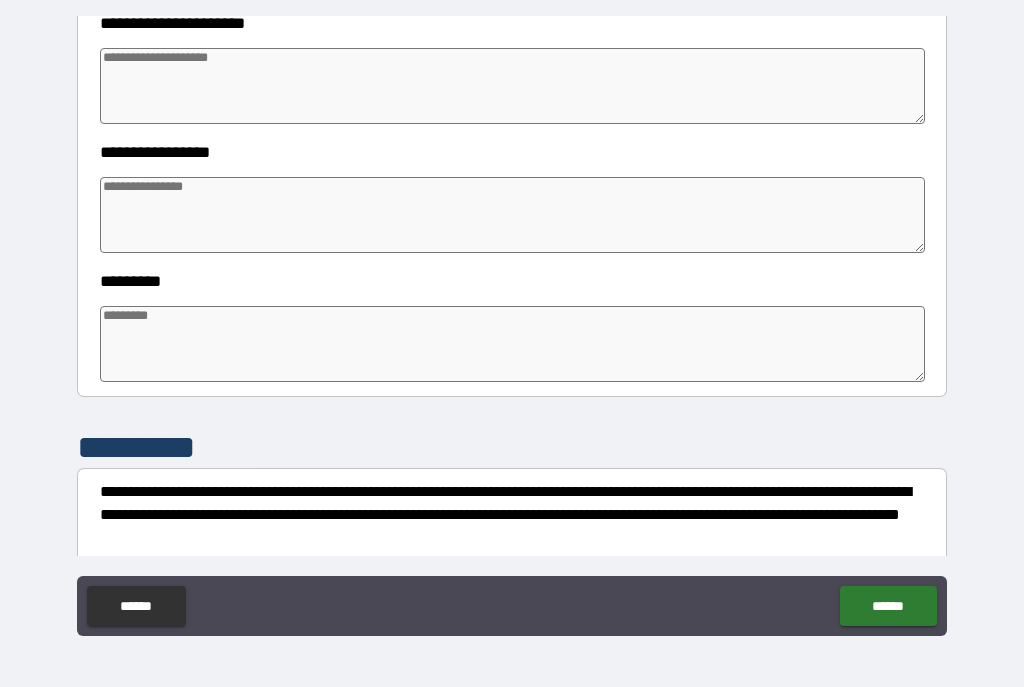 click at bounding box center (513, 215) 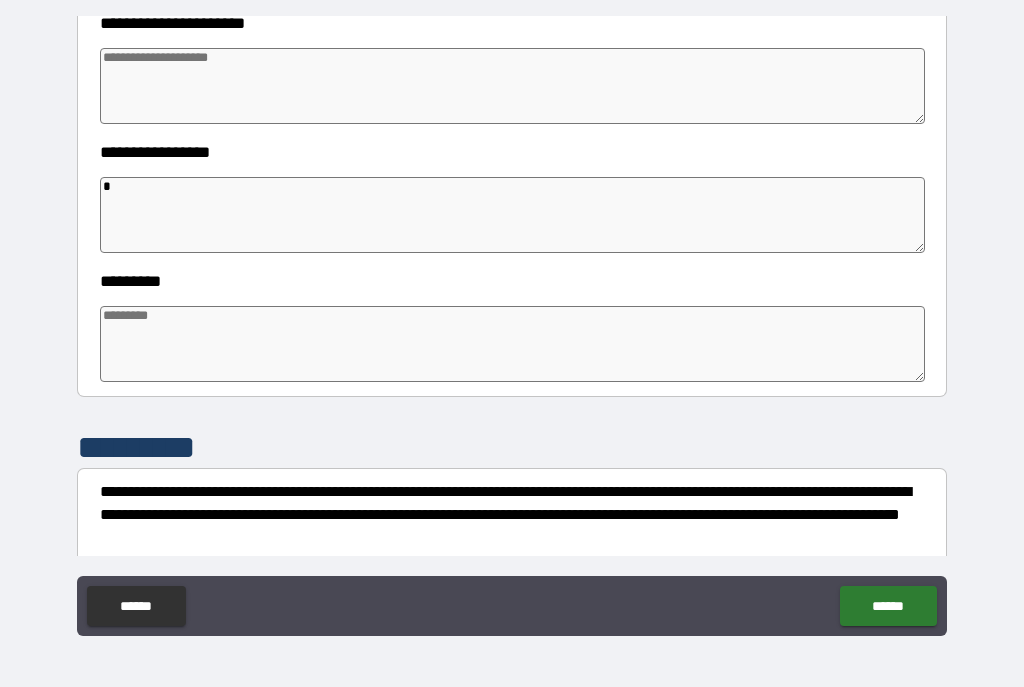 type on "*" 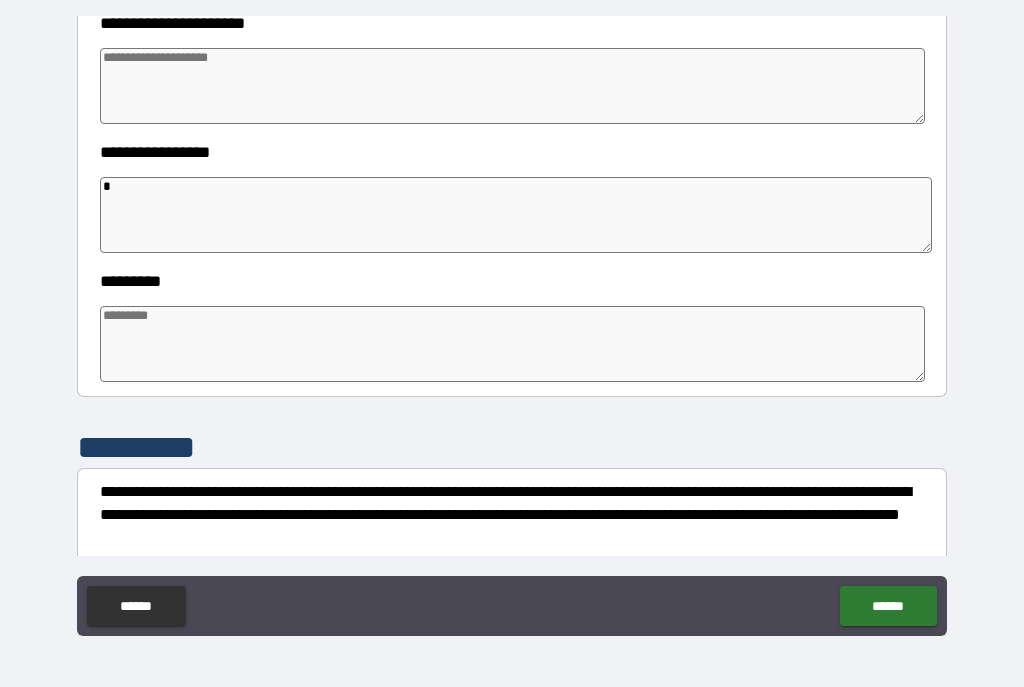 type on "*" 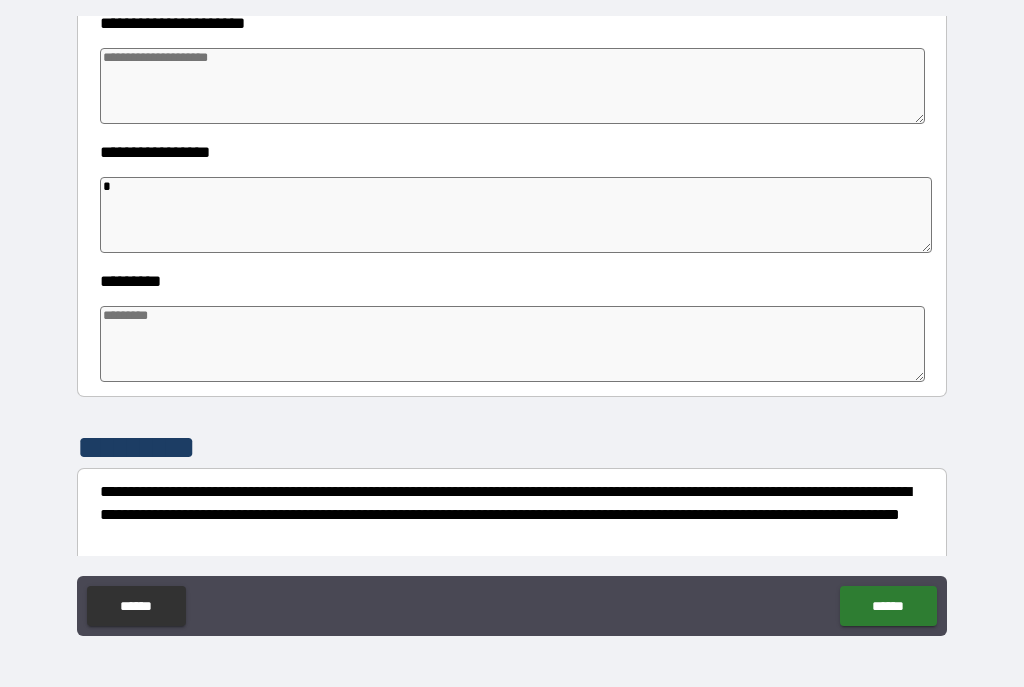 type on "*" 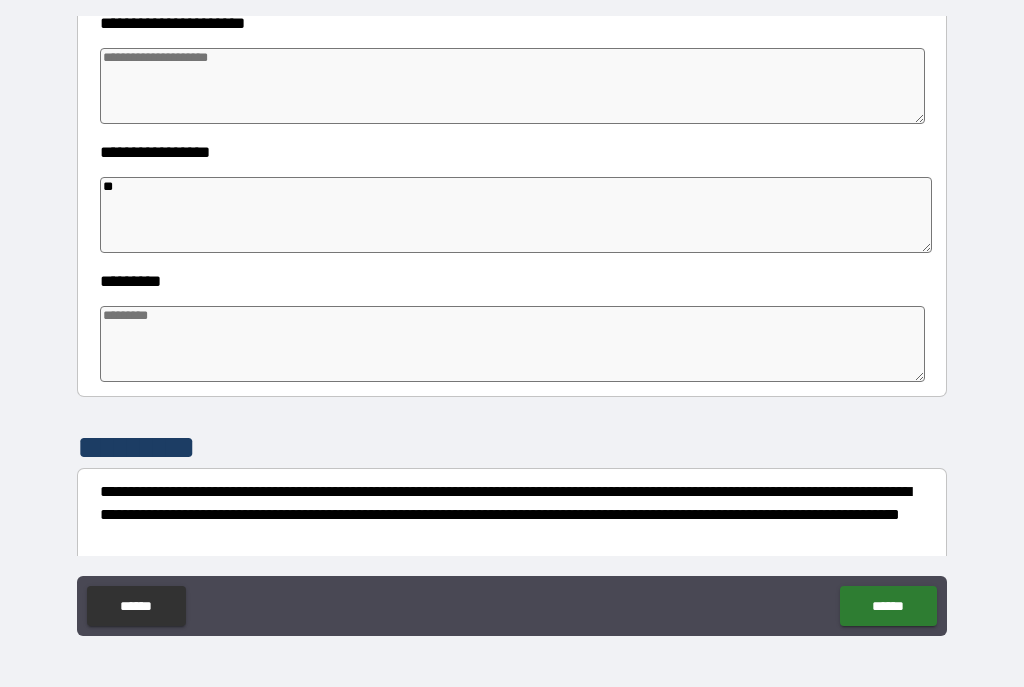 type on "*" 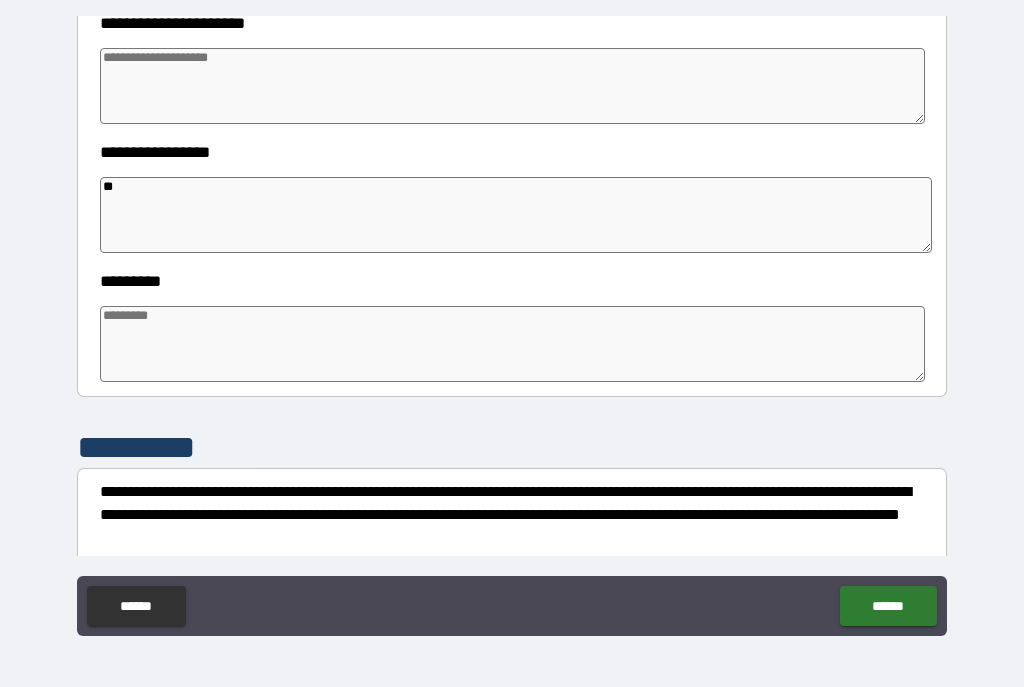 type on "*" 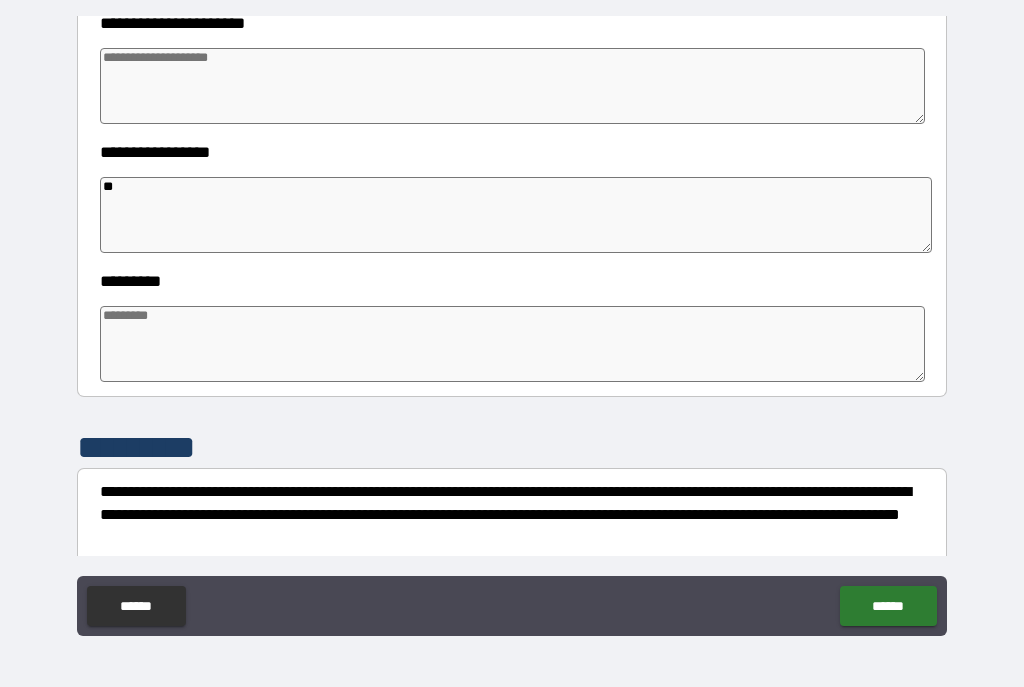 type on "*" 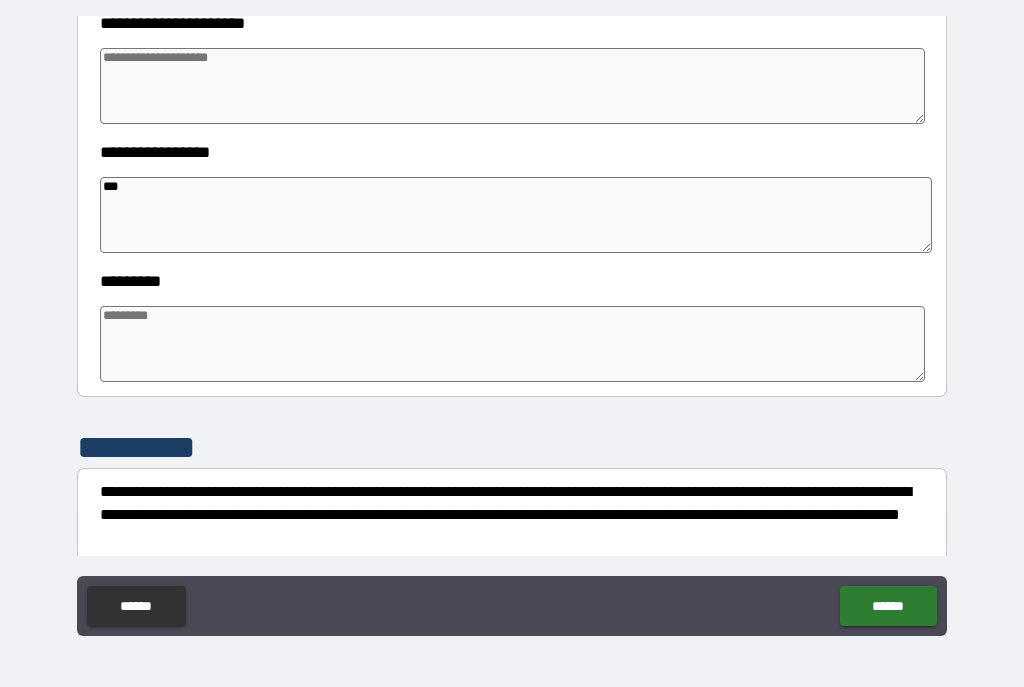 type on "*" 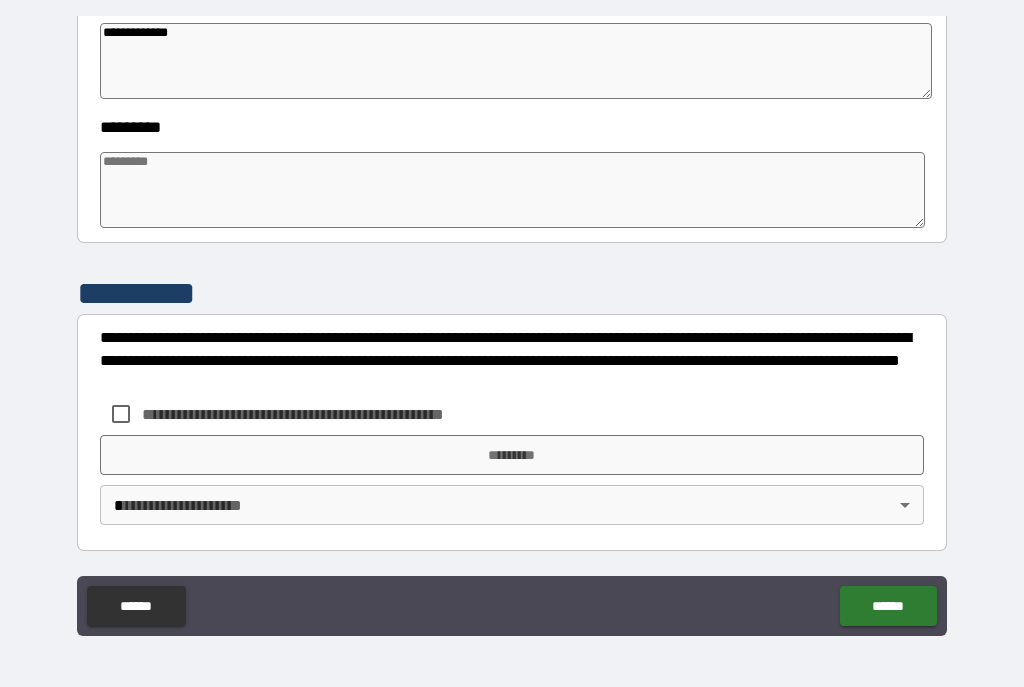 scroll, scrollTop: 616, scrollLeft: 0, axis: vertical 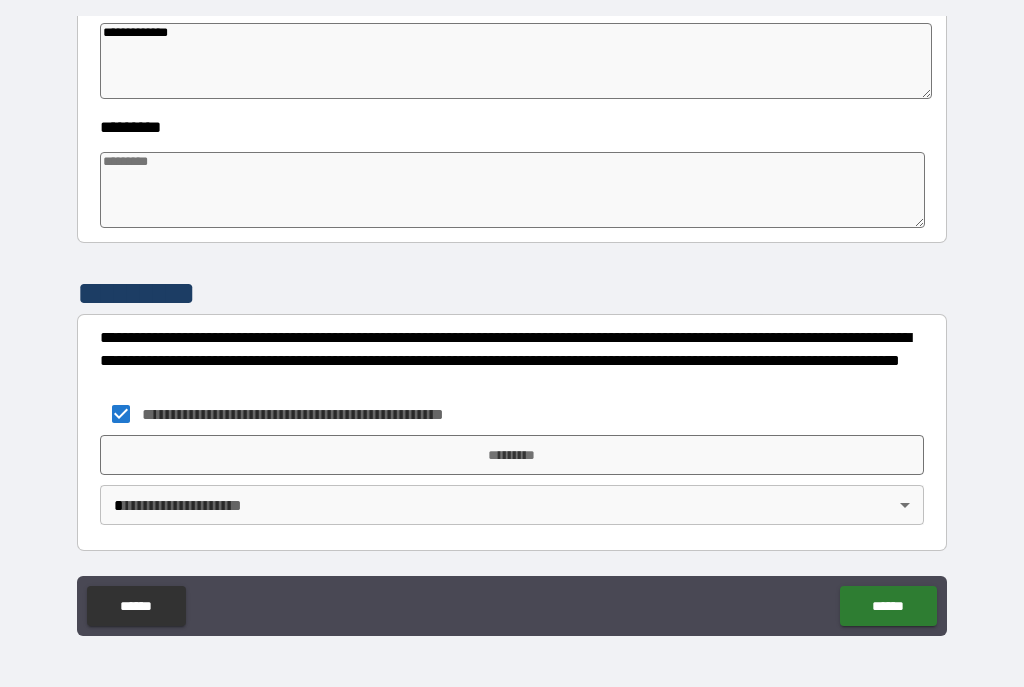 click on "*********" at bounding box center [512, 455] 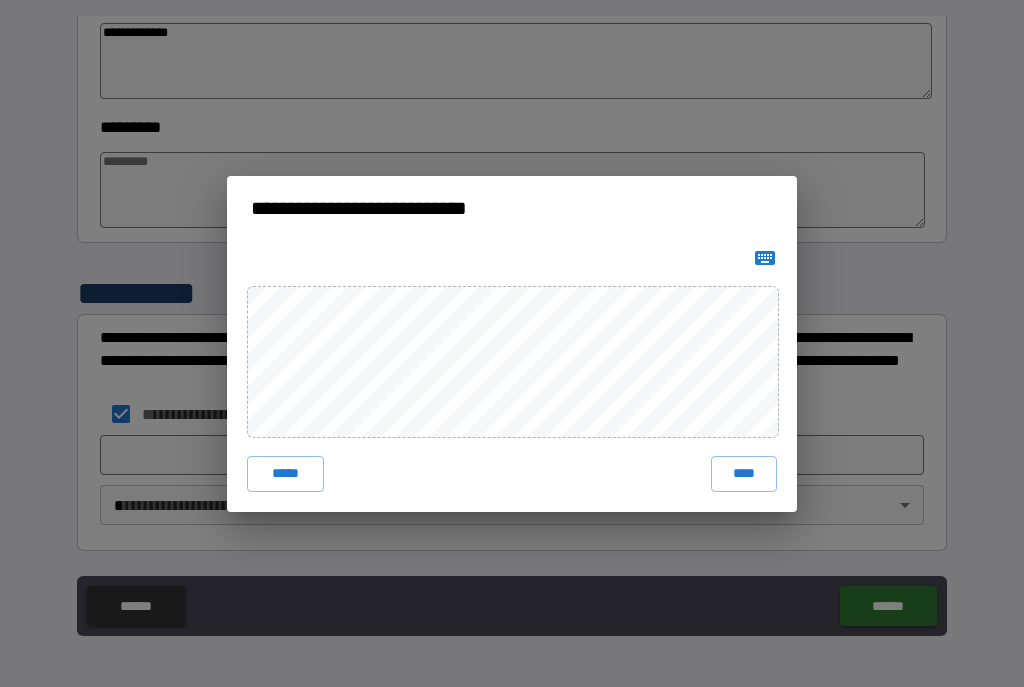 click on "****" at bounding box center (744, 474) 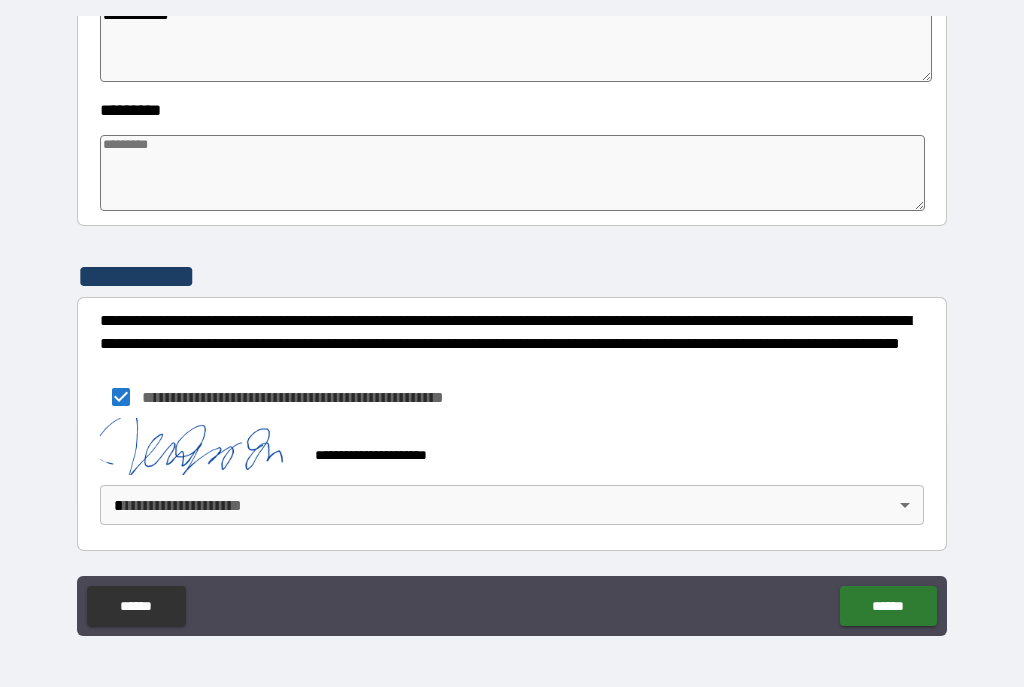 scroll, scrollTop: 633, scrollLeft: 0, axis: vertical 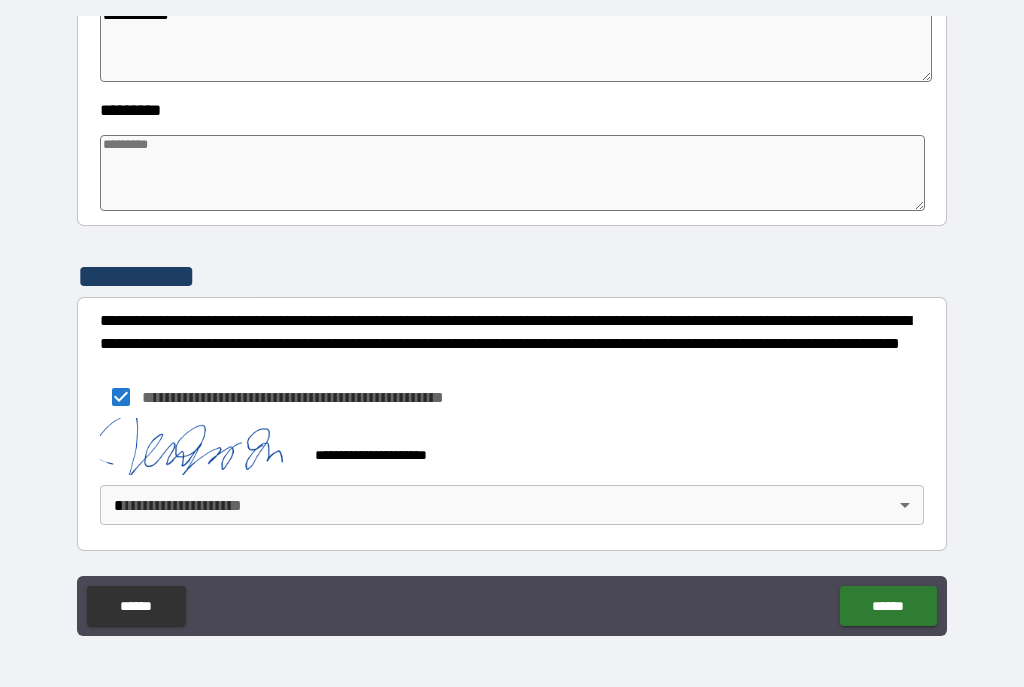 click on "******" at bounding box center [888, 606] 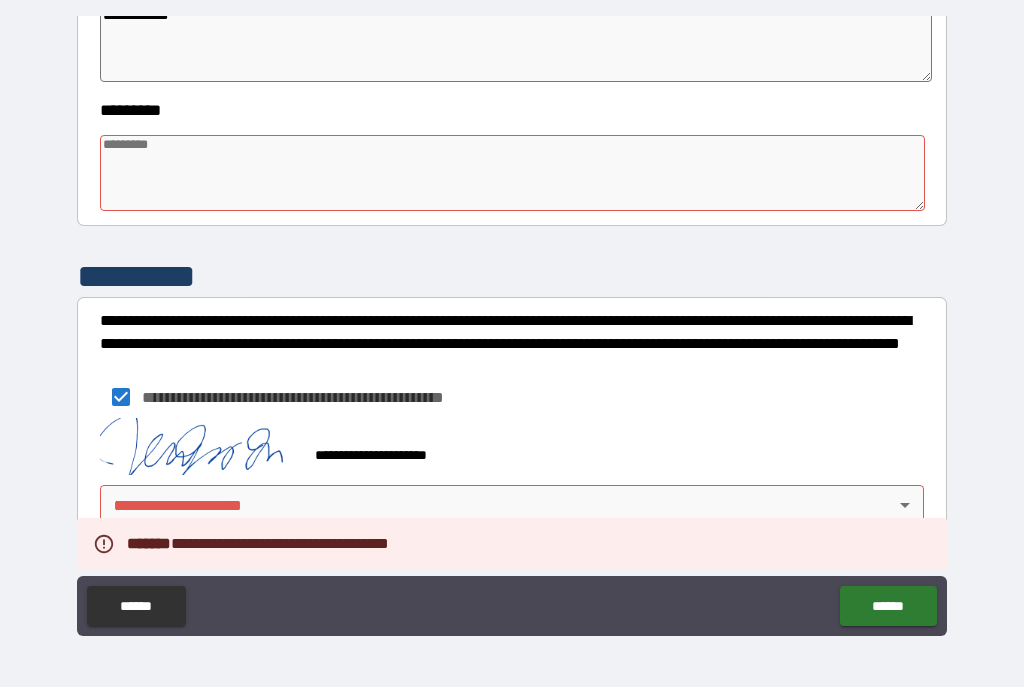 scroll, scrollTop: 633, scrollLeft: 0, axis: vertical 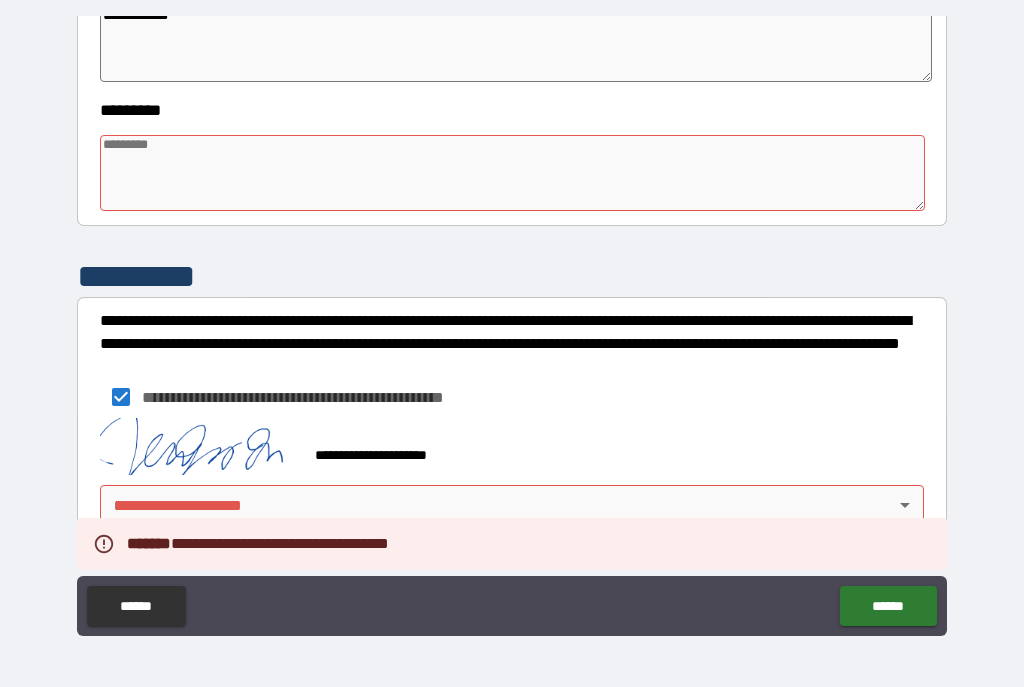 click on "**********" at bounding box center (512, 325) 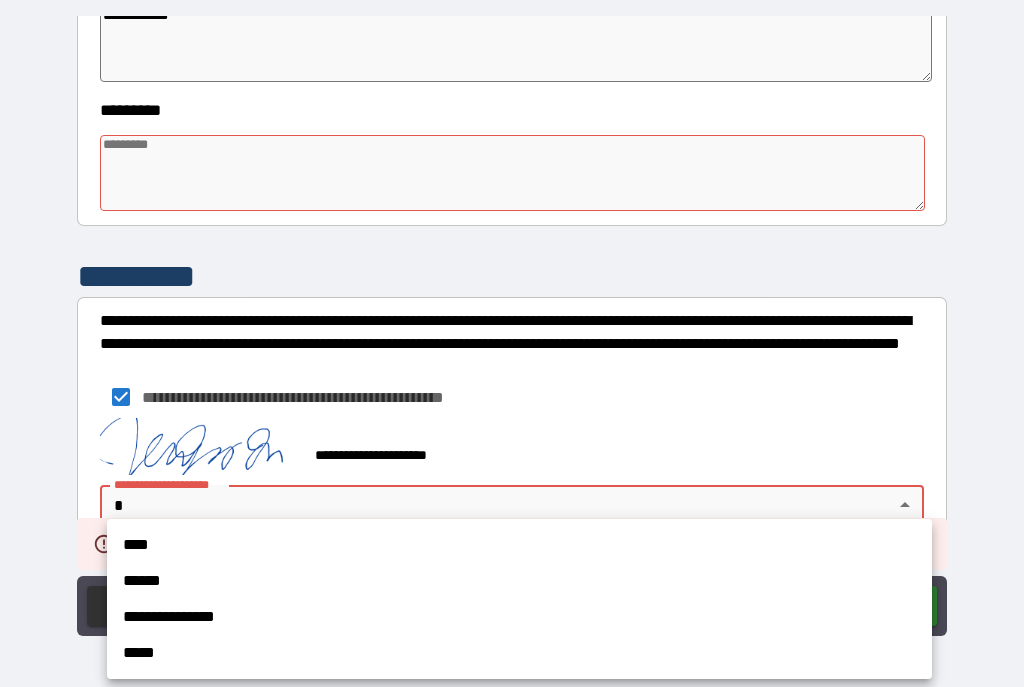 click on "****" at bounding box center [519, 545] 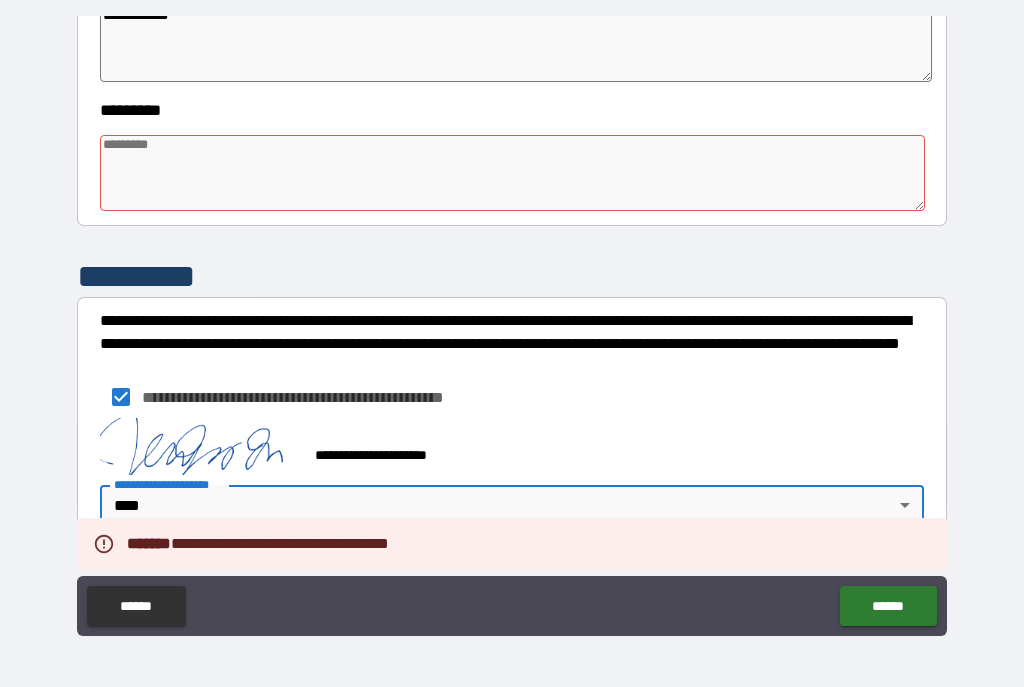 click on "**********" at bounding box center (512, 484) 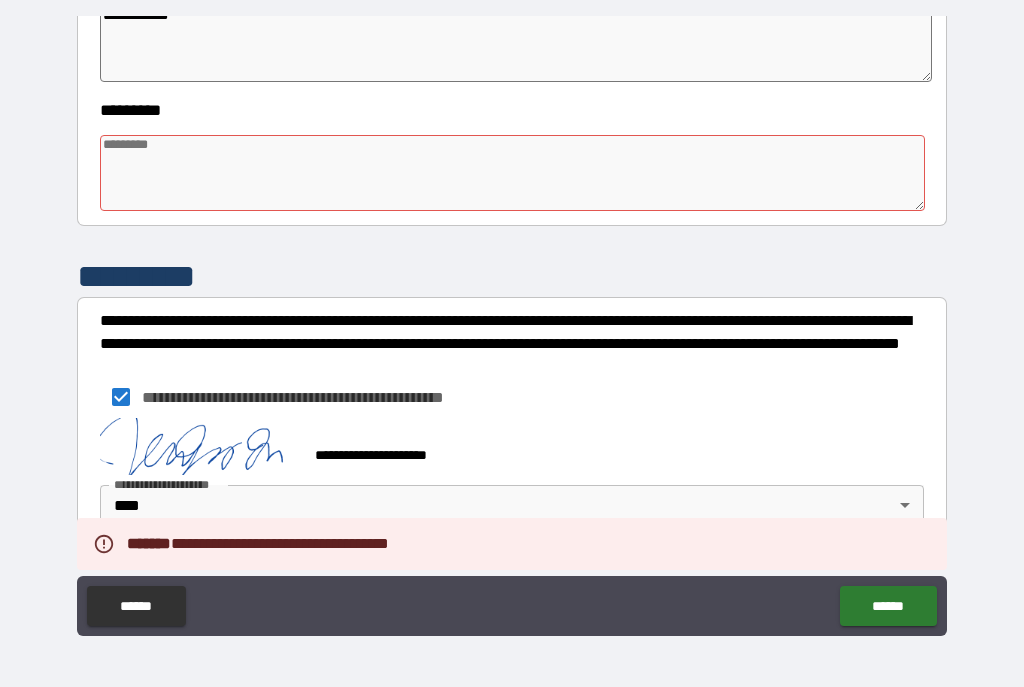 click on "******" at bounding box center (888, 606) 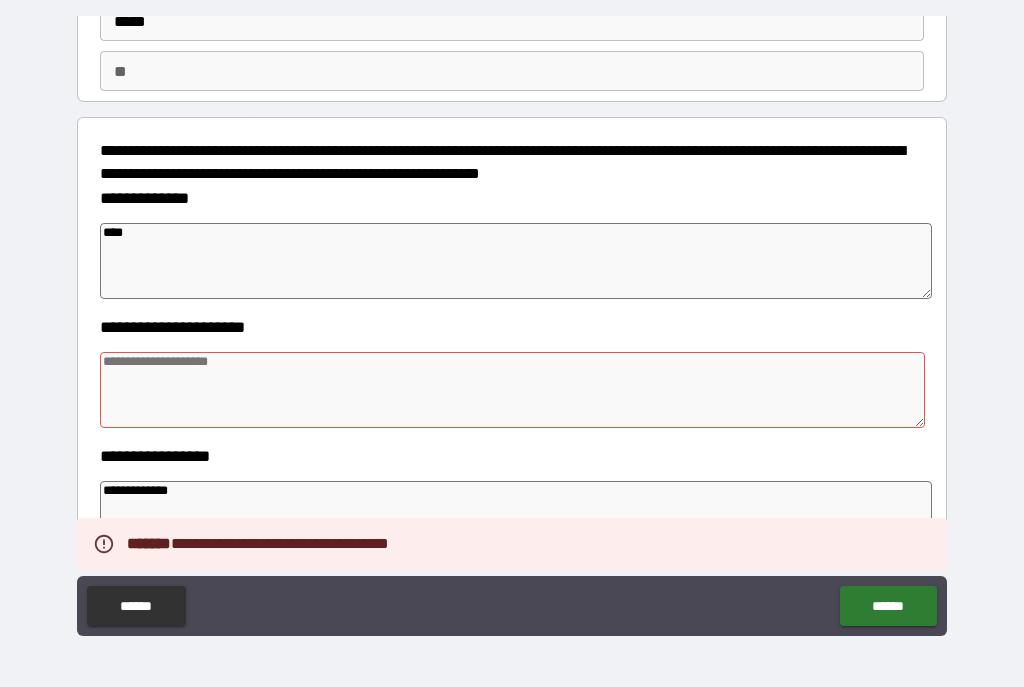 scroll, scrollTop: 161, scrollLeft: 0, axis: vertical 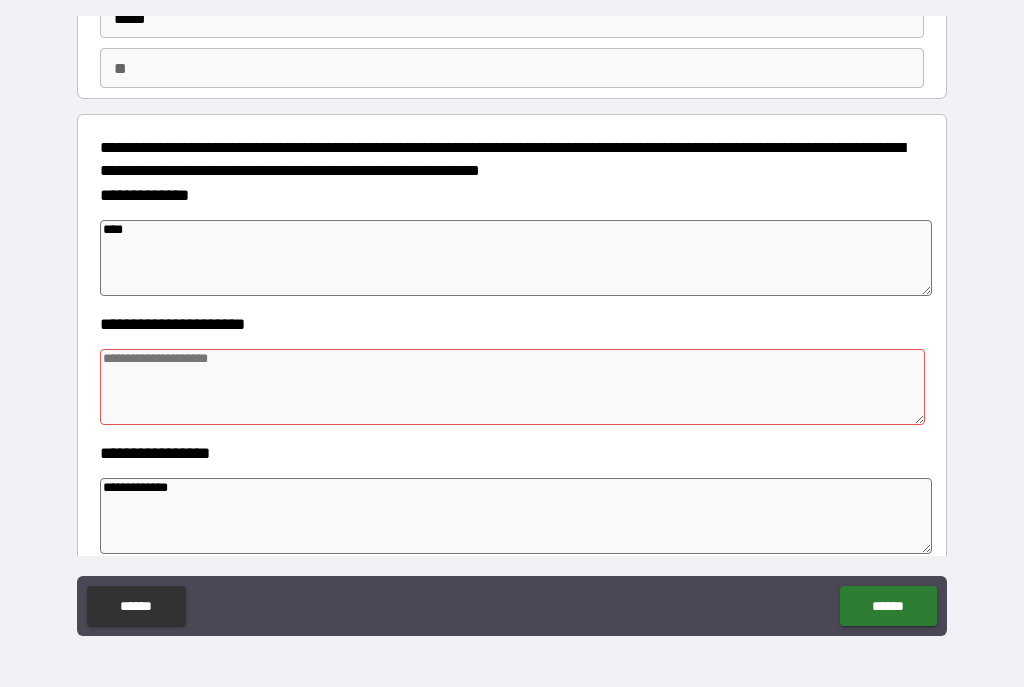 click at bounding box center (513, 387) 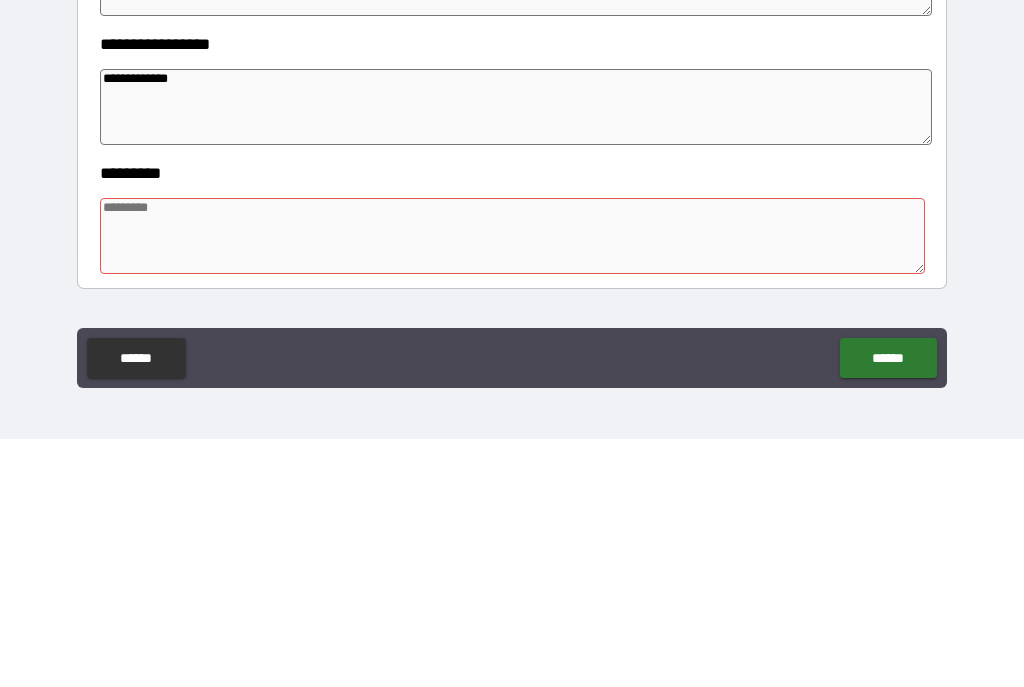 scroll, scrollTop: 322, scrollLeft: 0, axis: vertical 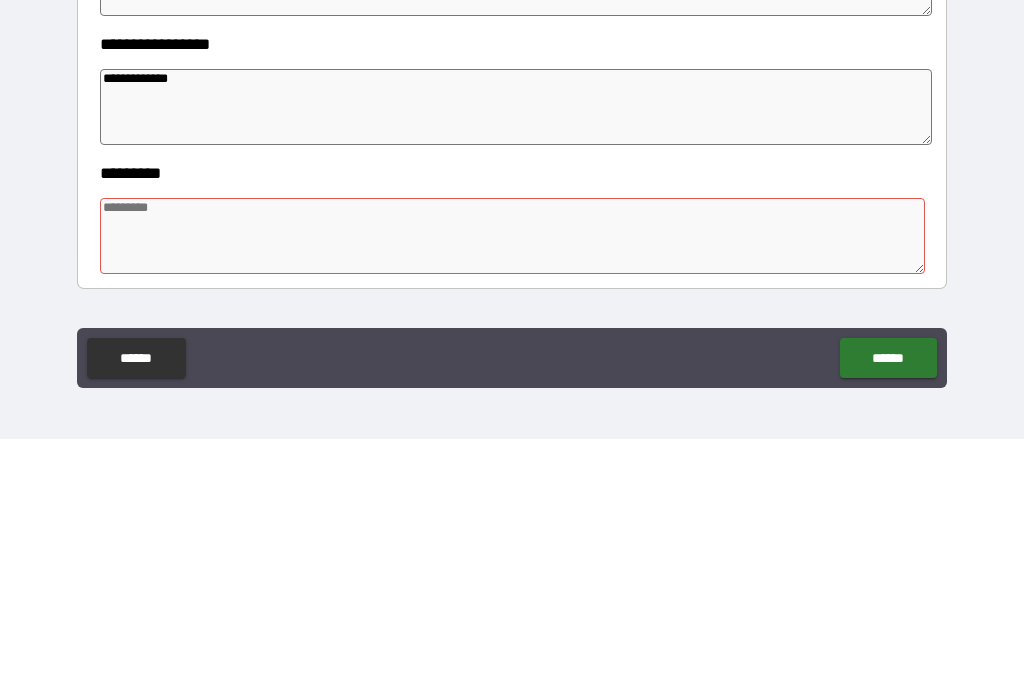 click at bounding box center (513, 484) 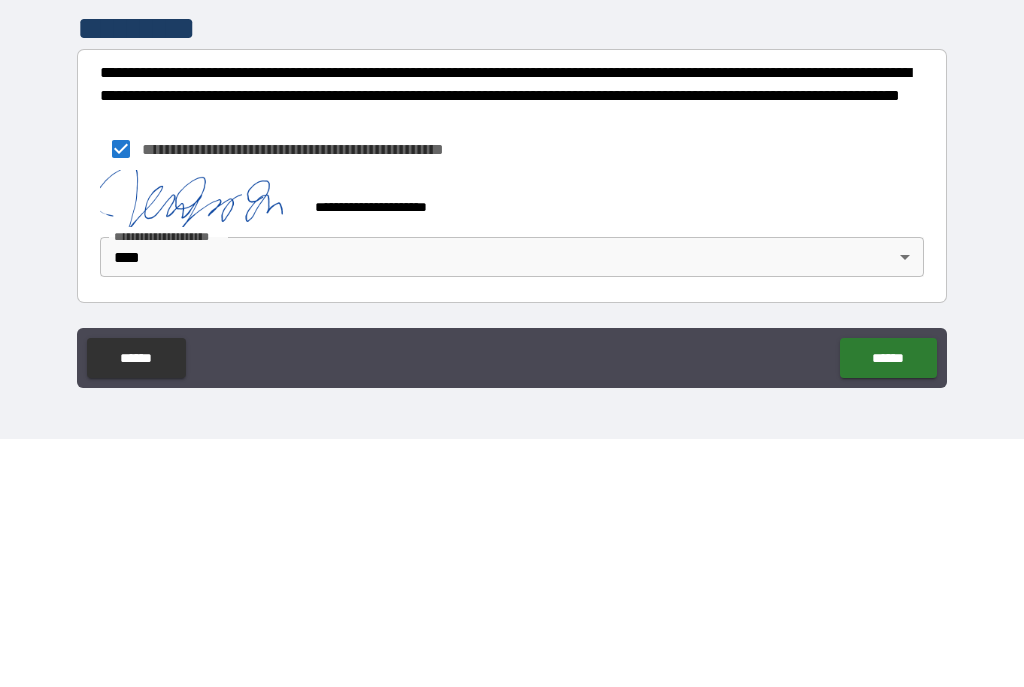 scroll, scrollTop: 633, scrollLeft: 0, axis: vertical 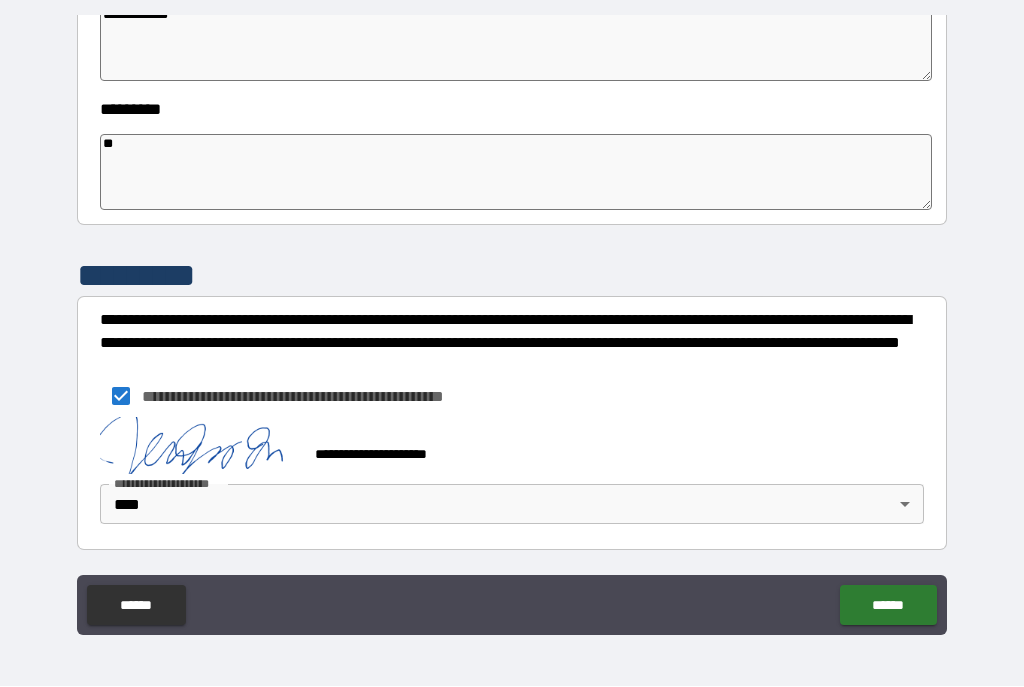 click on "******" at bounding box center [888, 606] 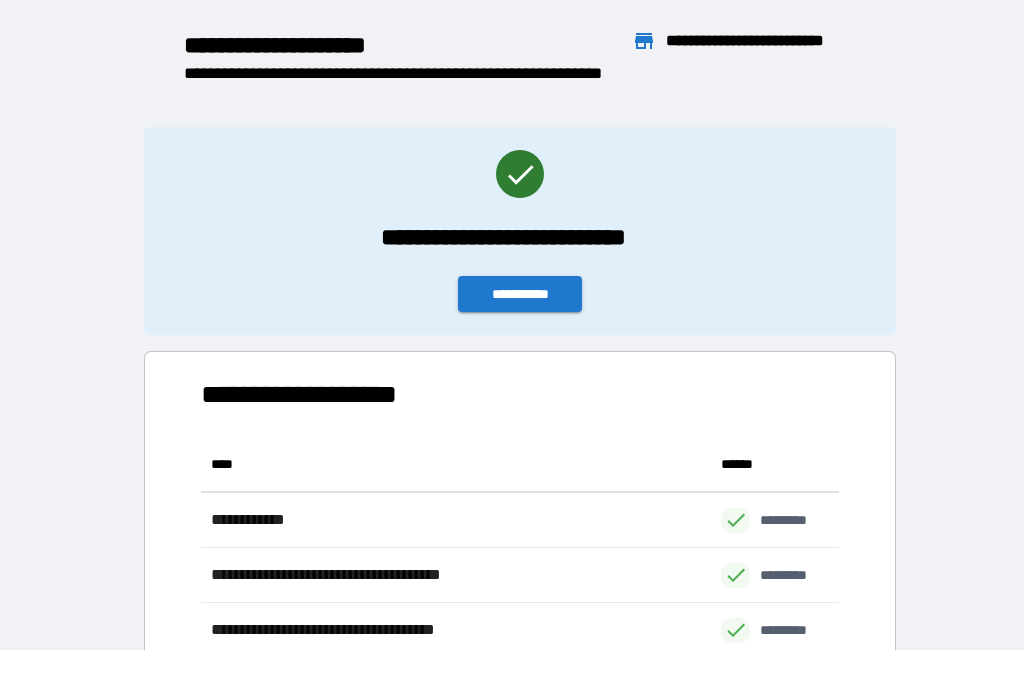 scroll, scrollTop: 386, scrollLeft: 638, axis: both 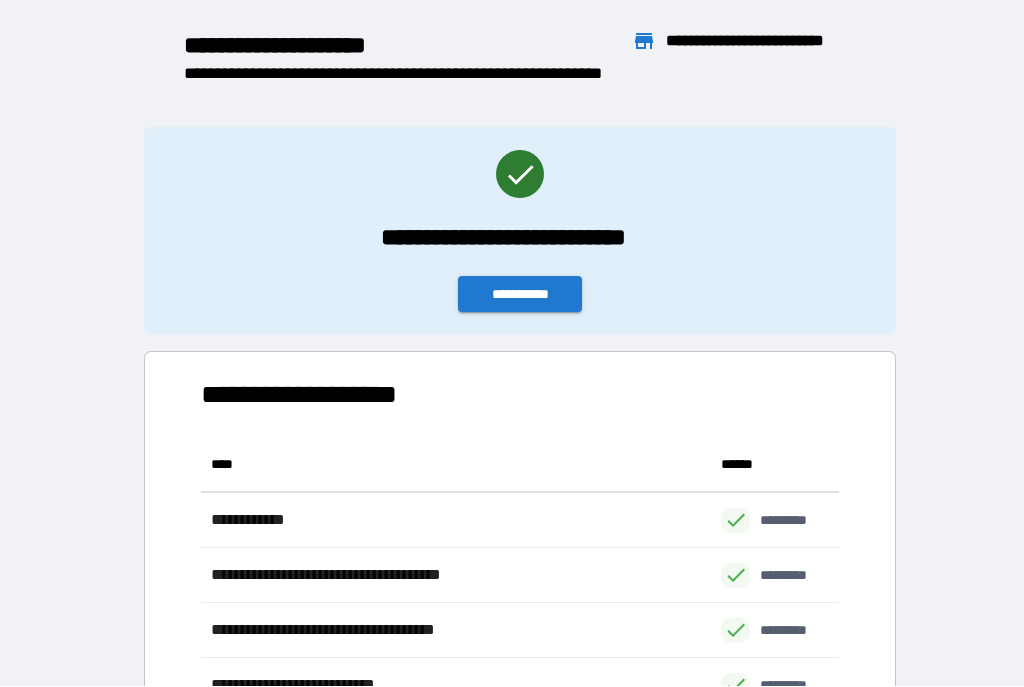 click on "**********" at bounding box center (520, 295) 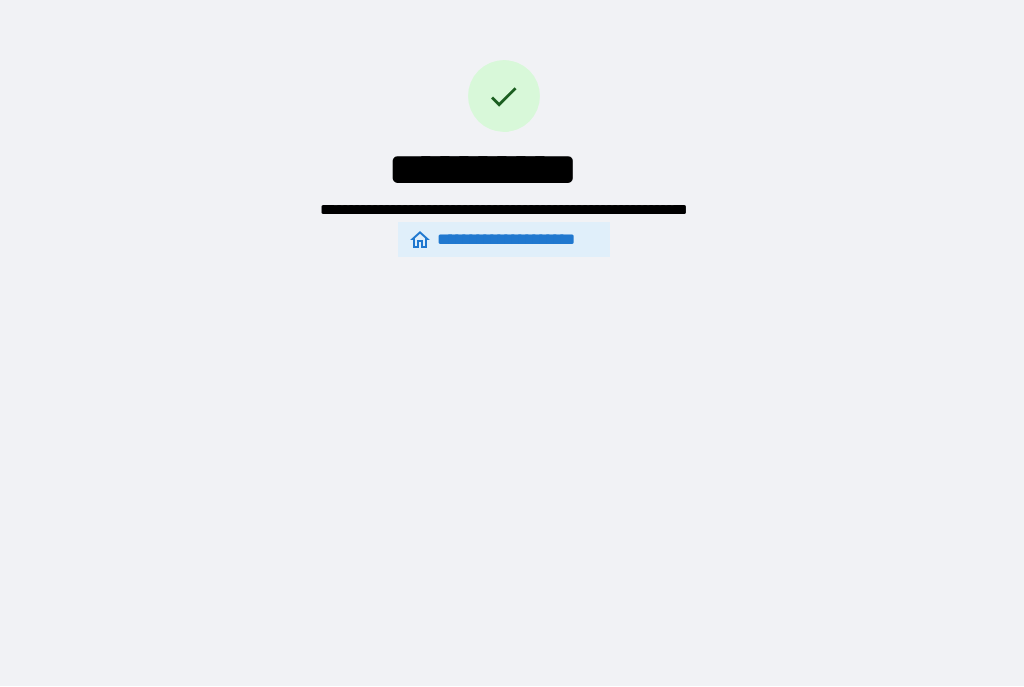click on "**********" at bounding box center [504, 240] 